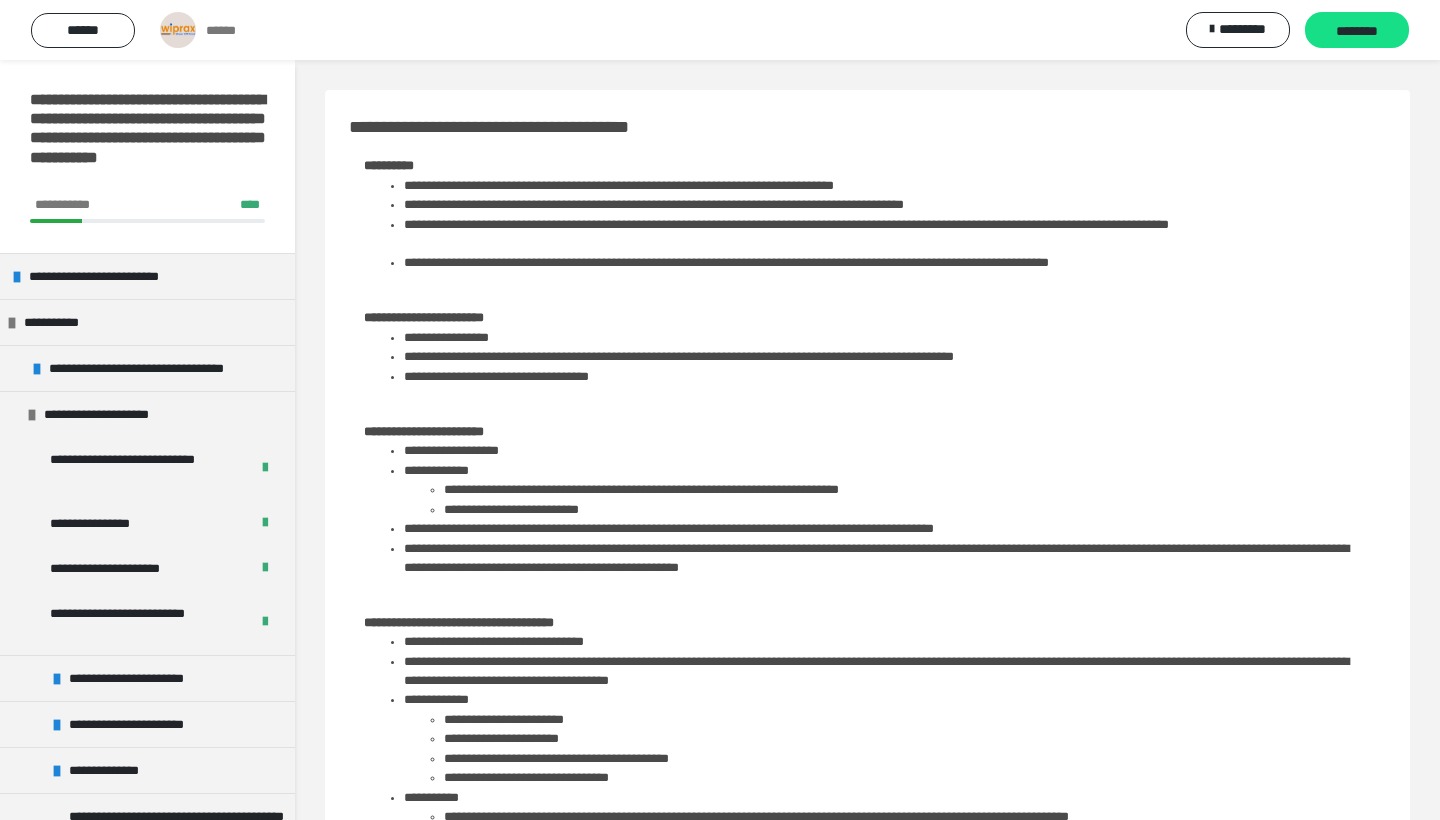 scroll, scrollTop: 0, scrollLeft: 0, axis: both 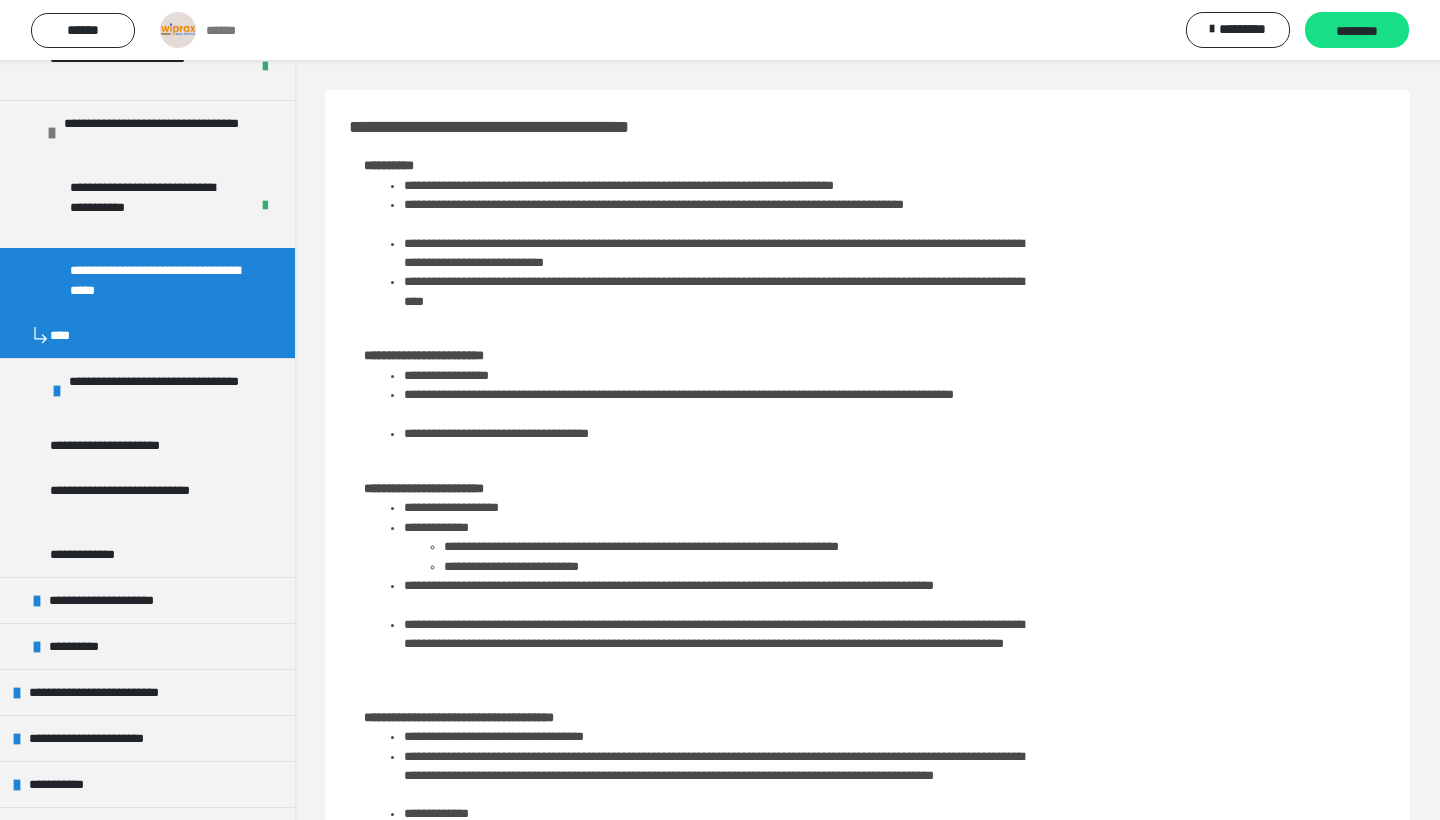 drag, startPoint x: 403, startPoint y: 184, endPoint x: 658, endPoint y: 293, distance: 277.3193 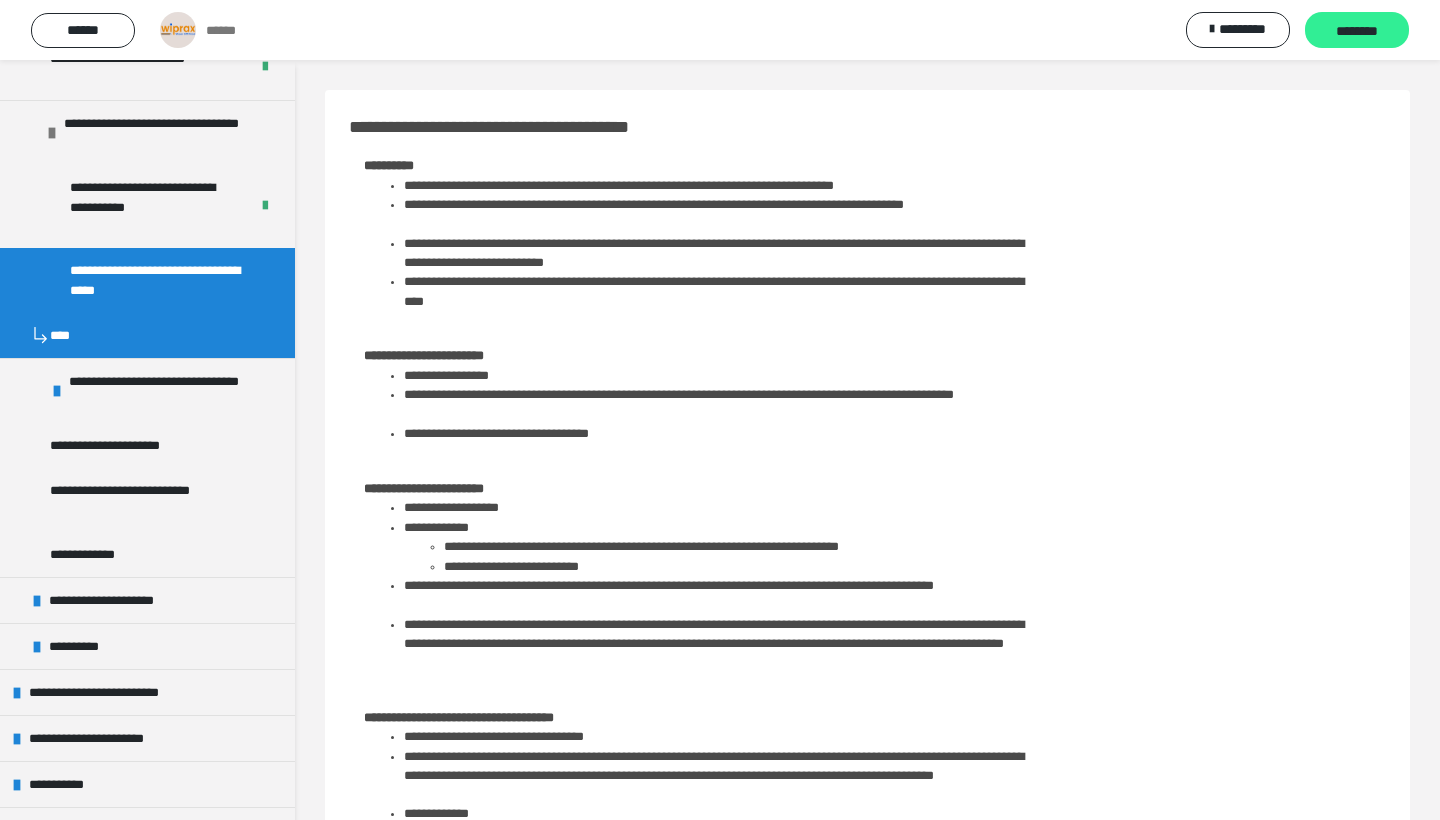 click on "********" at bounding box center (1357, 31) 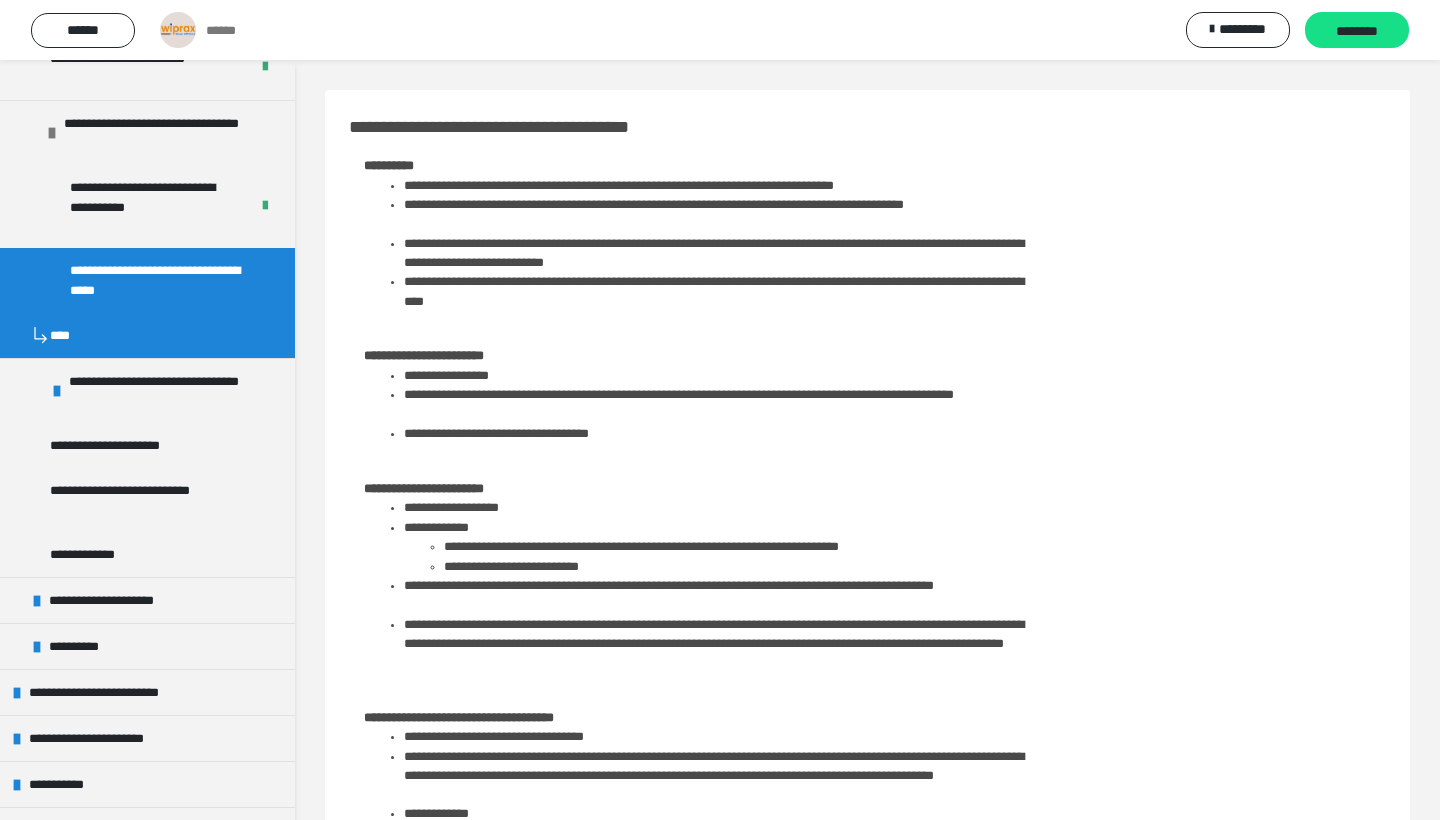 click on "**********" at bounding box center (867, 710) 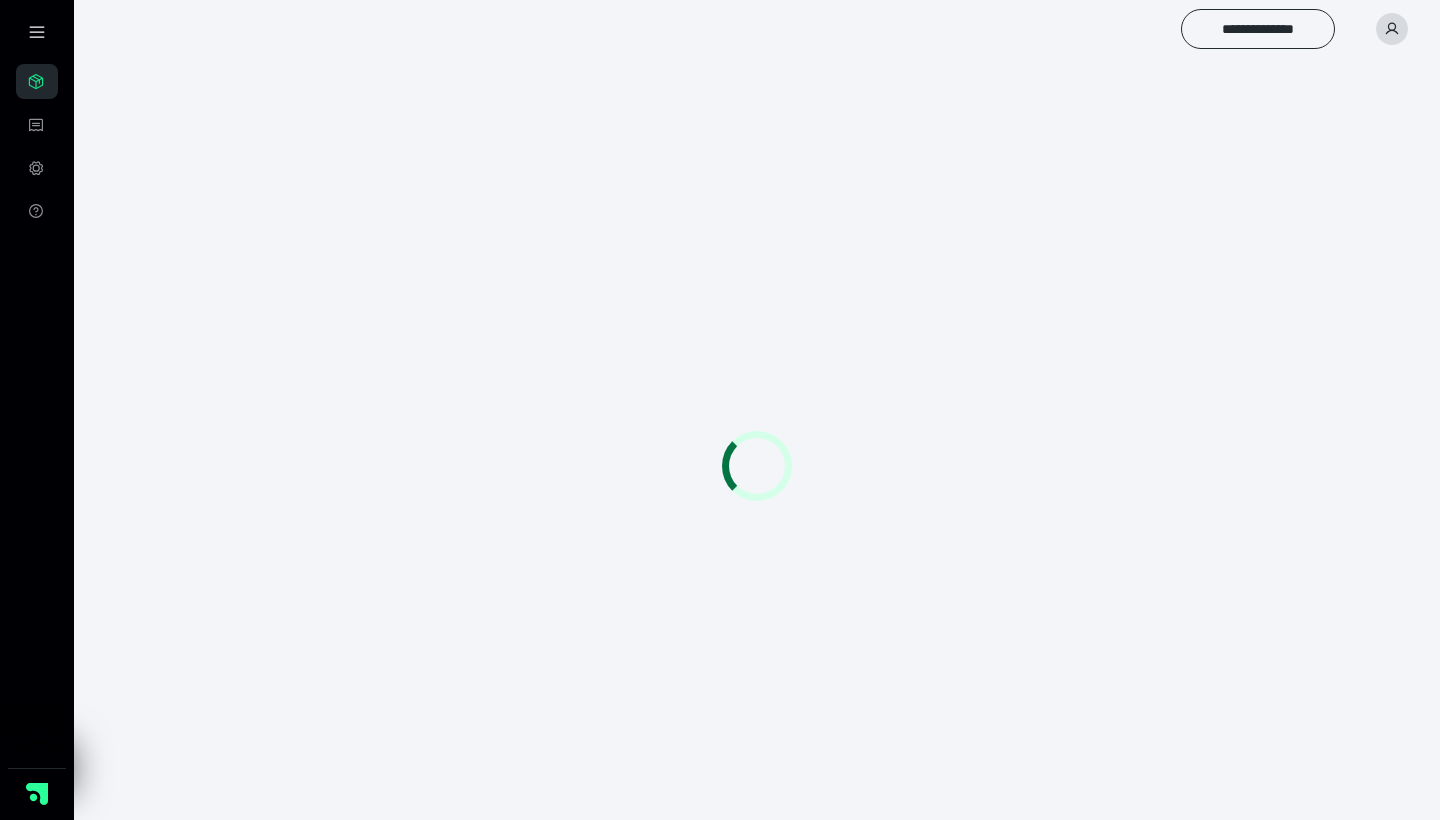 scroll, scrollTop: 0, scrollLeft: 0, axis: both 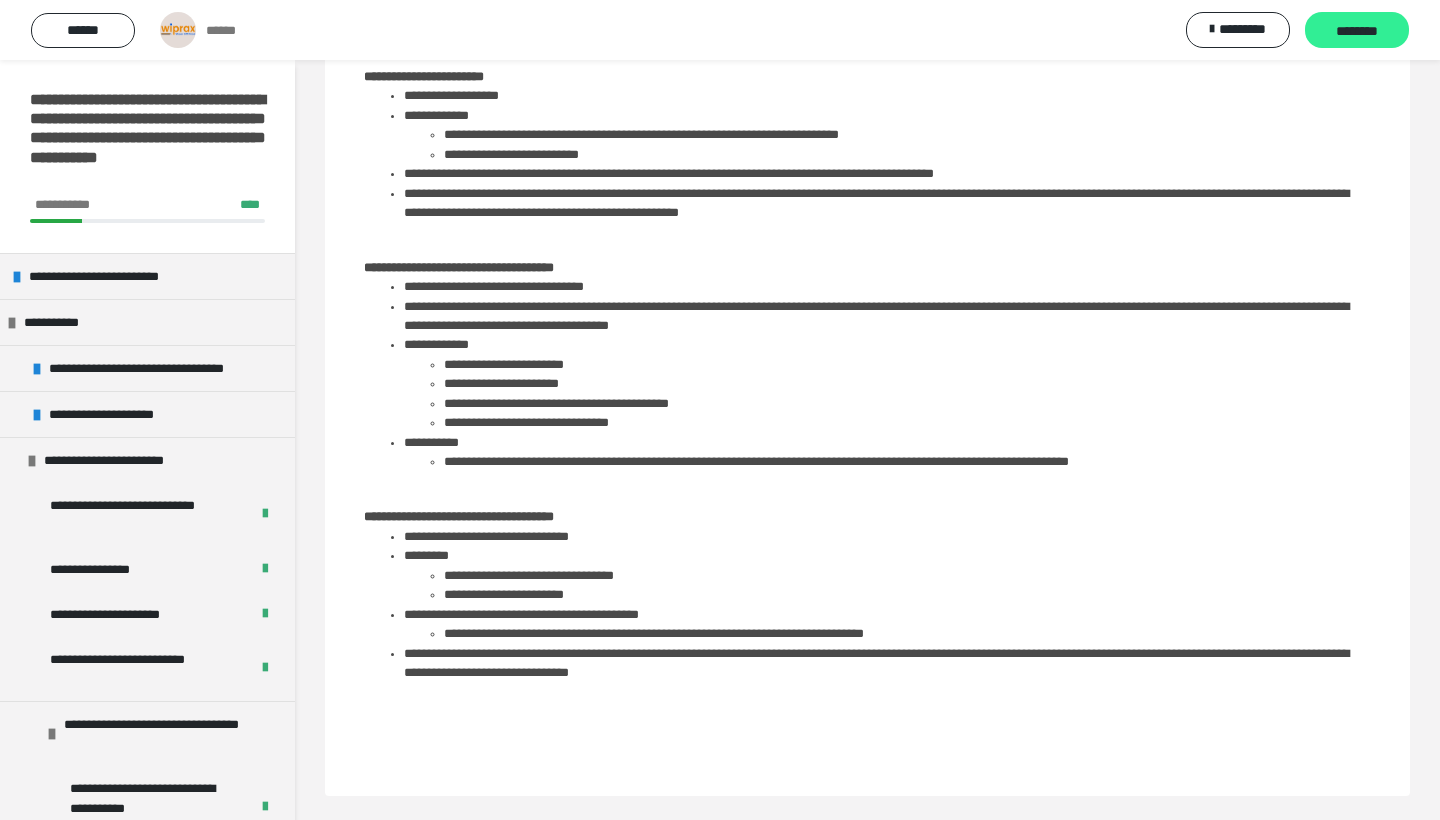 click on "********" at bounding box center [1357, 31] 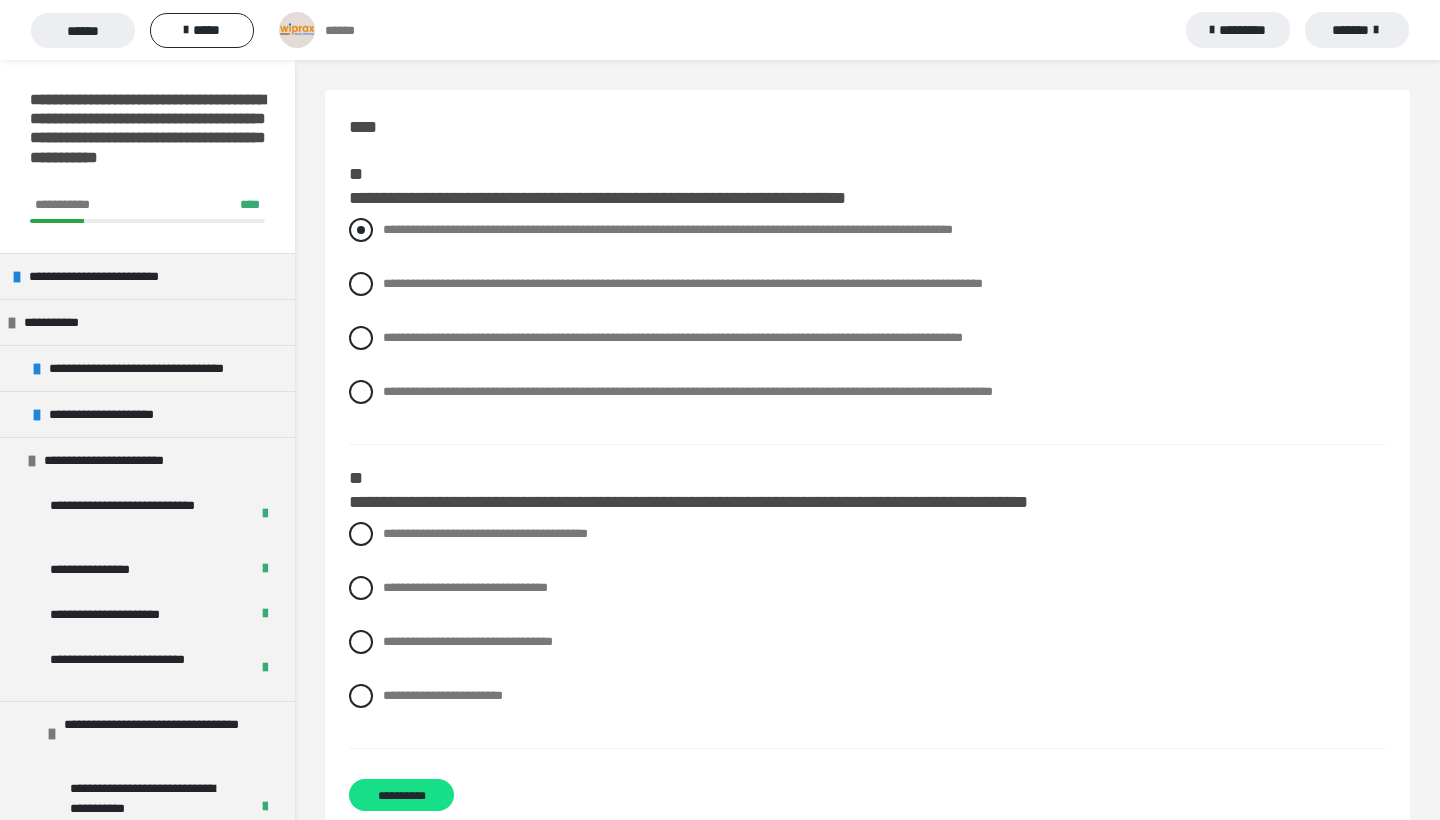 click on "**********" at bounding box center [668, 229] 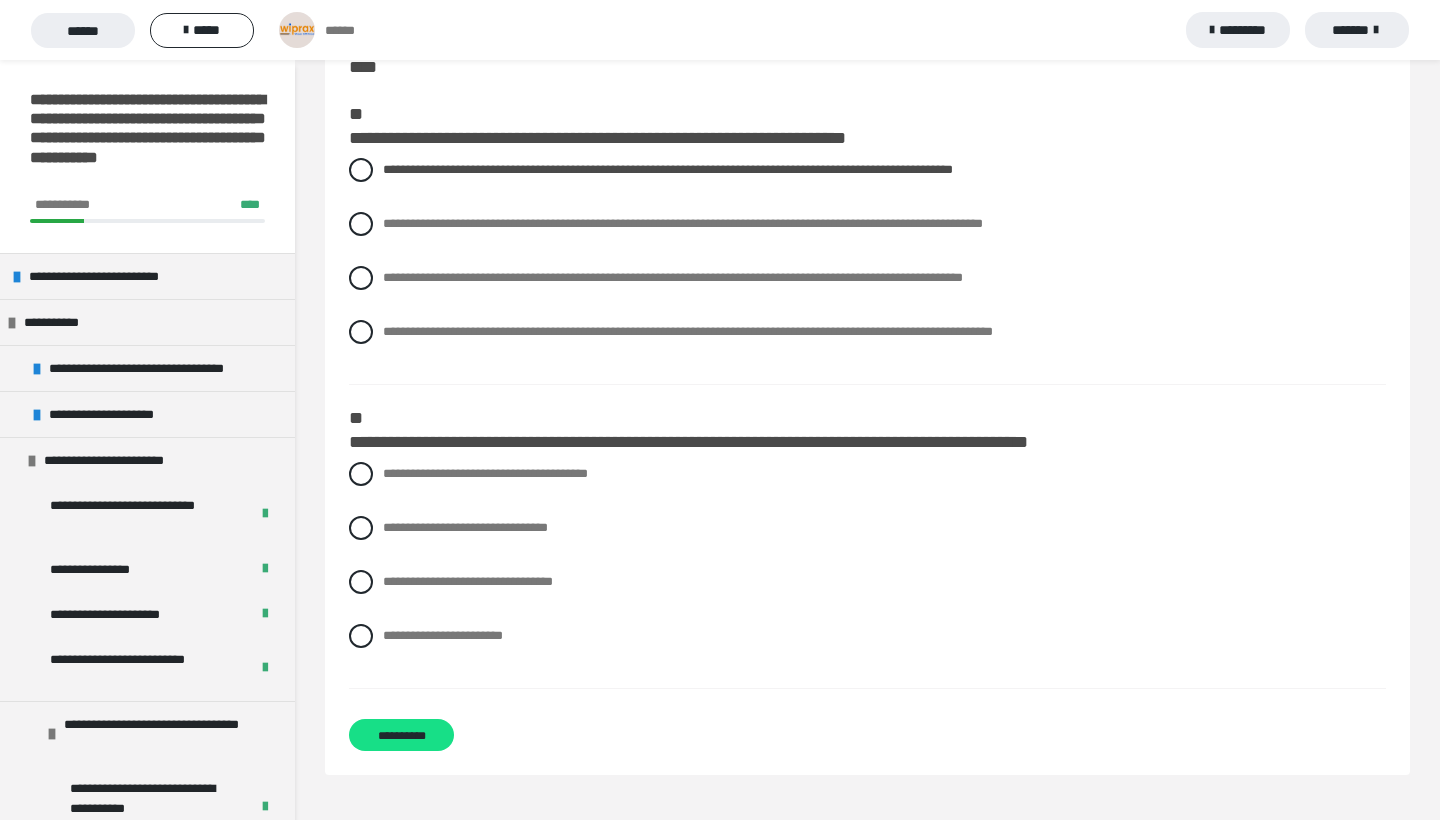 scroll, scrollTop: 60, scrollLeft: 0, axis: vertical 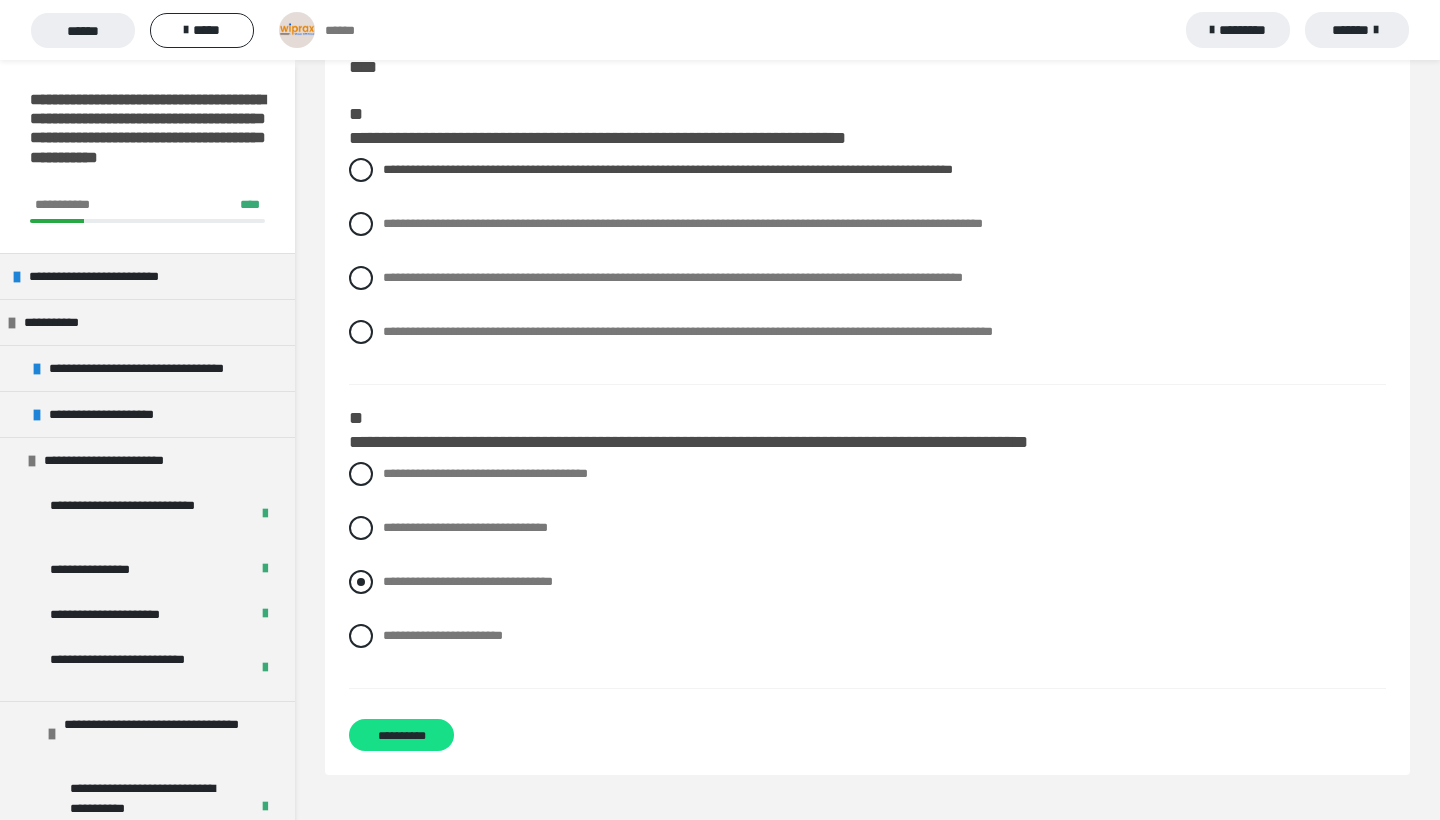 click on "**********" at bounding box center (468, 581) 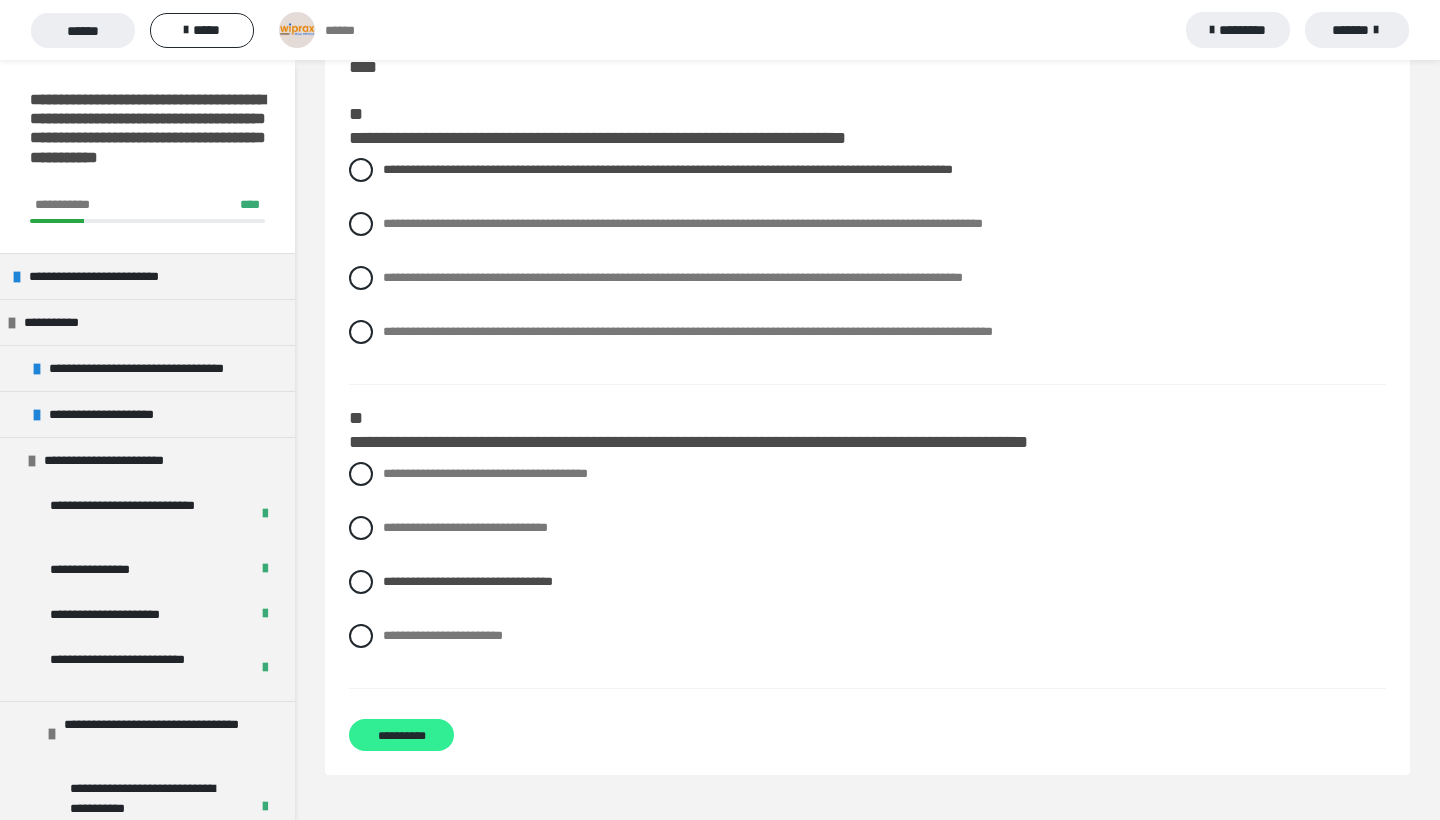 click on "**********" at bounding box center [401, 735] 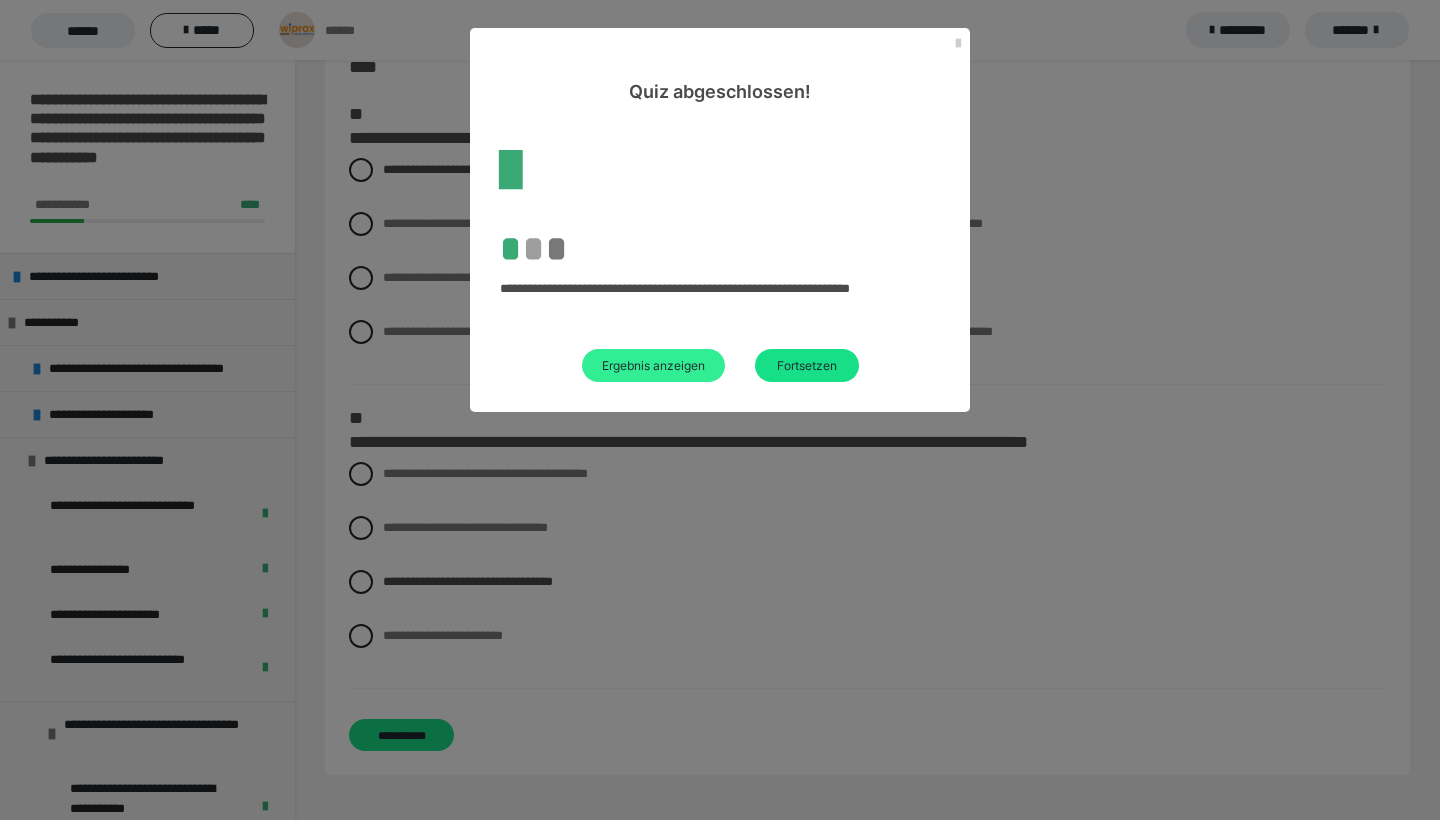 click on "Ergebnis anzeigen" at bounding box center (653, 365) 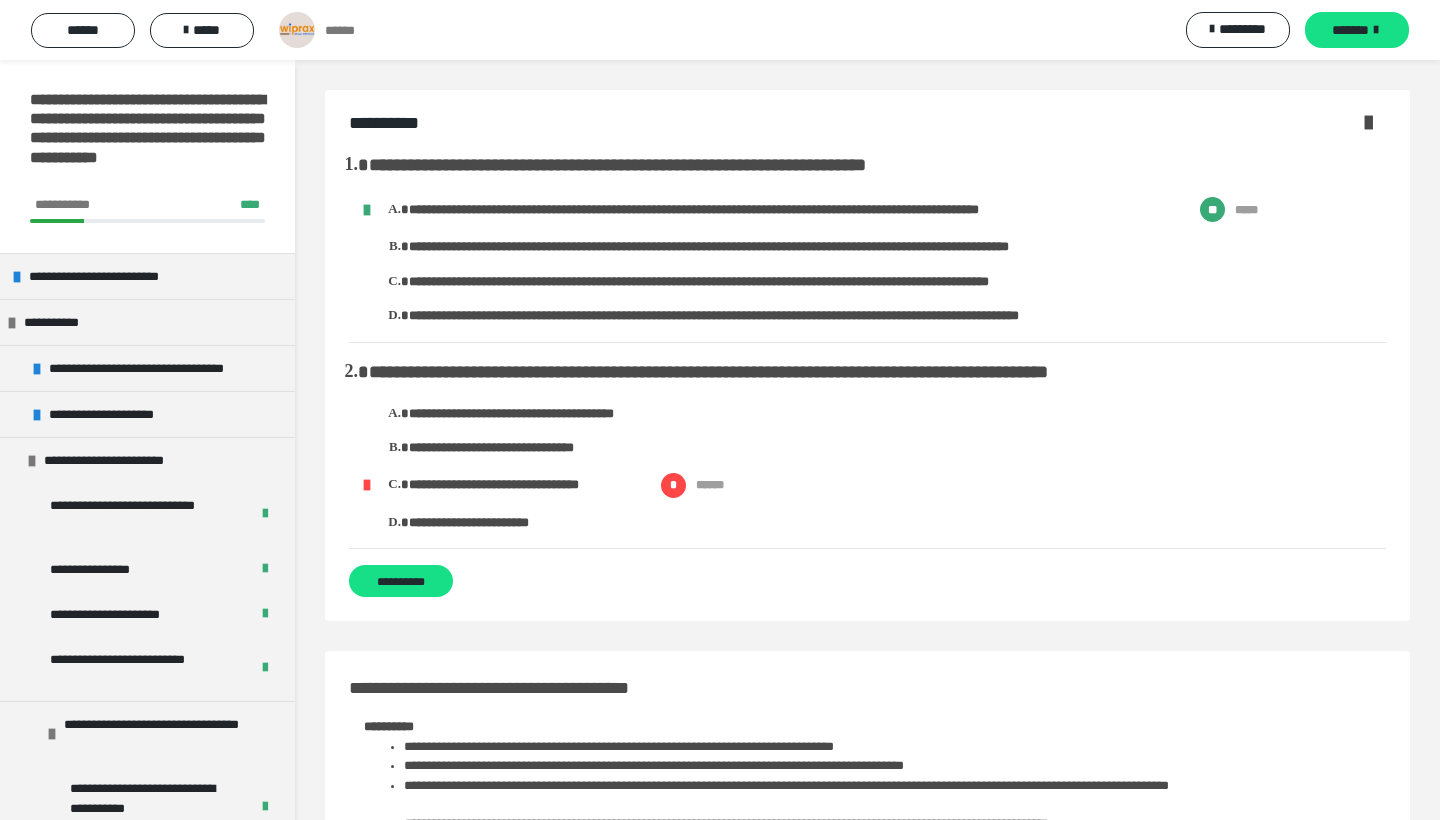 scroll, scrollTop: 0, scrollLeft: 0, axis: both 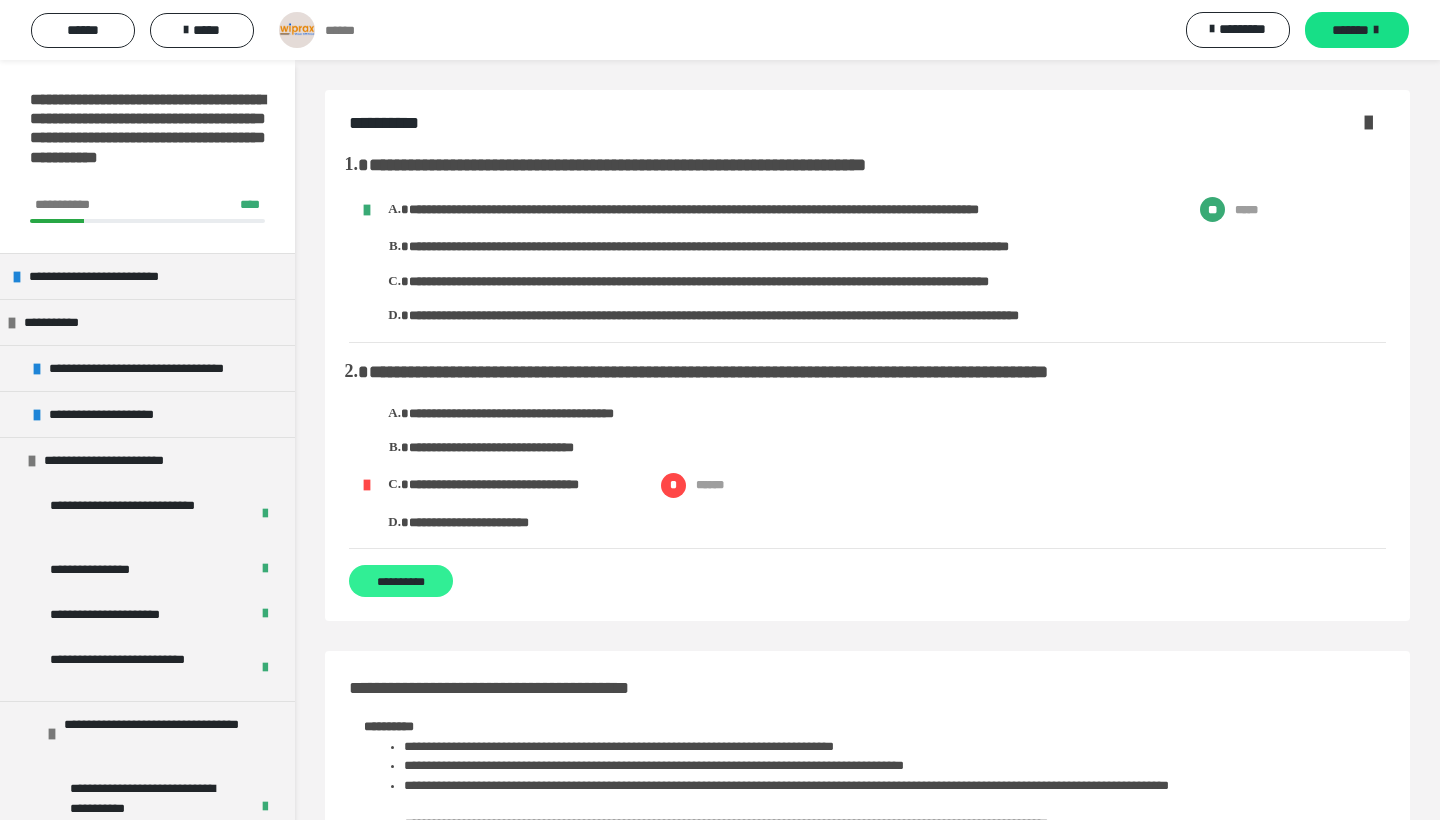 click on "**********" at bounding box center [401, 581] 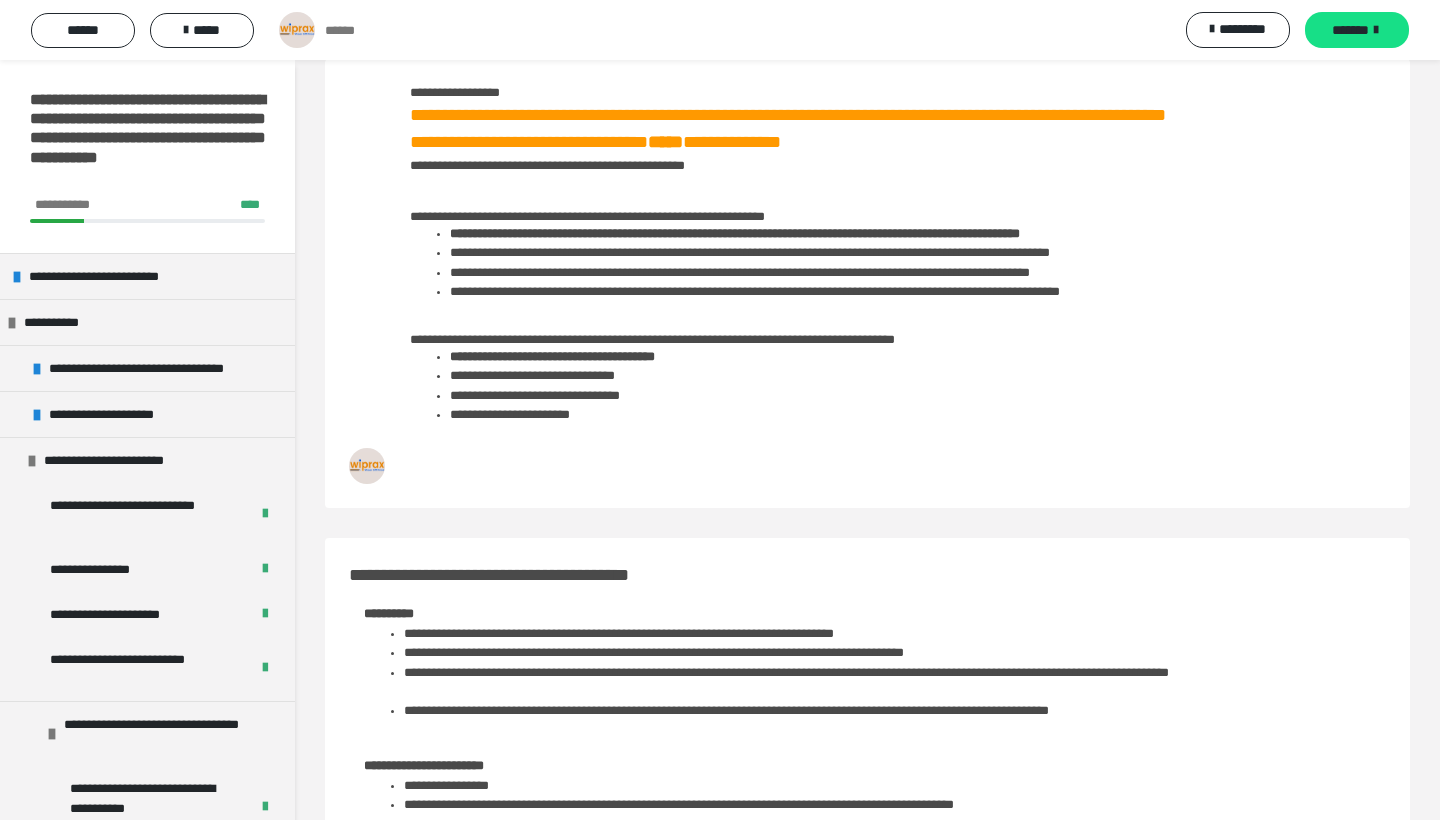 scroll, scrollTop: 161, scrollLeft: 0, axis: vertical 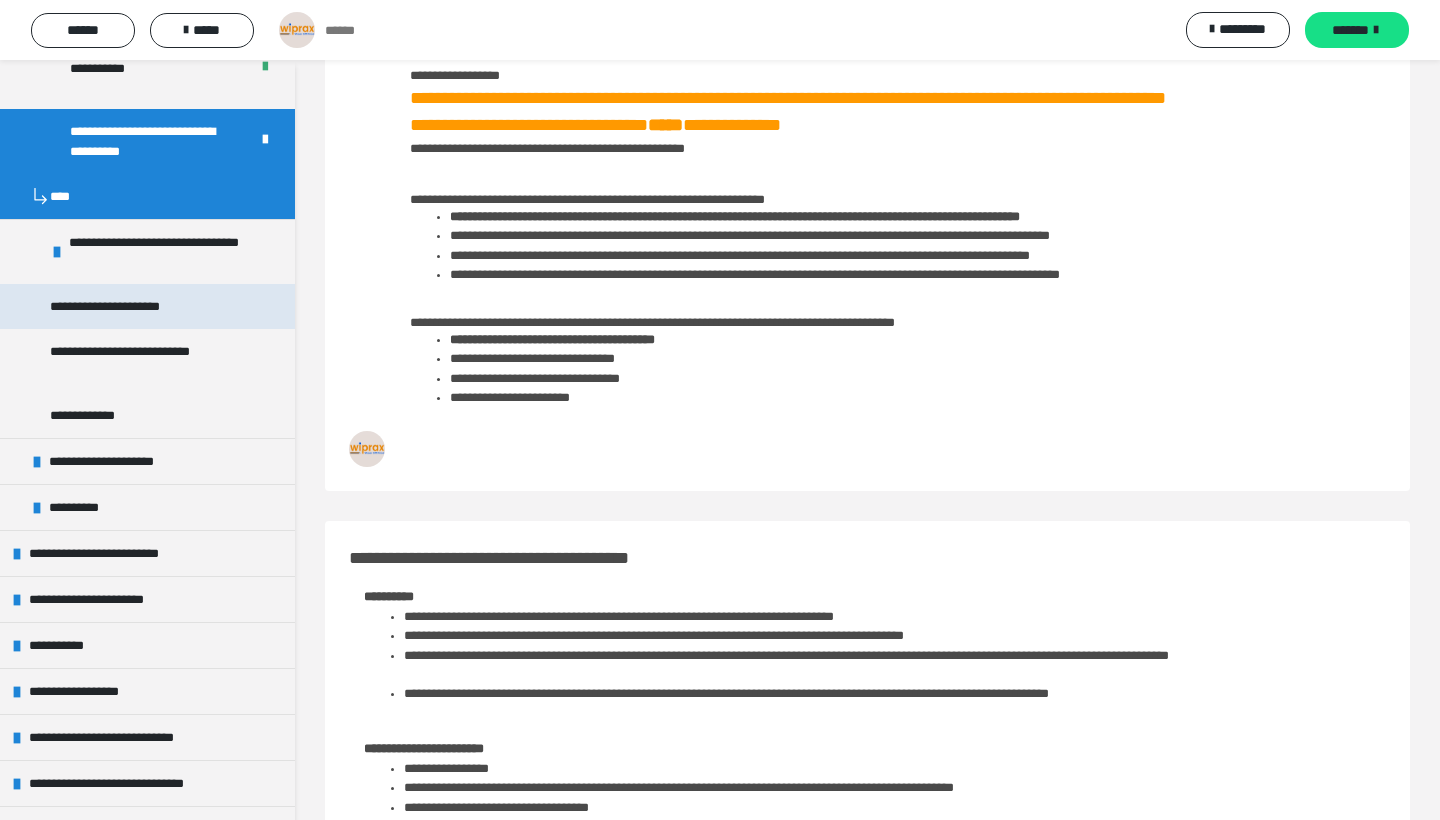 click on "**********" at bounding box center [147, 306] 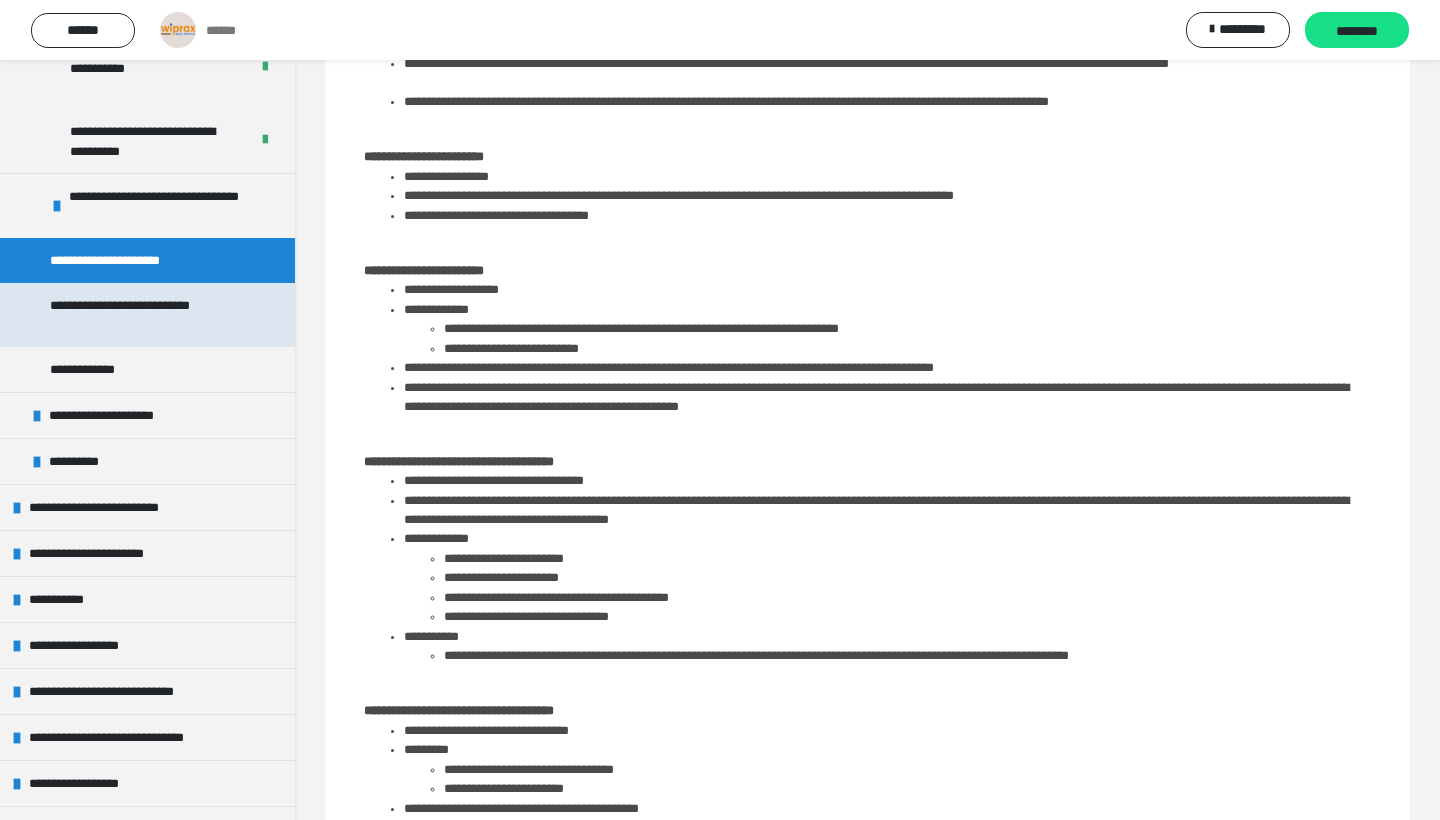 scroll, scrollTop: 60, scrollLeft: 0, axis: vertical 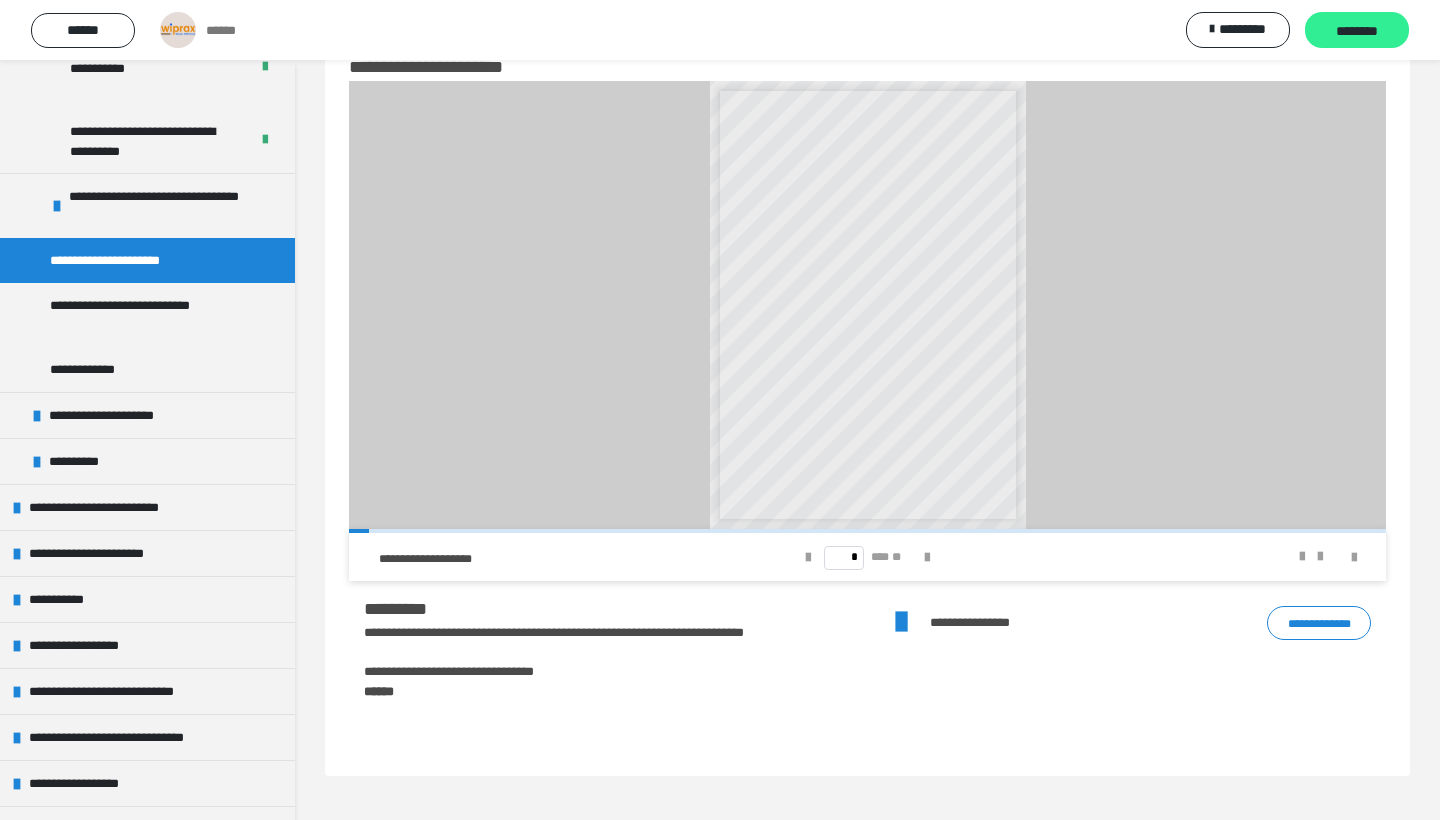 click on "********" at bounding box center [1357, 30] 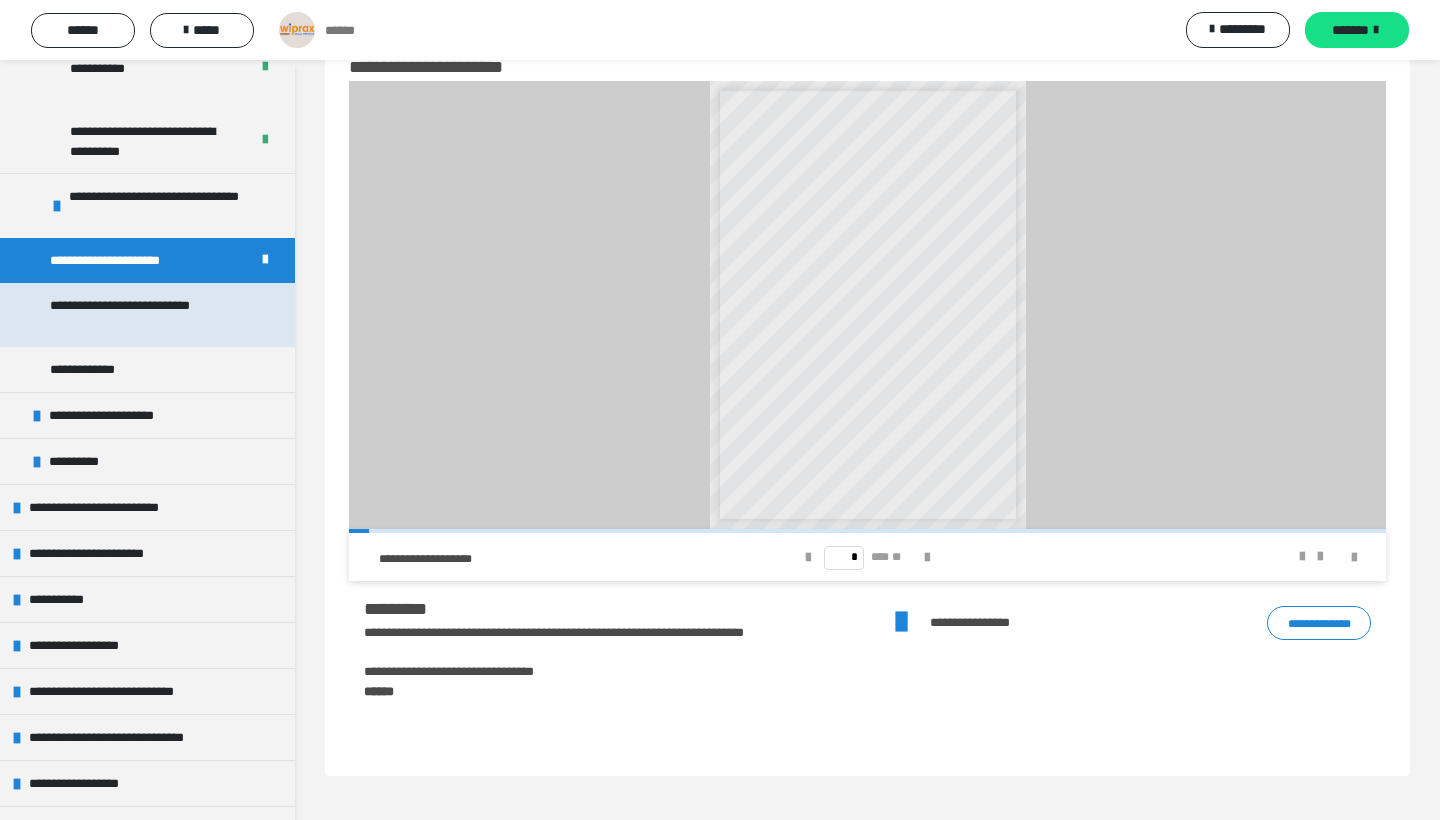 click on "**********" at bounding box center [149, 315] 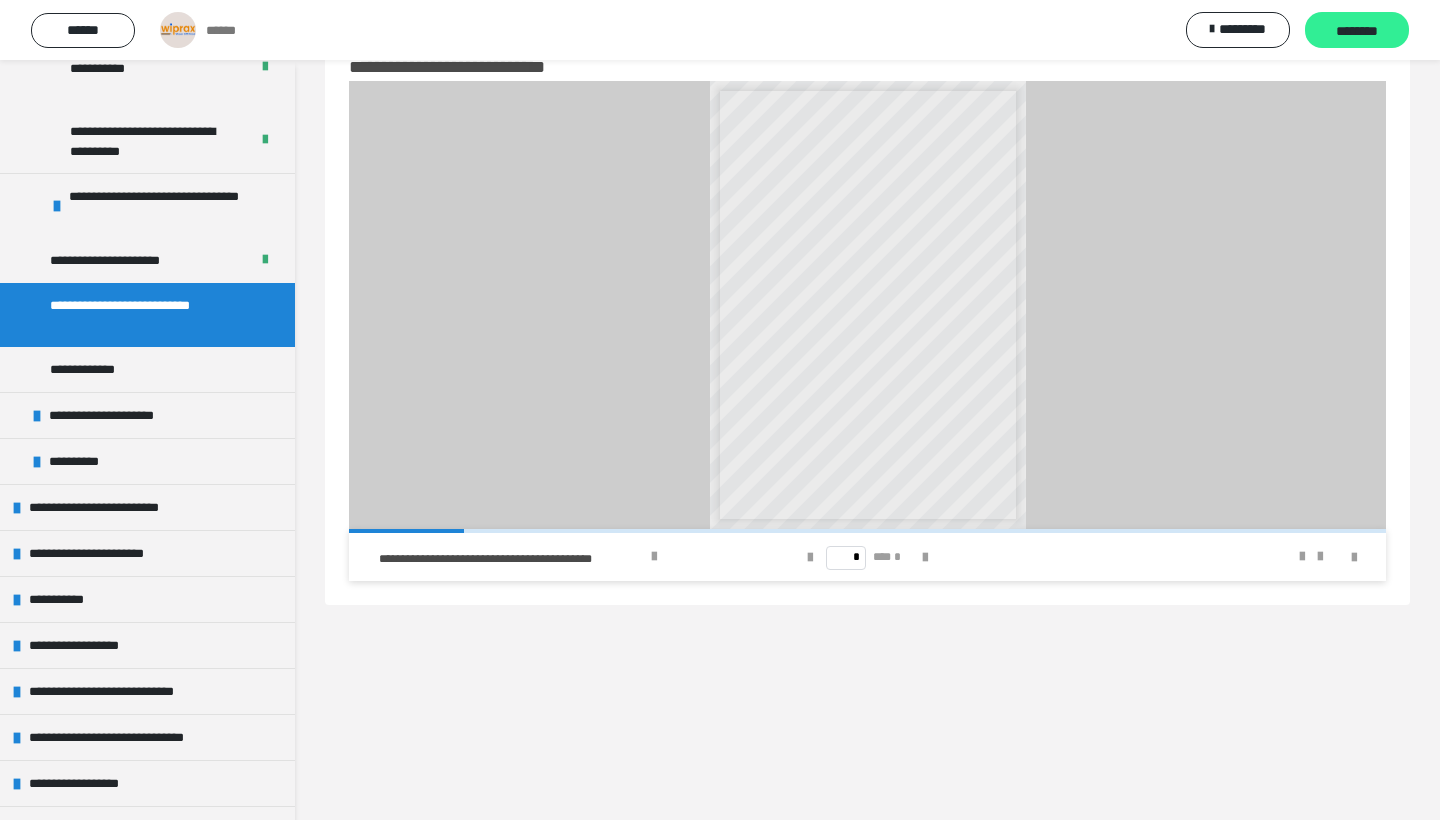 click on "********" at bounding box center [1357, 31] 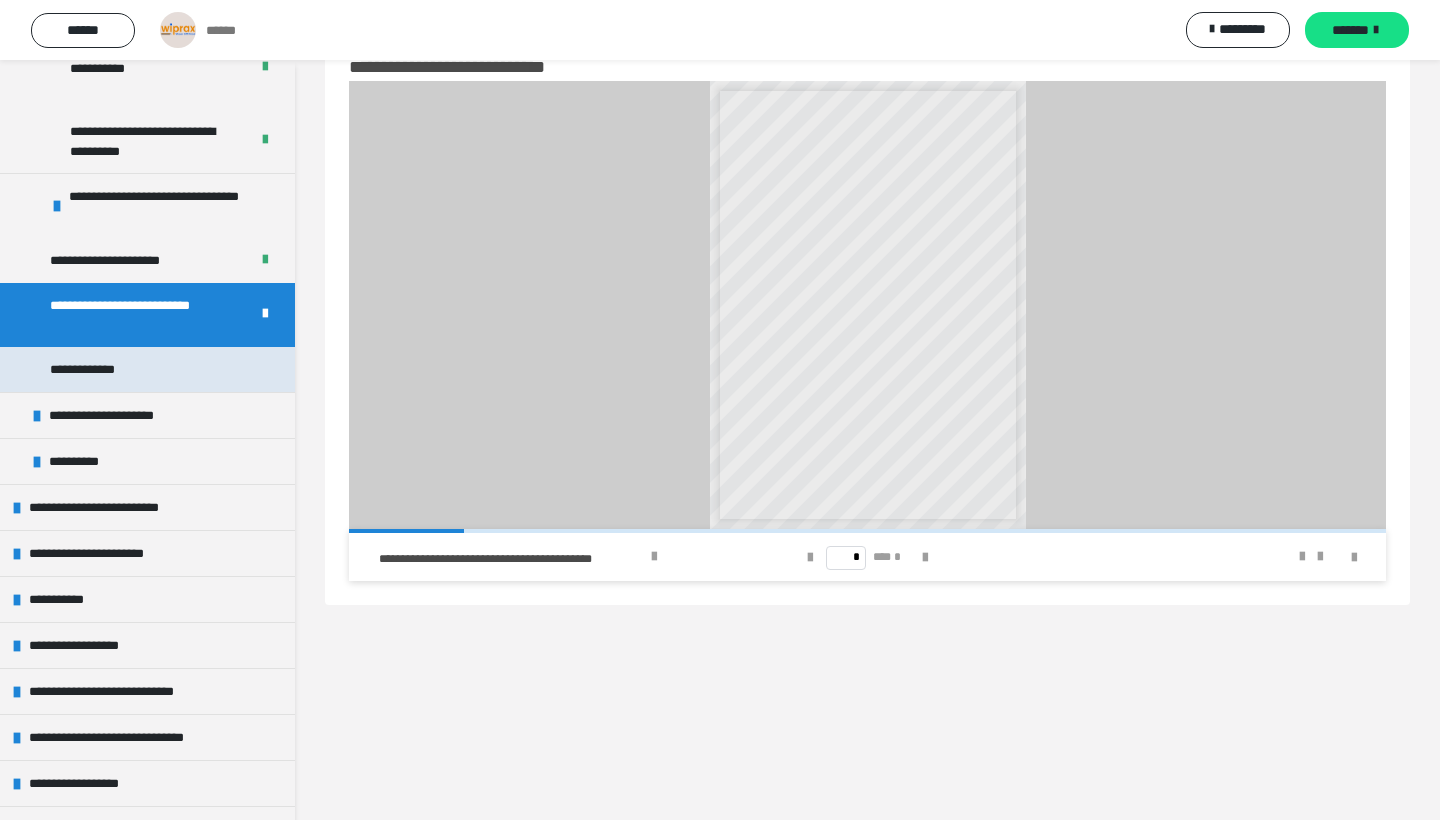 click on "**********" at bounding box center [97, 369] 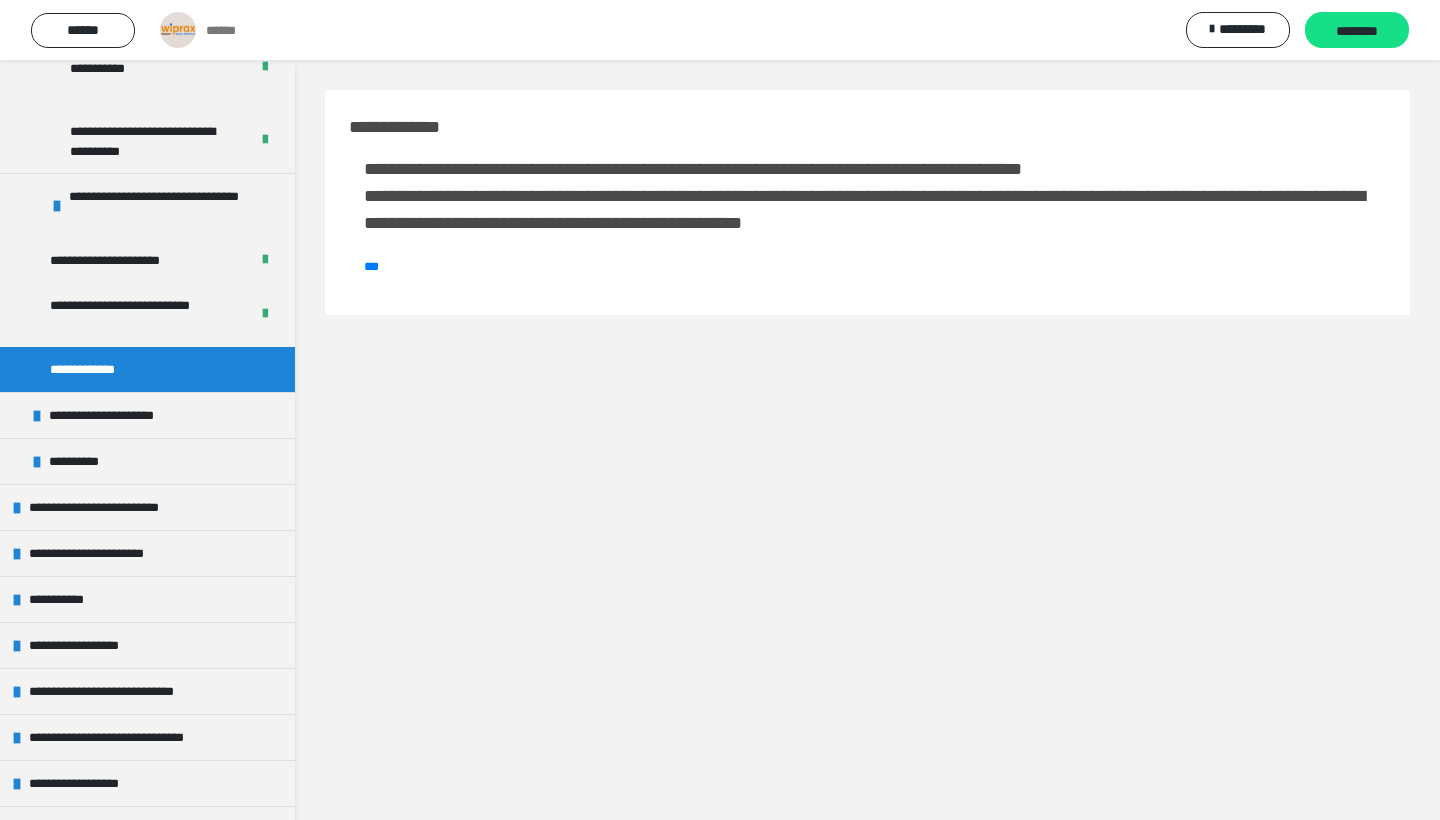 scroll, scrollTop: 0, scrollLeft: 0, axis: both 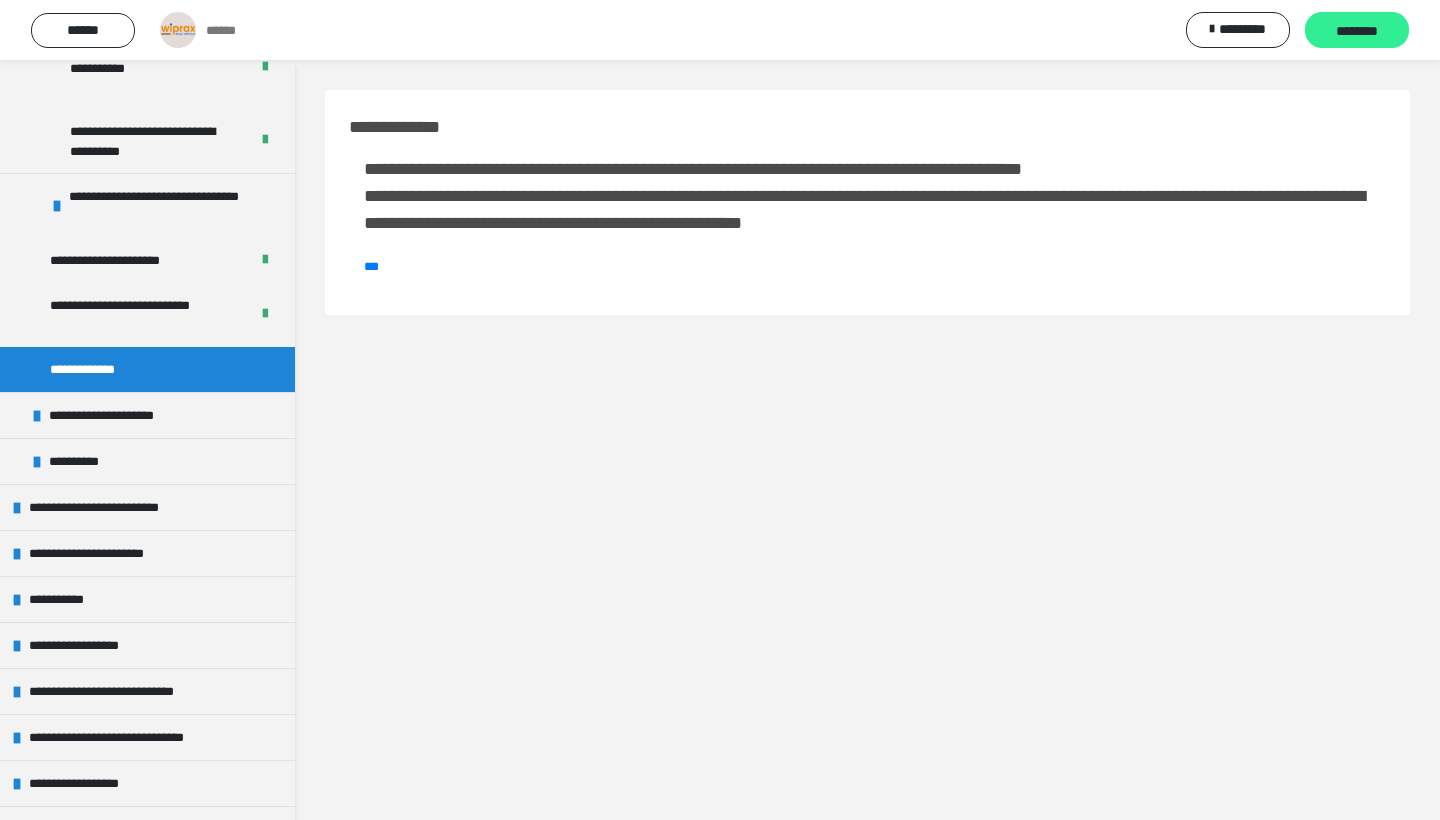 click on "********" at bounding box center [1357, 30] 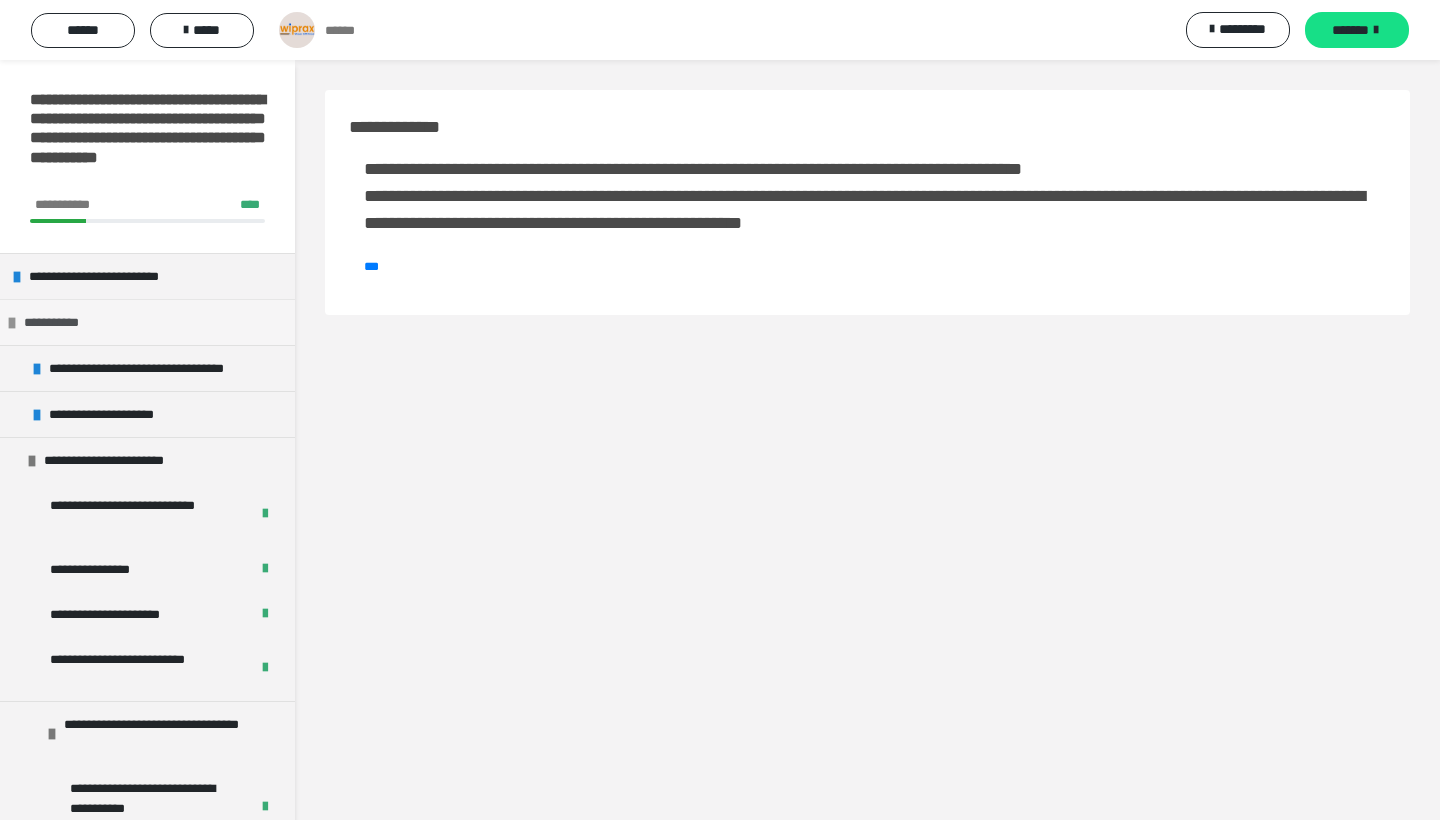 scroll, scrollTop: 0, scrollLeft: 0, axis: both 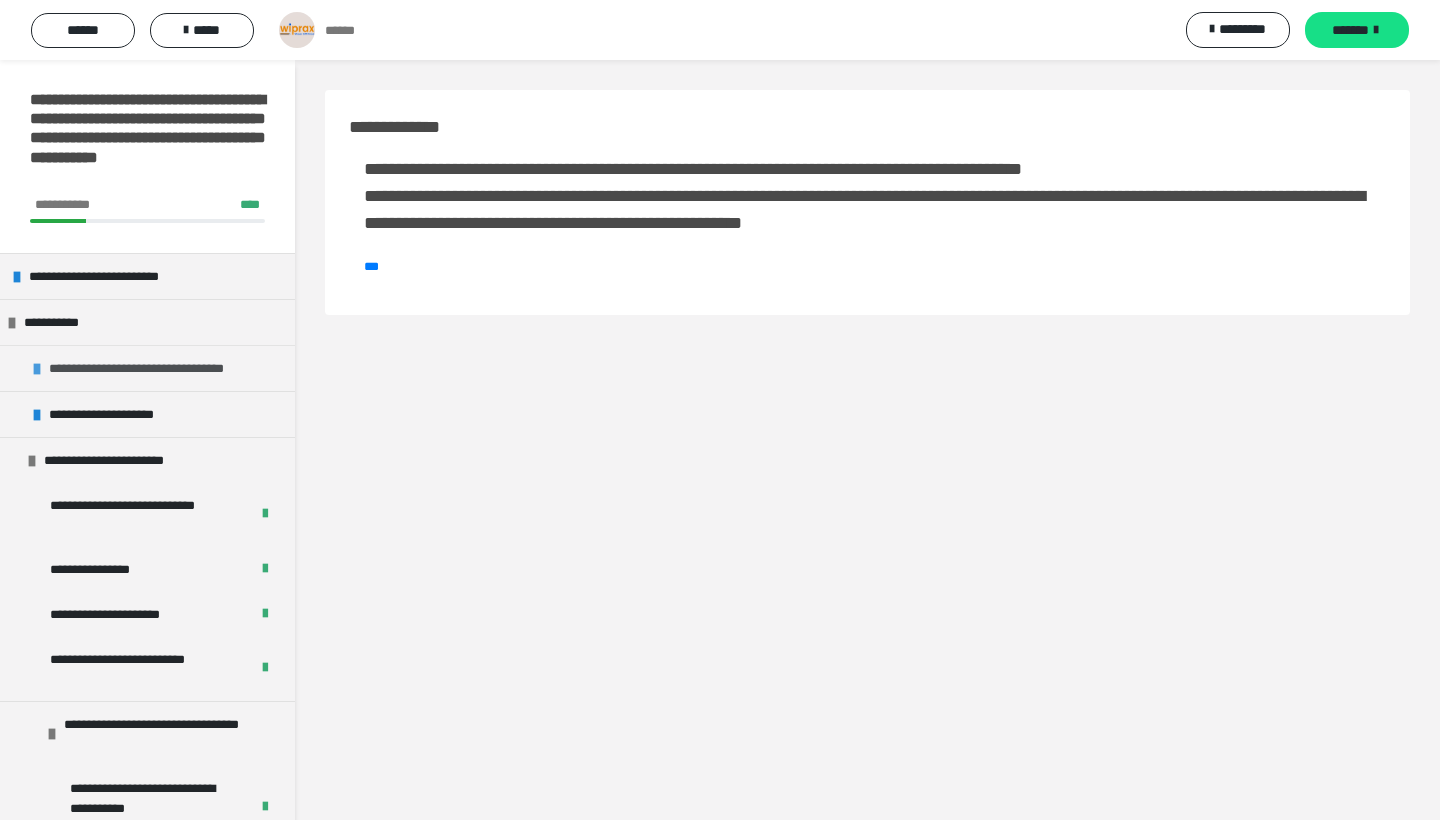 click on "**********" at bounding box center [164, 368] 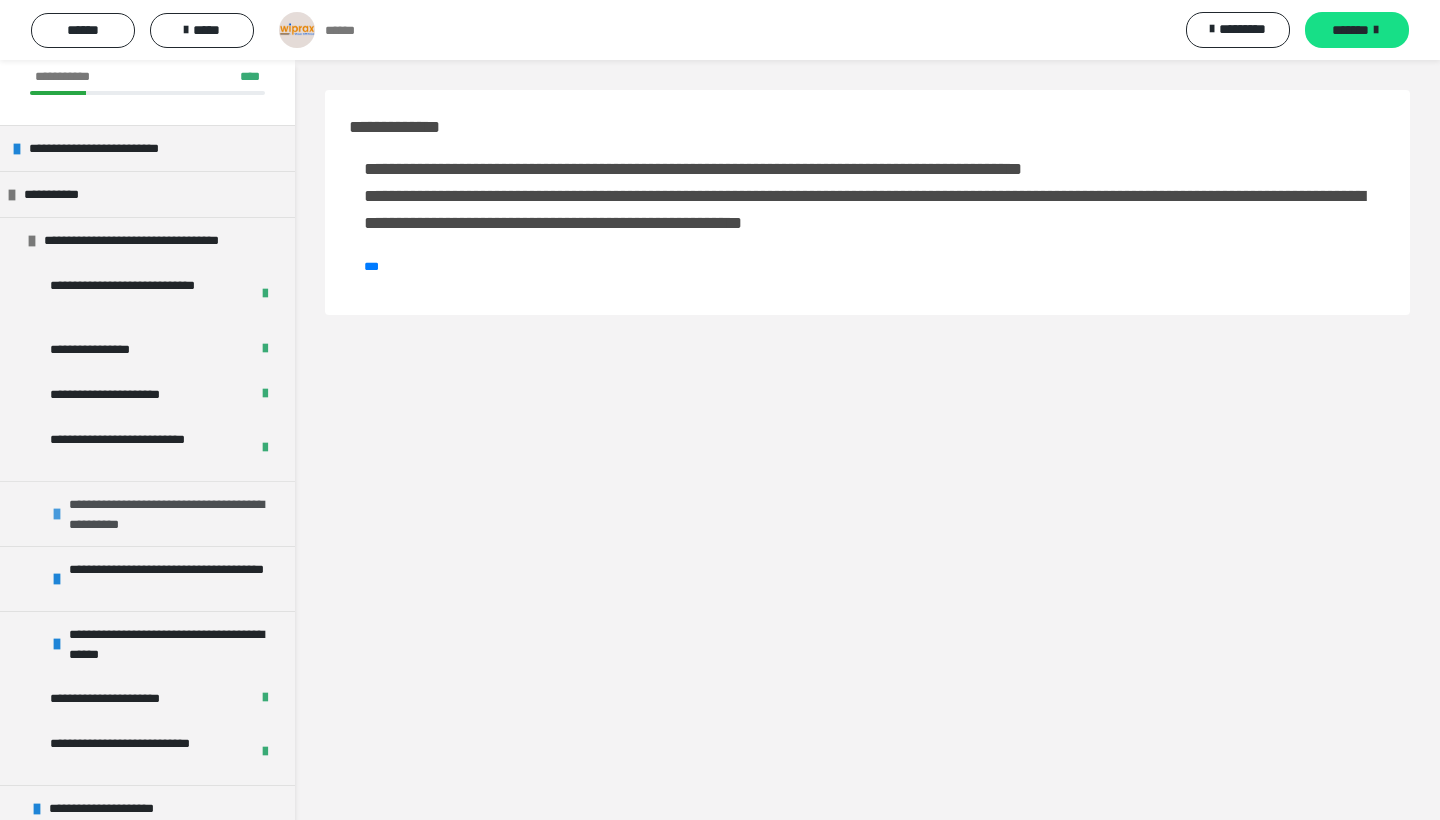scroll, scrollTop: 198, scrollLeft: 0, axis: vertical 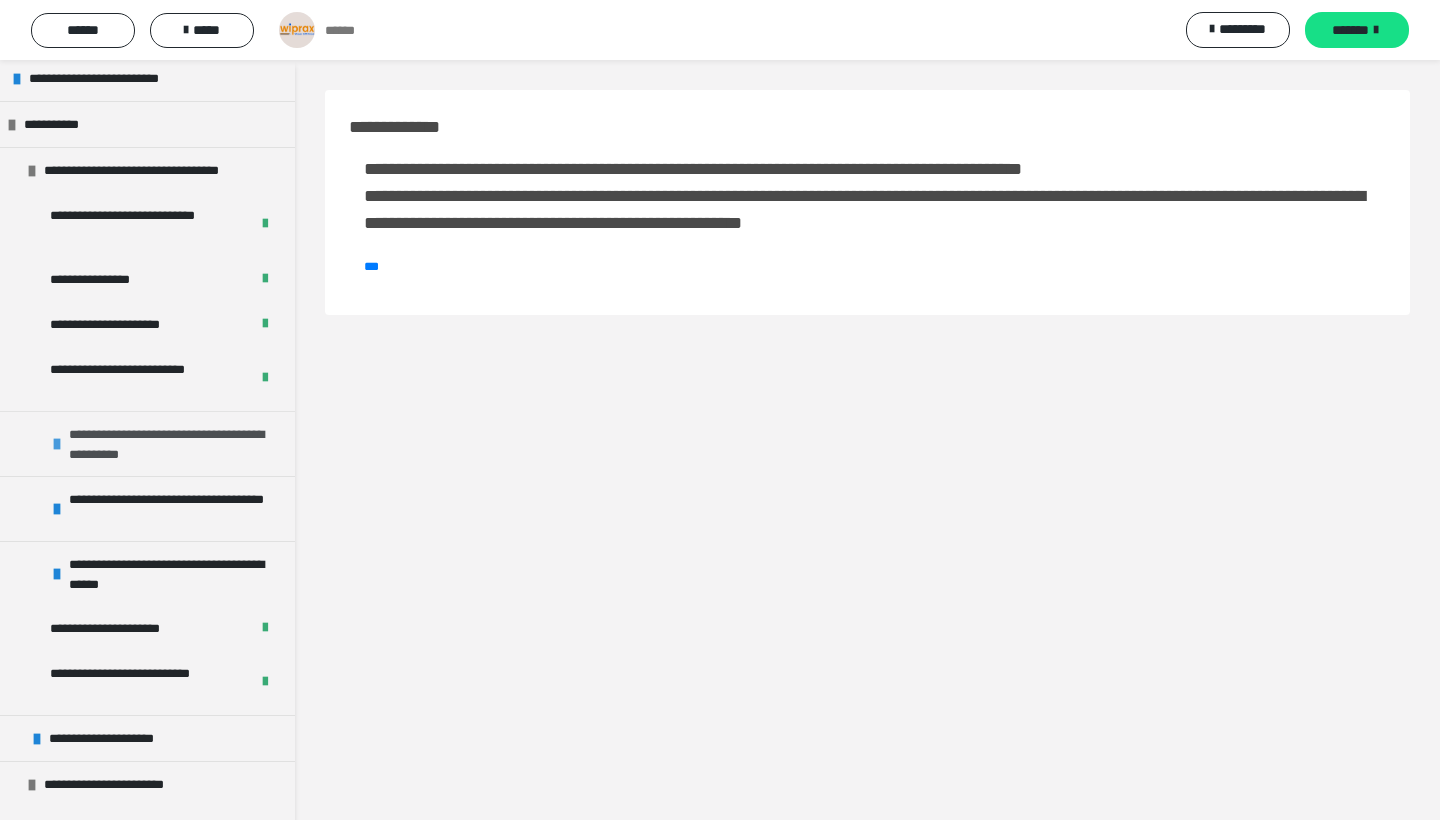 click on "**********" at bounding box center (177, 444) 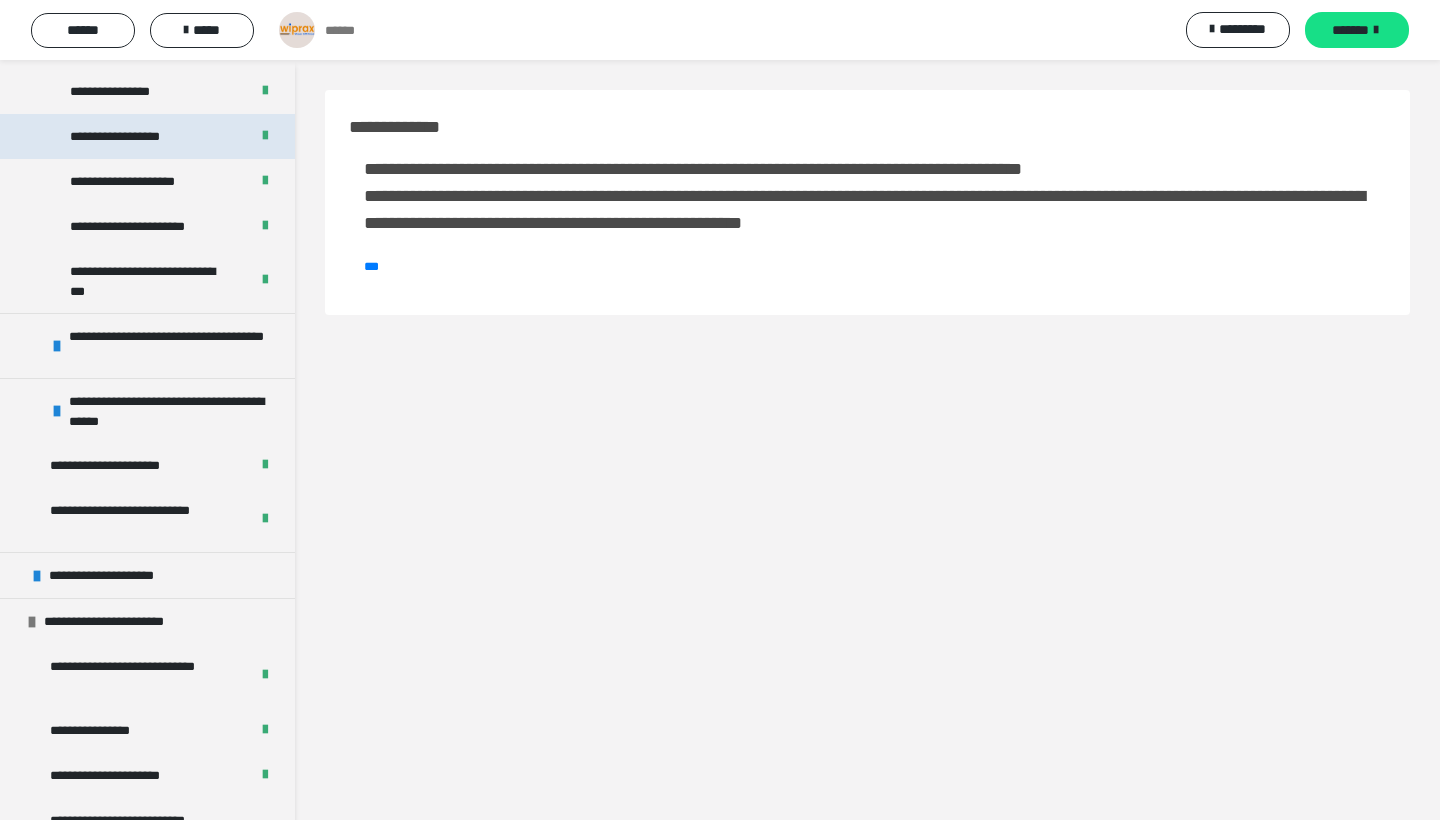 scroll, scrollTop: 631, scrollLeft: 0, axis: vertical 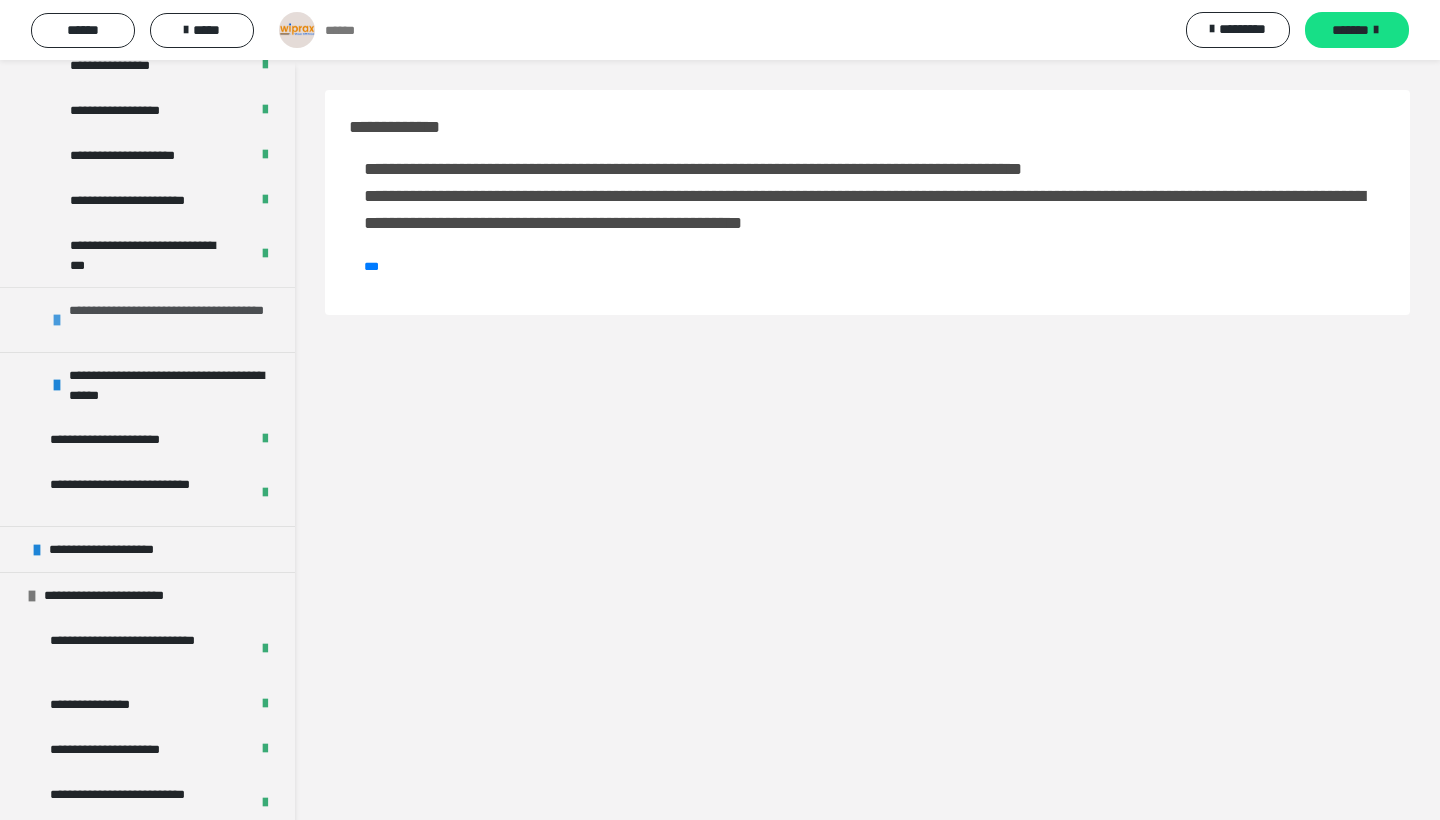 click on "**********" at bounding box center (177, 320) 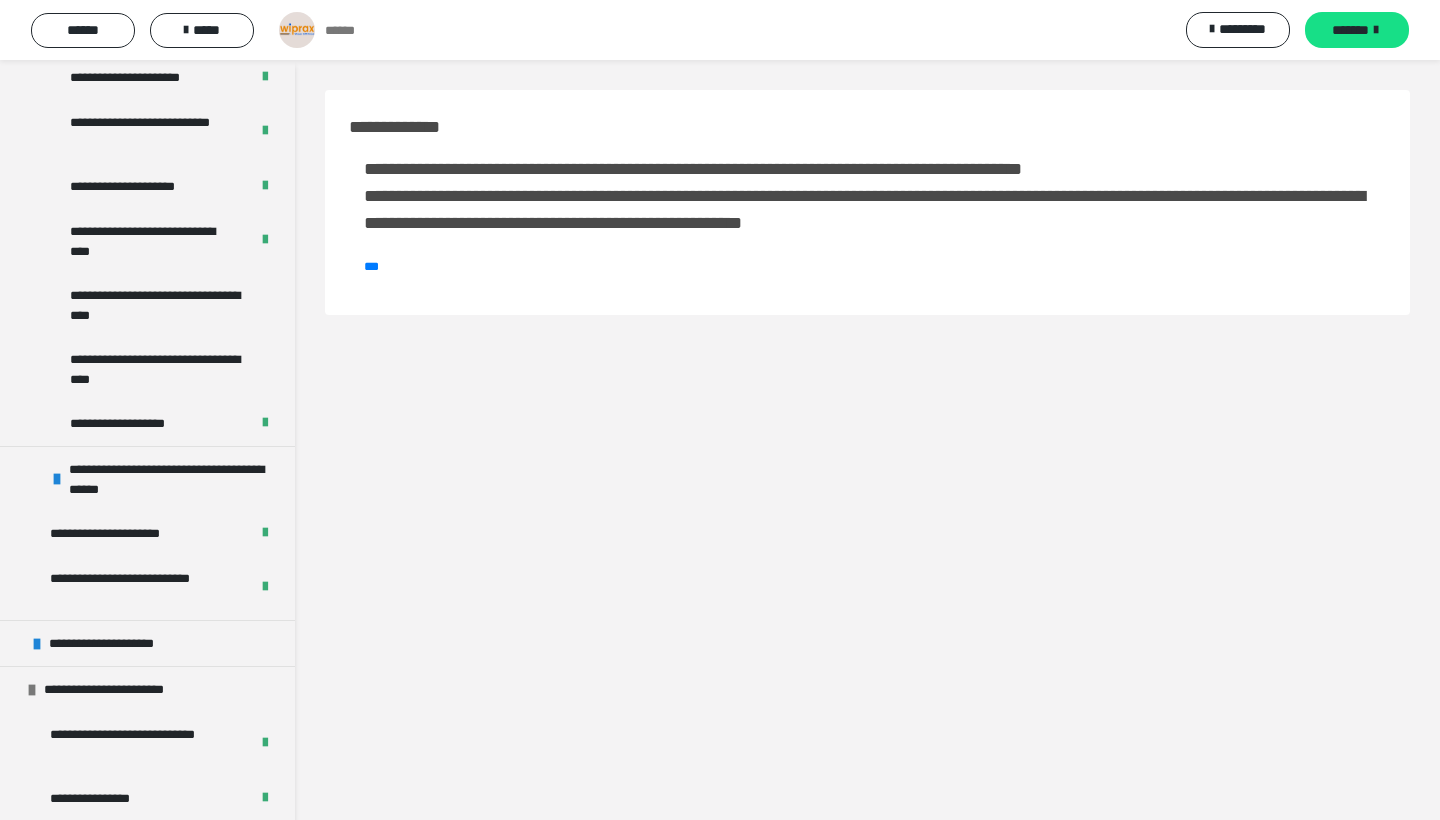 scroll, scrollTop: 1426, scrollLeft: 0, axis: vertical 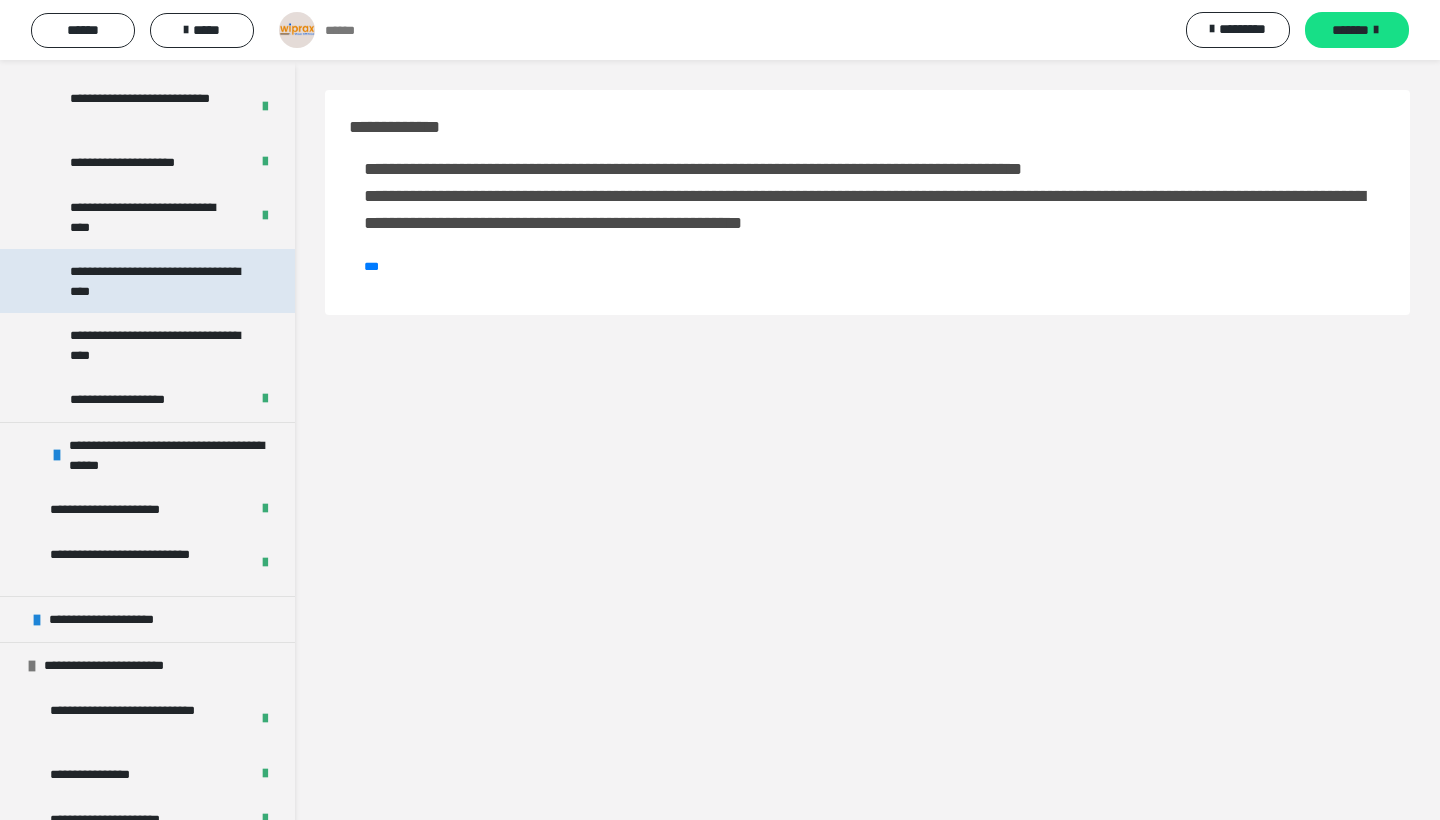 click on "**********" at bounding box center [159, 281] 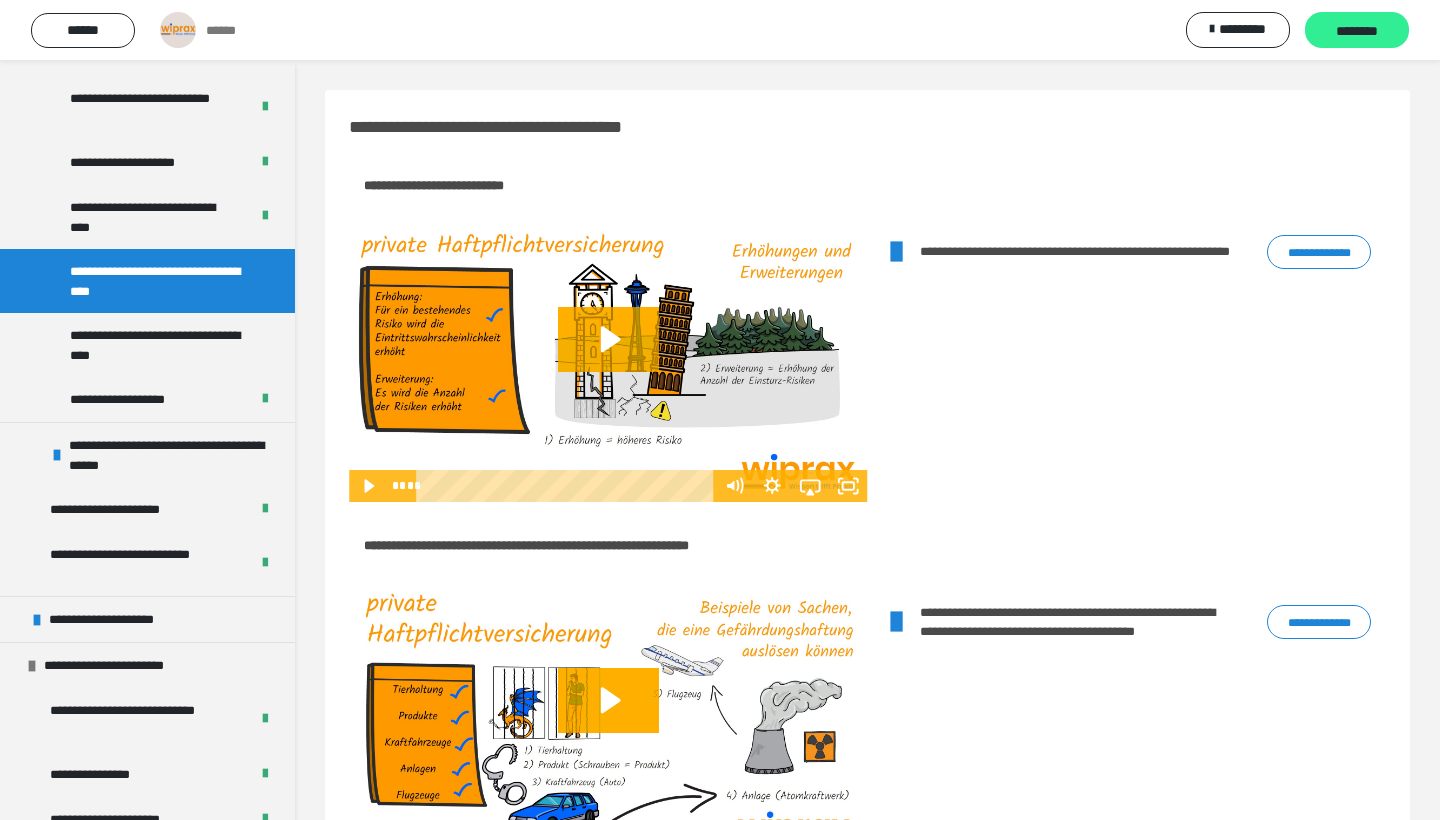 click on "********" at bounding box center [1357, 31] 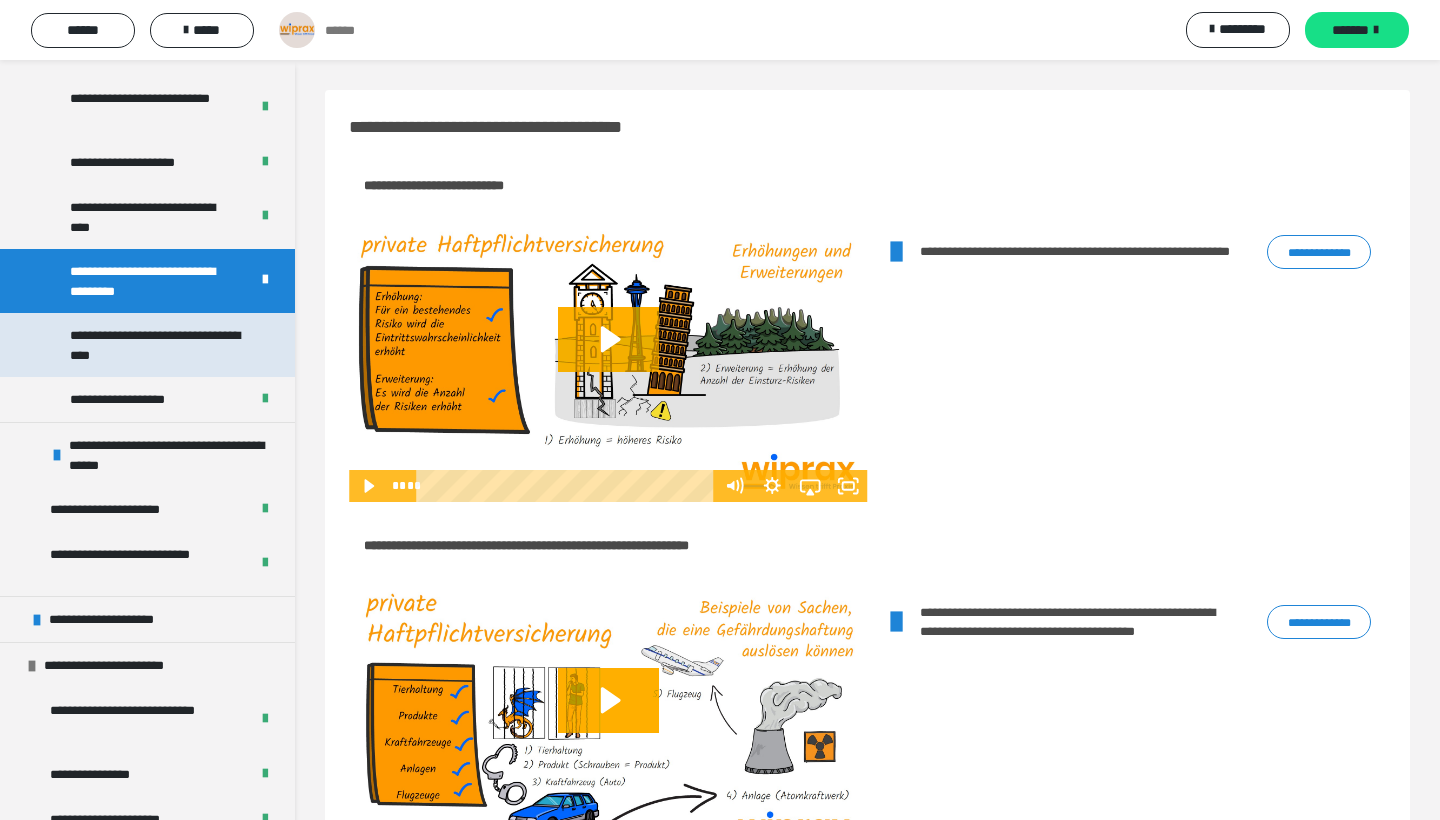 click on "**********" at bounding box center [159, 345] 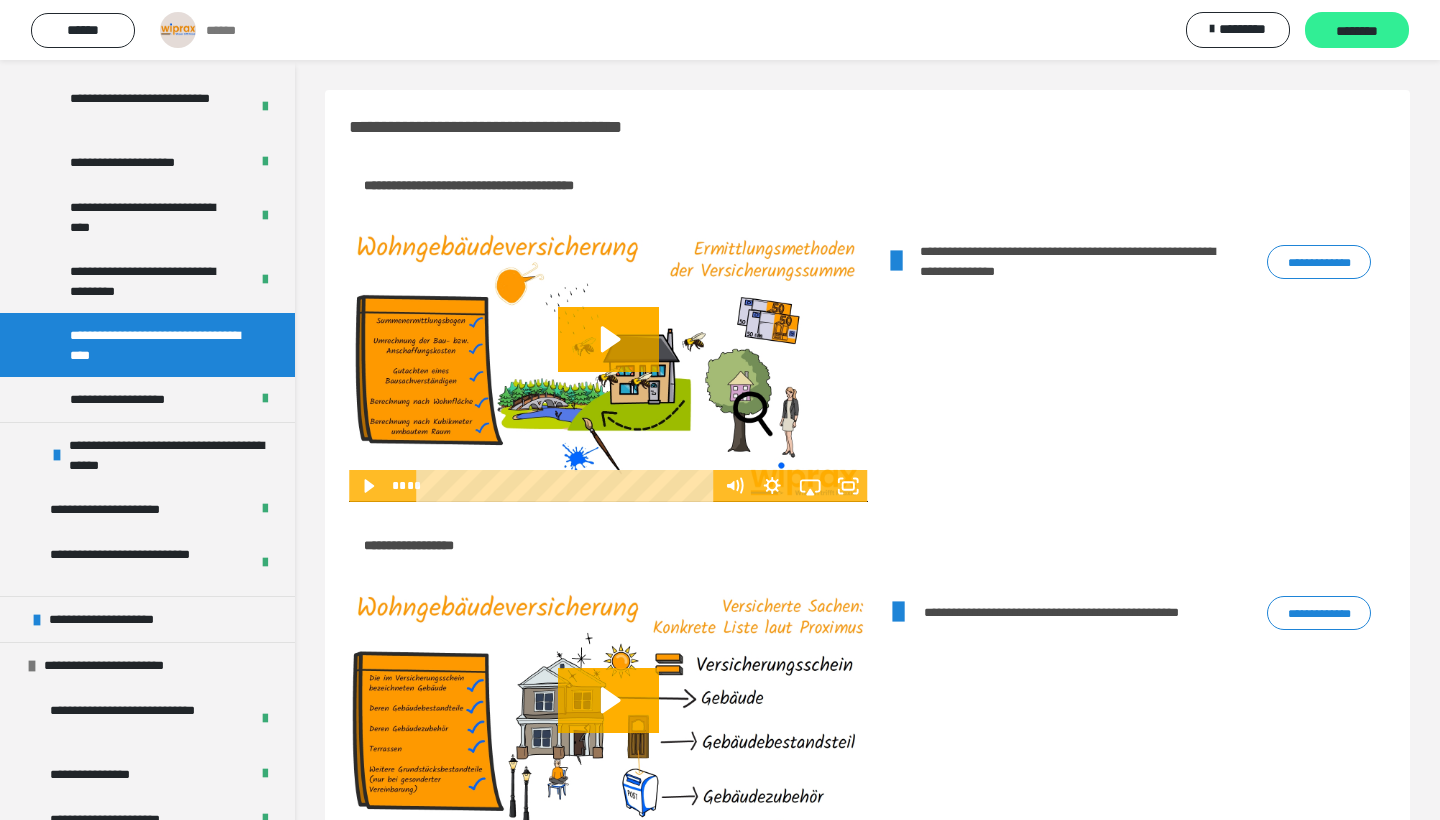click on "********" at bounding box center [1357, 31] 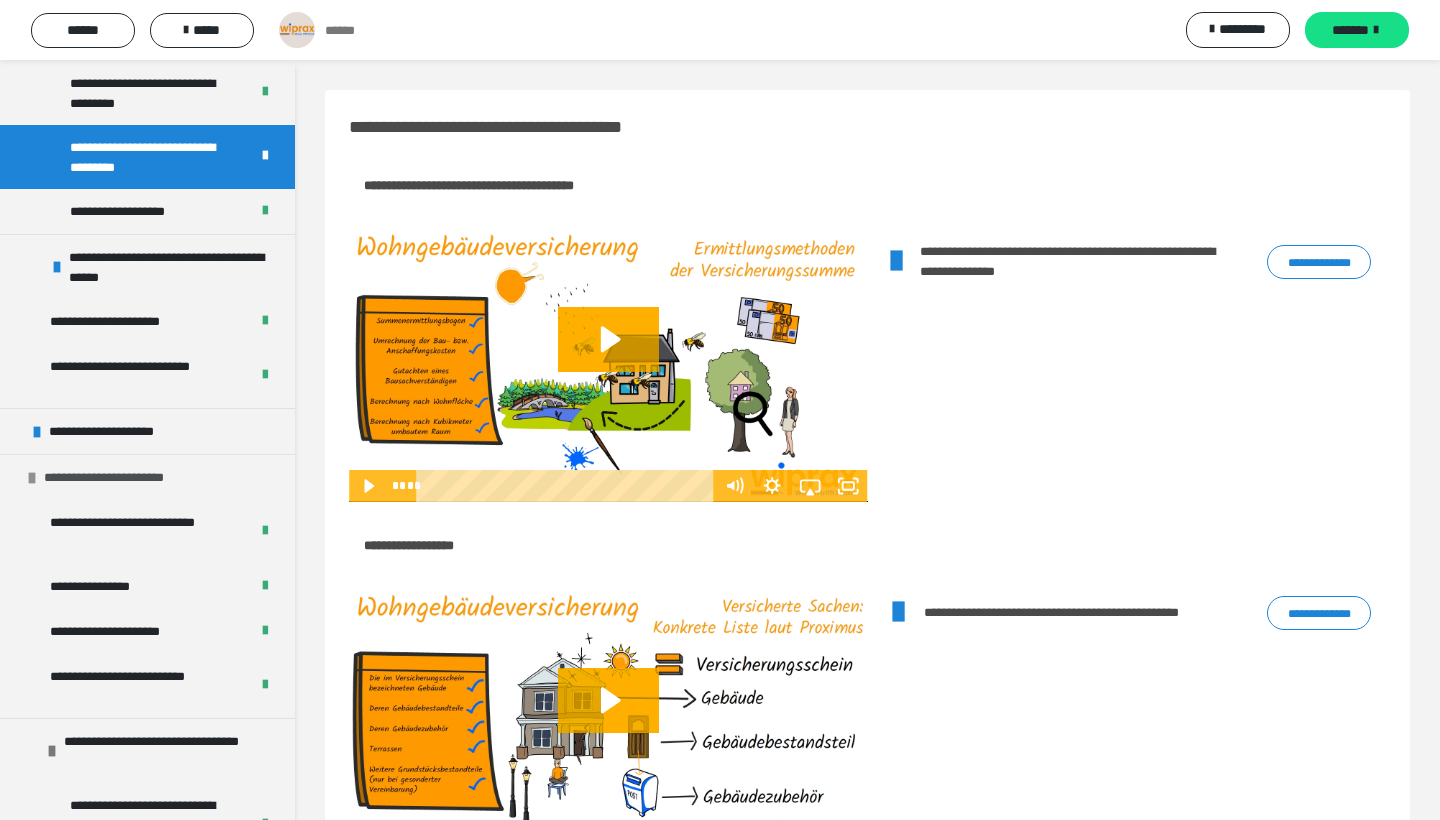 scroll, scrollTop: 1618, scrollLeft: 0, axis: vertical 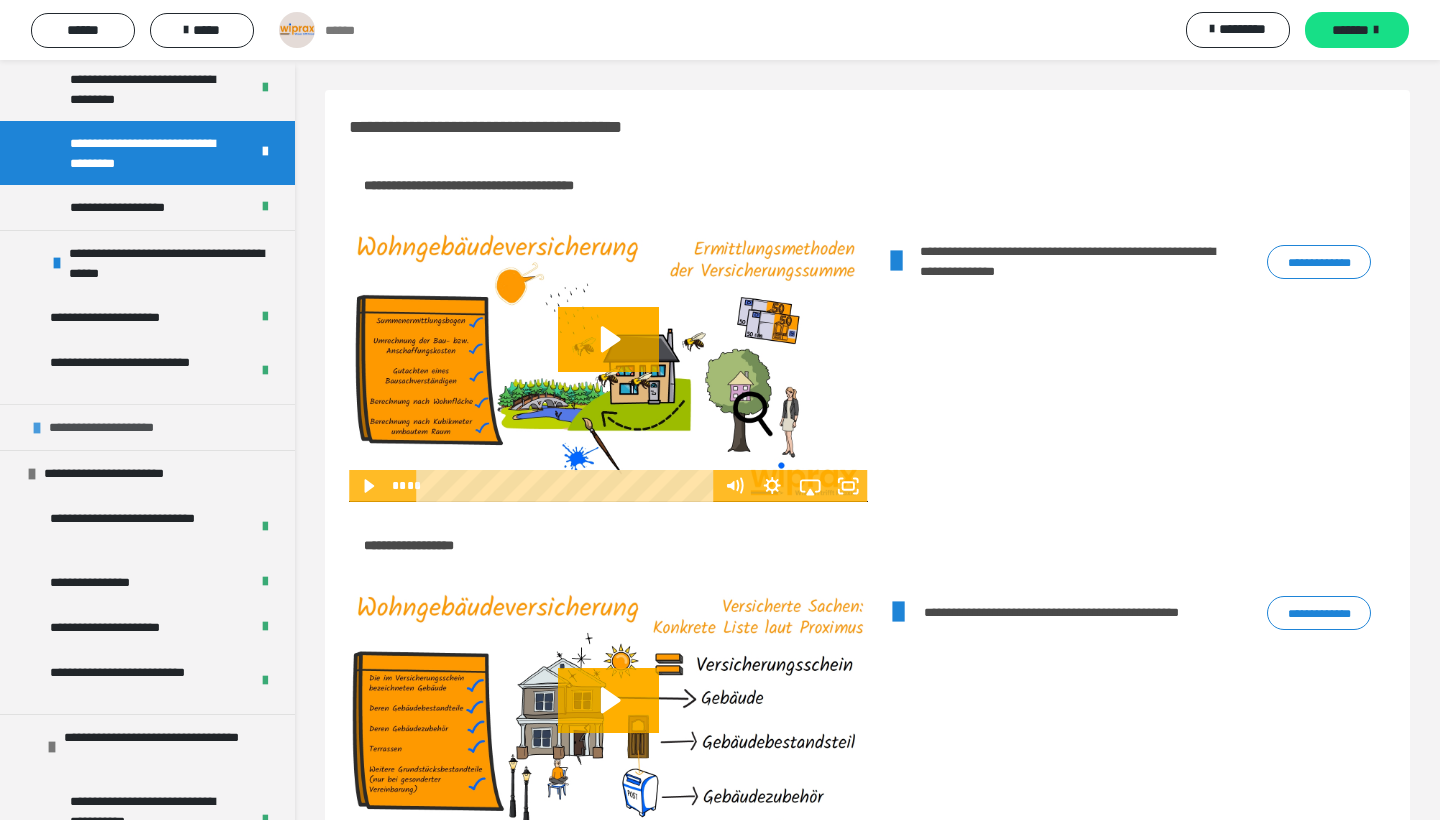 click on "**********" at bounding box center (119, 427) 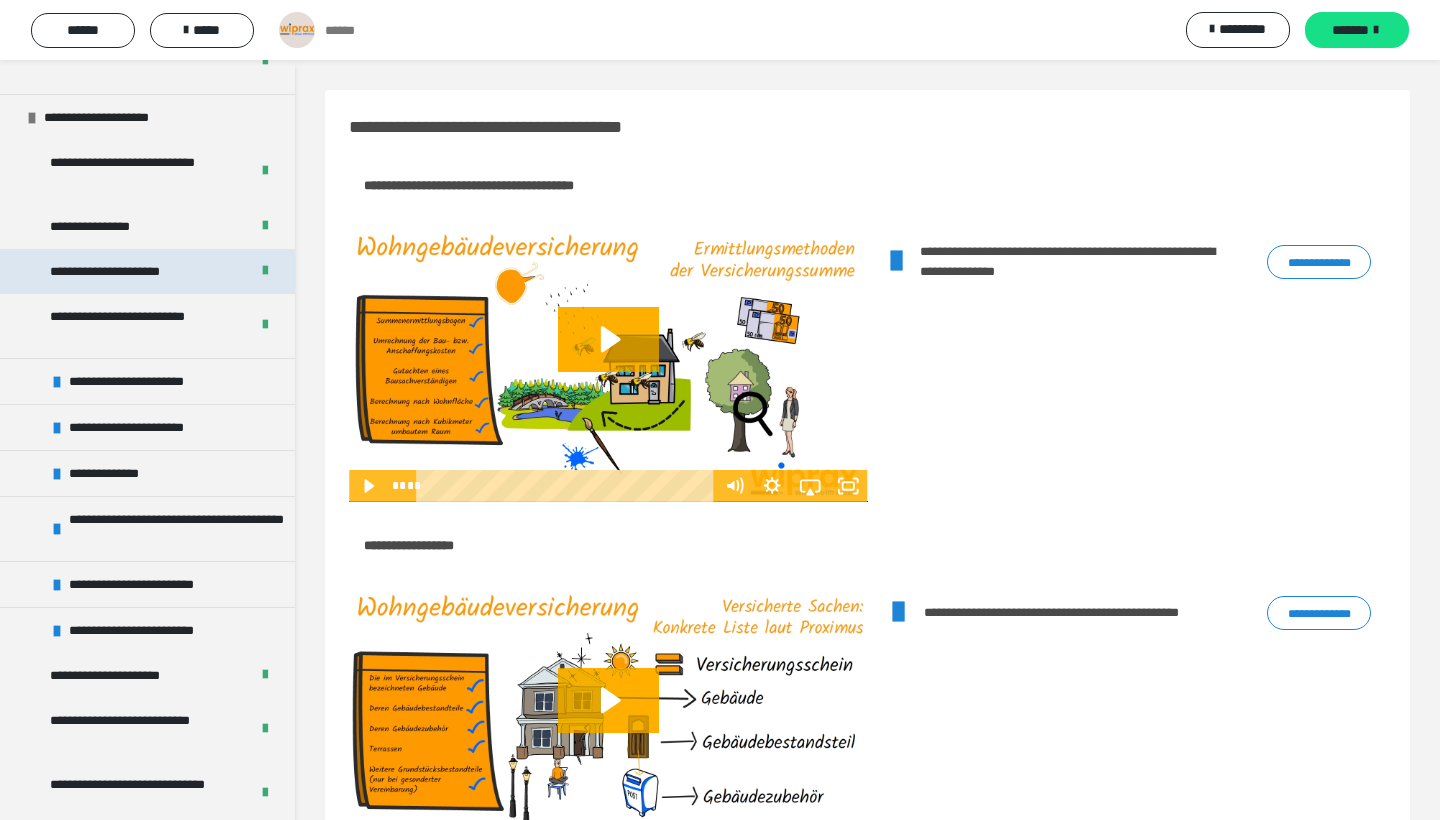 scroll, scrollTop: 1934, scrollLeft: 0, axis: vertical 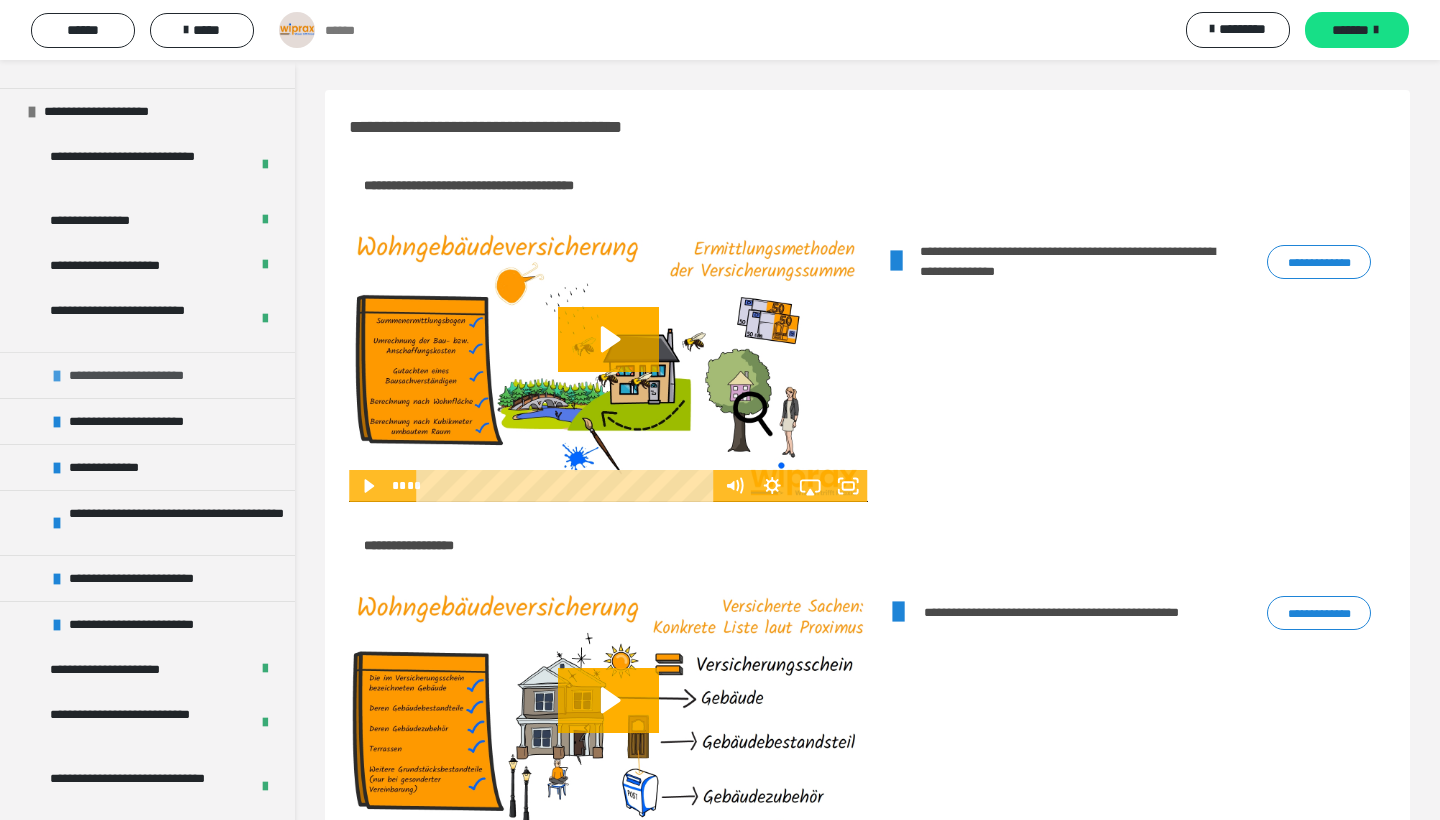 click on "**********" at bounding box center (156, 375) 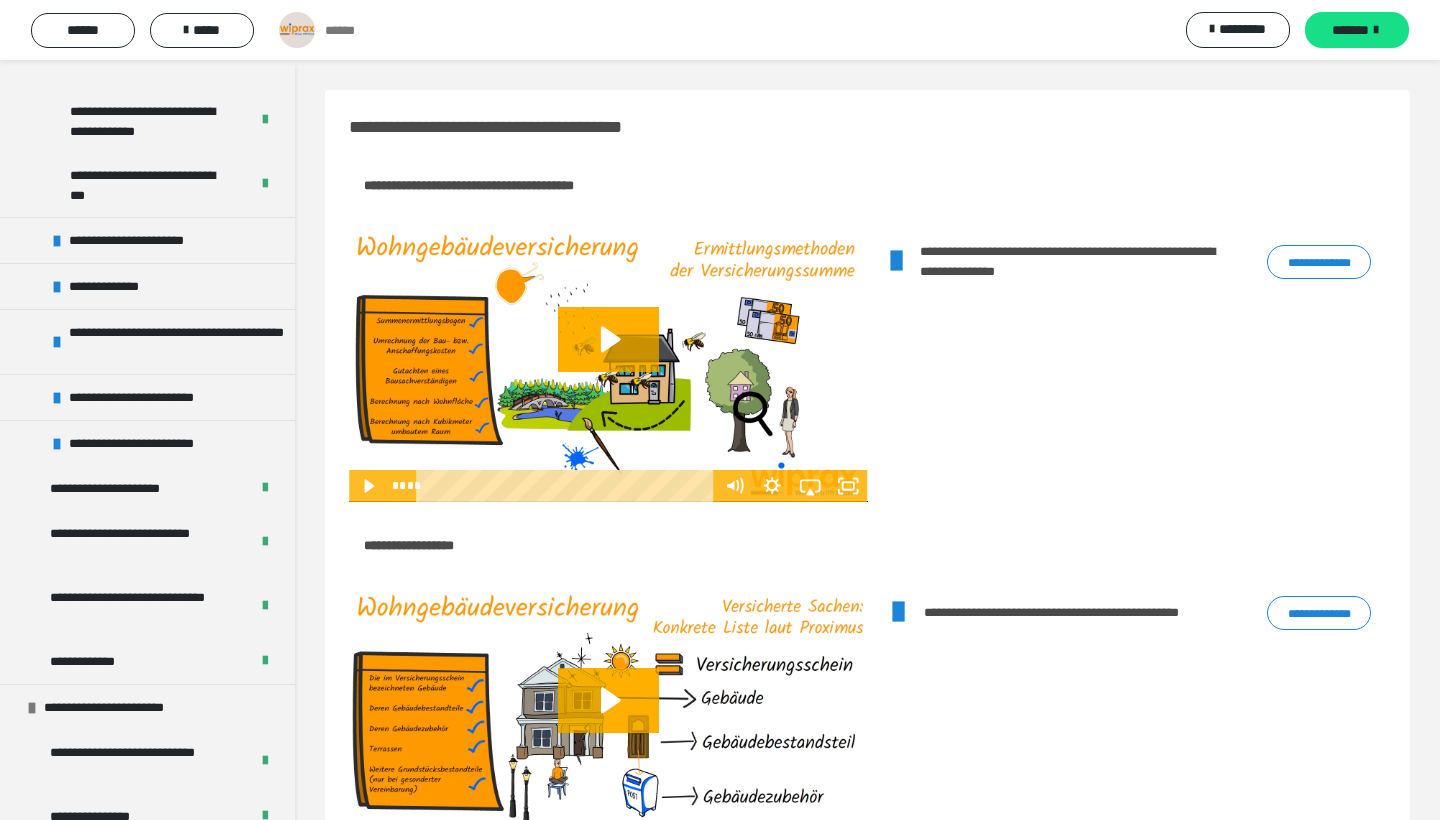 scroll, scrollTop: 2912, scrollLeft: 0, axis: vertical 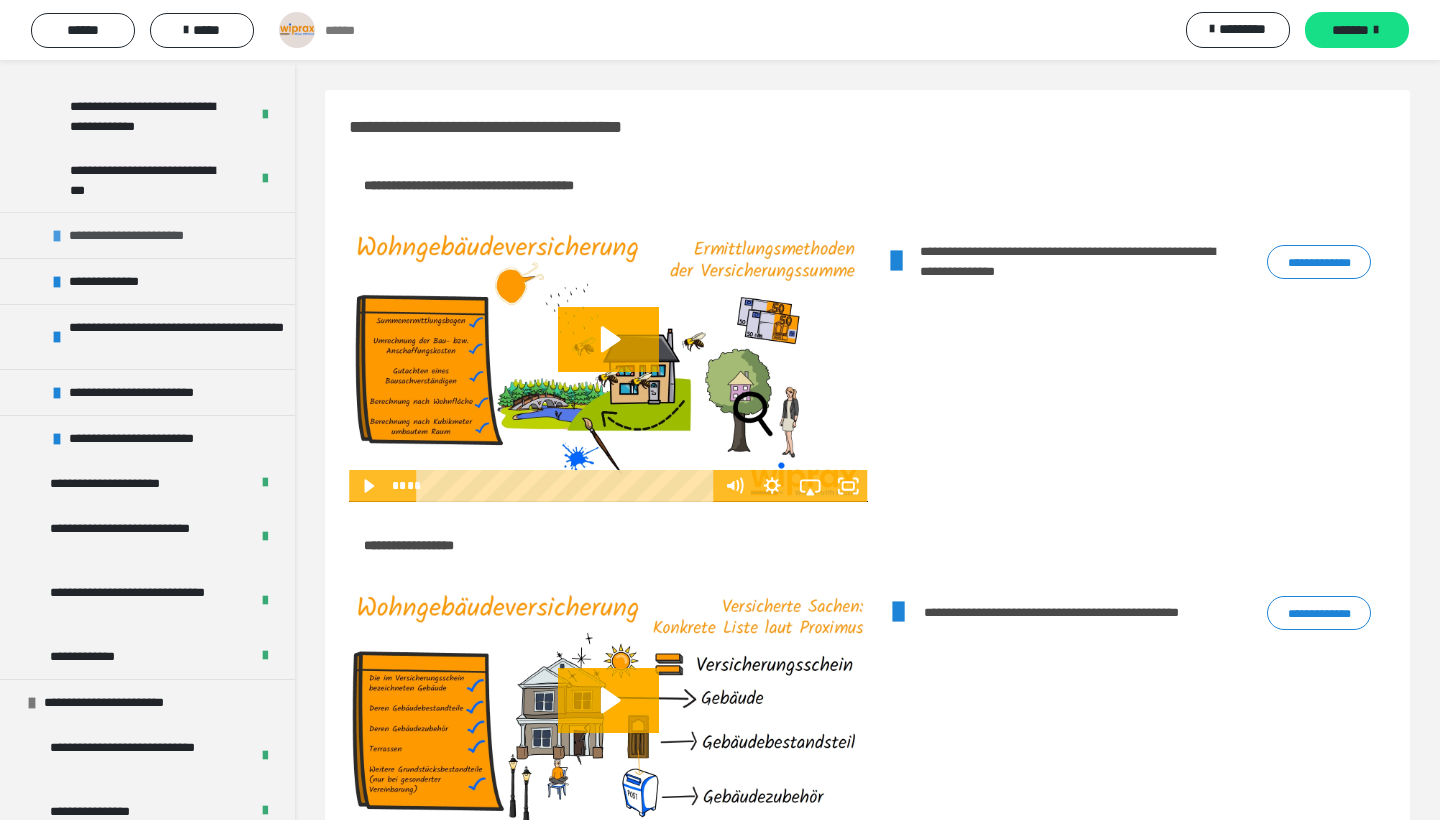 click on "**********" at bounding box center [147, 235] 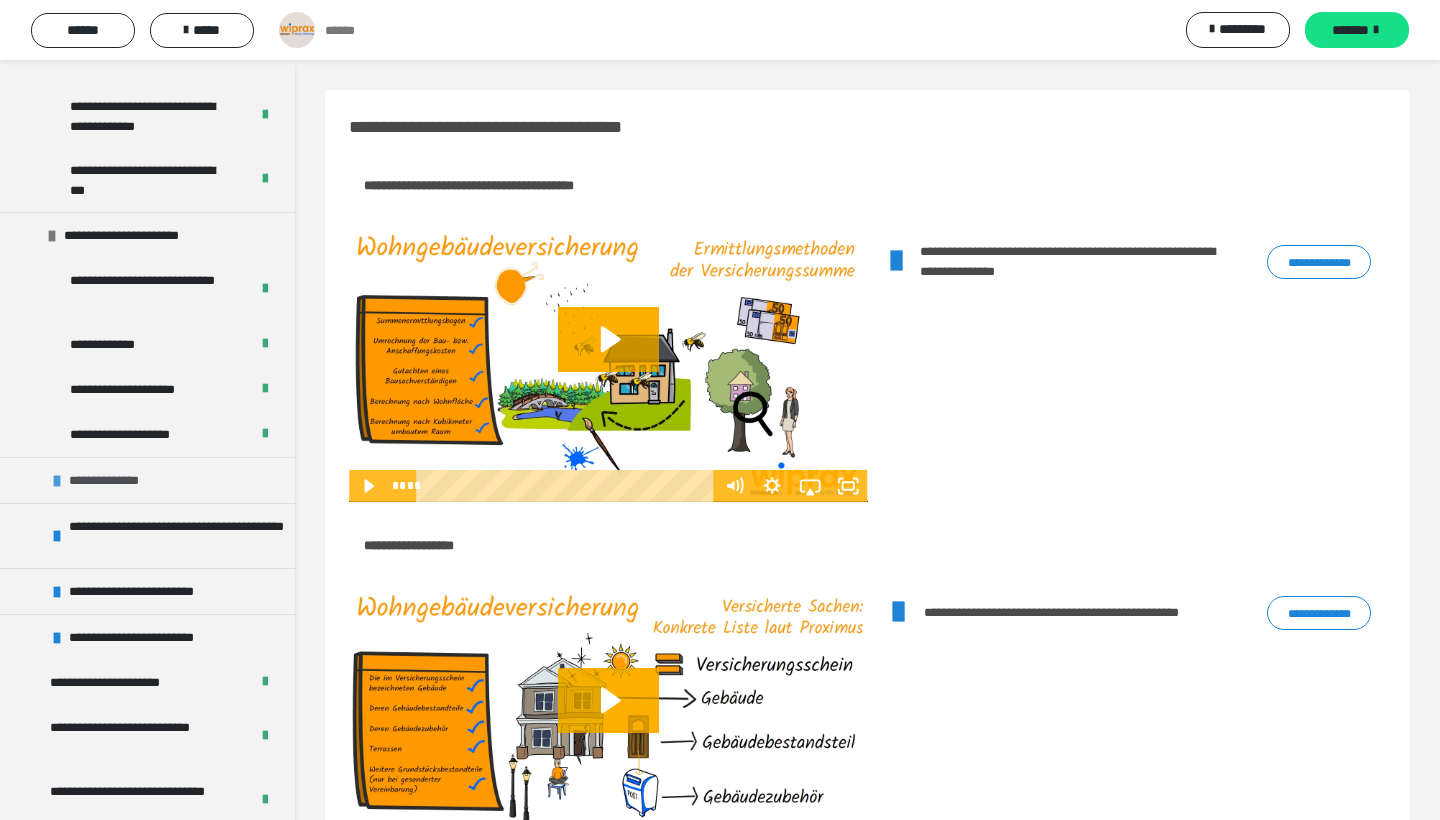 click on "**********" at bounding box center (147, 480) 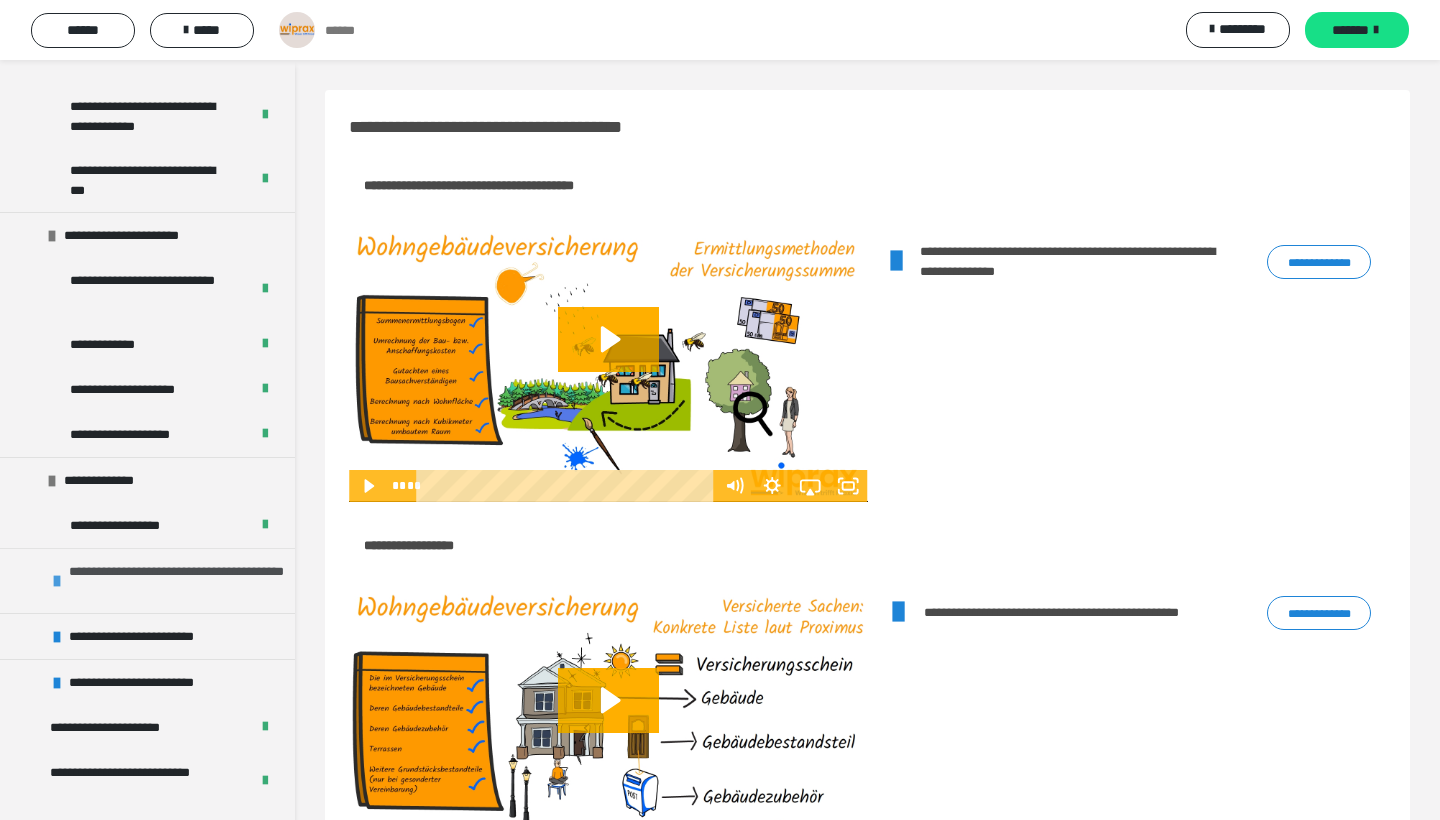 click on "**********" at bounding box center (177, 581) 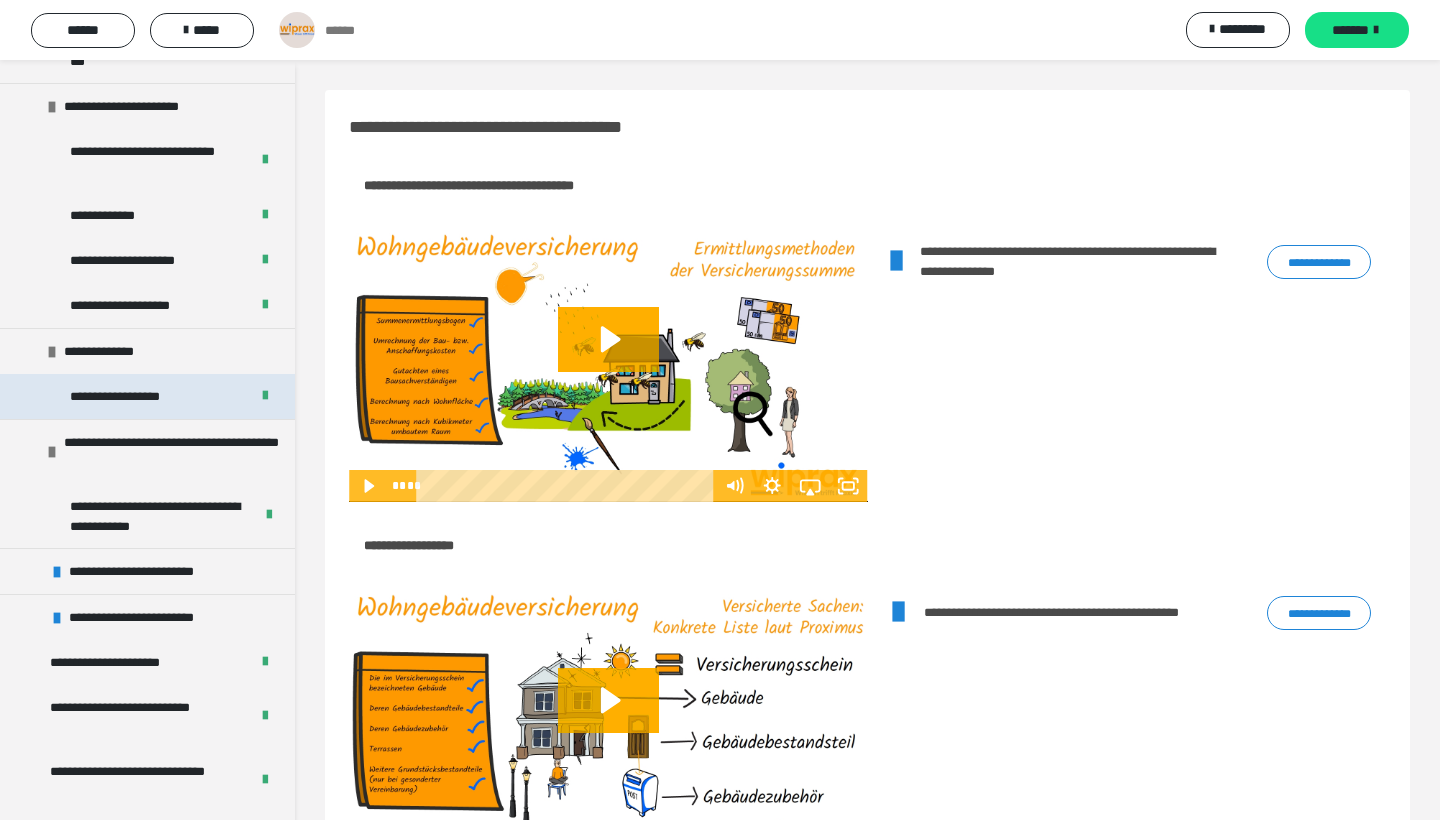 scroll, scrollTop: 3048, scrollLeft: 0, axis: vertical 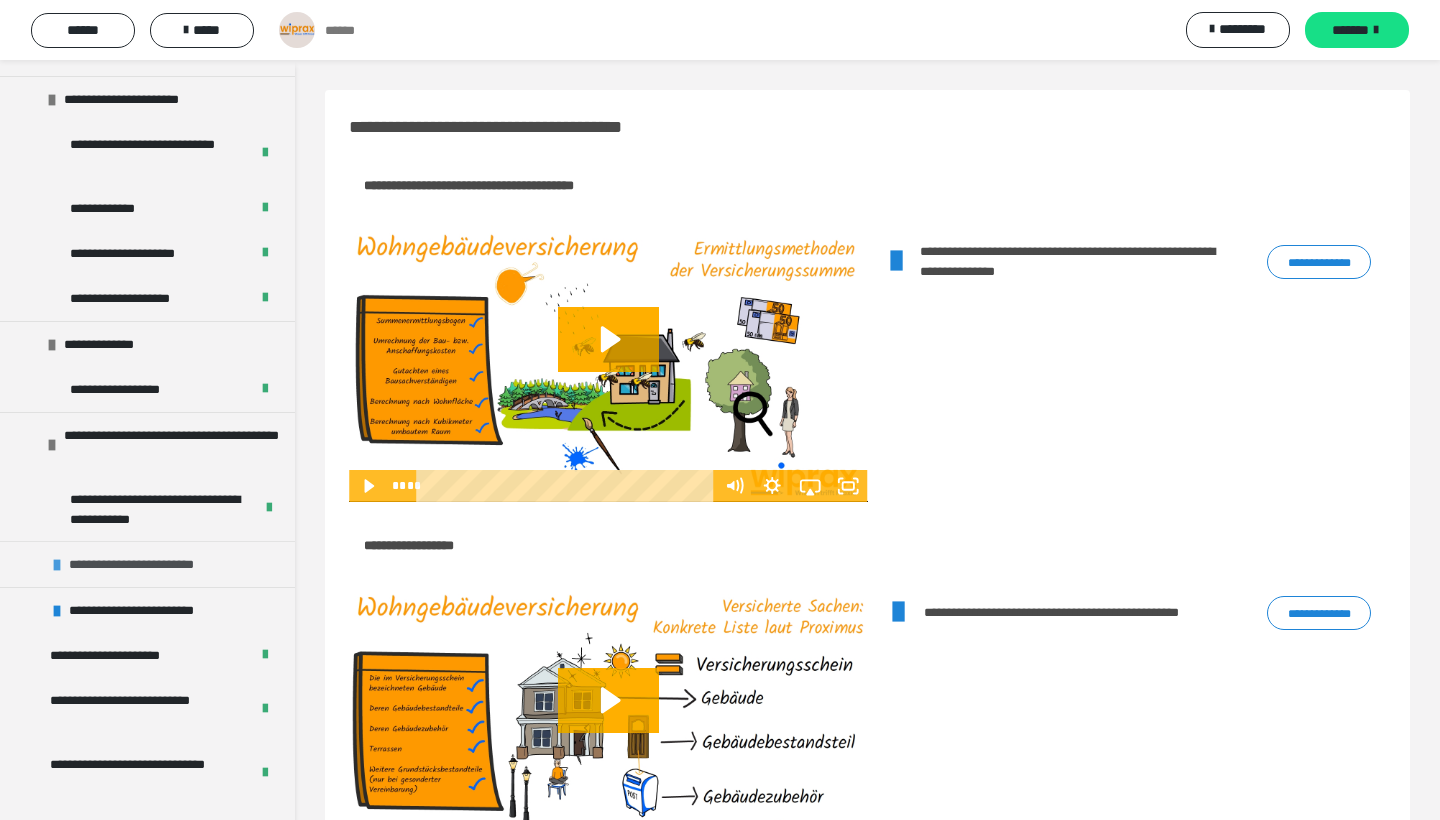 click on "**********" at bounding box center (149, 564) 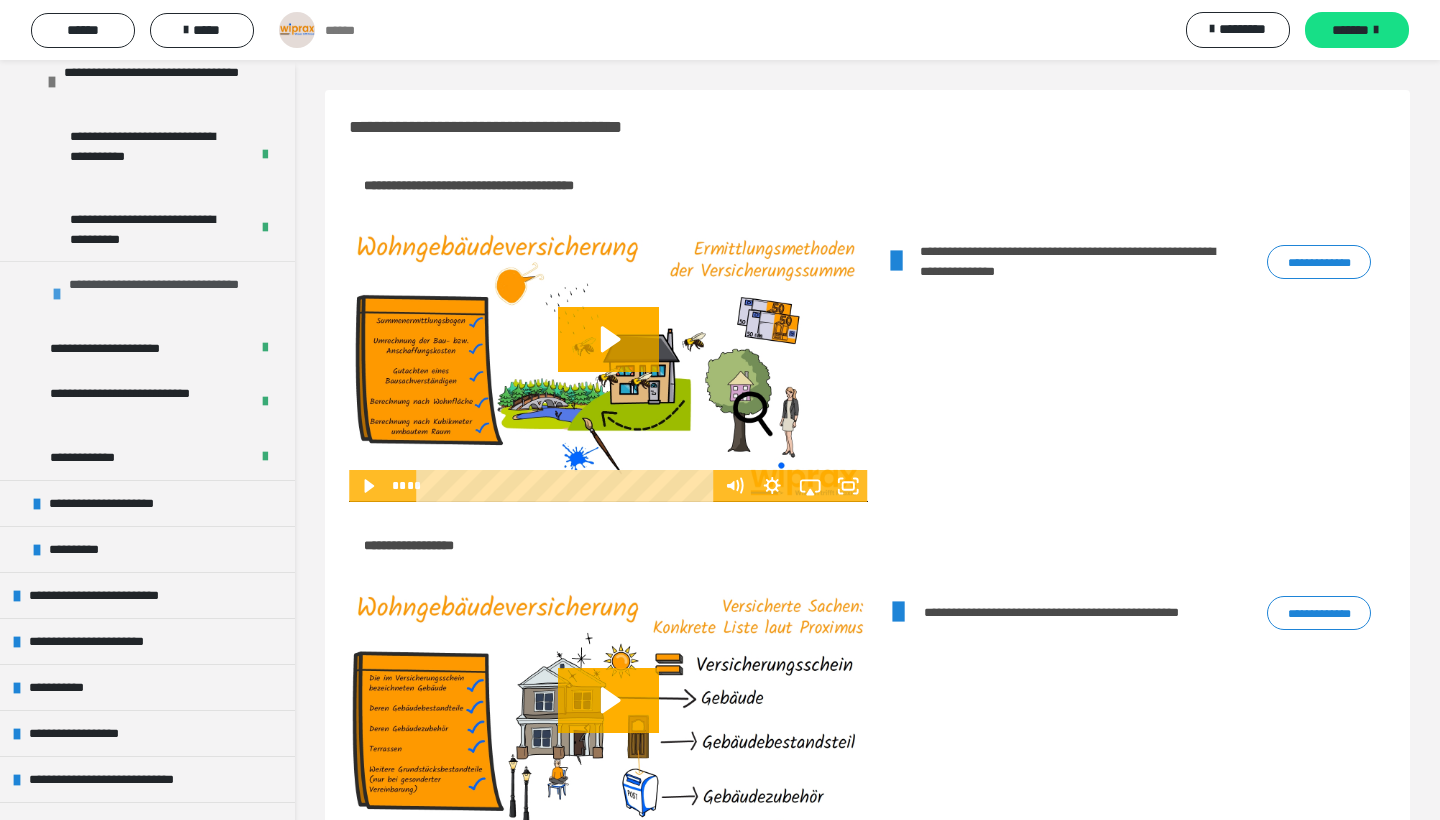 scroll, scrollTop: 4321, scrollLeft: 0, axis: vertical 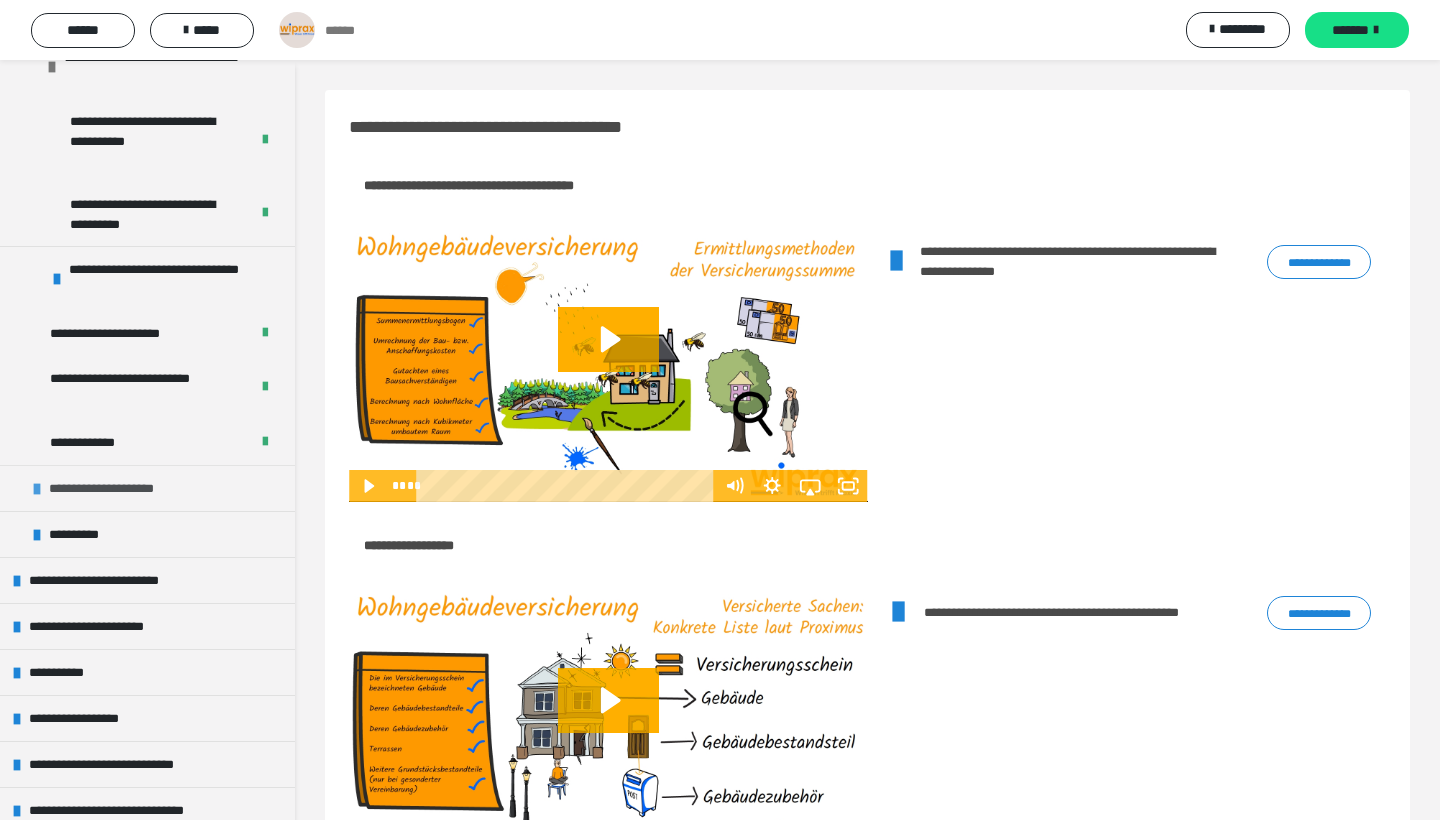click on "**********" at bounding box center [122, 488] 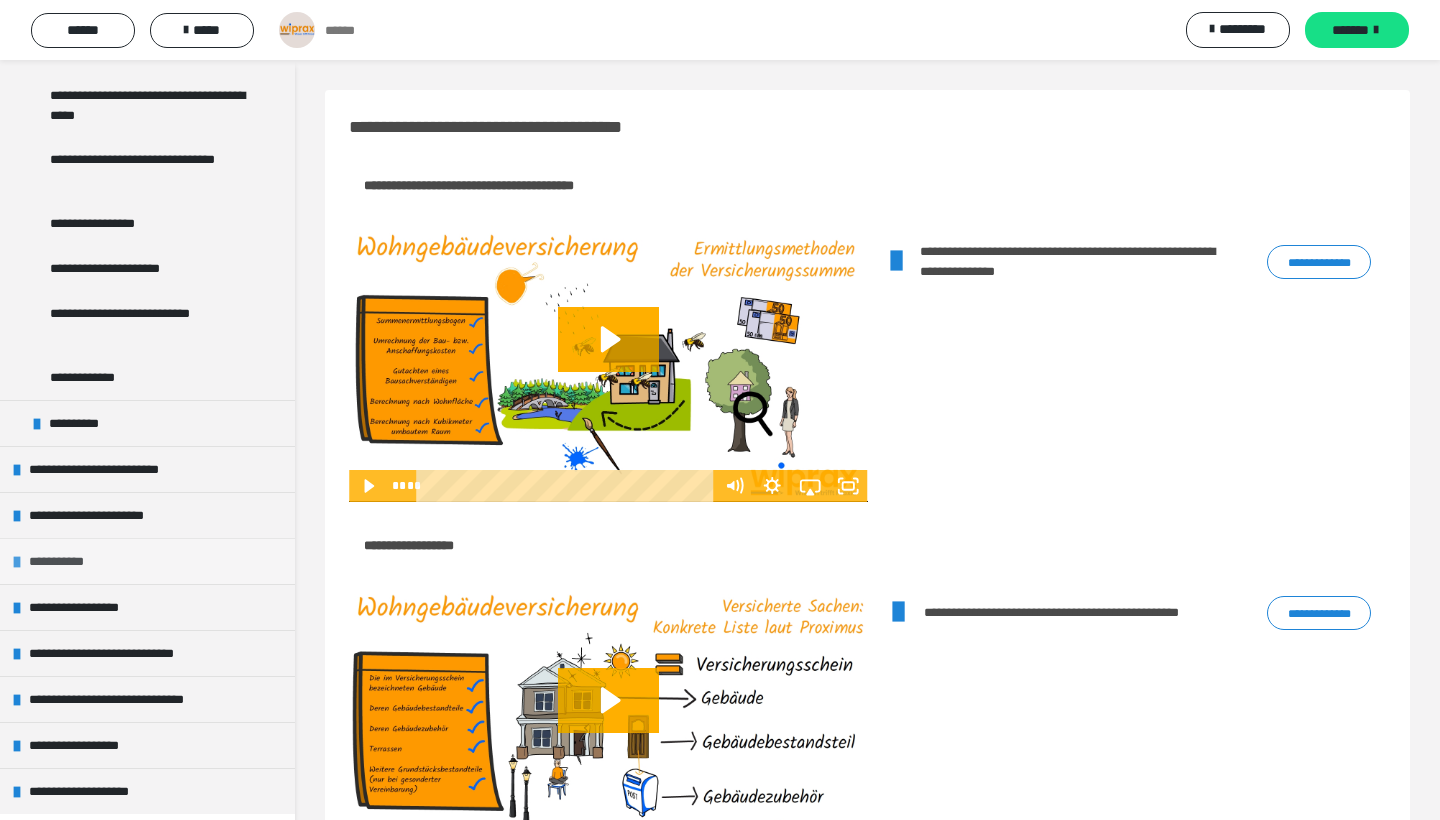 scroll, scrollTop: 5303, scrollLeft: 0, axis: vertical 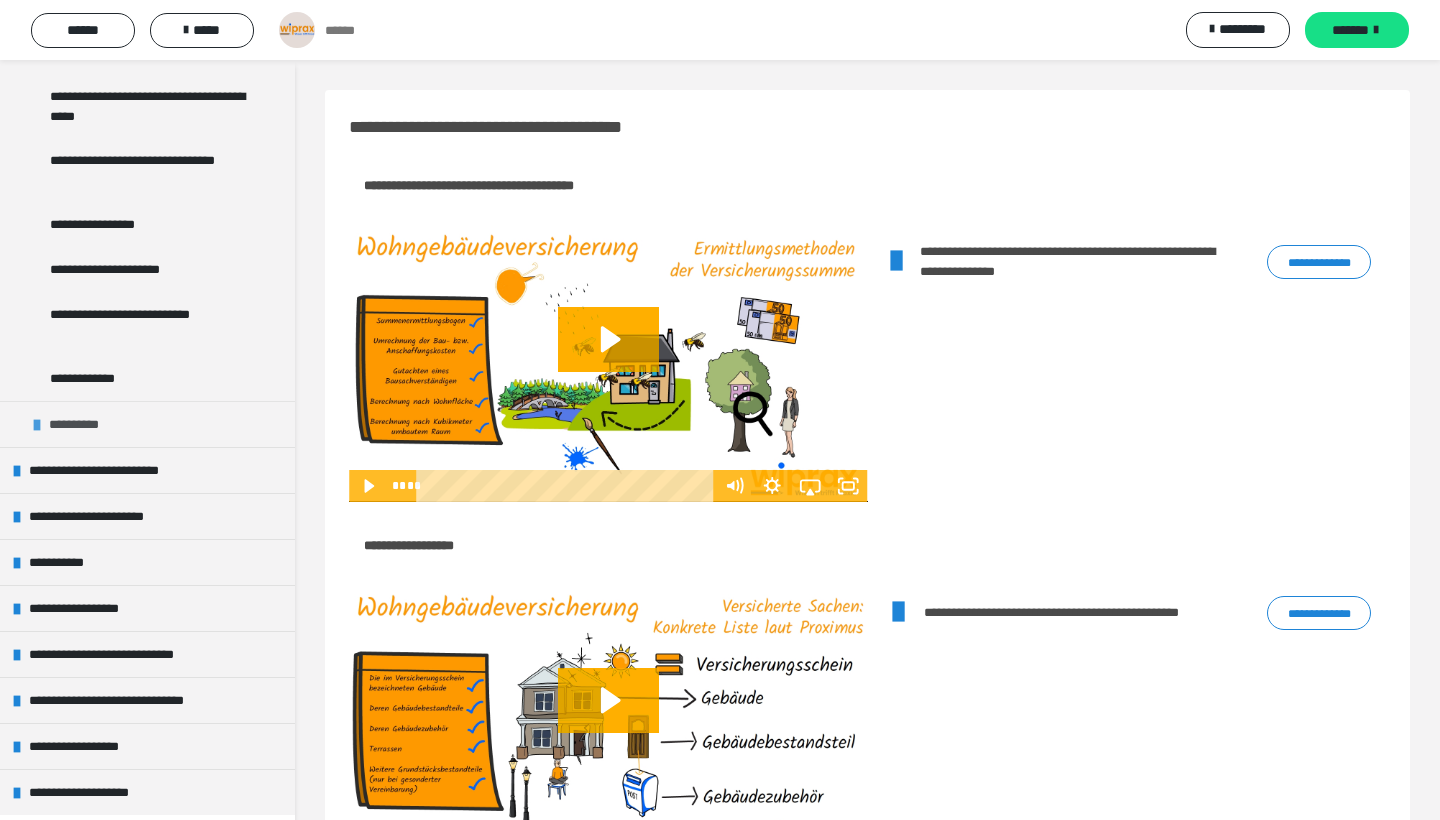 click on "**********" at bounding box center [147, 424] 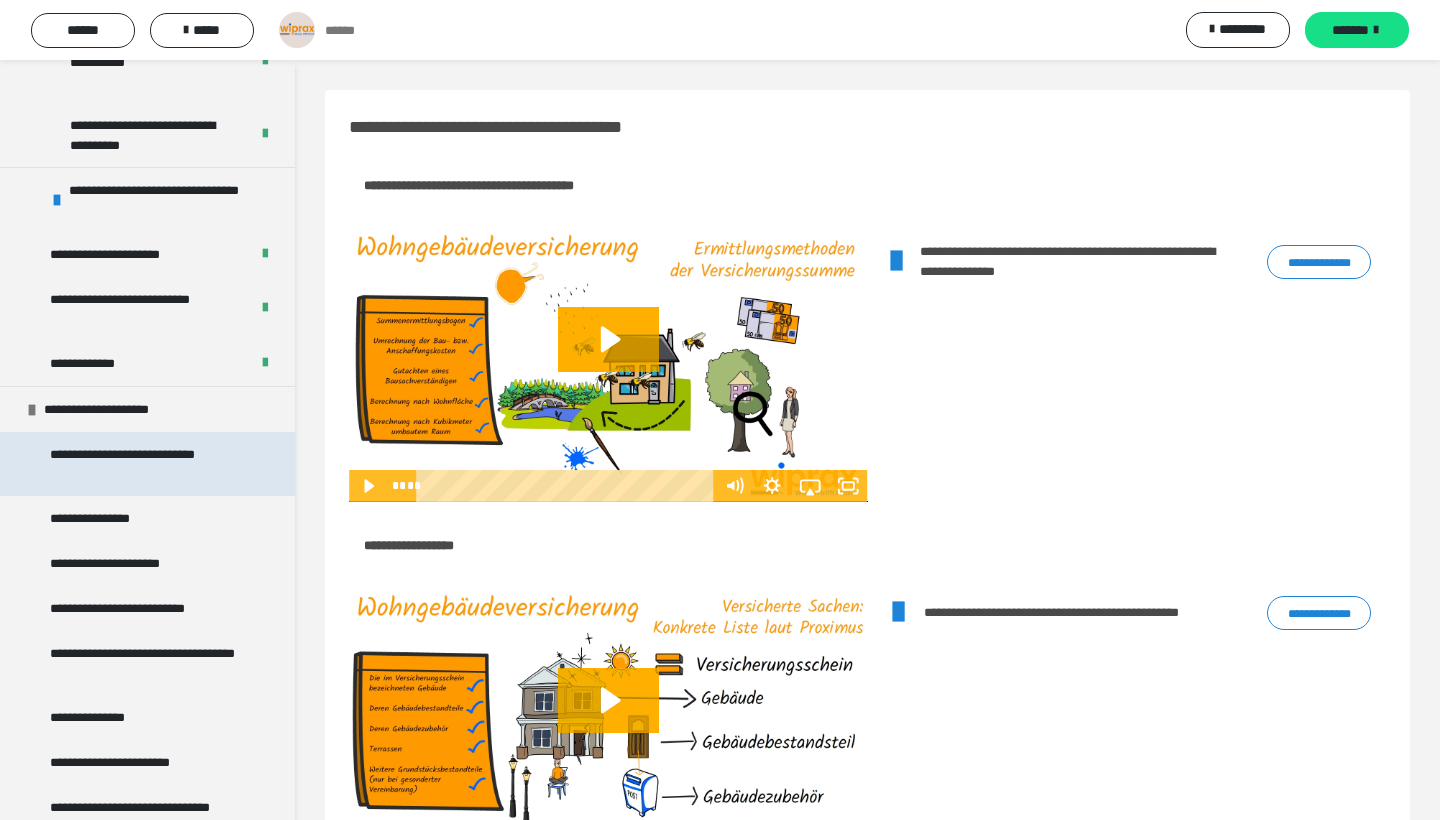 scroll, scrollTop: 4392, scrollLeft: 0, axis: vertical 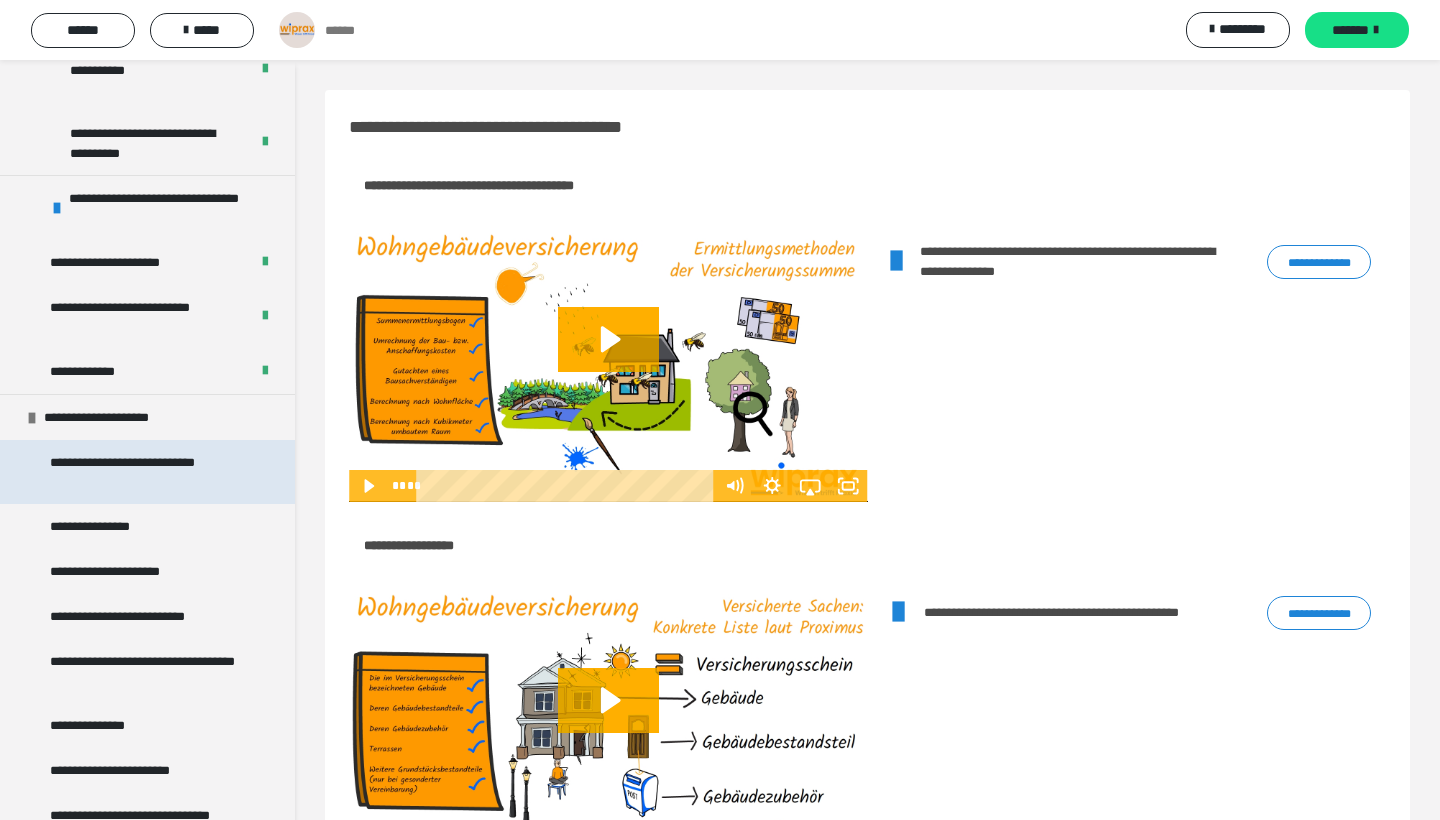 click on "**********" at bounding box center [149, 472] 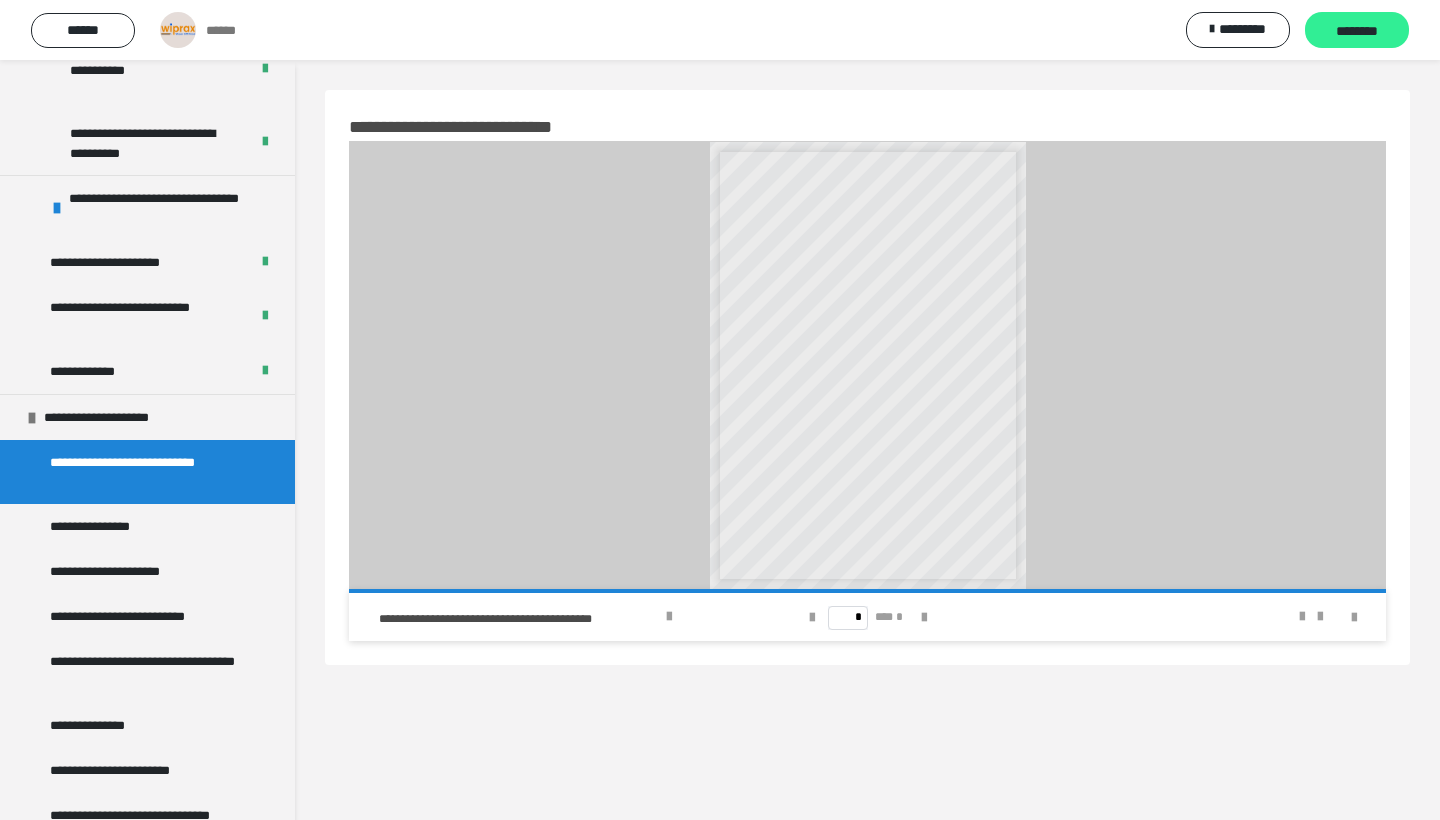 click on "********" at bounding box center [1357, 31] 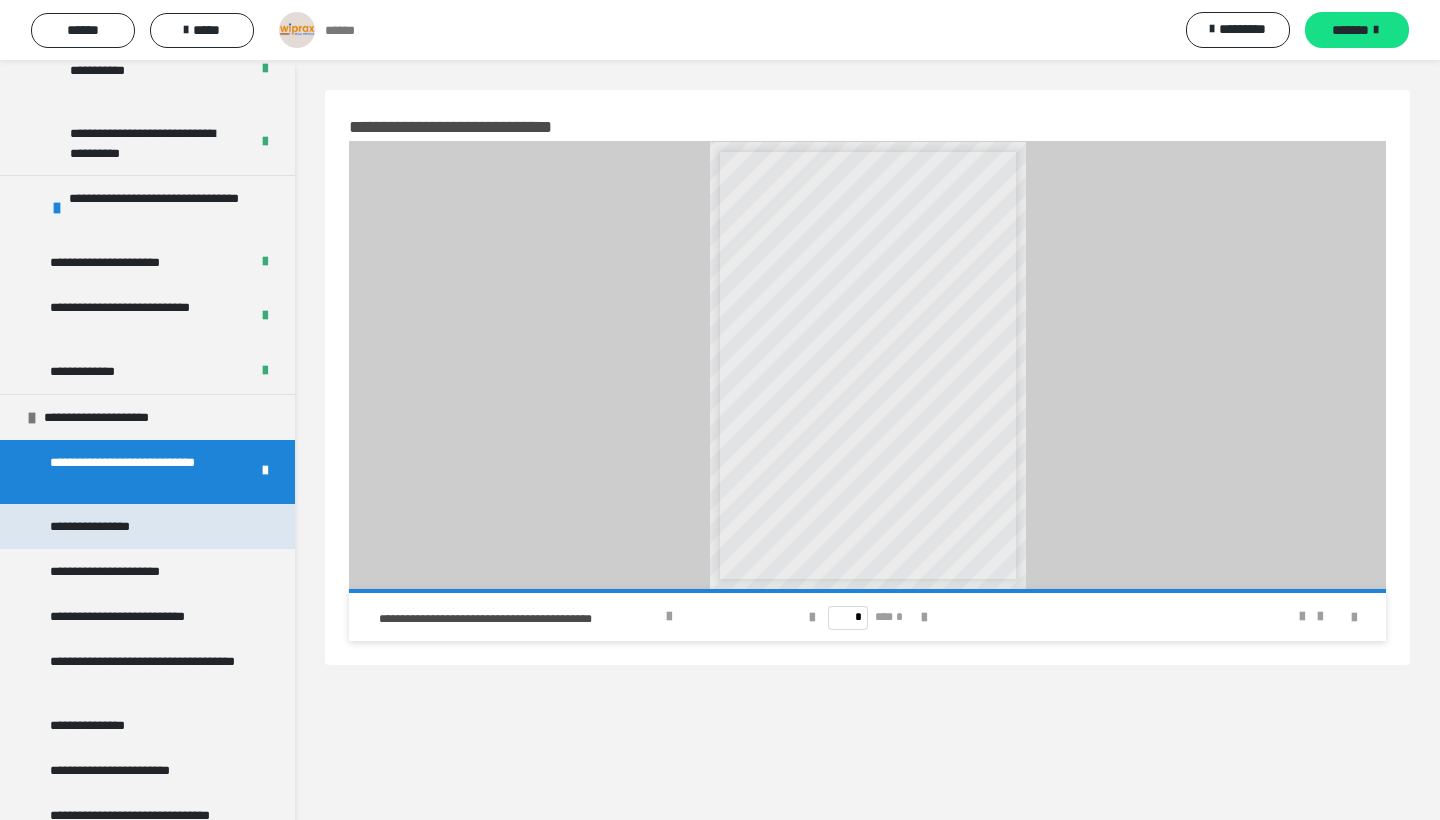 click on "**********" at bounding box center [147, 526] 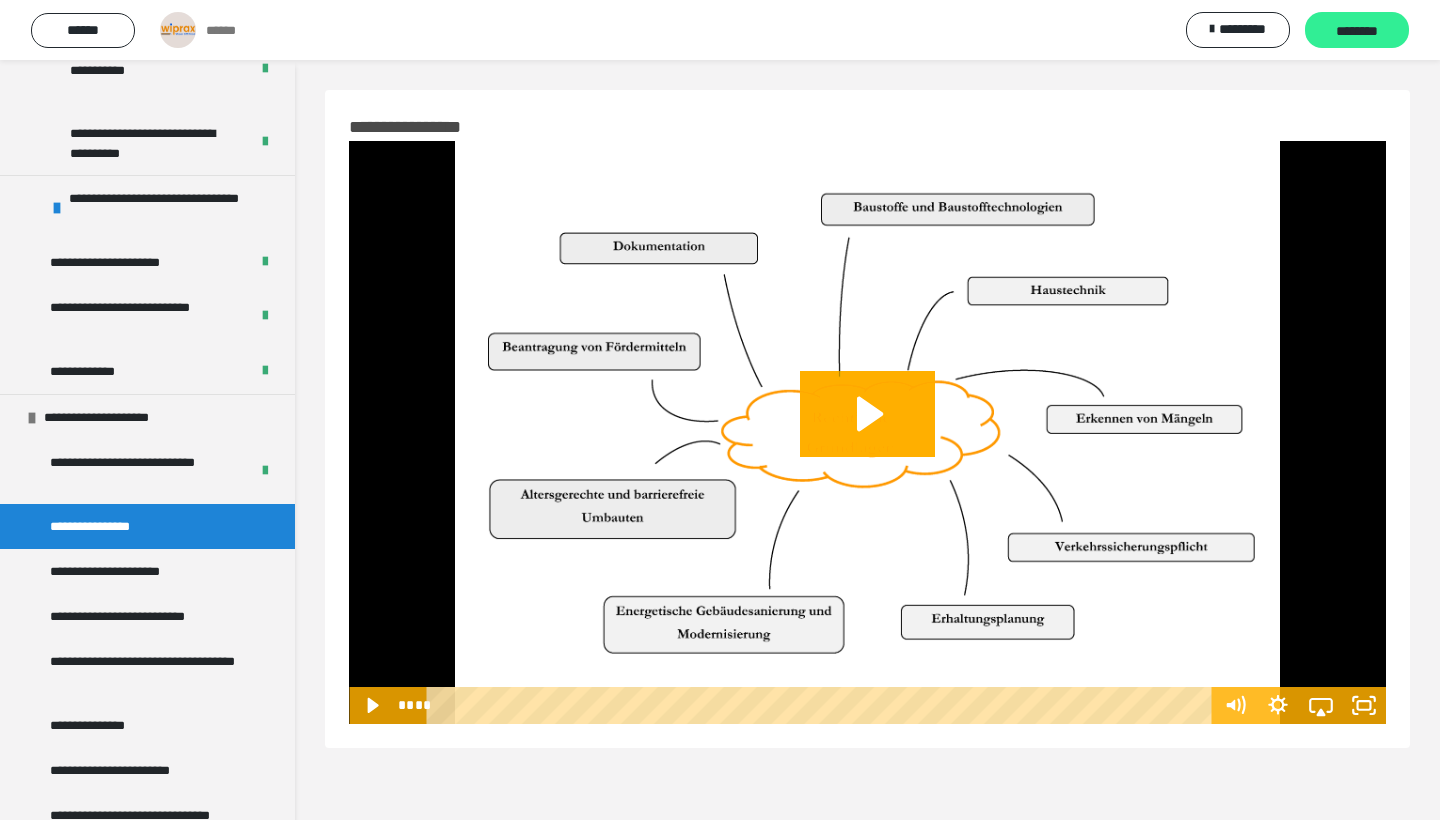 click on "********" at bounding box center (1357, 31) 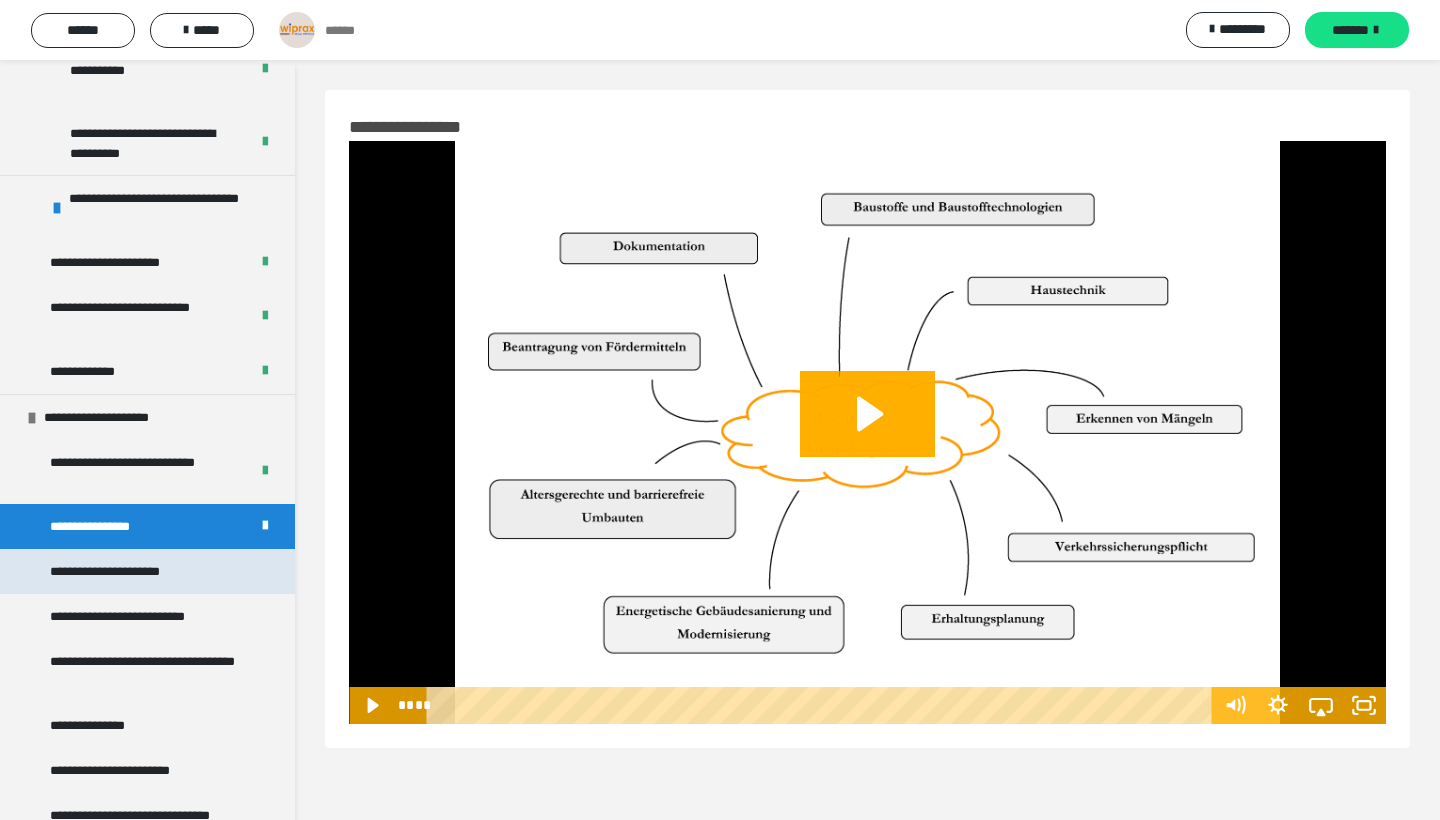 click on "**********" at bounding box center (126, 571) 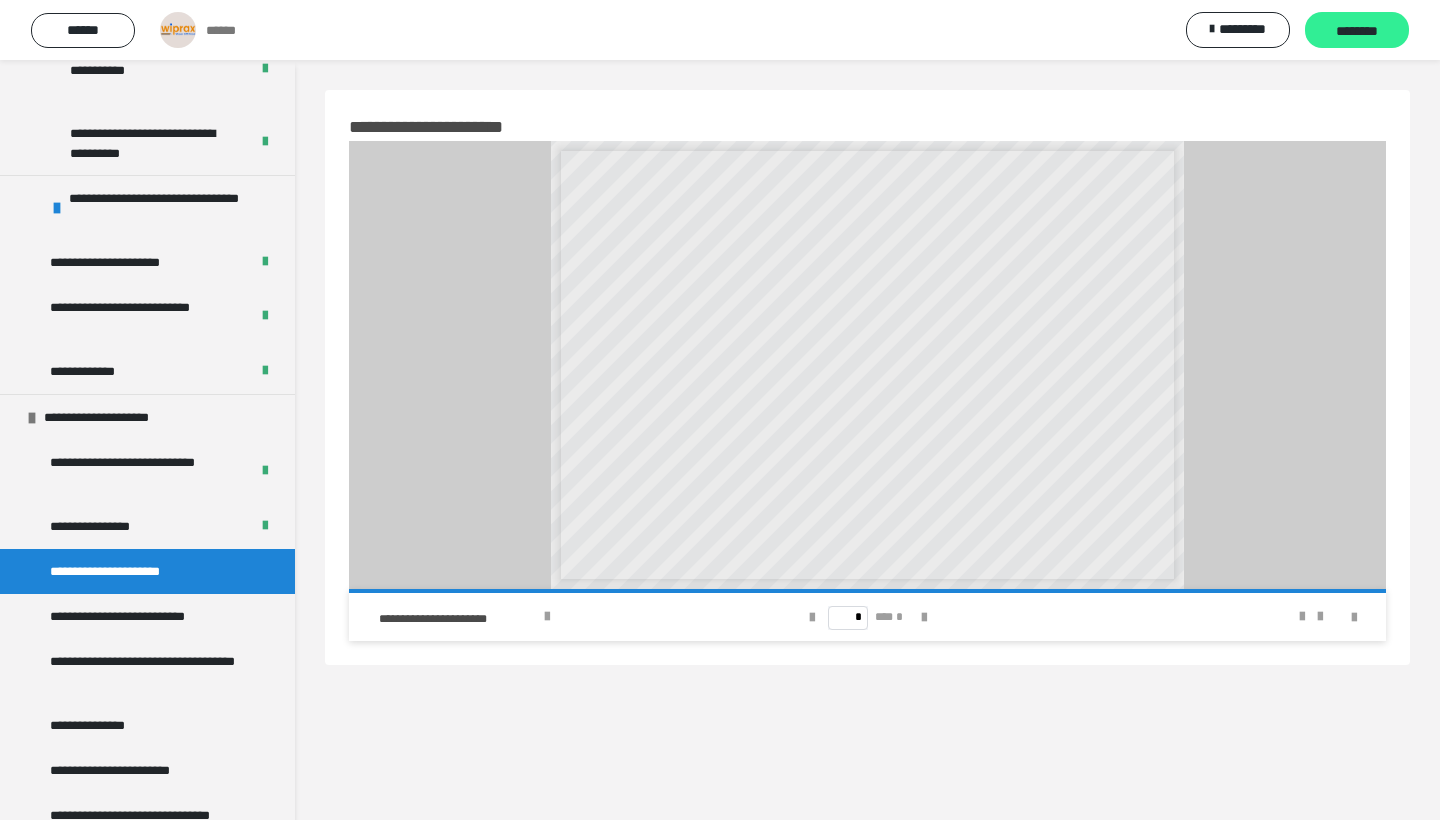 click on "********" at bounding box center (1357, 31) 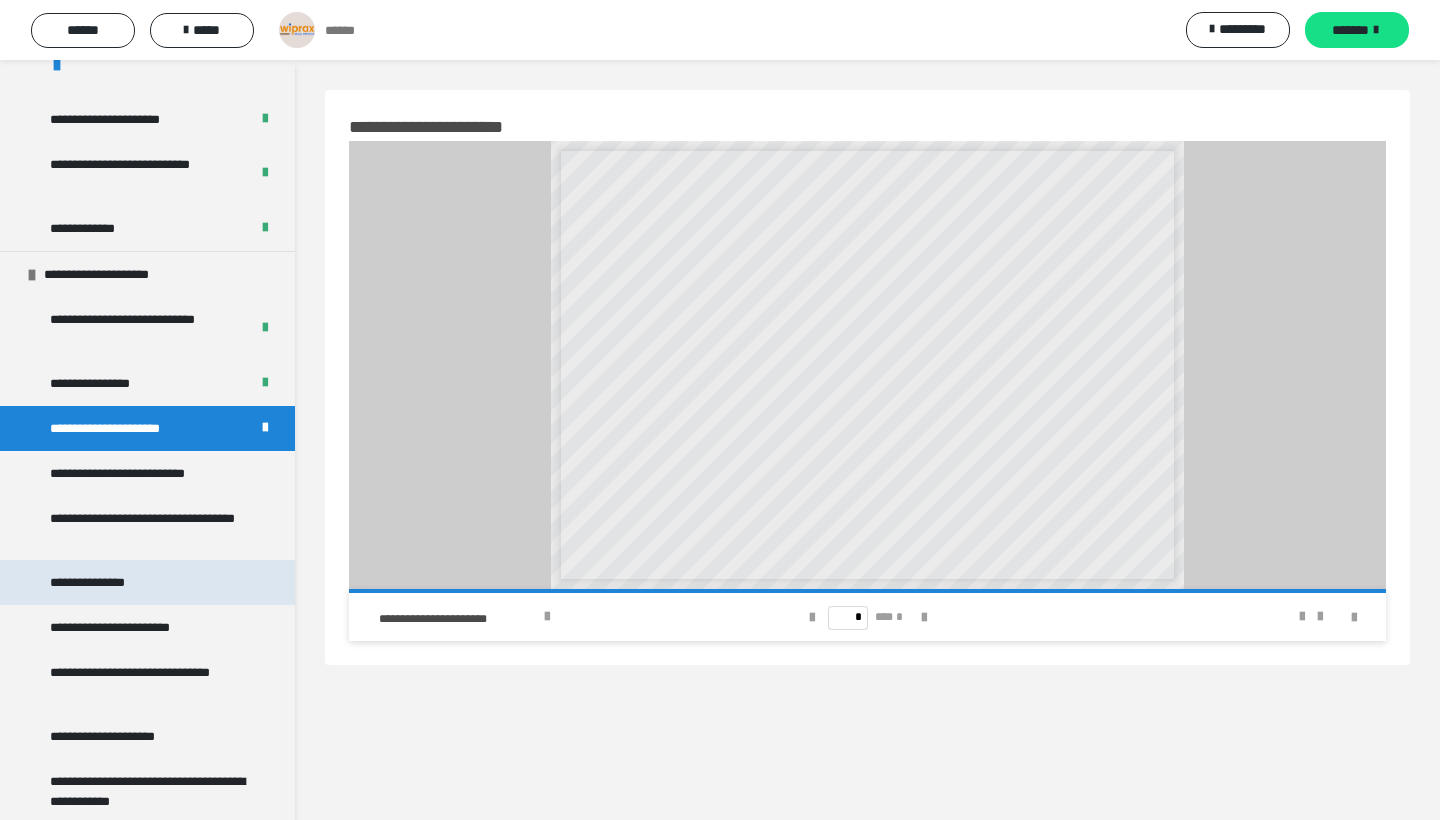 scroll, scrollTop: 4537, scrollLeft: 0, axis: vertical 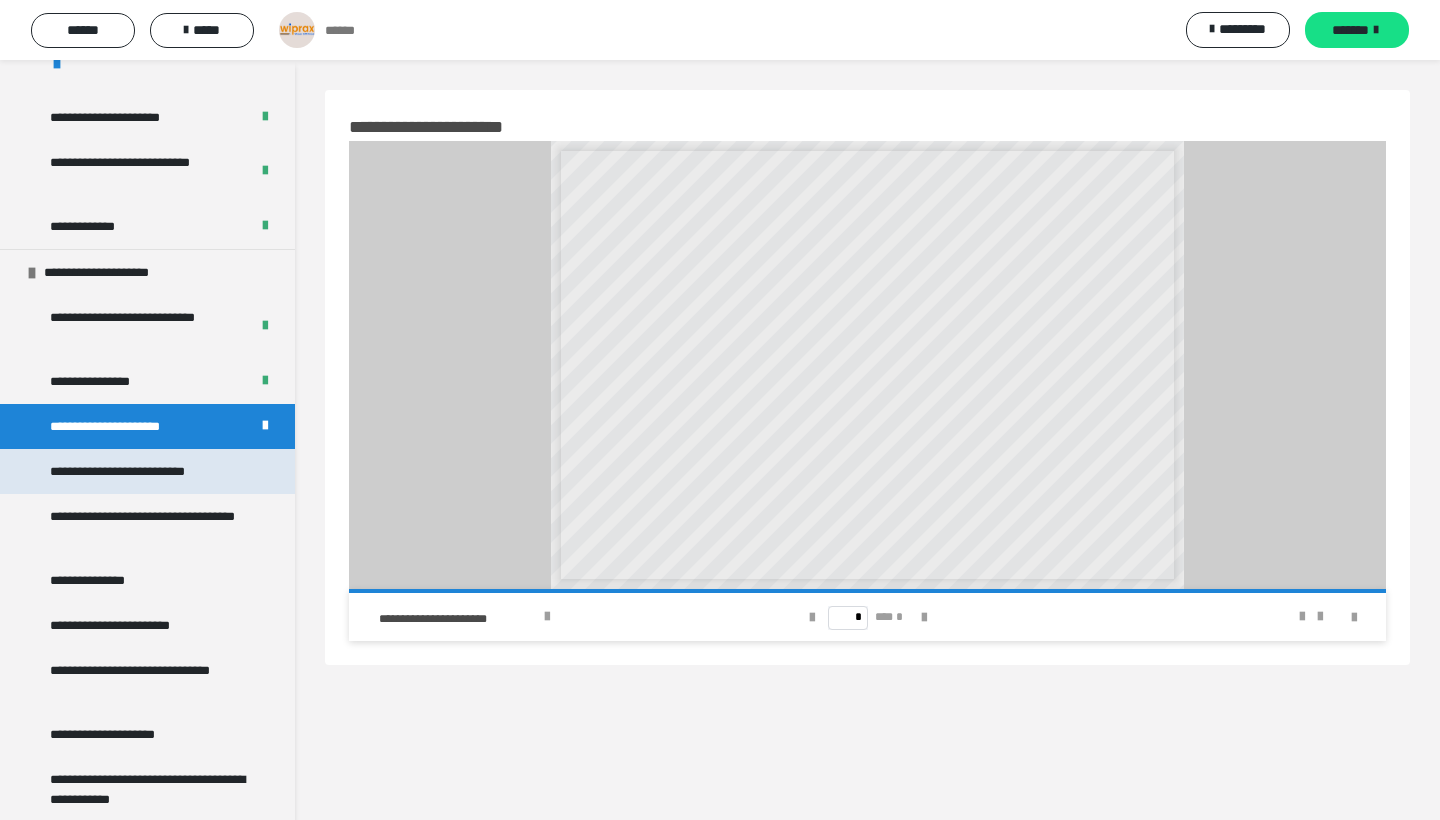 click on "**********" at bounding box center [144, 471] 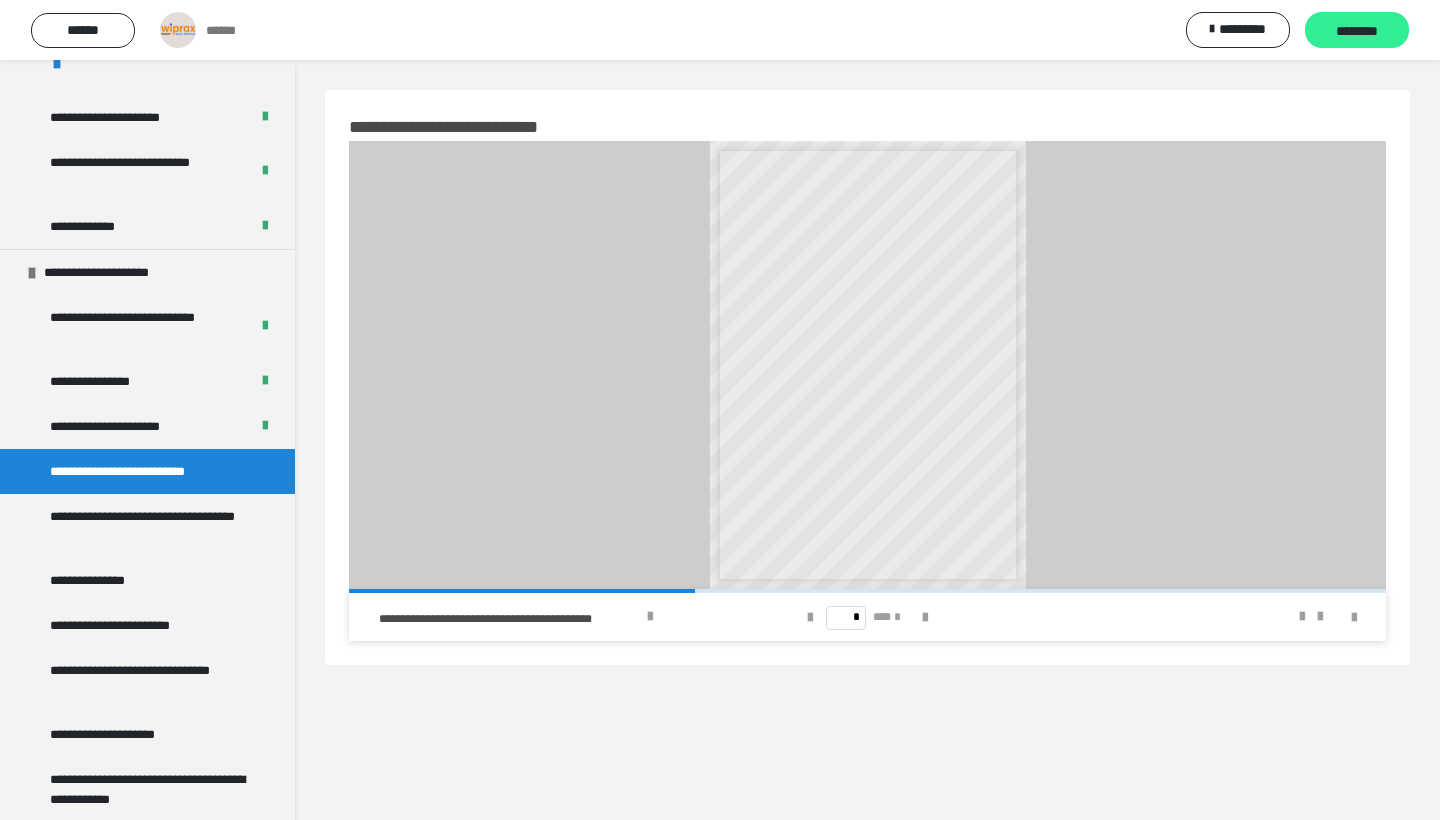 click on "********" at bounding box center [1357, 30] 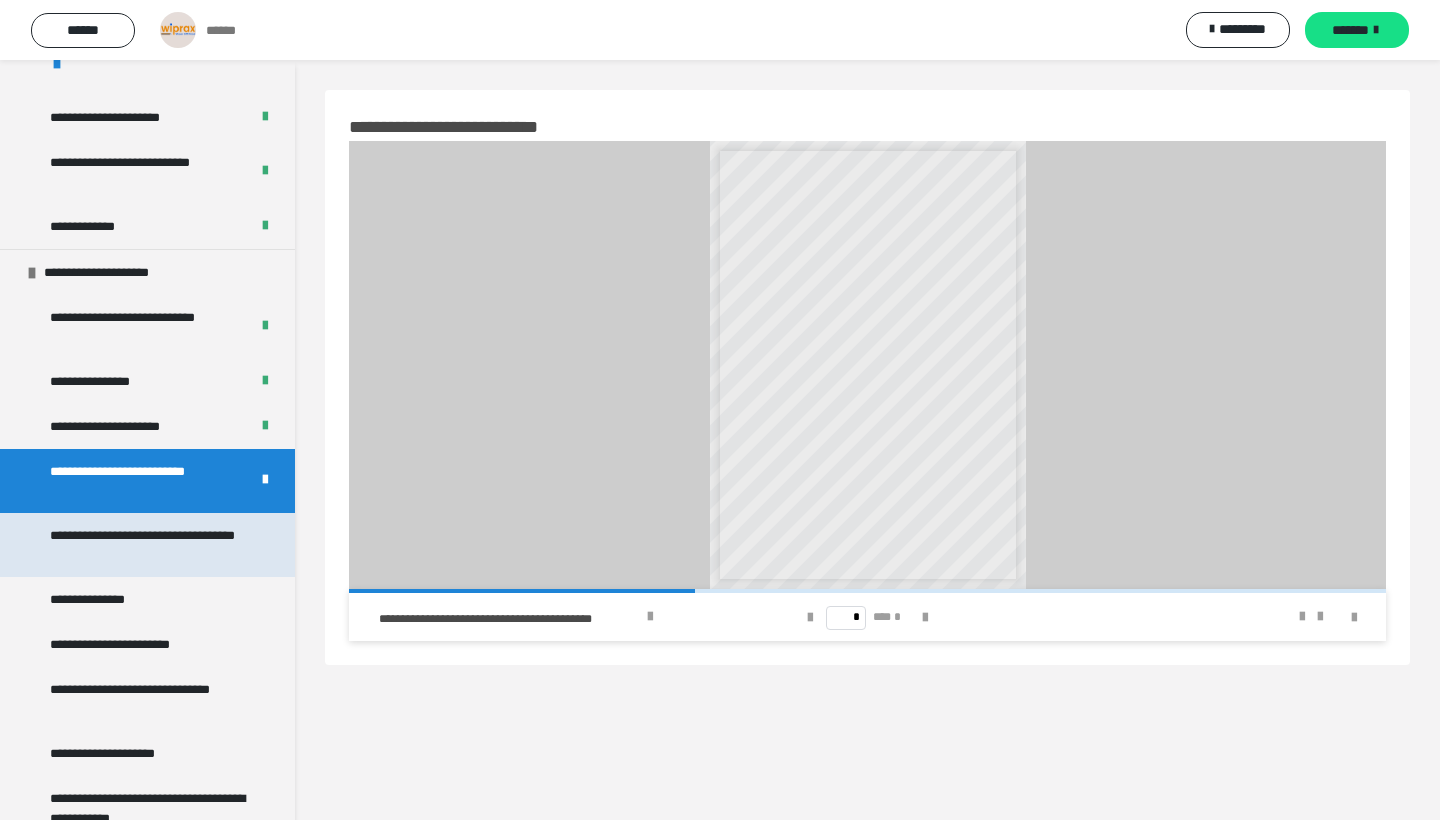 click on "**********" at bounding box center [149, 545] 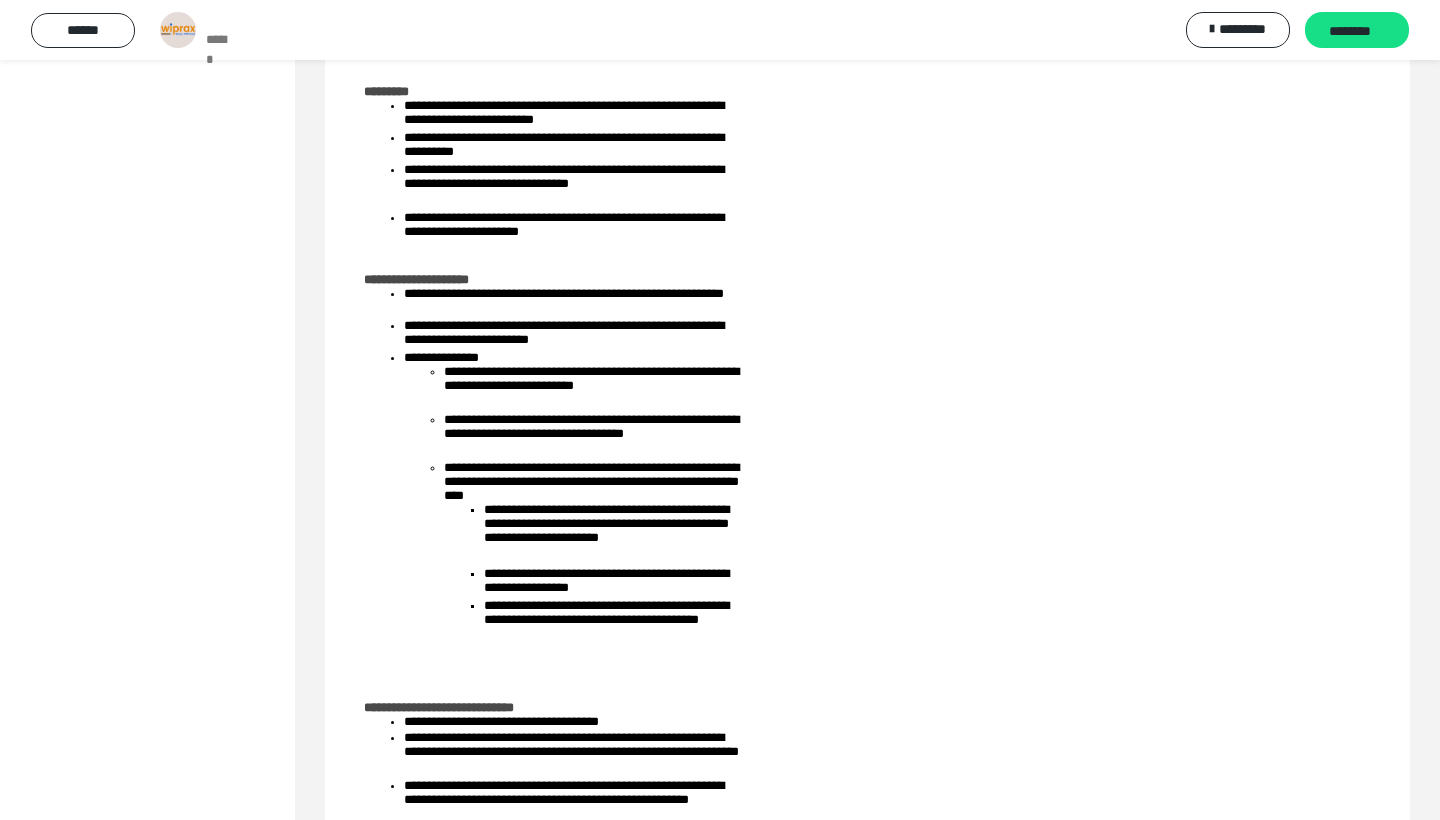 scroll, scrollTop: 3949, scrollLeft: 0, axis: vertical 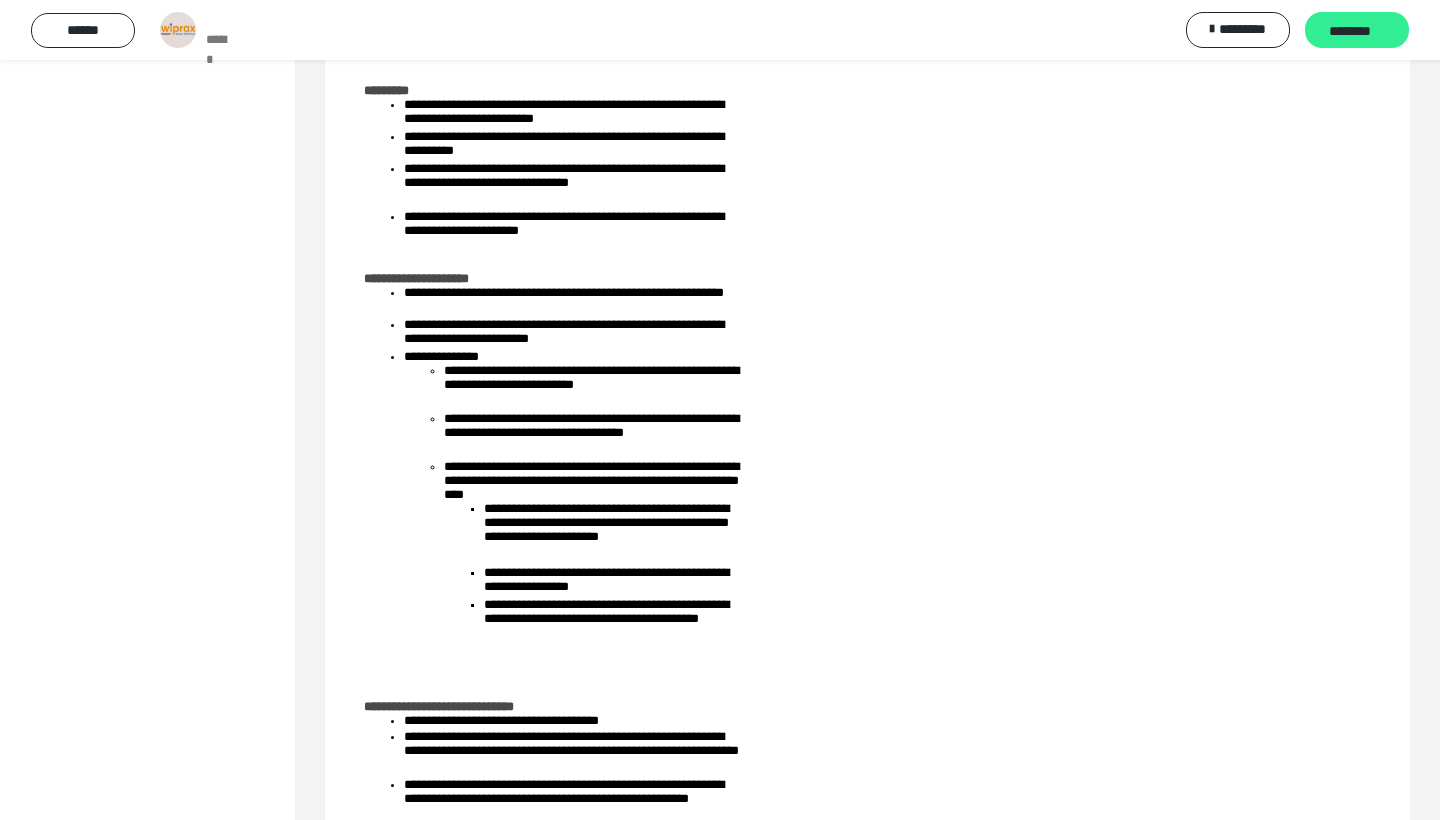 click on "********" at bounding box center (1350, 31) 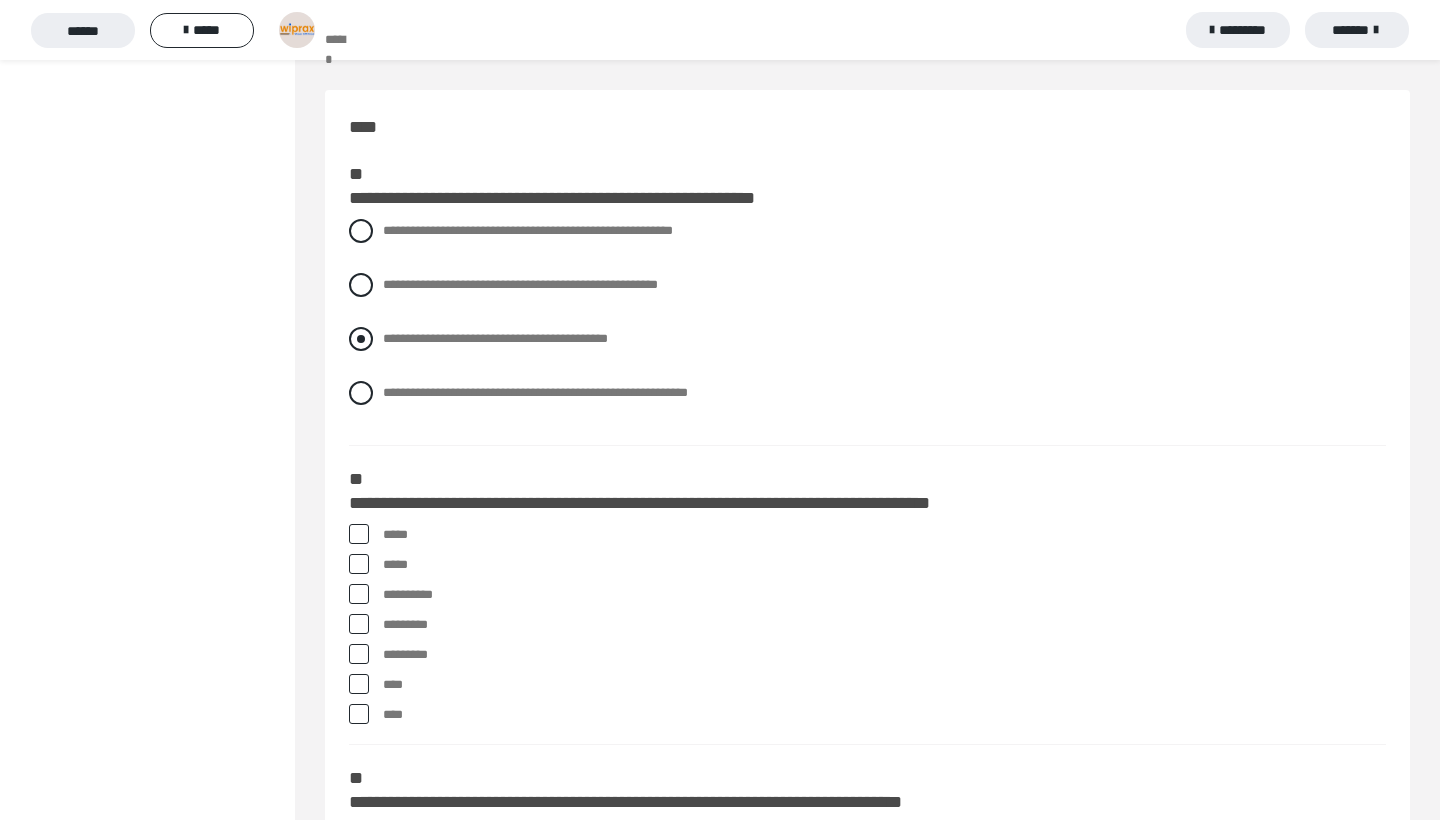 click on "**********" at bounding box center [495, 338] 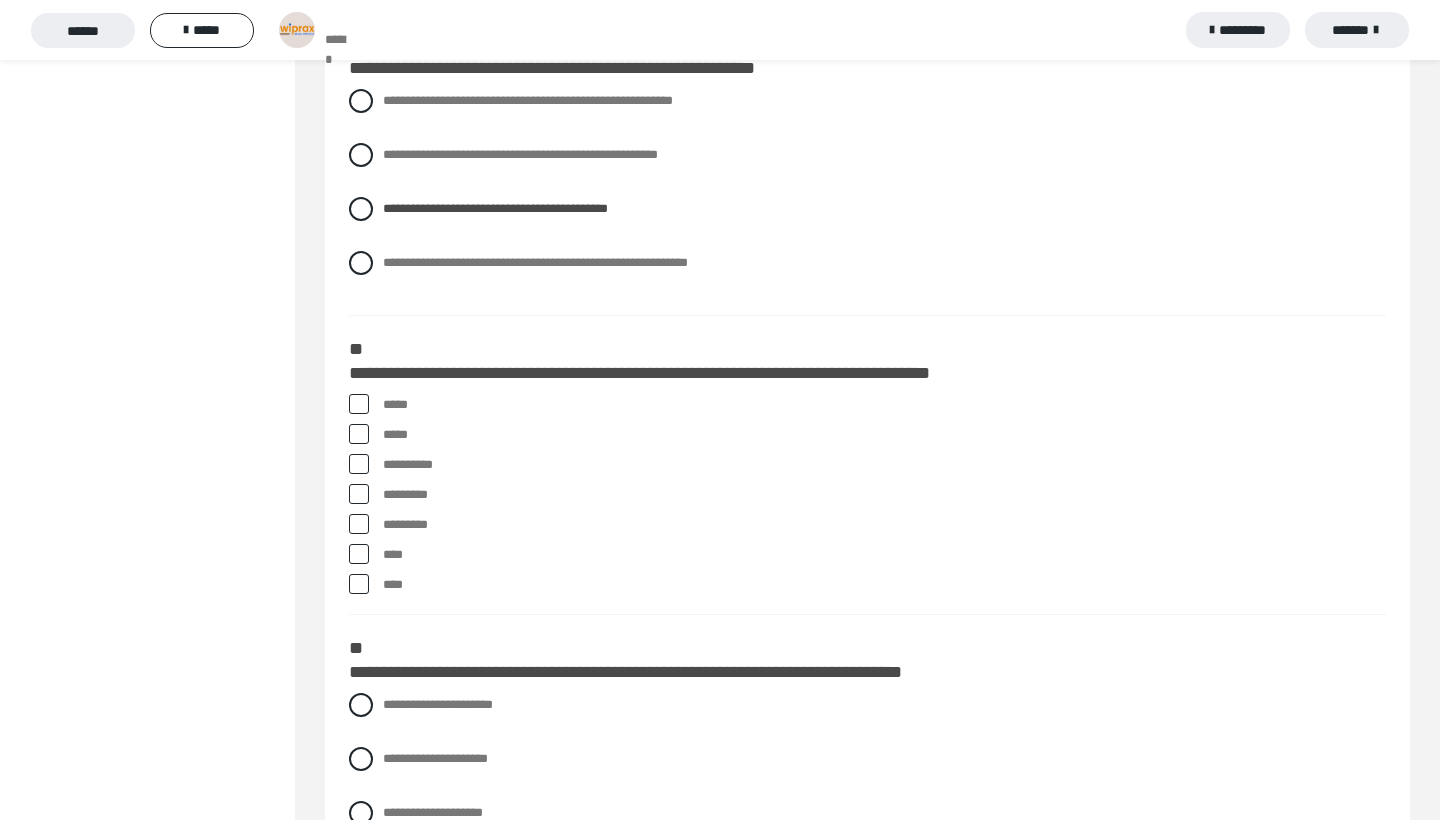 scroll, scrollTop: 139, scrollLeft: 0, axis: vertical 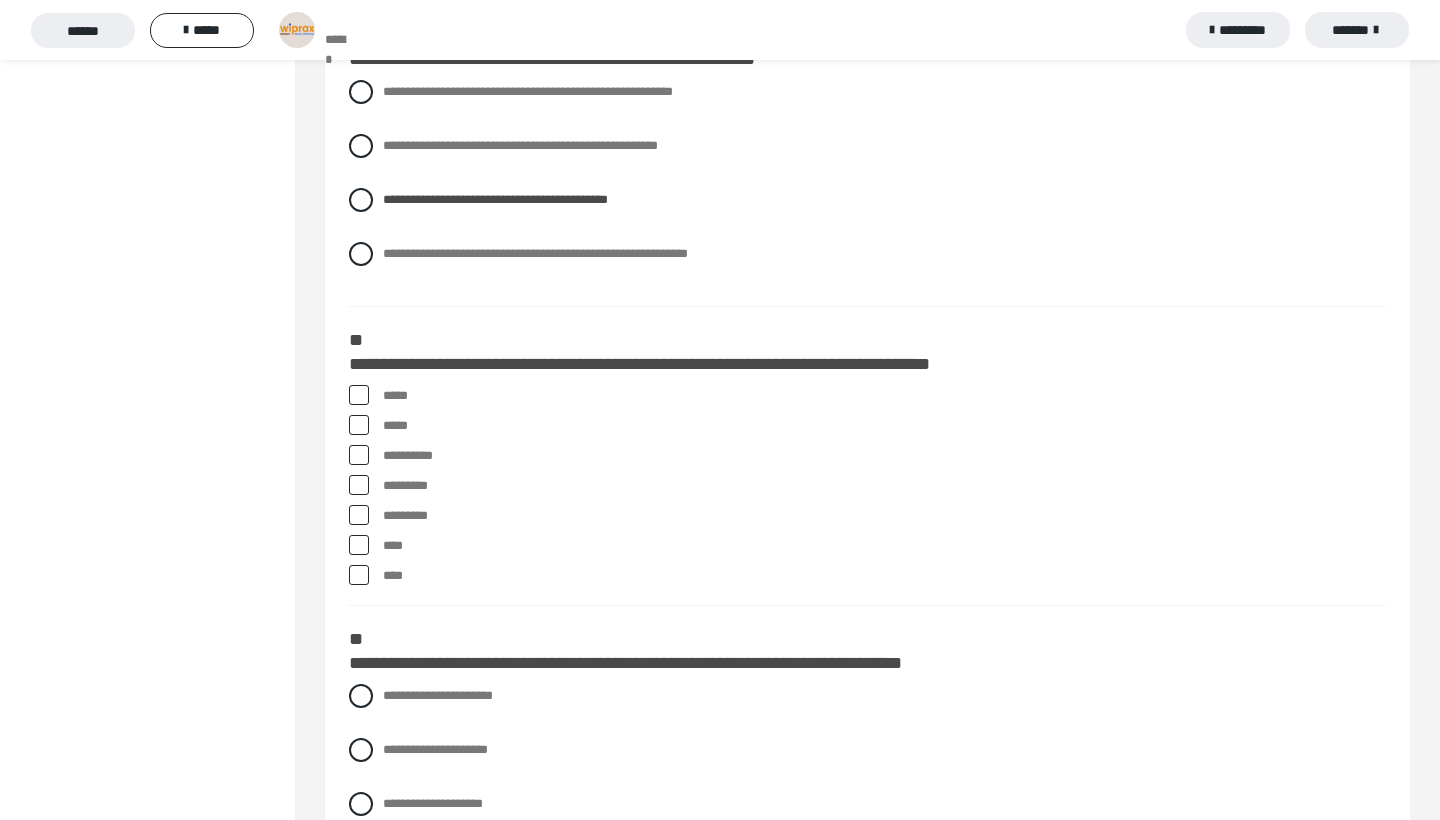 click at bounding box center (359, 395) 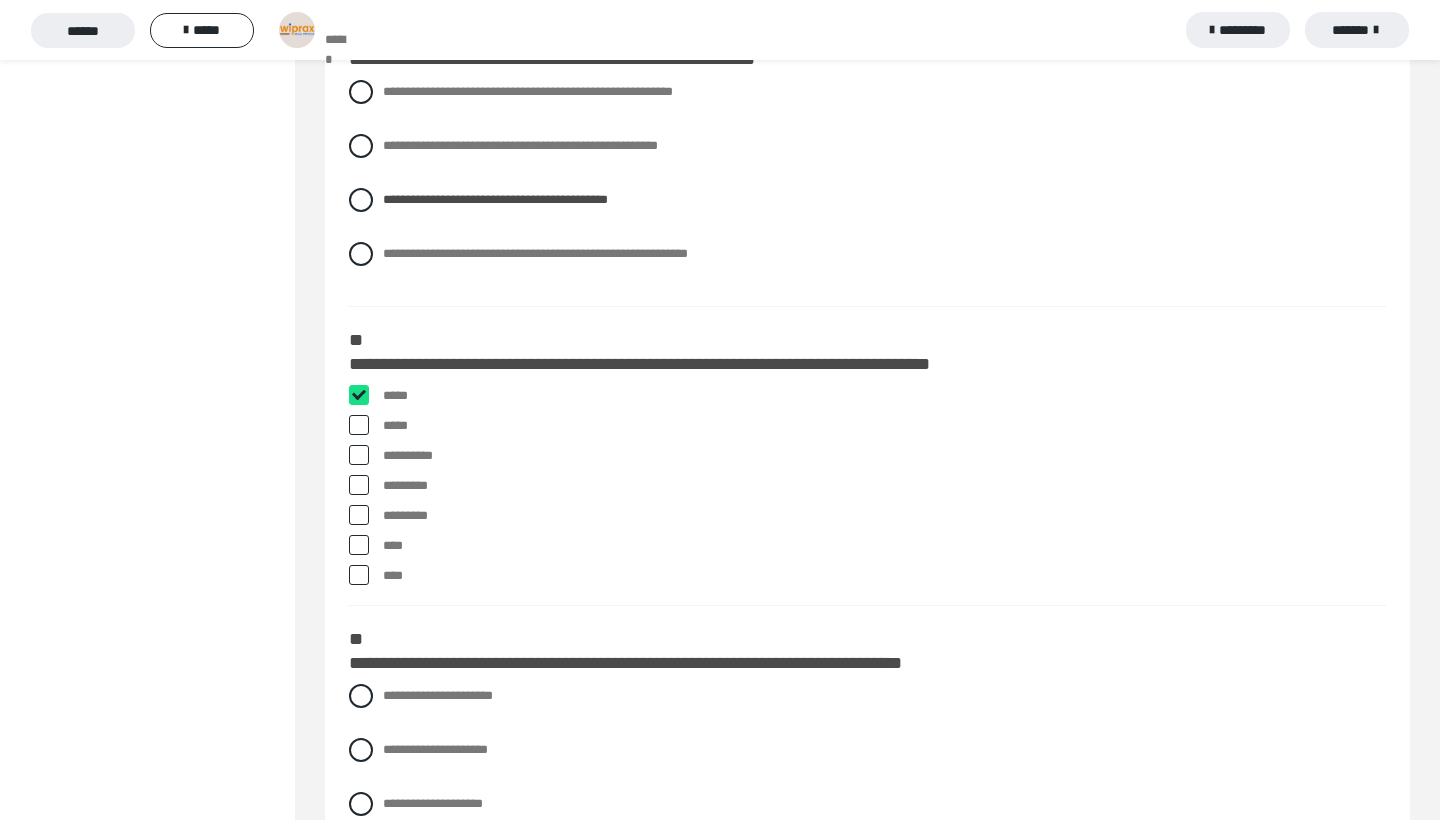 checkbox on "****" 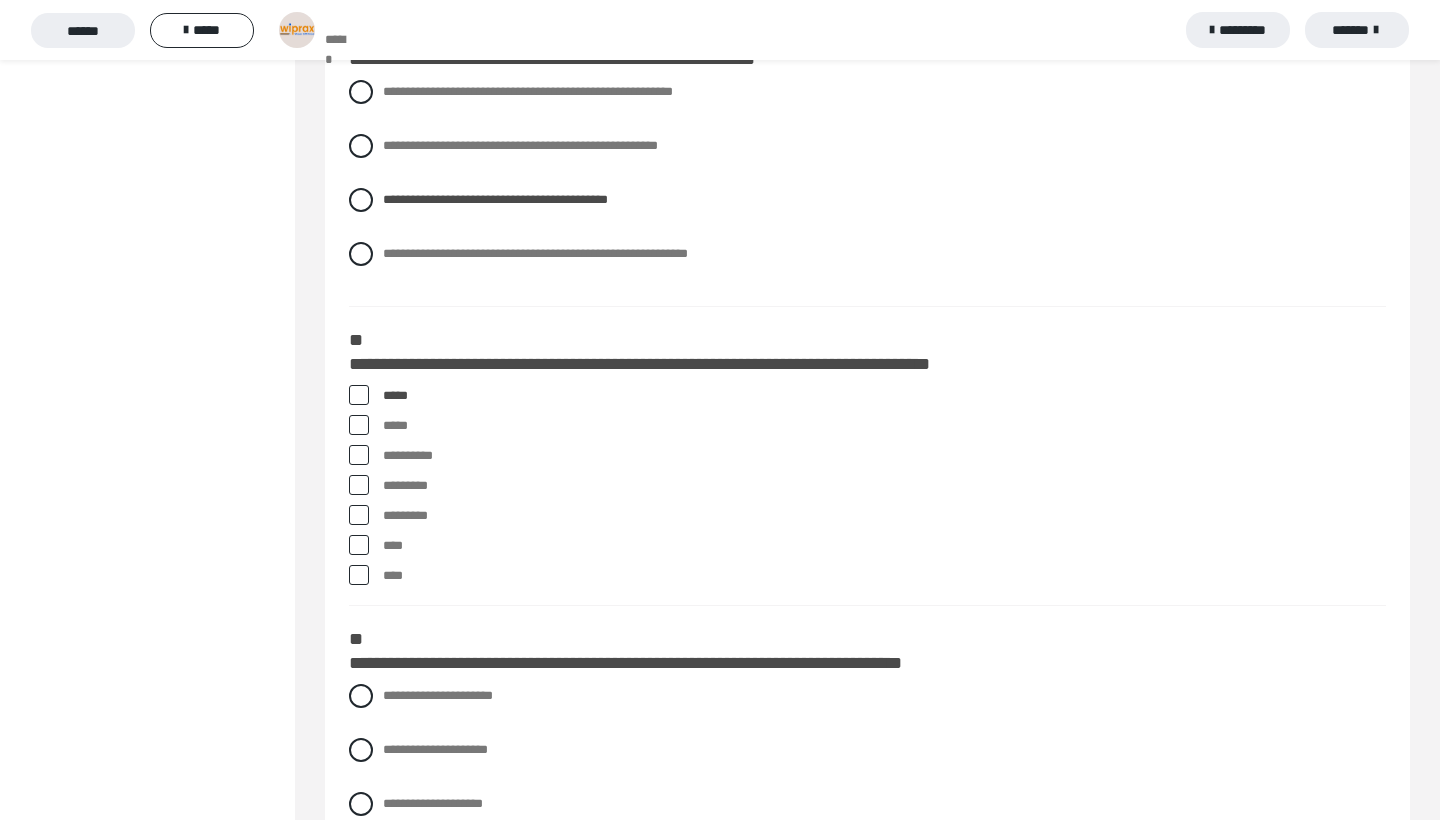 click on "*****" at bounding box center (867, 426) 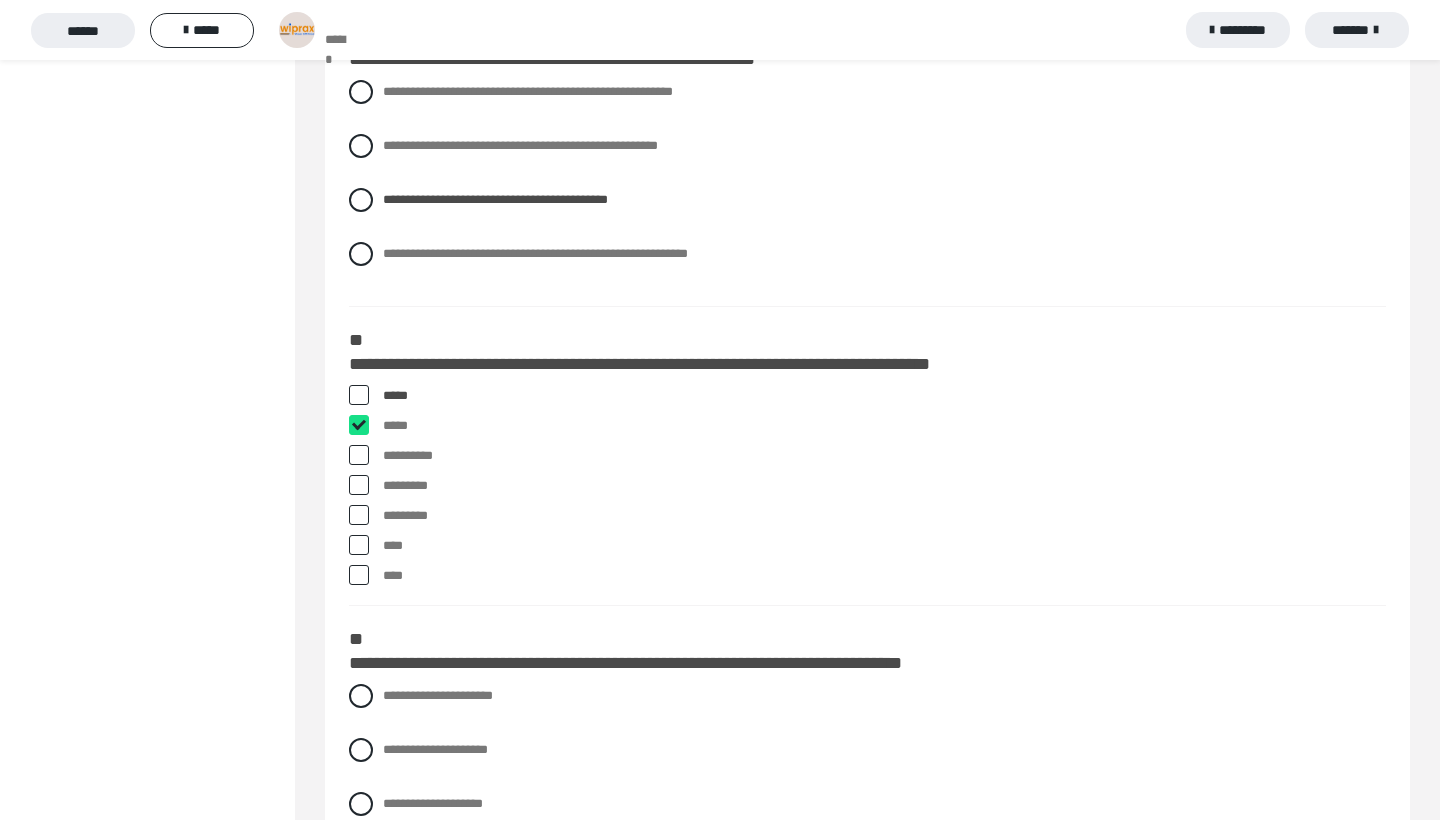 checkbox on "****" 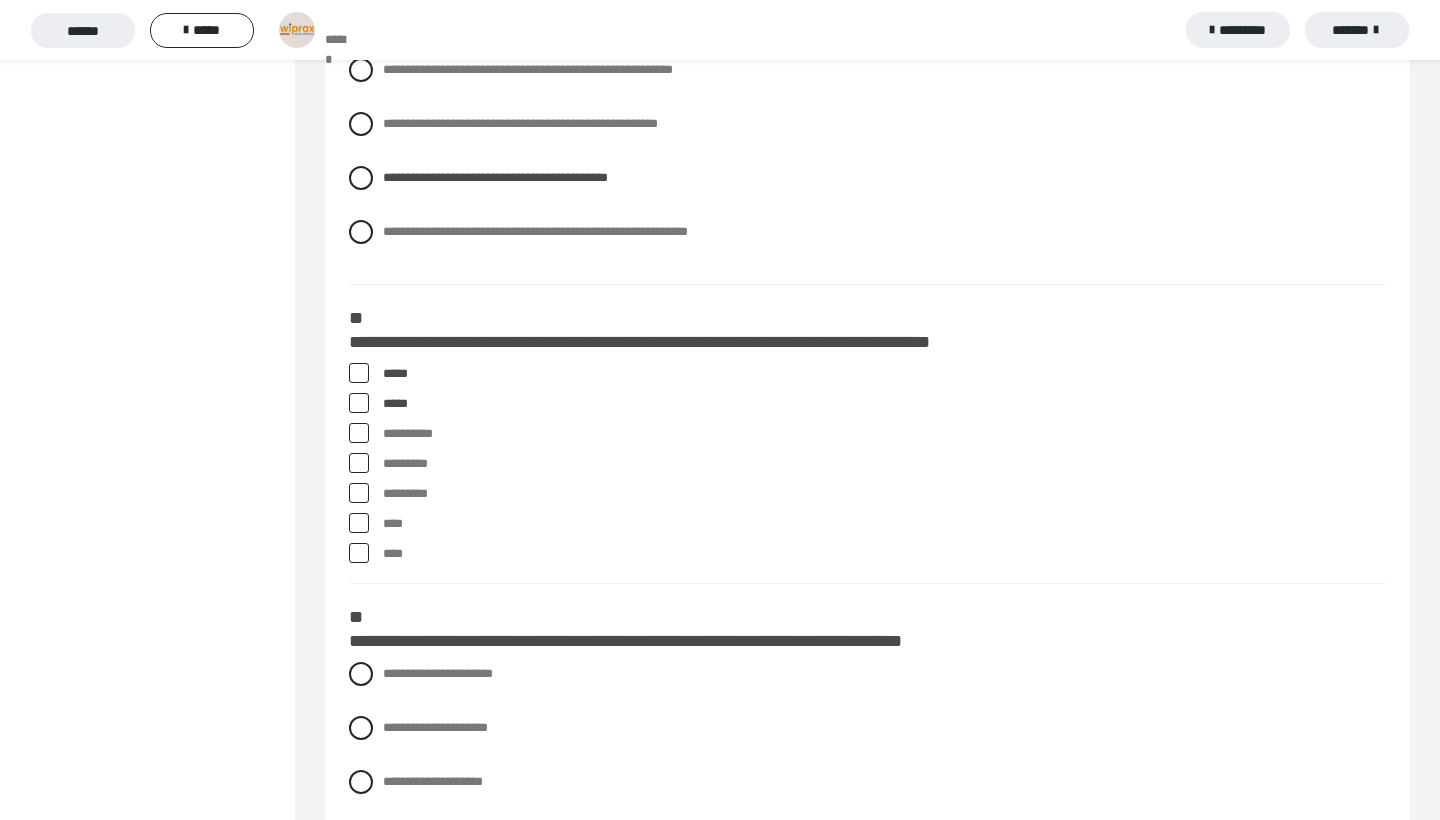 scroll, scrollTop: 171, scrollLeft: 0, axis: vertical 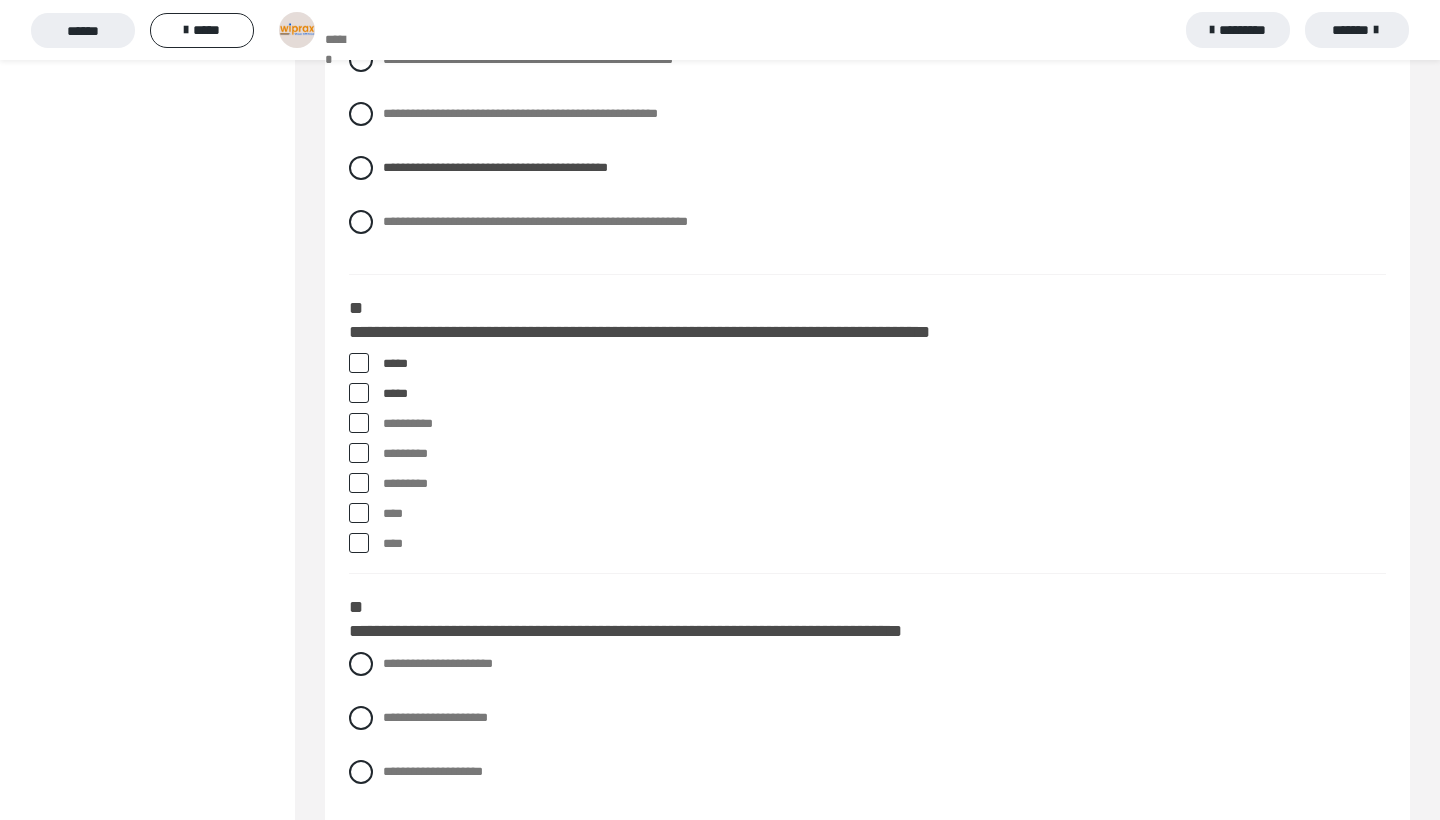click at bounding box center [359, 483] 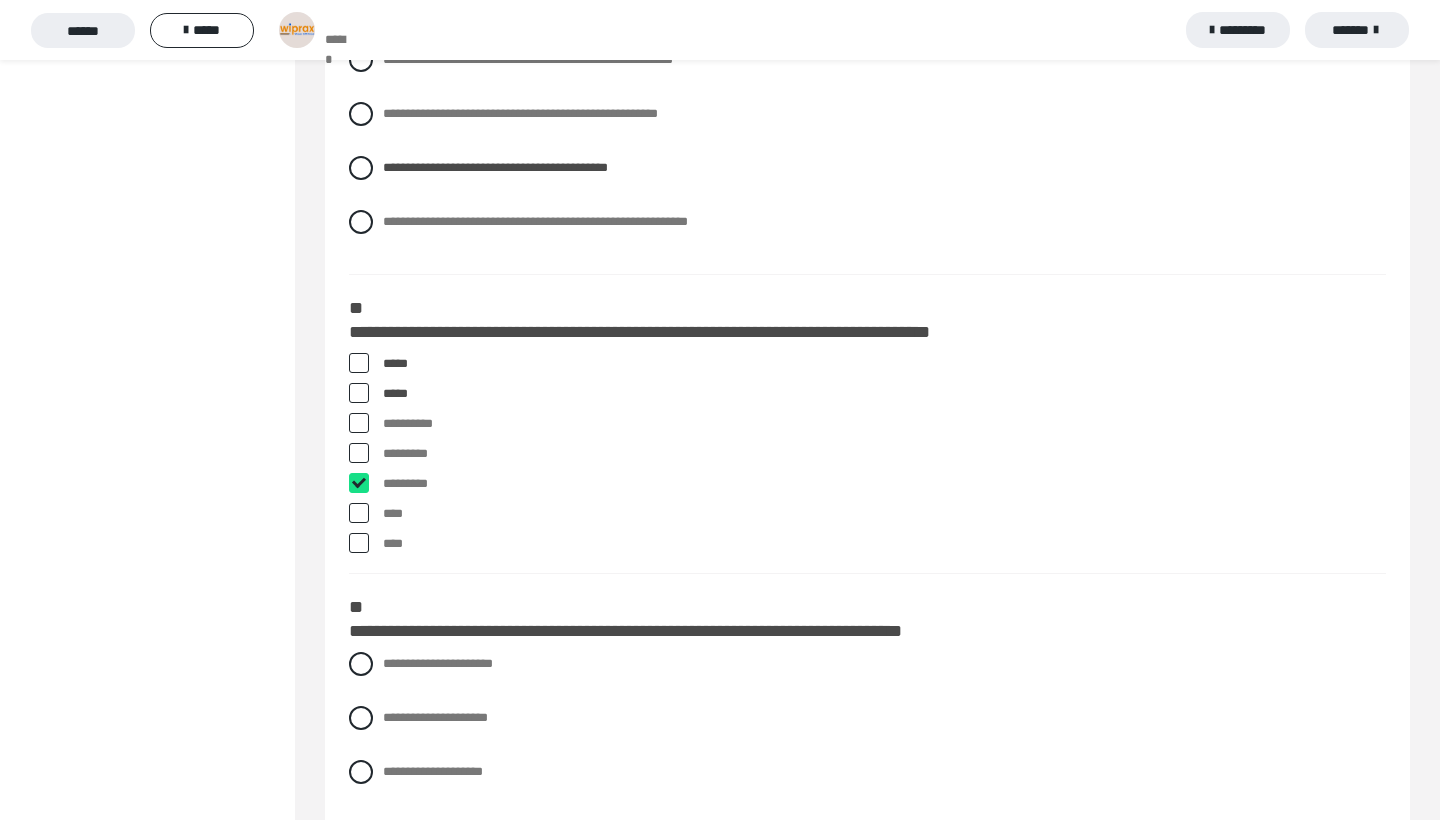 checkbox on "****" 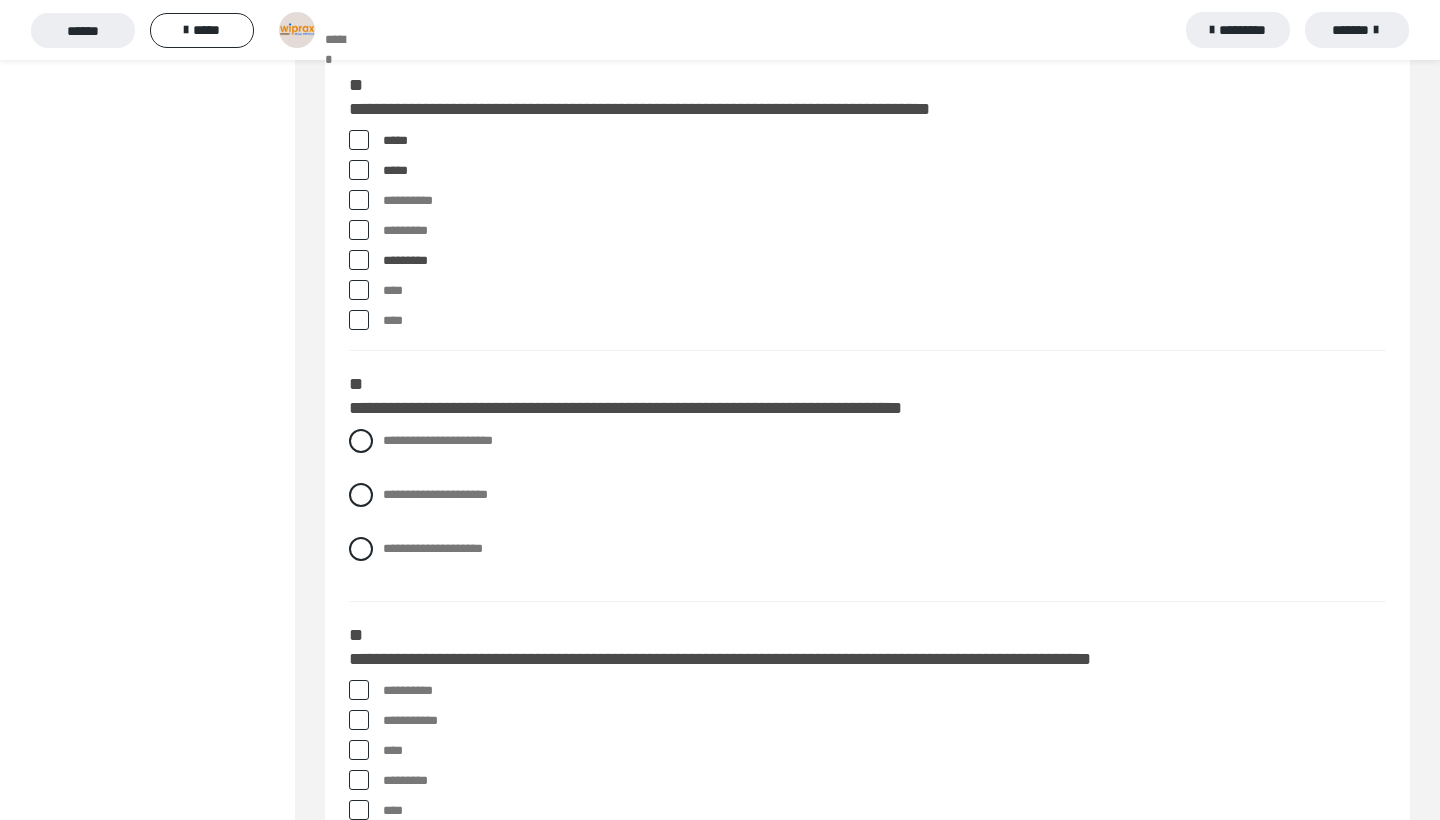 scroll, scrollTop: 418, scrollLeft: 0, axis: vertical 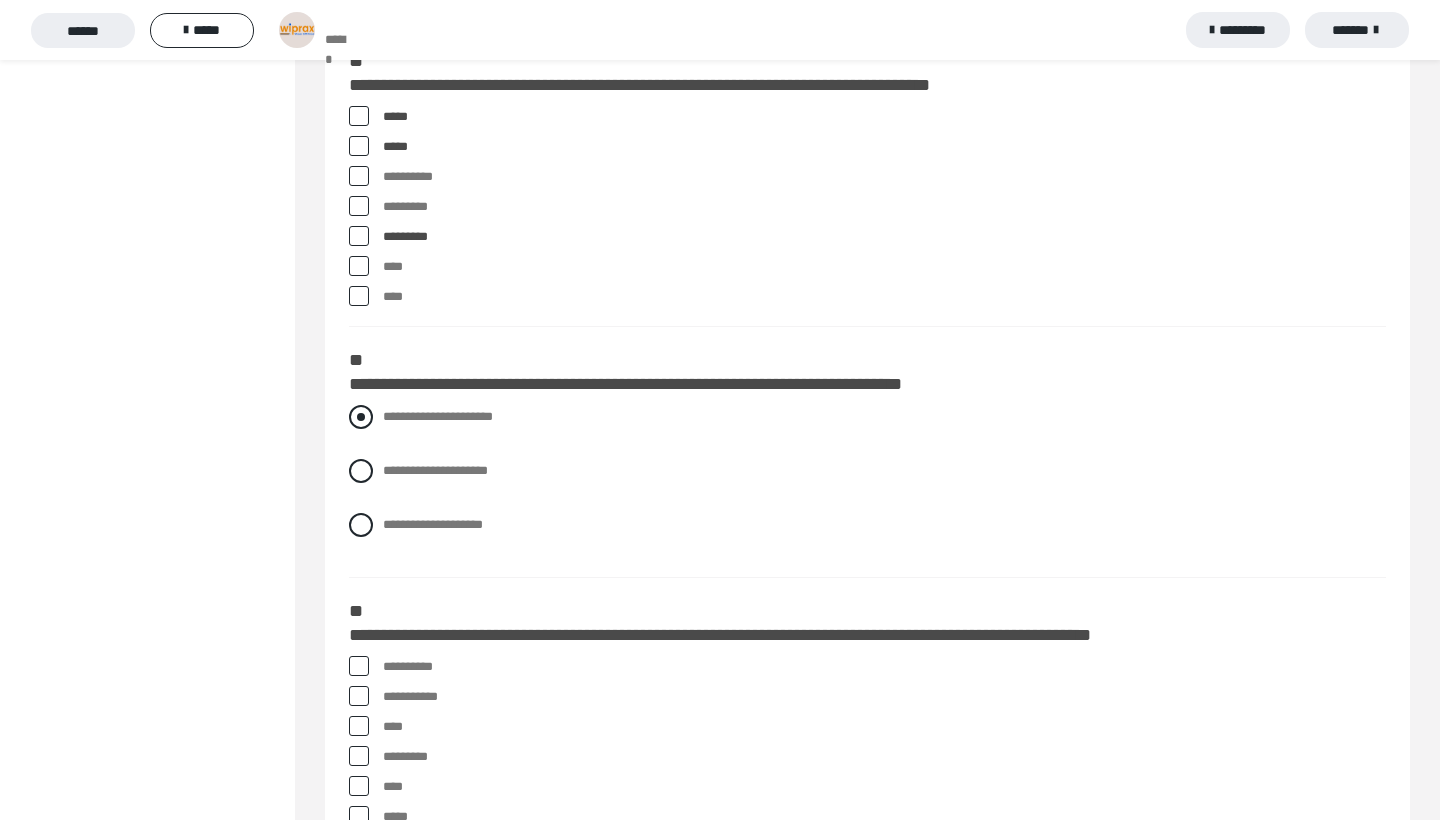 click on "**********" at bounding box center [438, 416] 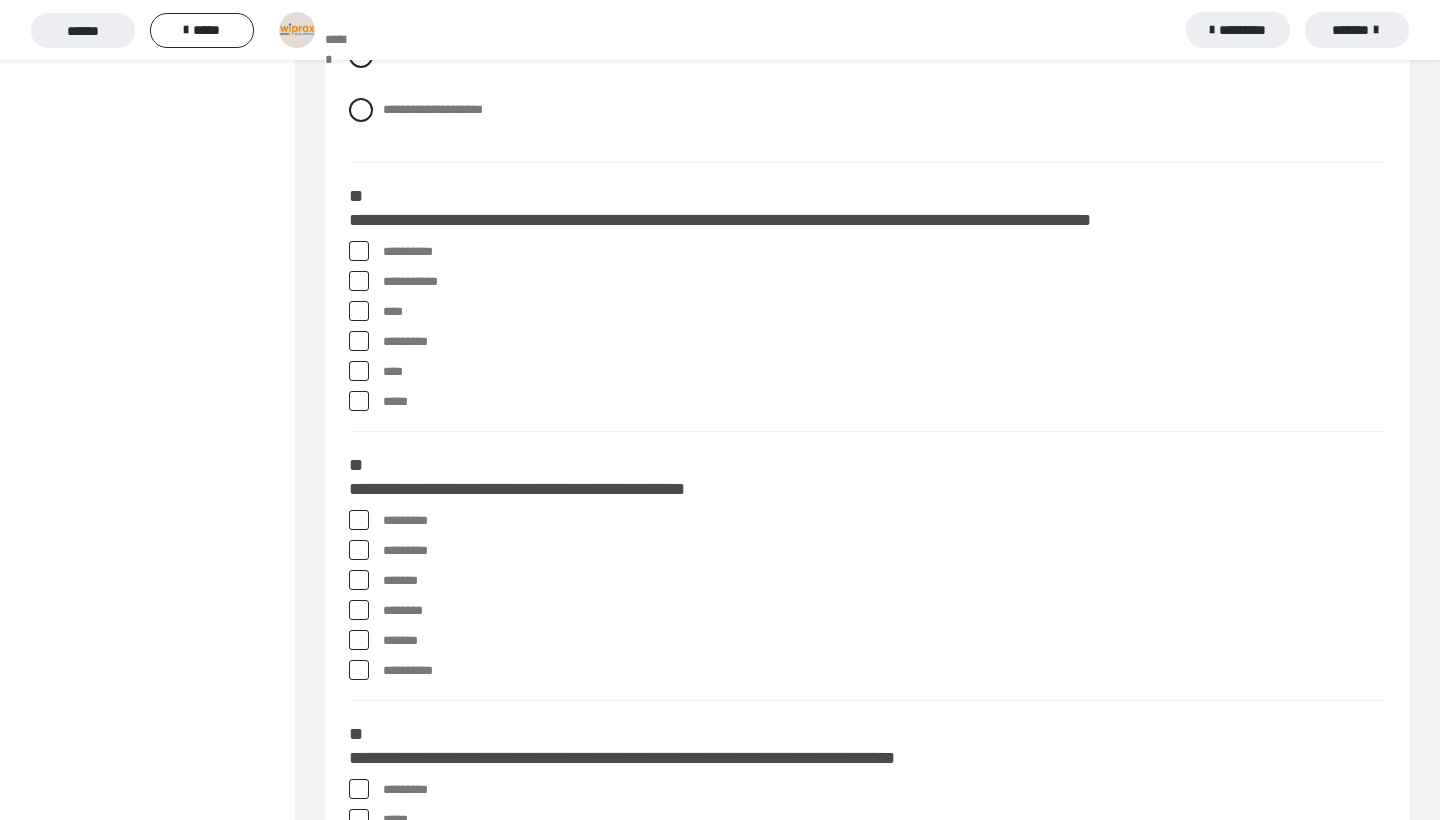 scroll, scrollTop: 844, scrollLeft: 0, axis: vertical 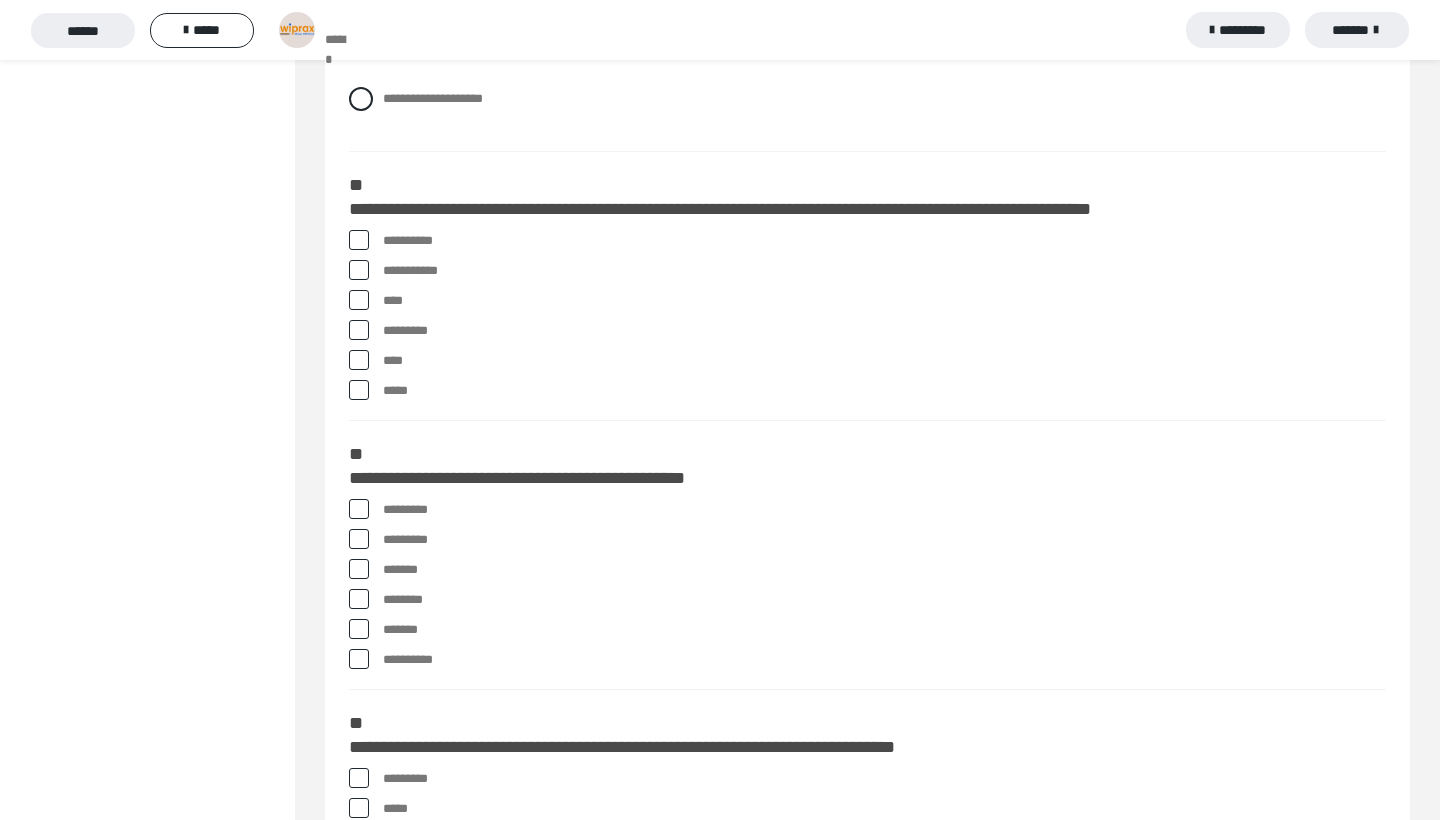 click on "*****" at bounding box center (389, 386) 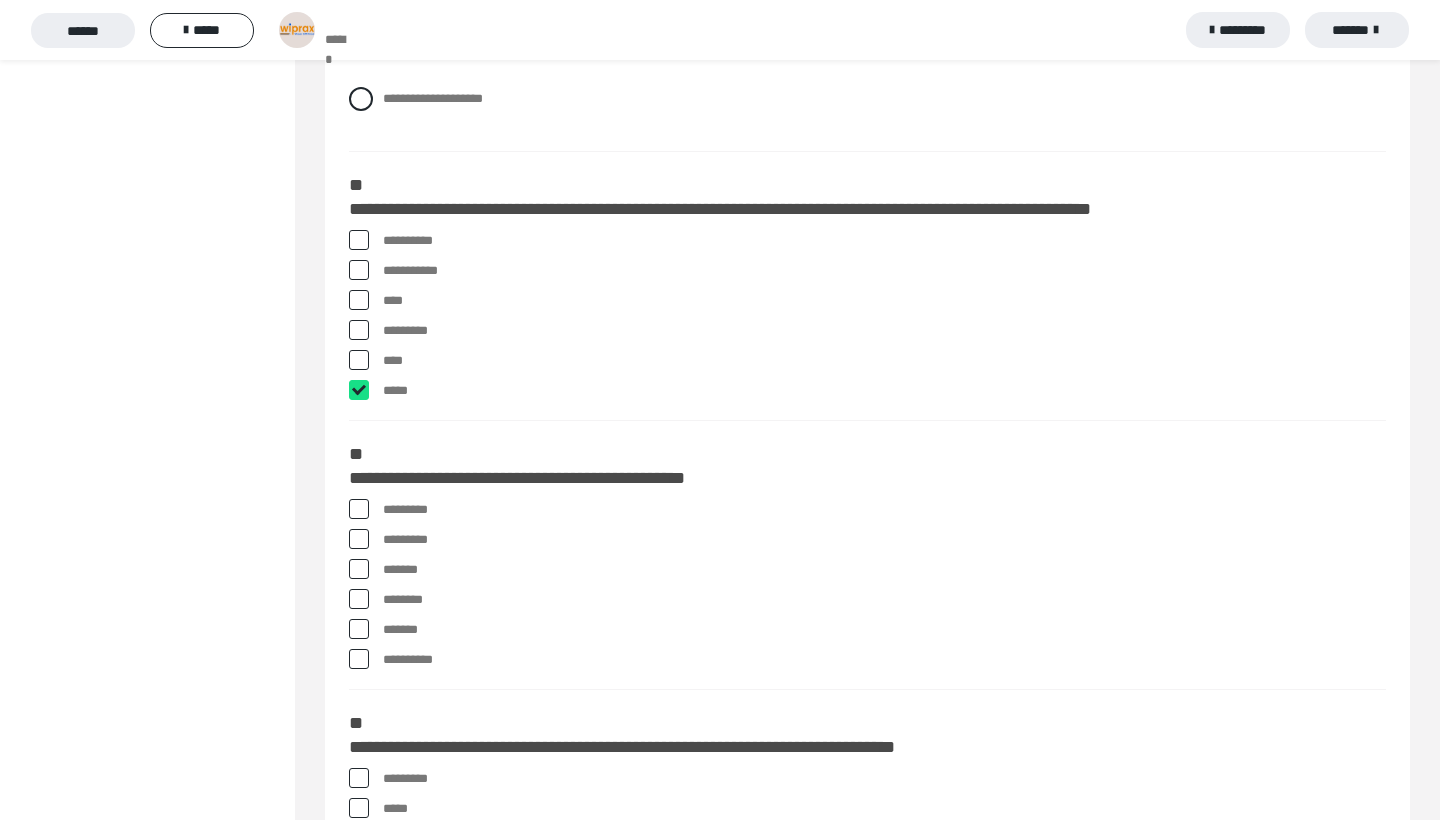 checkbox on "****" 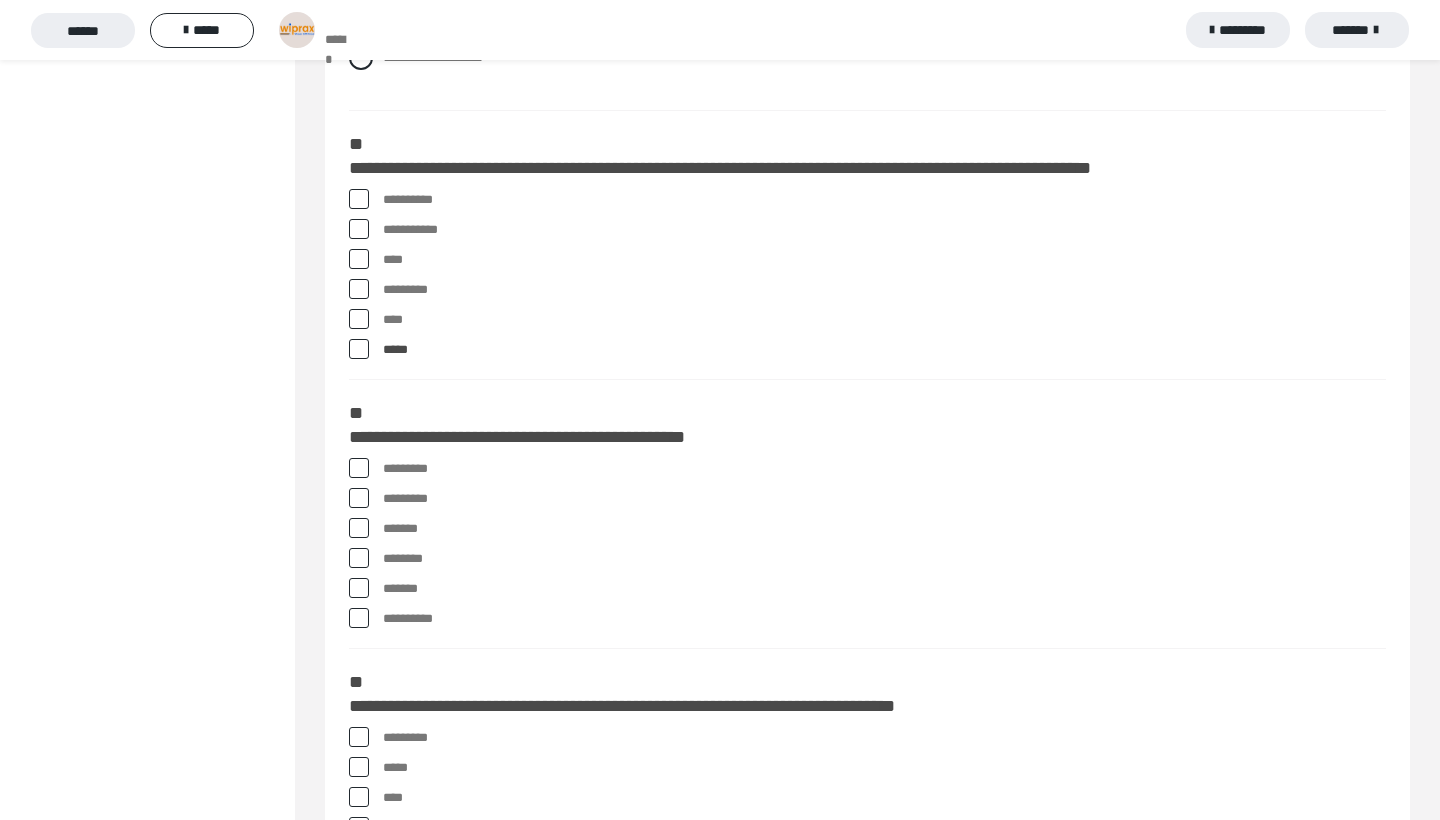 scroll, scrollTop: 859, scrollLeft: 0, axis: vertical 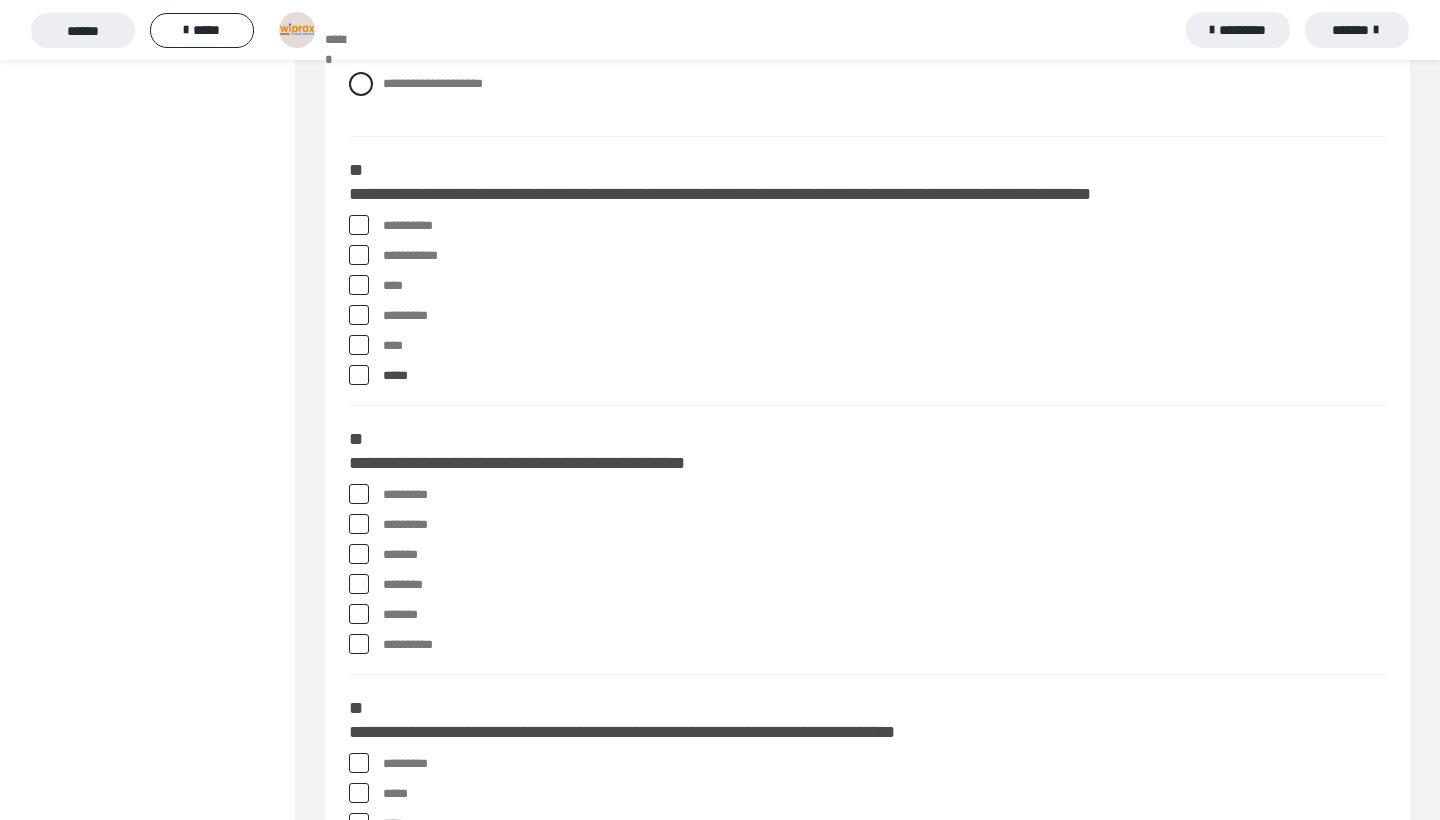 click on "****" at bounding box center (389, 281) 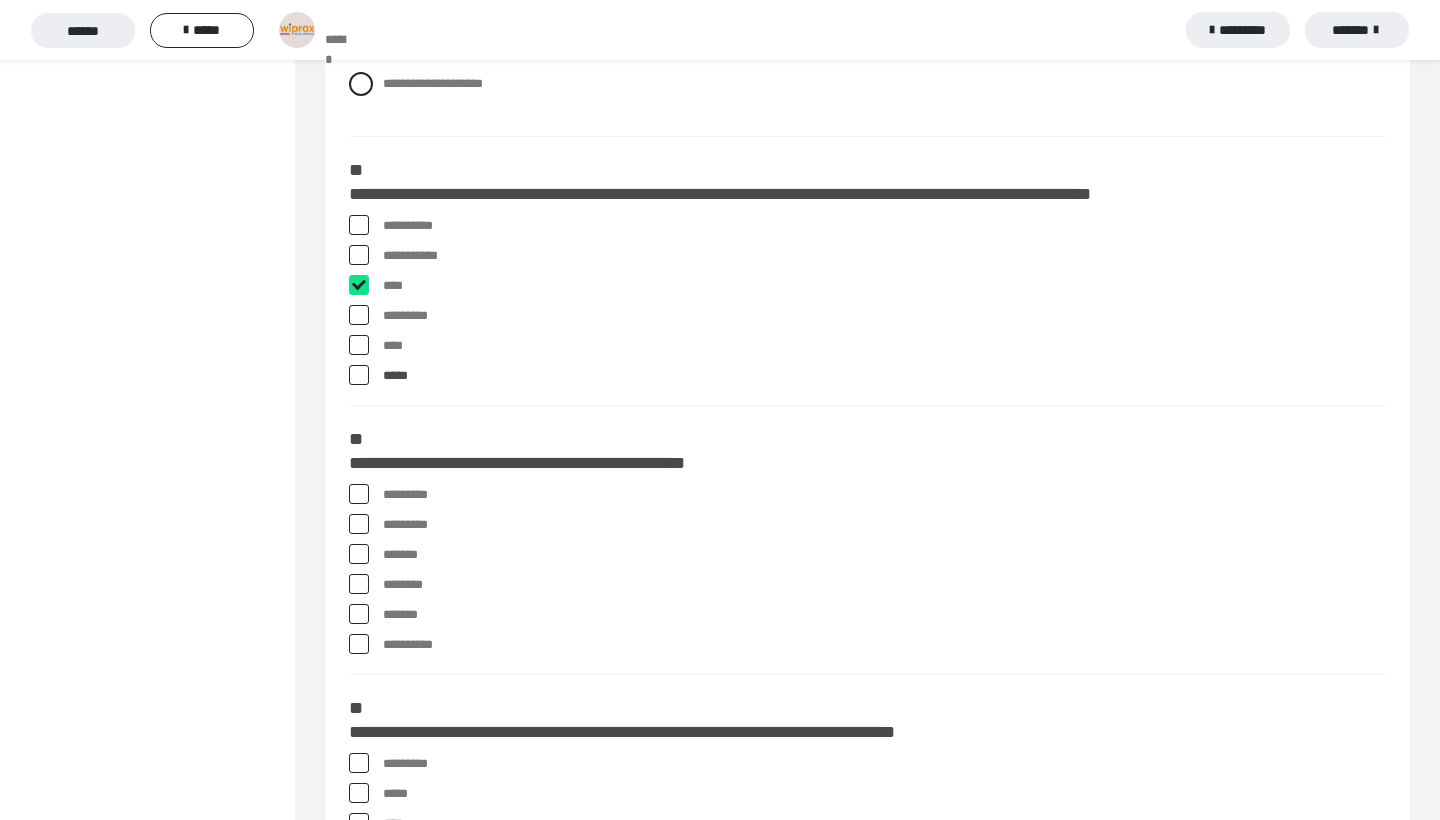 checkbox on "****" 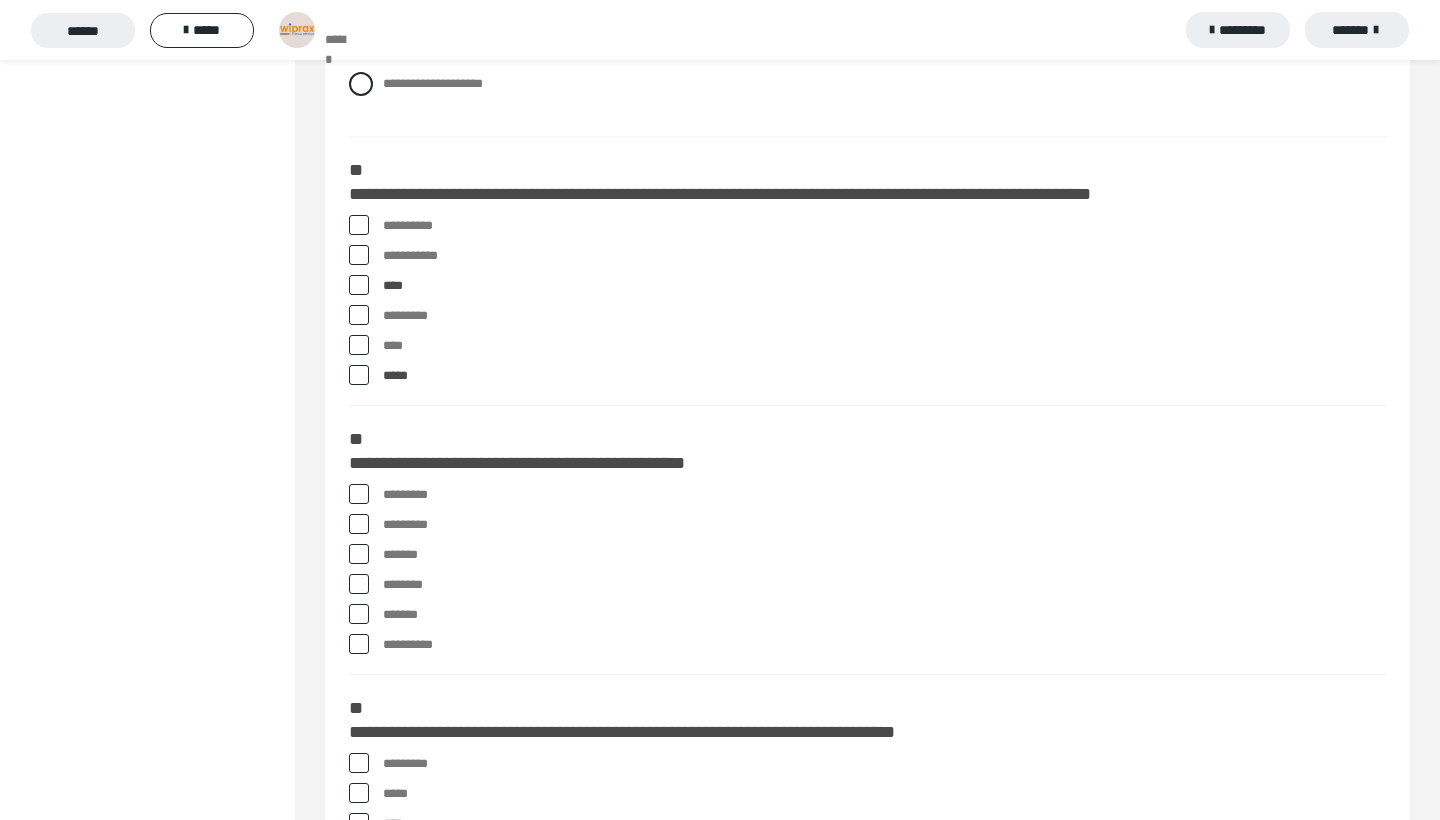 click on "**********" at bounding box center [389, 221] 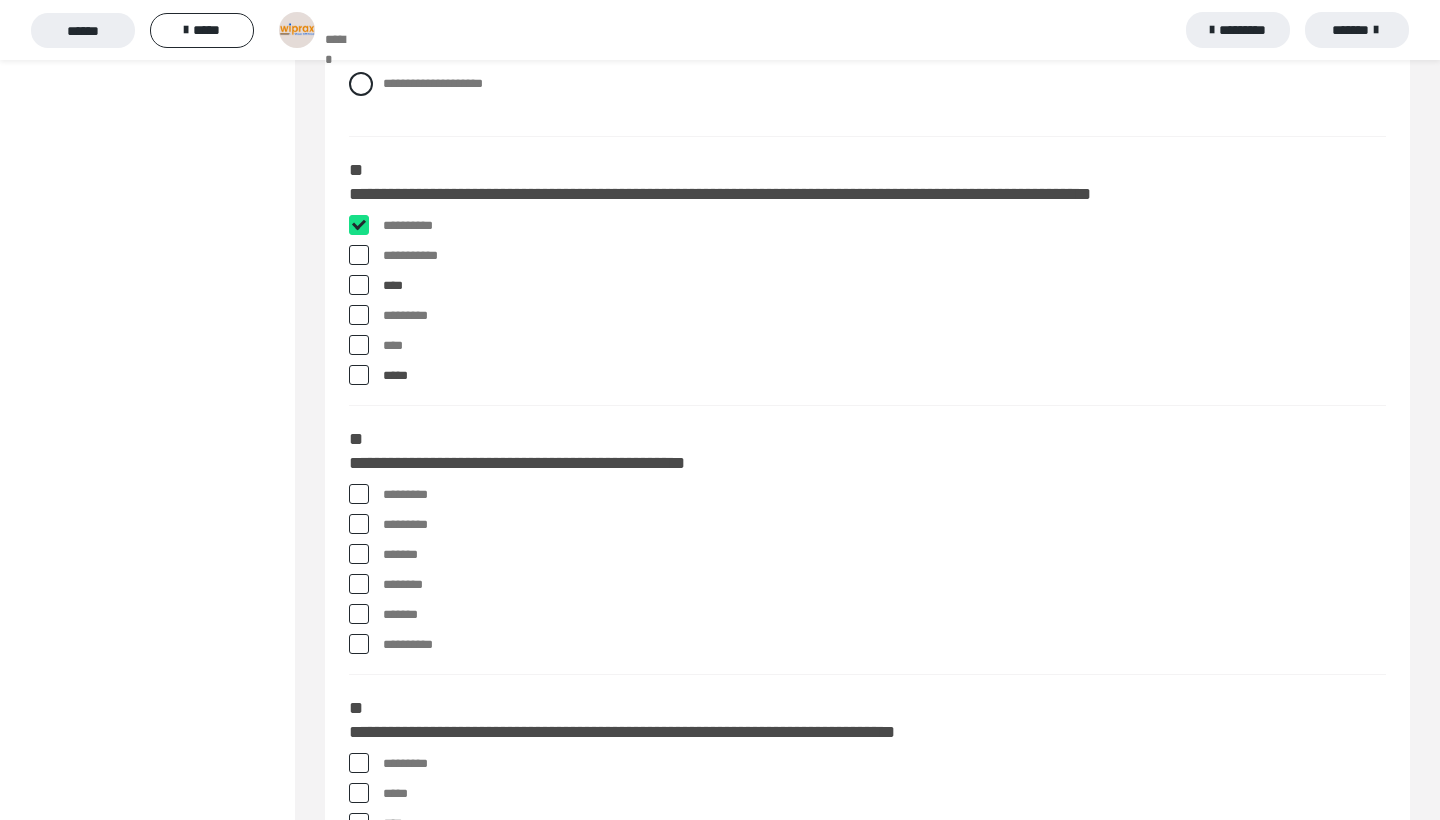 checkbox on "****" 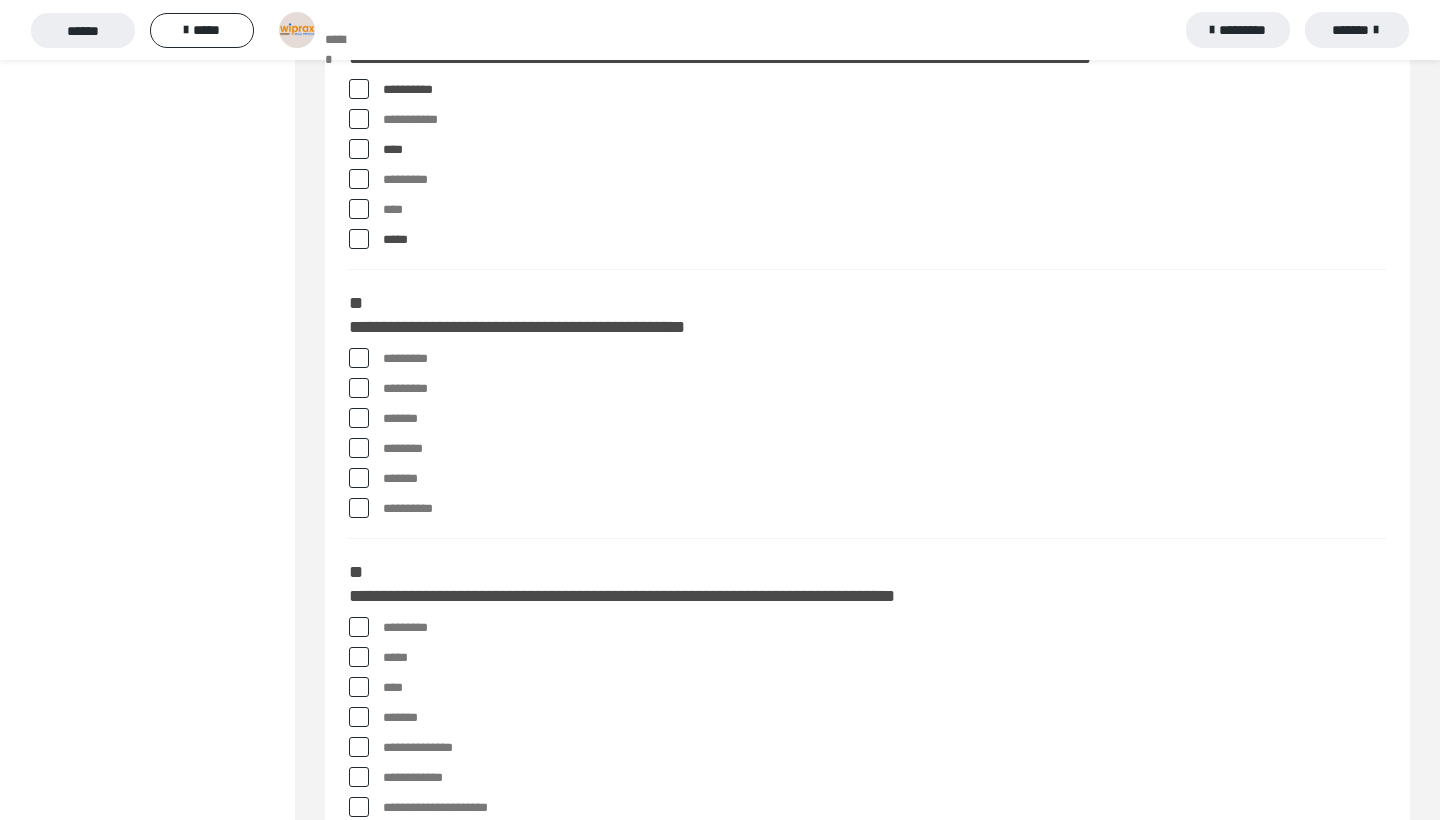 scroll, scrollTop: 995, scrollLeft: 0, axis: vertical 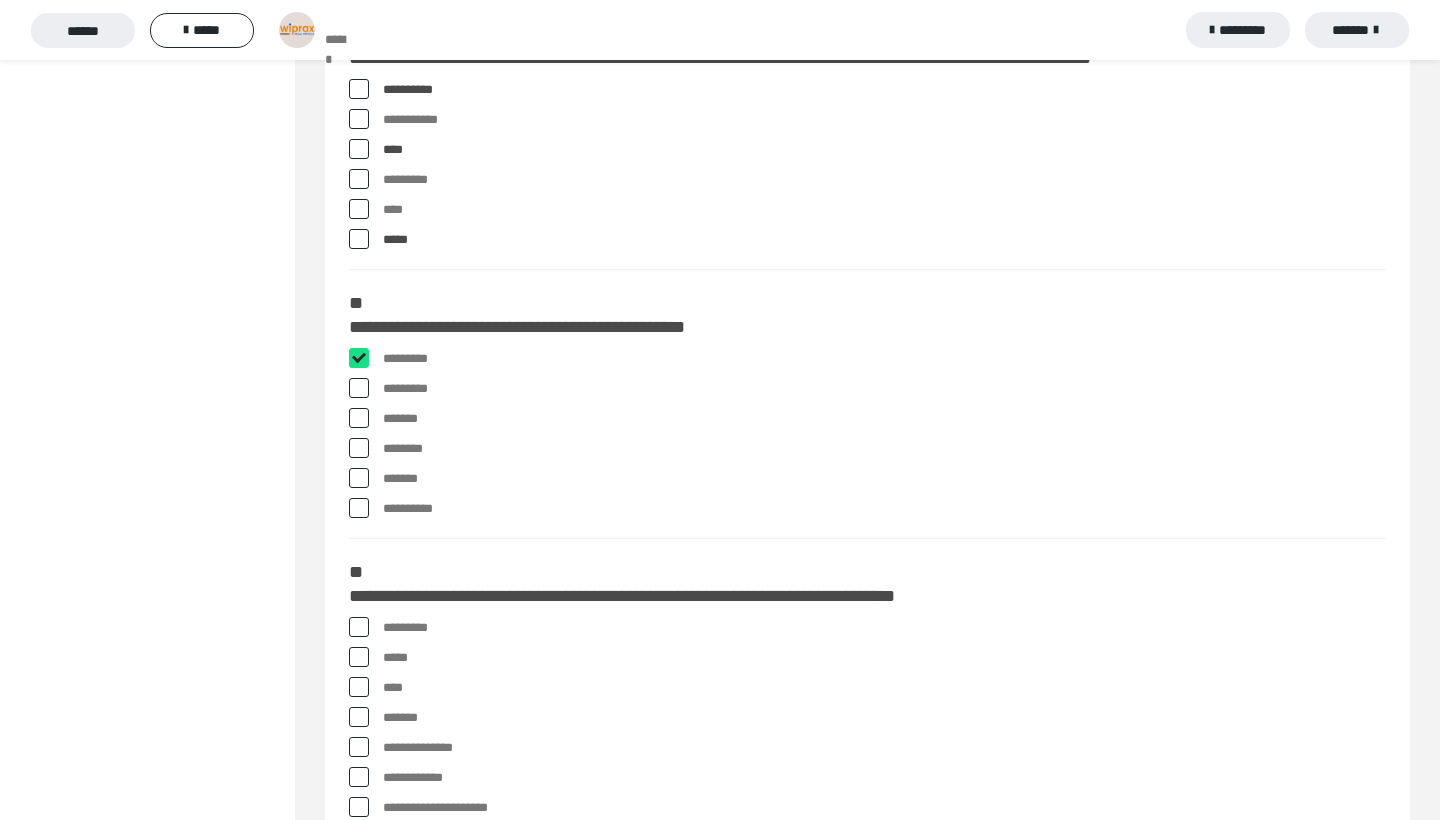 checkbox on "****" 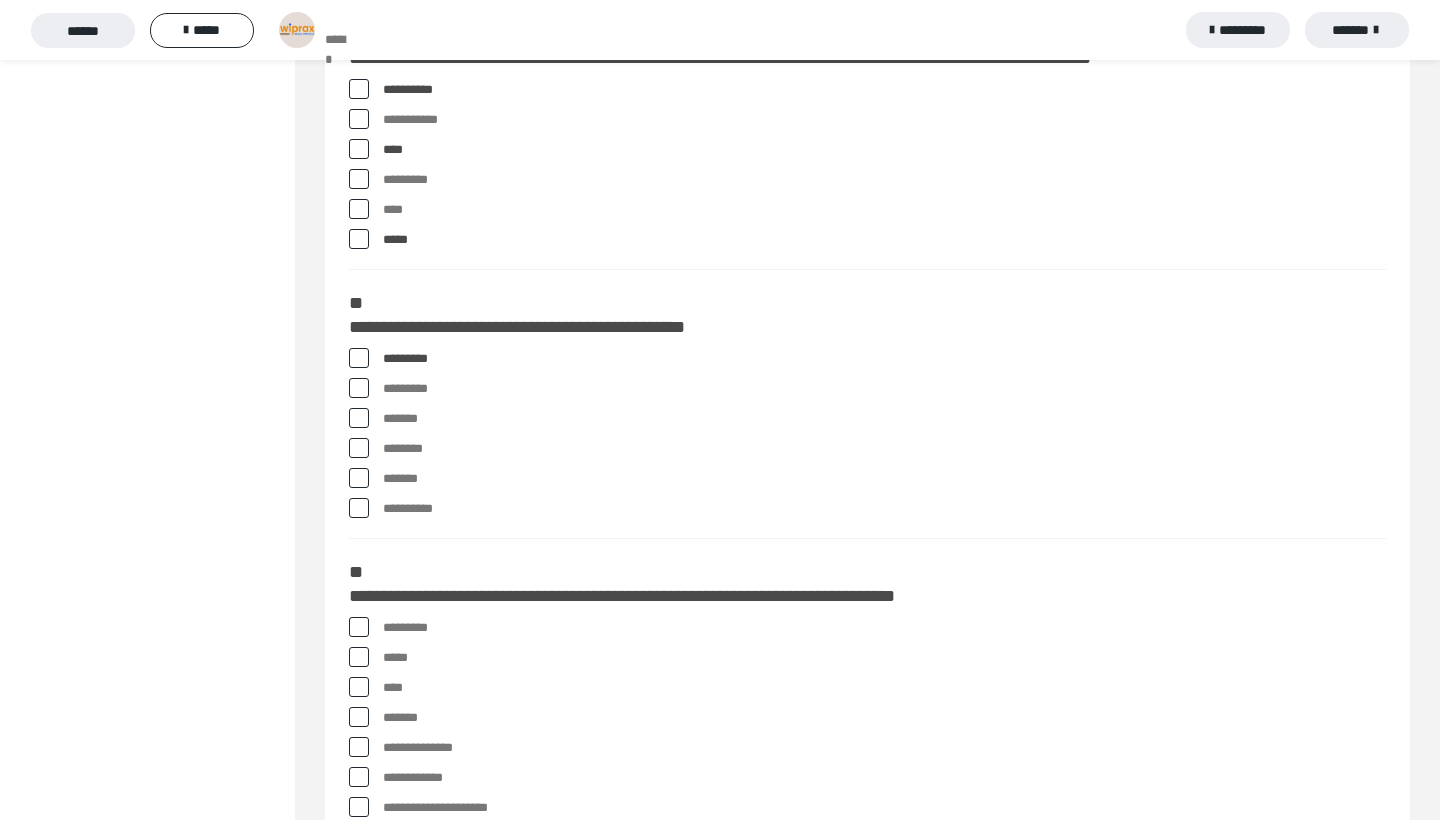 click on "********" at bounding box center (884, 449) 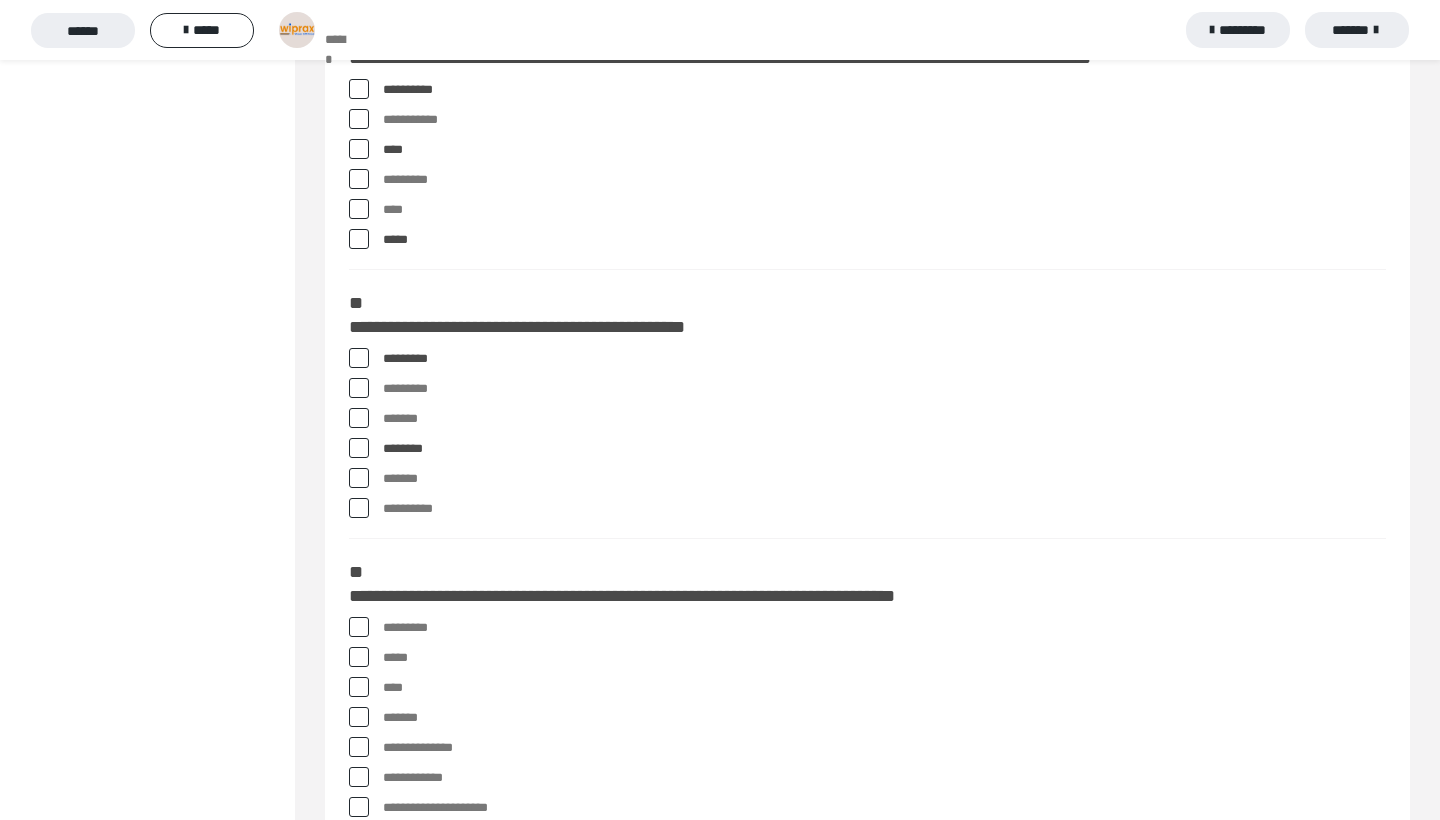 click on "*******" at bounding box center (884, 419) 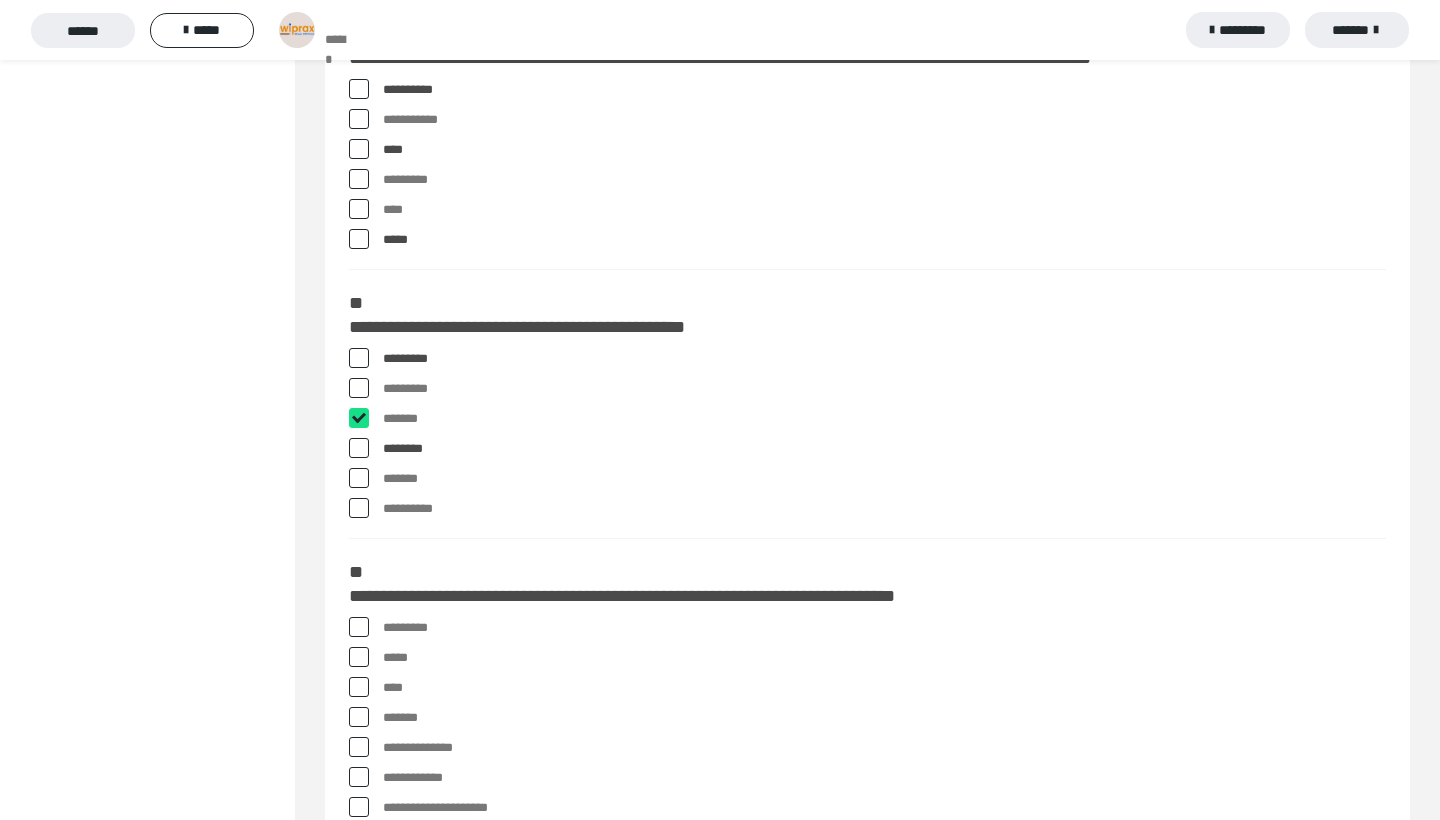 checkbox on "****" 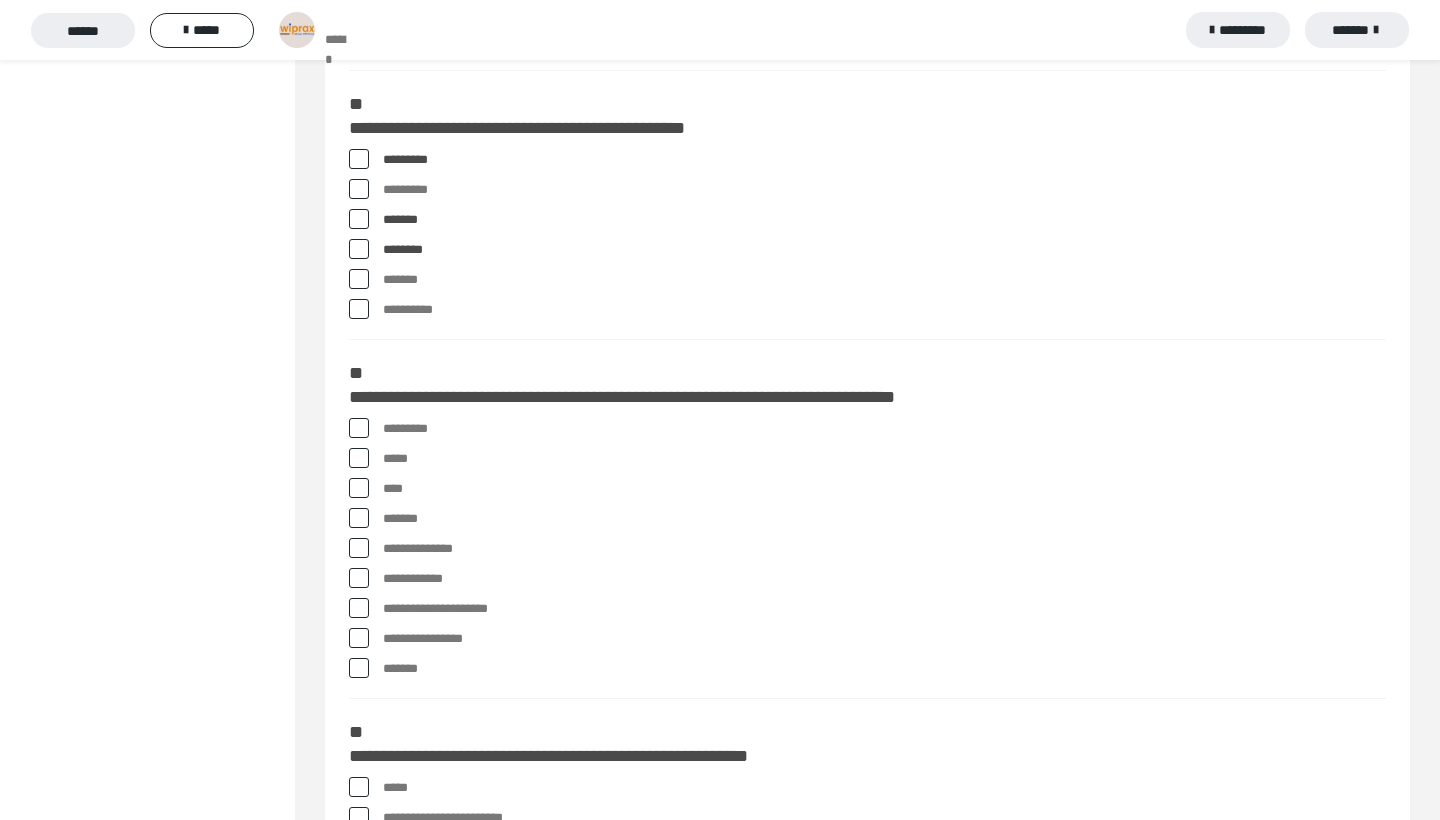 scroll, scrollTop: 1251, scrollLeft: 0, axis: vertical 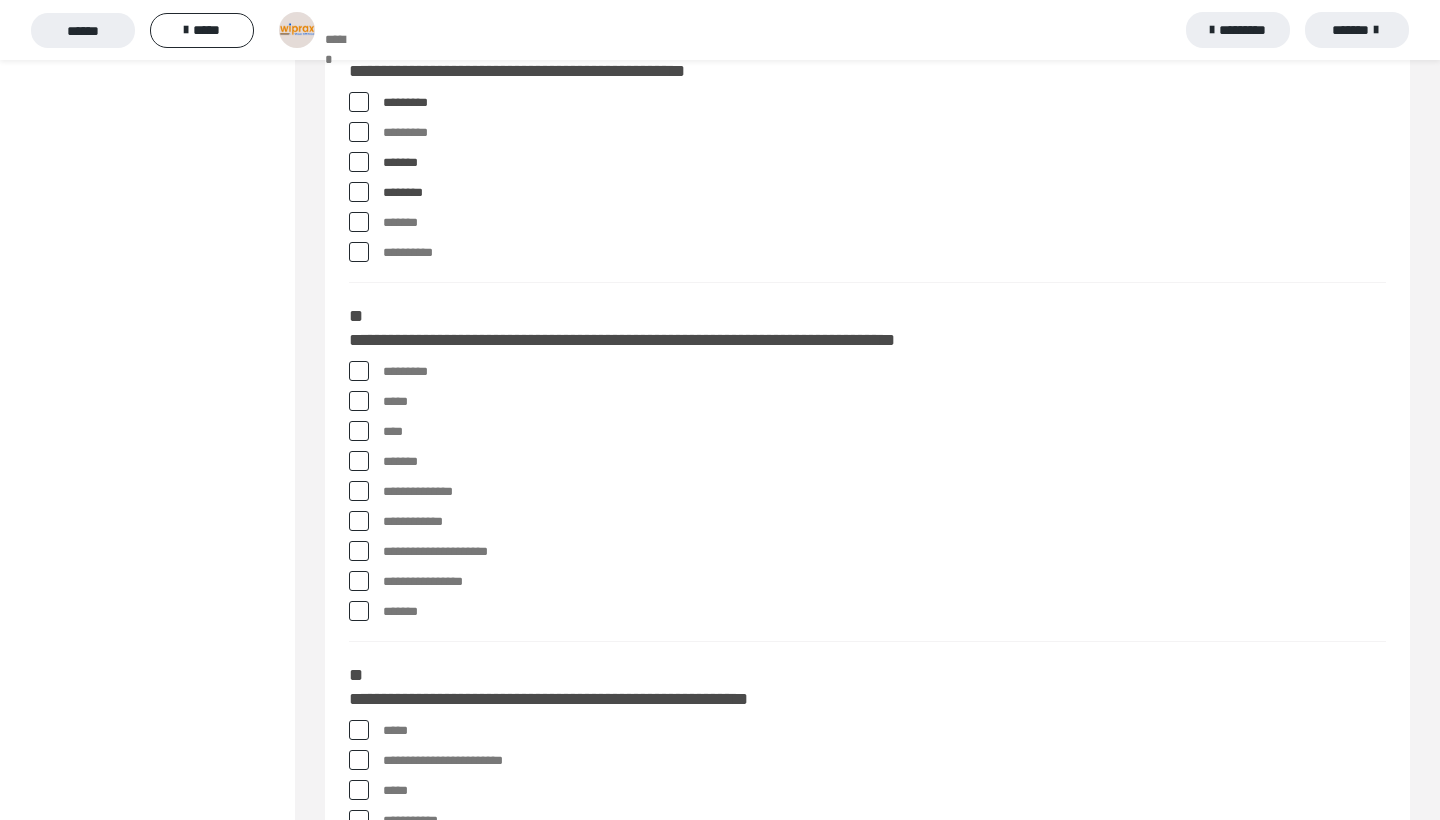 click at bounding box center (359, 401) 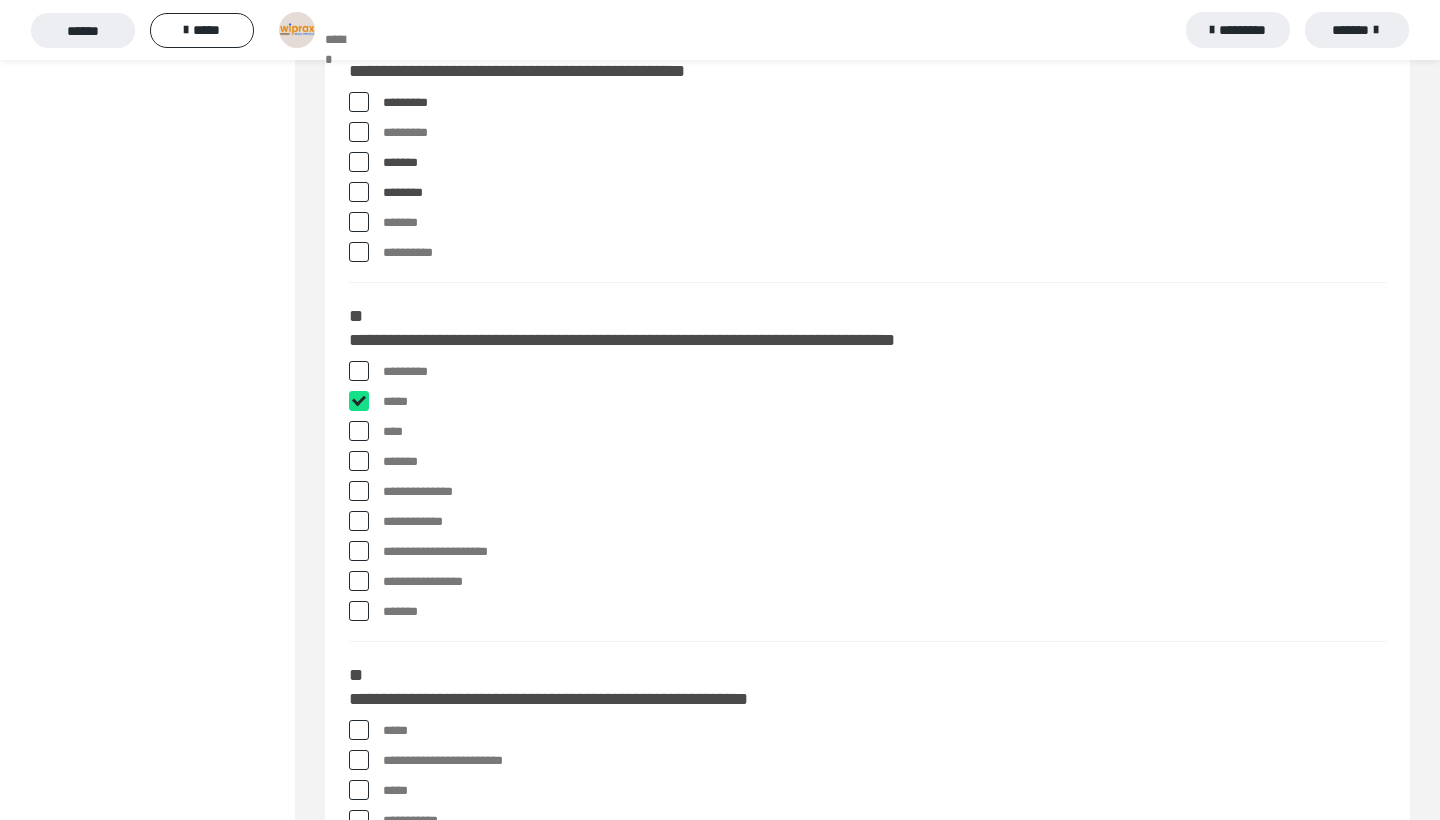 checkbox on "****" 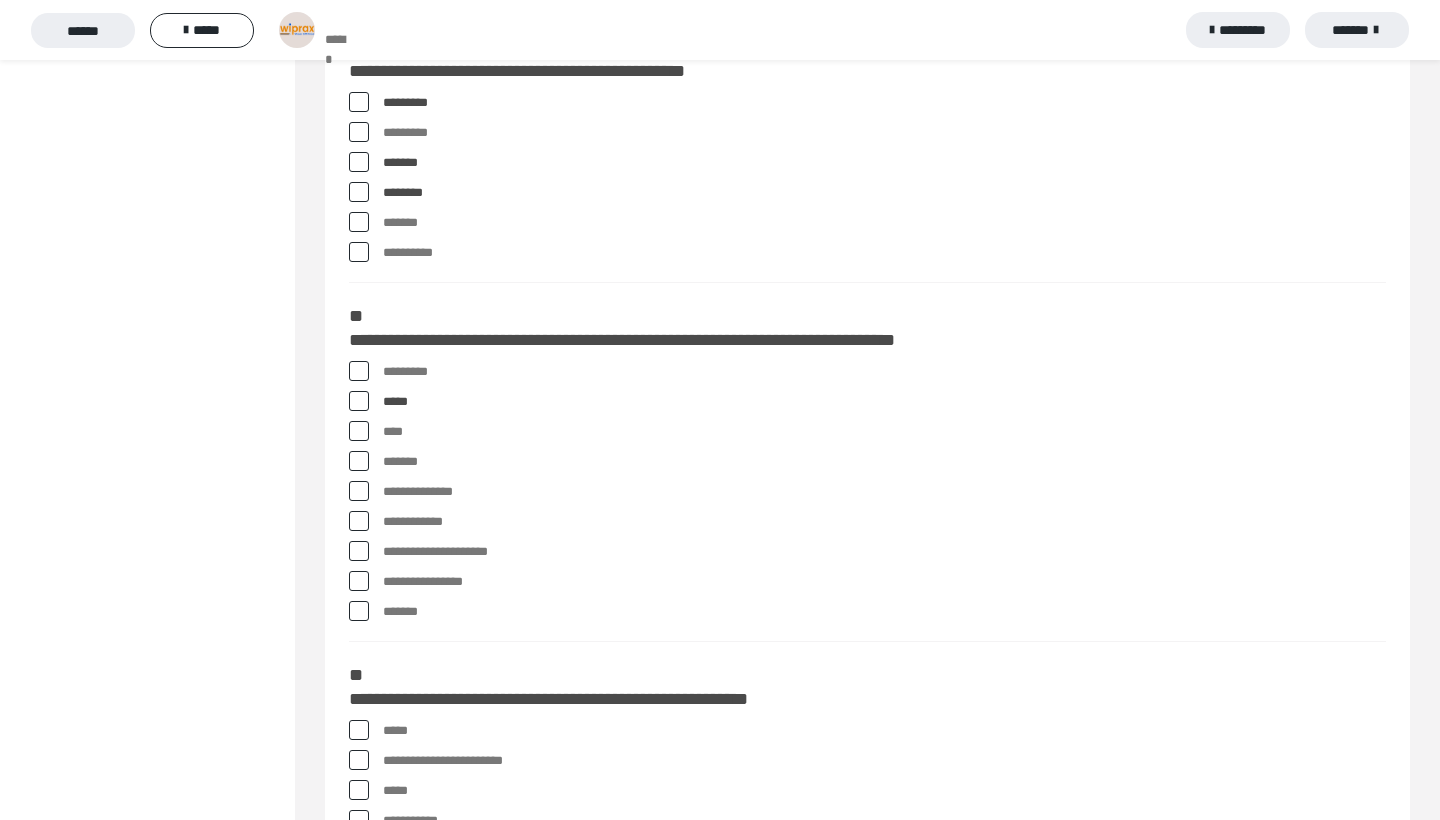 click at bounding box center [359, 431] 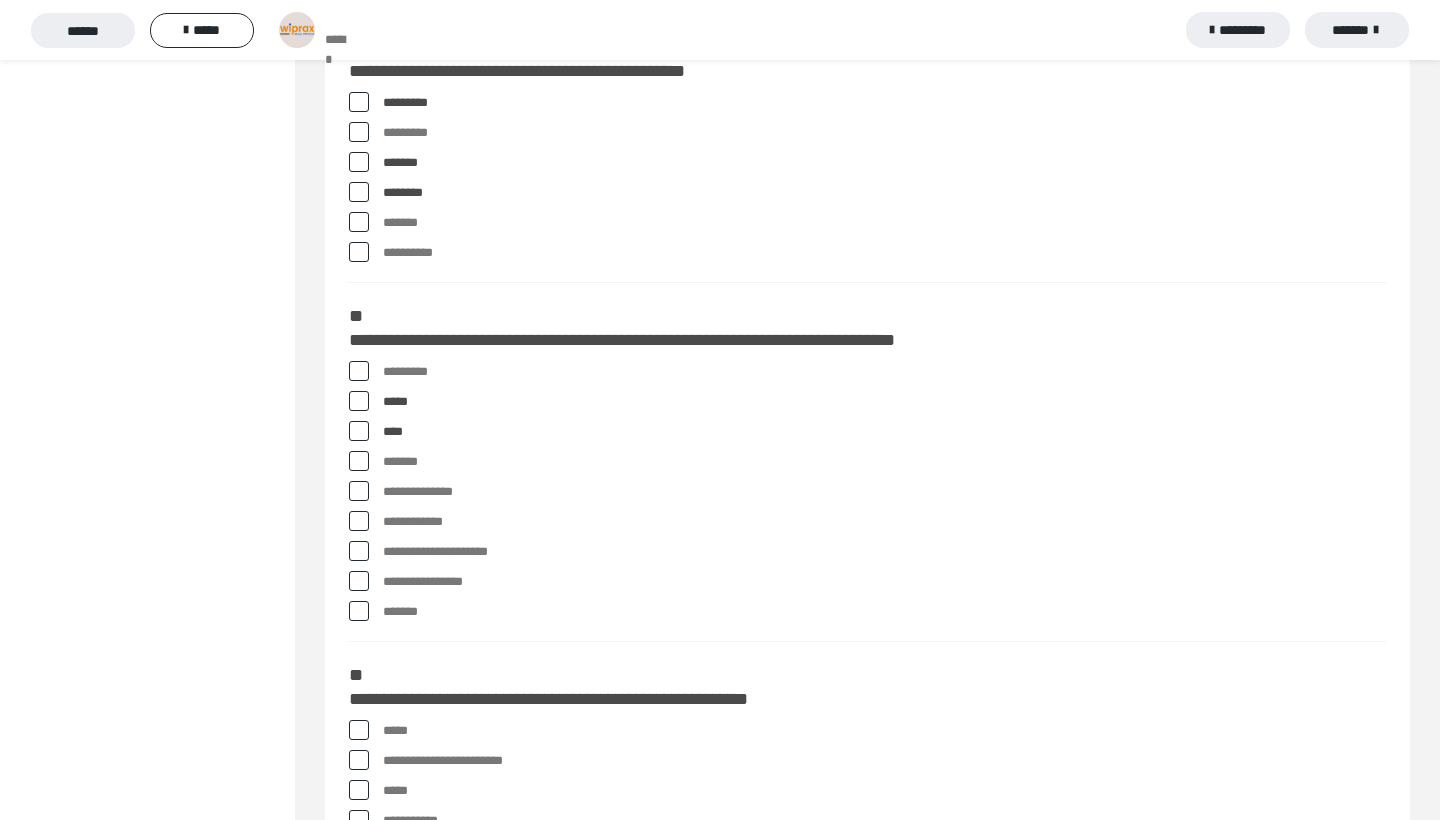 click at bounding box center [359, 371] 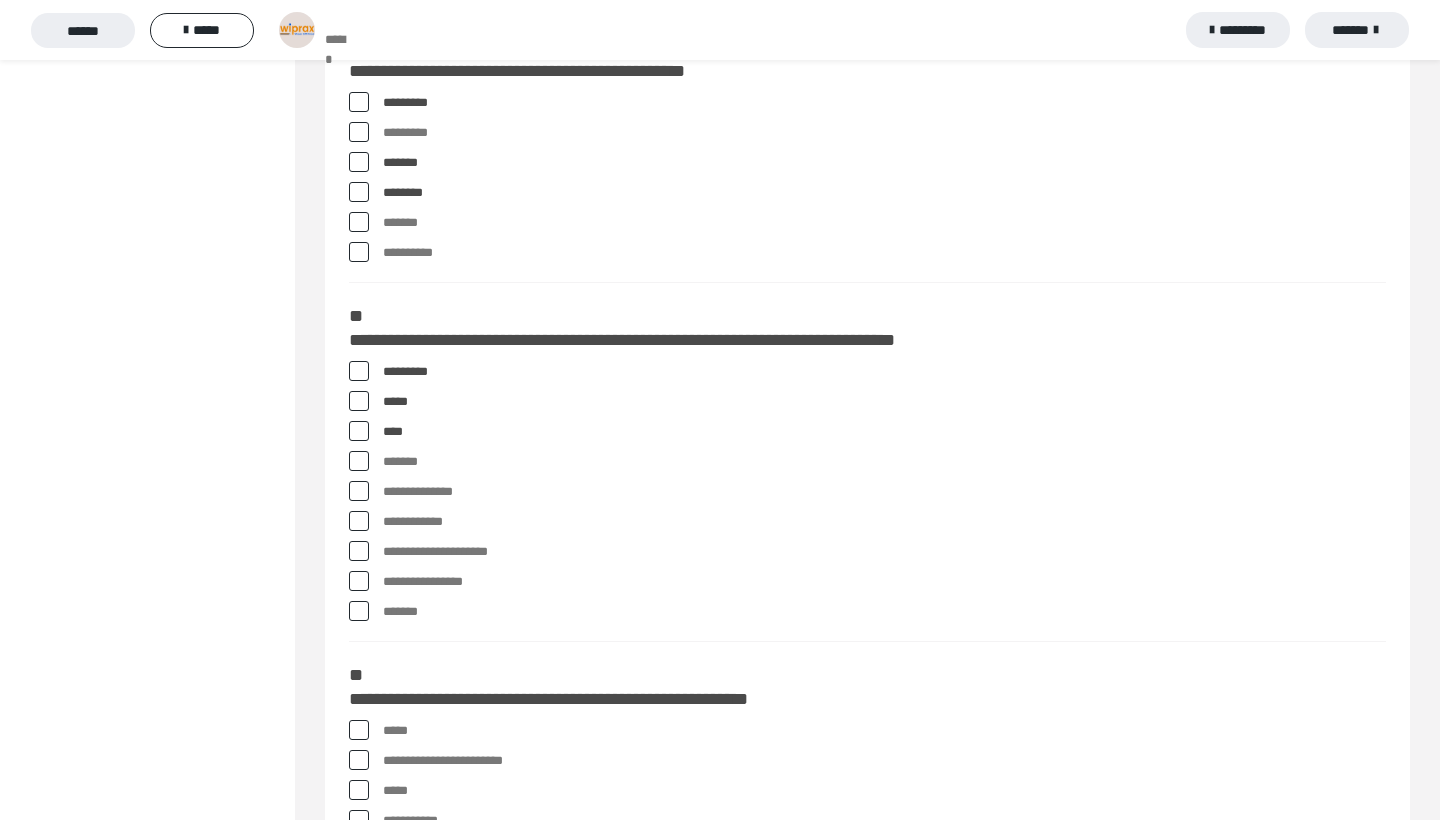 click at bounding box center (359, 491) 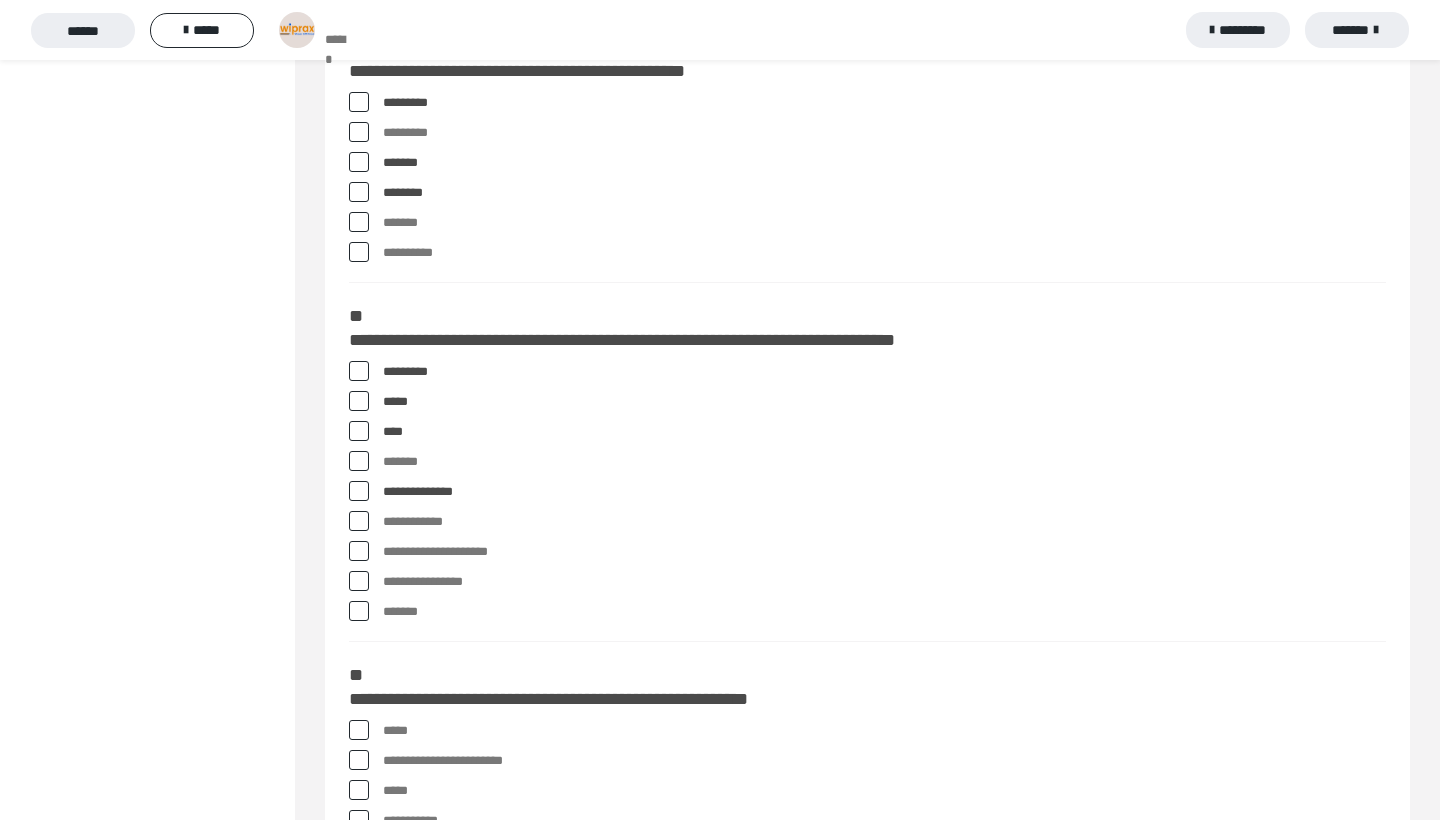 click at bounding box center [359, 611] 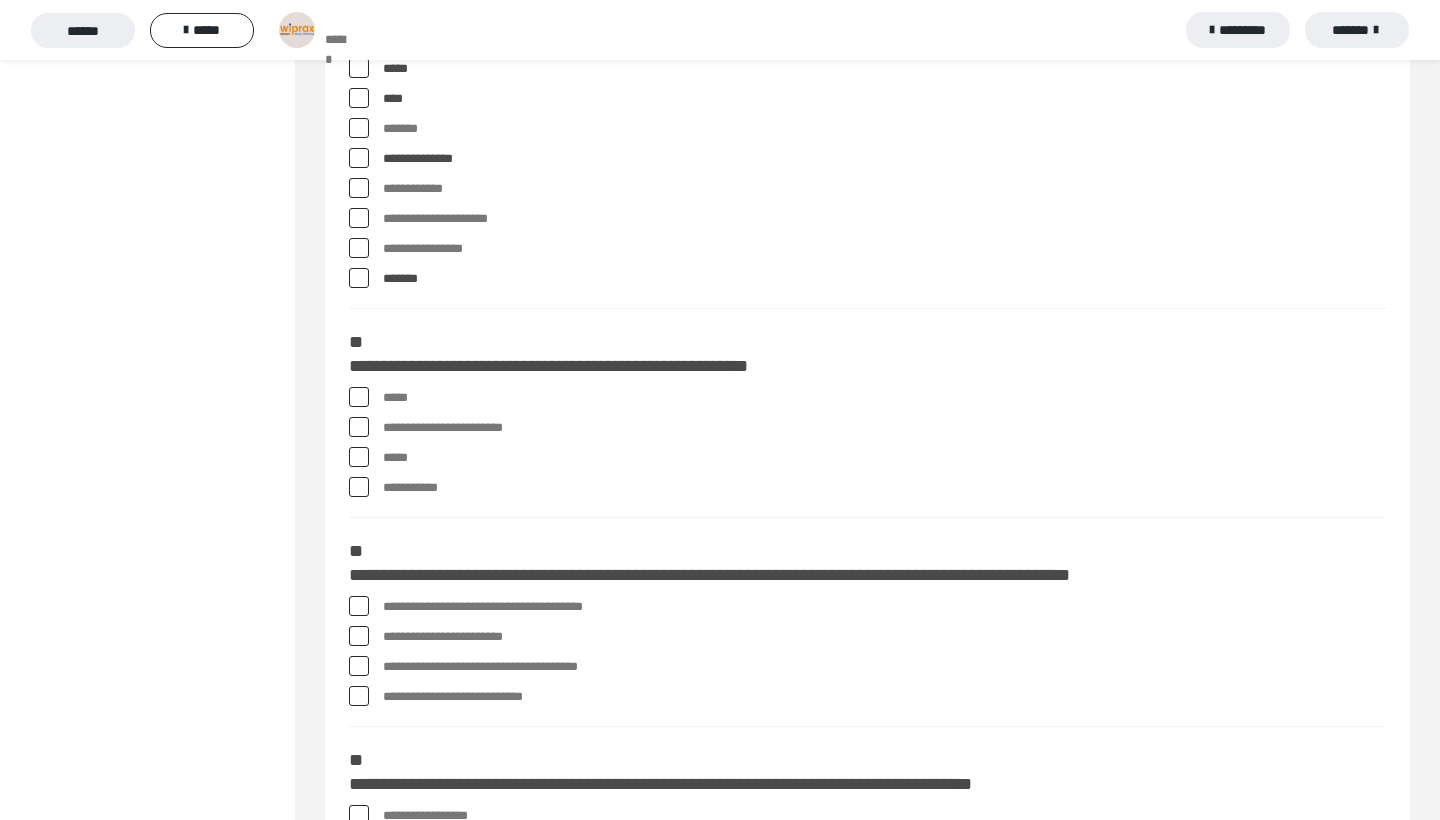 scroll, scrollTop: 1584, scrollLeft: 0, axis: vertical 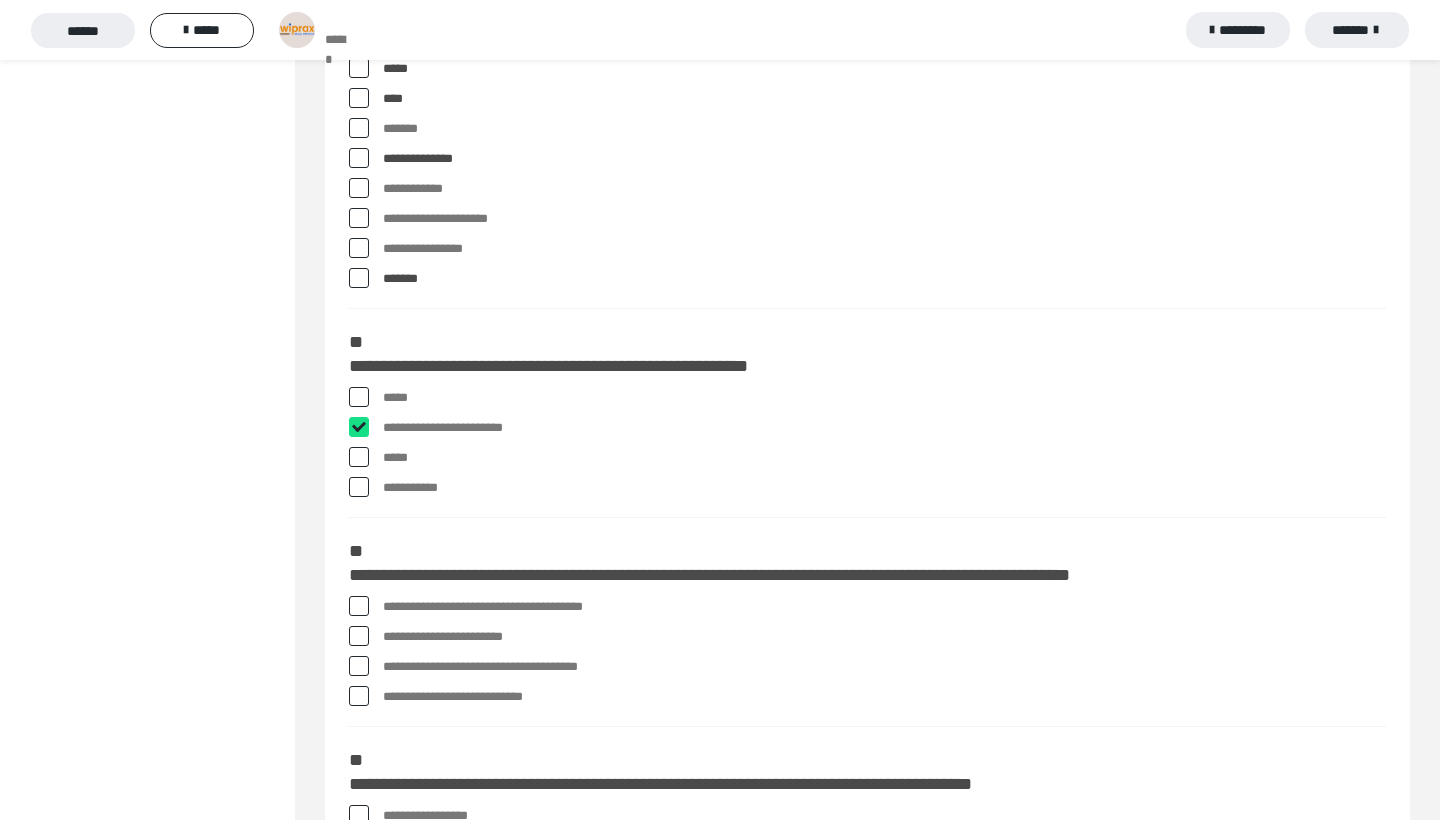 checkbox on "****" 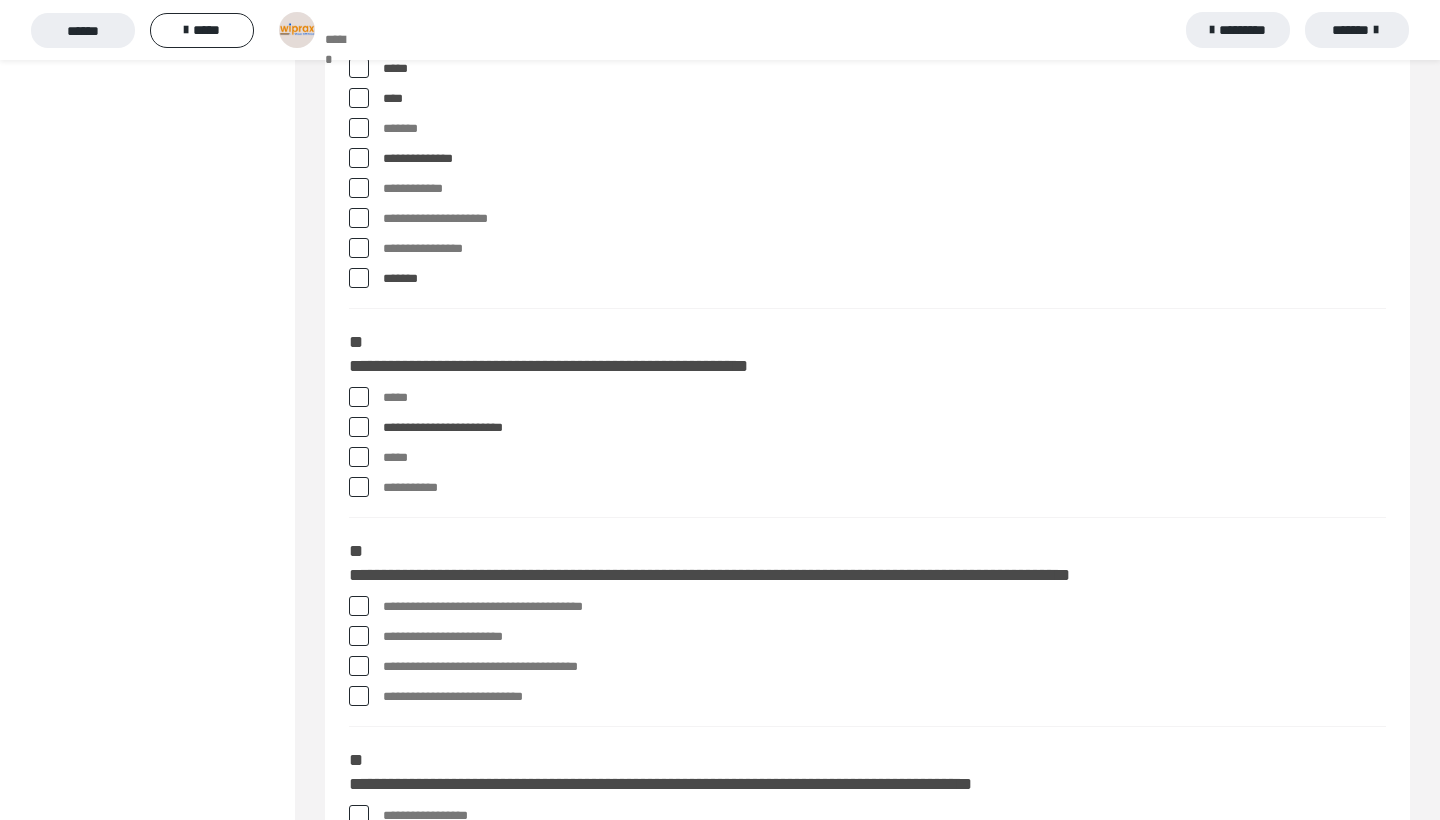click at bounding box center [359, 457] 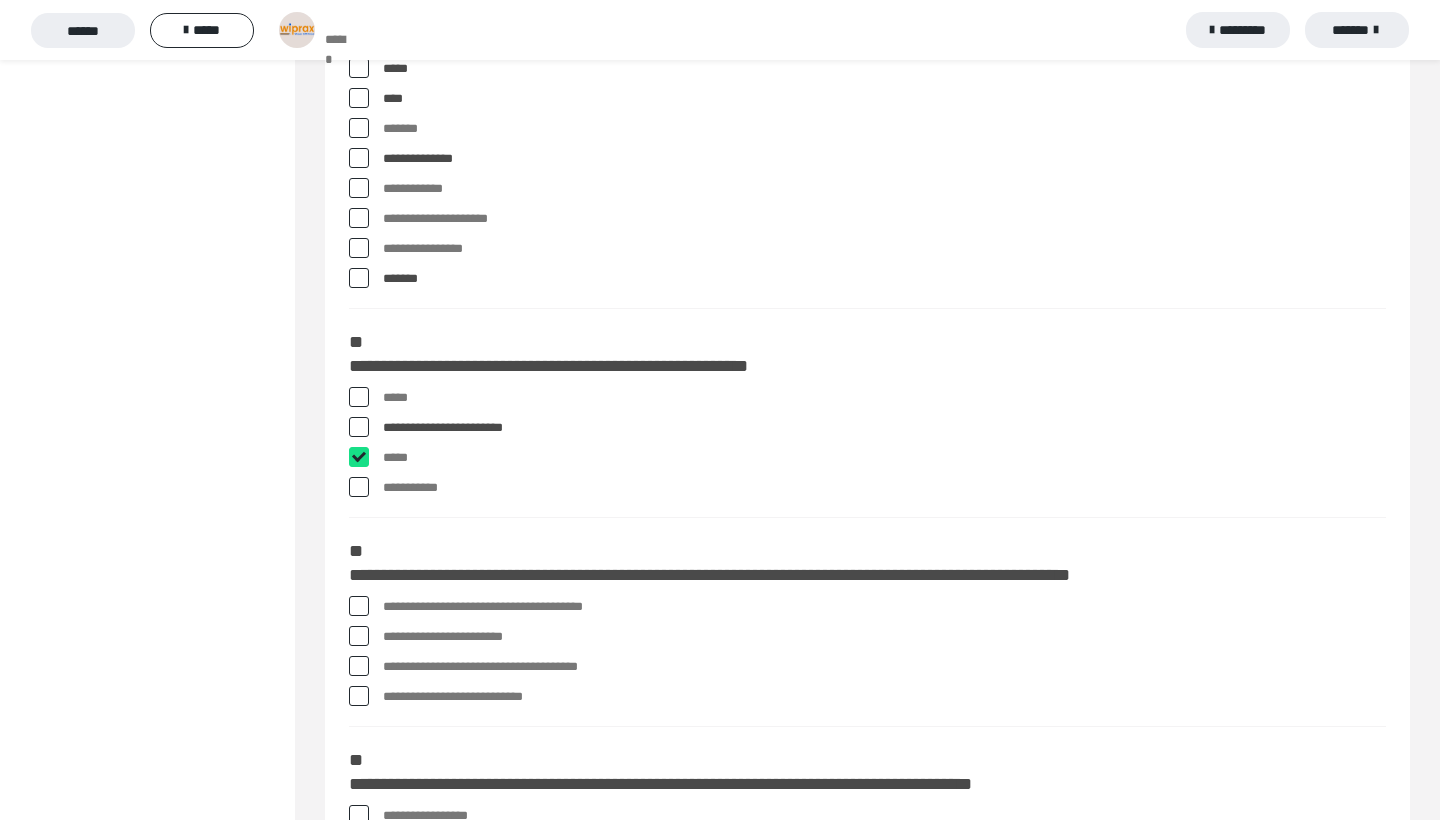checkbox on "****" 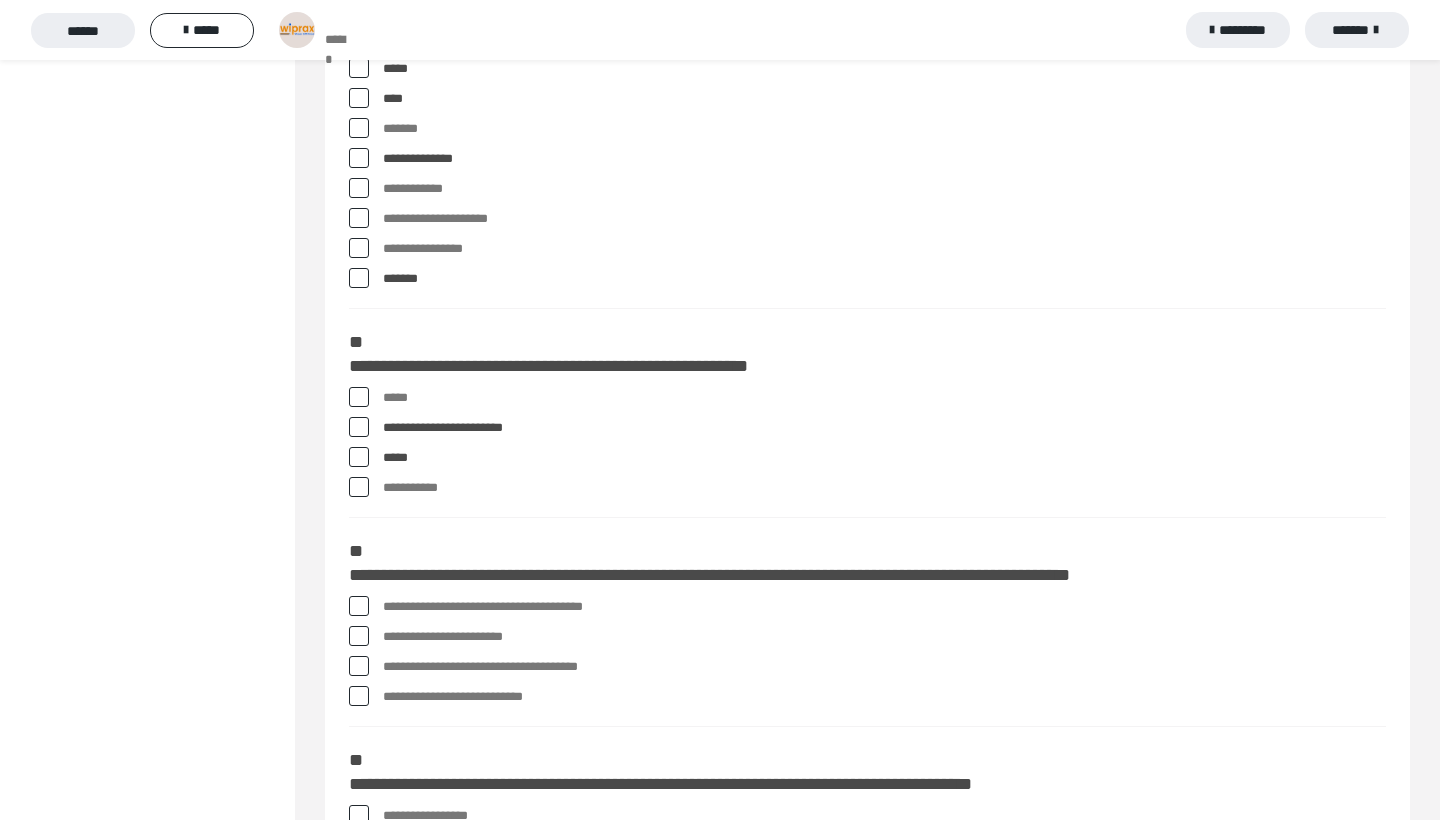 click at bounding box center (359, 487) 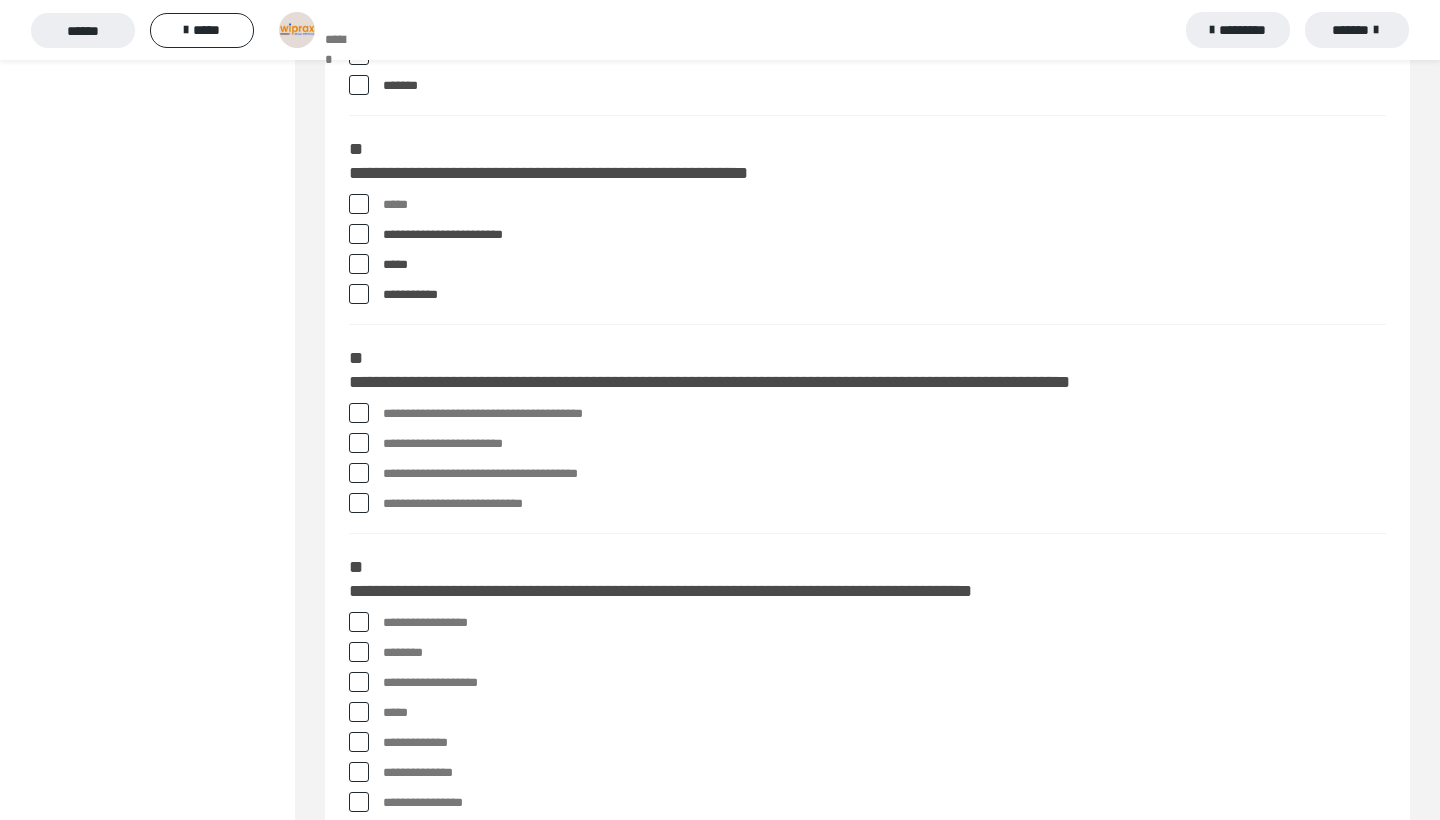 scroll, scrollTop: 1777, scrollLeft: 0, axis: vertical 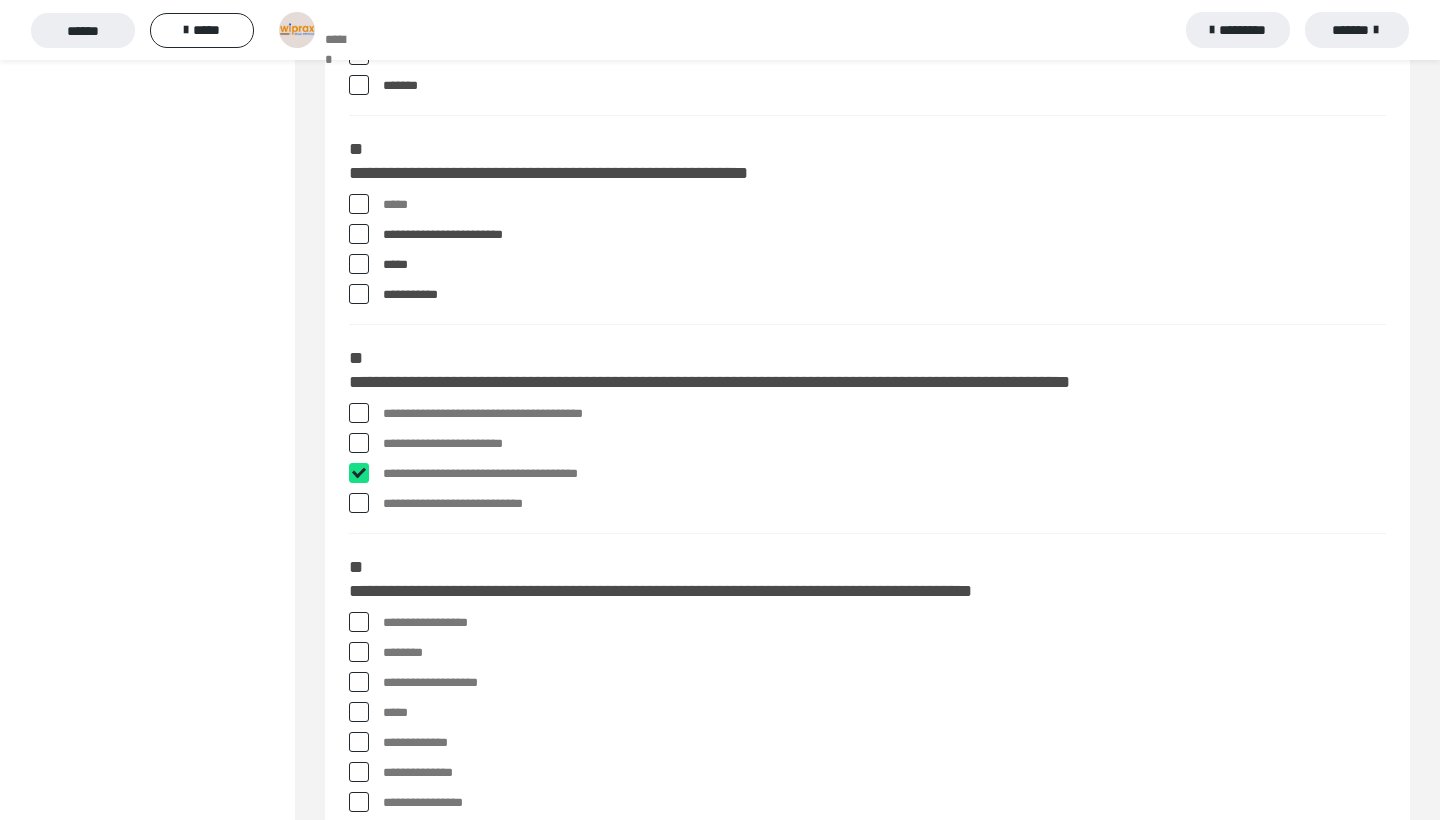 checkbox on "****" 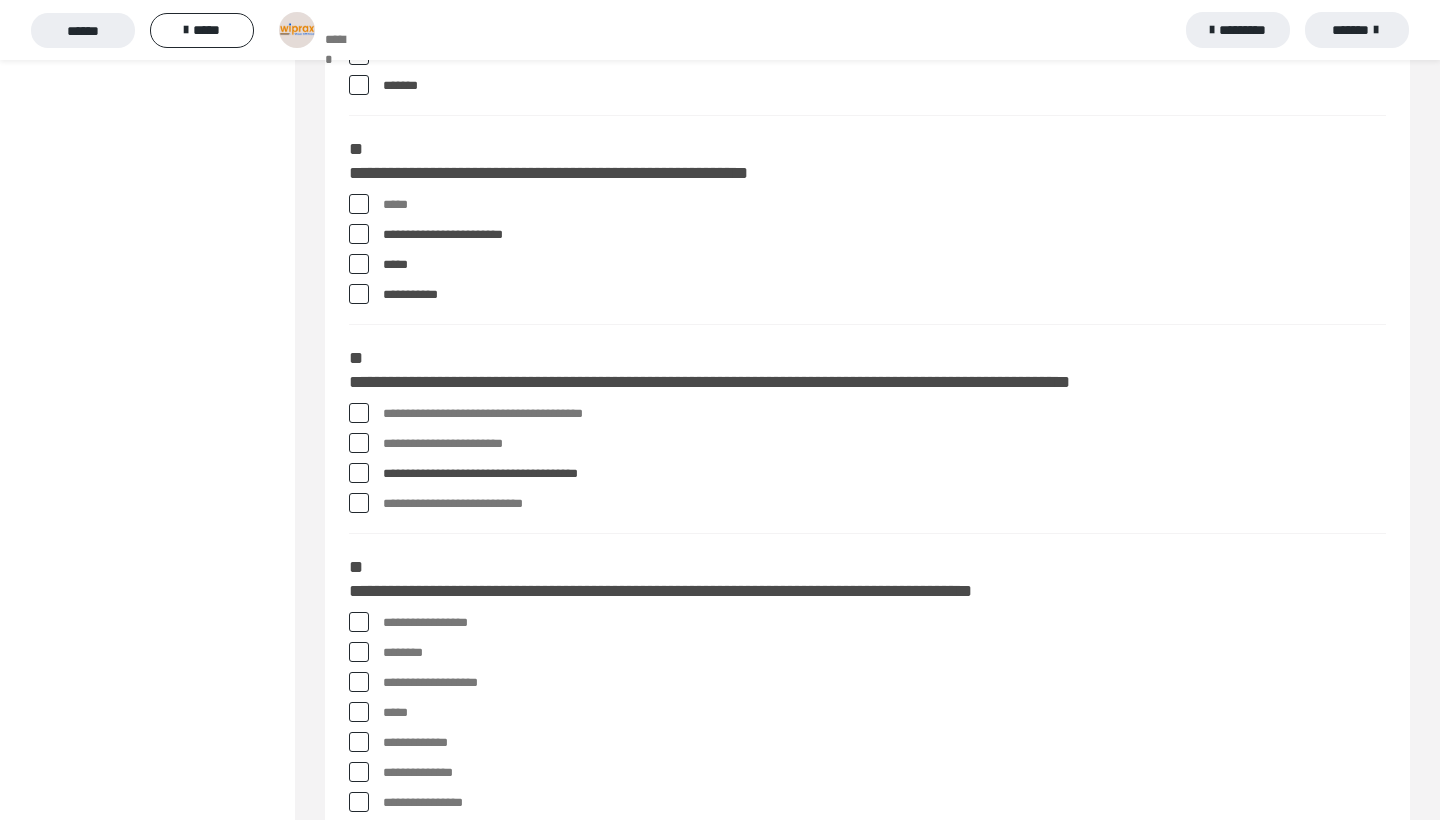 click on "**********" at bounding box center (884, 414) 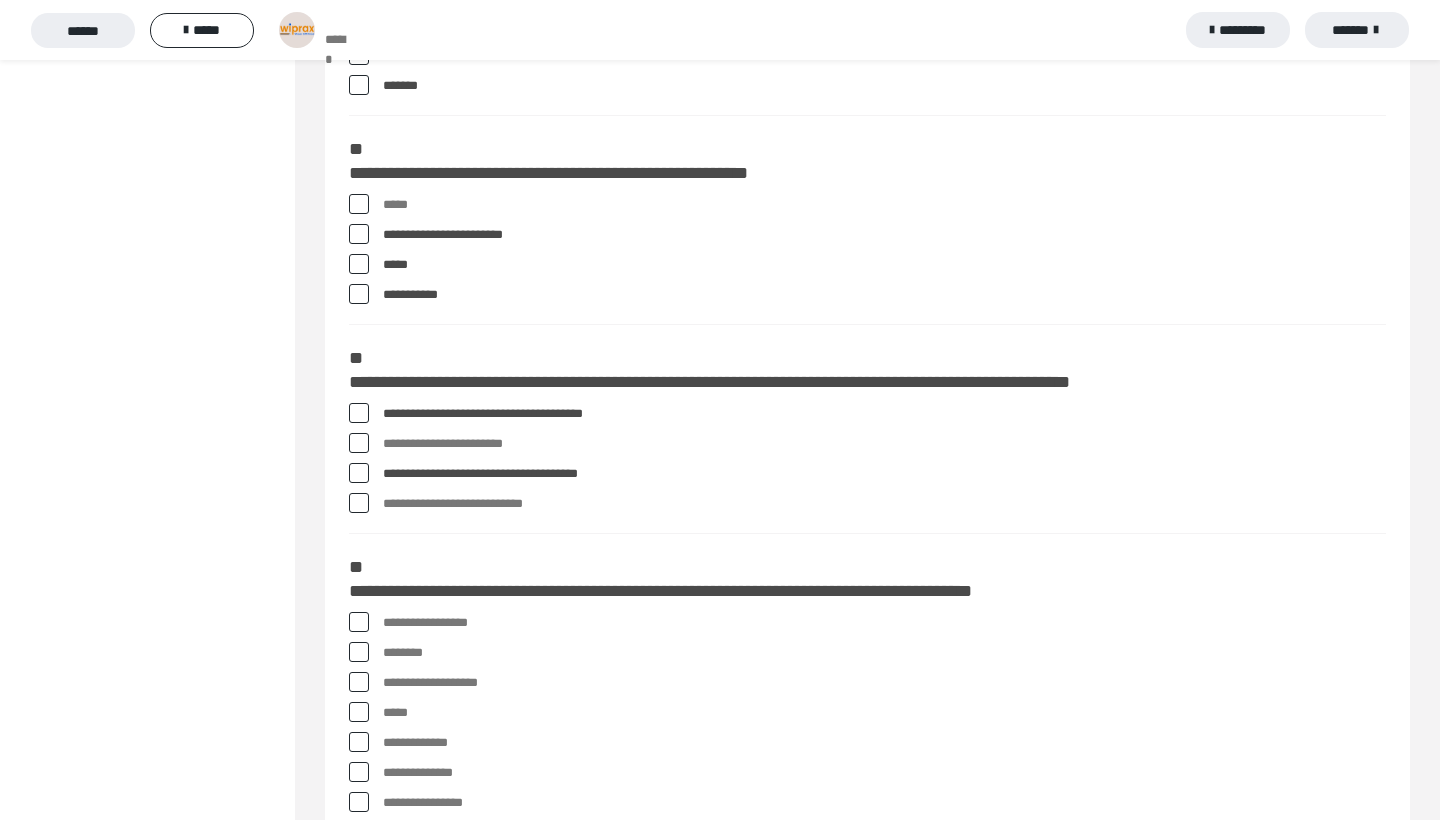 click on "**********" at bounding box center [884, 444] 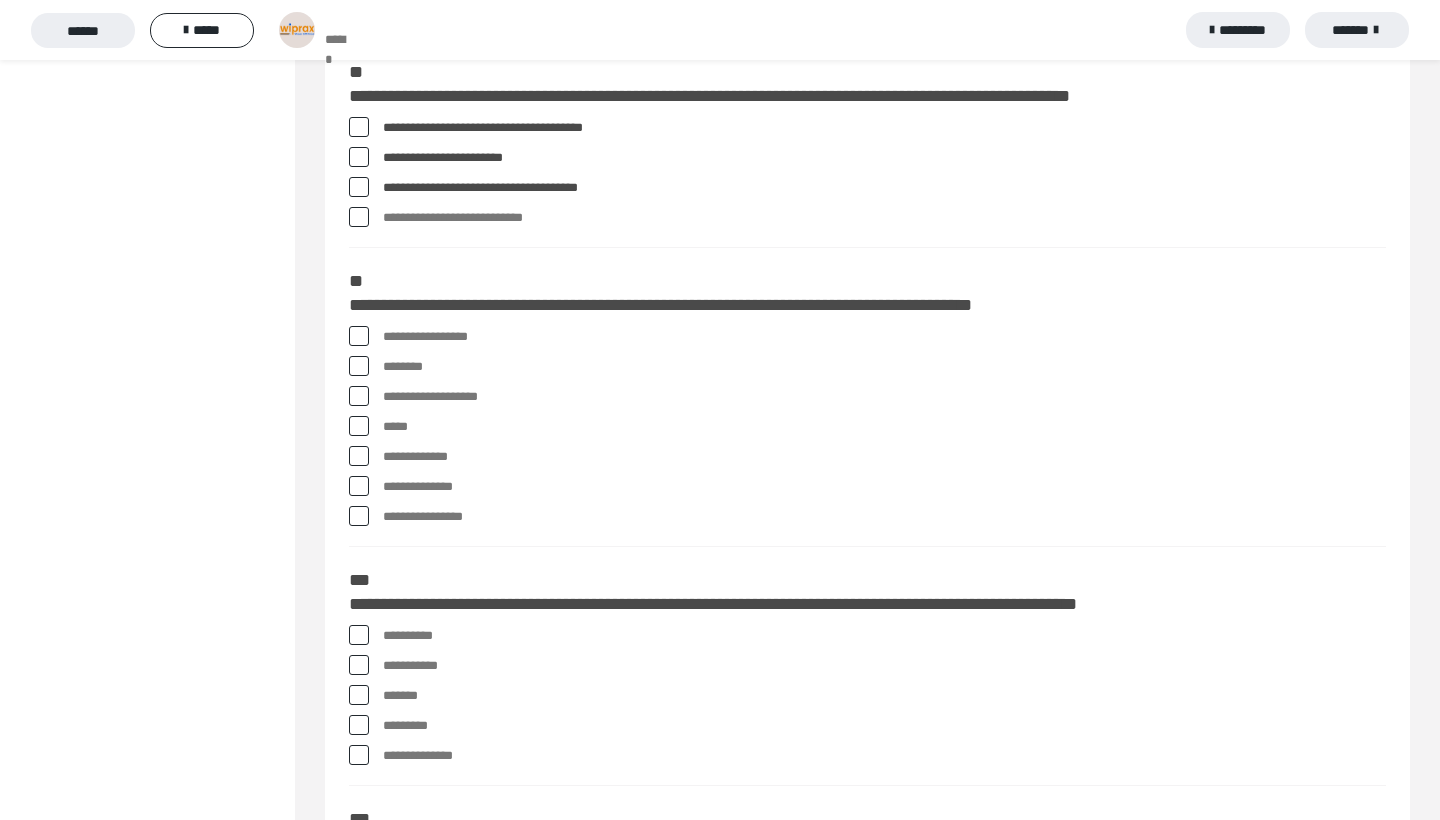 scroll, scrollTop: 2064, scrollLeft: 0, axis: vertical 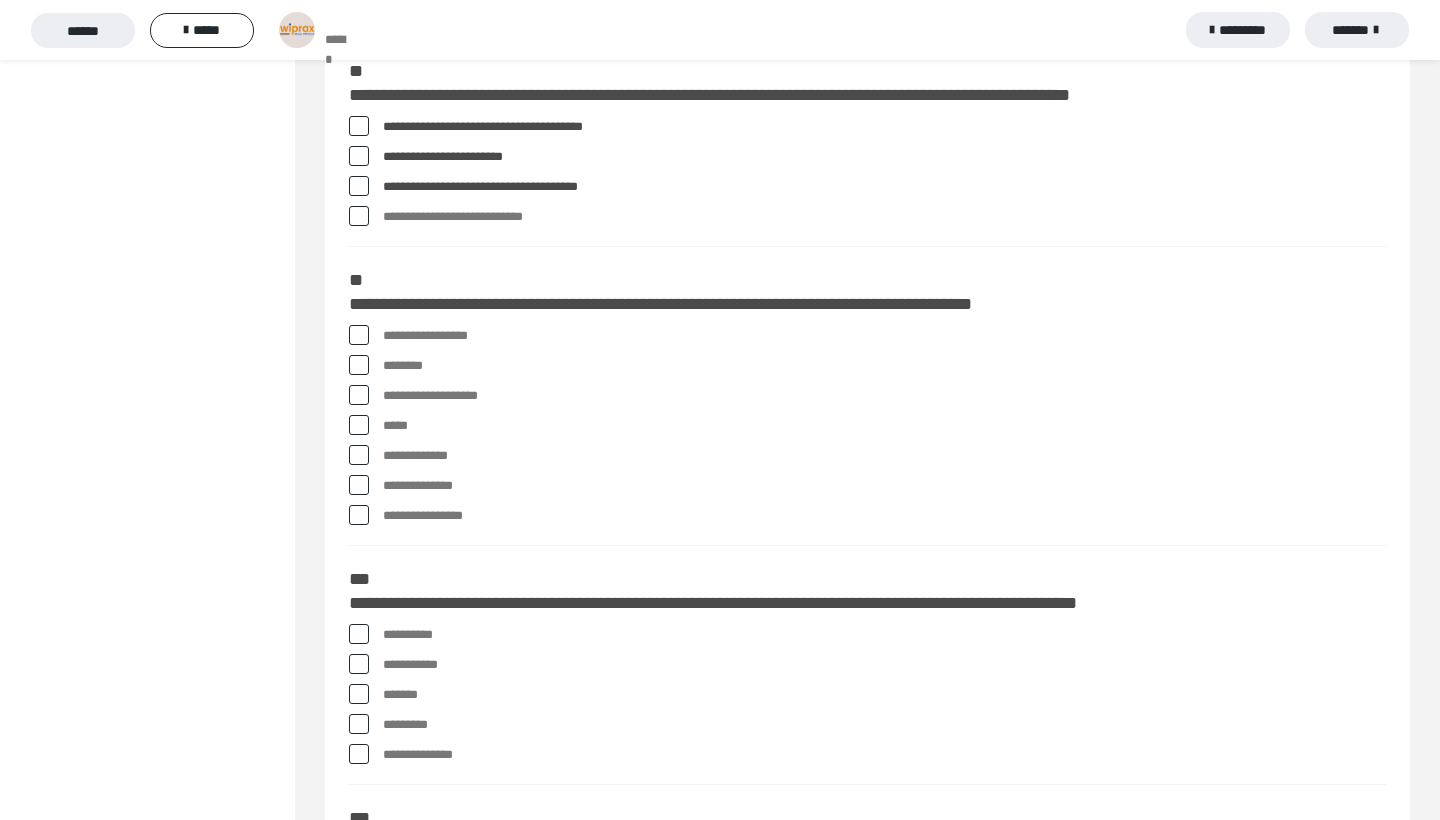 click on "**********" at bounding box center [884, 336] 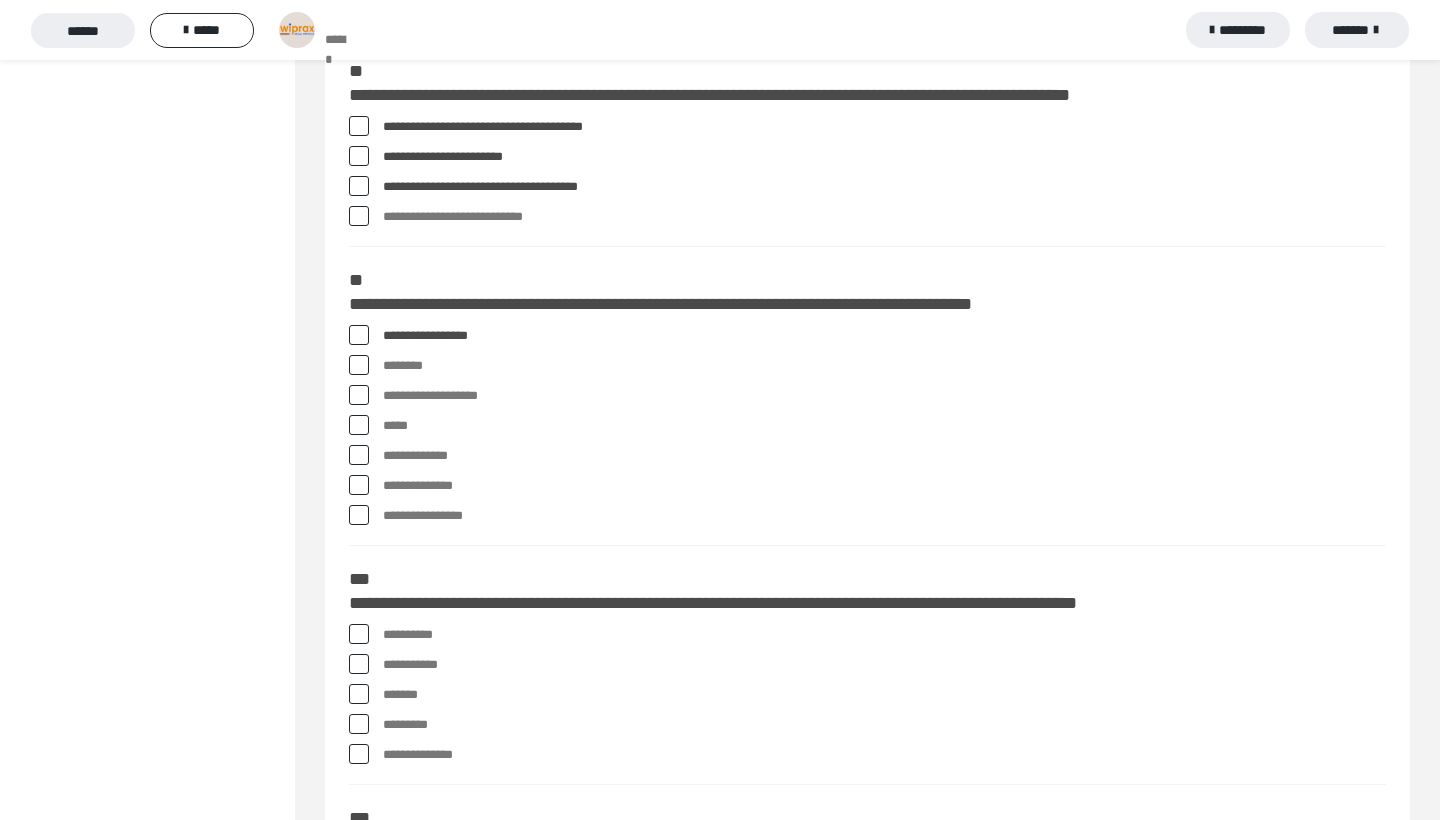 click on "********" at bounding box center [884, 366] 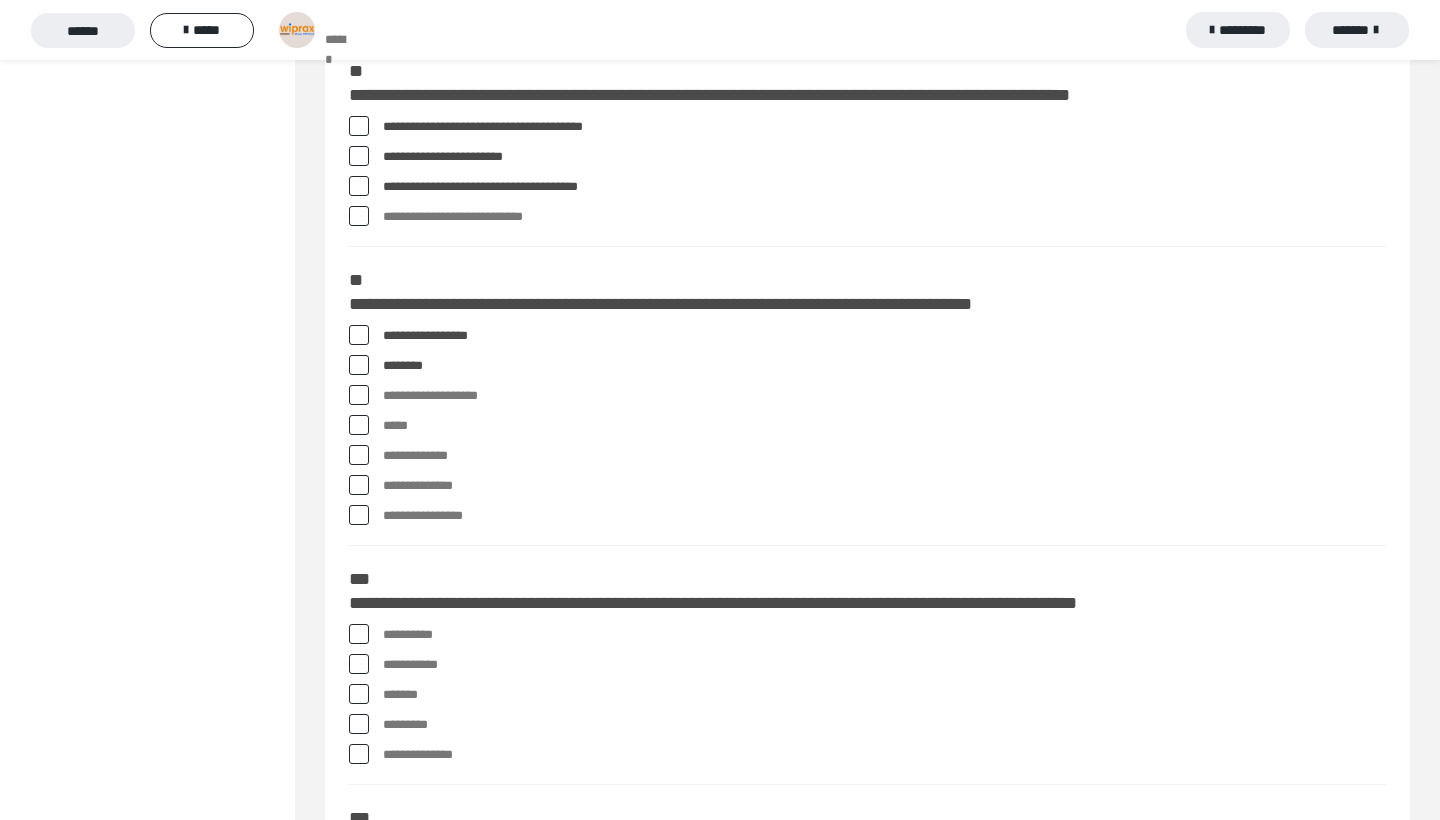 click on "**********" at bounding box center (389, 391) 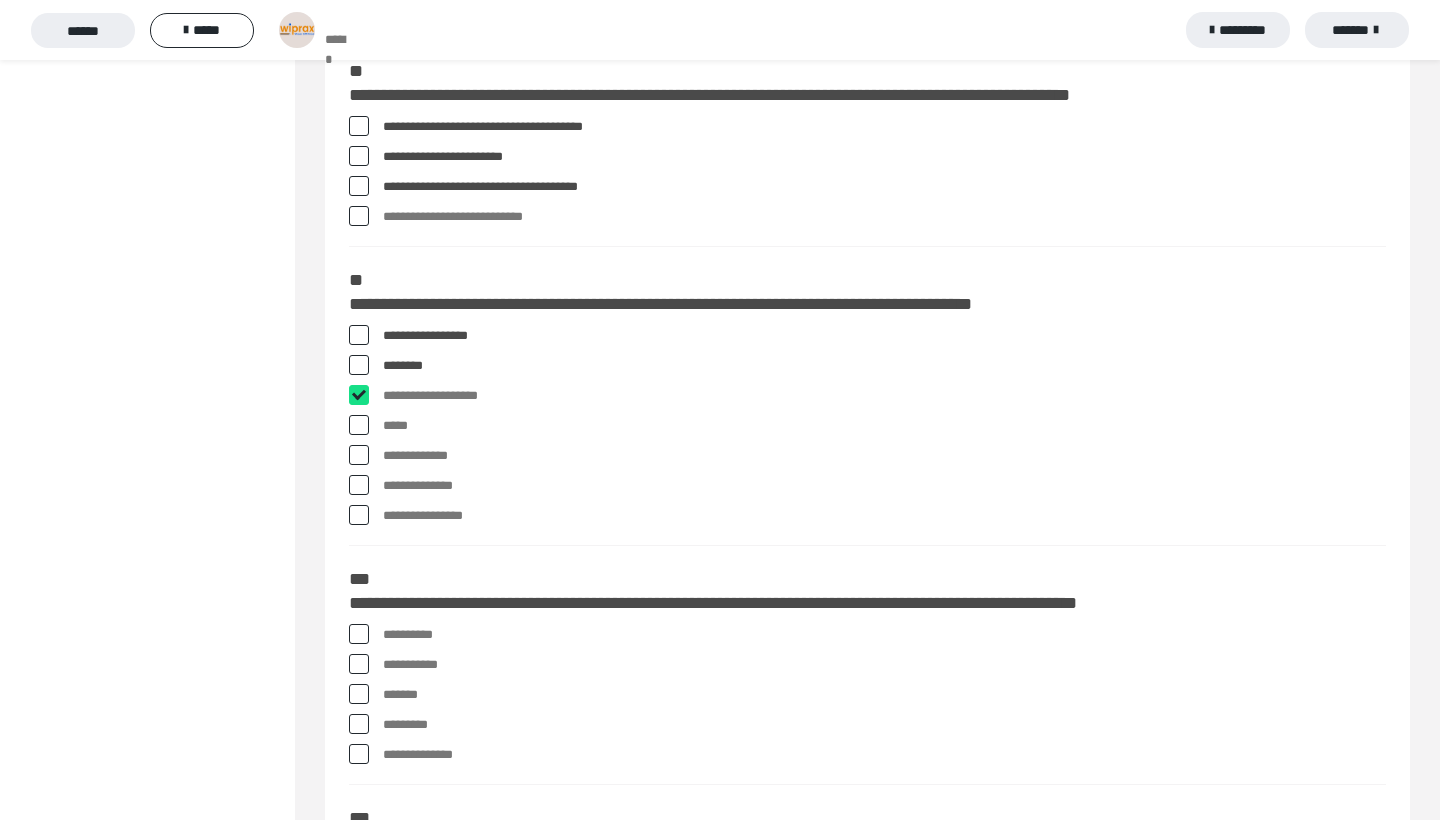 checkbox on "****" 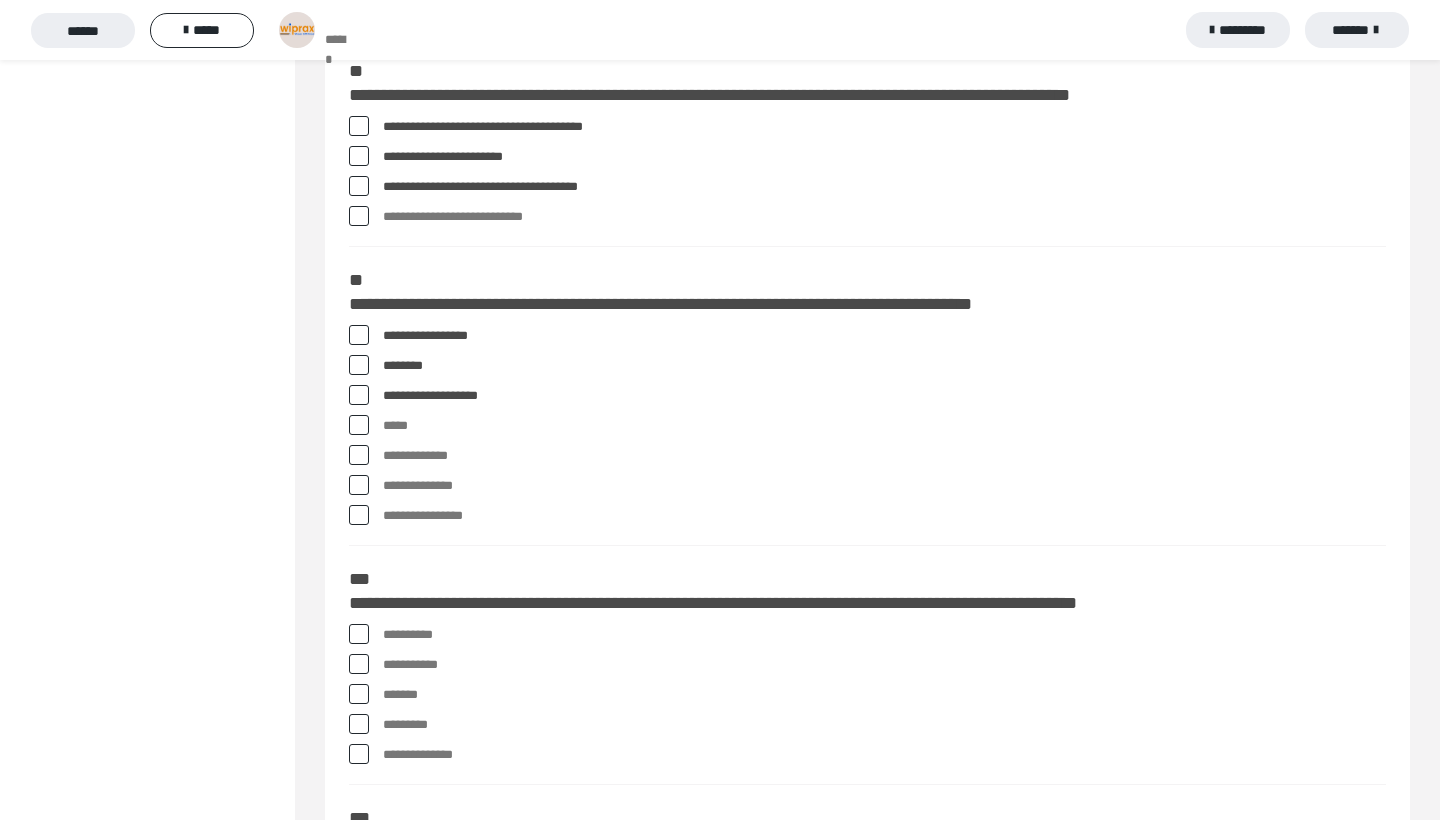 click on "*****" at bounding box center (884, 426) 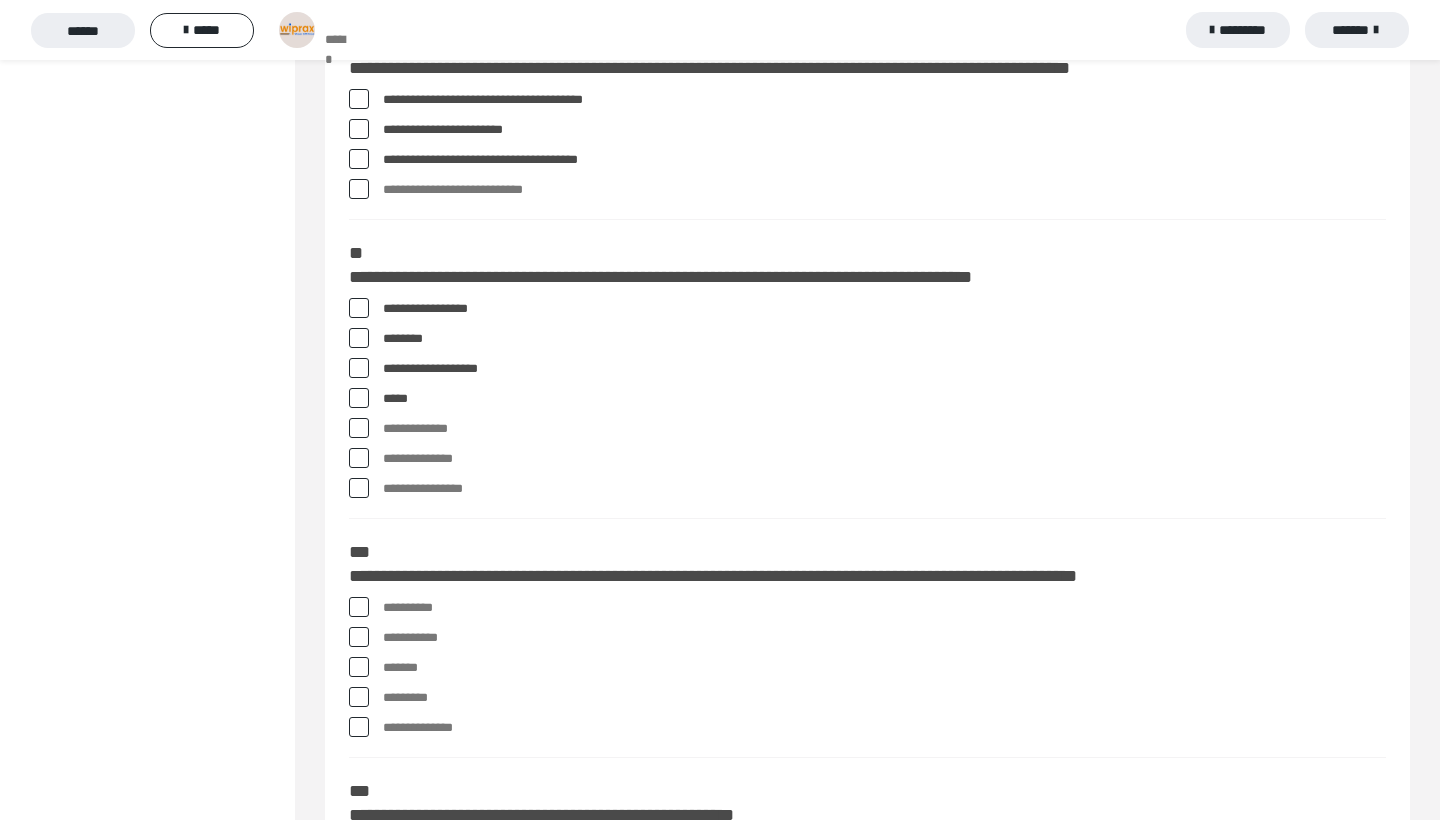 scroll, scrollTop: 2096, scrollLeft: 0, axis: vertical 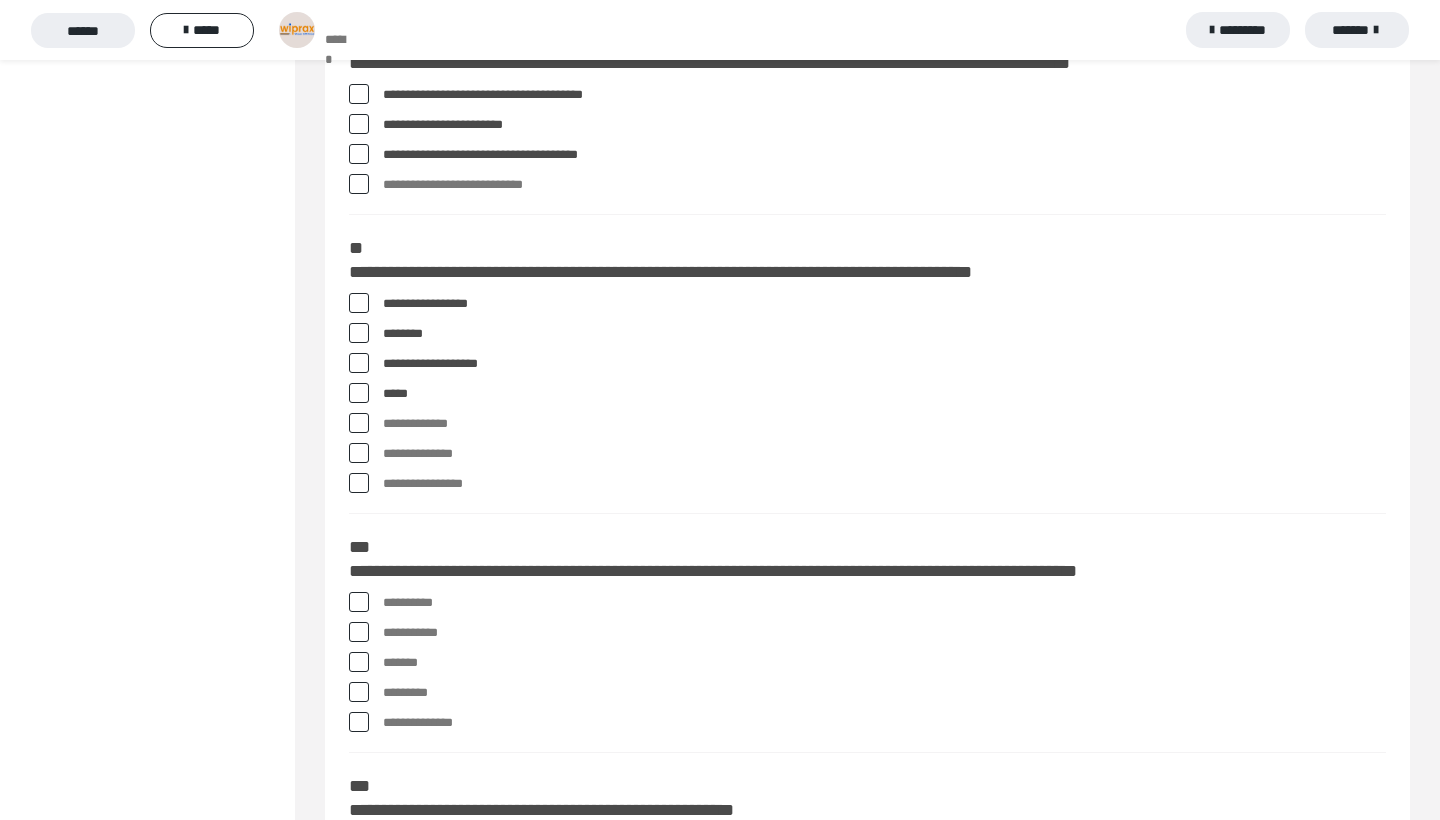 click on "**********" at bounding box center (884, 454) 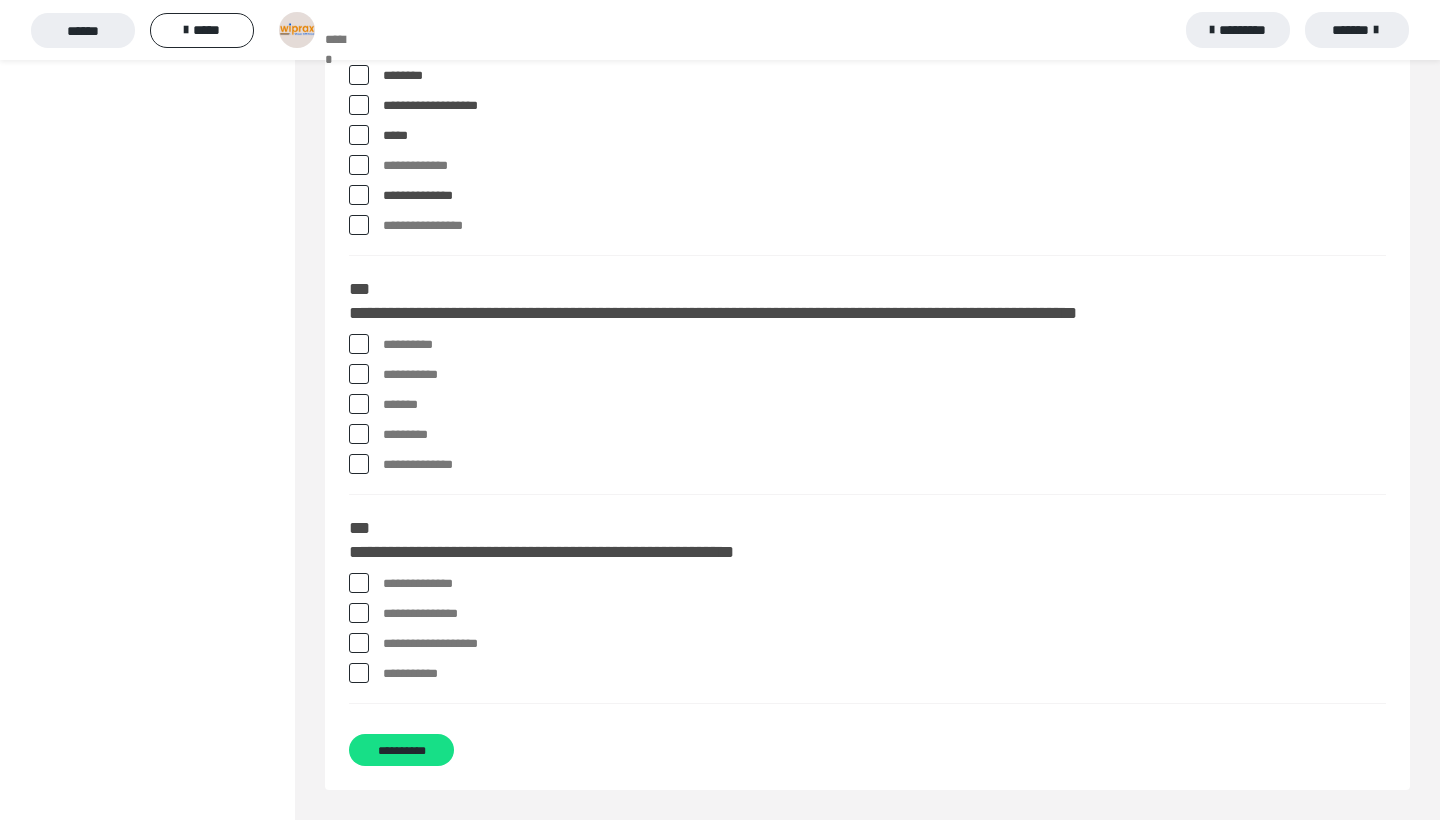 scroll, scrollTop: 2354, scrollLeft: 0, axis: vertical 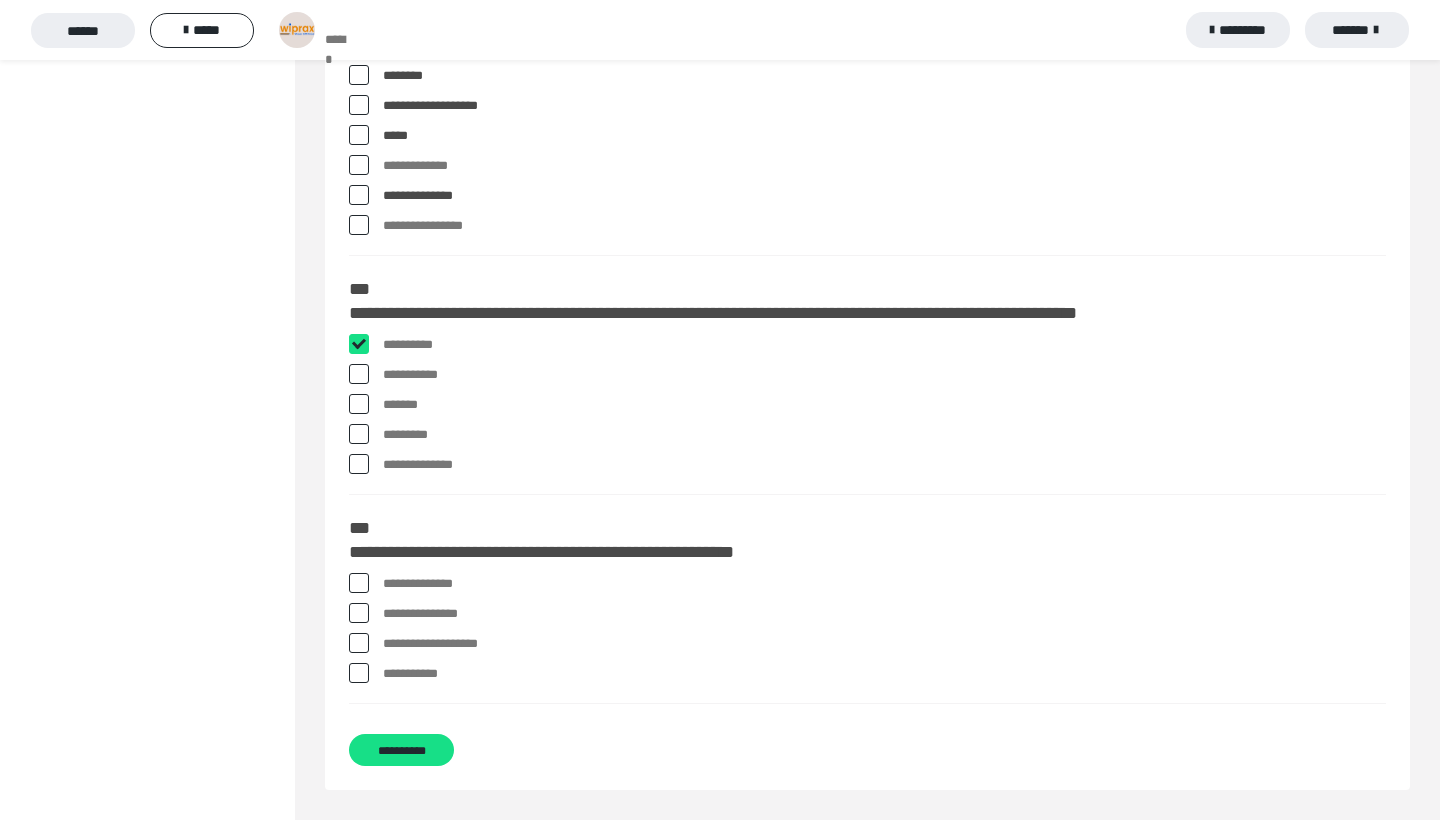 checkbox on "****" 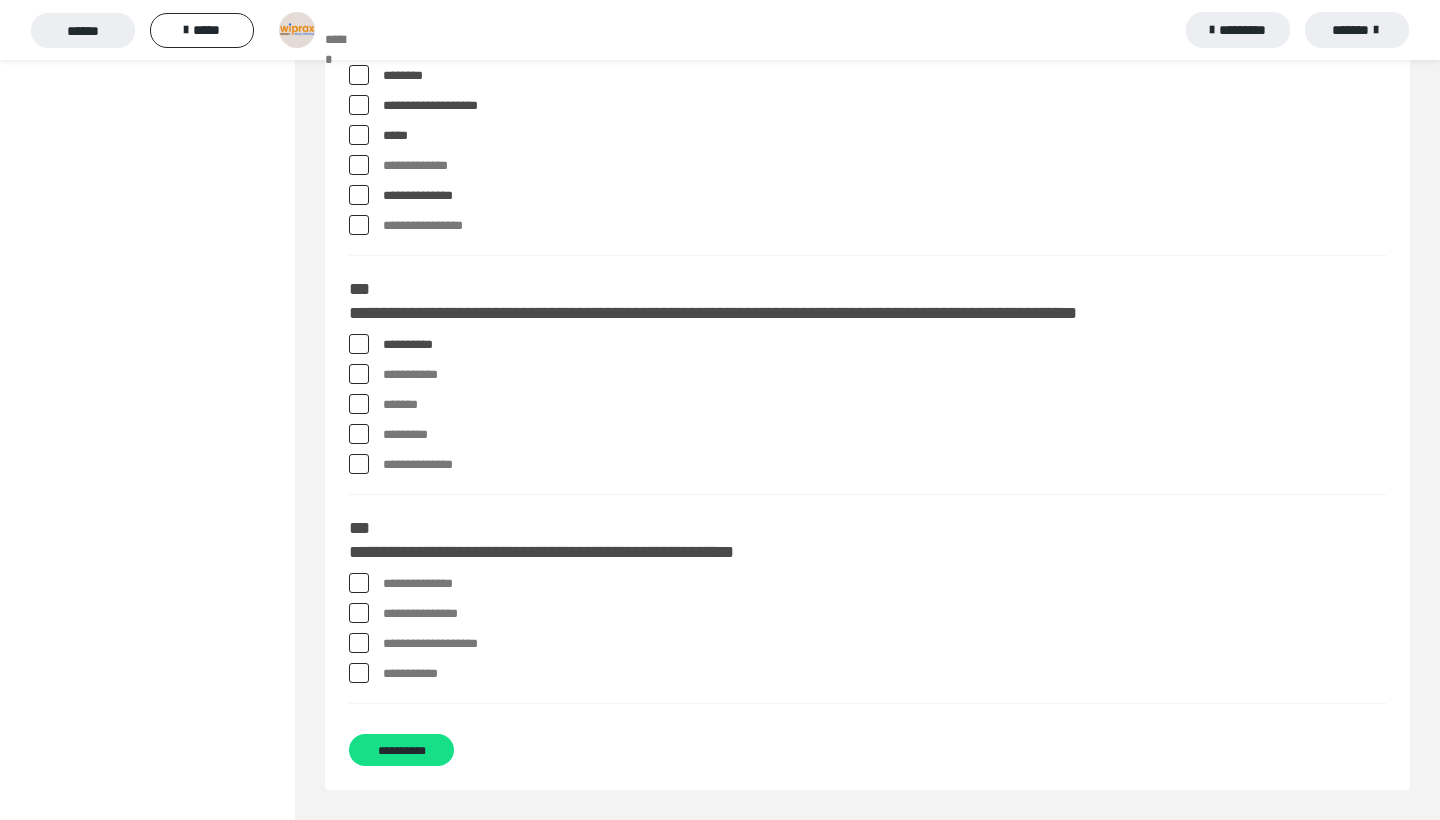 click on "*********" at bounding box center (884, 435) 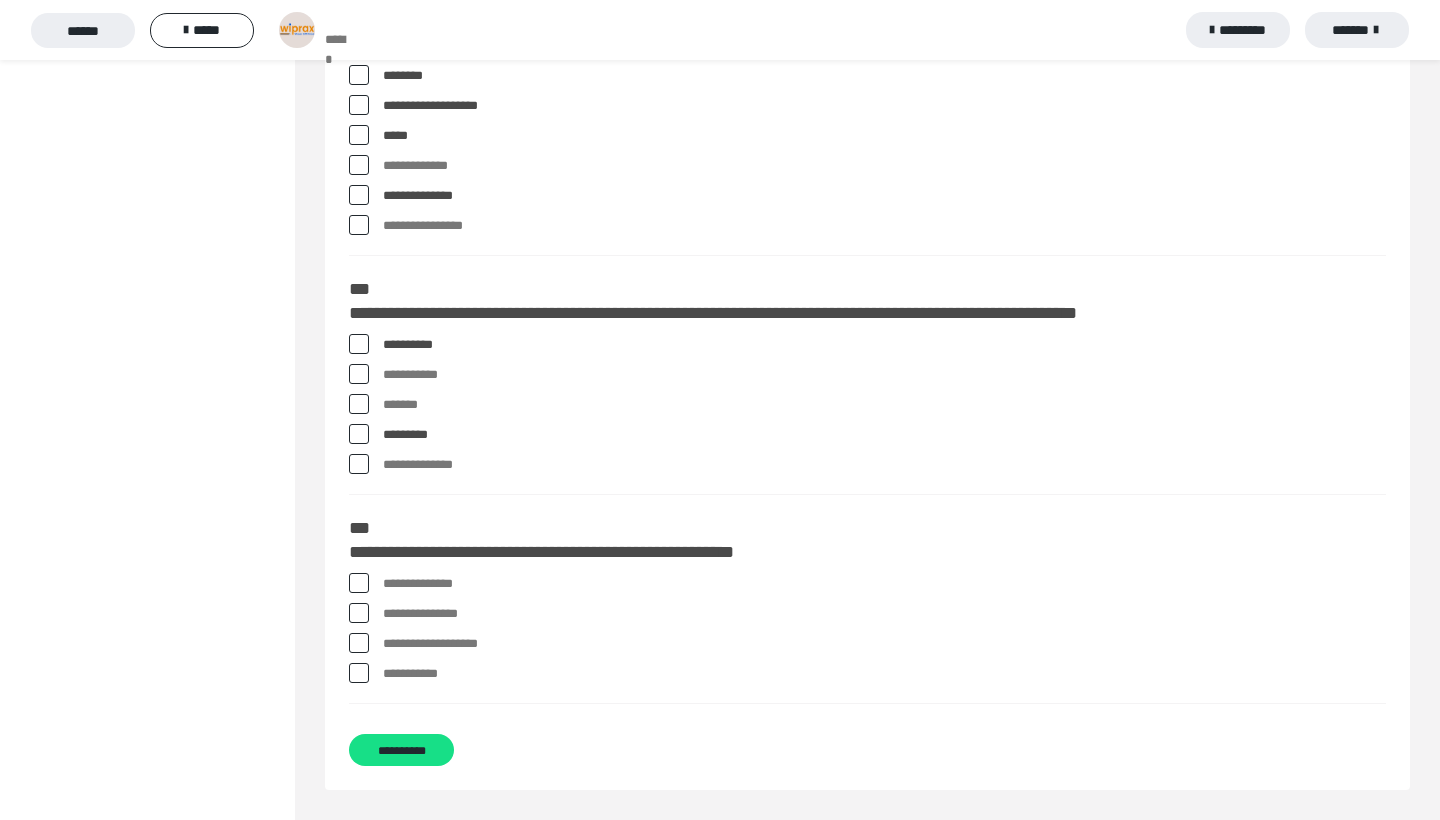 click on "*******" at bounding box center [884, 405] 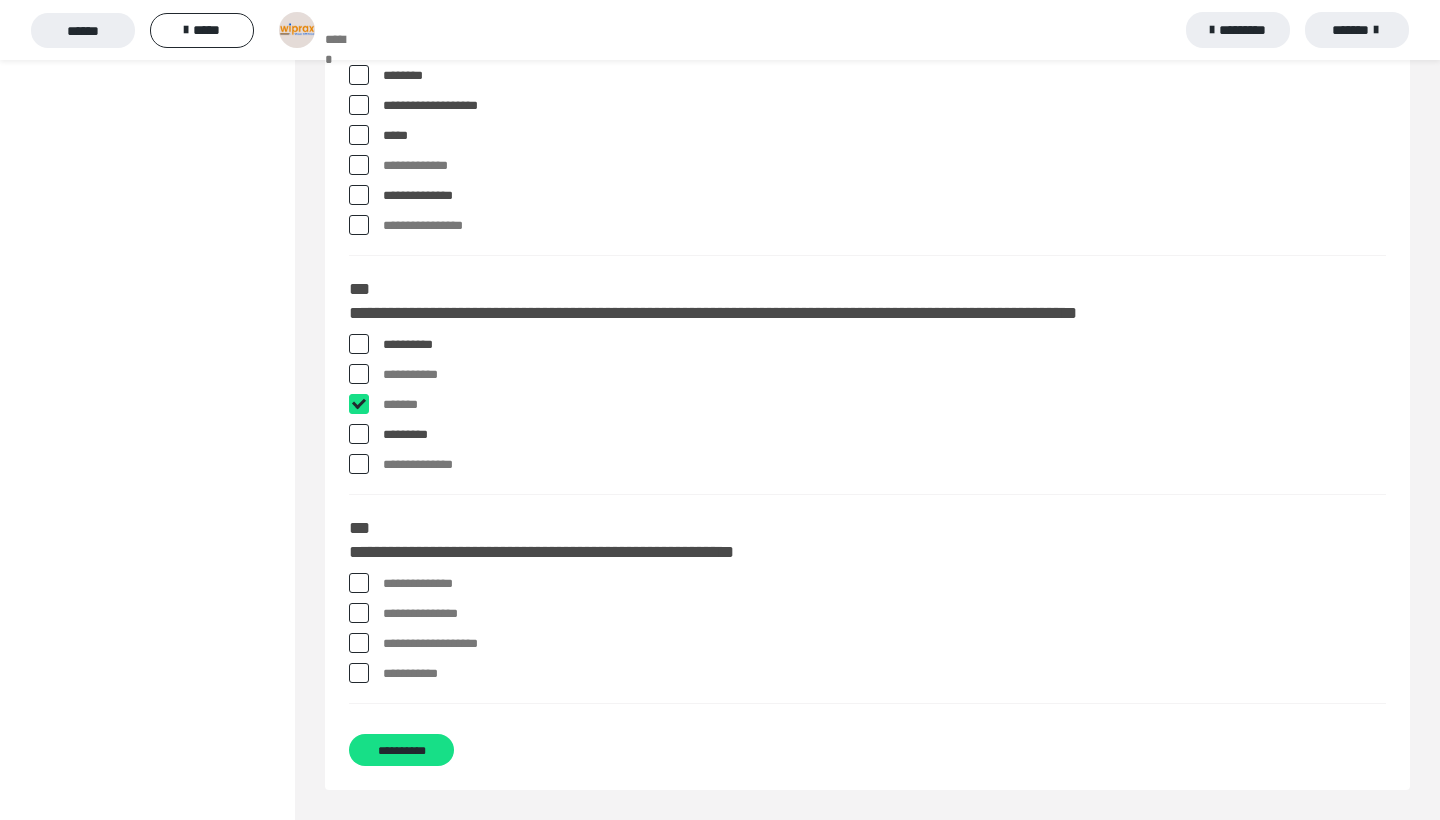 checkbox on "****" 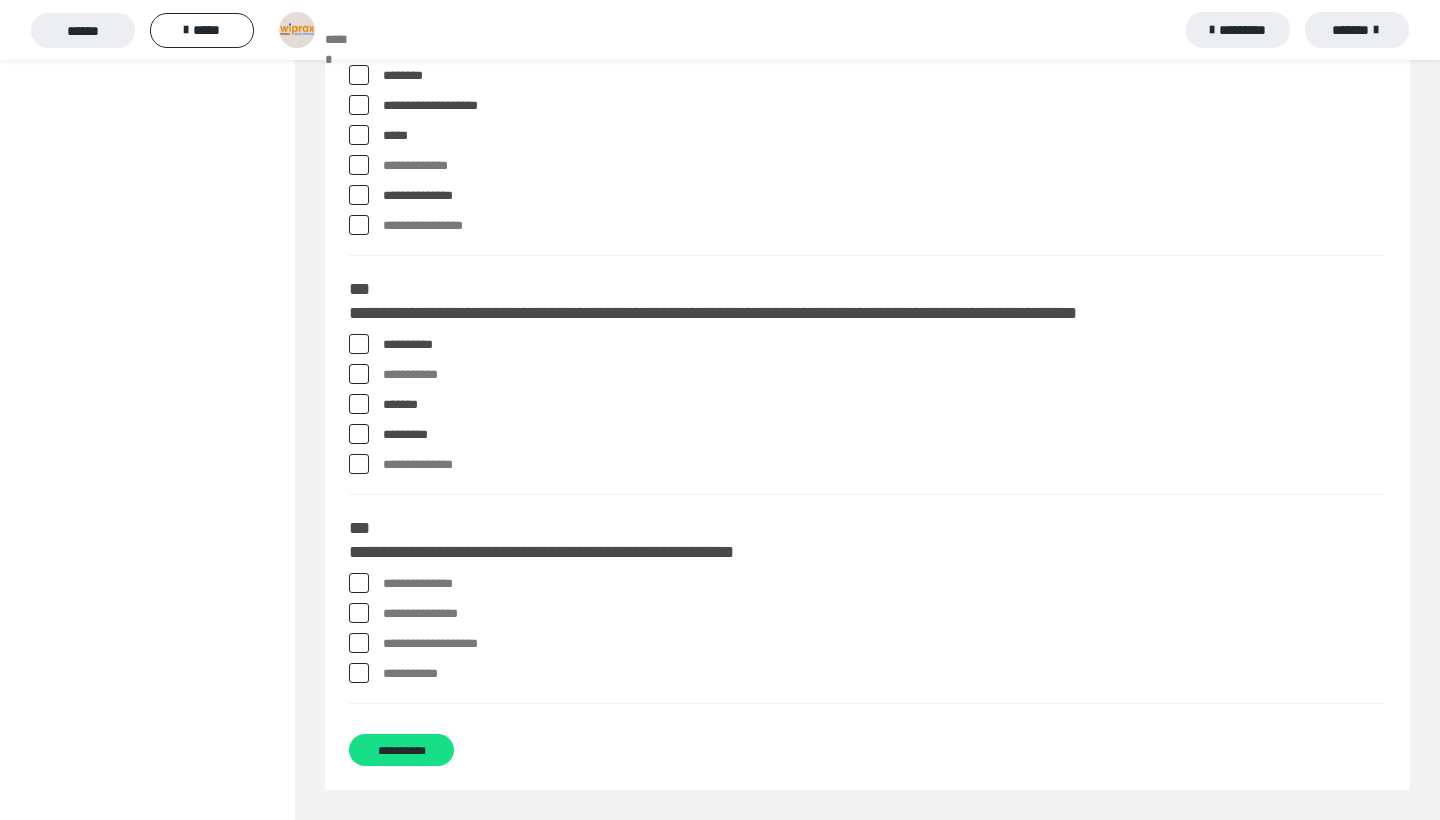 scroll, scrollTop: 2354, scrollLeft: 0, axis: vertical 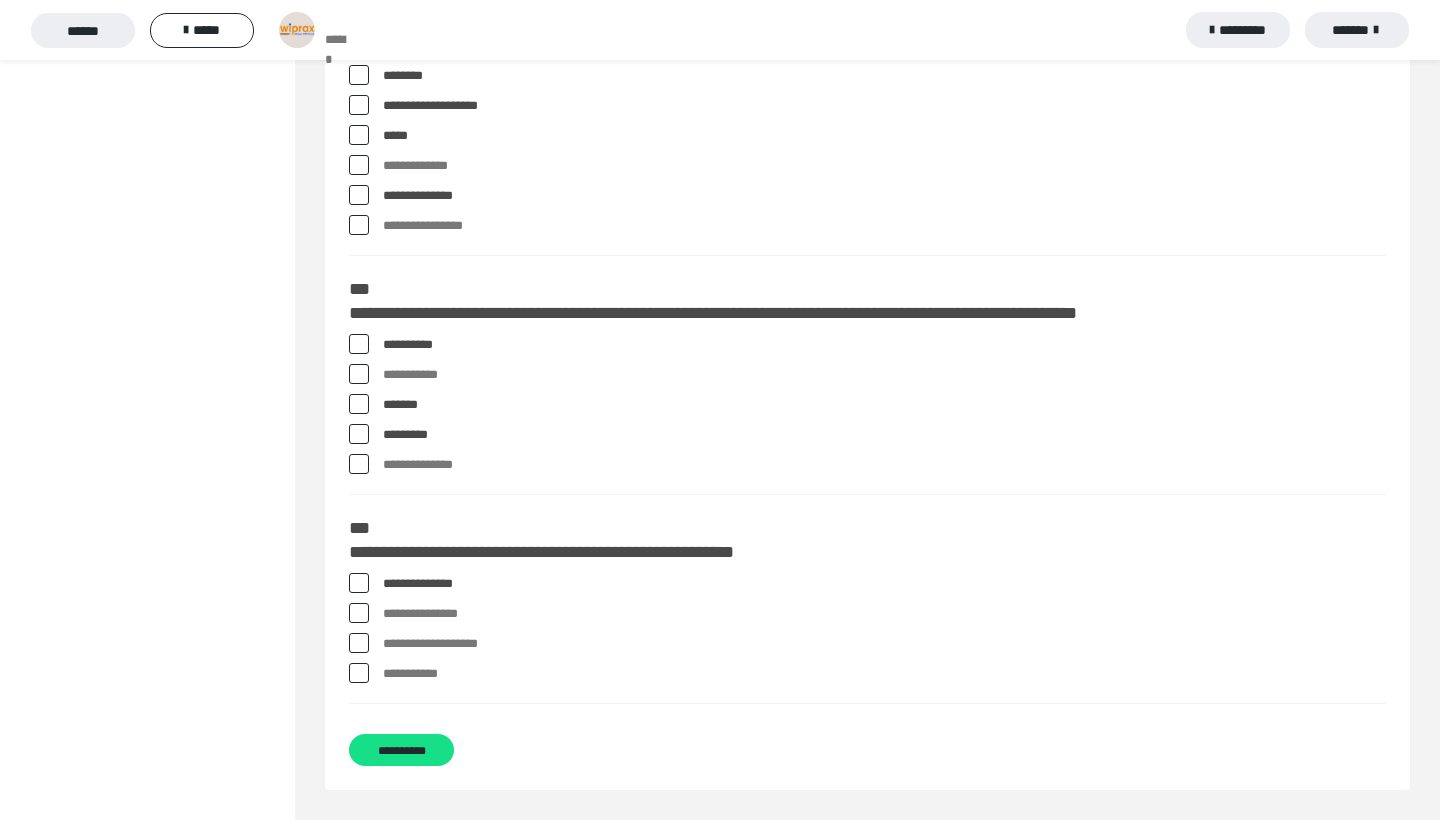click on "**********" at bounding box center (884, 614) 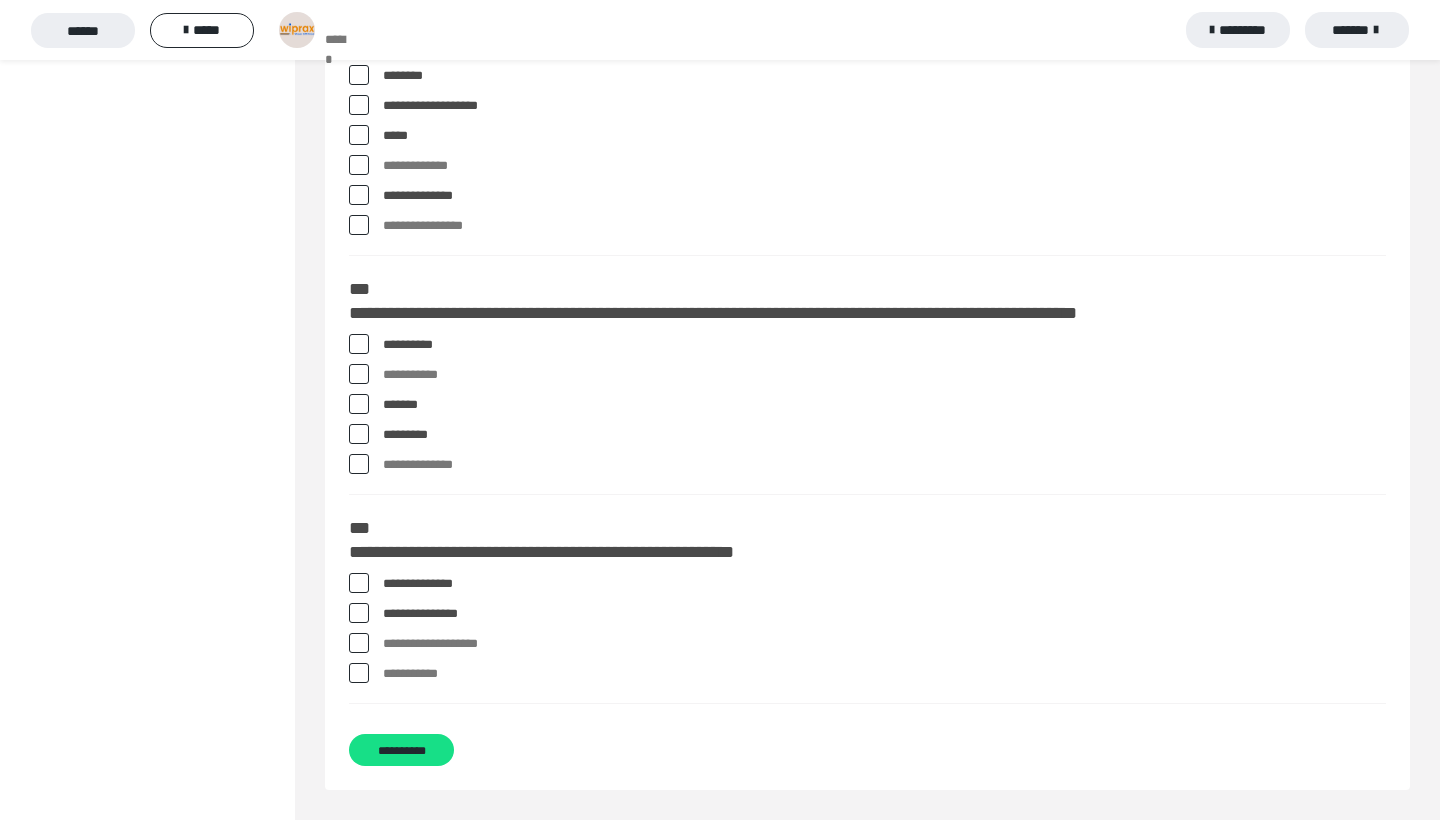 scroll, scrollTop: 2354, scrollLeft: 0, axis: vertical 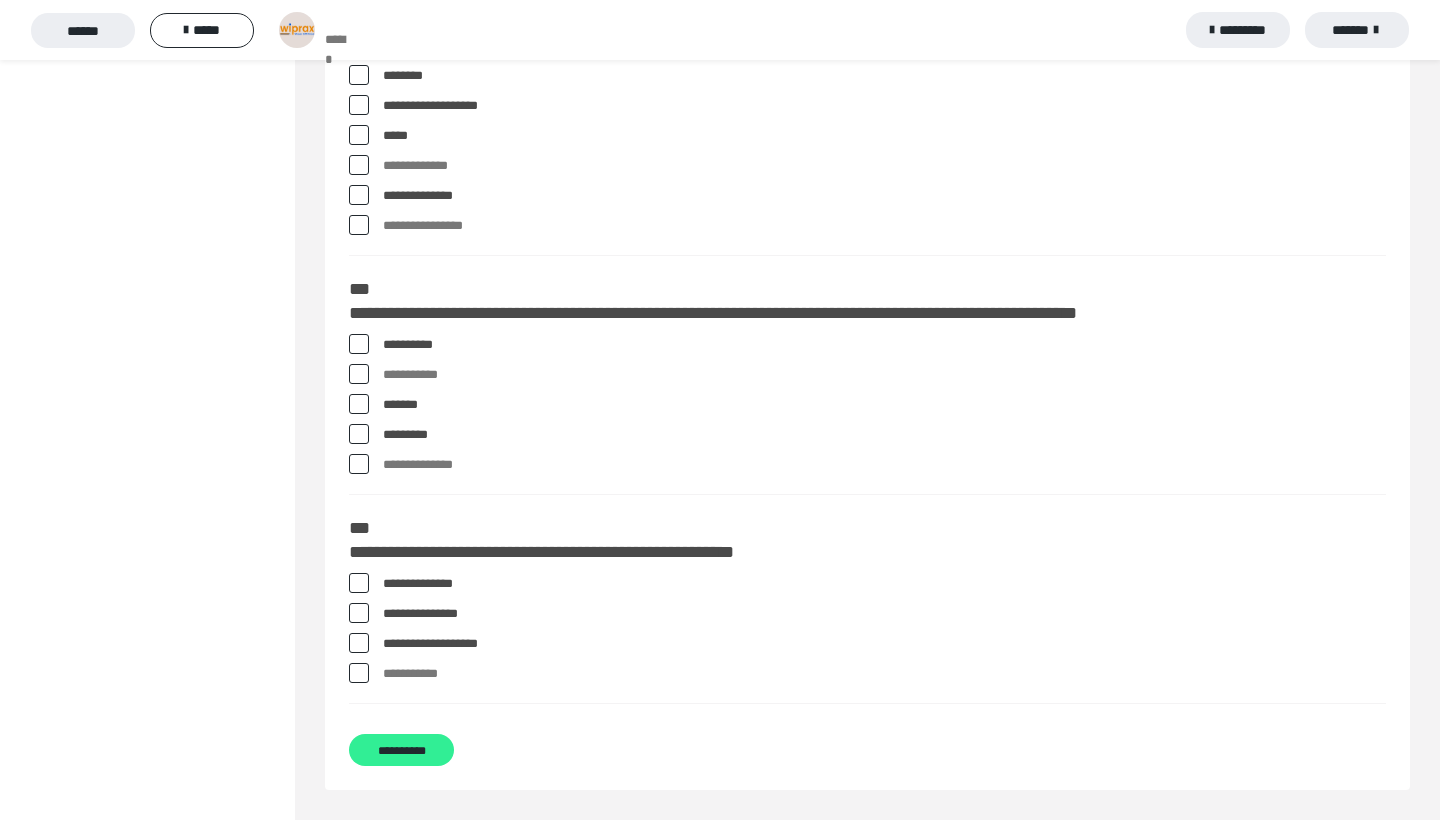 click on "**********" at bounding box center [401, 750] 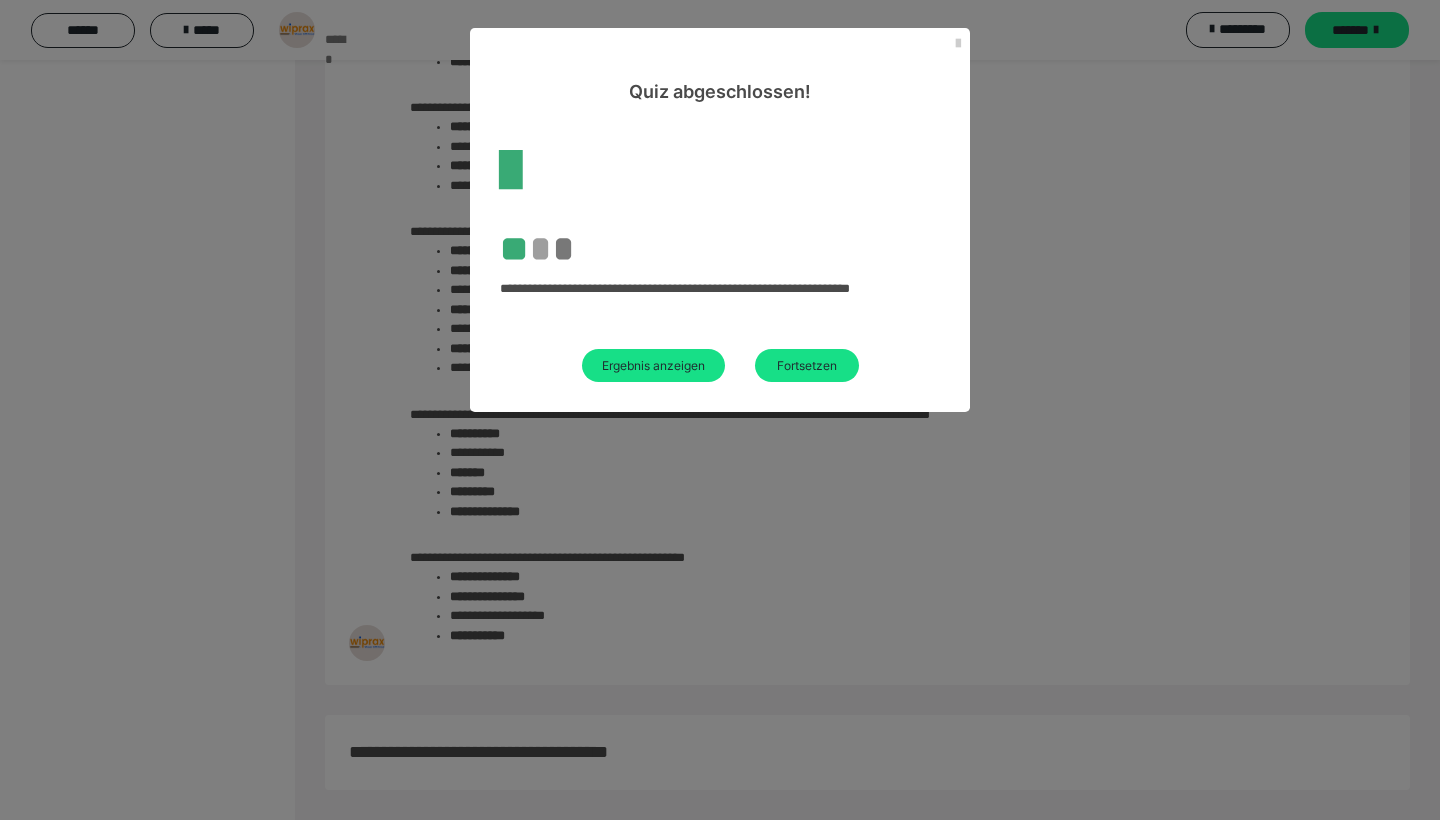 scroll, scrollTop: 1365, scrollLeft: 0, axis: vertical 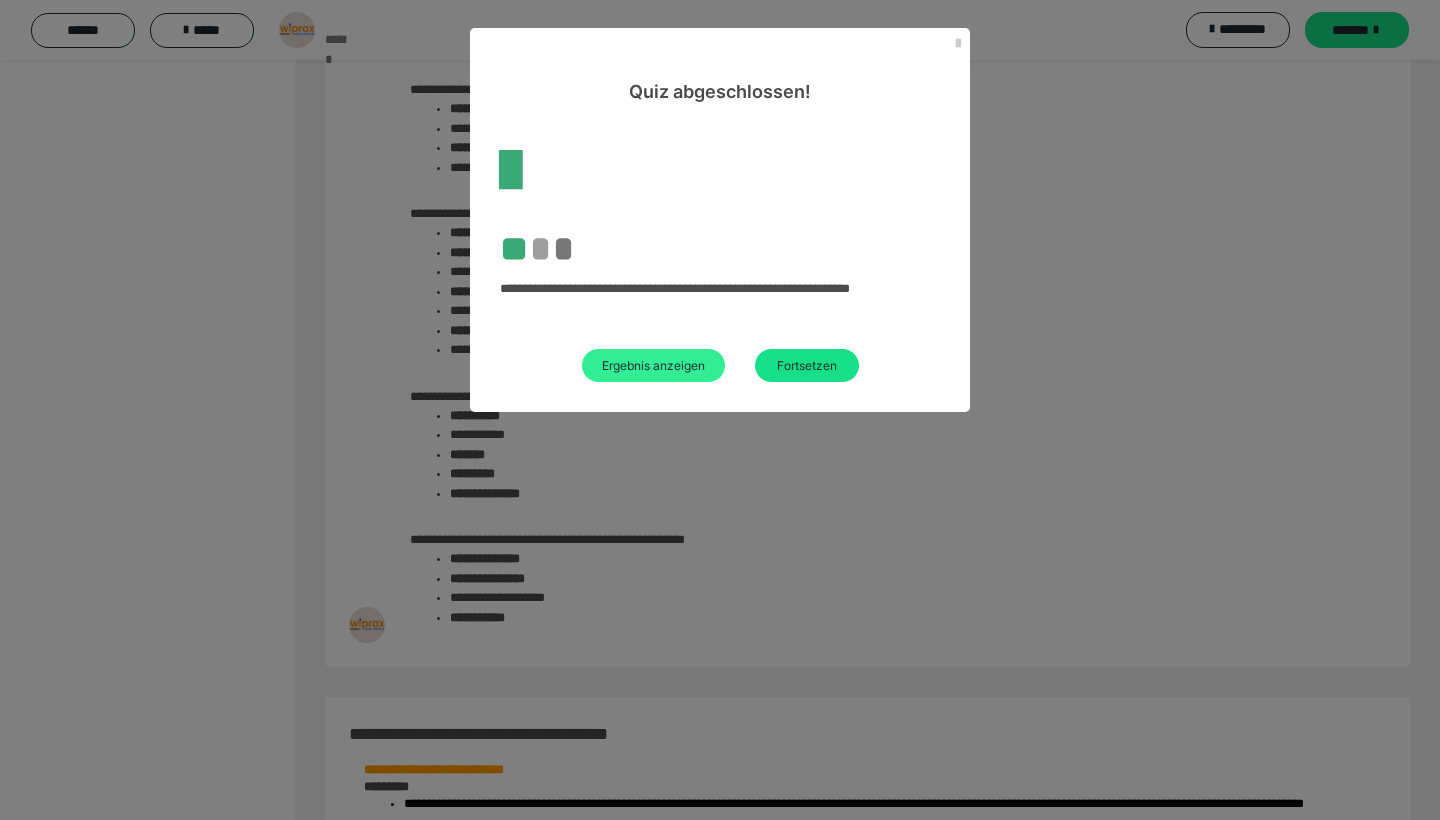 click on "Ergebnis anzeigen" at bounding box center (653, 365) 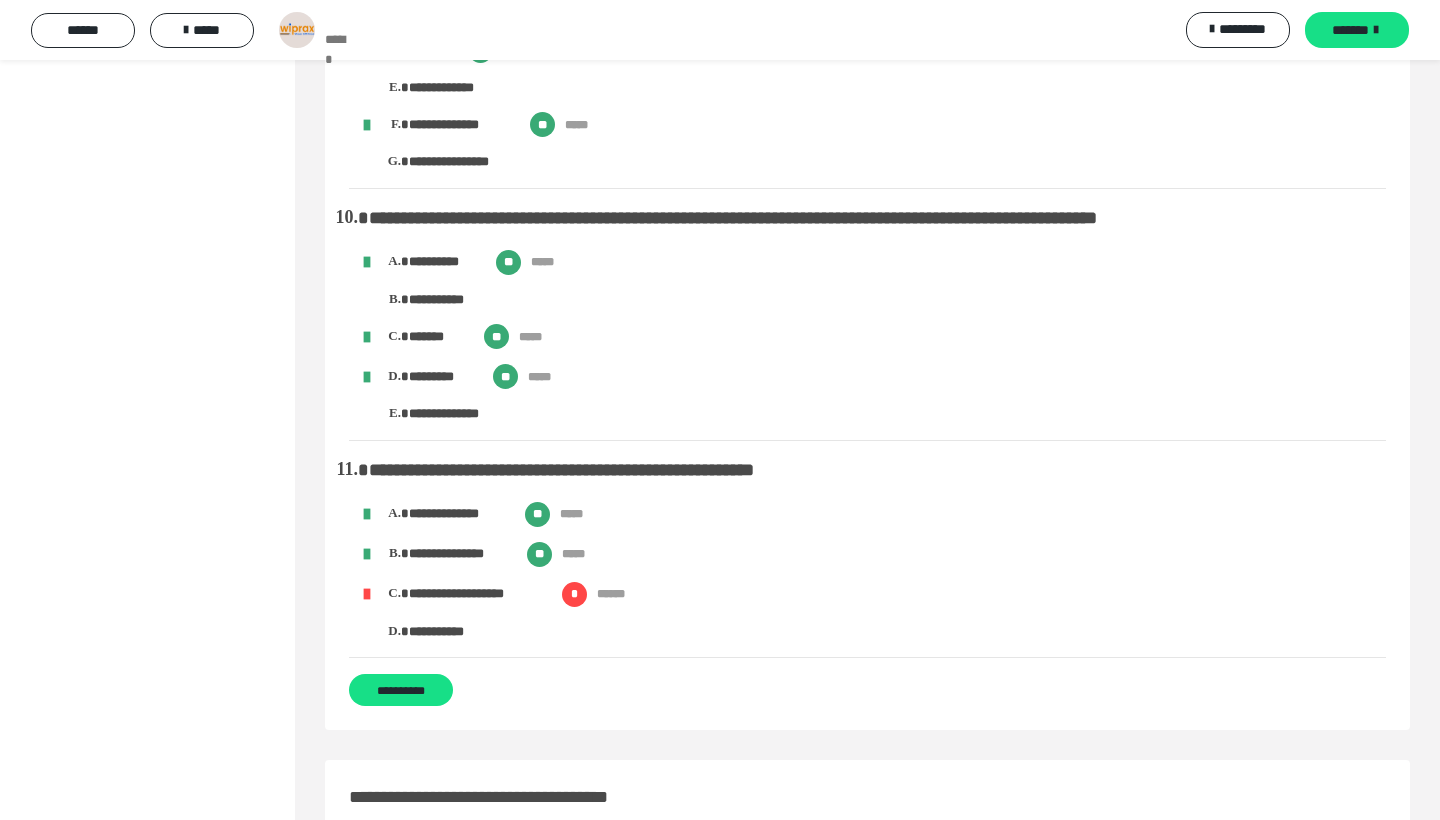 scroll, scrollTop: 2387, scrollLeft: 0, axis: vertical 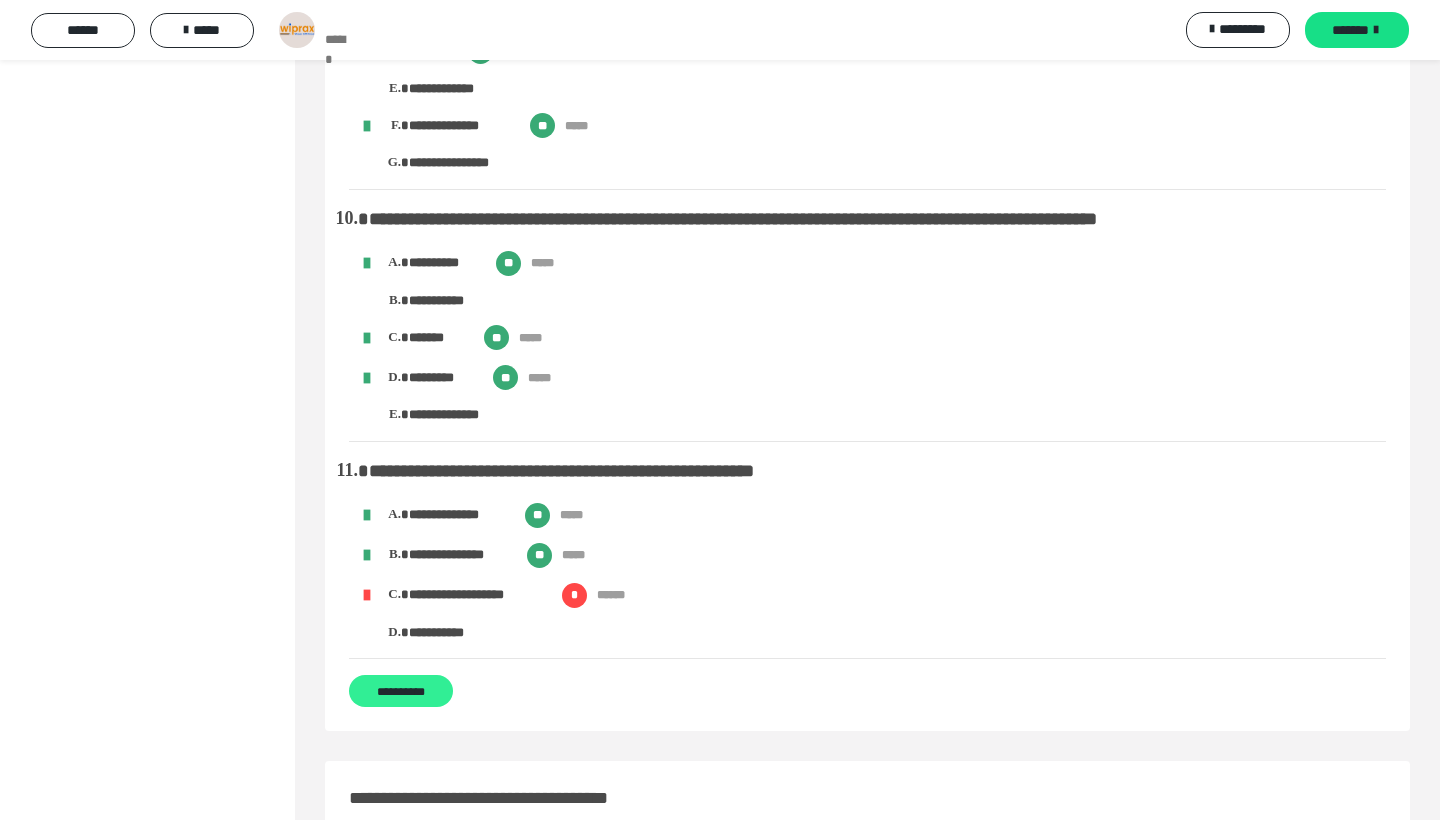click on "**********" at bounding box center (401, 691) 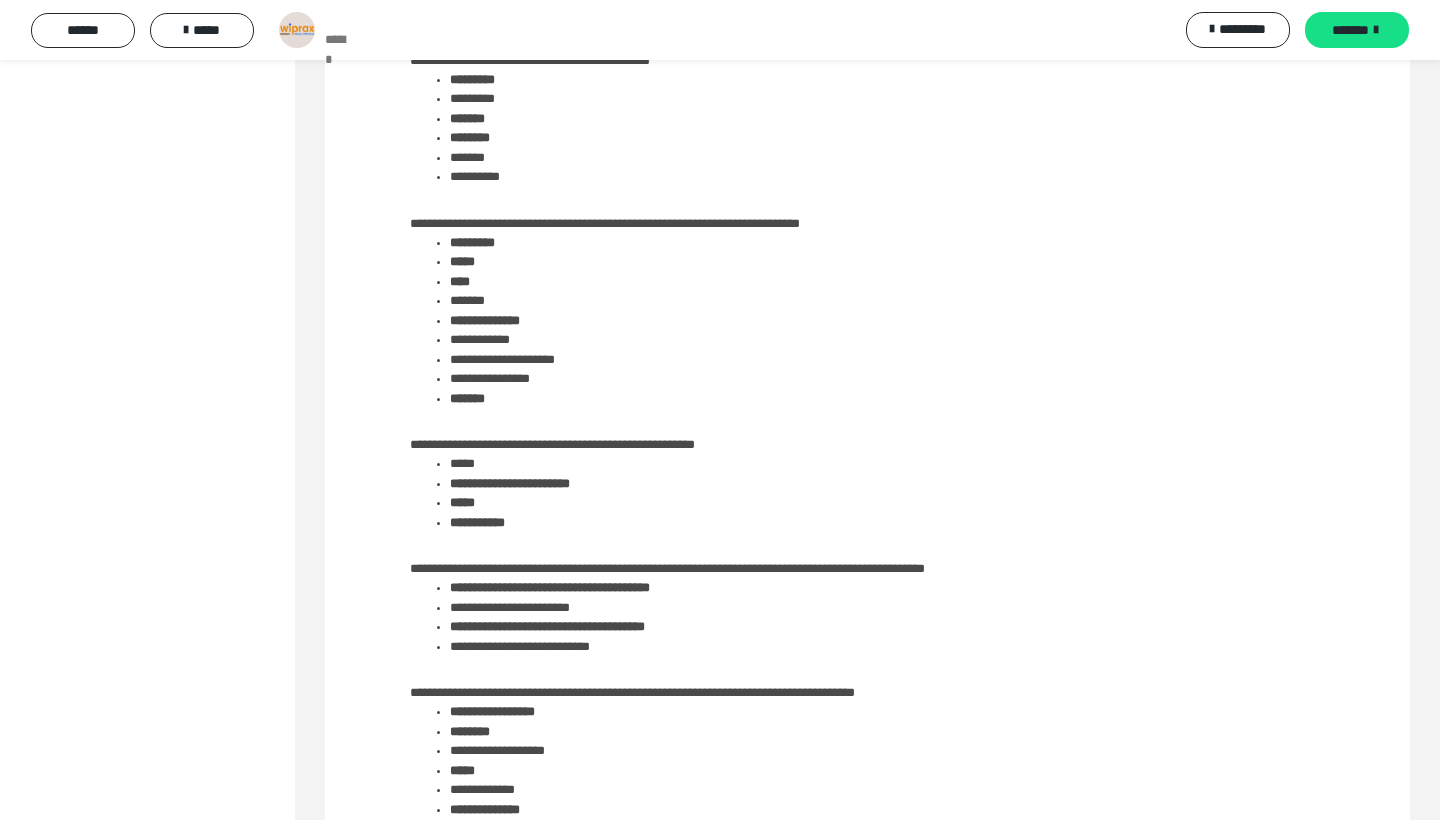 scroll, scrollTop: 683, scrollLeft: 0, axis: vertical 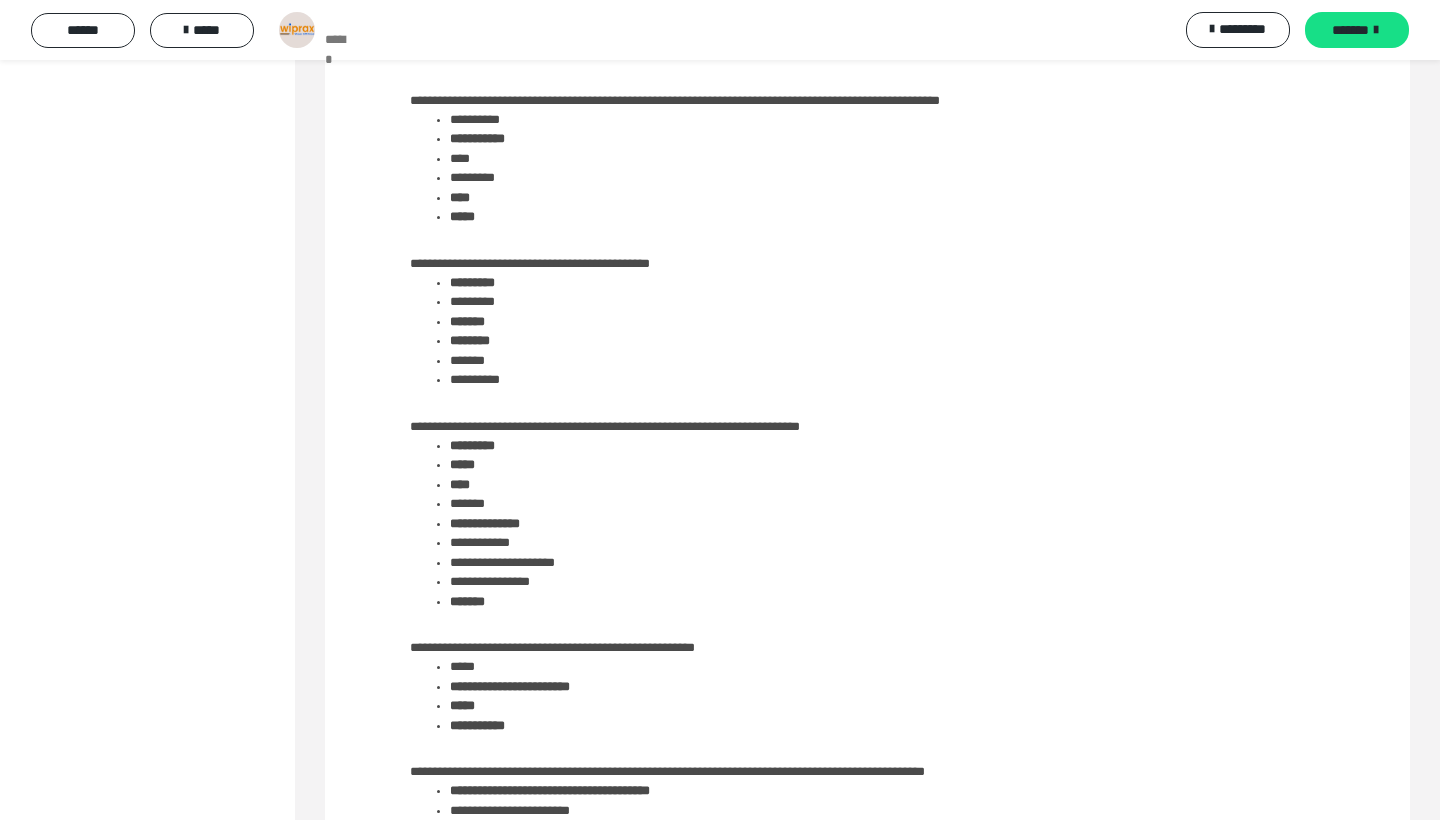 click on "**********" at bounding box center (30, 2901) 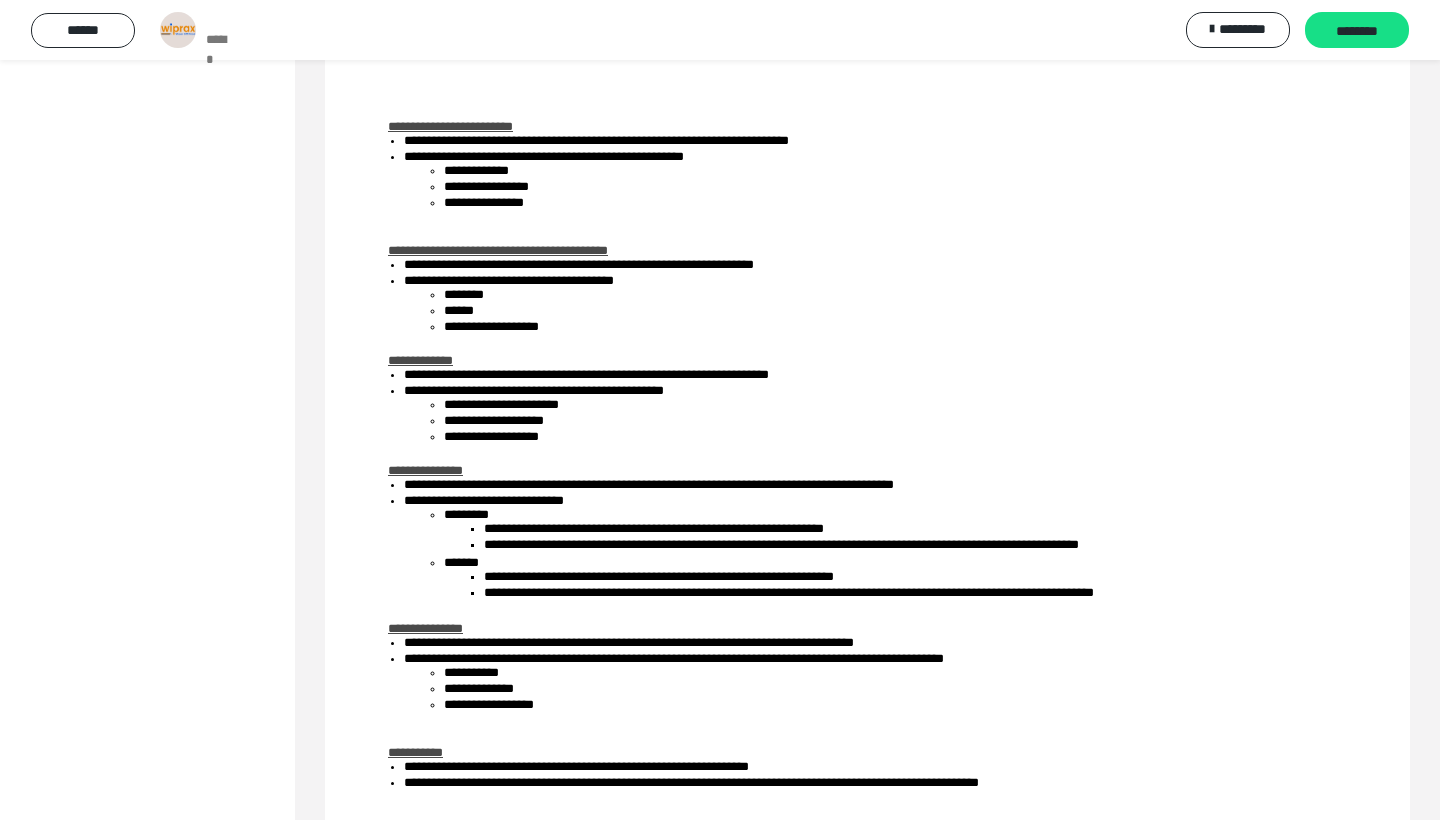 scroll, scrollTop: 4079, scrollLeft: 0, axis: vertical 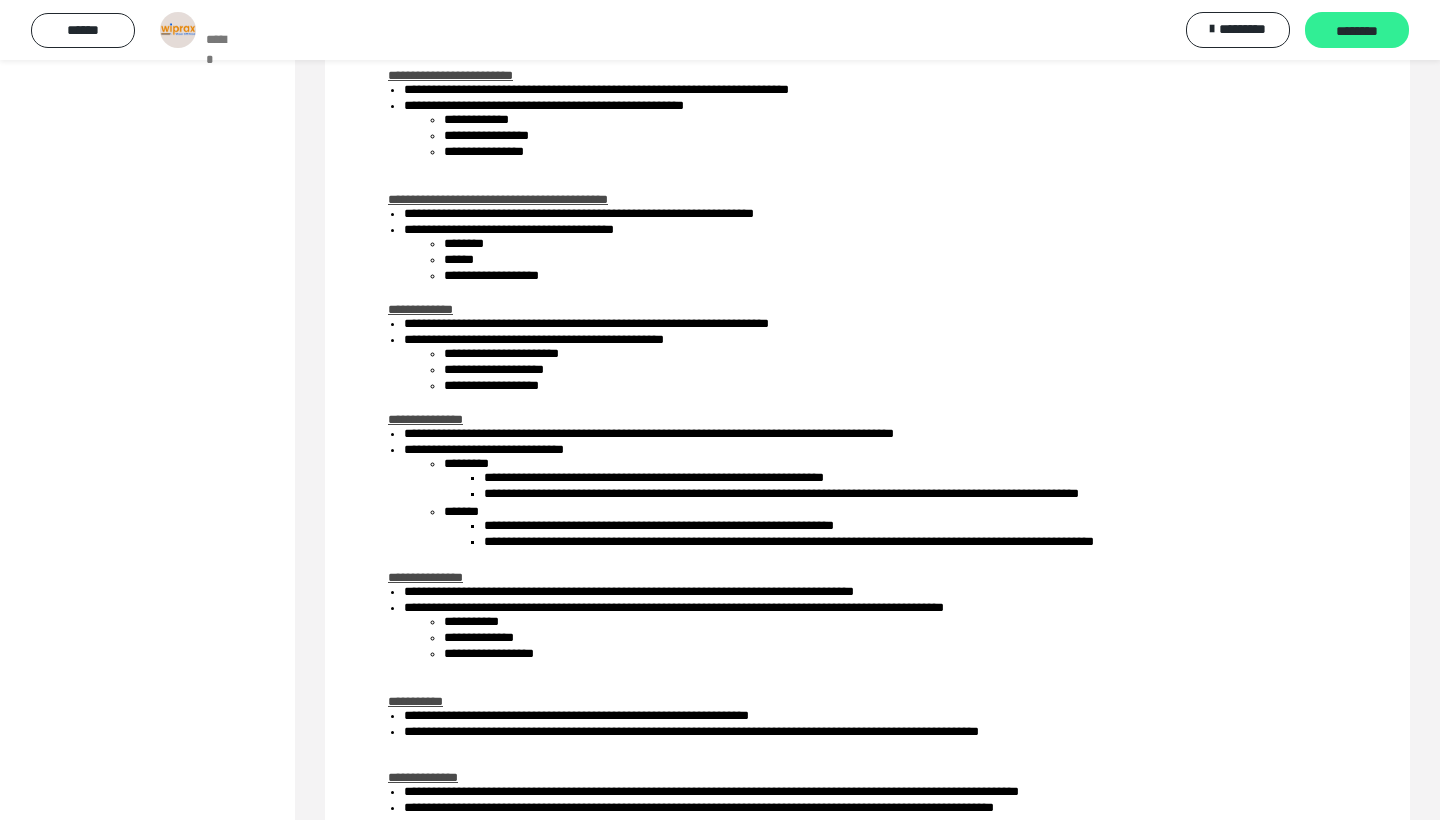 click on "********" at bounding box center (1357, 30) 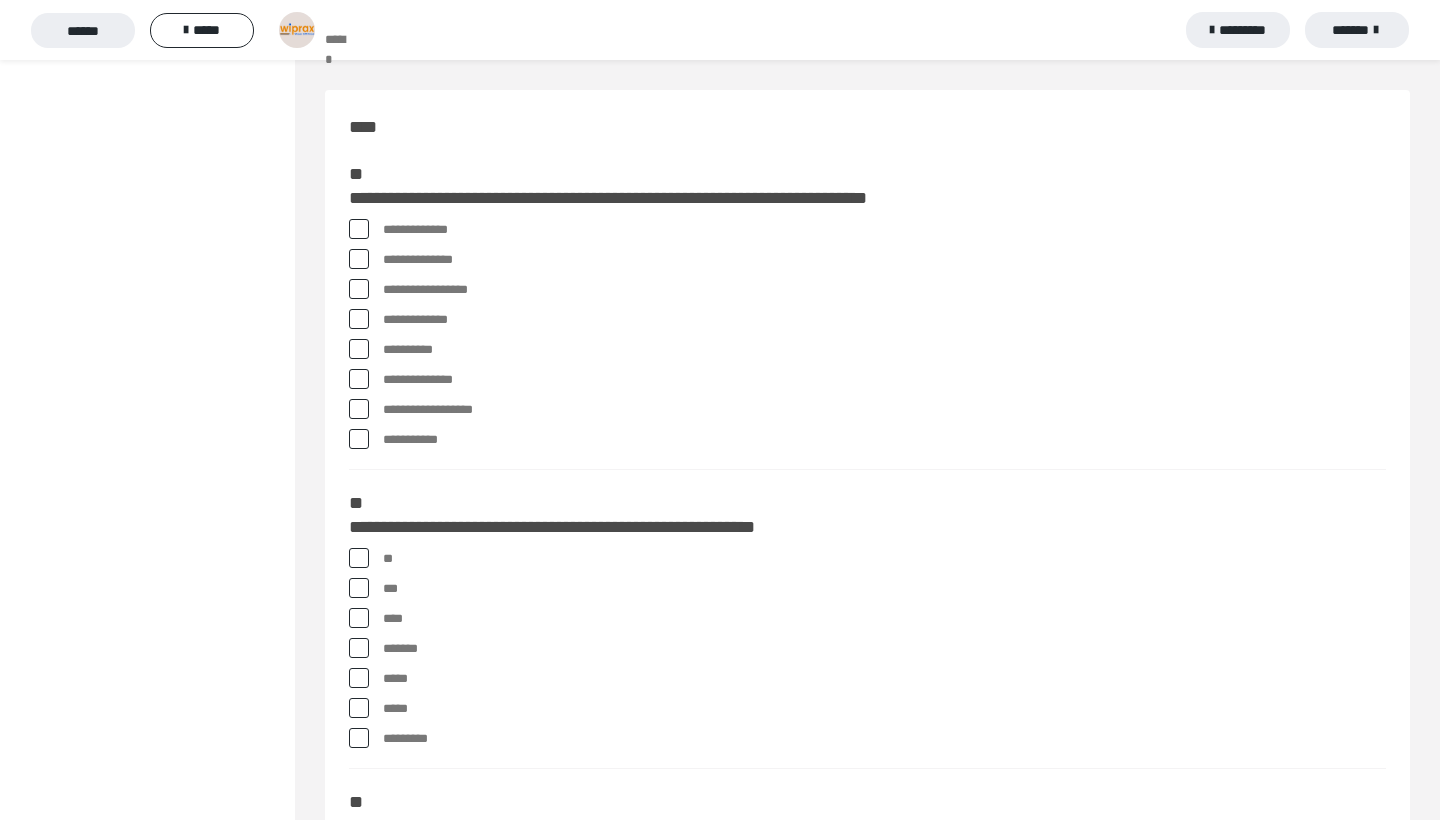 click on "**********" at bounding box center [884, 260] 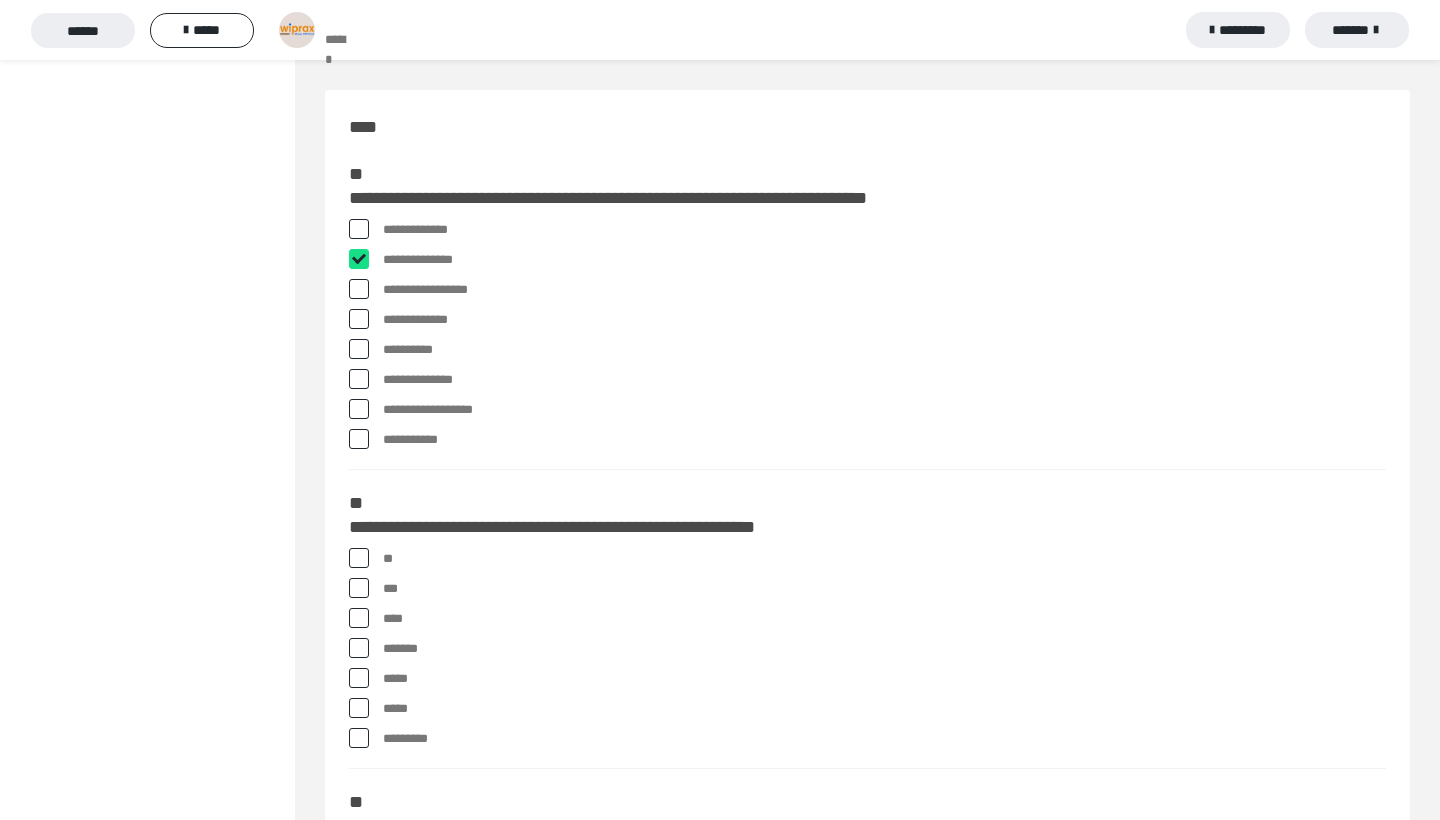 checkbox on "****" 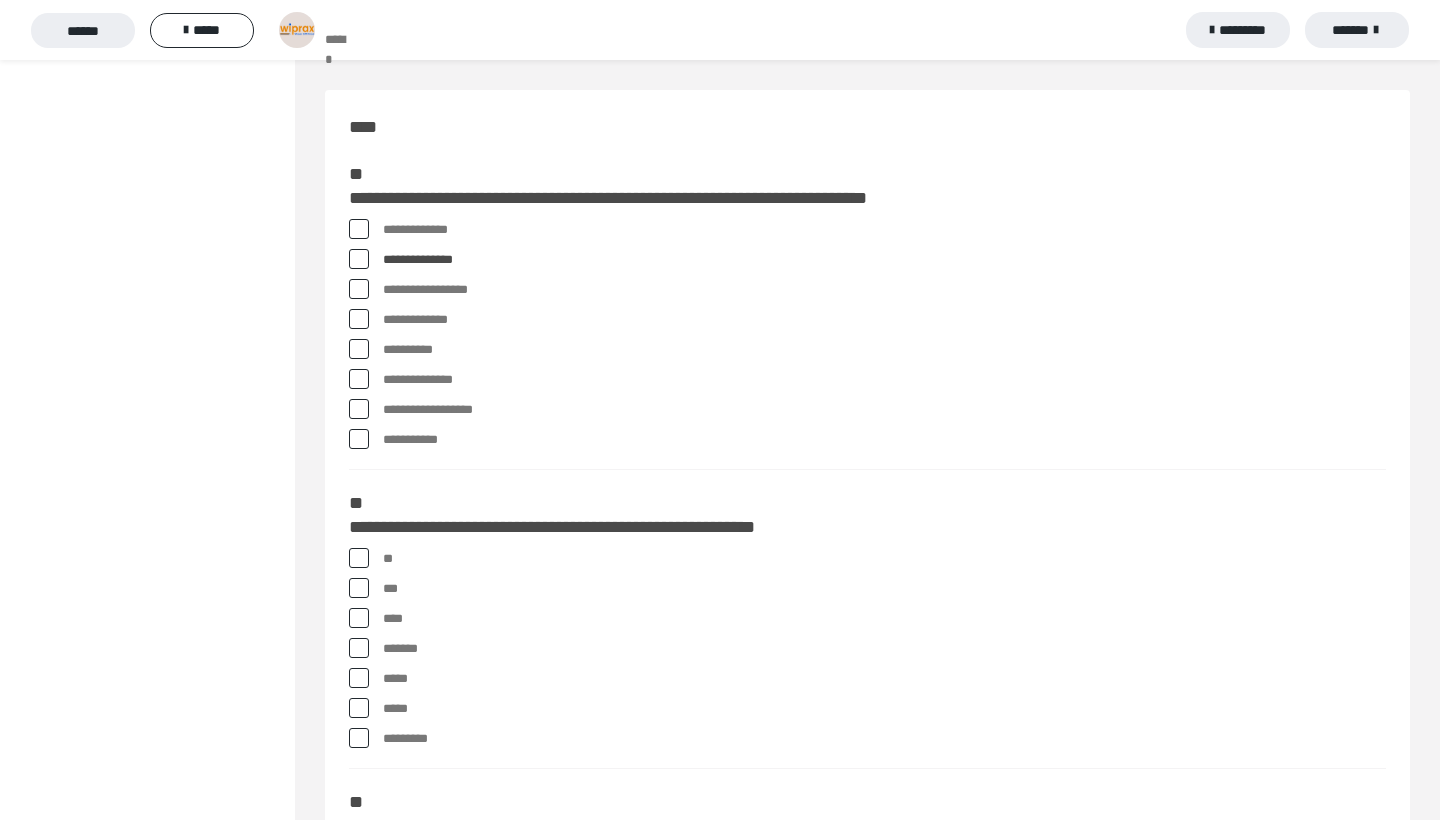 click on "**********" at bounding box center (884, 380) 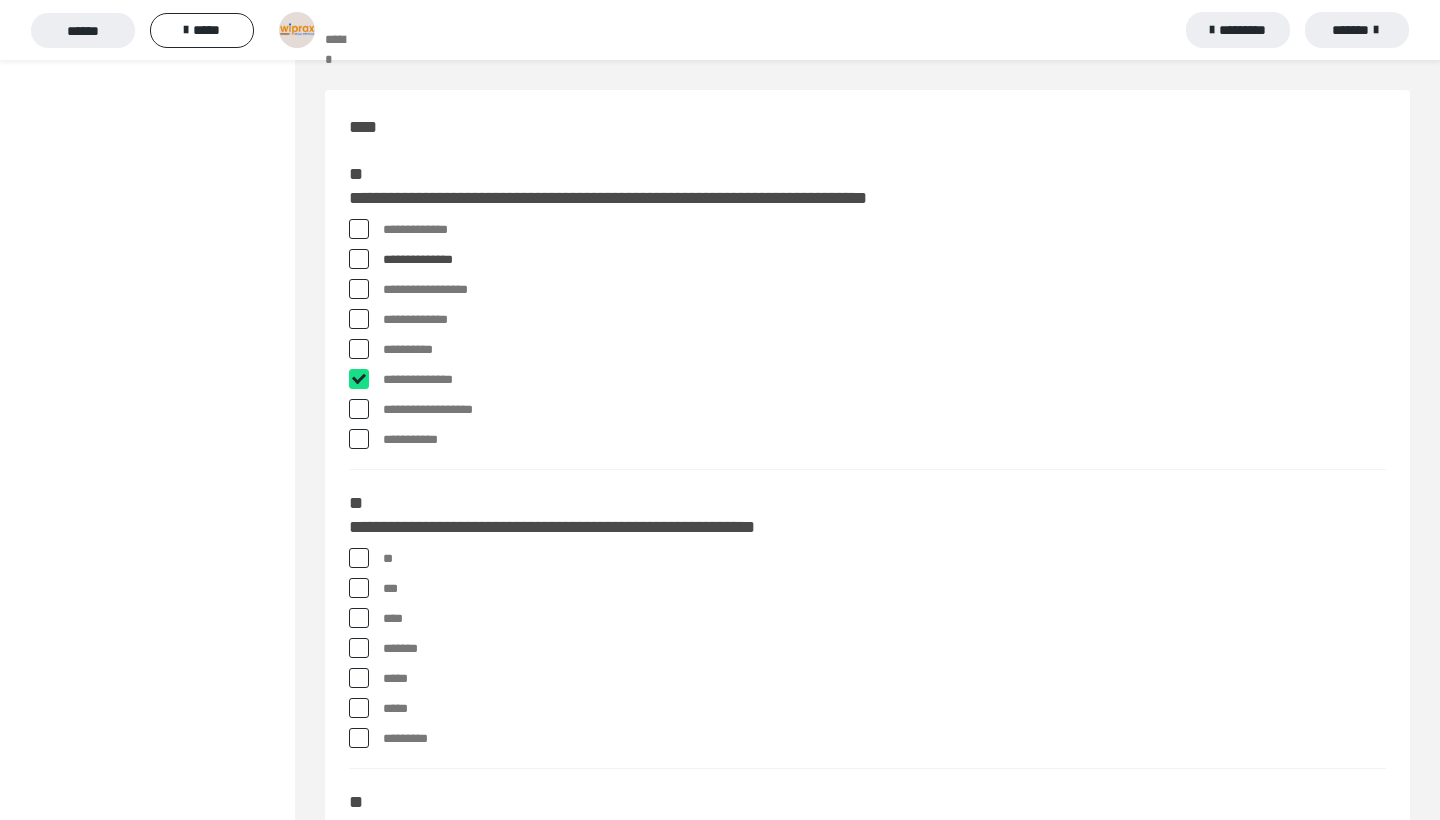 checkbox on "****" 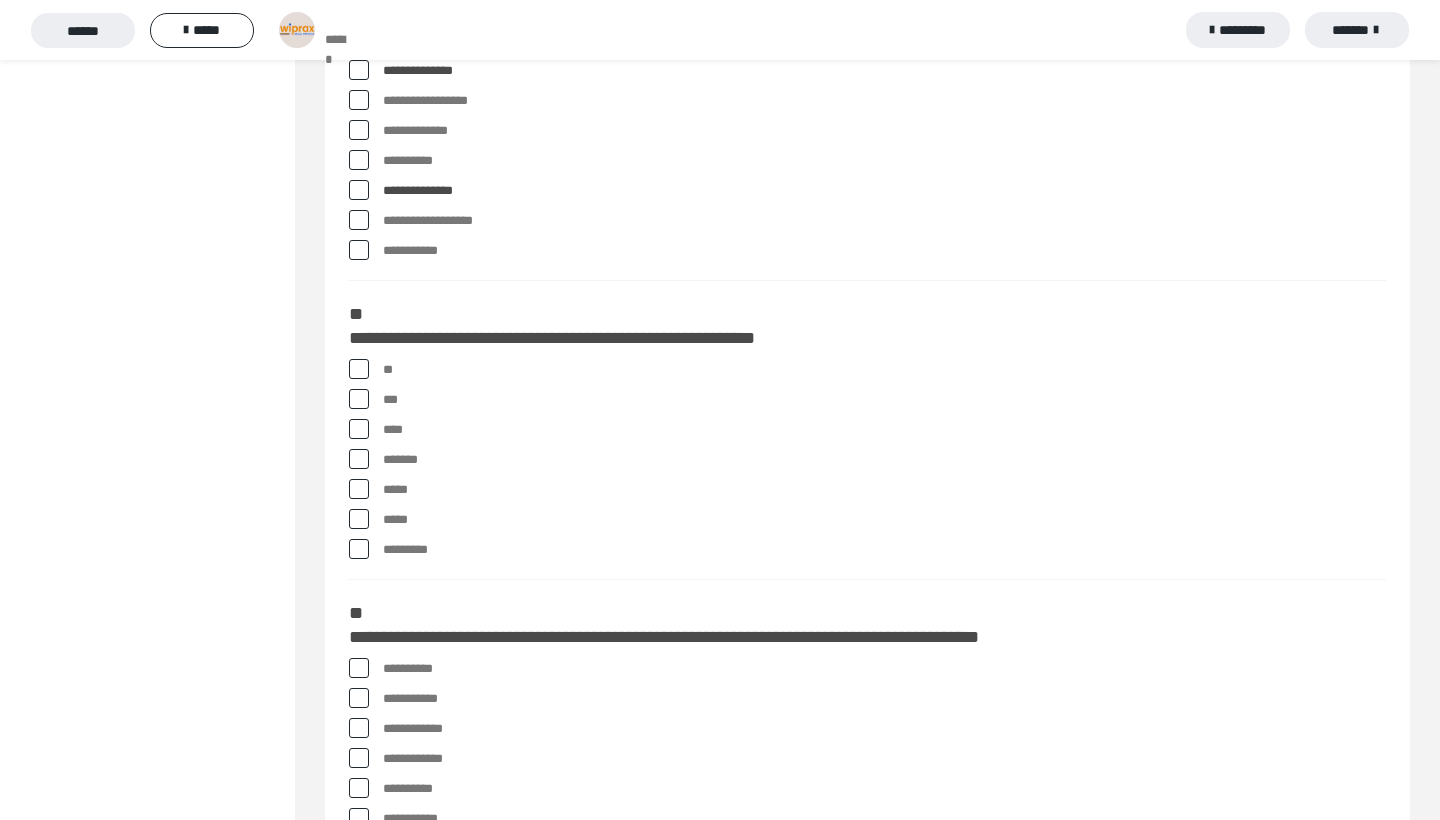 scroll, scrollTop: 190, scrollLeft: 0, axis: vertical 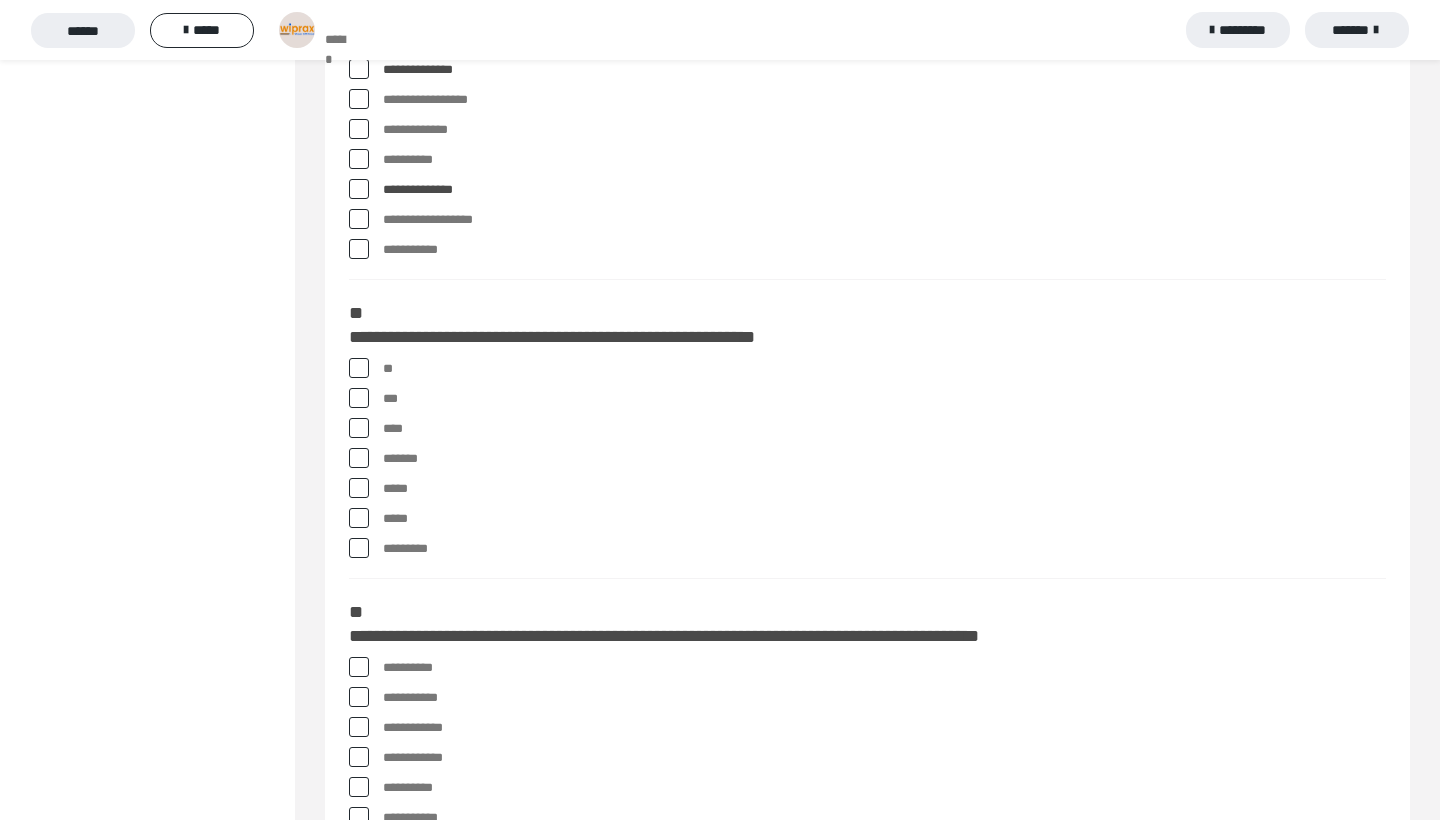 click at bounding box center [359, 368] 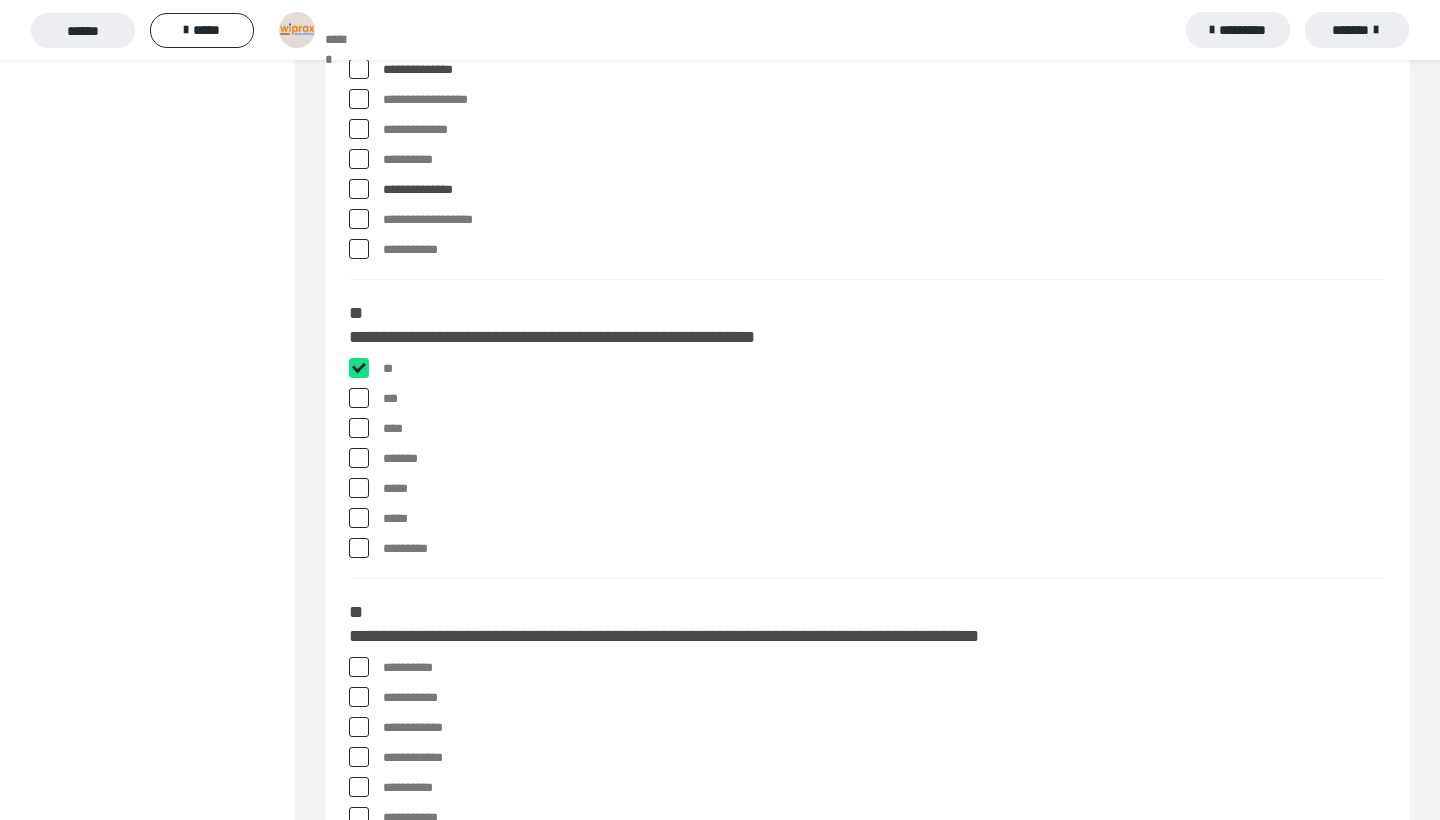 checkbox on "****" 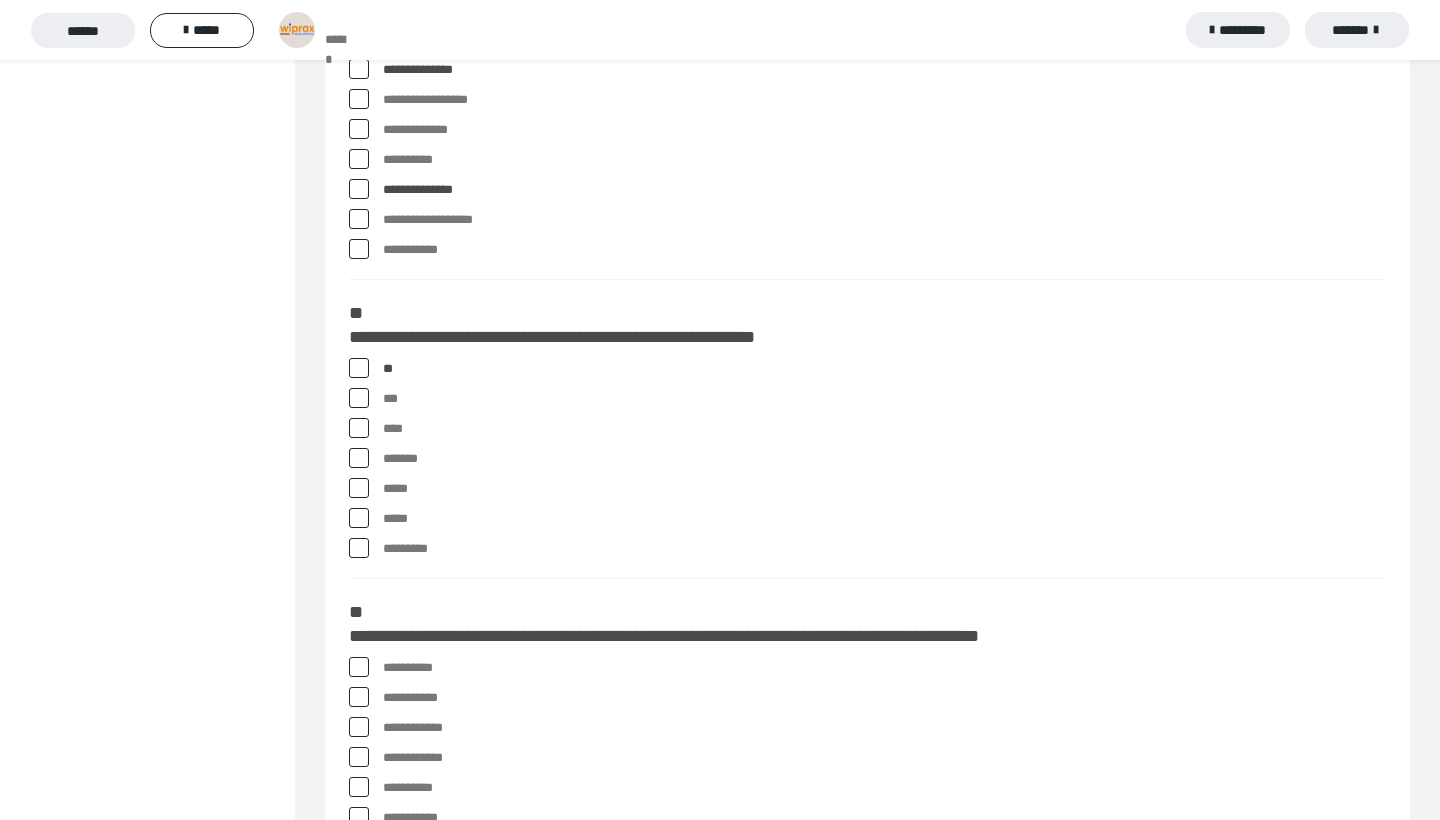 click at bounding box center (359, 398) 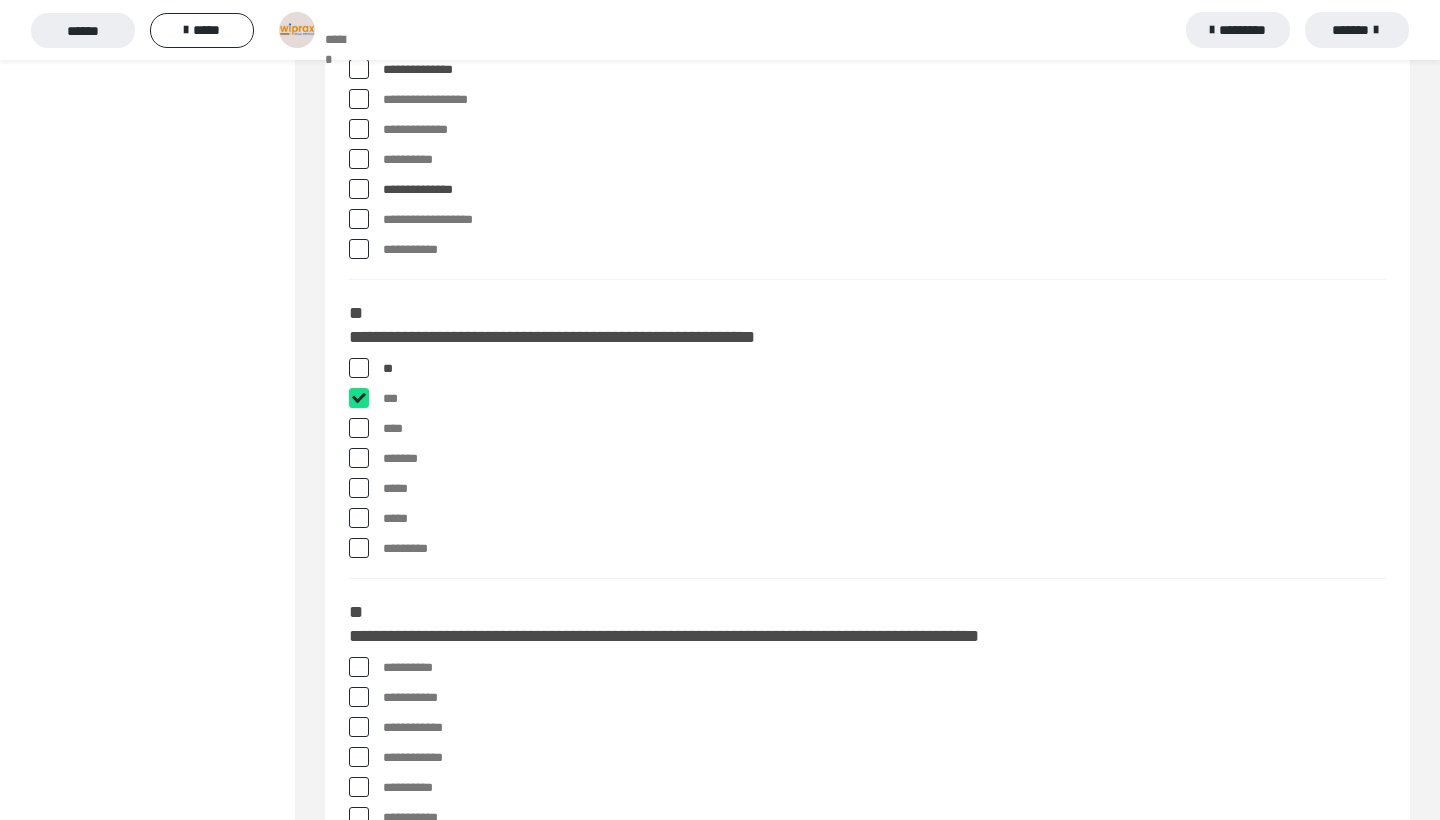 checkbox on "****" 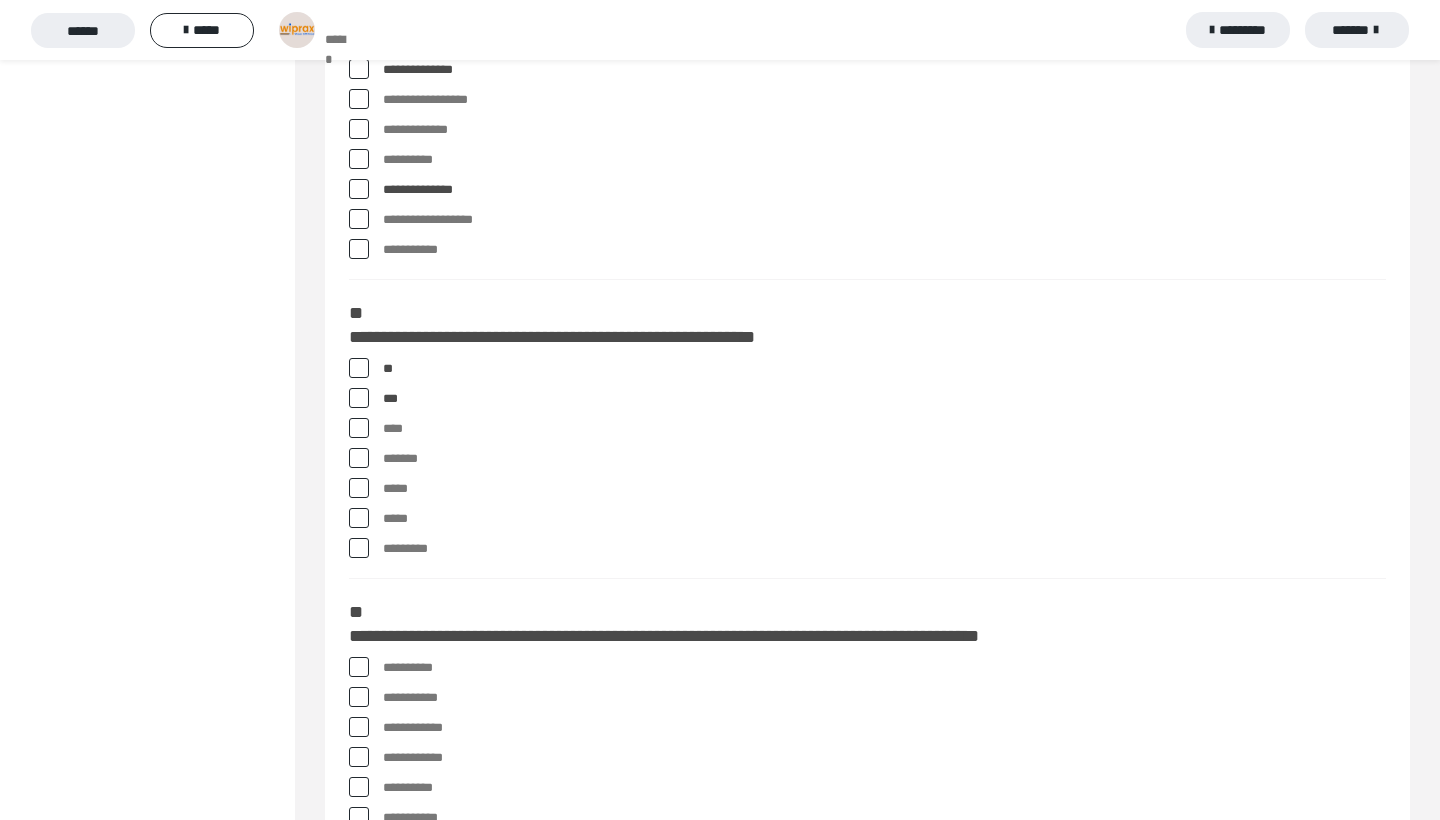 click at bounding box center (359, 428) 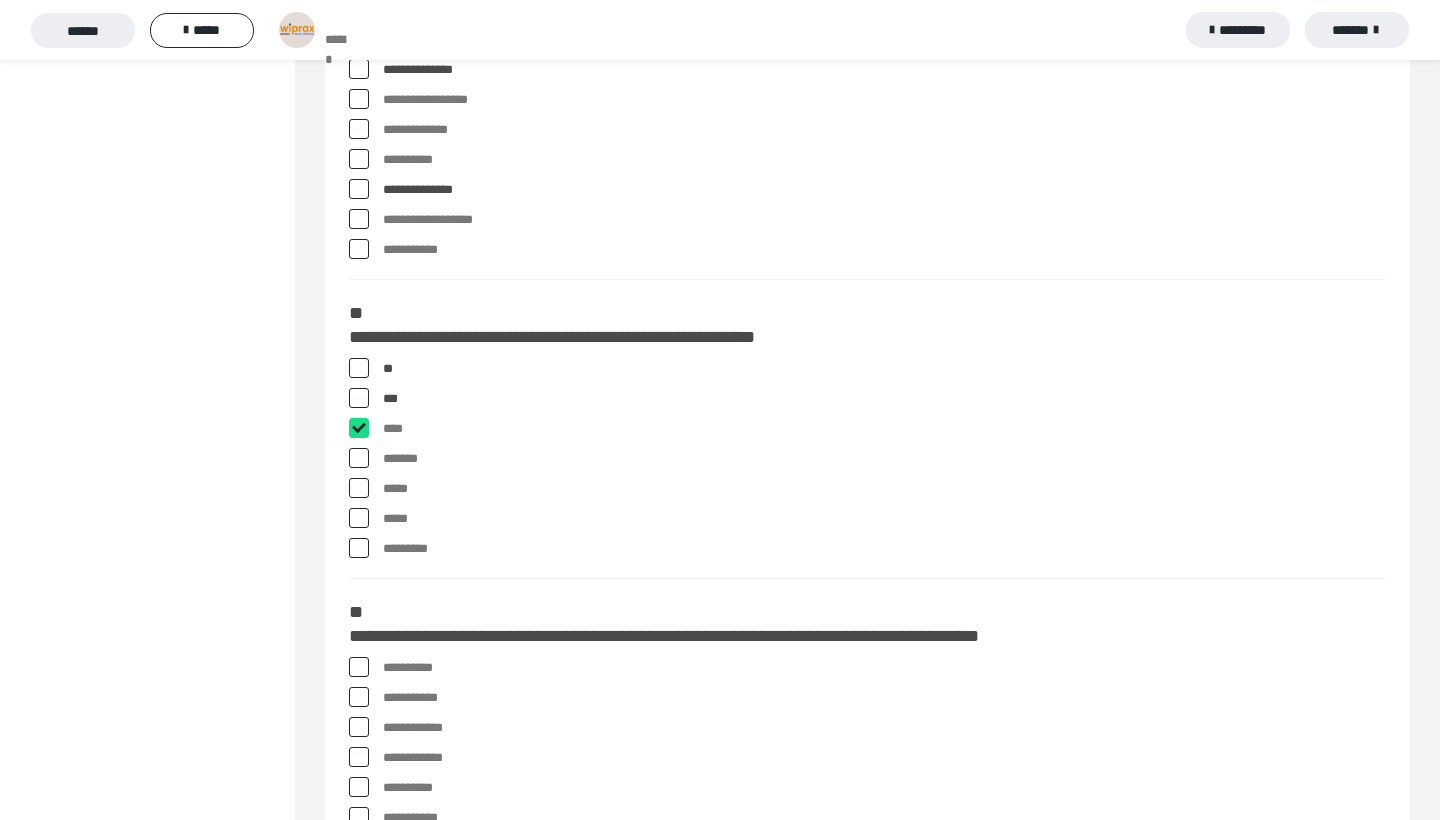 checkbox on "****" 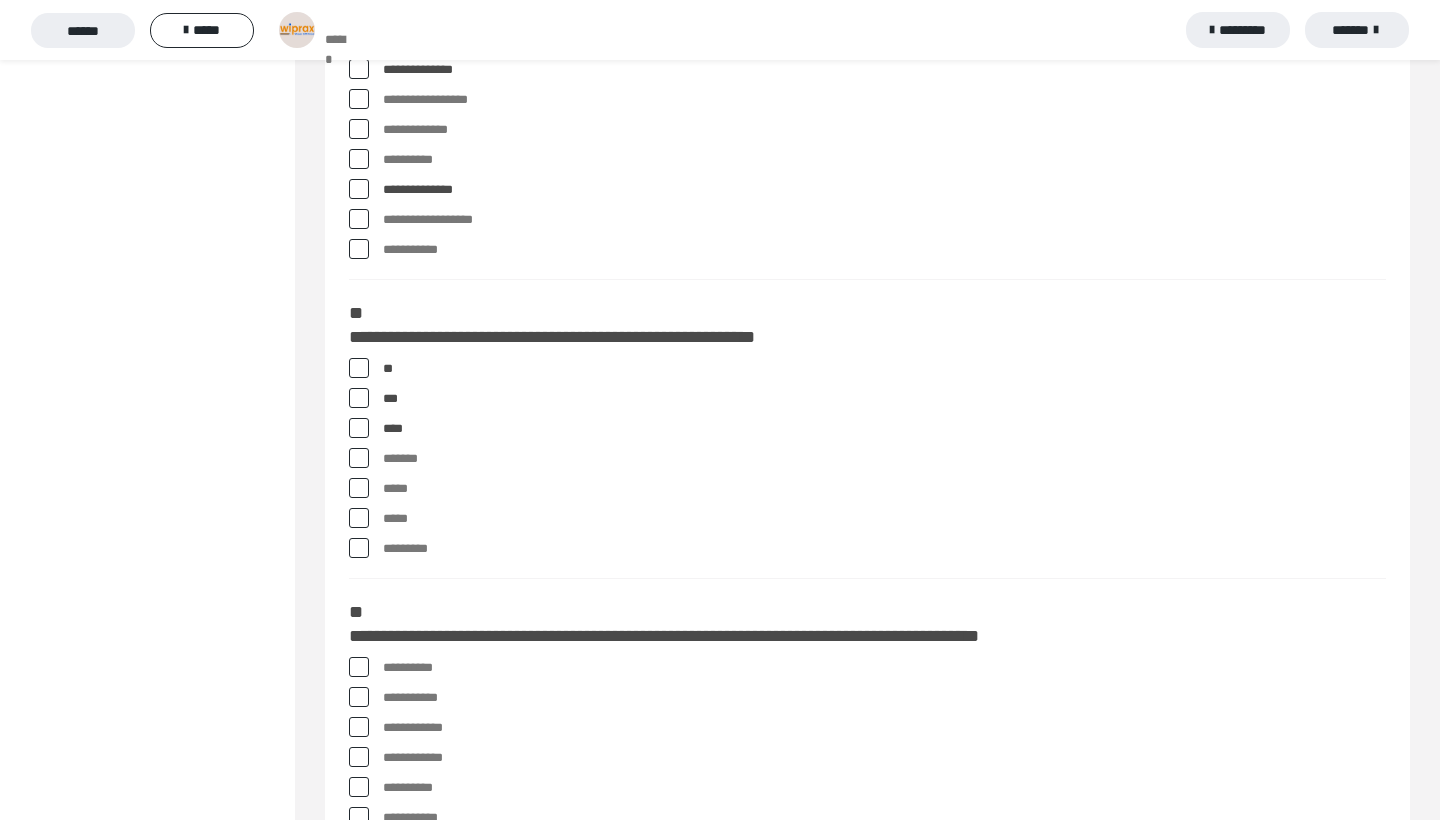 click at bounding box center [359, 488] 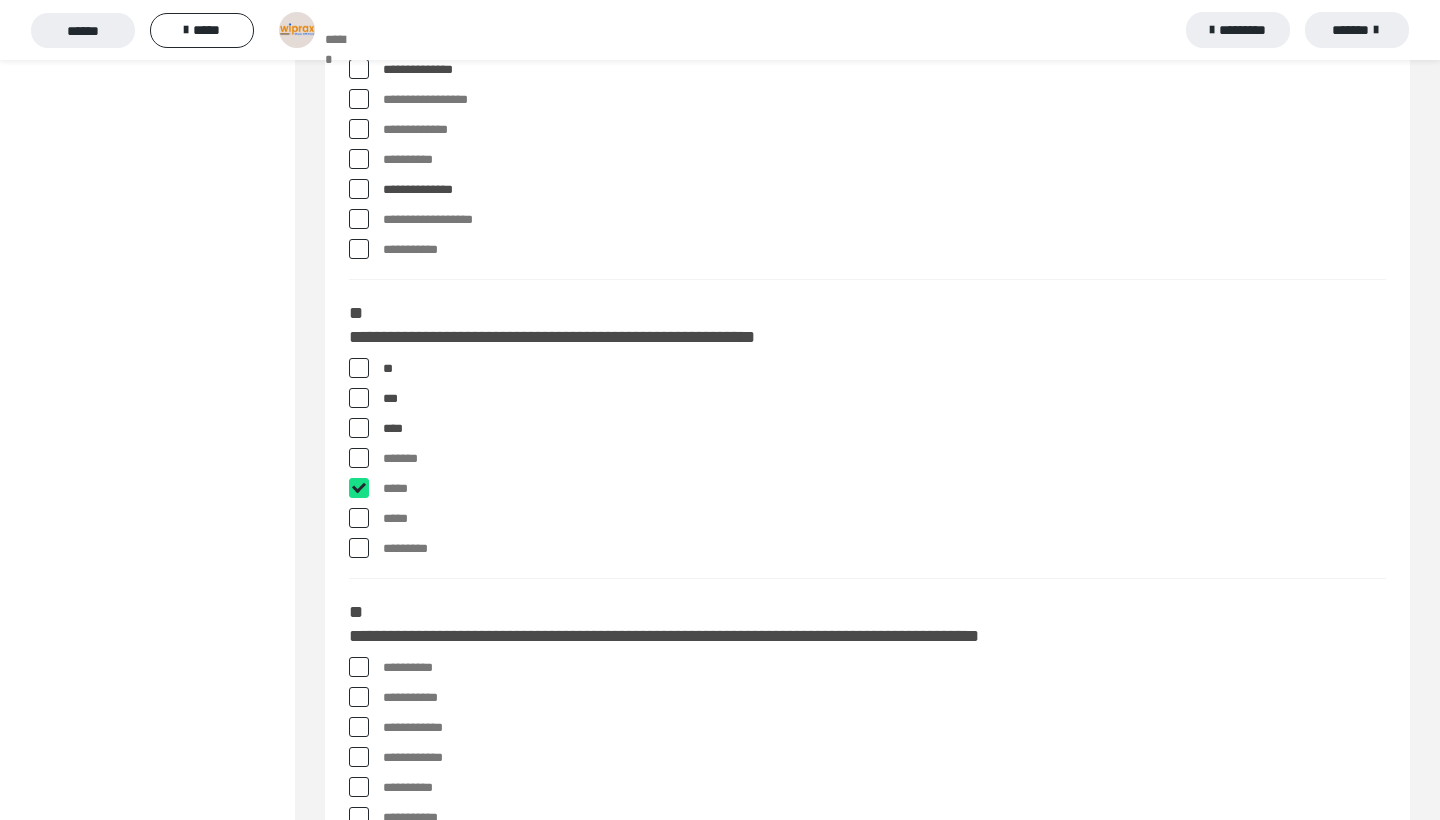 checkbox on "****" 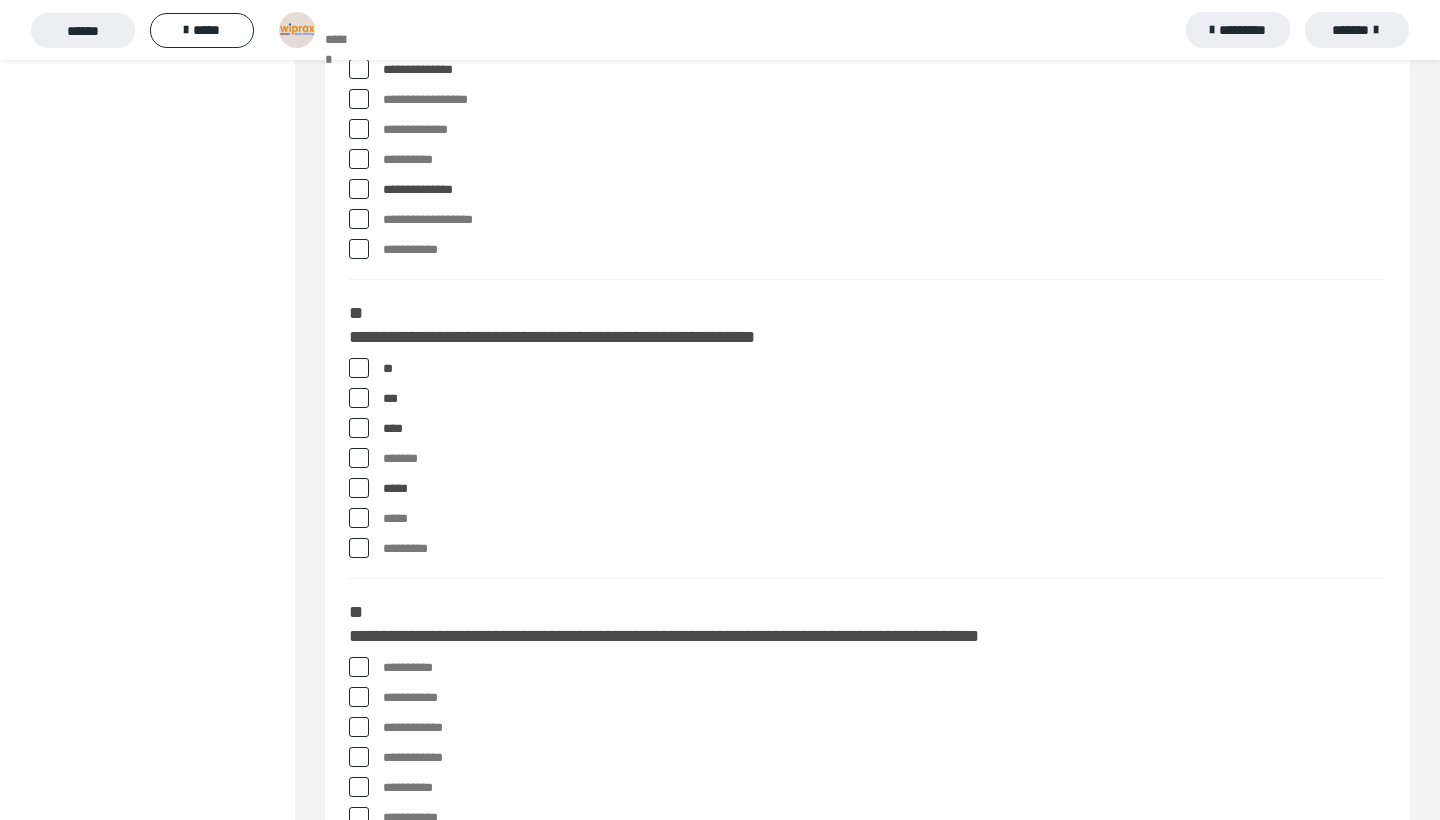 click at bounding box center [359, 518] 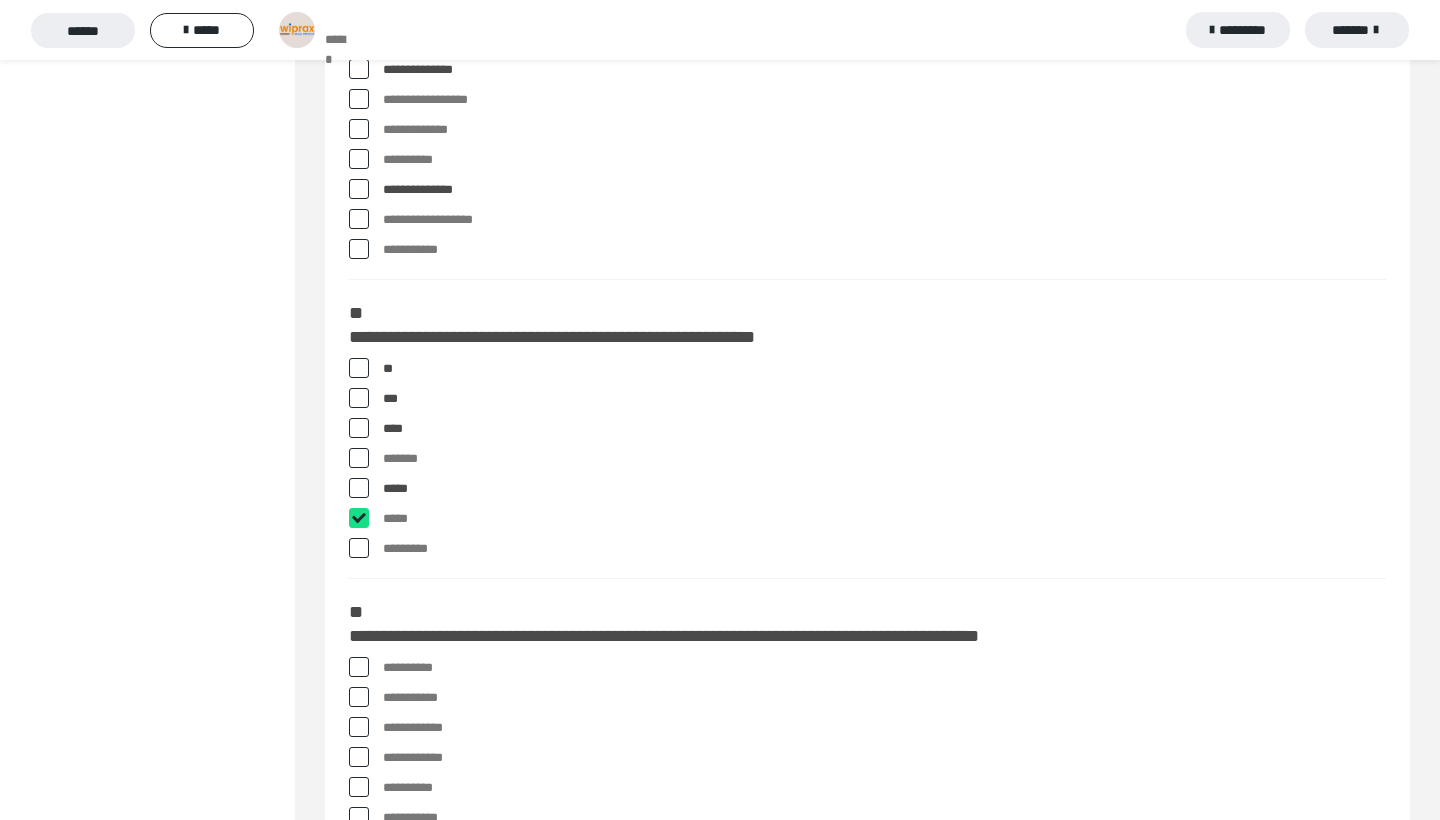 checkbox on "****" 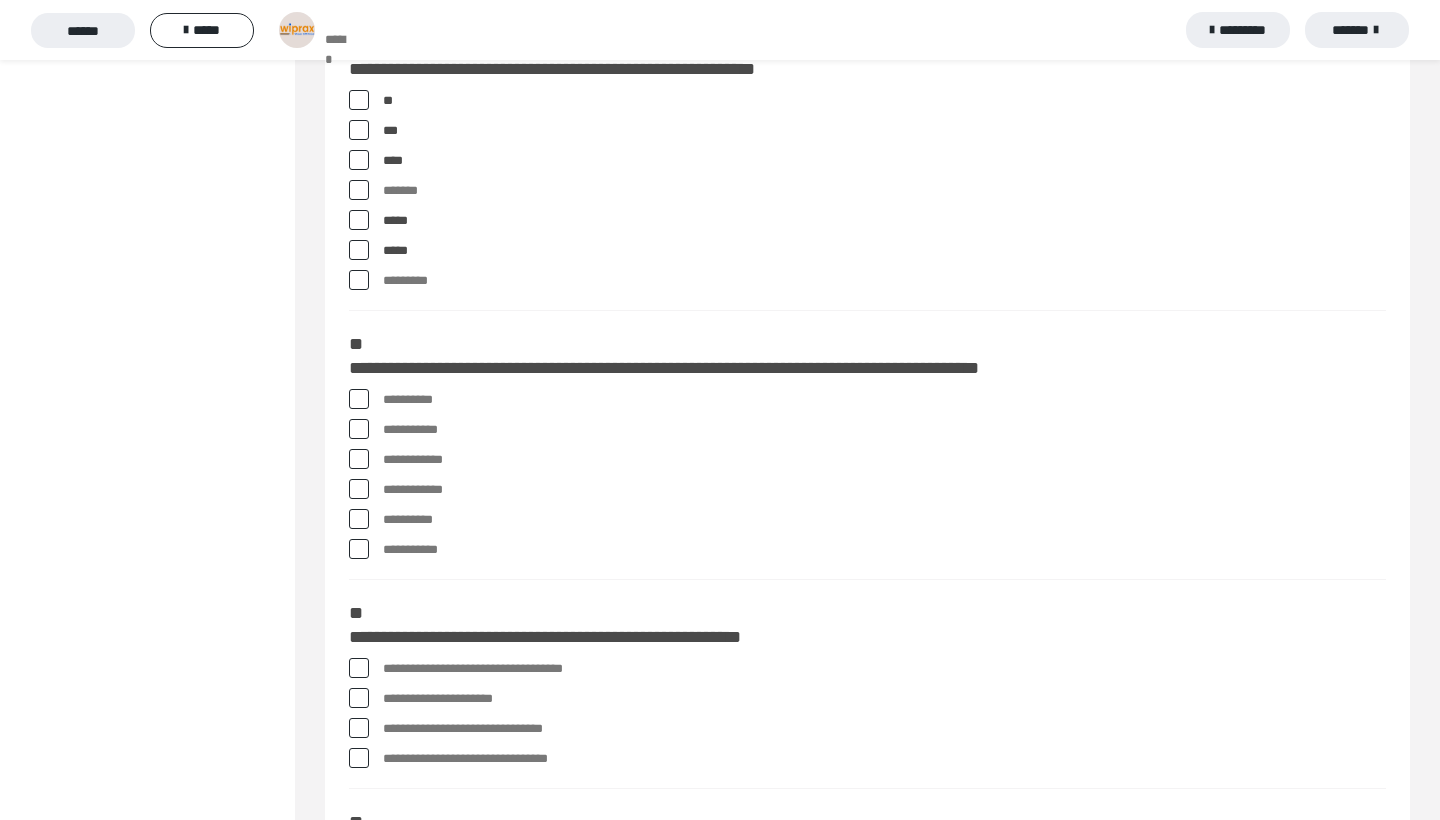 scroll, scrollTop: 458, scrollLeft: 0, axis: vertical 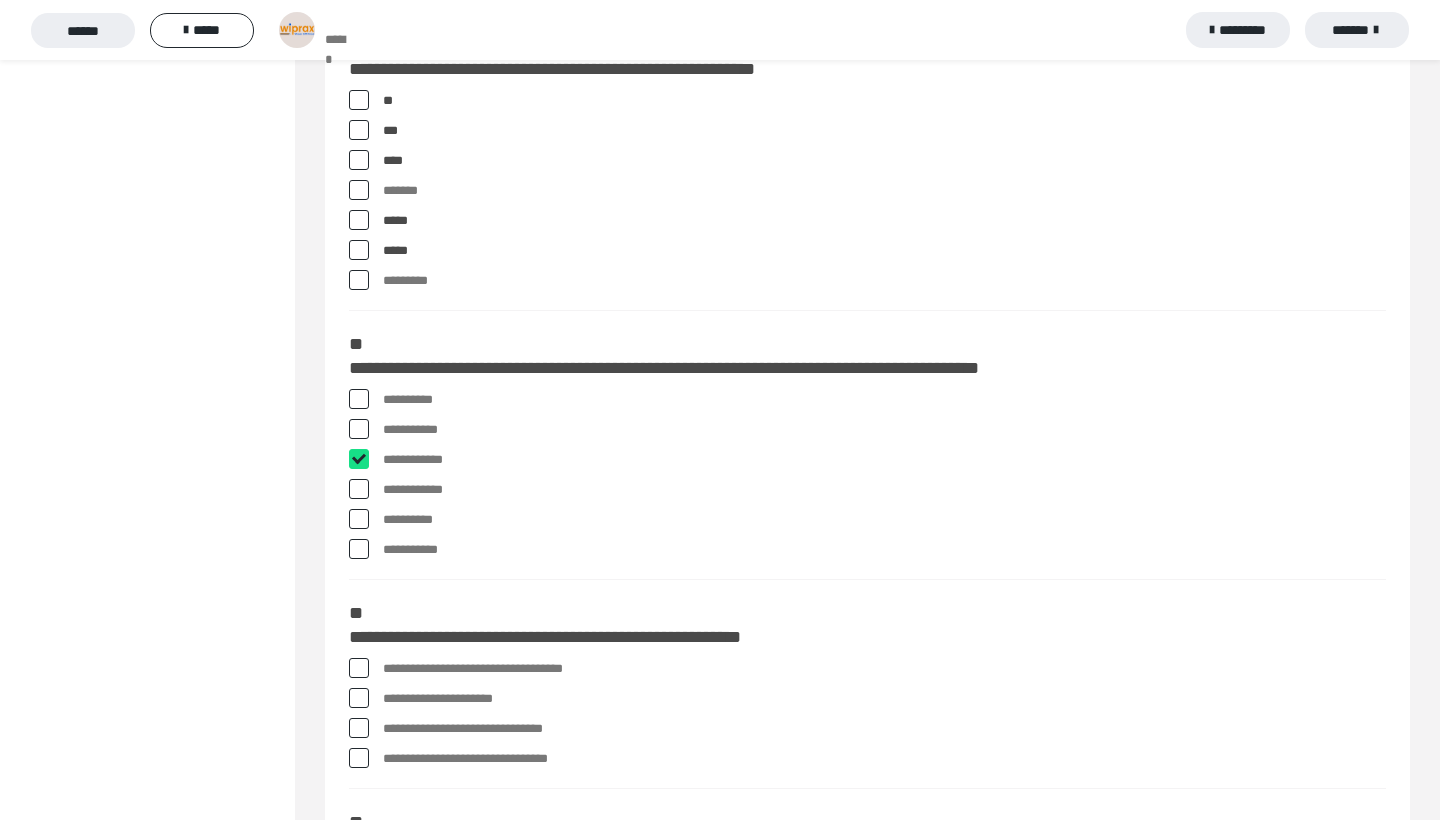 checkbox on "****" 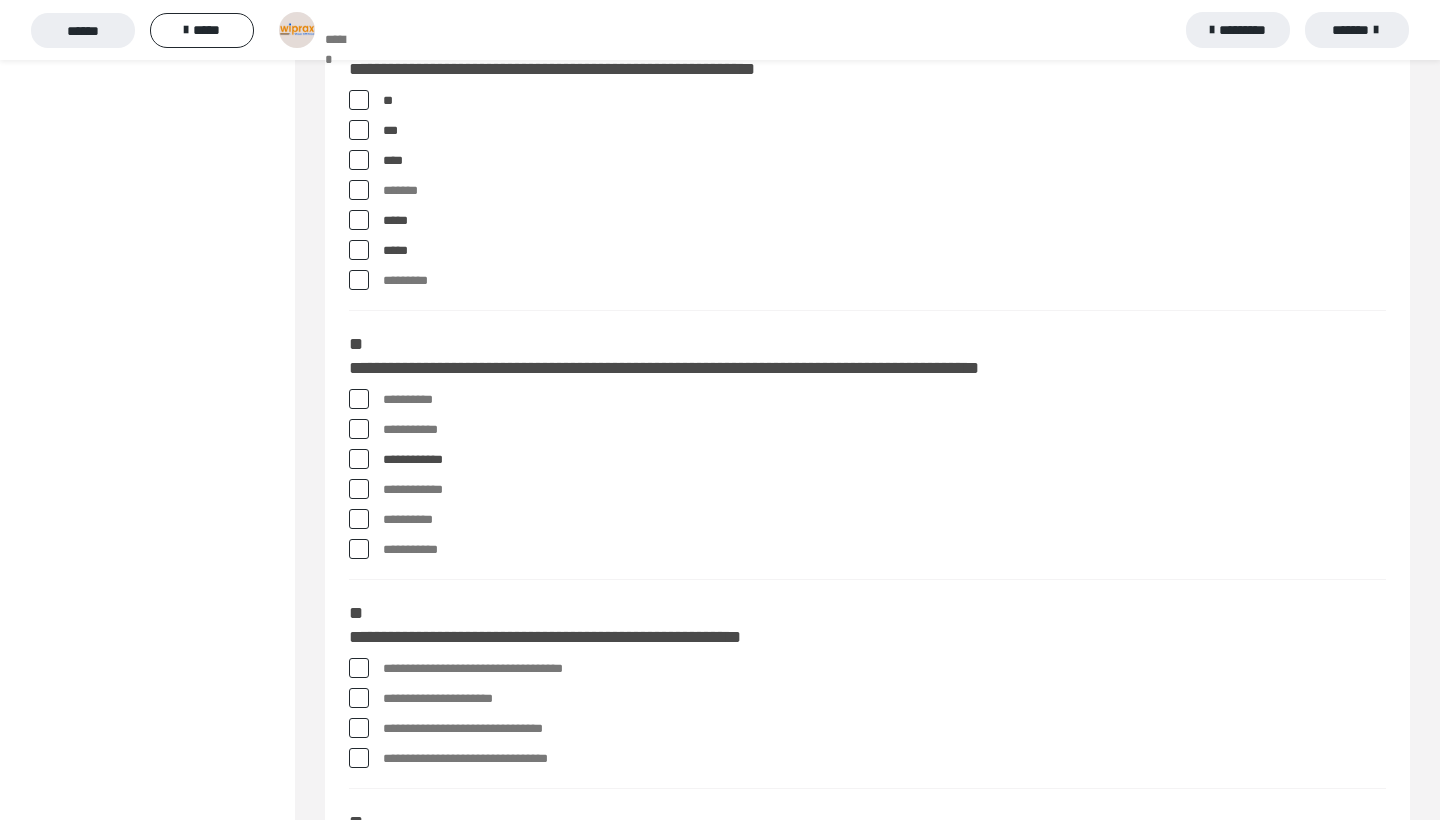 click at bounding box center (359, 519) 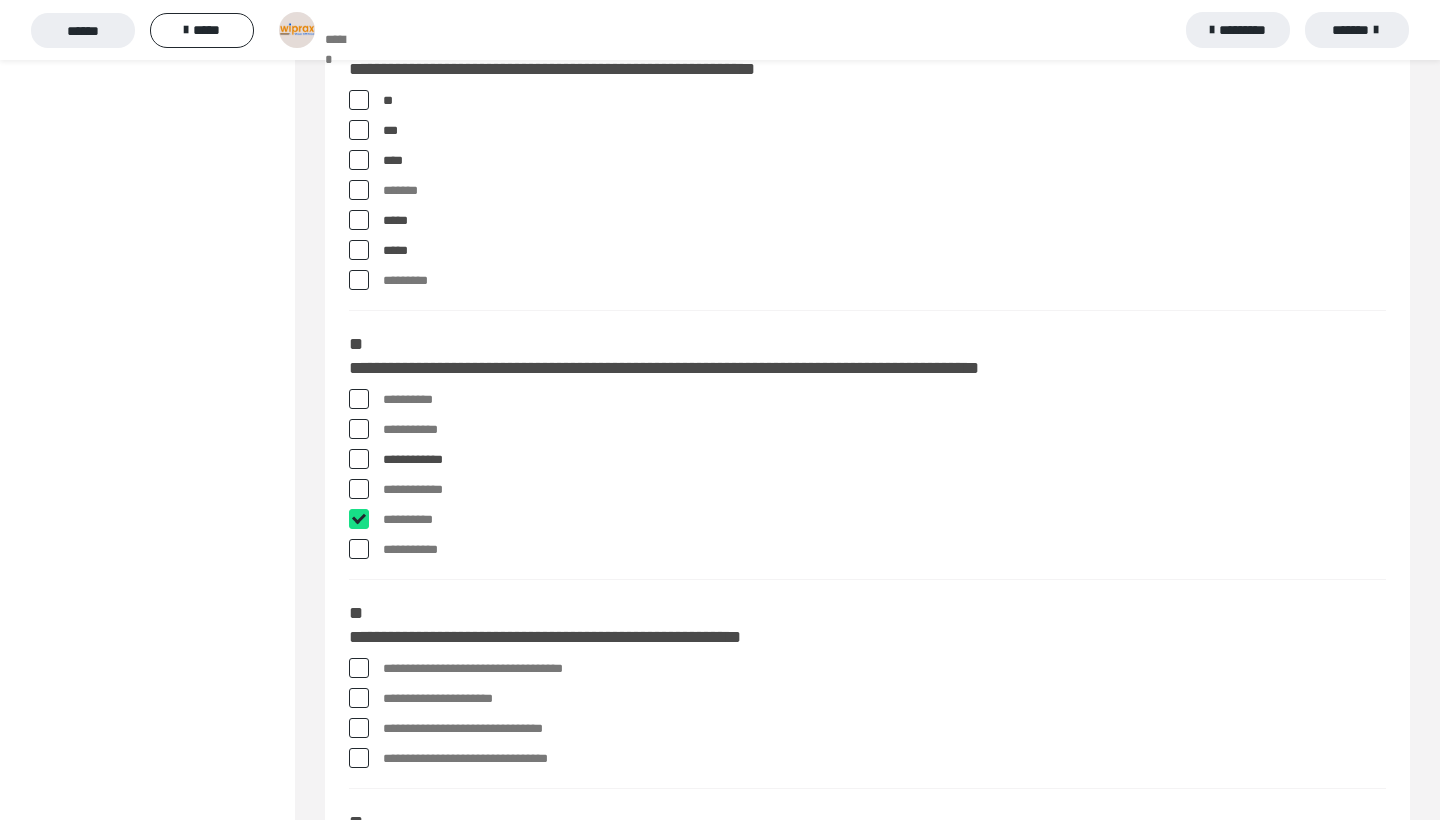 checkbox on "****" 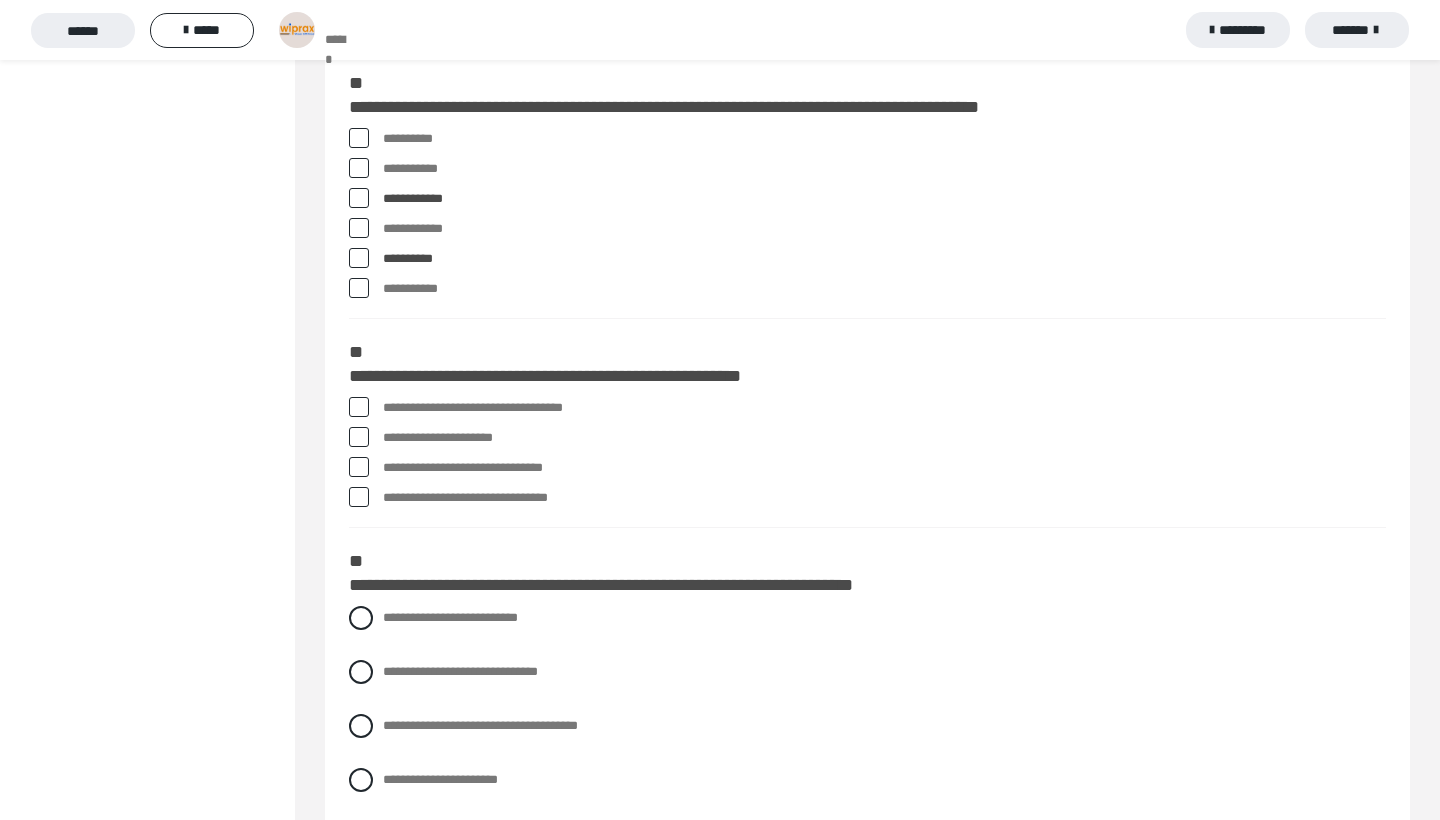 scroll, scrollTop: 755, scrollLeft: 0, axis: vertical 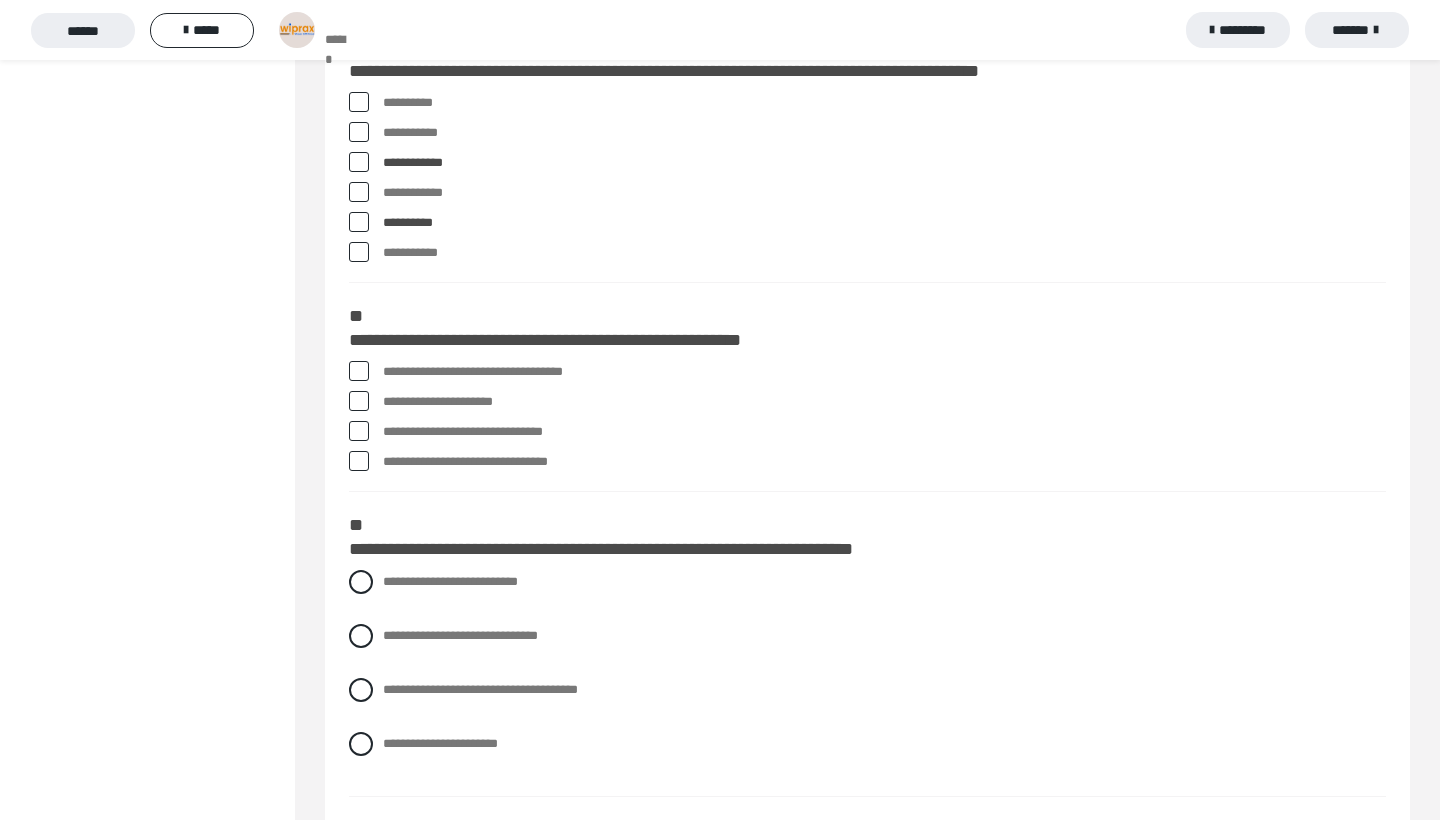 click on "**********" at bounding box center [884, 372] 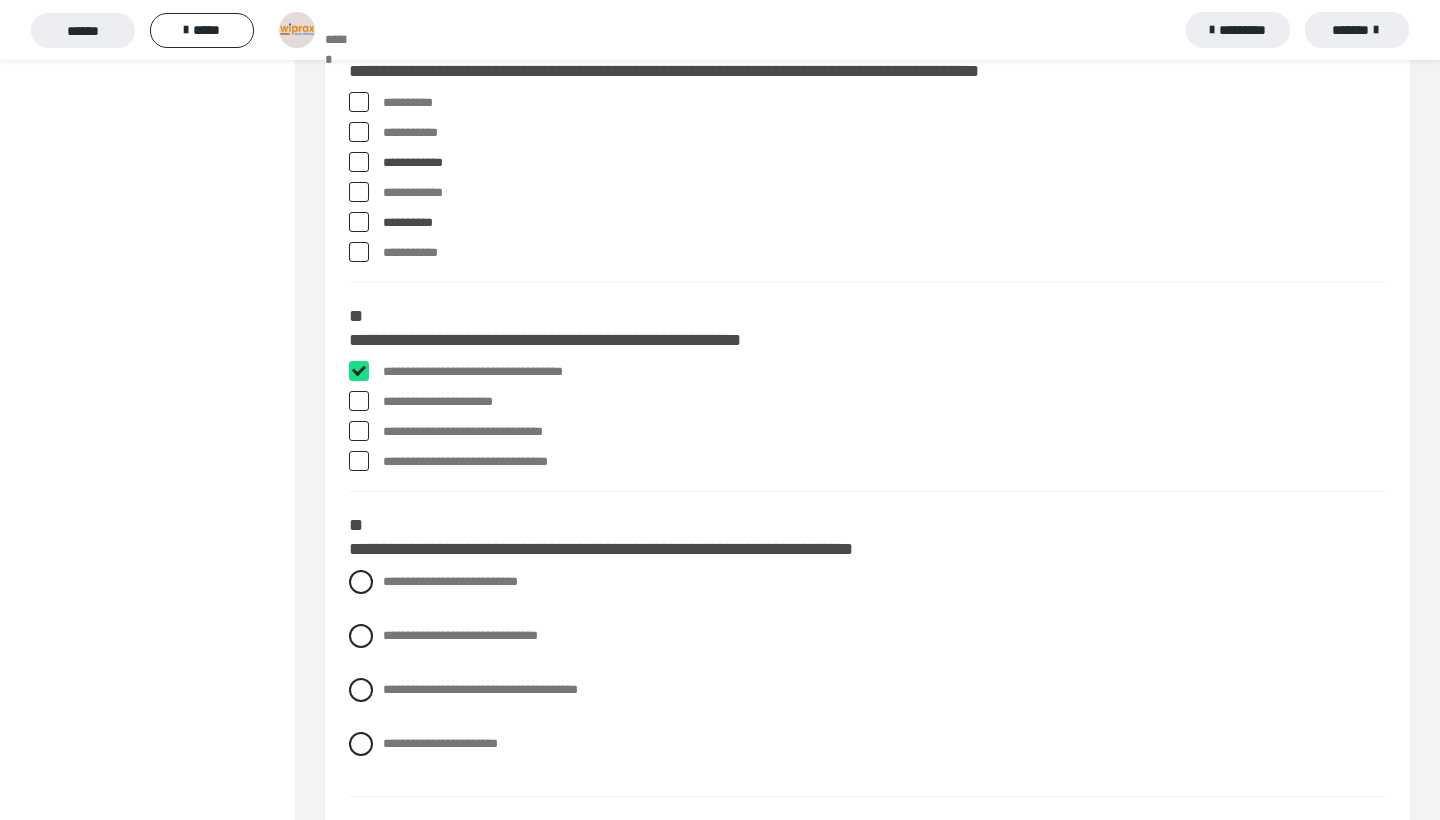 checkbox on "****" 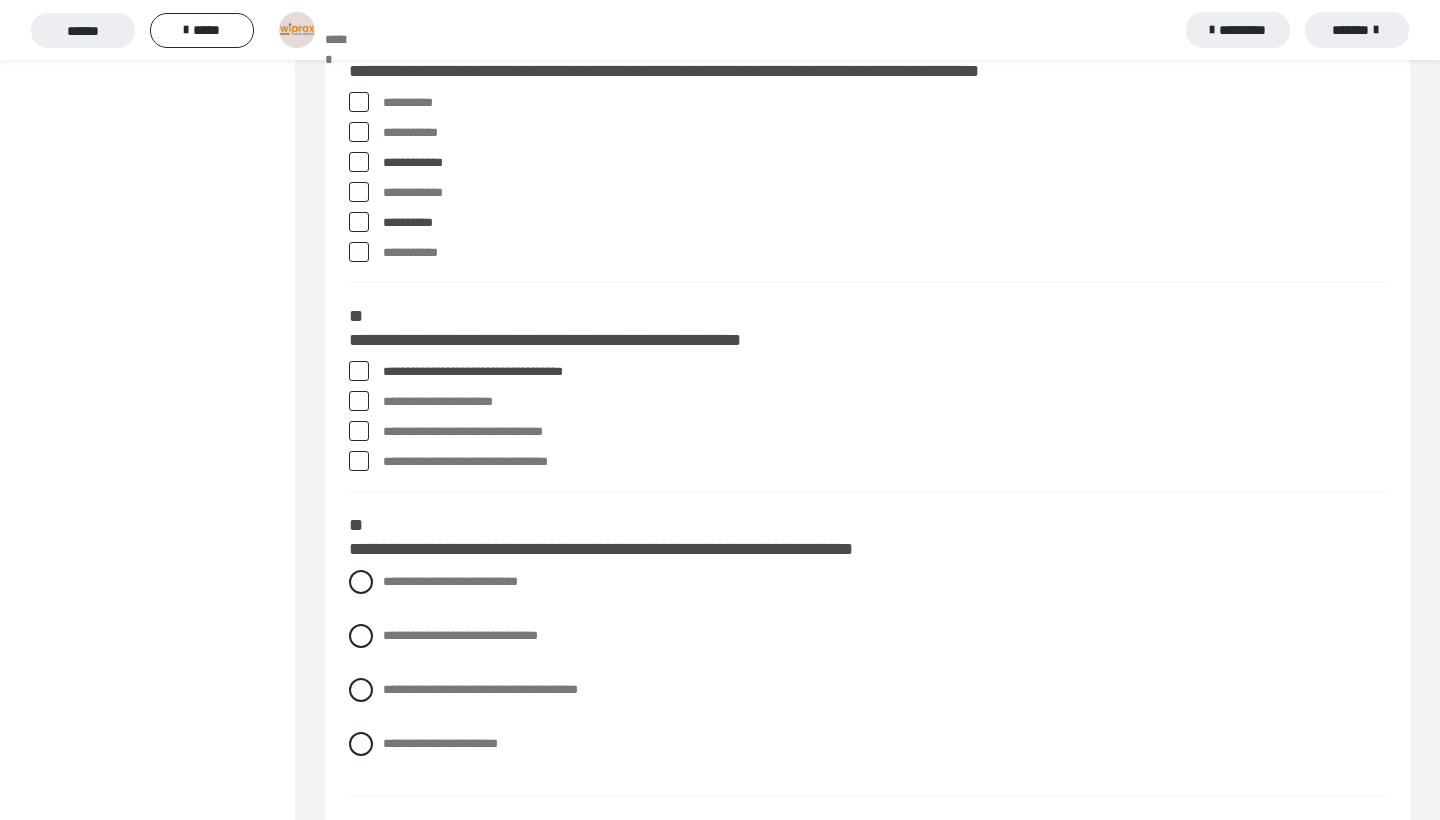 click on "**********" at bounding box center (884, 432) 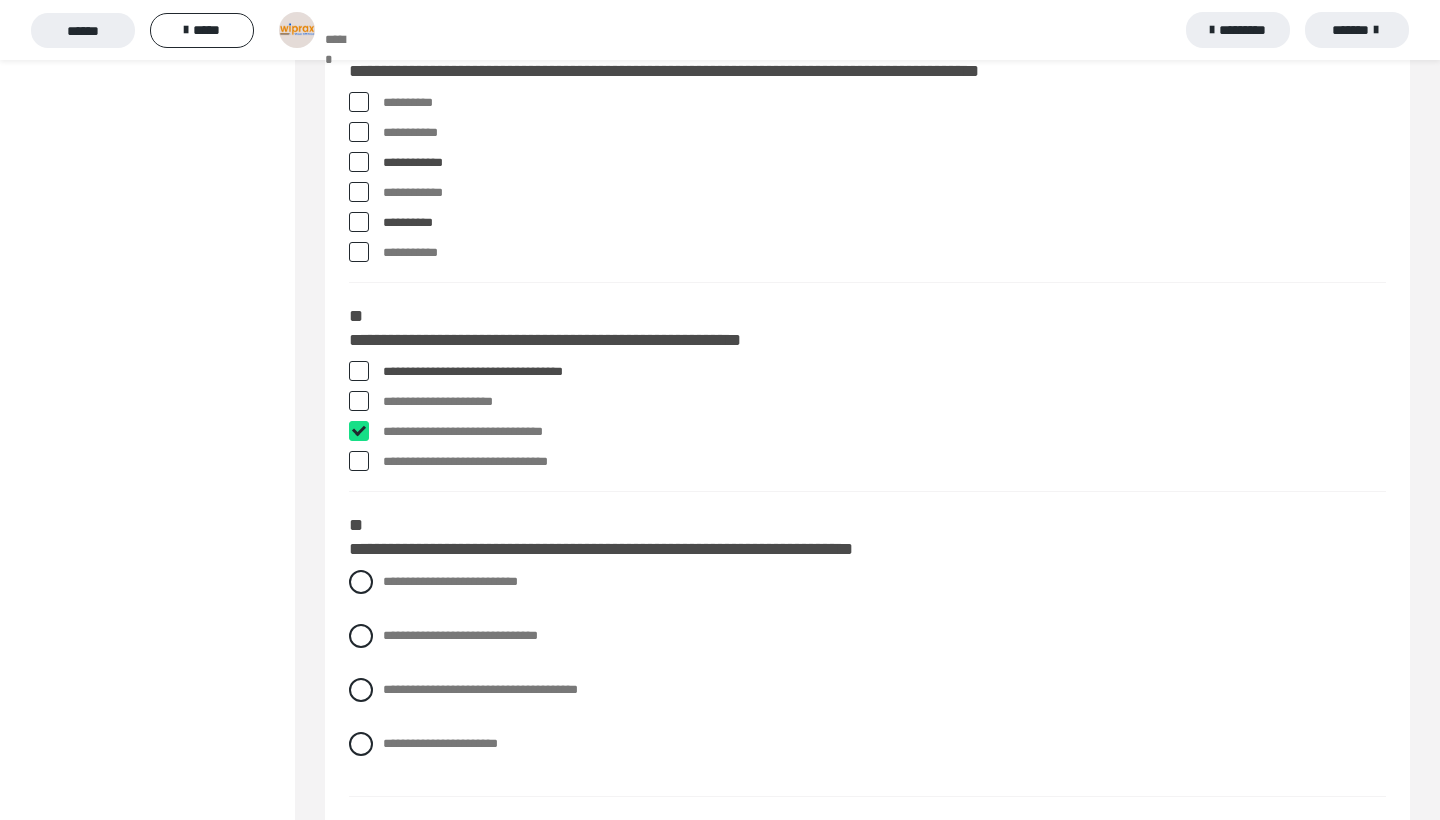 checkbox on "****" 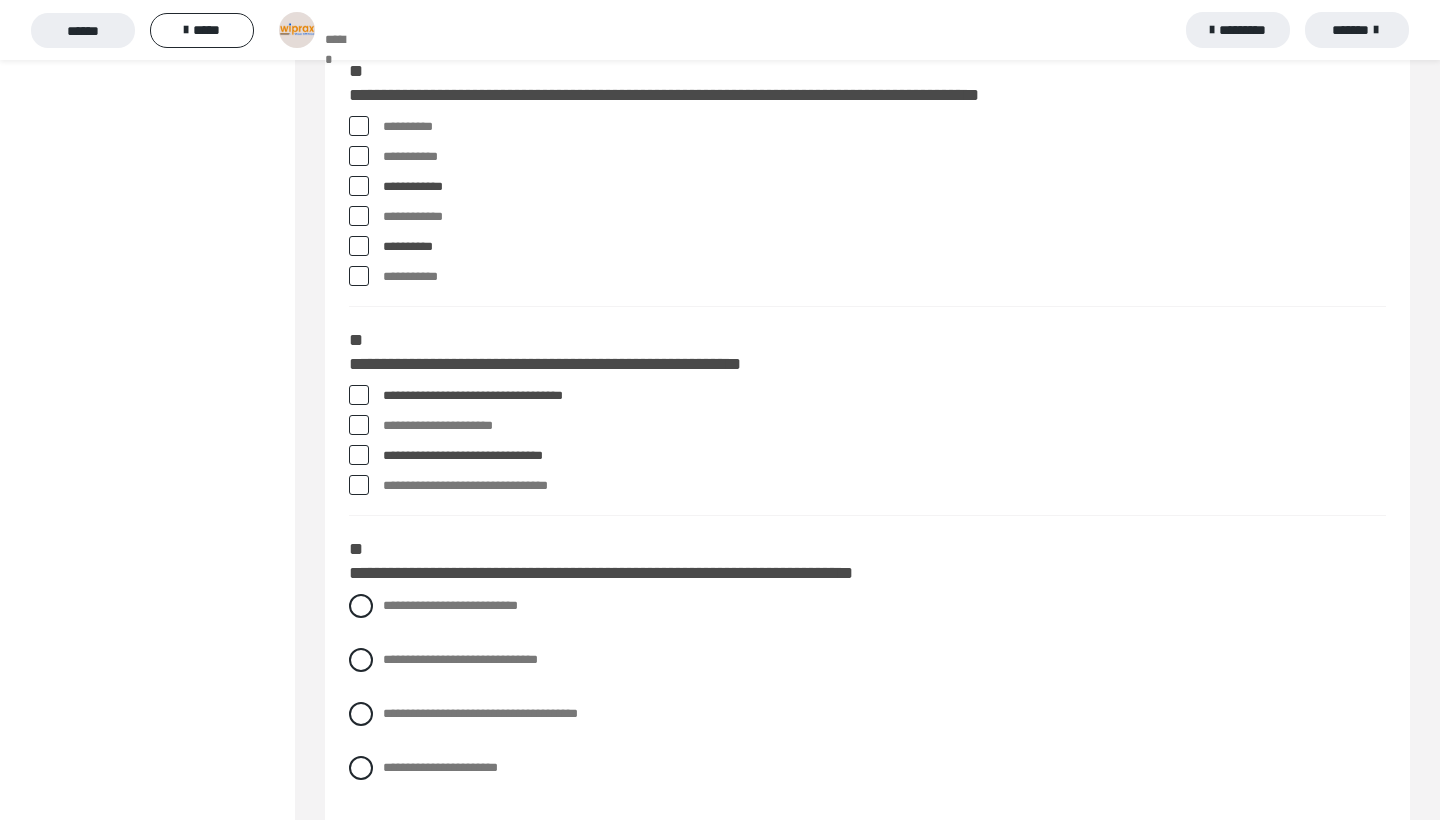 scroll, scrollTop: 721, scrollLeft: 0, axis: vertical 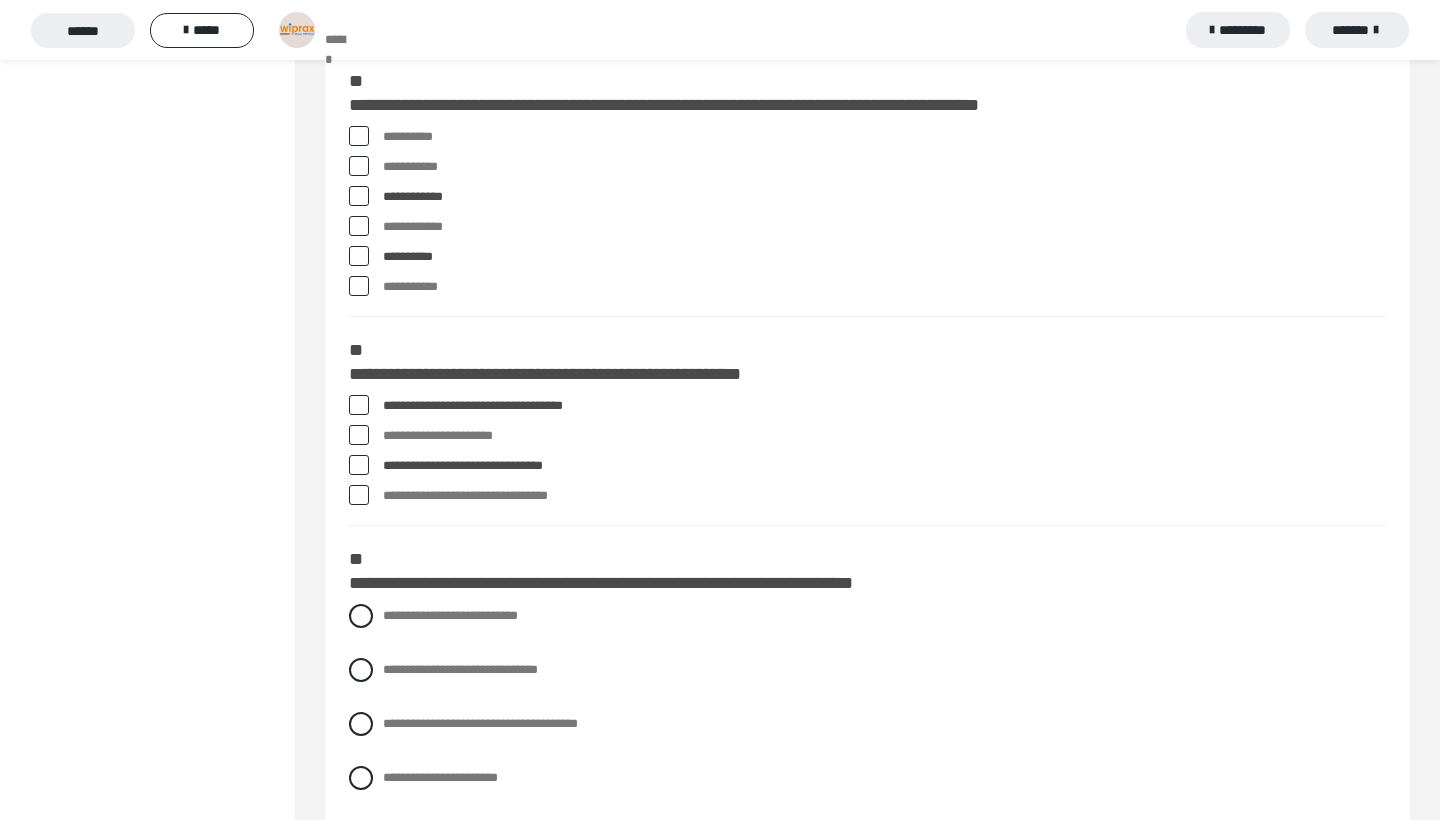 click on "**********" at bounding box center [884, 496] 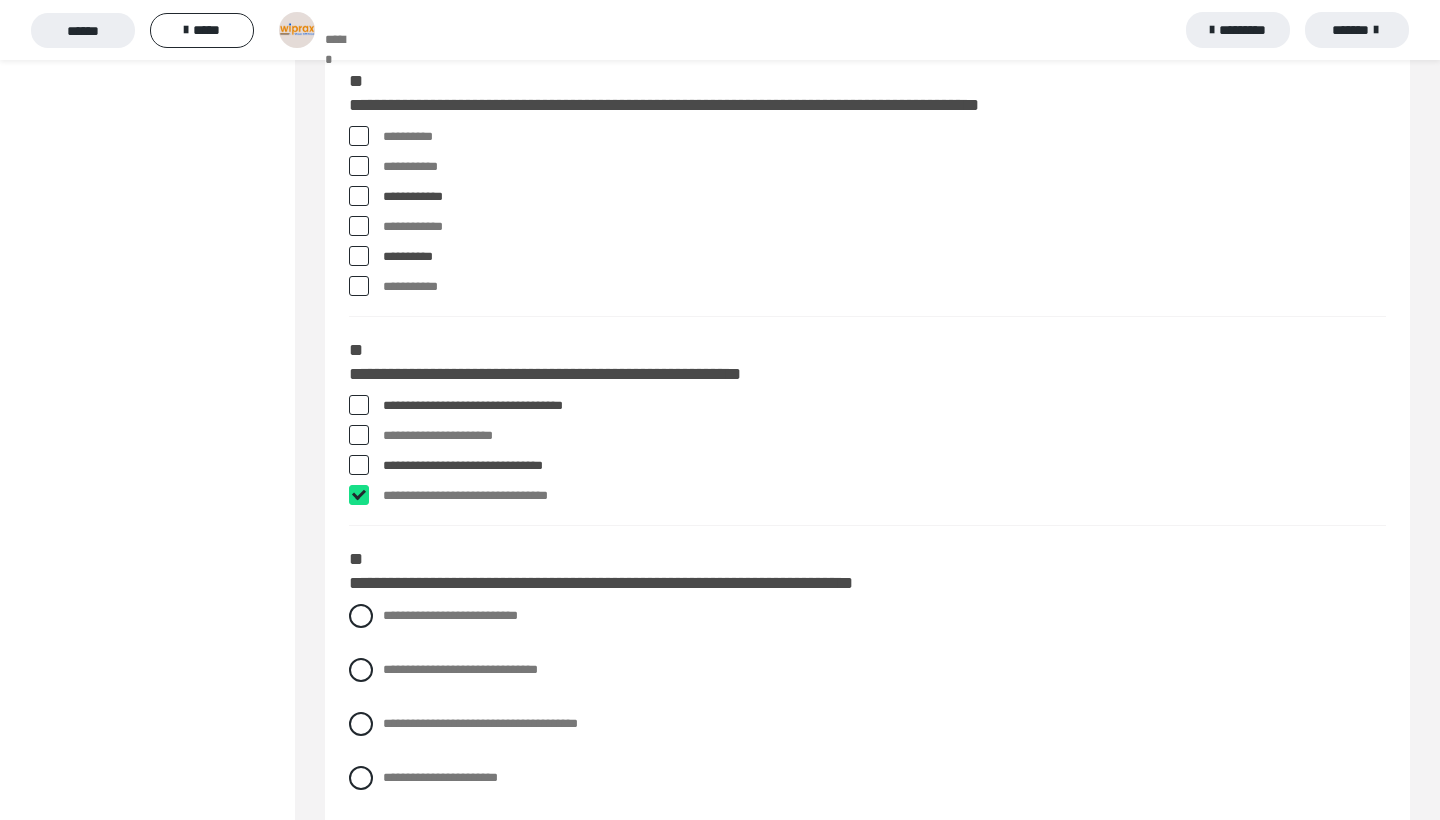 checkbox on "****" 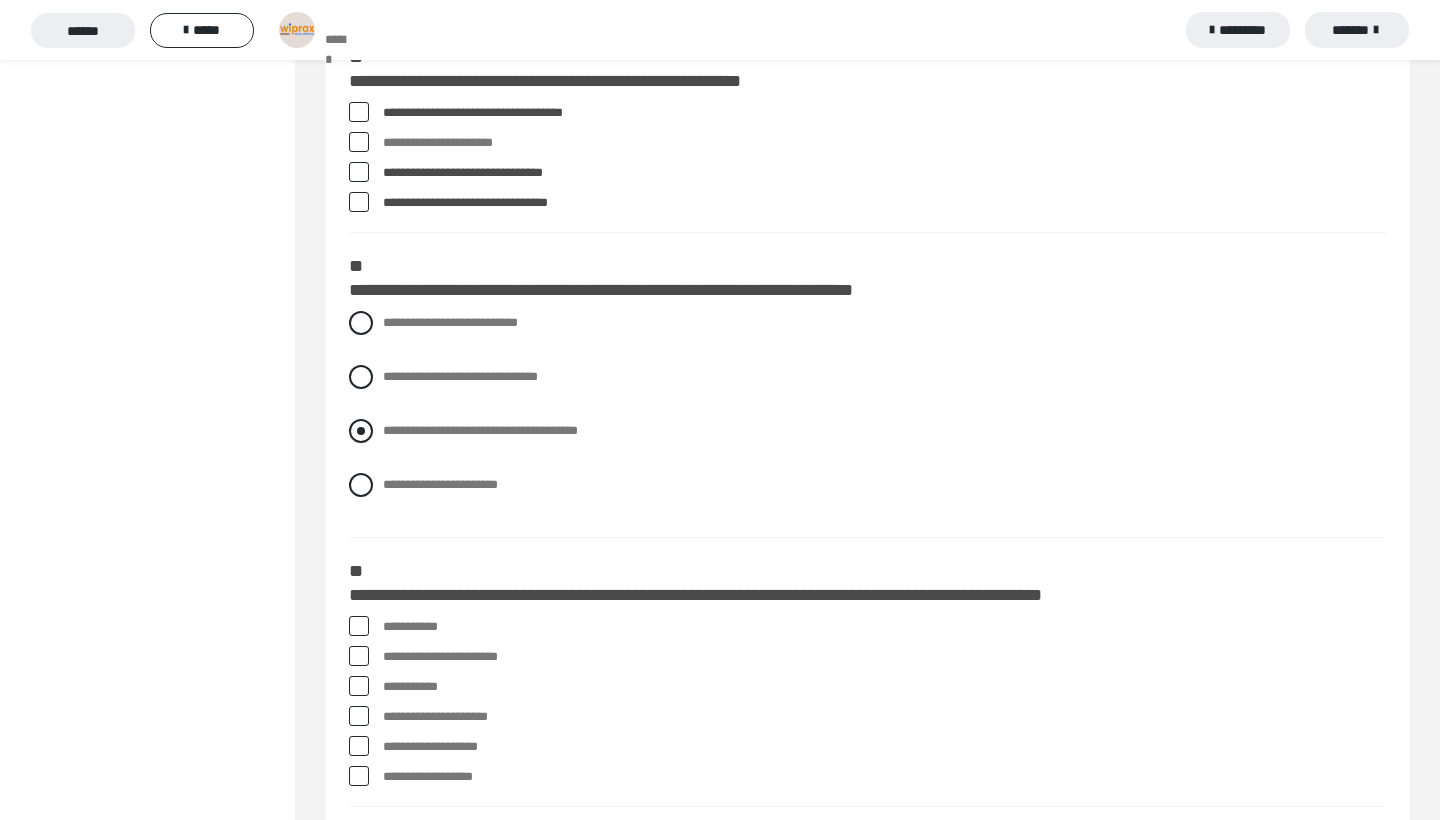 scroll, scrollTop: 1014, scrollLeft: 0, axis: vertical 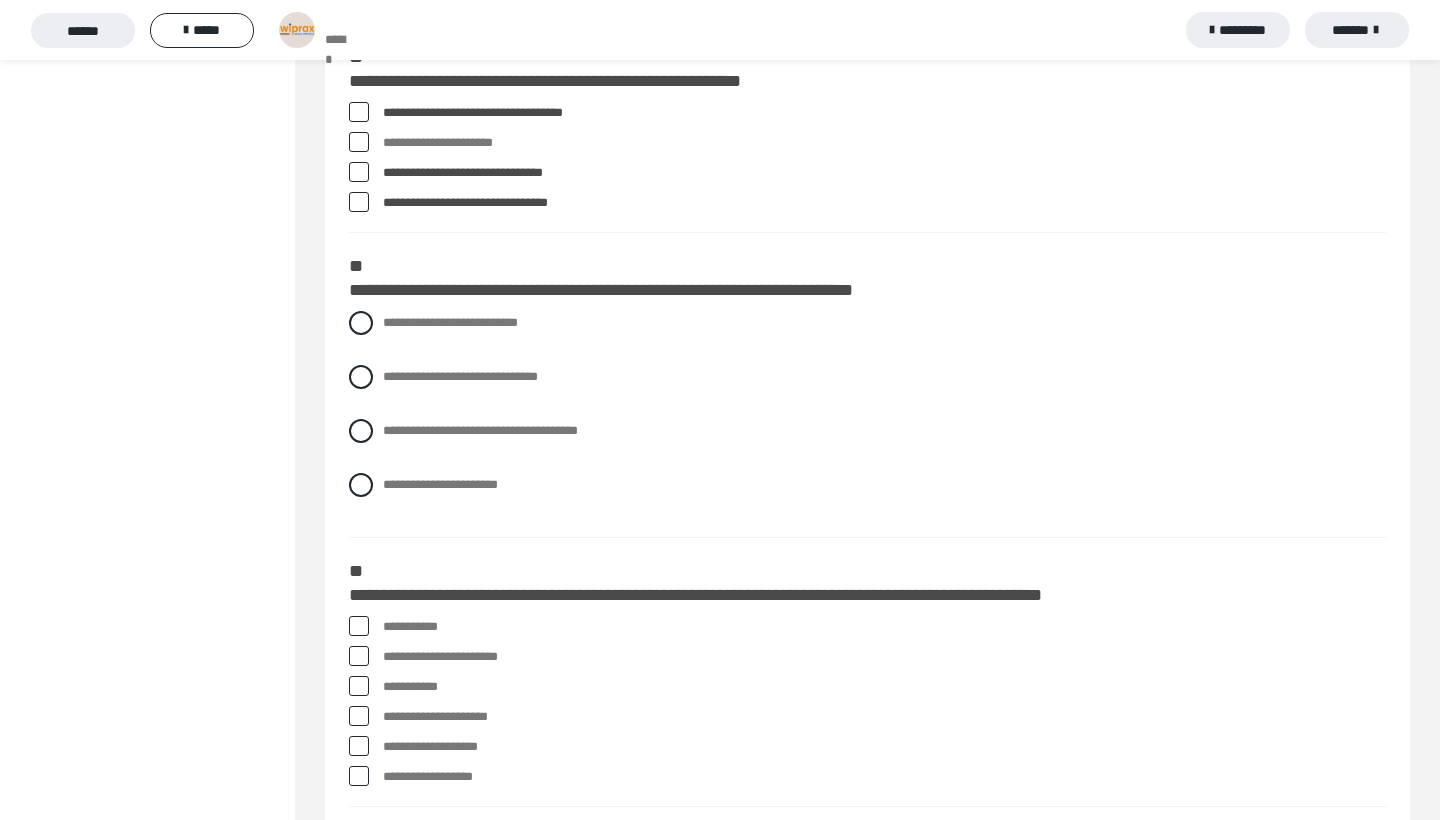 click on "**********" at bounding box center [867, 419] 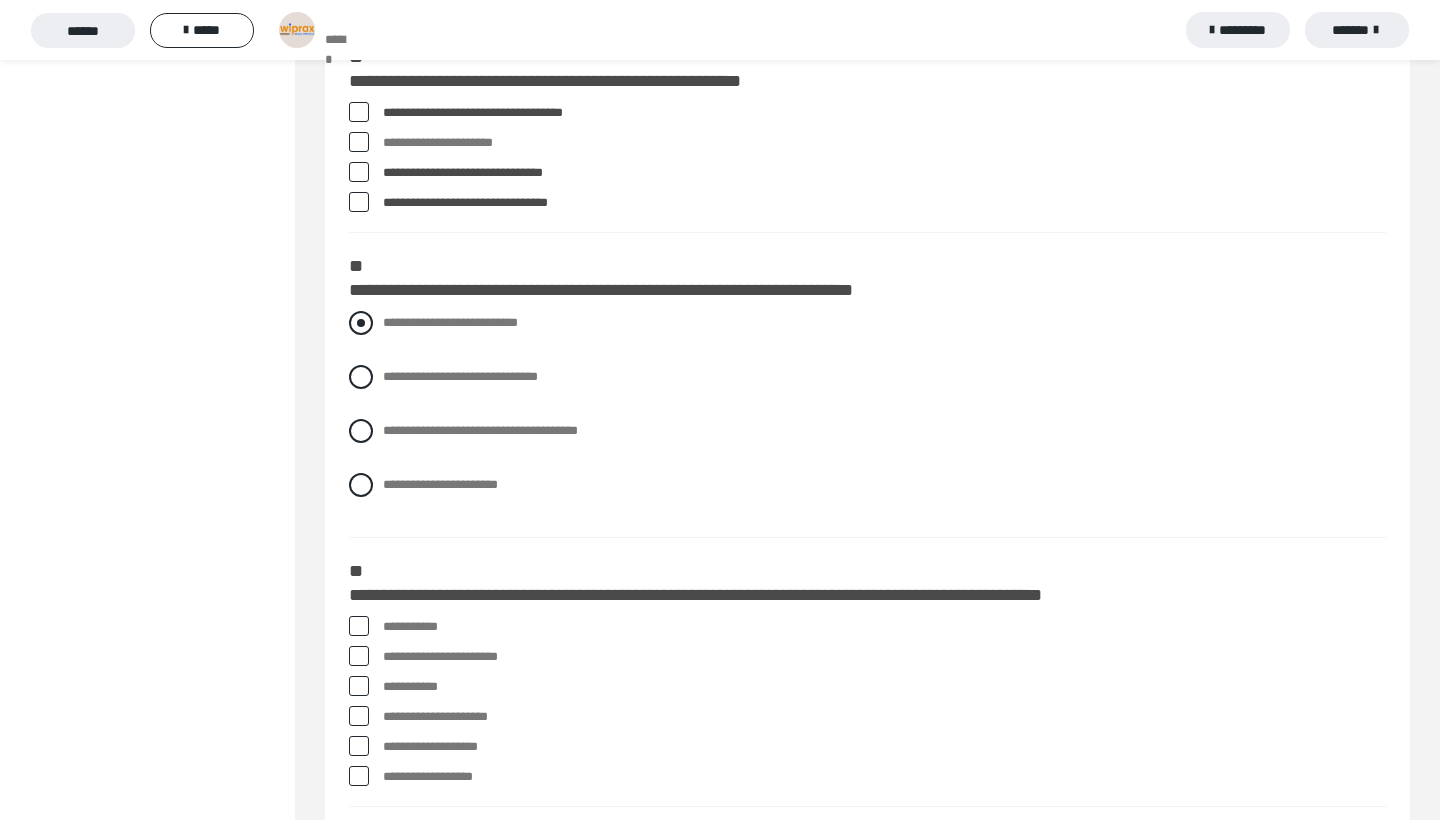 click on "**********" at bounding box center [450, 322] 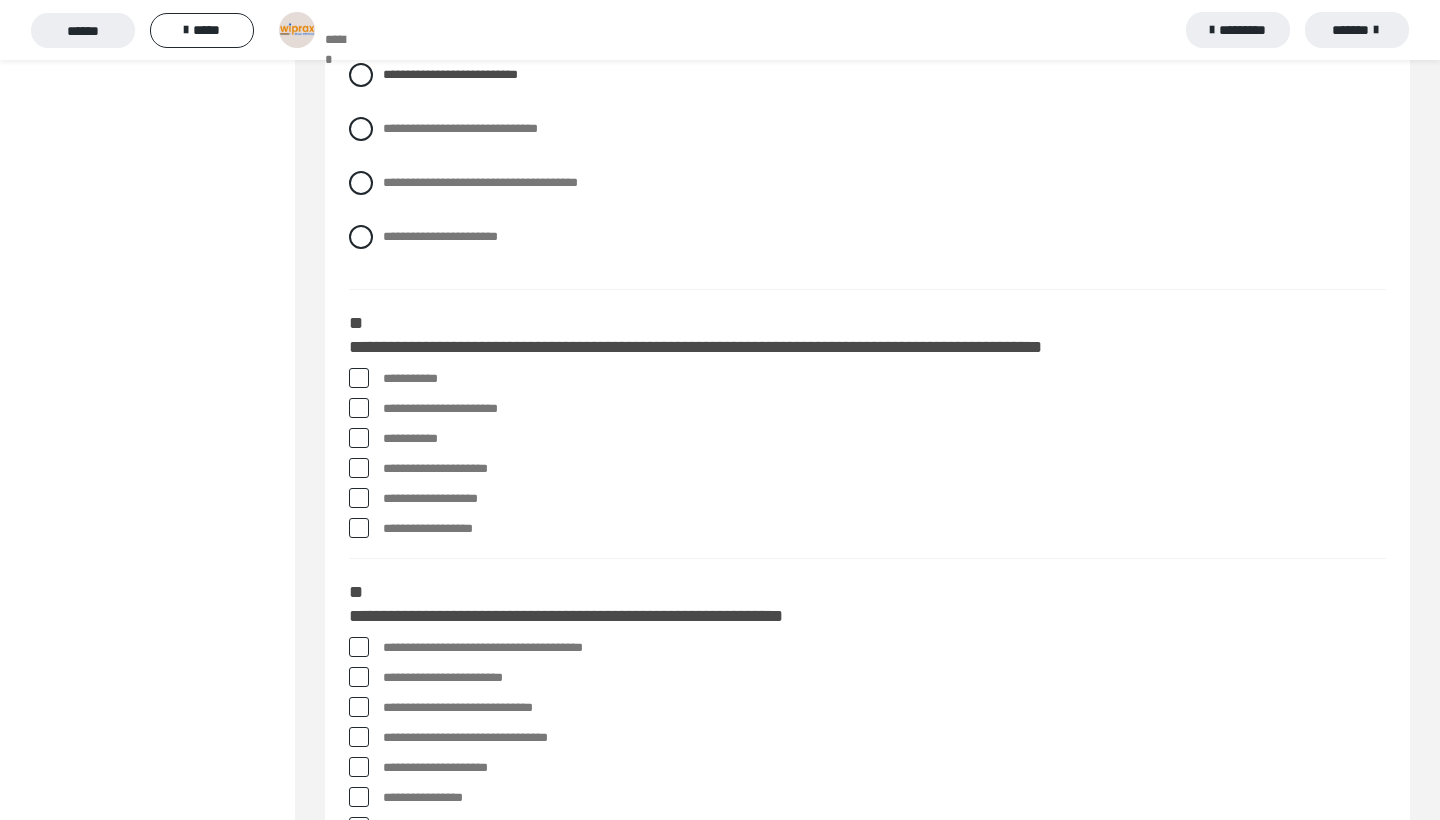 scroll, scrollTop: 1289, scrollLeft: 0, axis: vertical 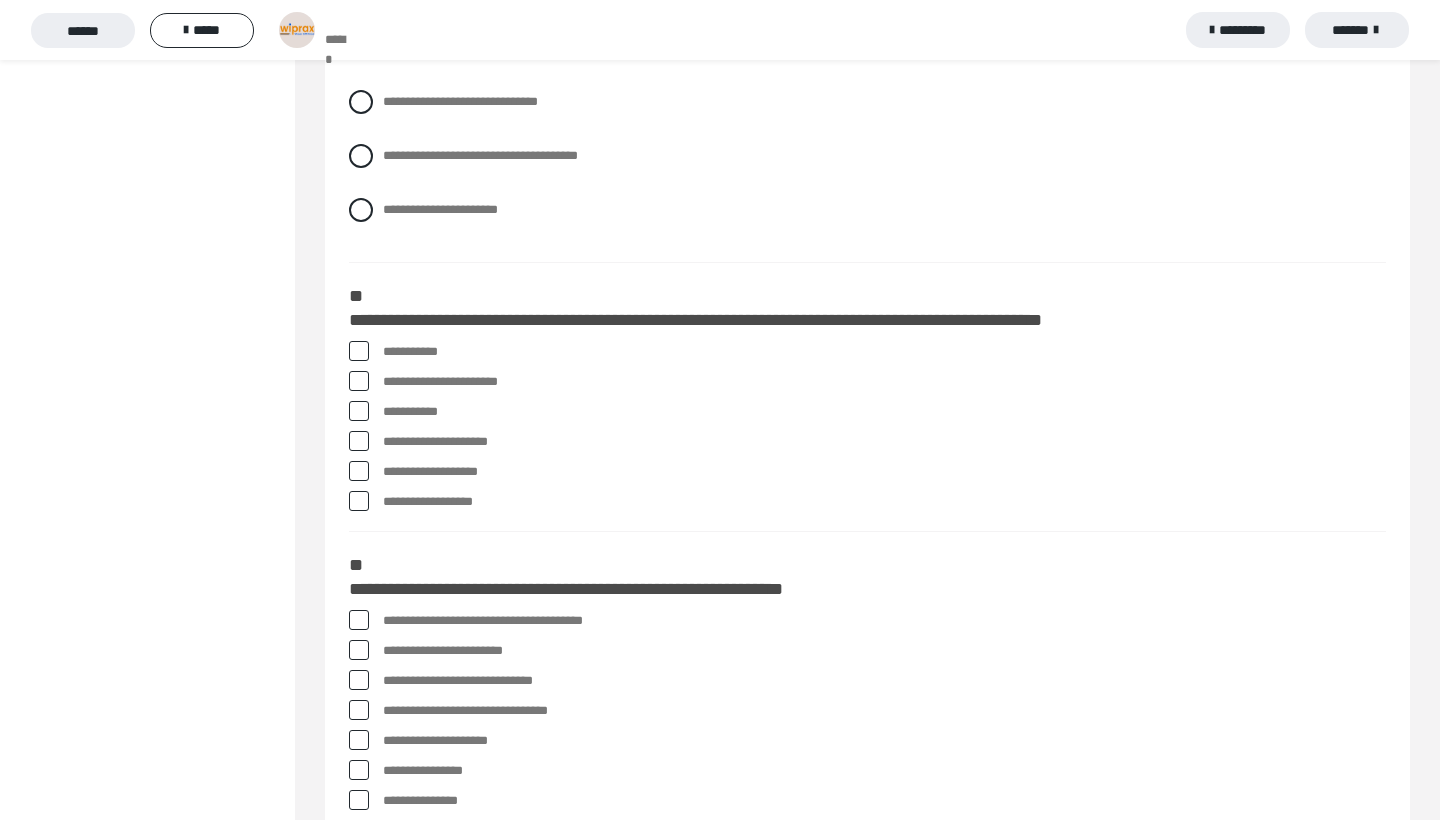 click on "**********" at bounding box center [389, 347] 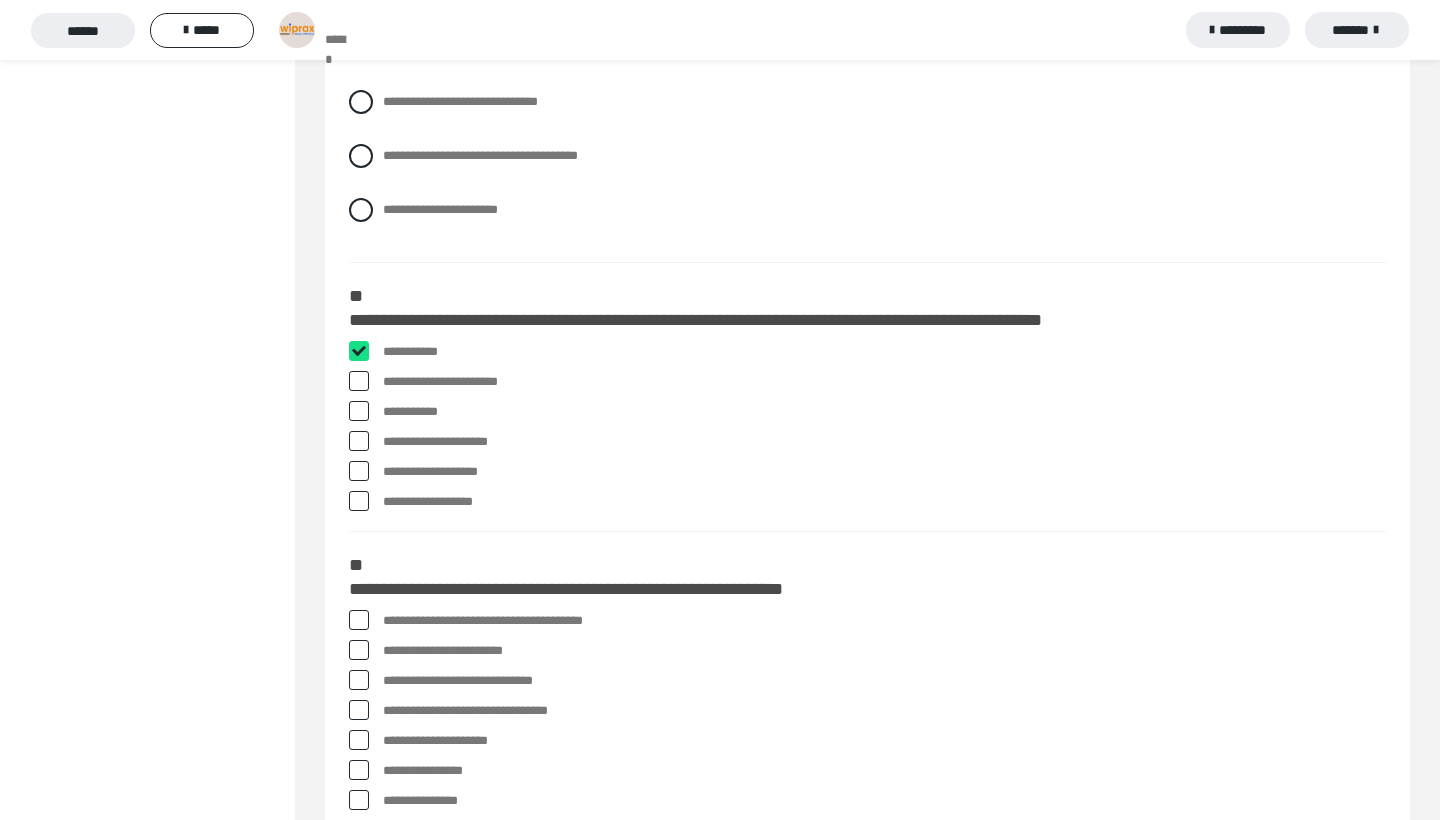 checkbox on "****" 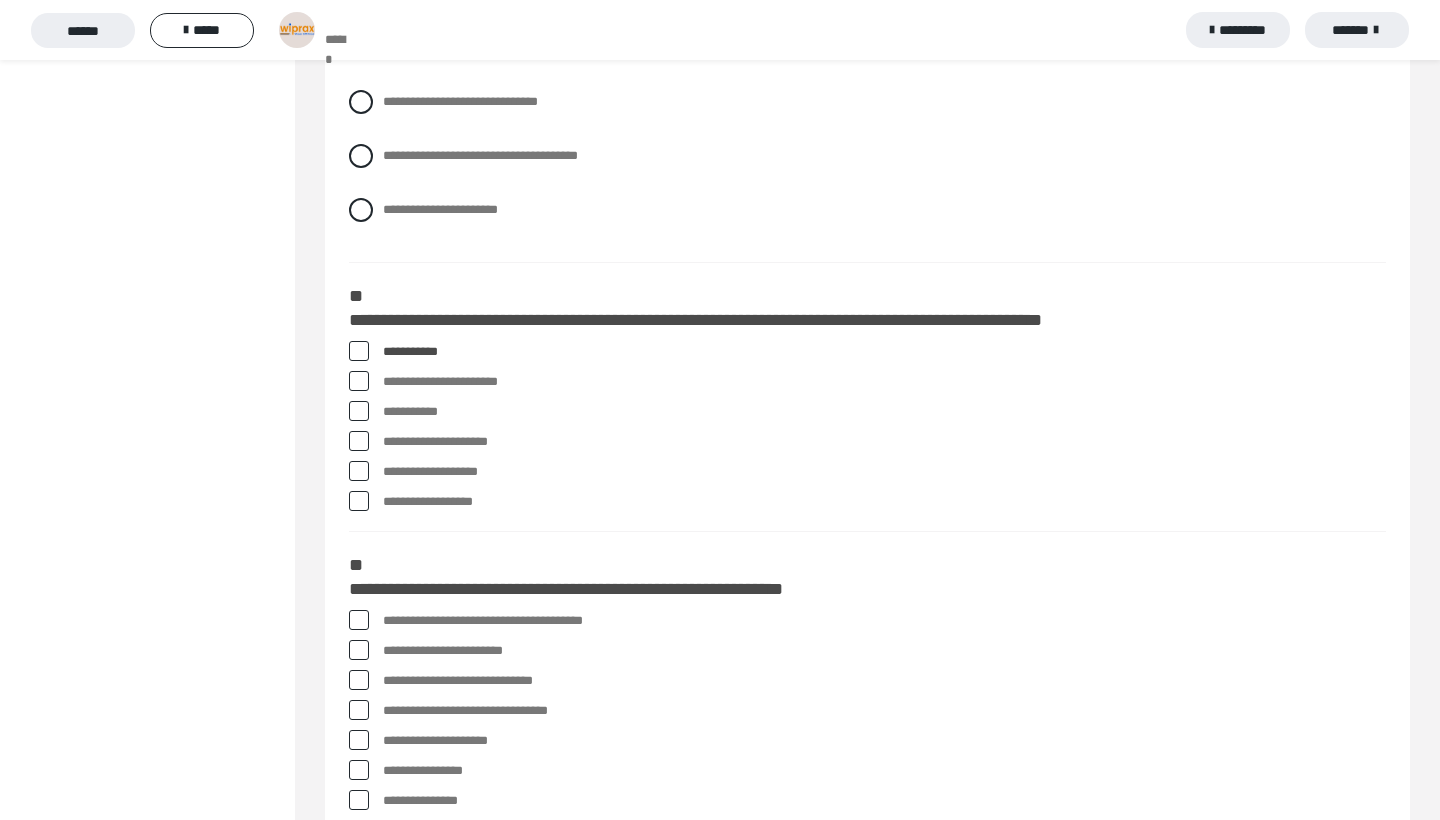click at bounding box center [359, 471] 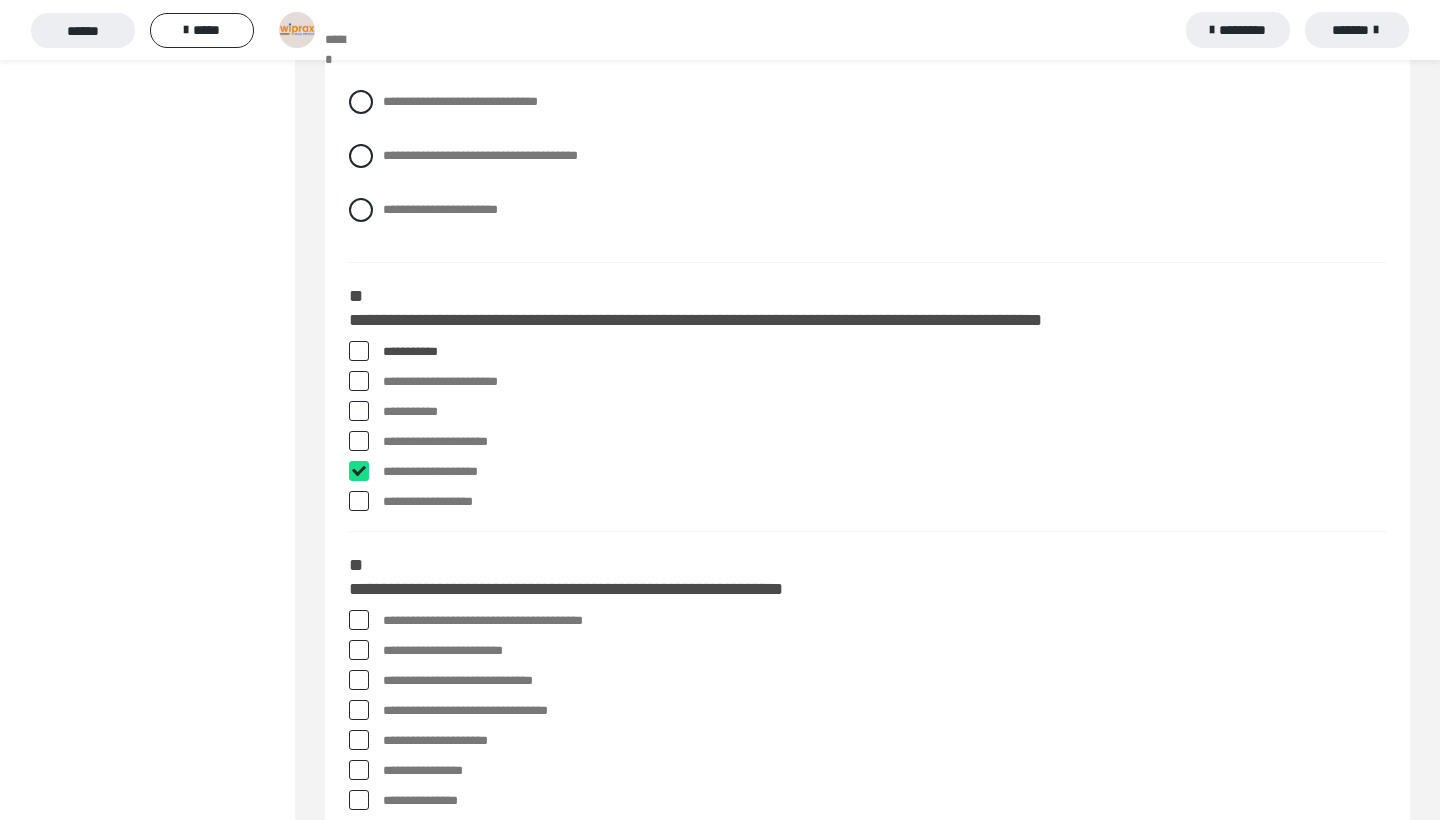 checkbox on "****" 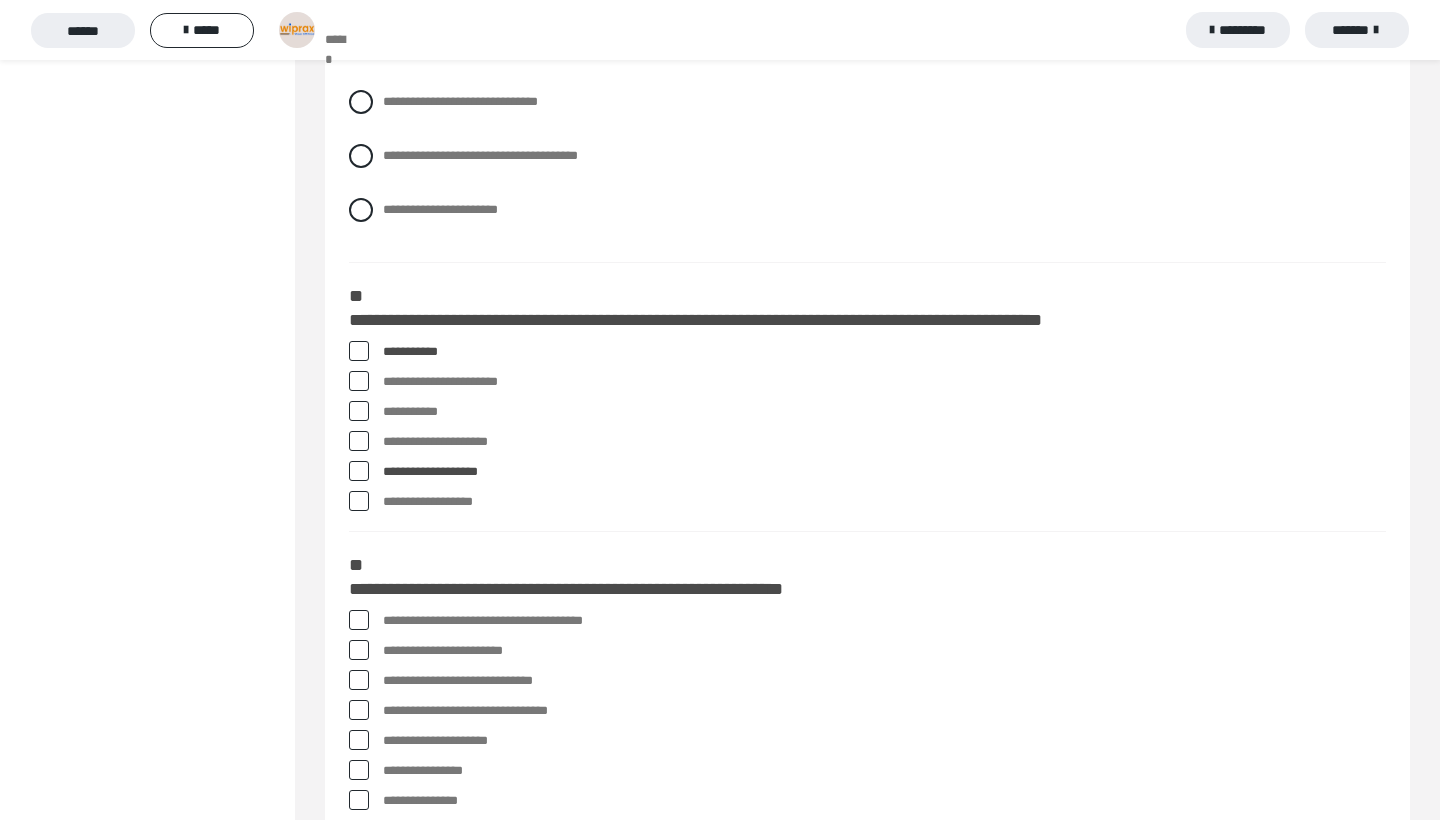 click at bounding box center (359, 501) 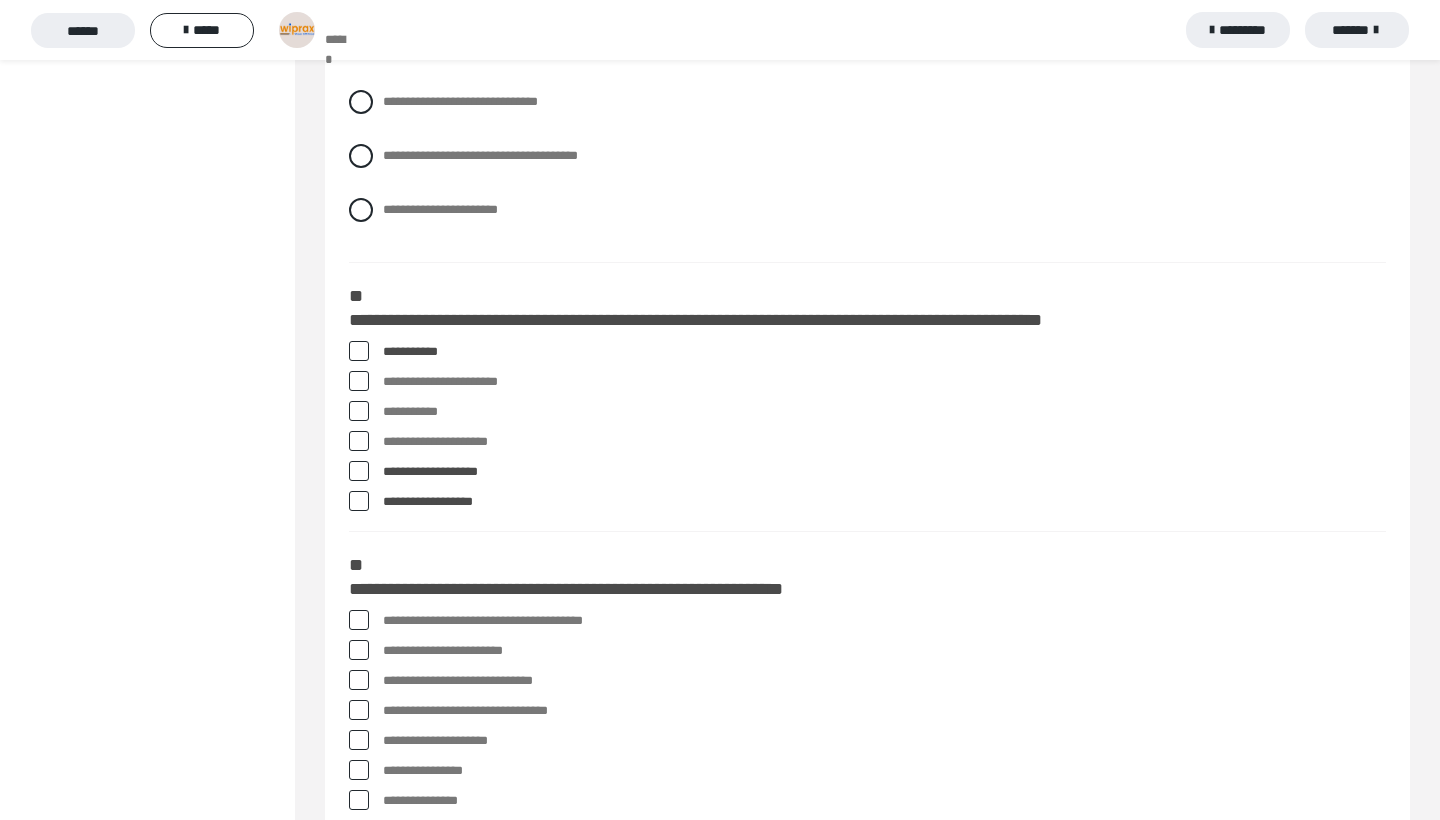 click at bounding box center (359, 411) 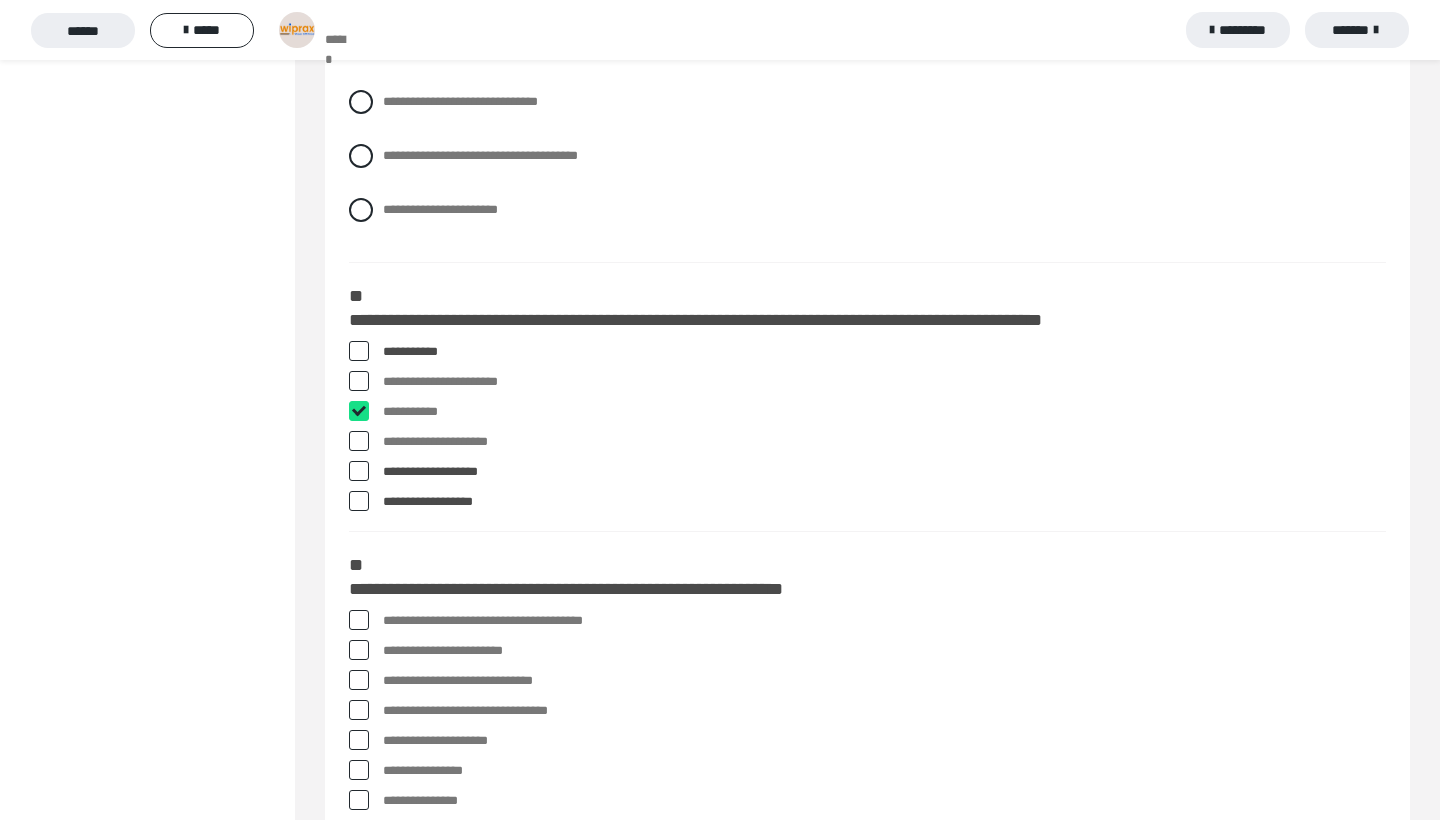 checkbox on "****" 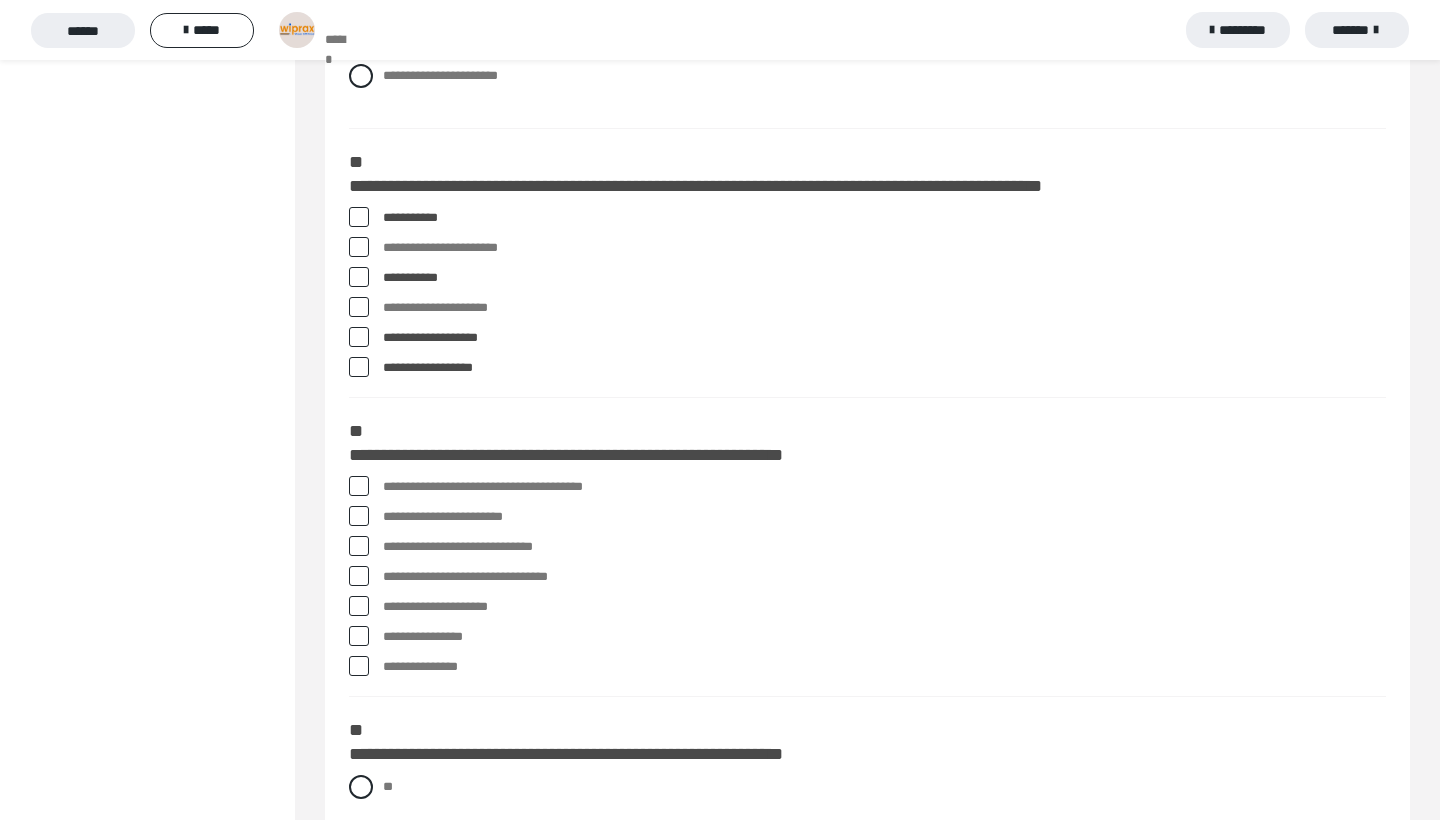 scroll, scrollTop: 1421, scrollLeft: 0, axis: vertical 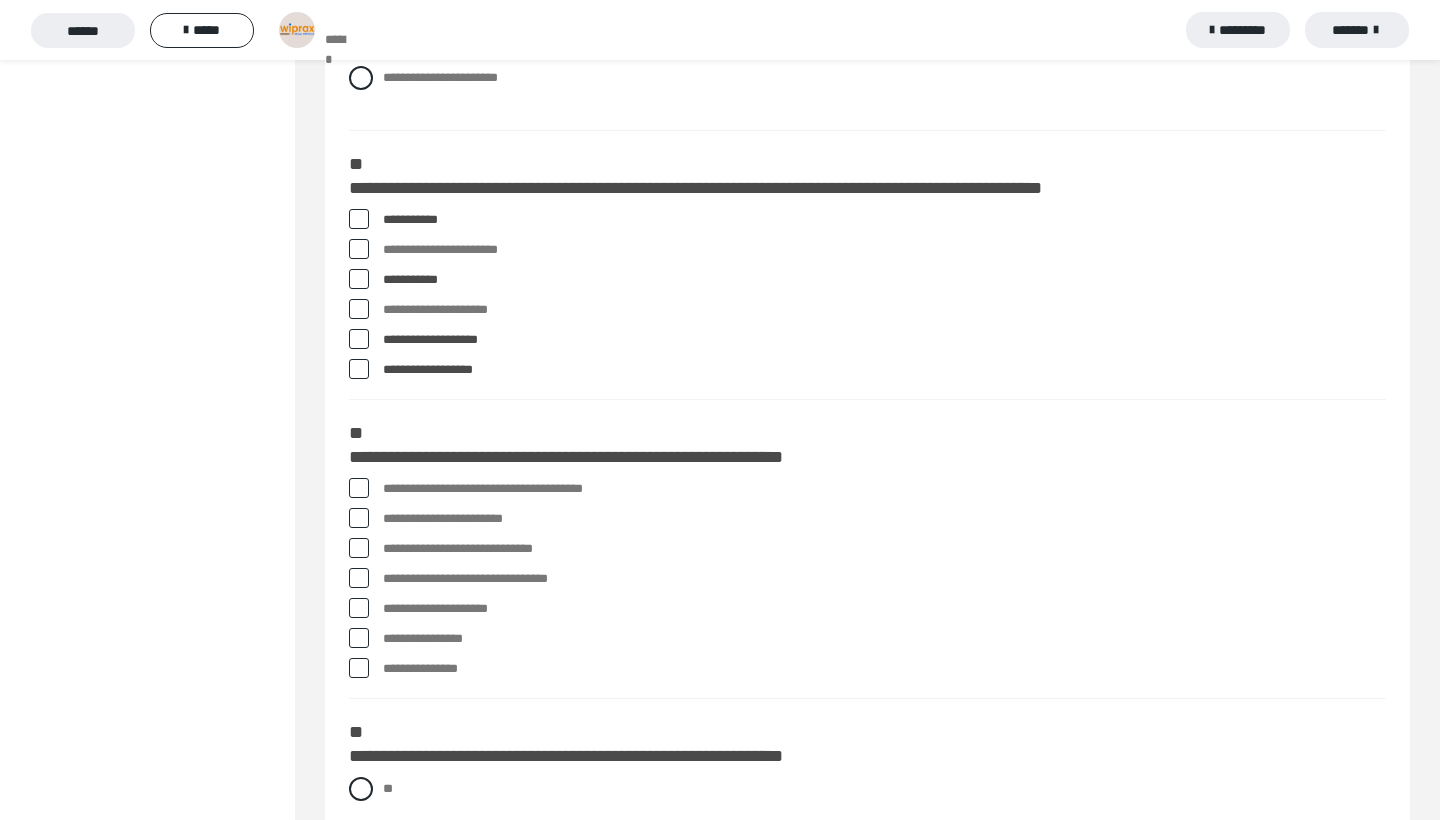 click on "**********" at bounding box center (884, 370) 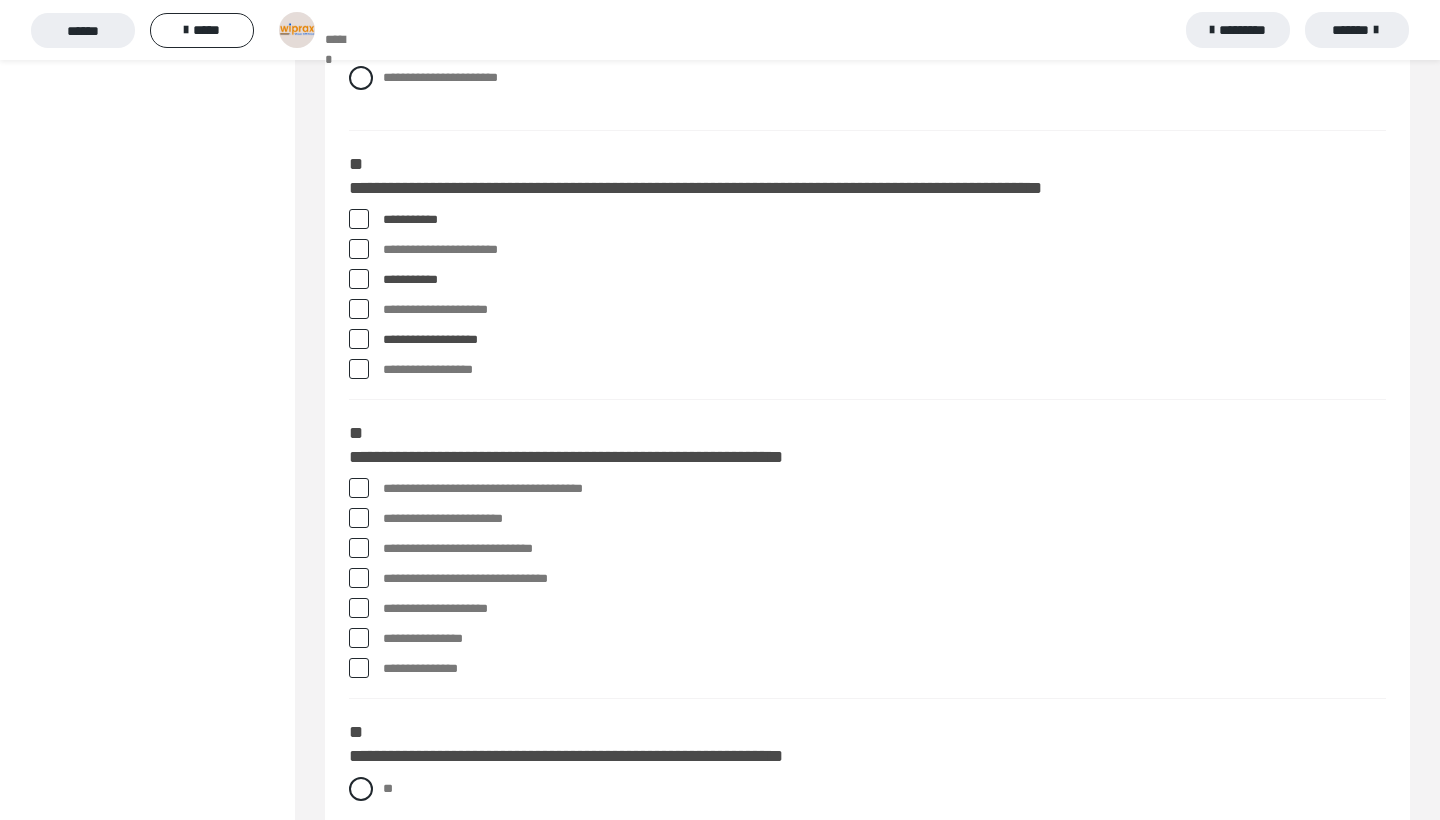 click on "**********" at bounding box center (884, 250) 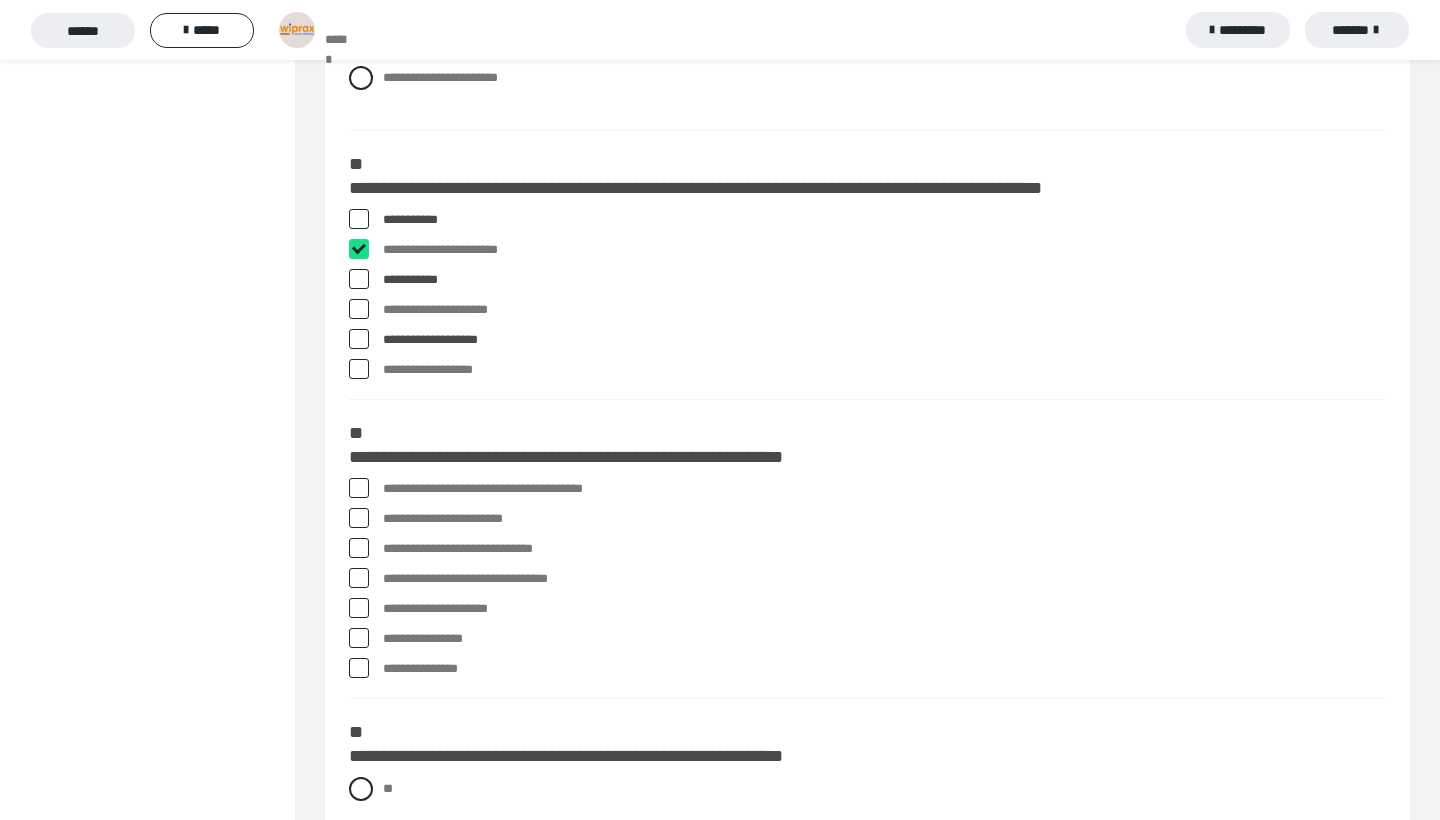 checkbox on "****" 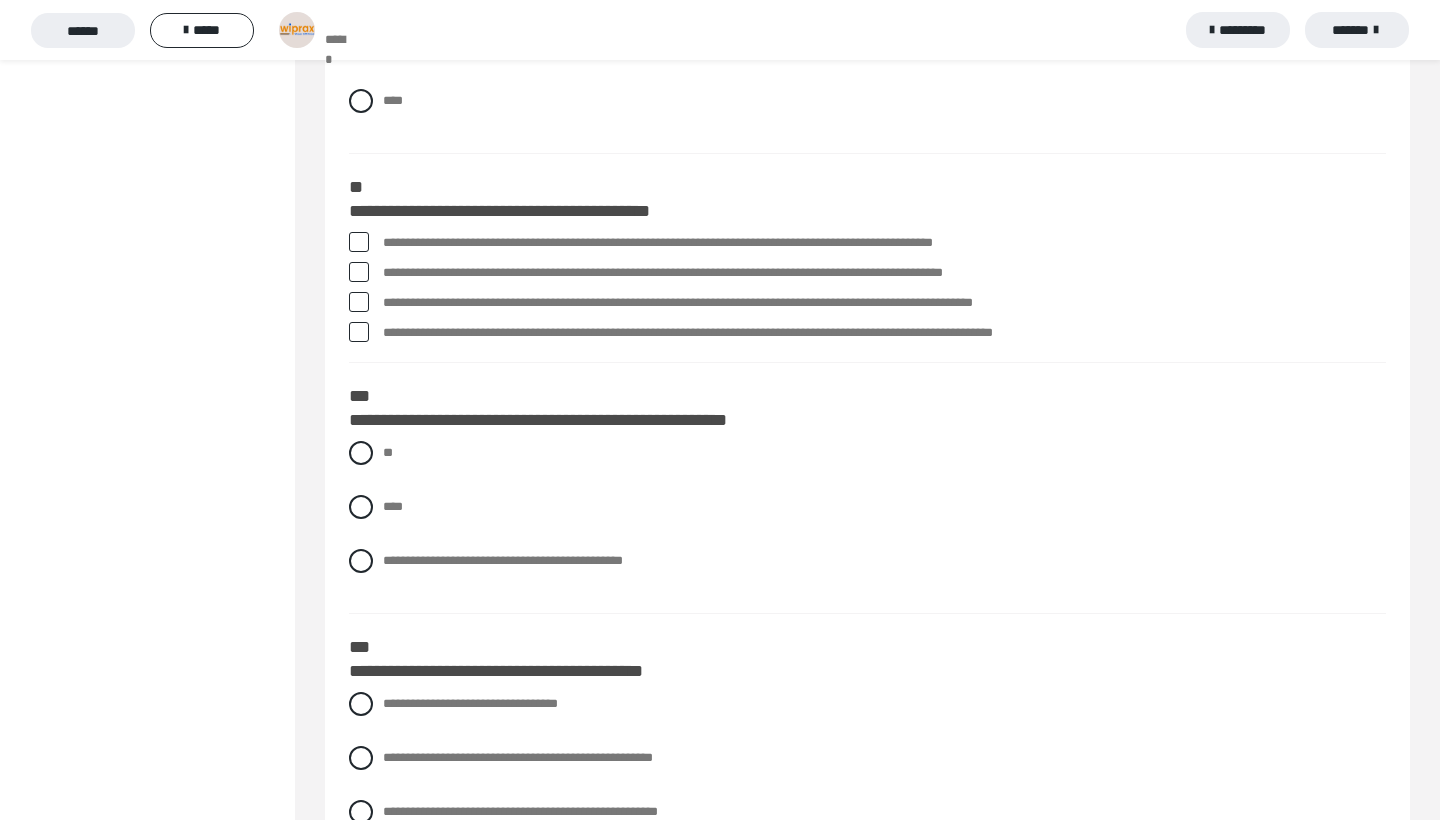 scroll, scrollTop: 2158, scrollLeft: 0, axis: vertical 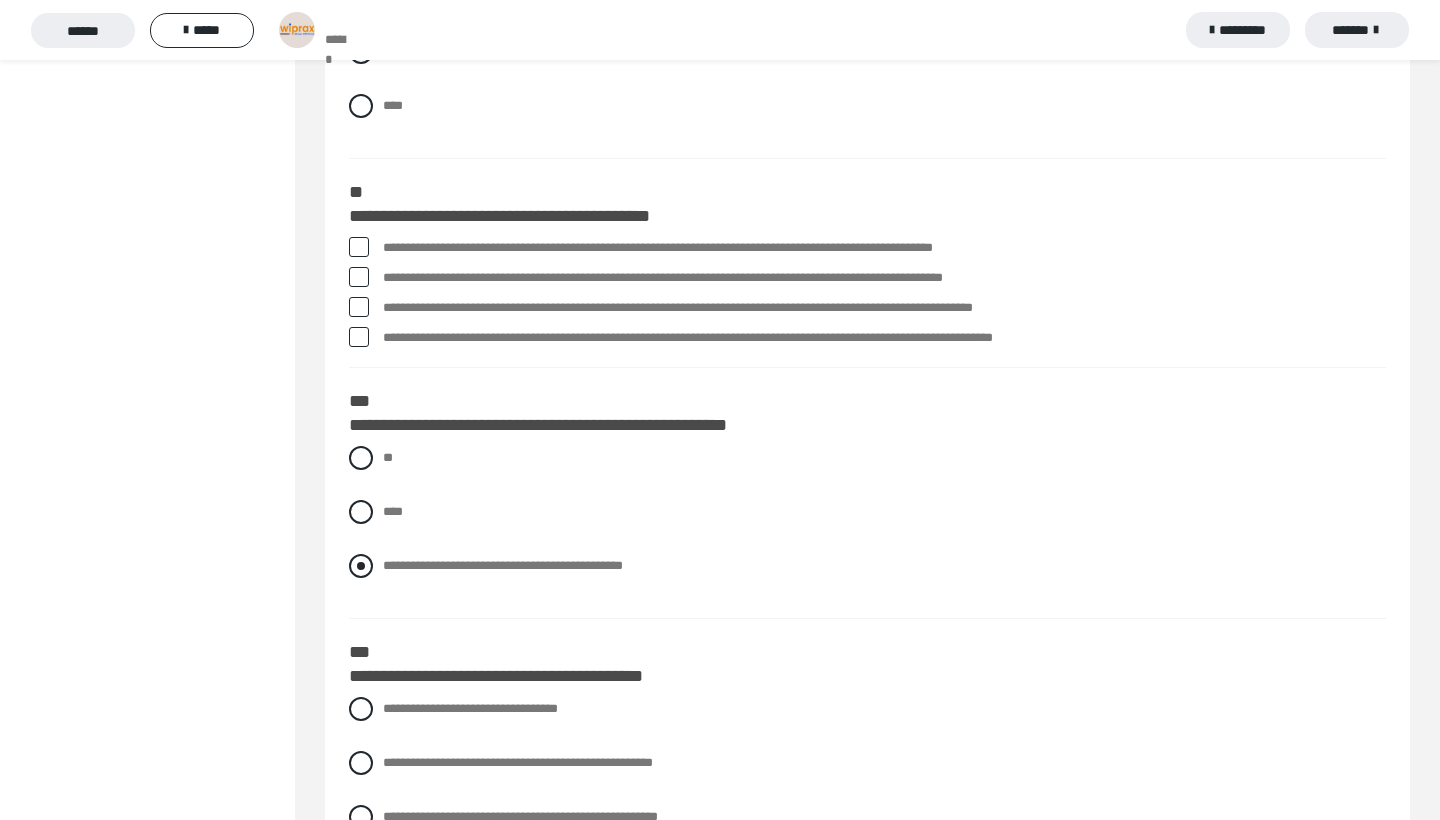 click on "**********" at bounding box center (503, 565) 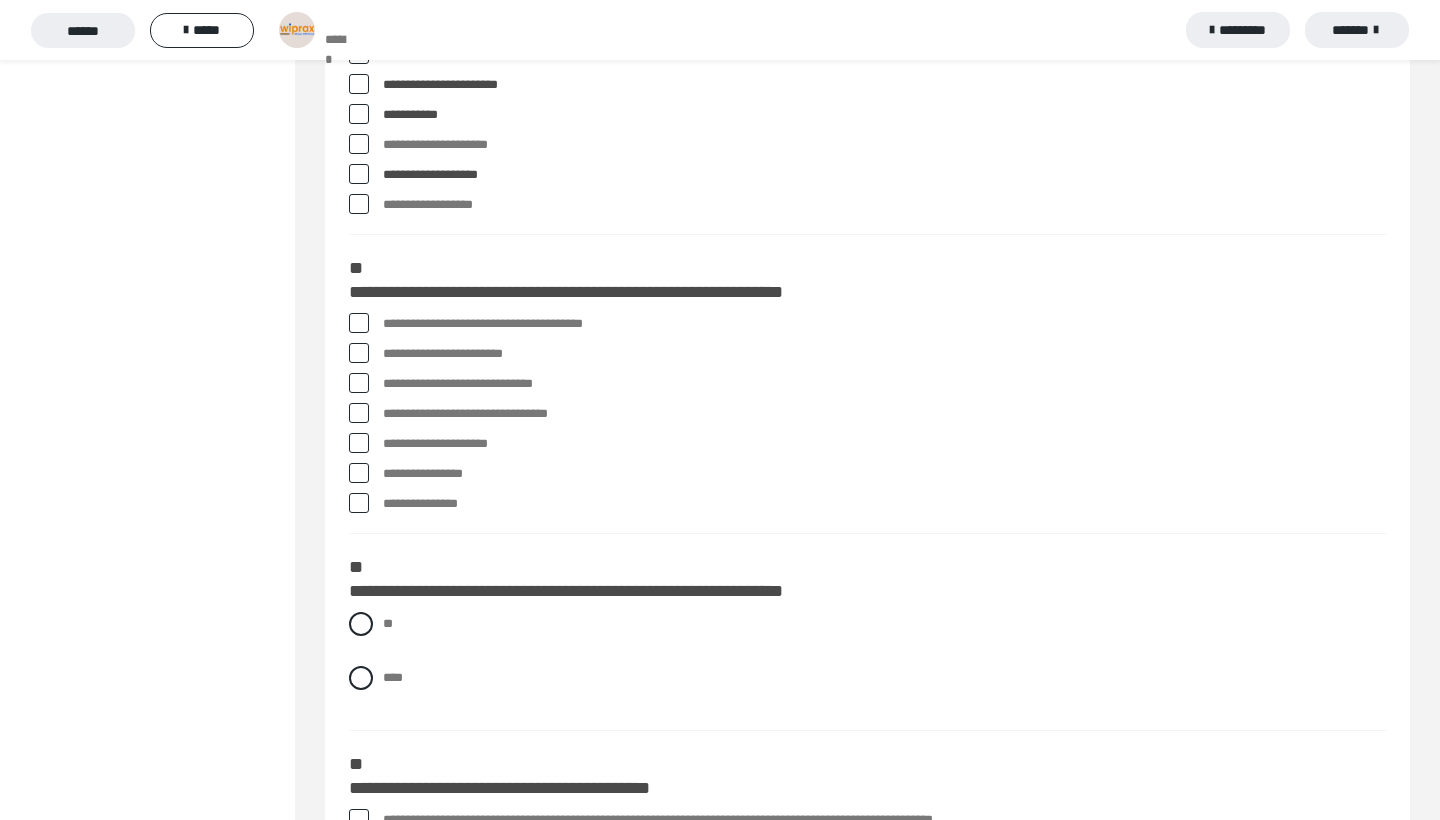 scroll, scrollTop: 1586, scrollLeft: 0, axis: vertical 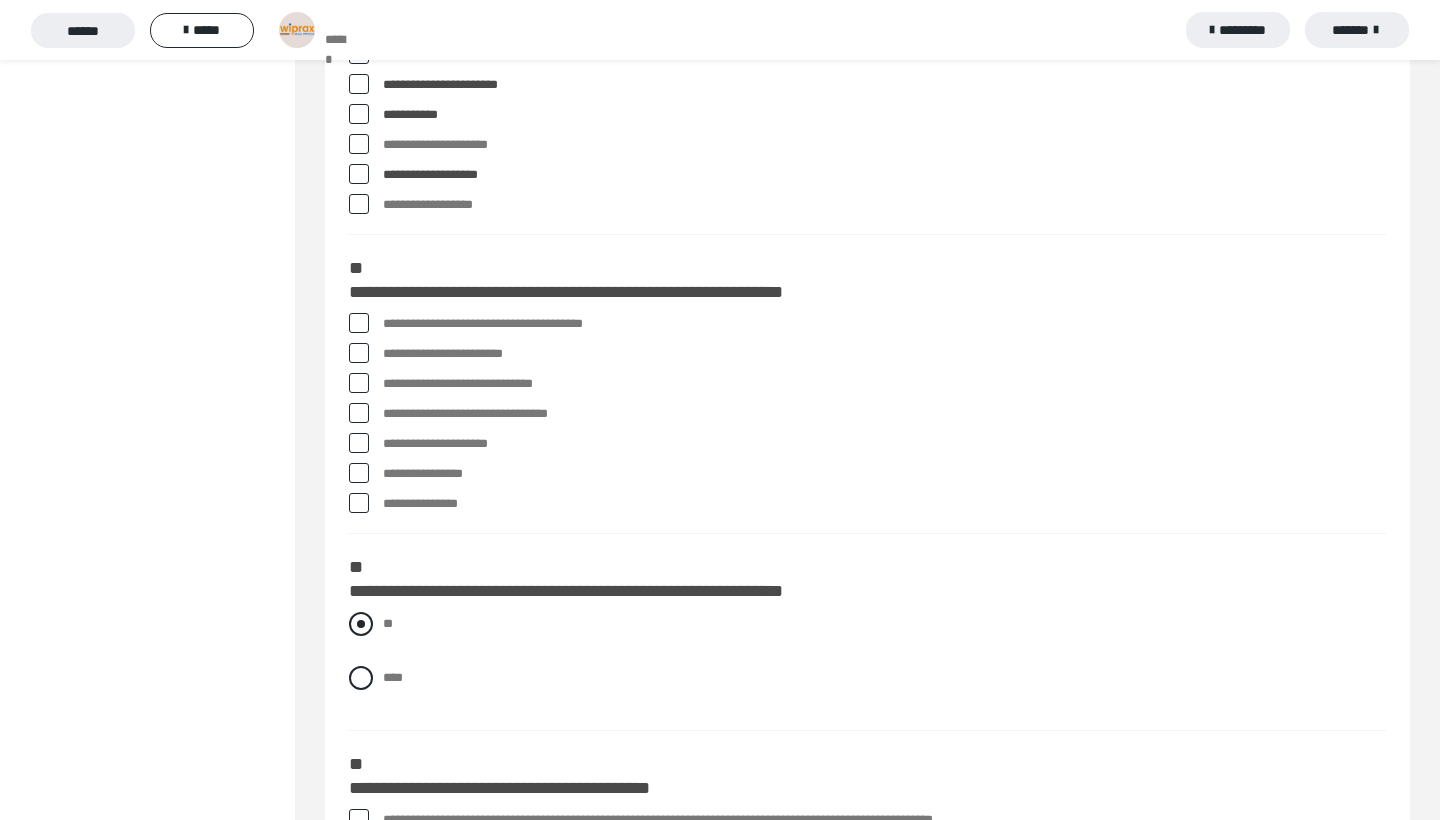click on "**" at bounding box center (867, 624) 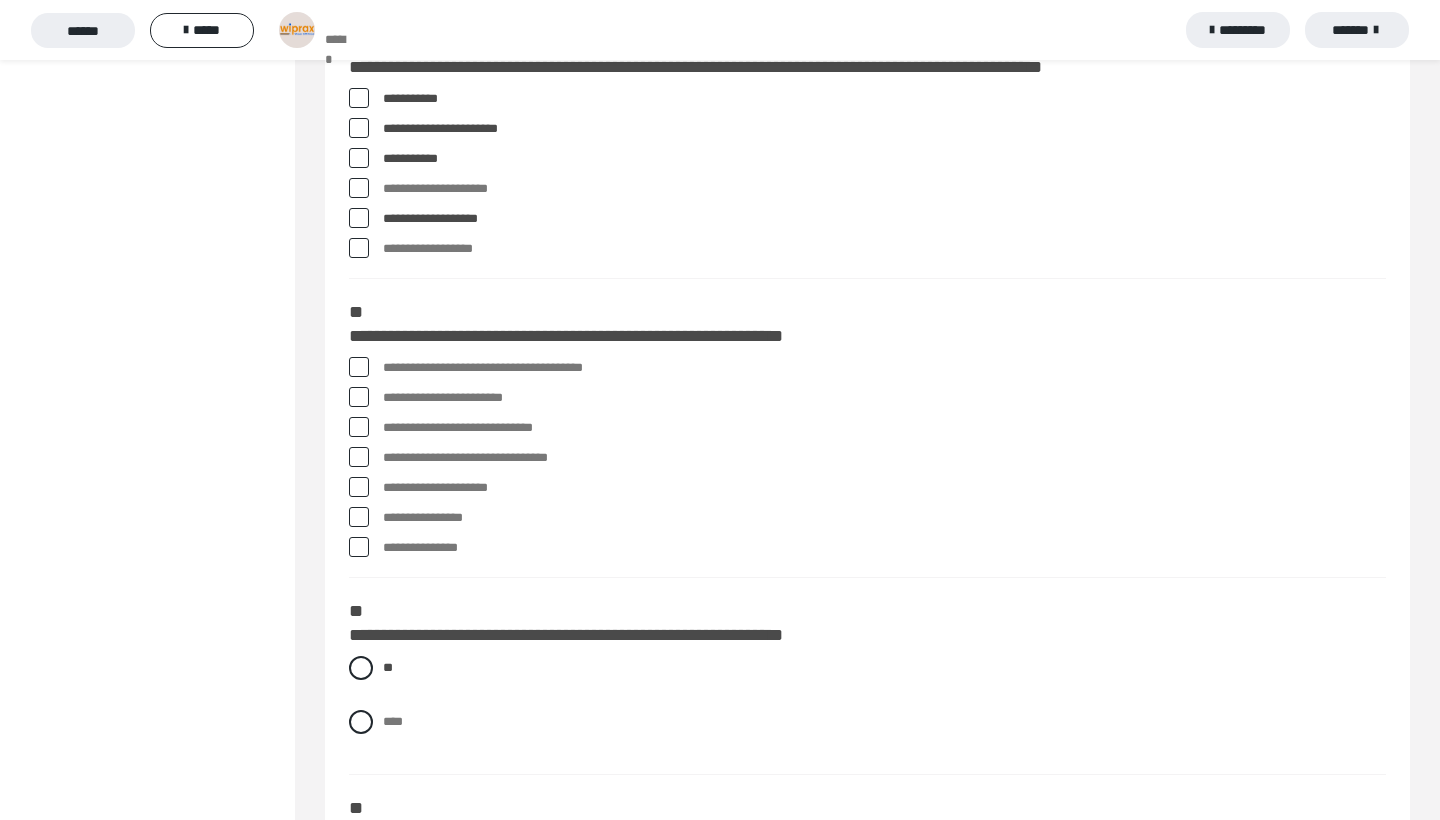 scroll, scrollTop: 1539, scrollLeft: 0, axis: vertical 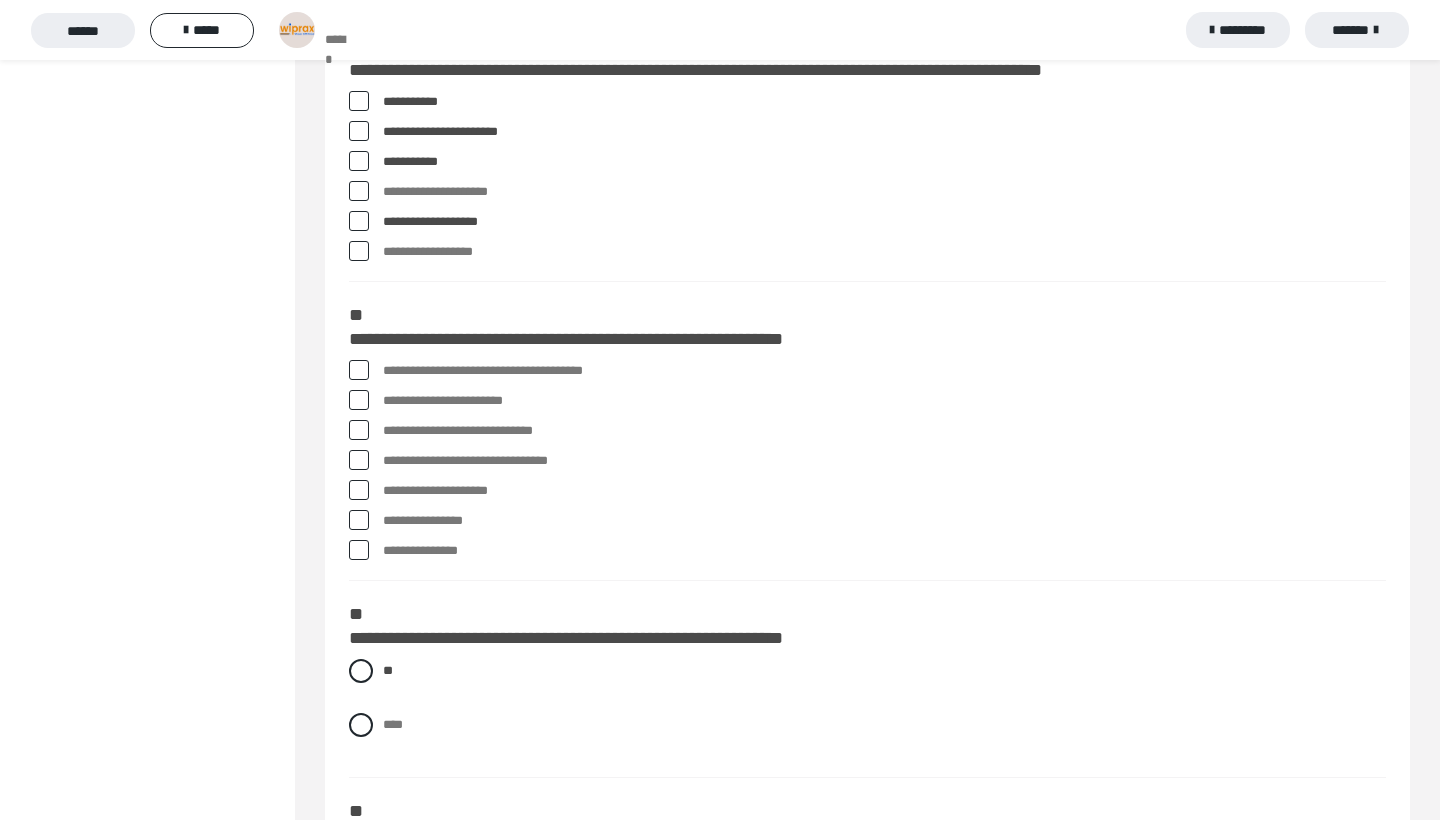 click on "**********" at bounding box center [884, 371] 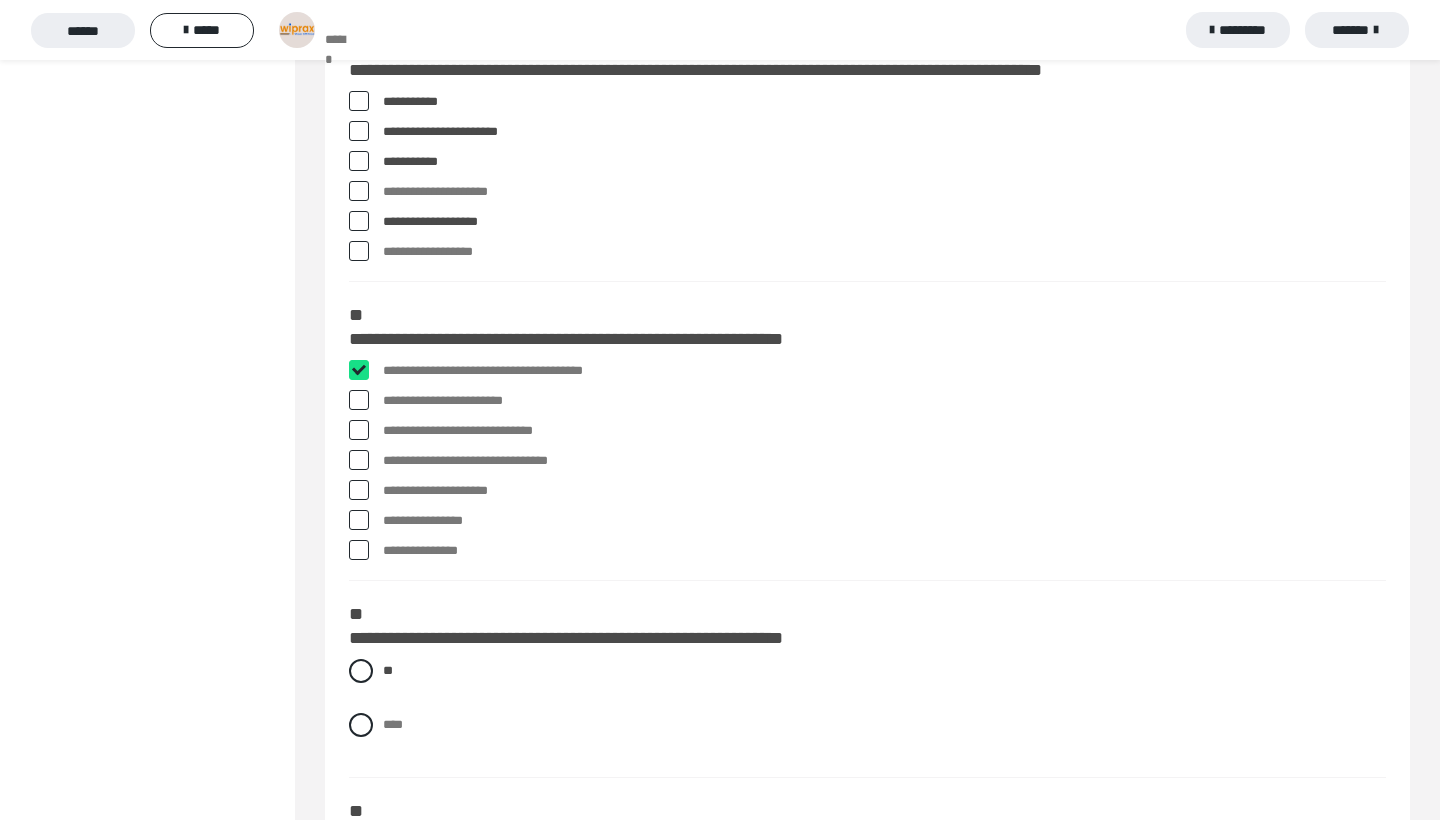 checkbox on "****" 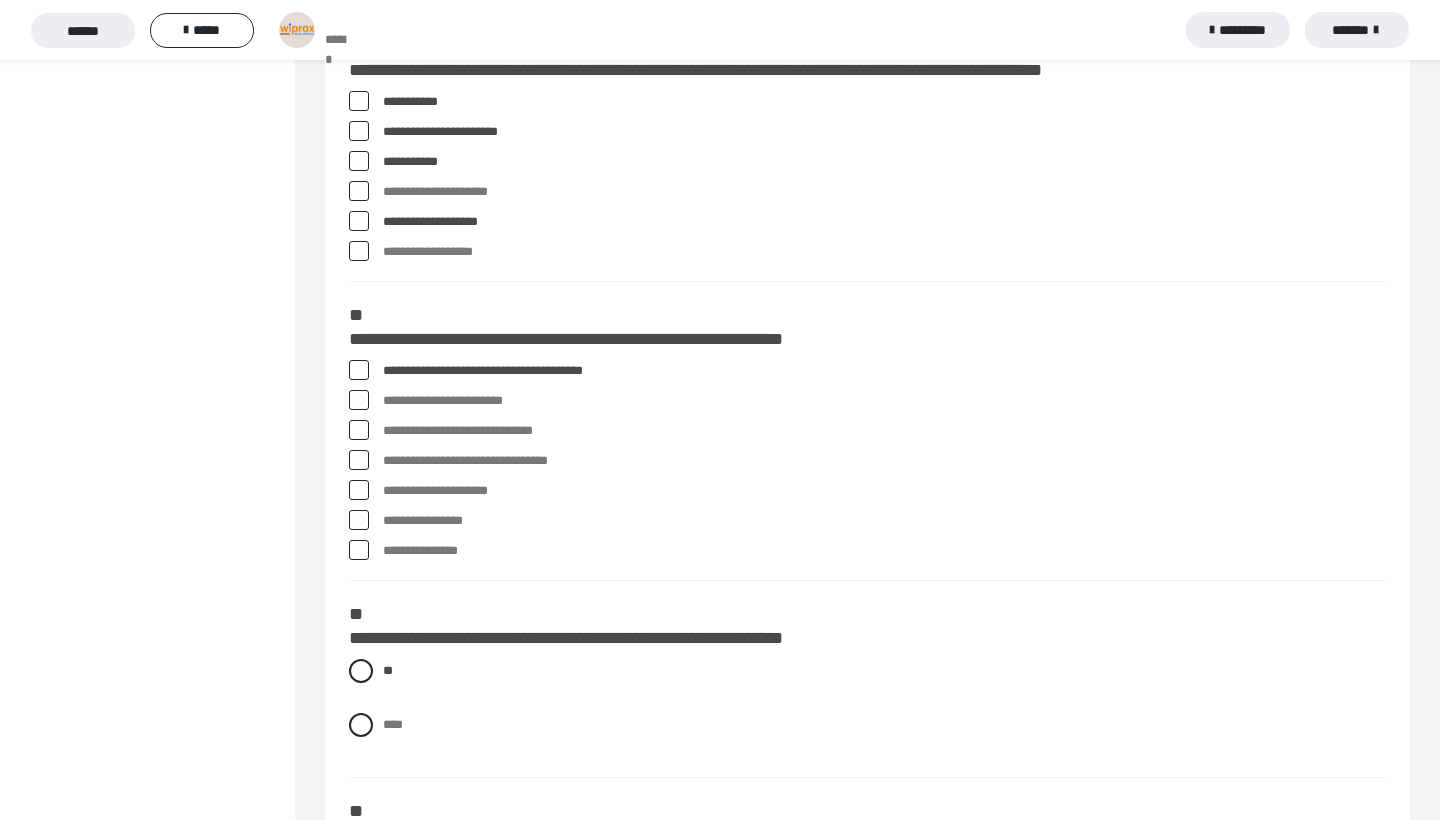 click on "**********" at bounding box center [884, 491] 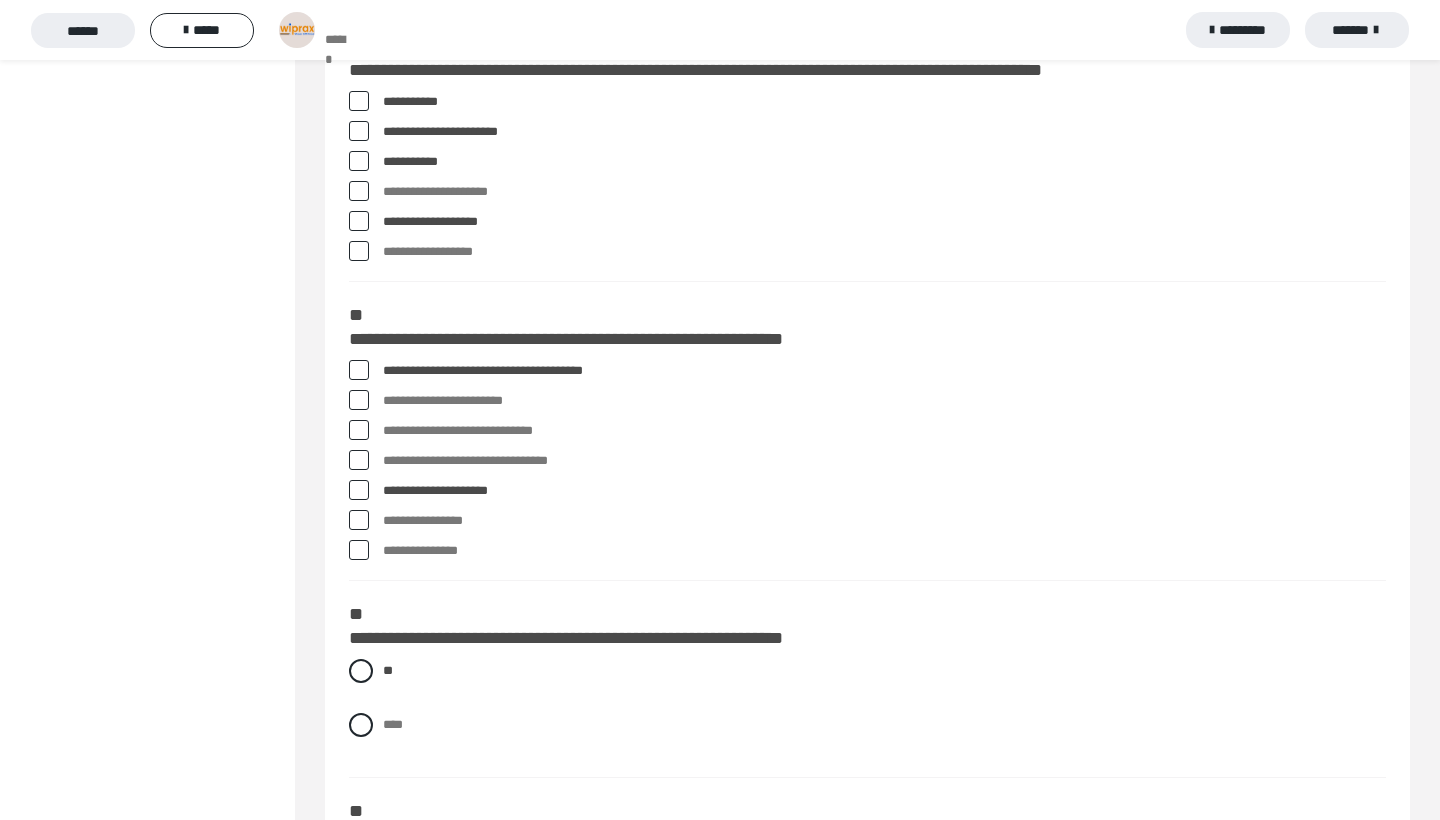 click on "**********" at bounding box center [884, 521] 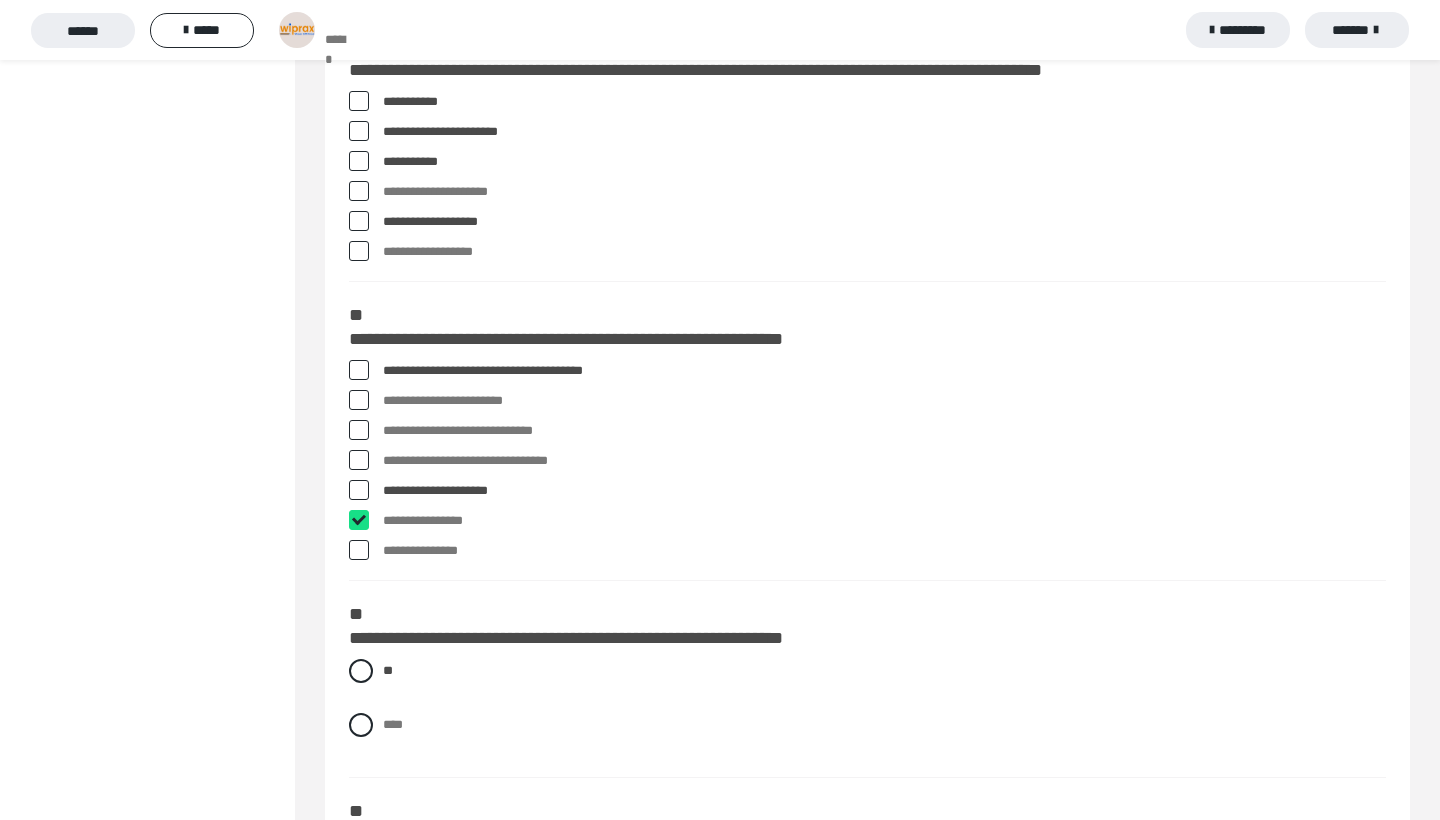 checkbox on "****" 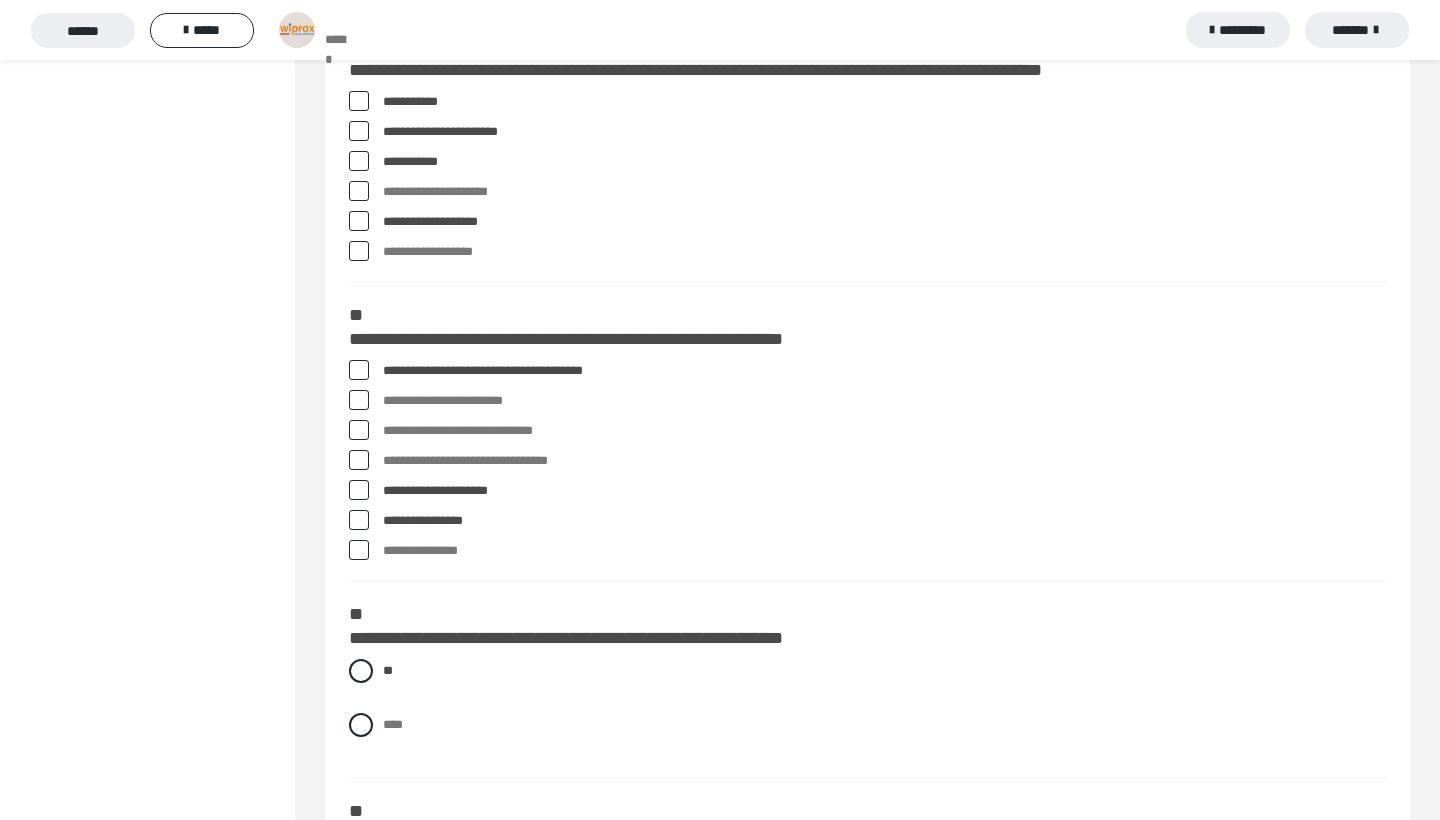 click on "**********" at bounding box center [884, 431] 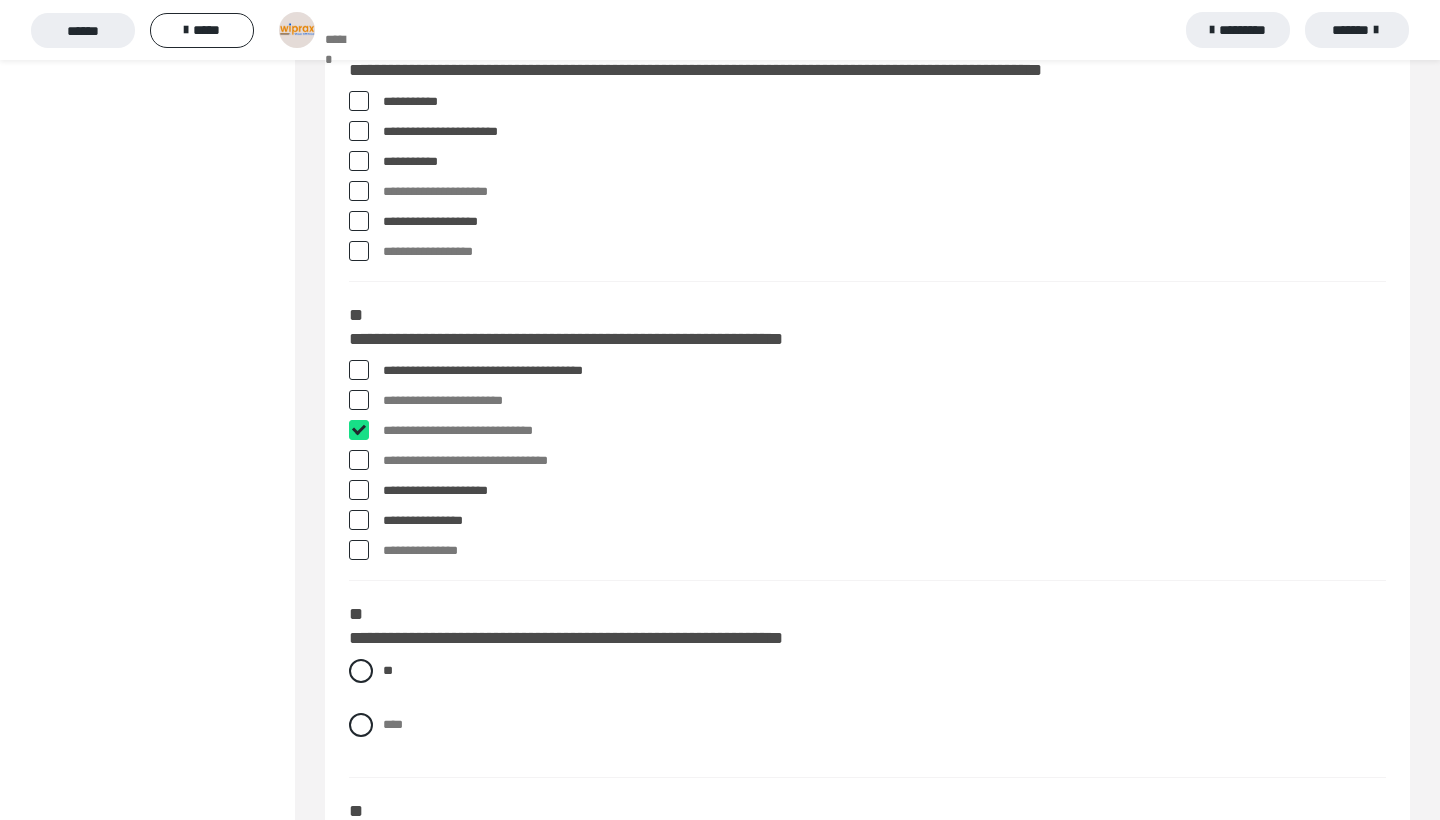 checkbox on "****" 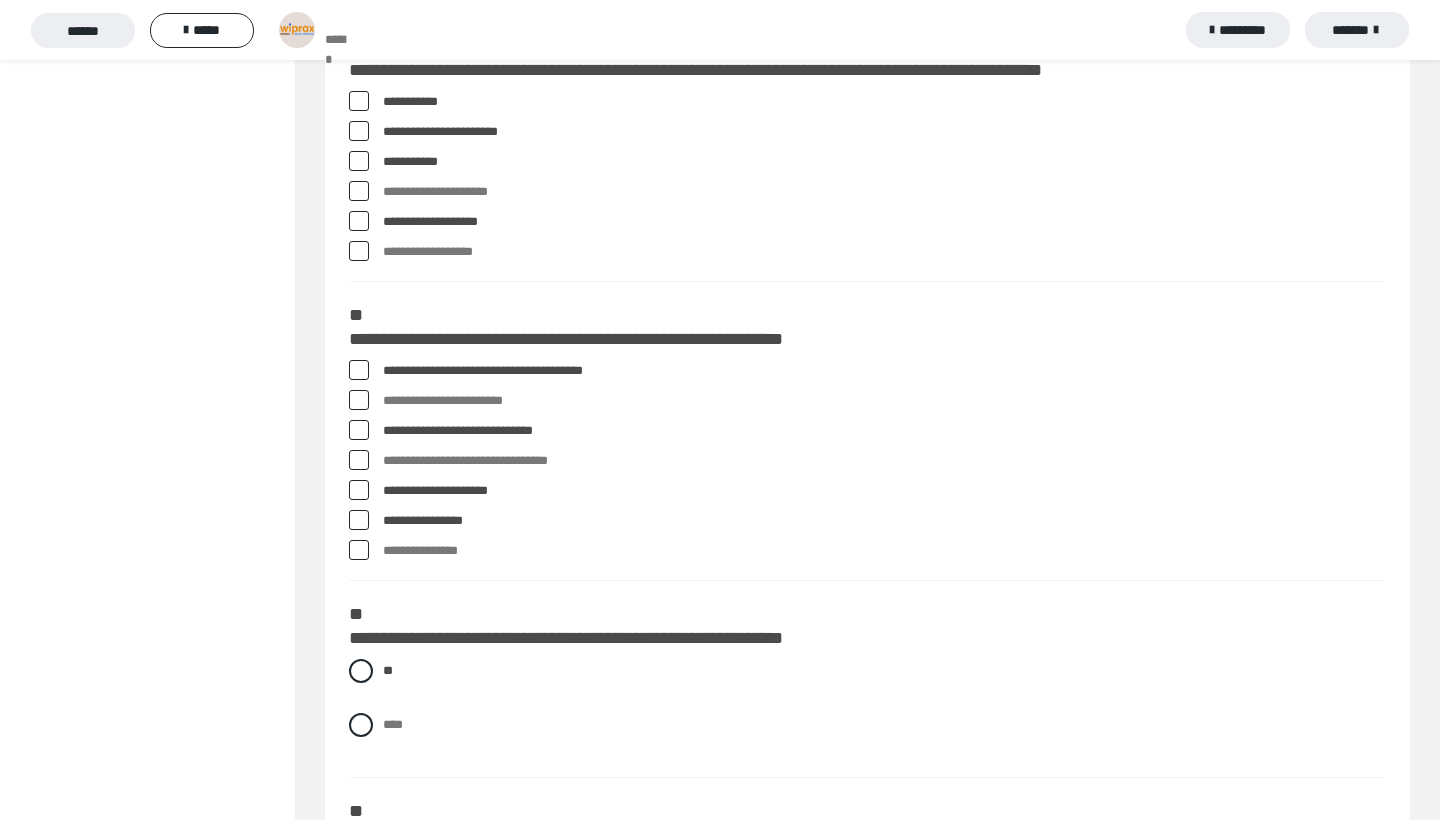 click on "**********" at bounding box center [884, 551] 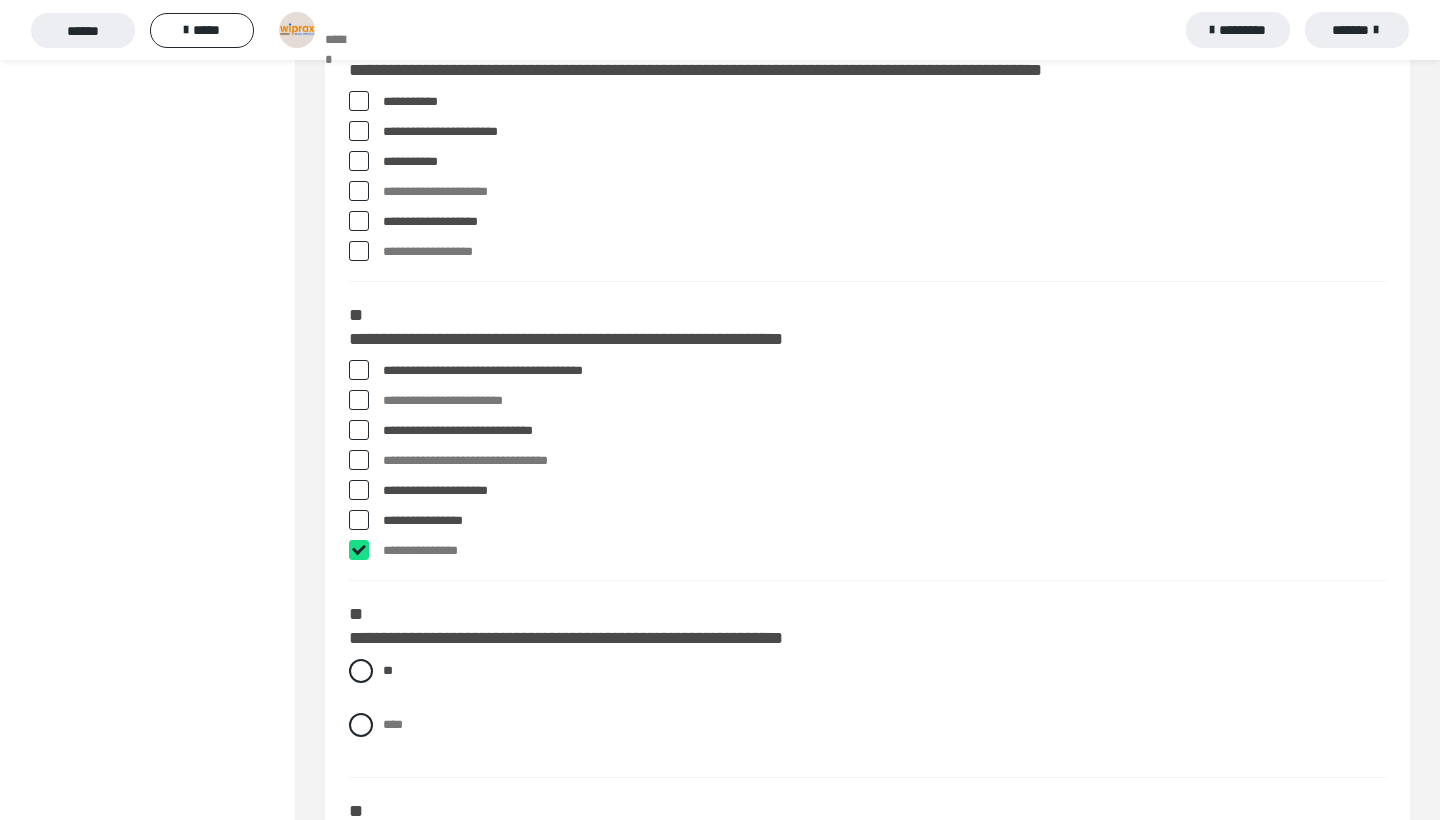 checkbox on "****" 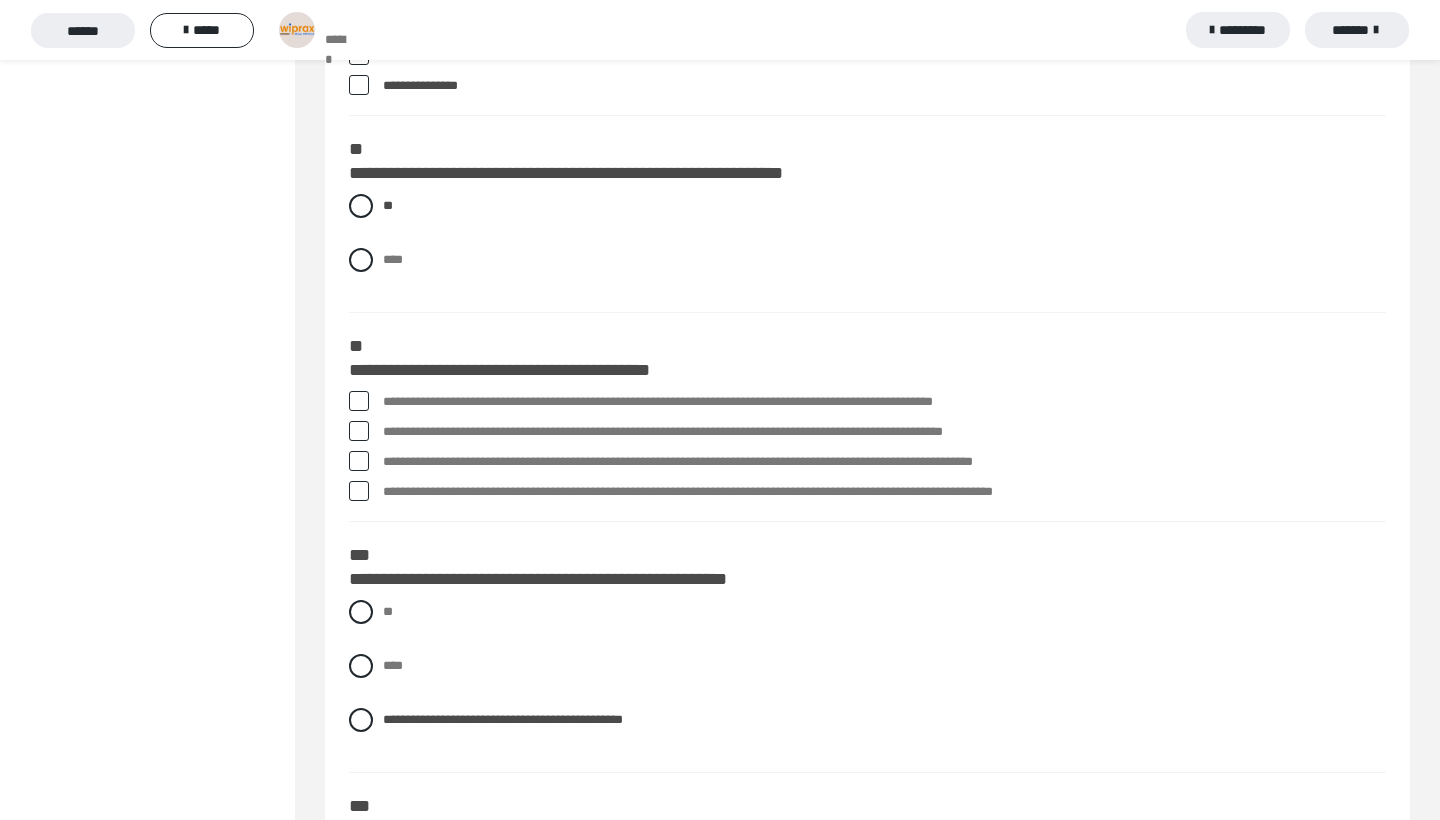 scroll, scrollTop: 2004, scrollLeft: 0, axis: vertical 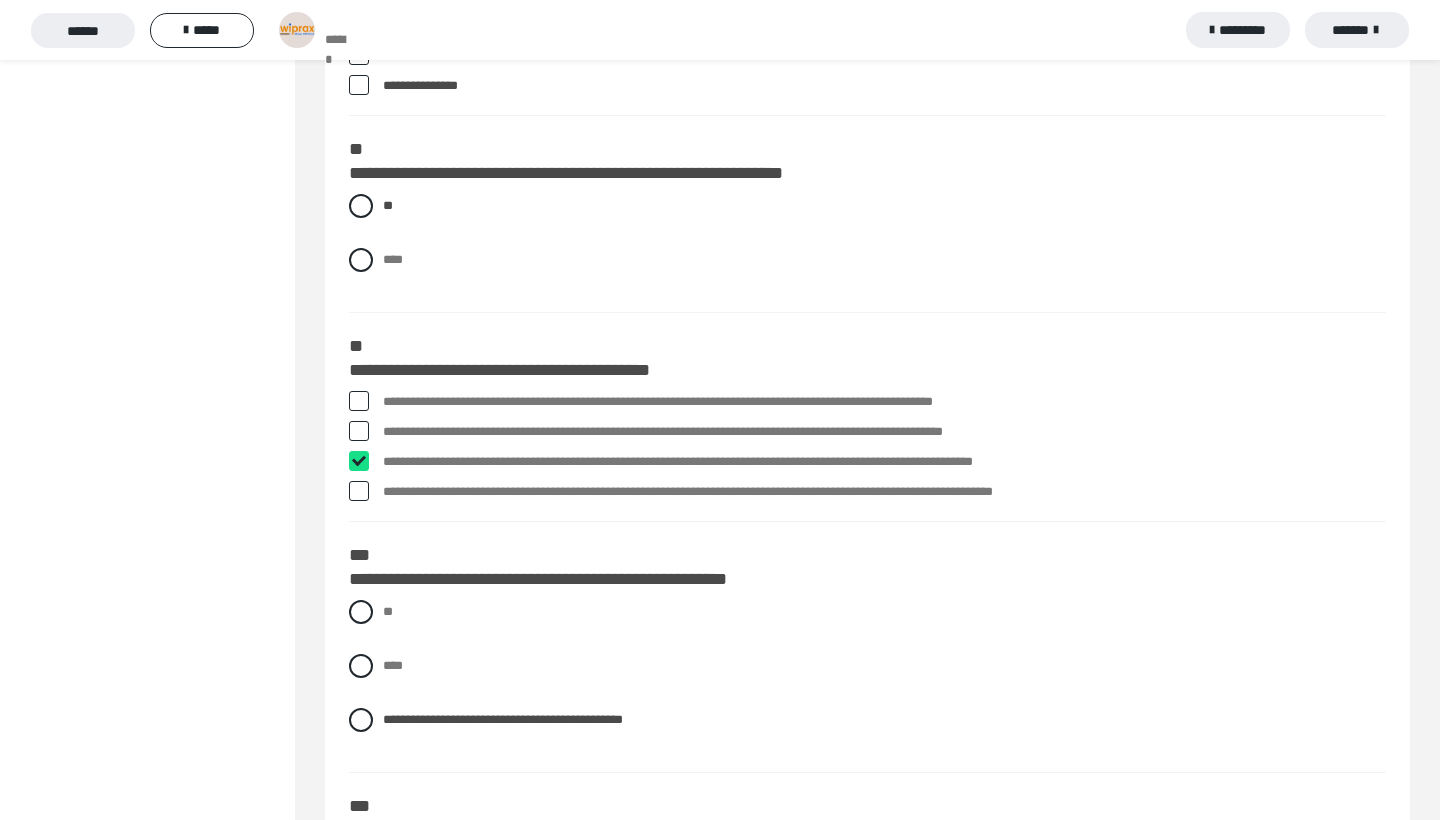 checkbox on "****" 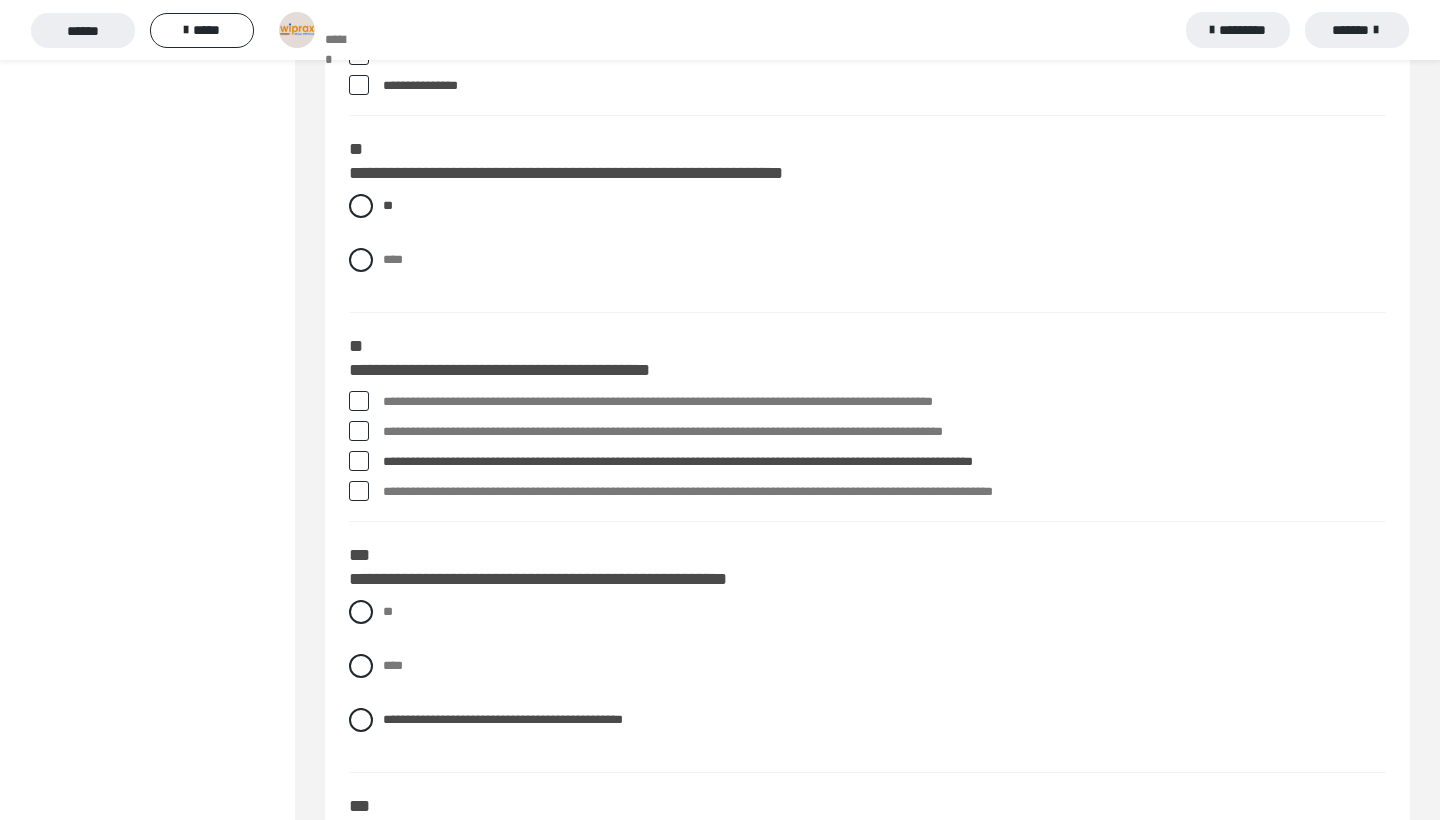 click on "**********" at bounding box center (884, 432) 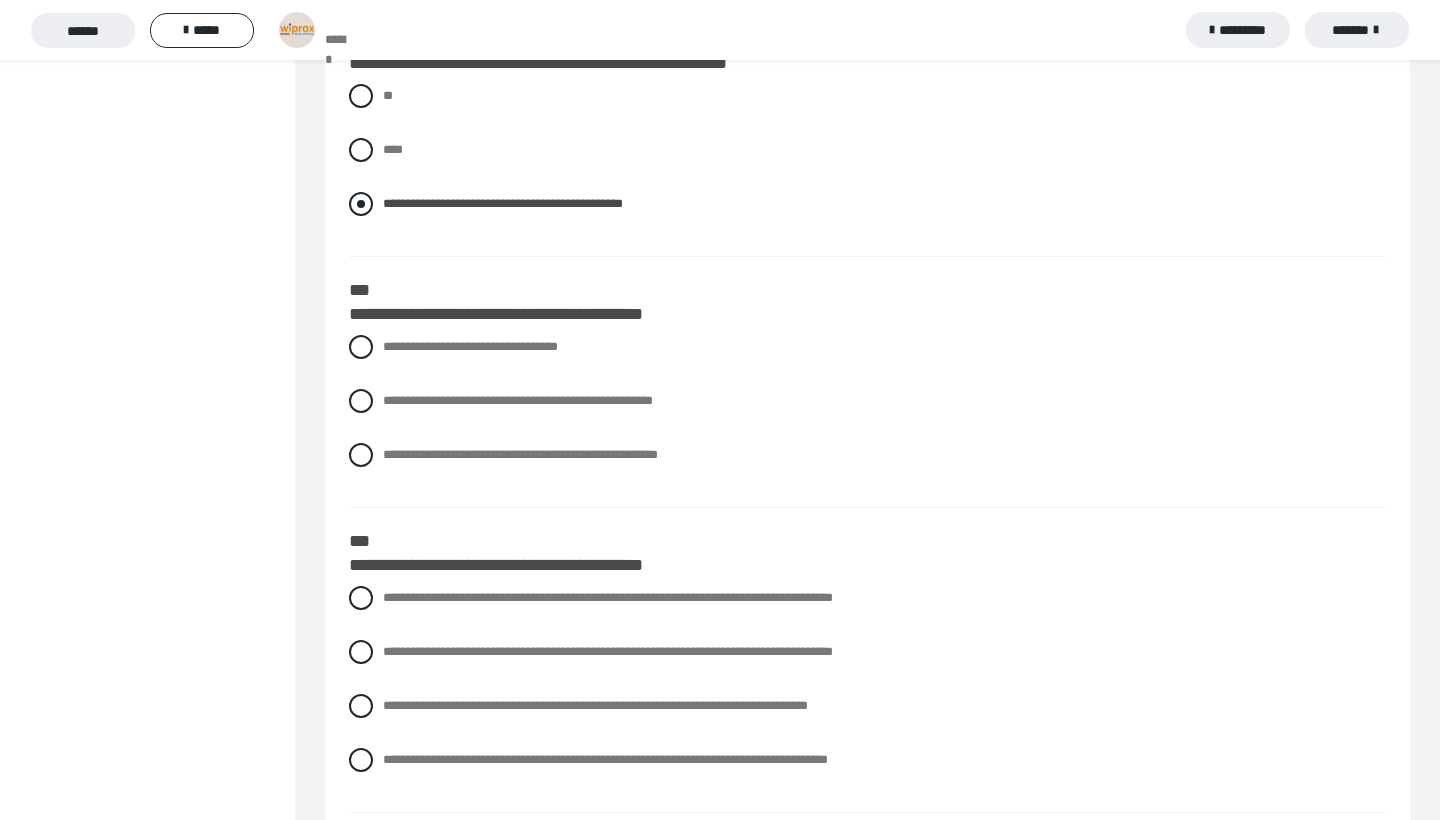 scroll, scrollTop: 2553, scrollLeft: 0, axis: vertical 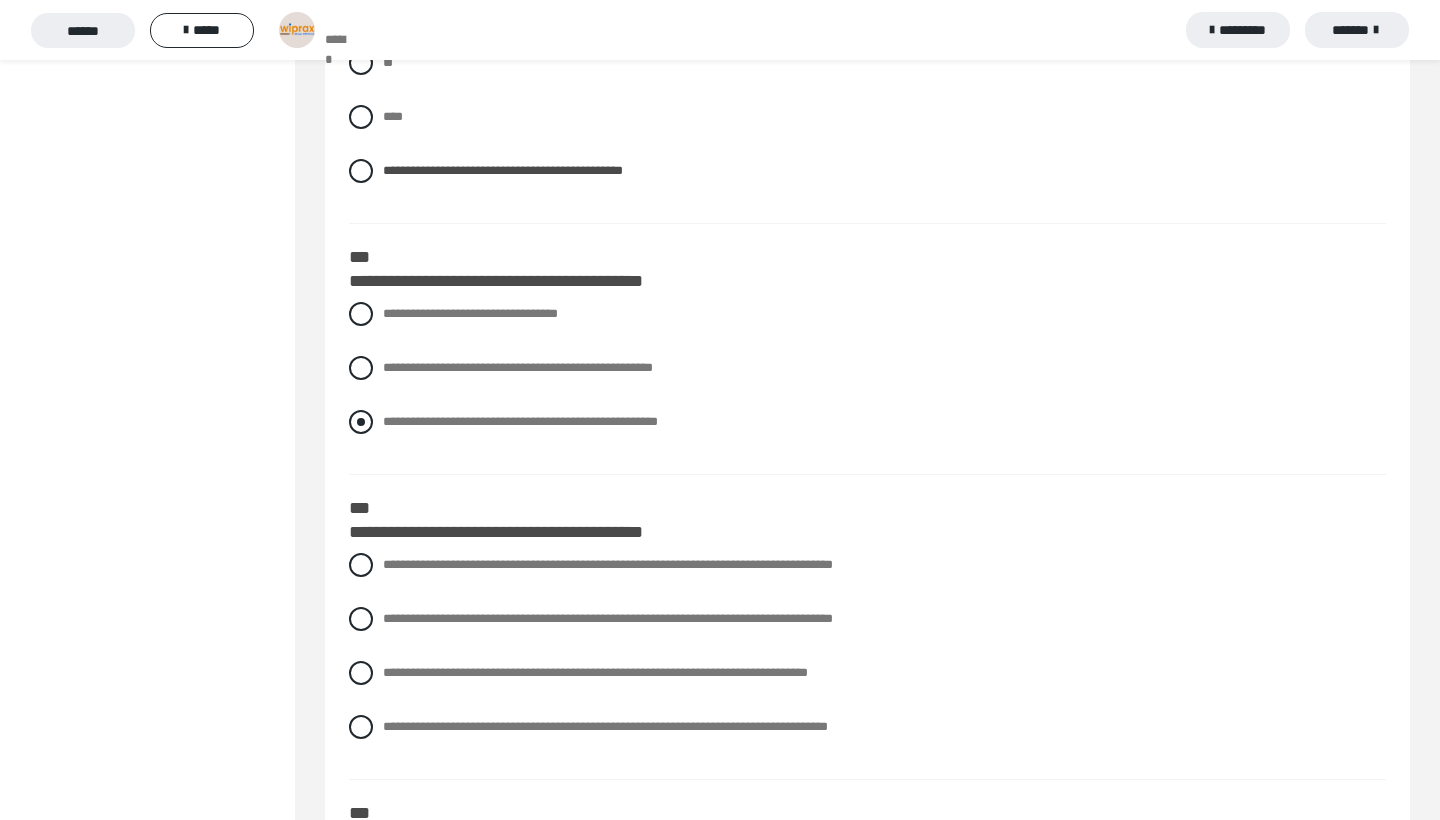 click on "**********" at bounding box center [520, 421] 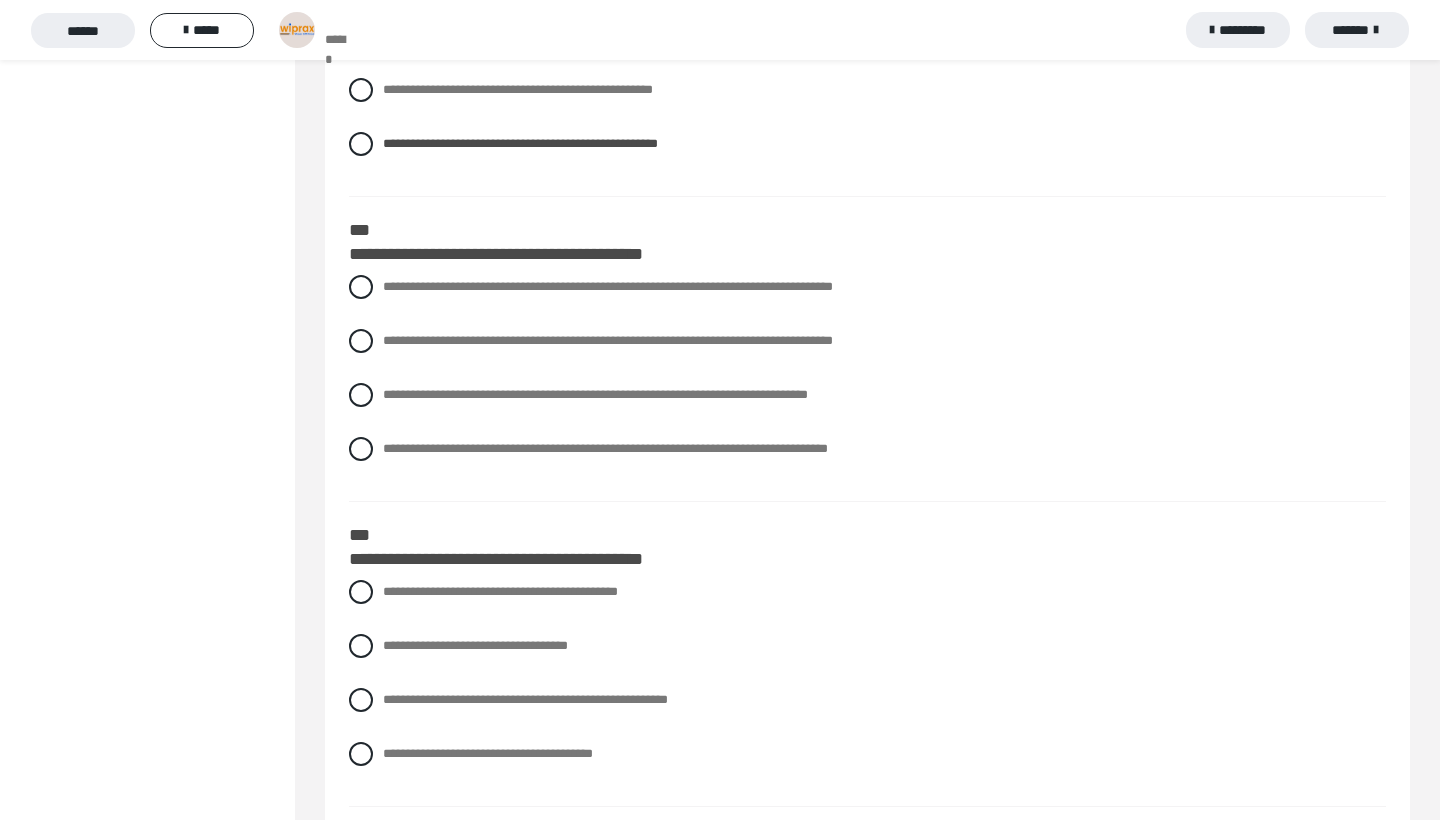scroll, scrollTop: 2879, scrollLeft: 0, axis: vertical 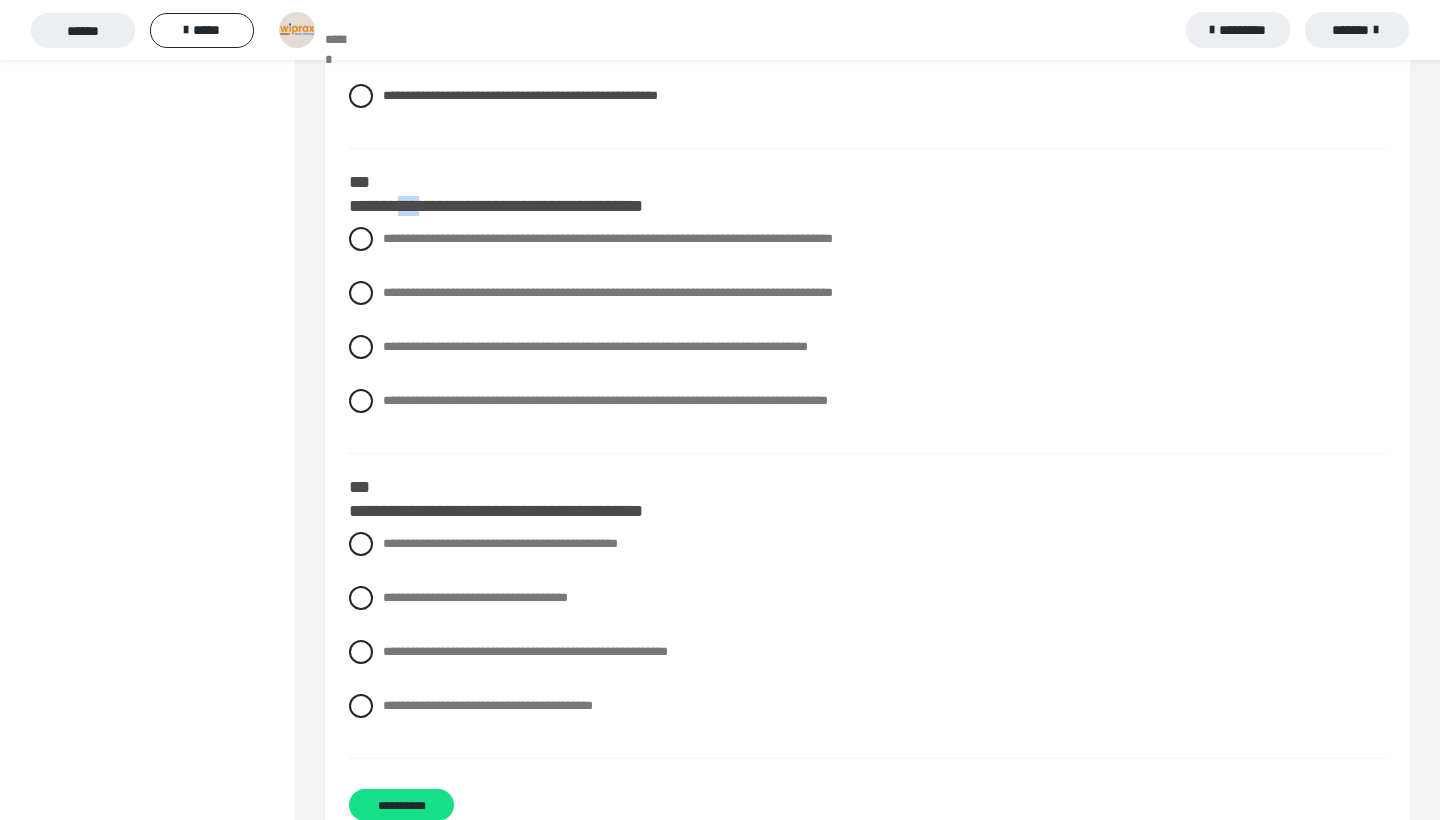 drag, startPoint x: 444, startPoint y: 206, endPoint x: 419, endPoint y: 208, distance: 25.079872 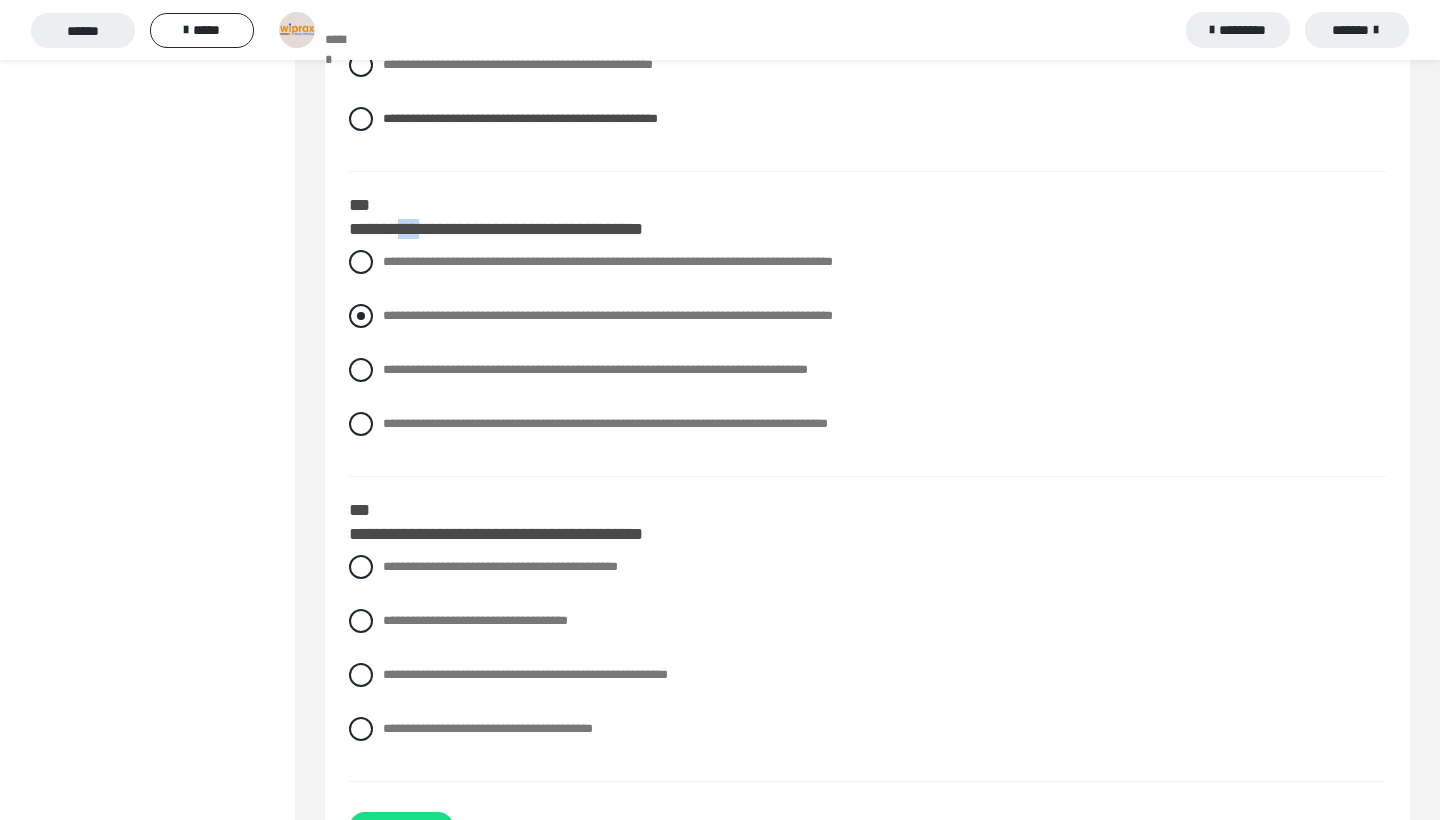 scroll, scrollTop: 2863, scrollLeft: 0, axis: vertical 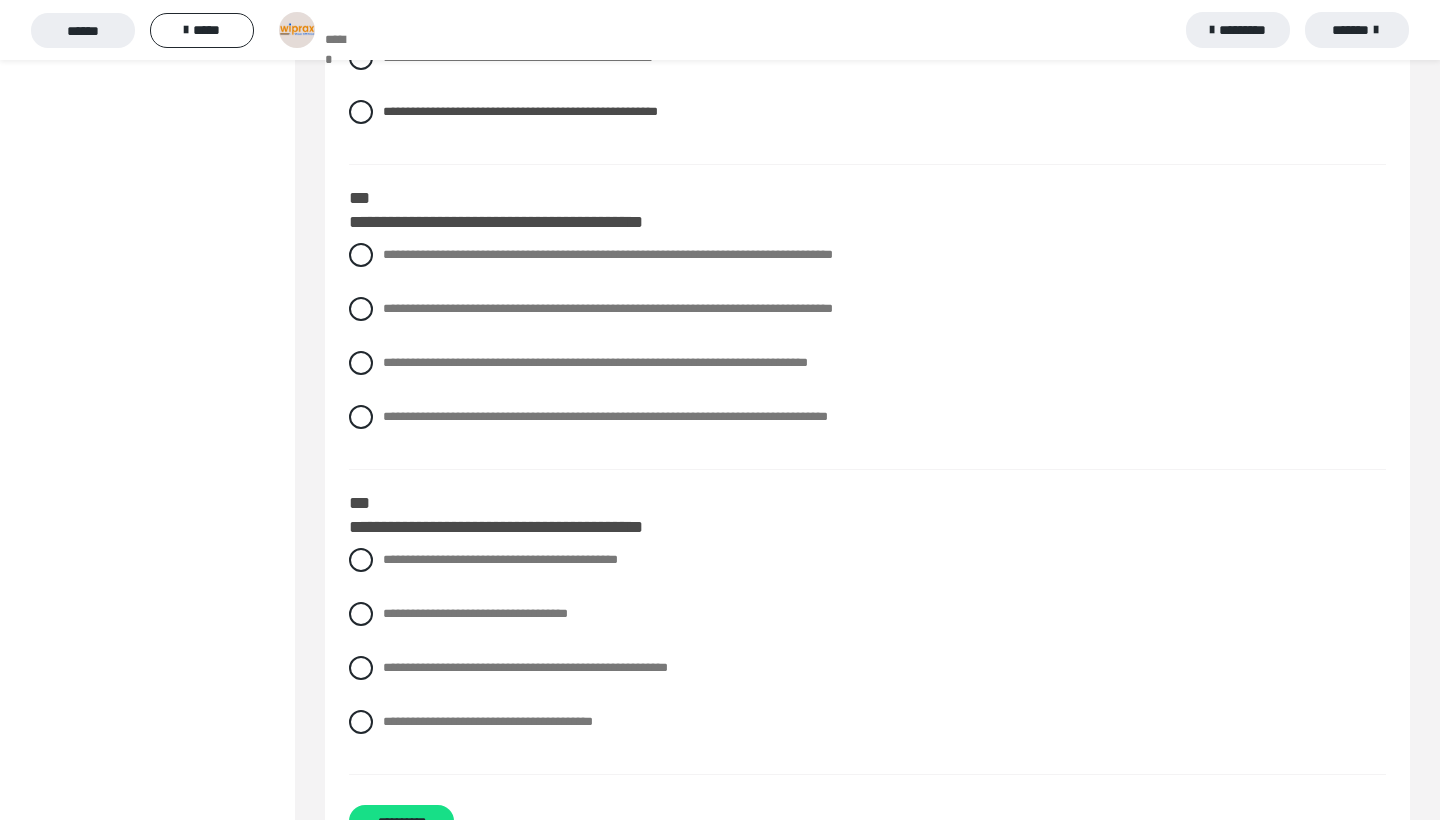 click on "**********" at bounding box center [867, 209] 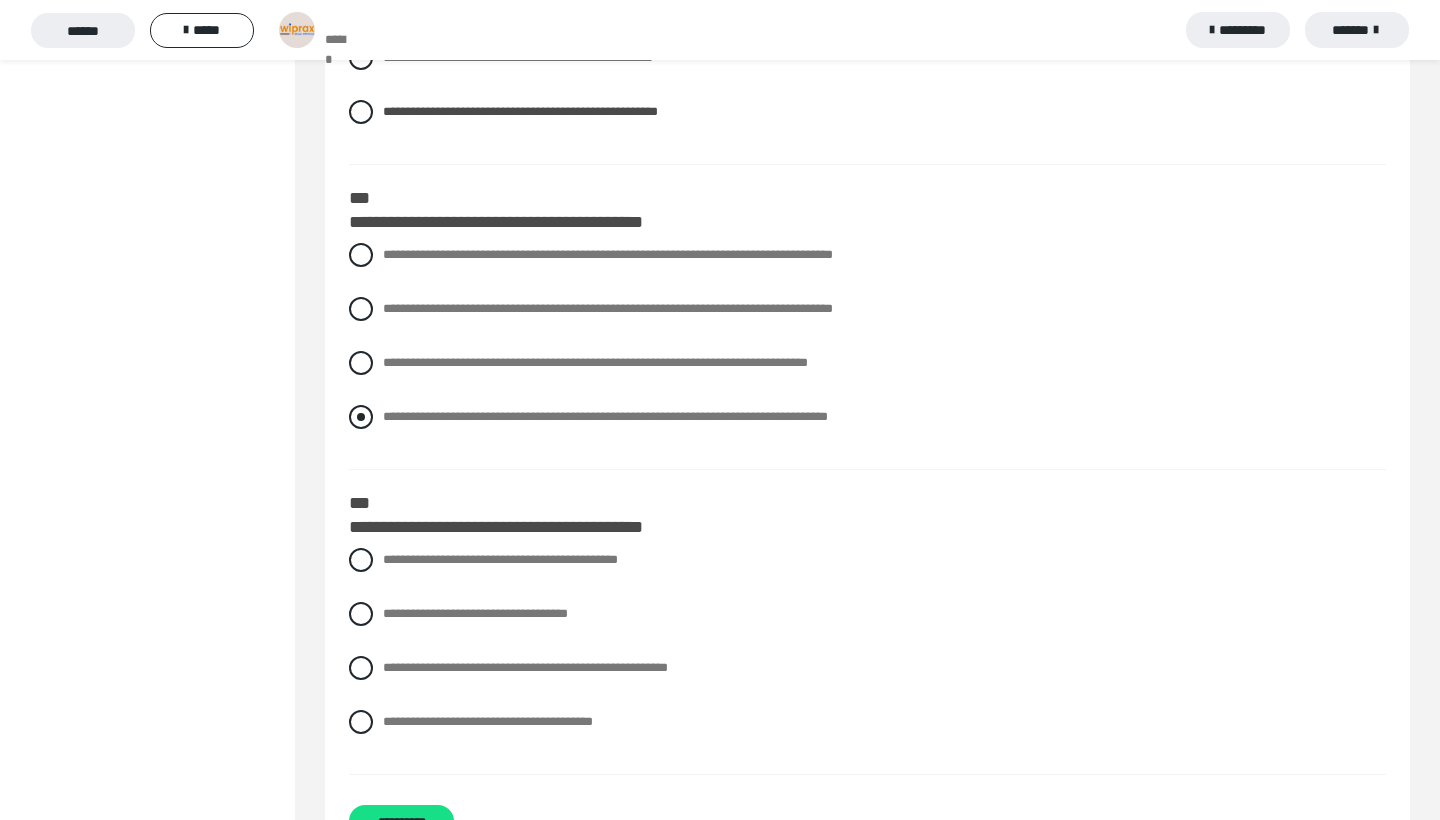 click on "**********" at bounding box center [605, 416] 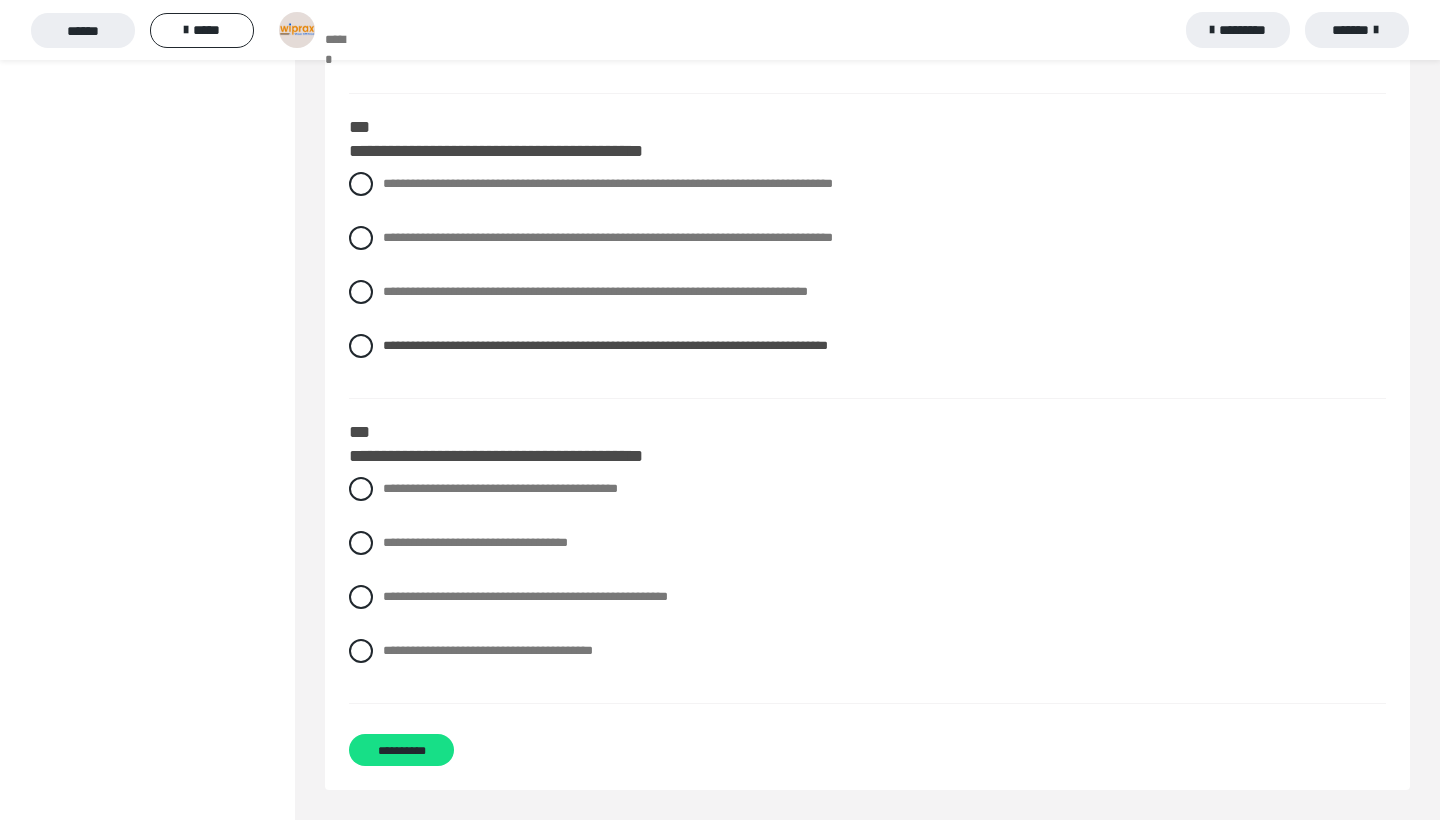 scroll, scrollTop: 2934, scrollLeft: 0, axis: vertical 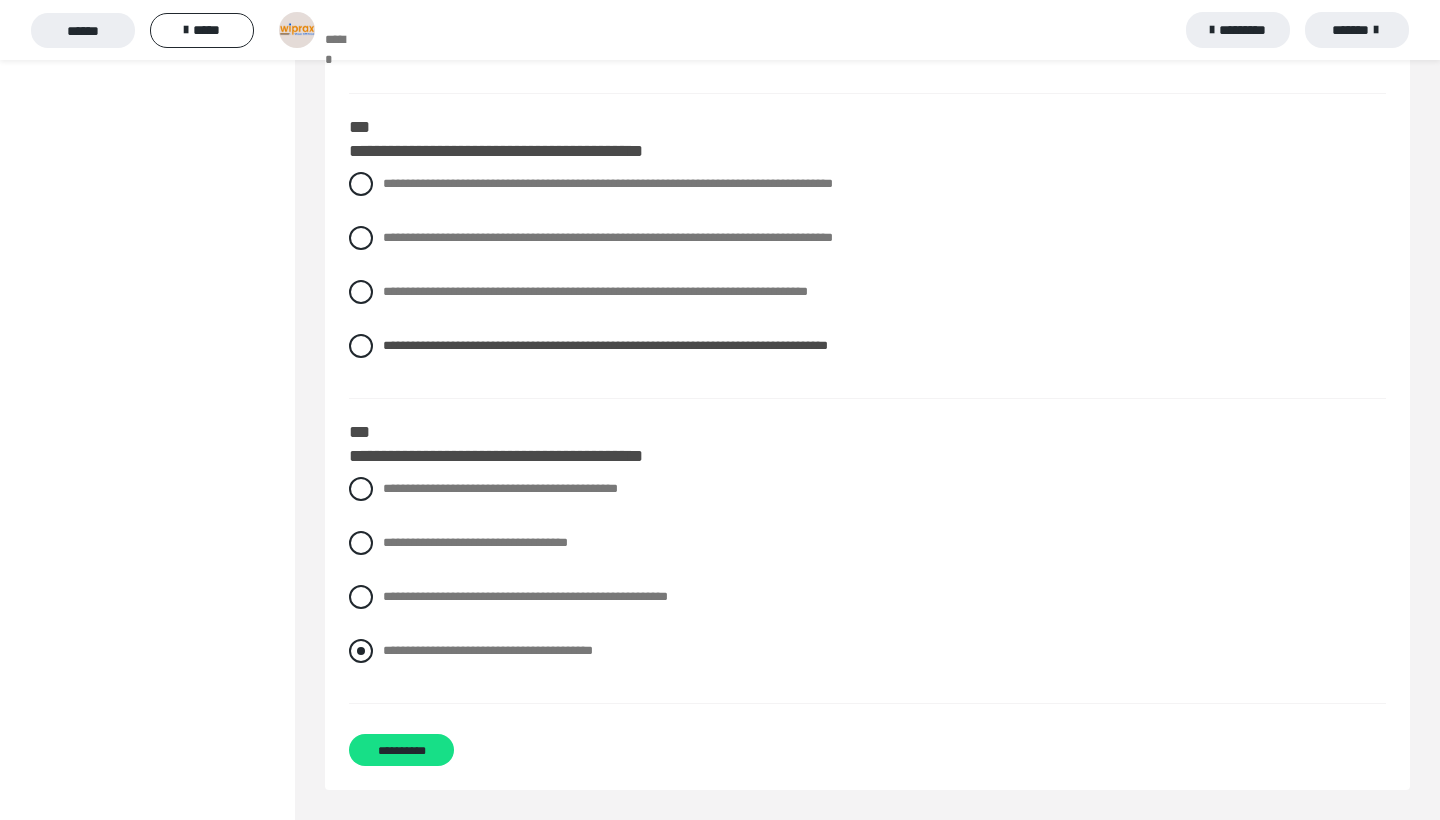 click on "**********" at bounding box center [488, 650] 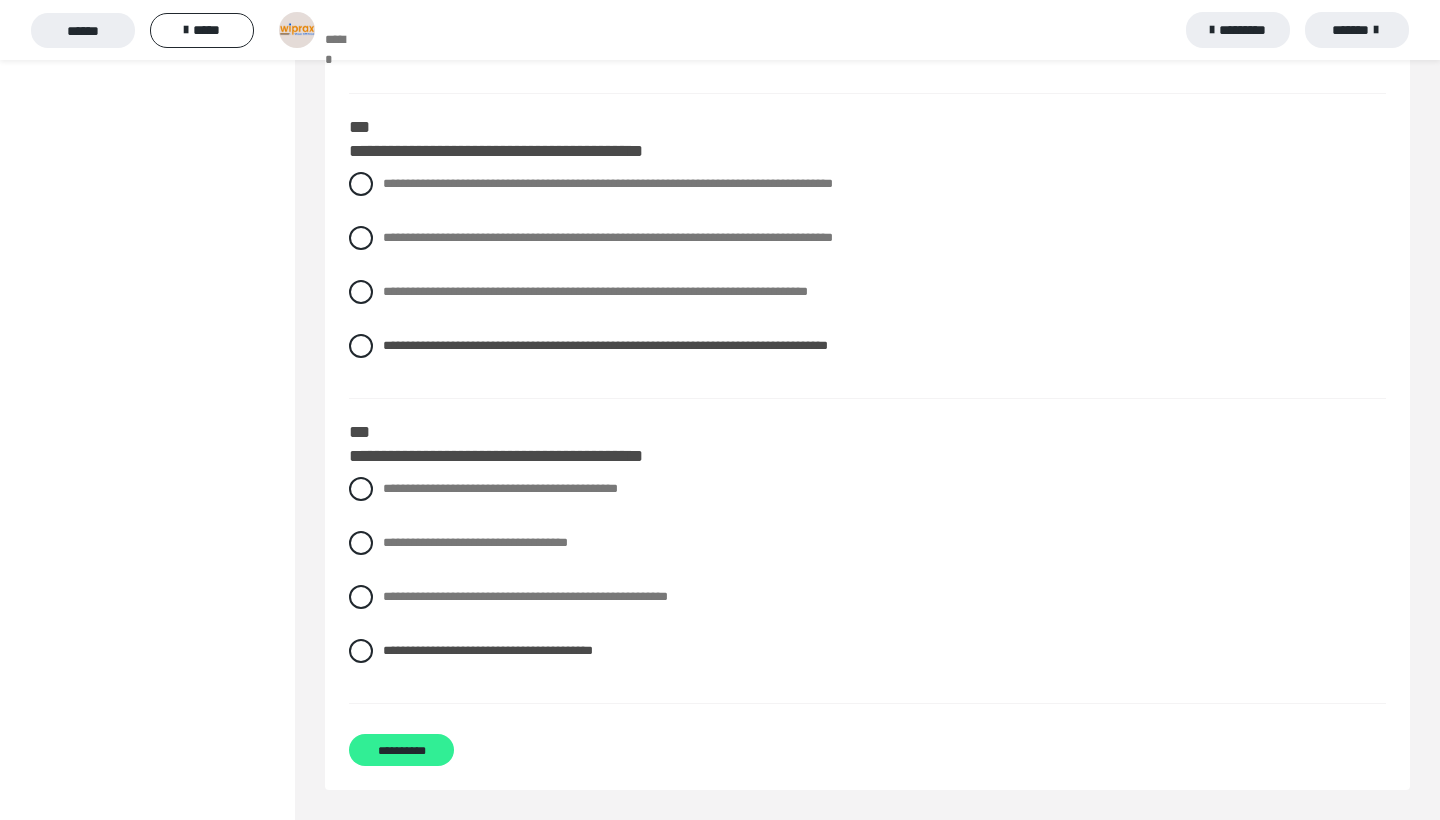 click on "**********" at bounding box center [401, 750] 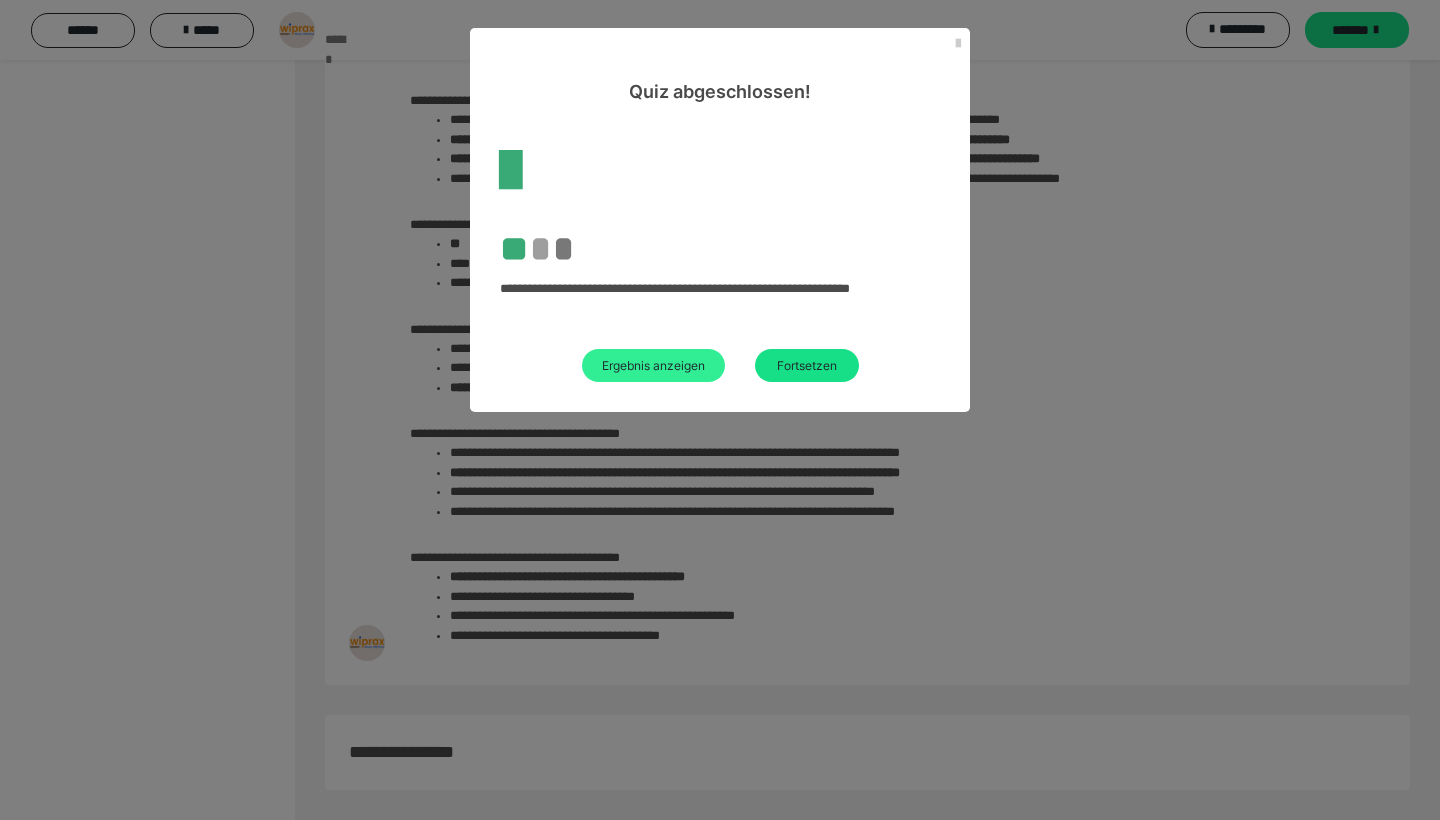 scroll, scrollTop: 1516, scrollLeft: 0, axis: vertical 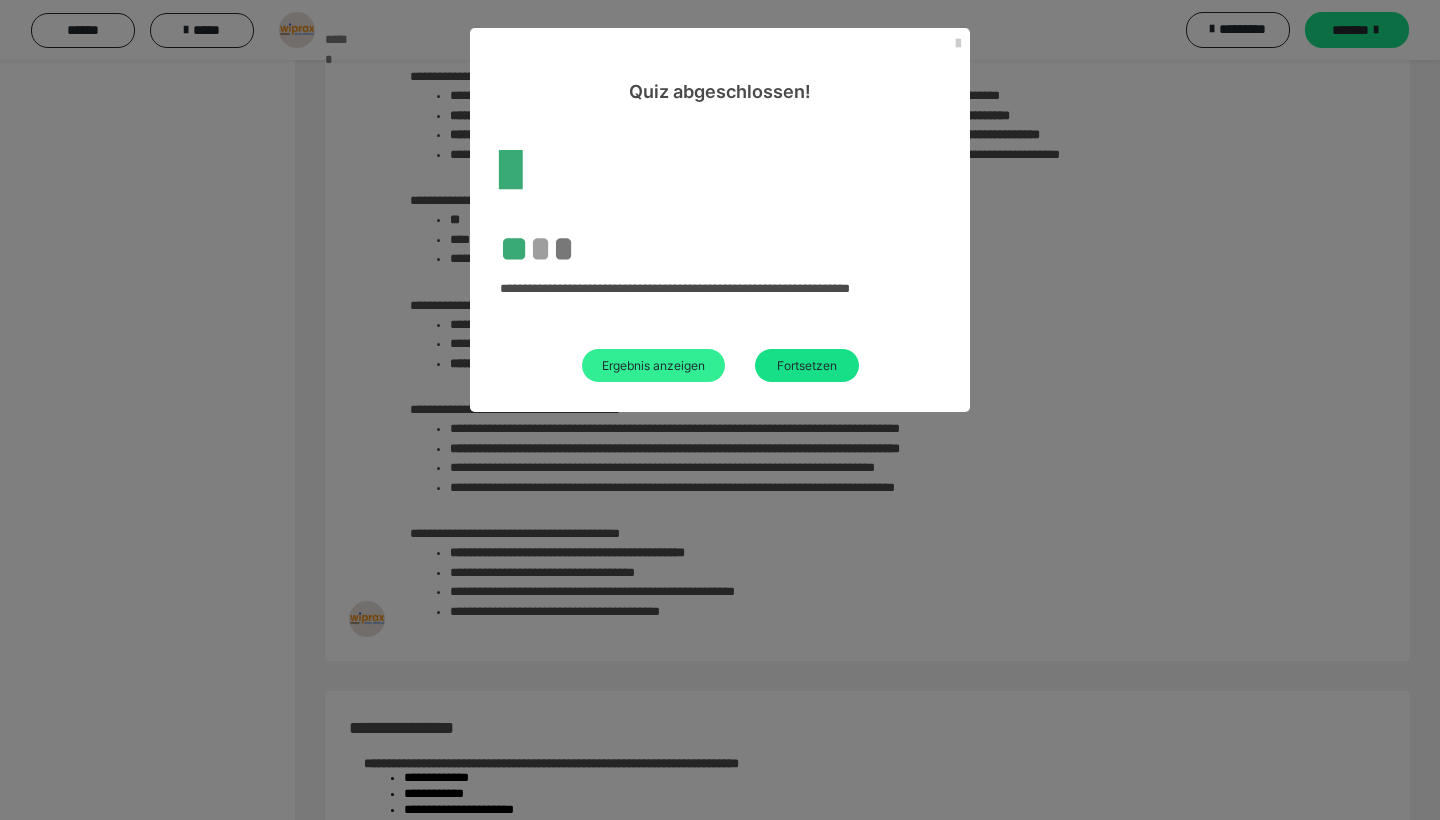 click on "Ergebnis anzeigen" at bounding box center [653, 365] 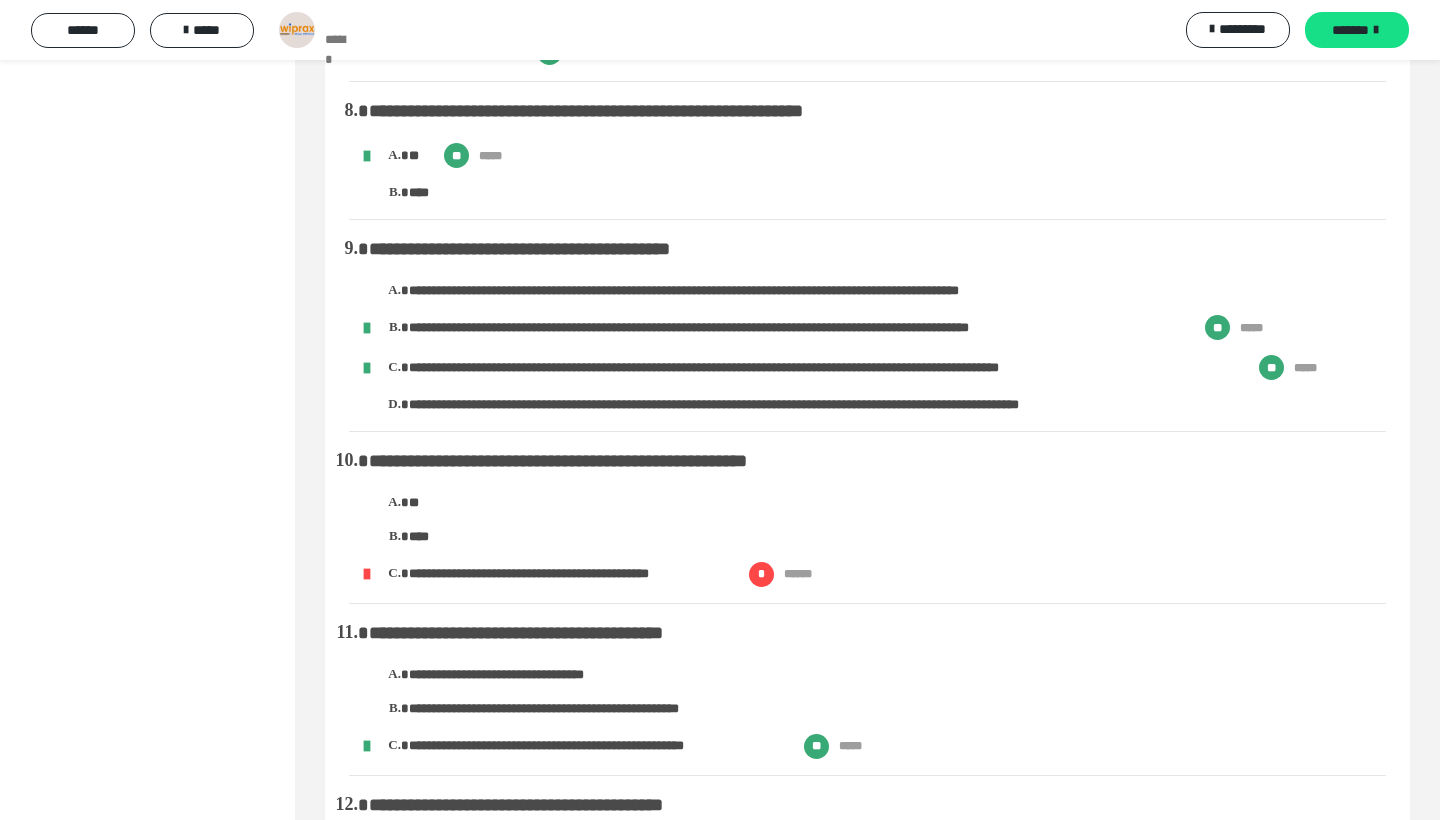 scroll, scrollTop: 2074, scrollLeft: 0, axis: vertical 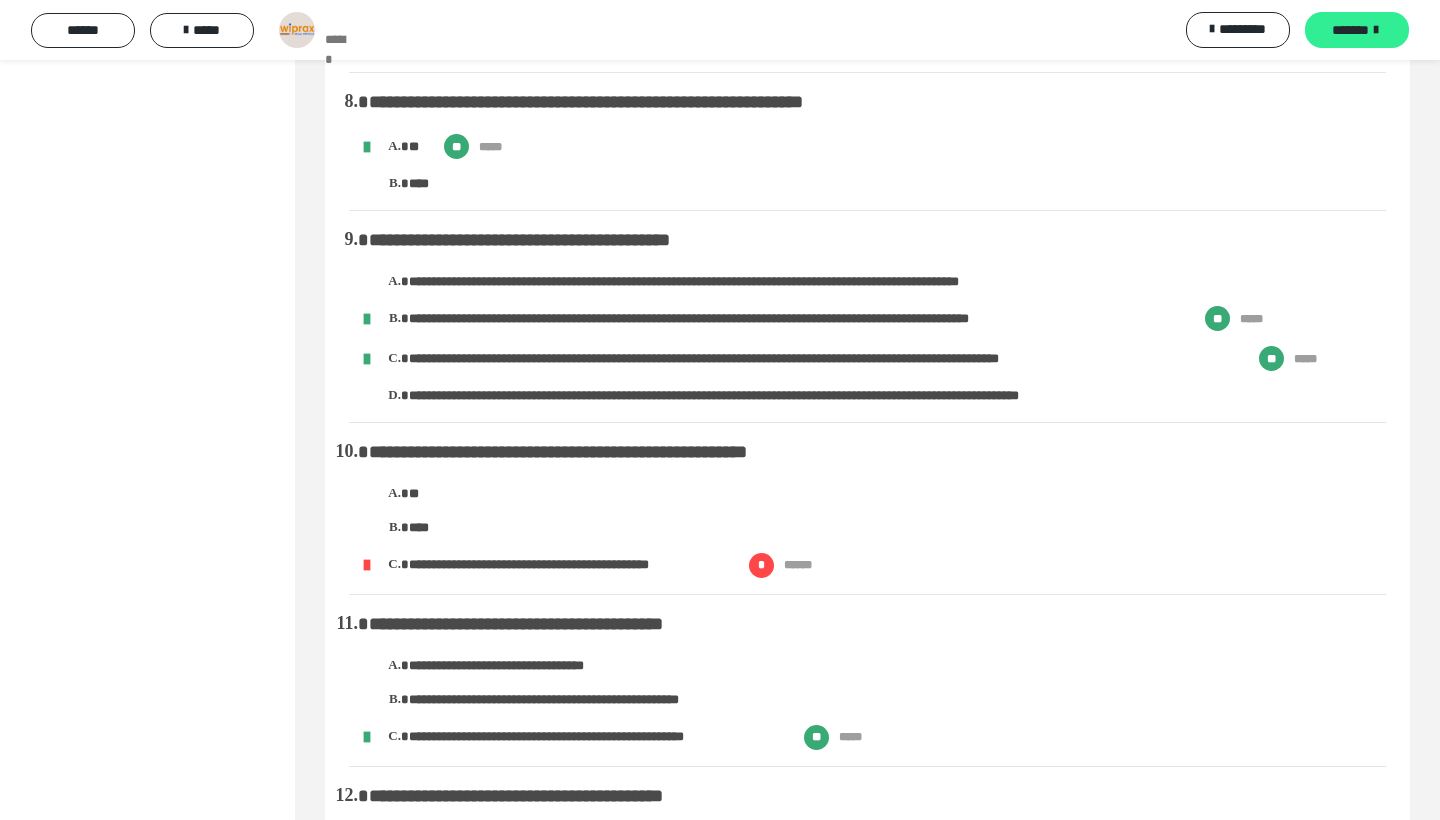 click on "*******" at bounding box center (1350, 30) 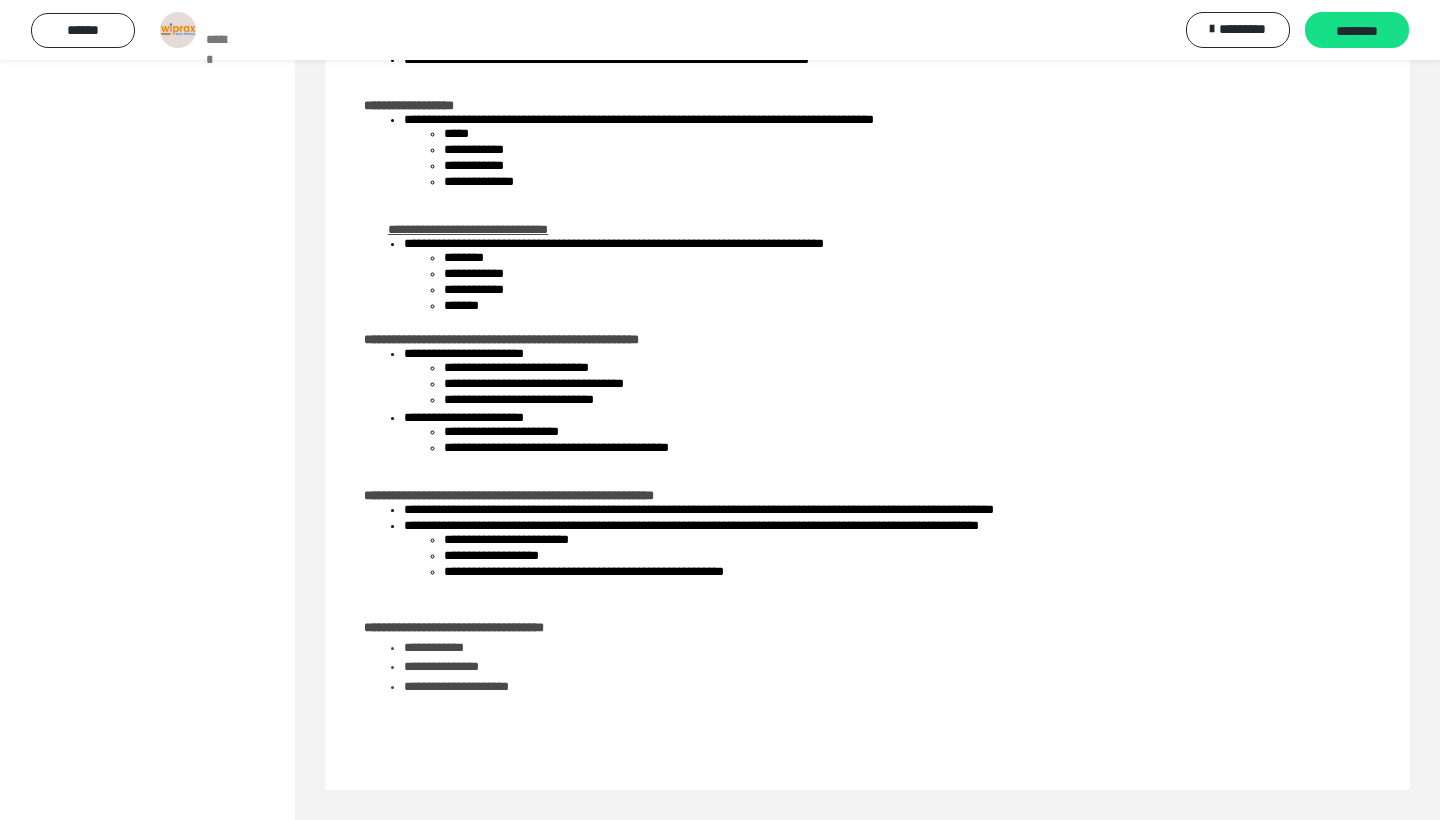 scroll, scrollTop: 2279, scrollLeft: 0, axis: vertical 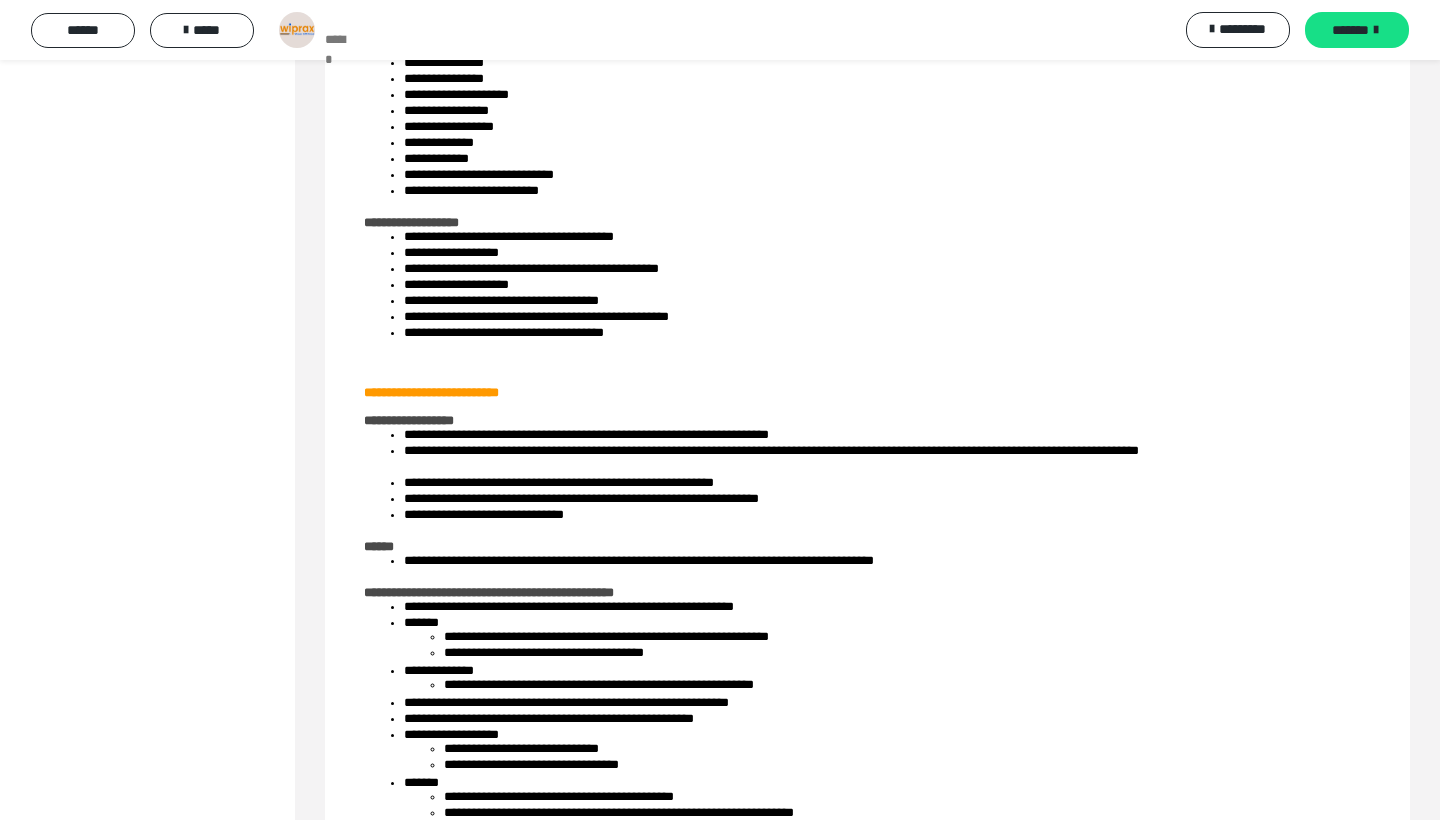 click on "**********" at bounding box center [30, 2953] 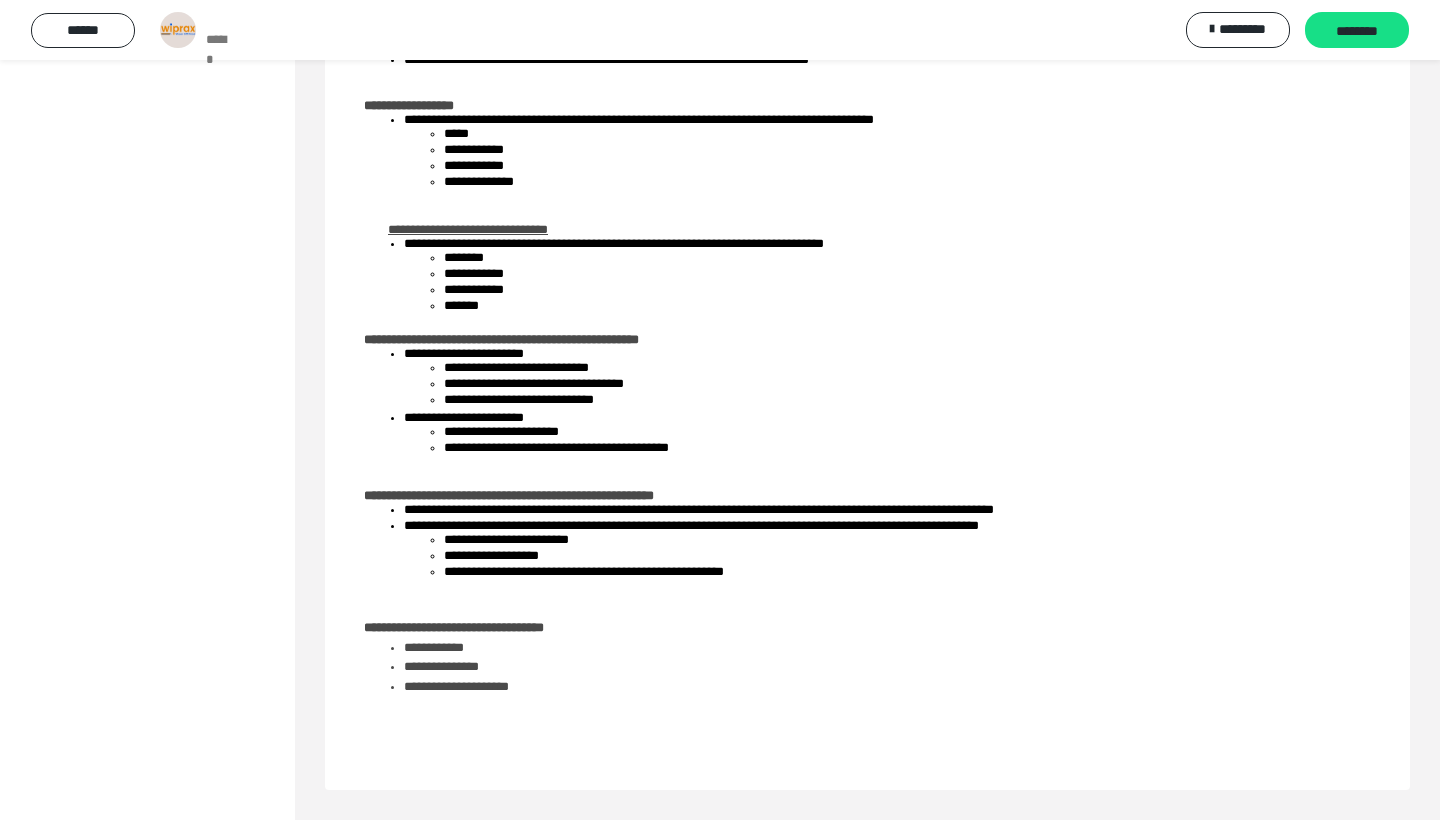 scroll, scrollTop: 2279, scrollLeft: 0, axis: vertical 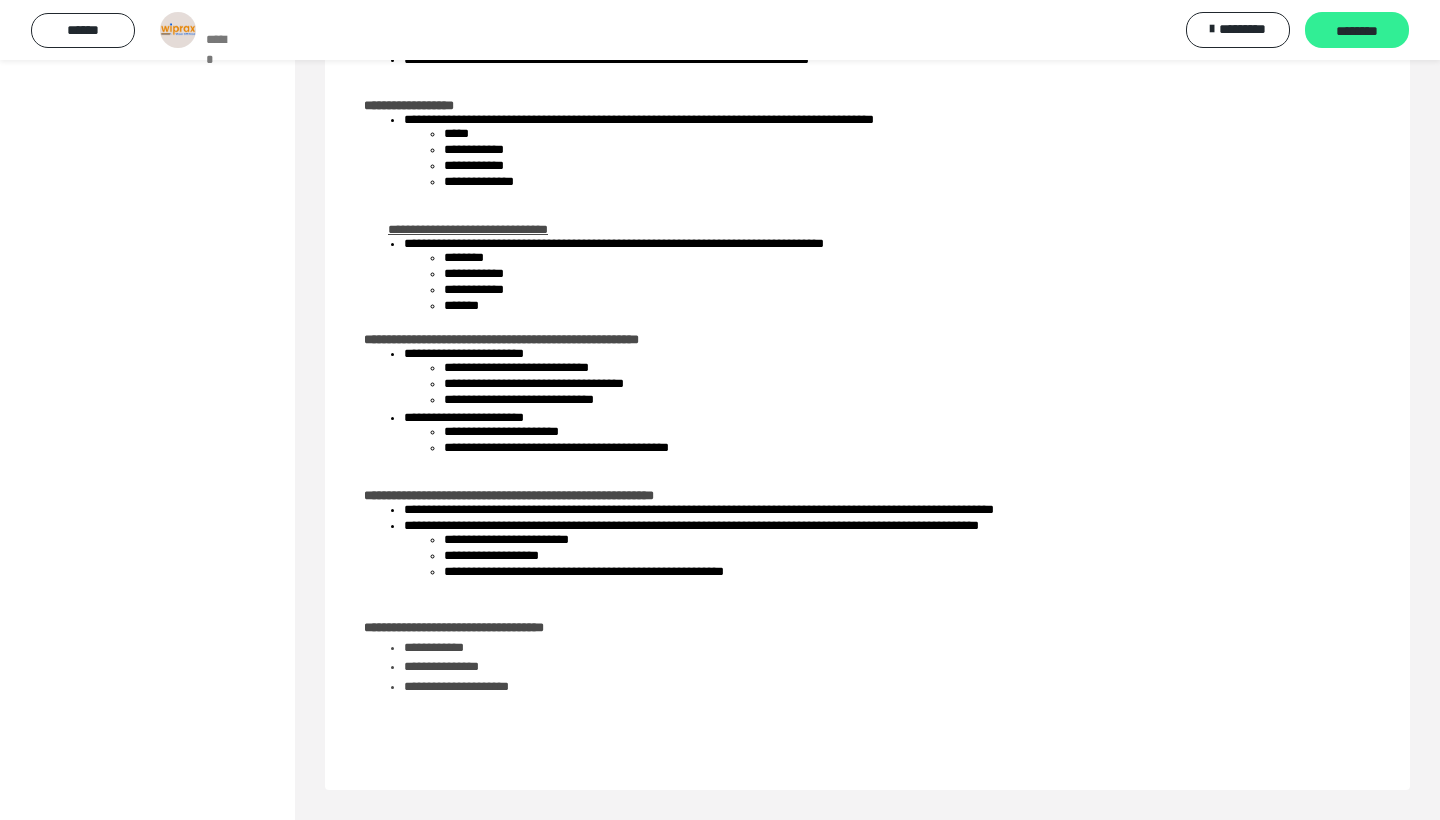 click on "********" at bounding box center [1357, 31] 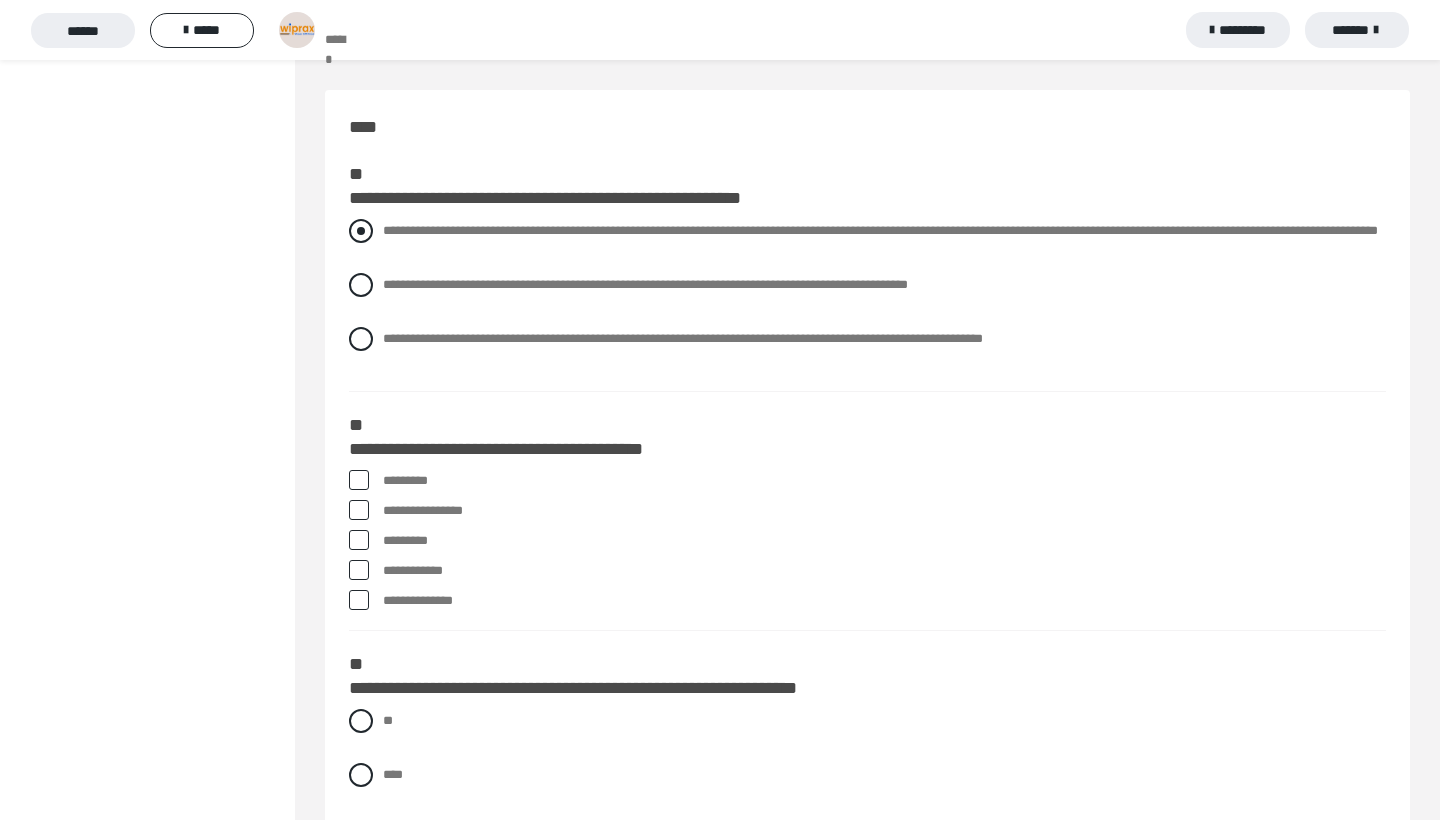 click on "**********" at bounding box center (880, 230) 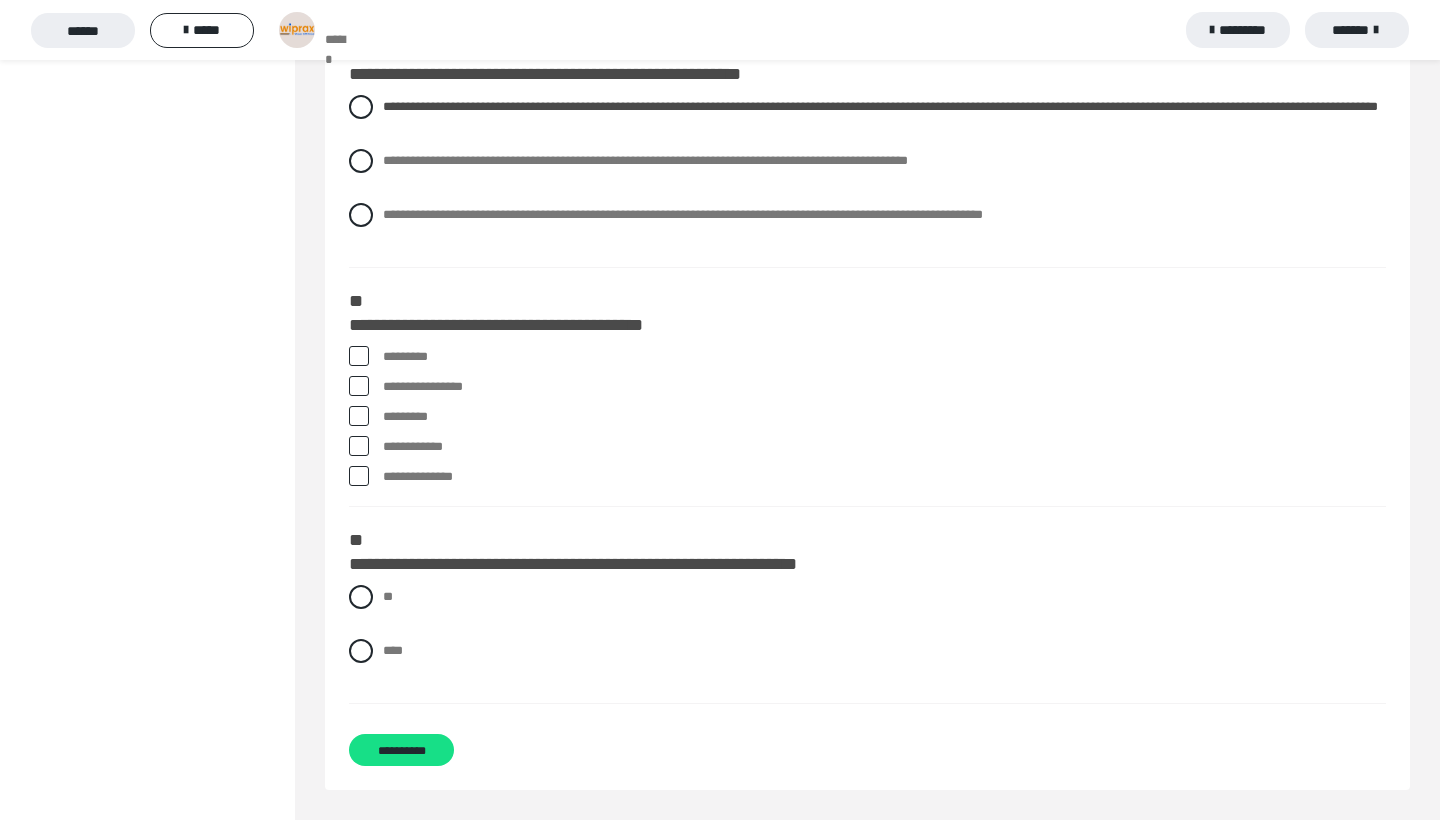 scroll, scrollTop: 148, scrollLeft: 0, axis: vertical 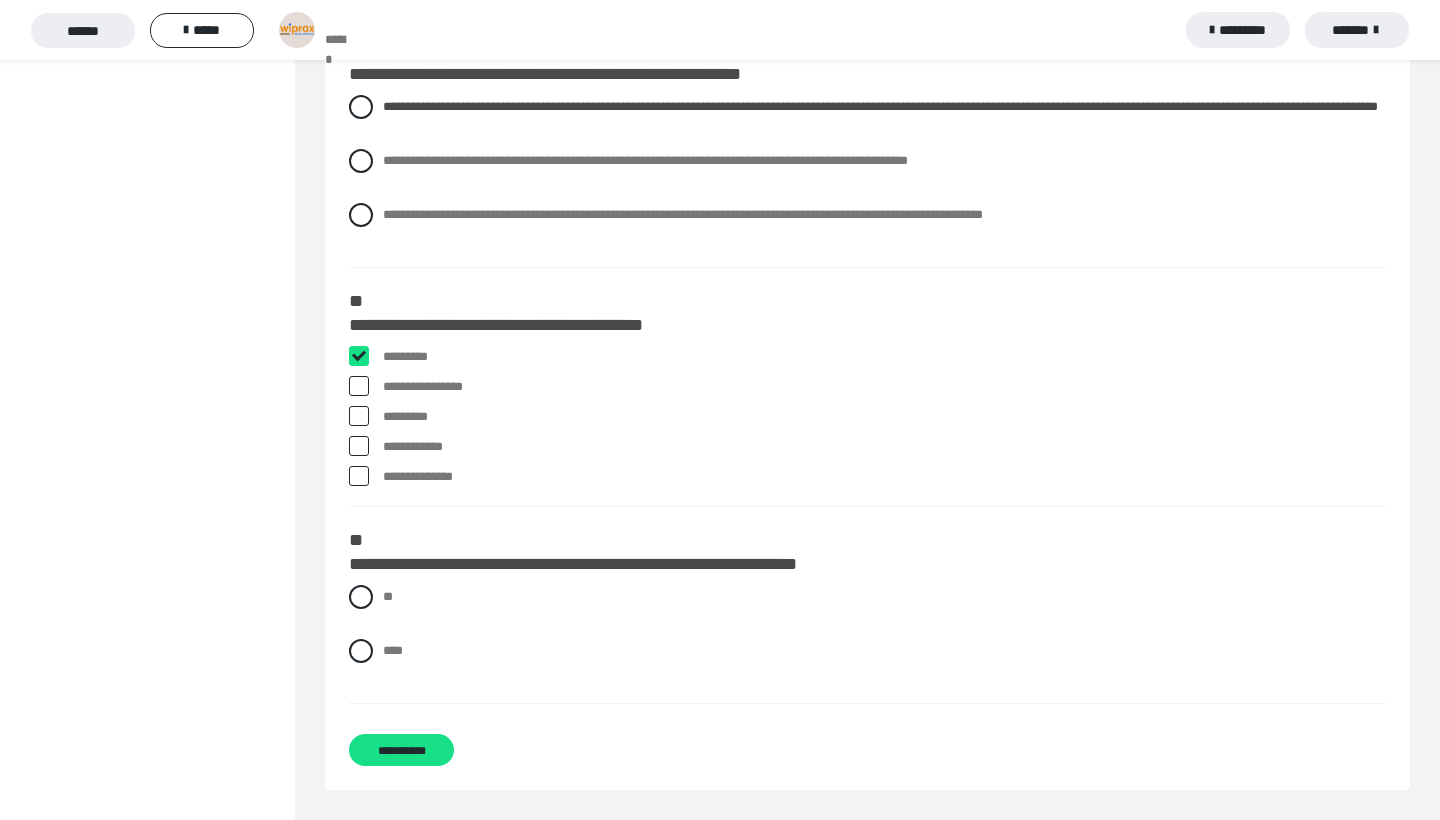 checkbox on "****" 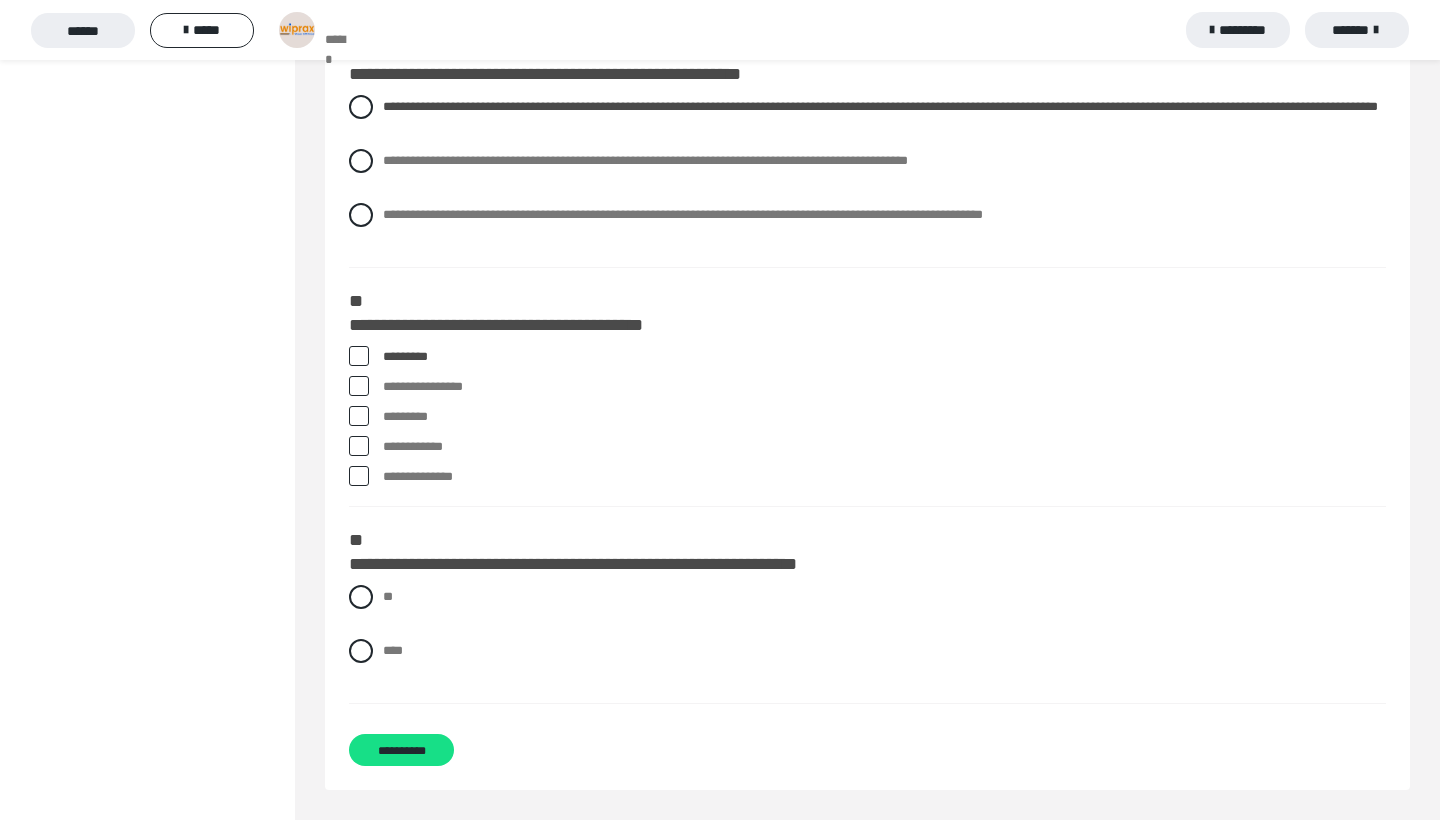 click on "**********" at bounding box center [884, 387] 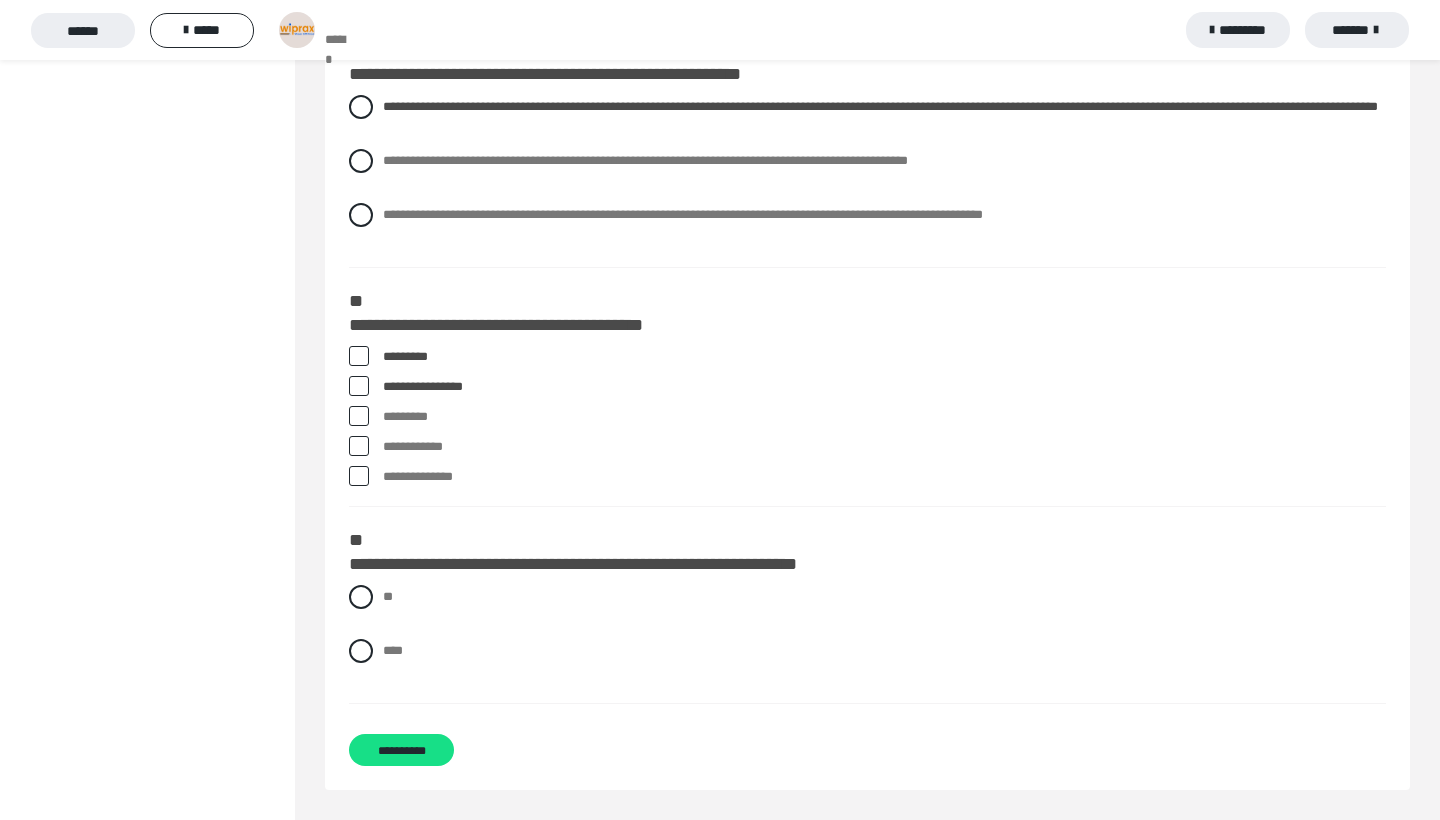 click at bounding box center (359, 476) 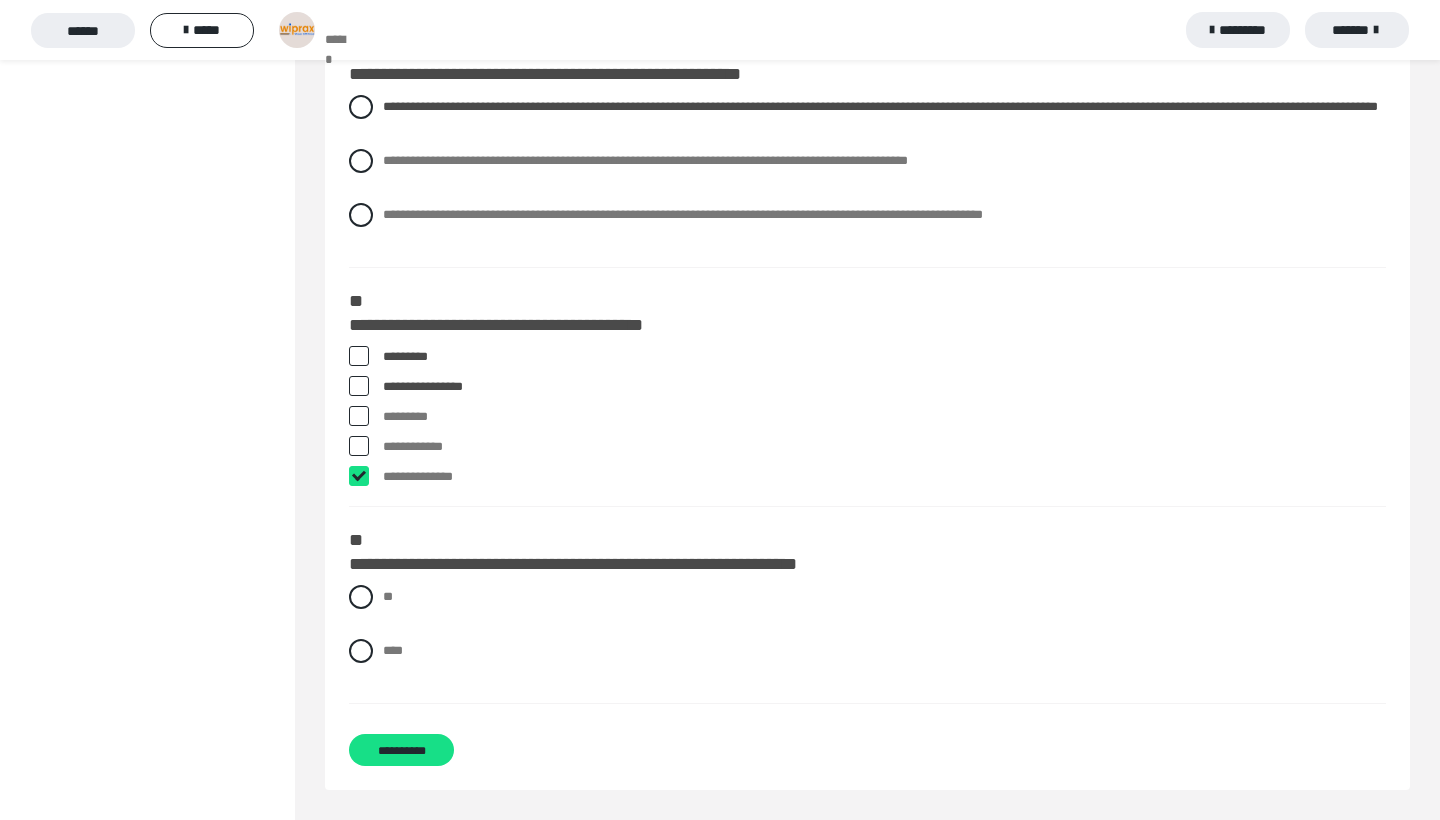 checkbox on "****" 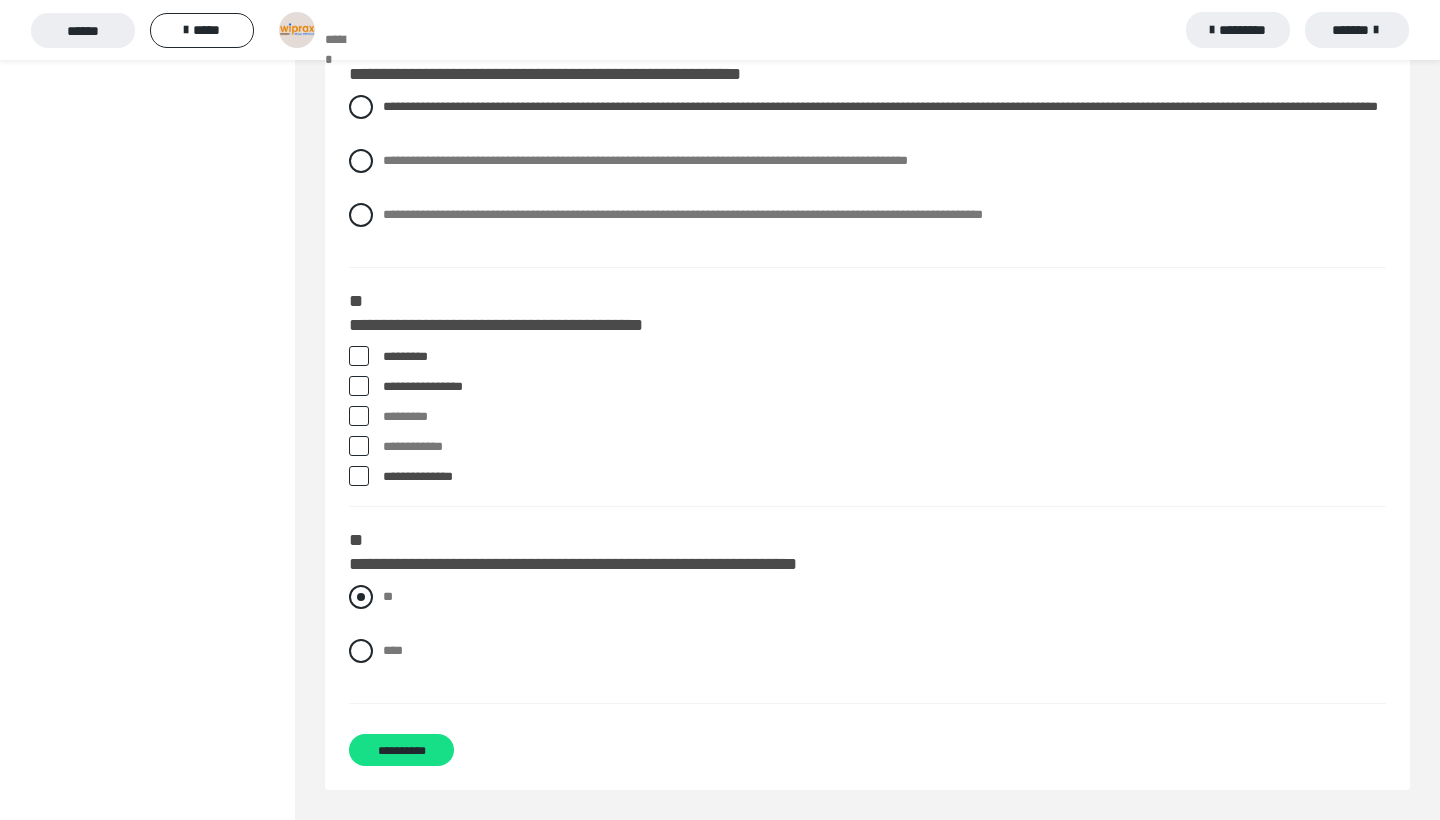 click on "**" at bounding box center (867, 597) 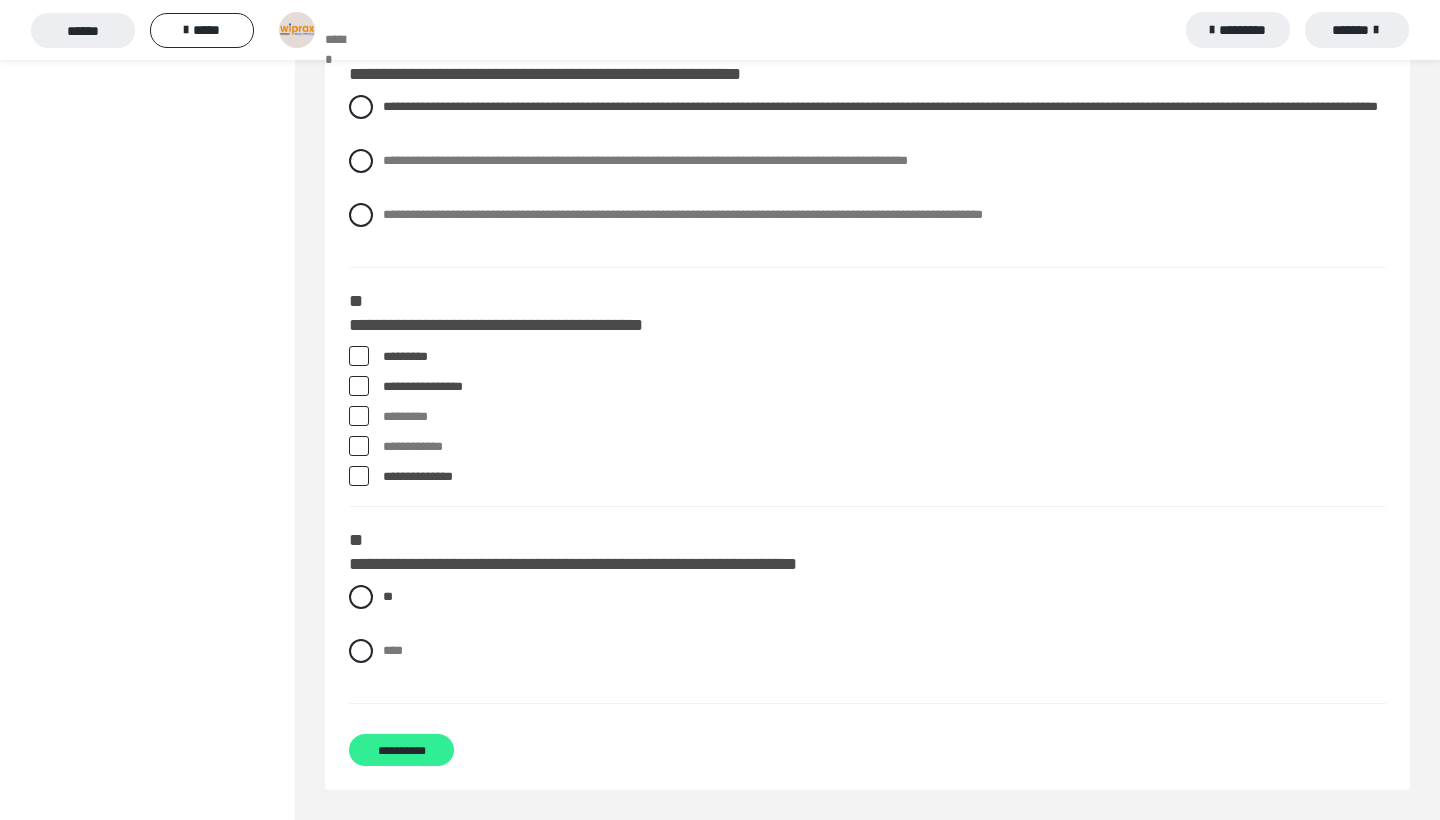 click on "**********" at bounding box center (401, 750) 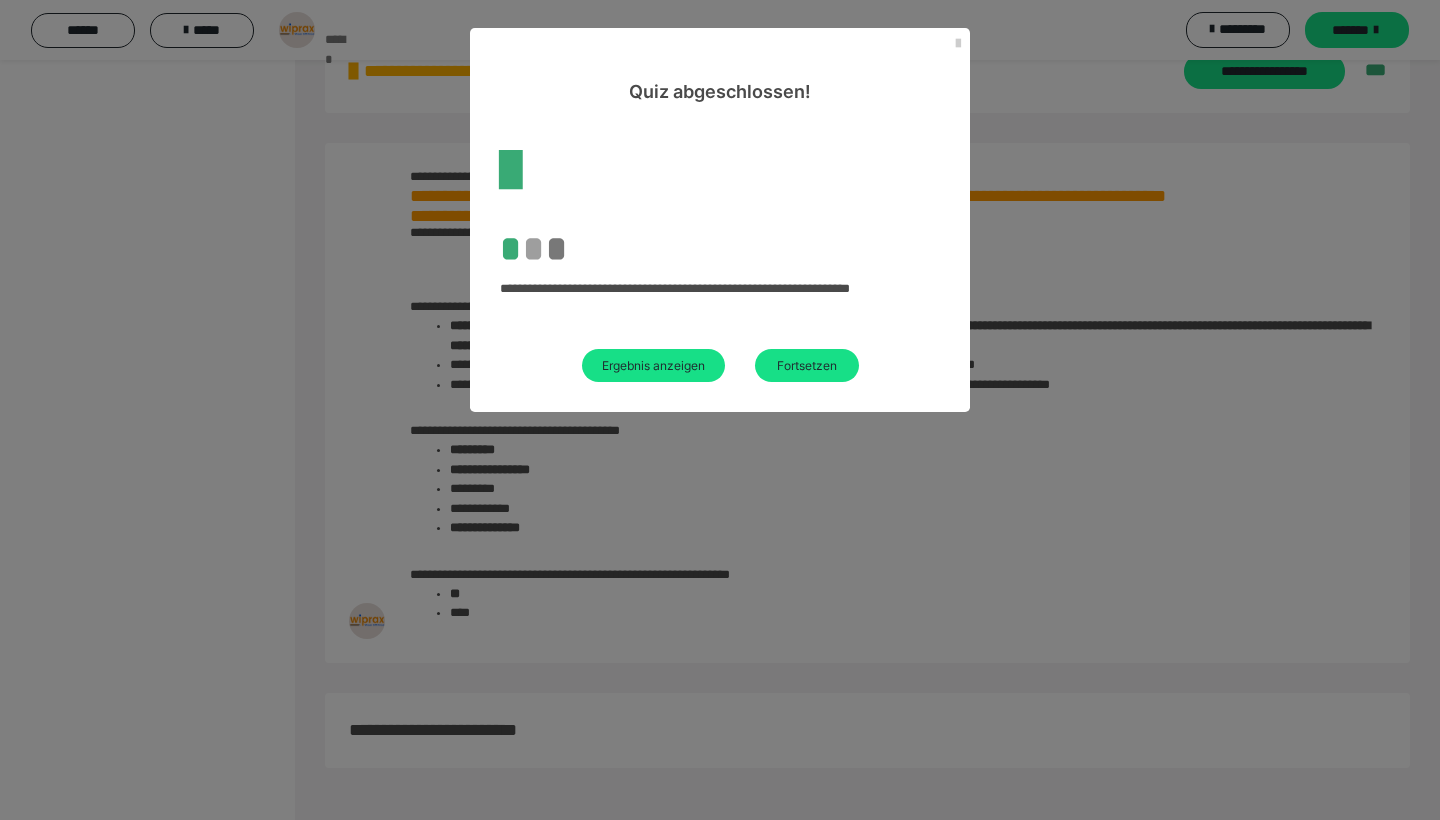 scroll, scrollTop: 60, scrollLeft: 0, axis: vertical 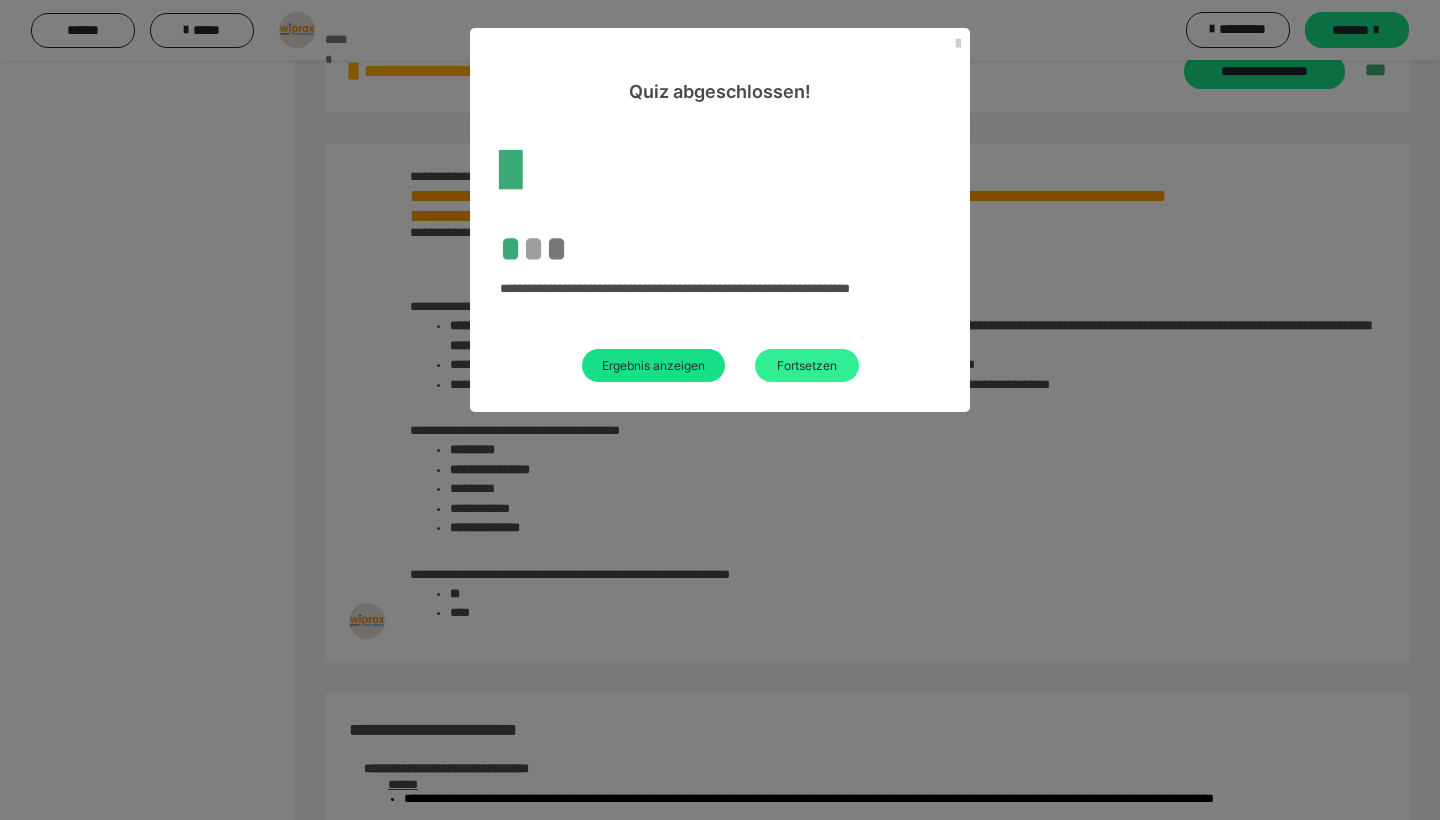 click on "Fortsetzen" at bounding box center [807, 365] 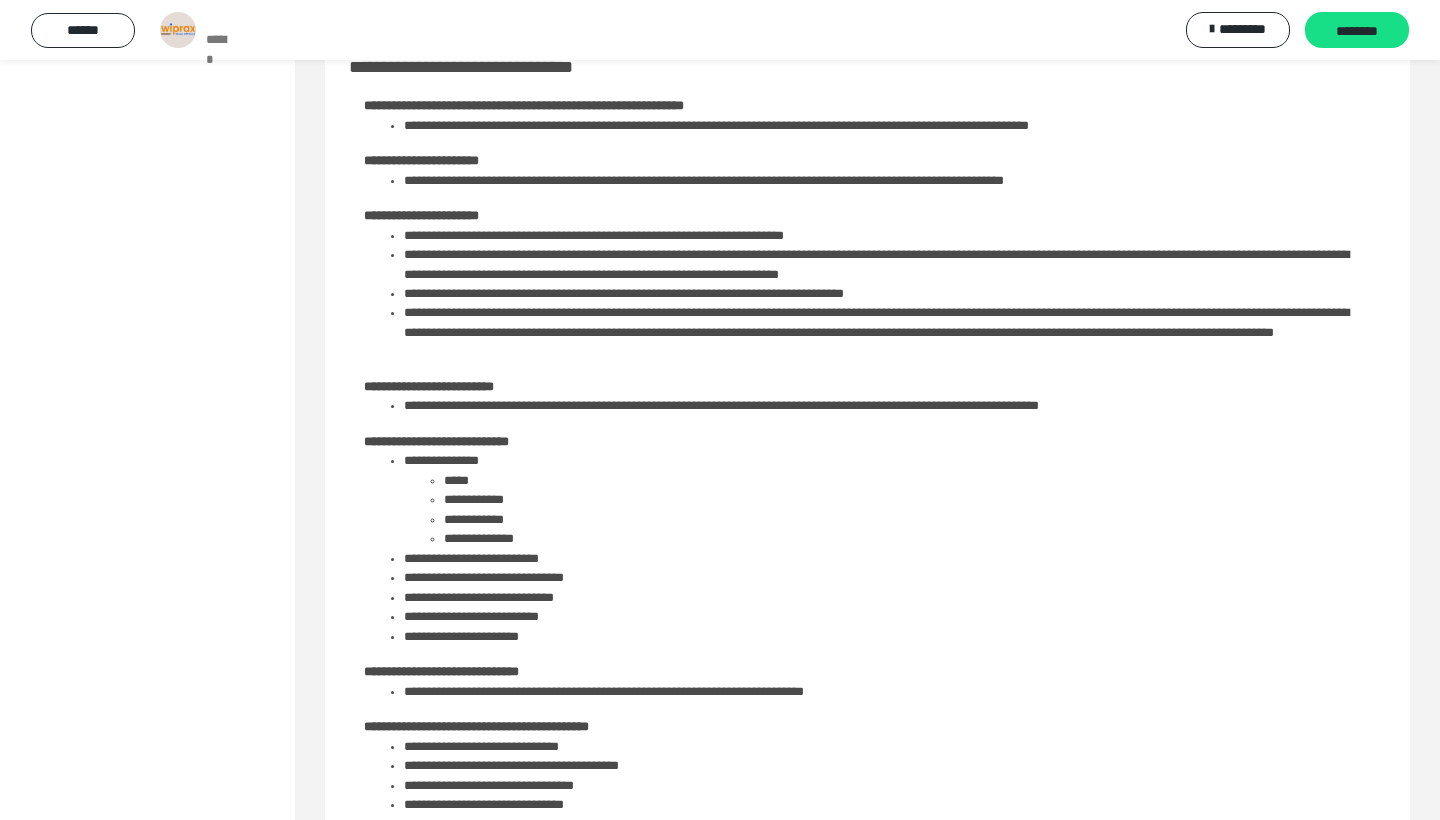 click at bounding box center [70, 2910] 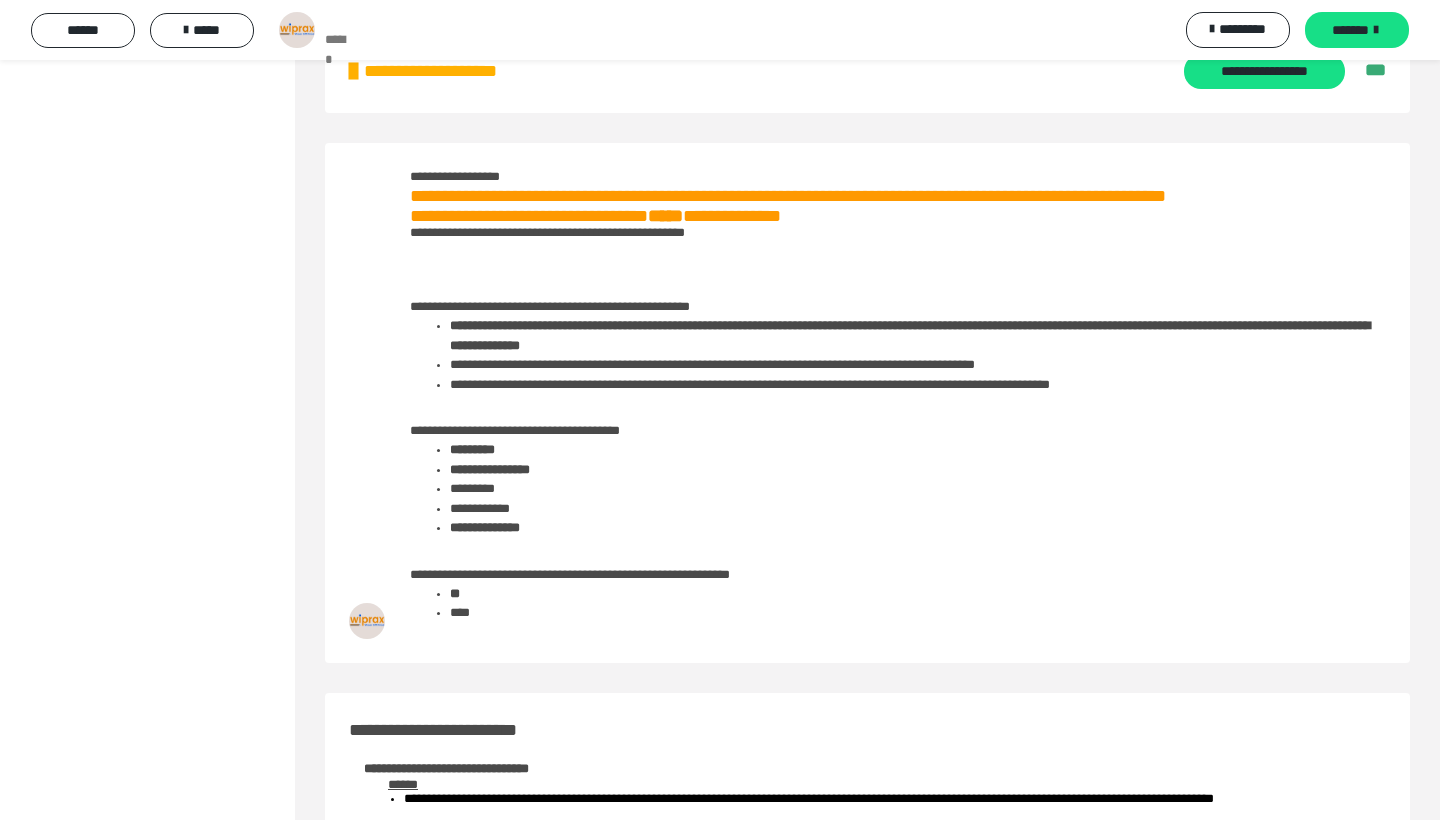 scroll, scrollTop: 126, scrollLeft: 0, axis: vertical 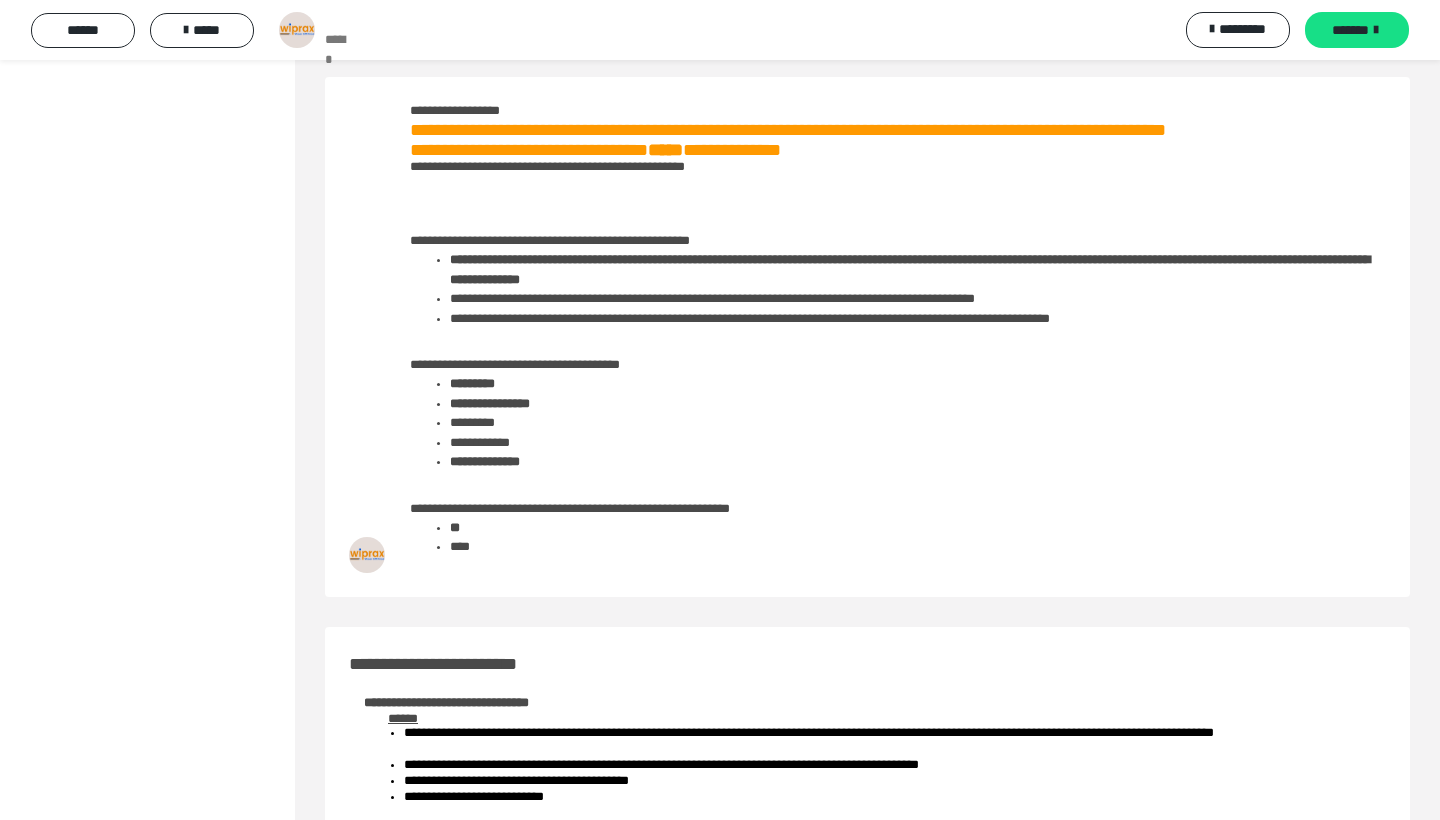 click on "**********" at bounding box center [50, 2984] 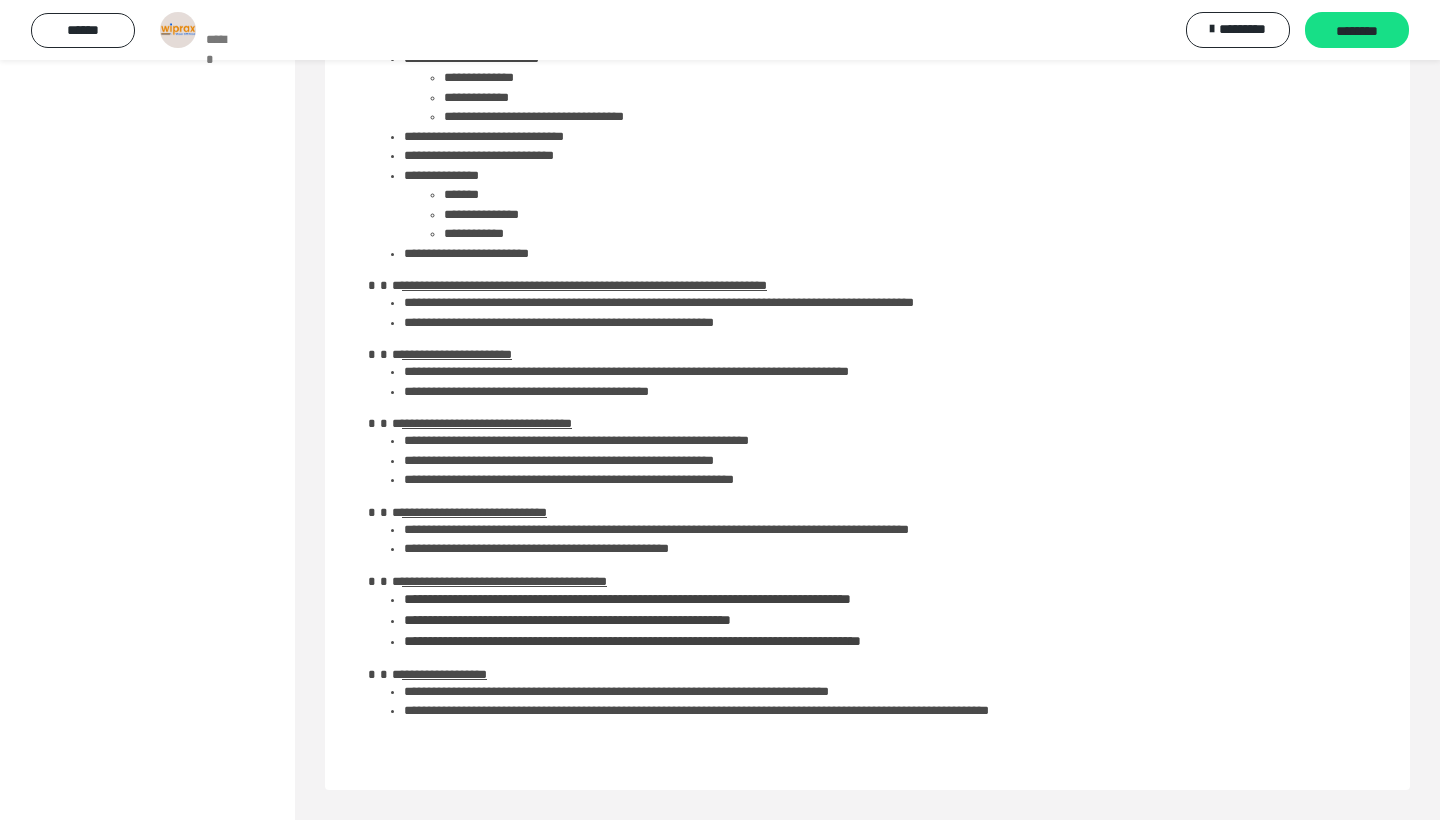 scroll, scrollTop: 3973, scrollLeft: 0, axis: vertical 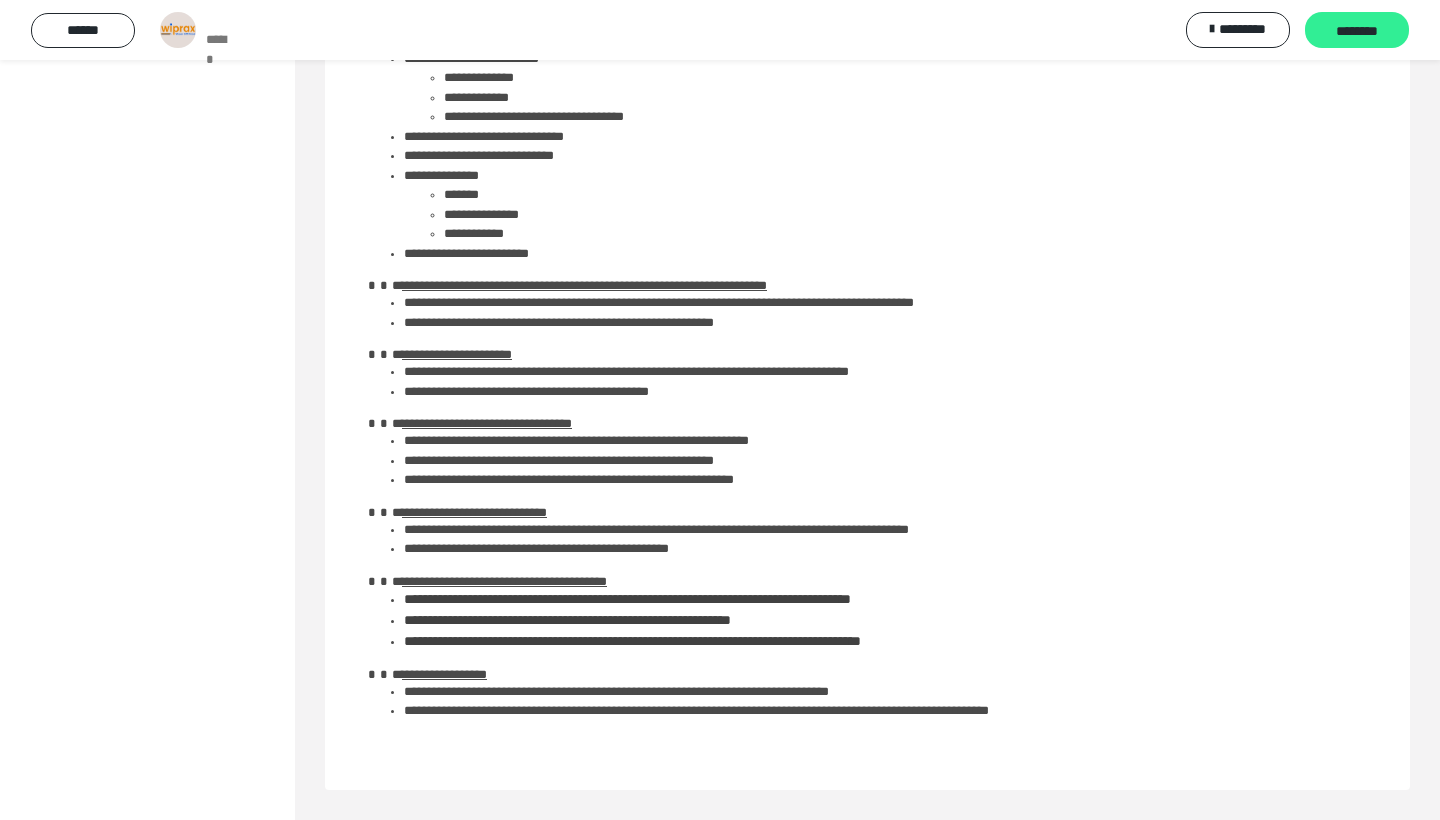 click on "********" at bounding box center [1357, 31] 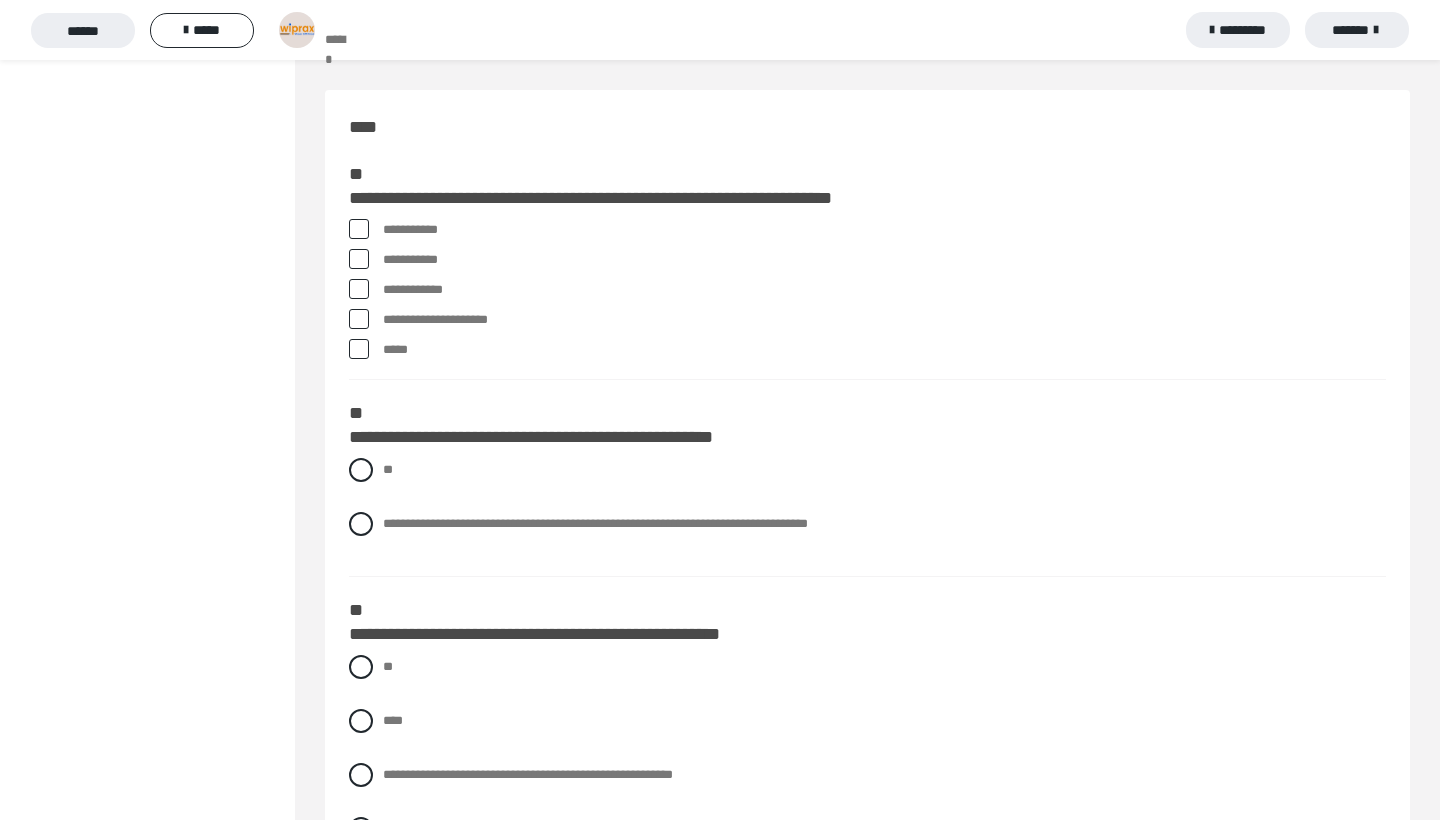 click on "**********" at bounding box center [867, 230] 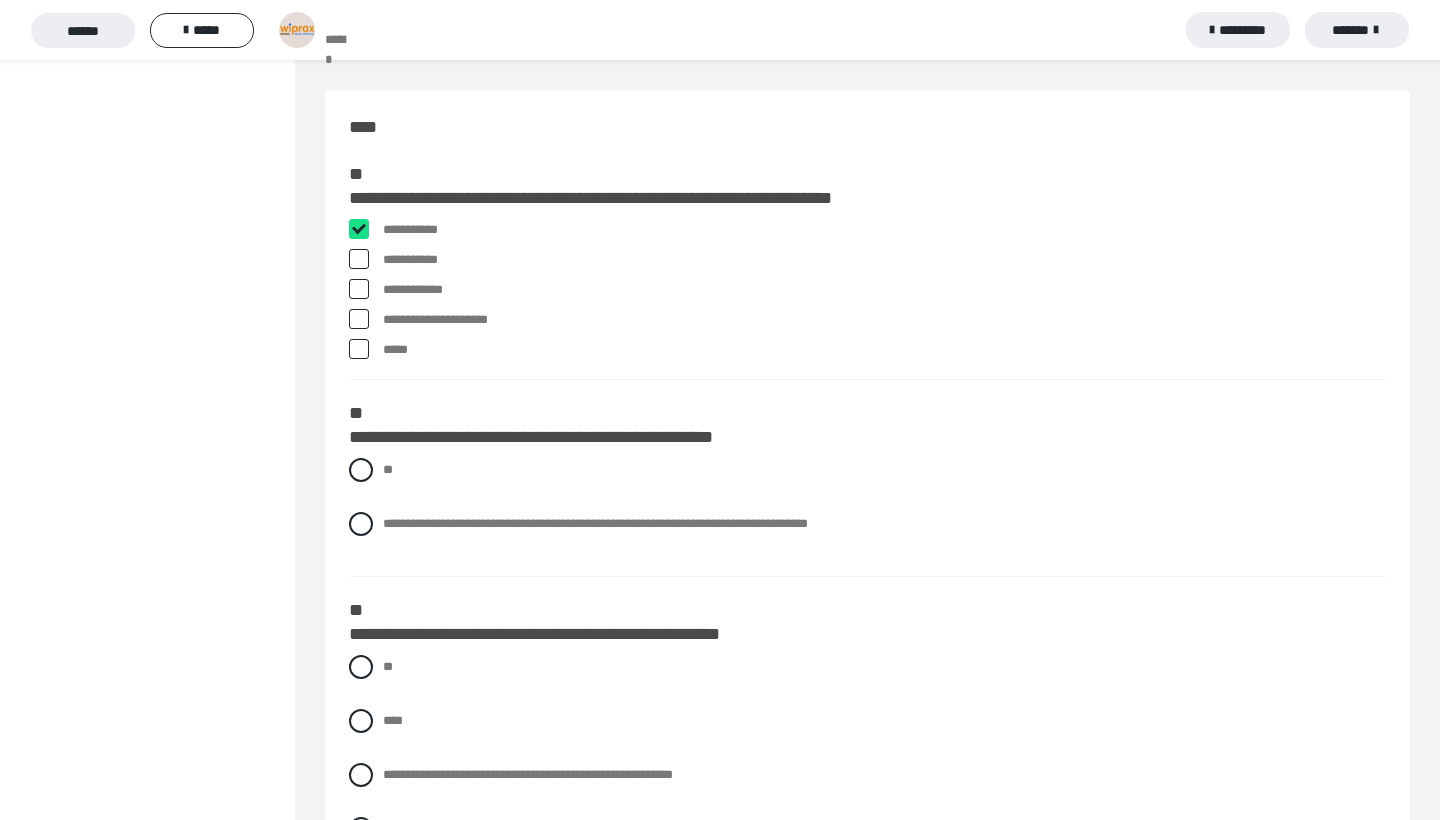 checkbox on "****" 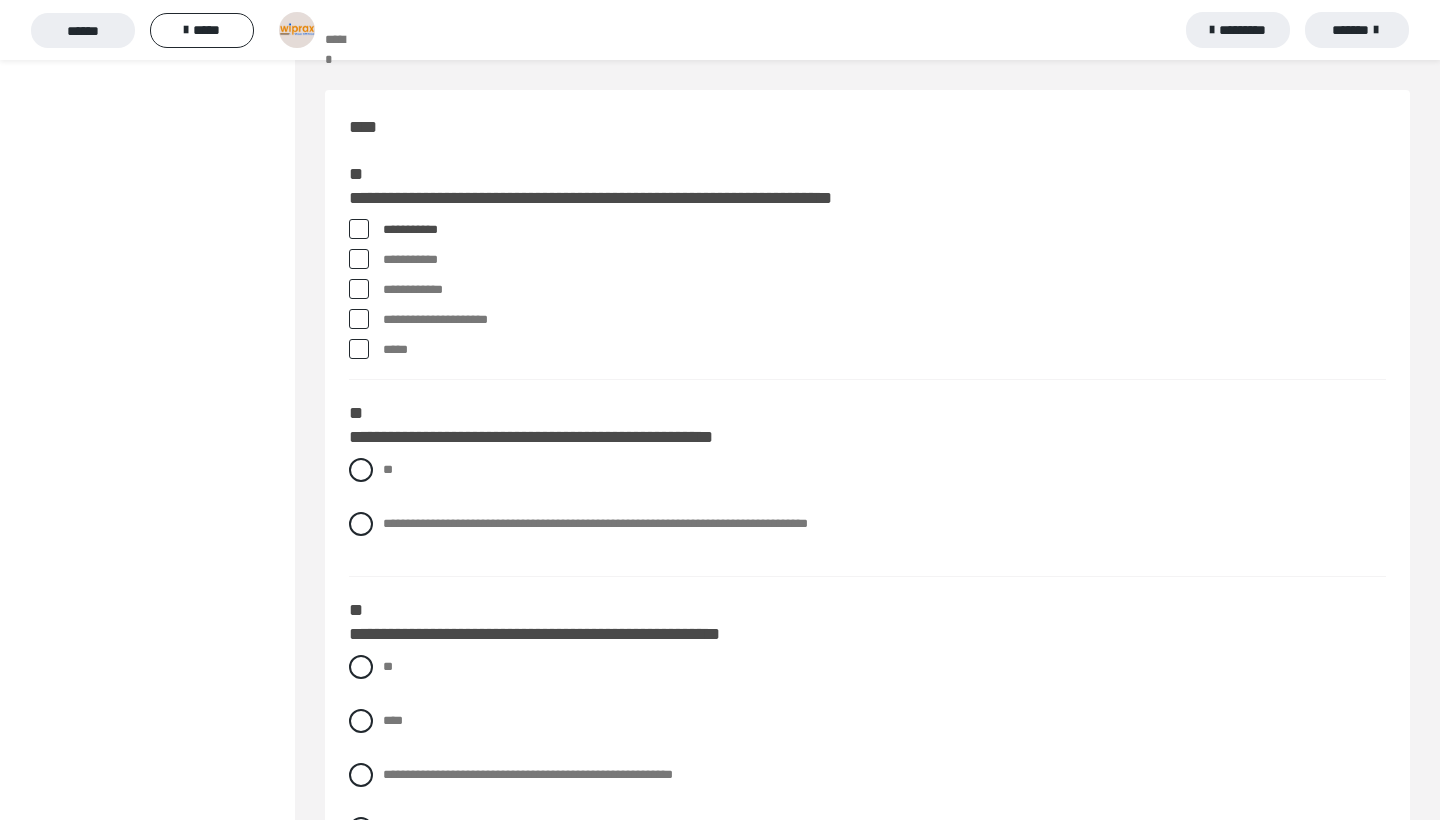 scroll, scrollTop: 91, scrollLeft: 0, axis: vertical 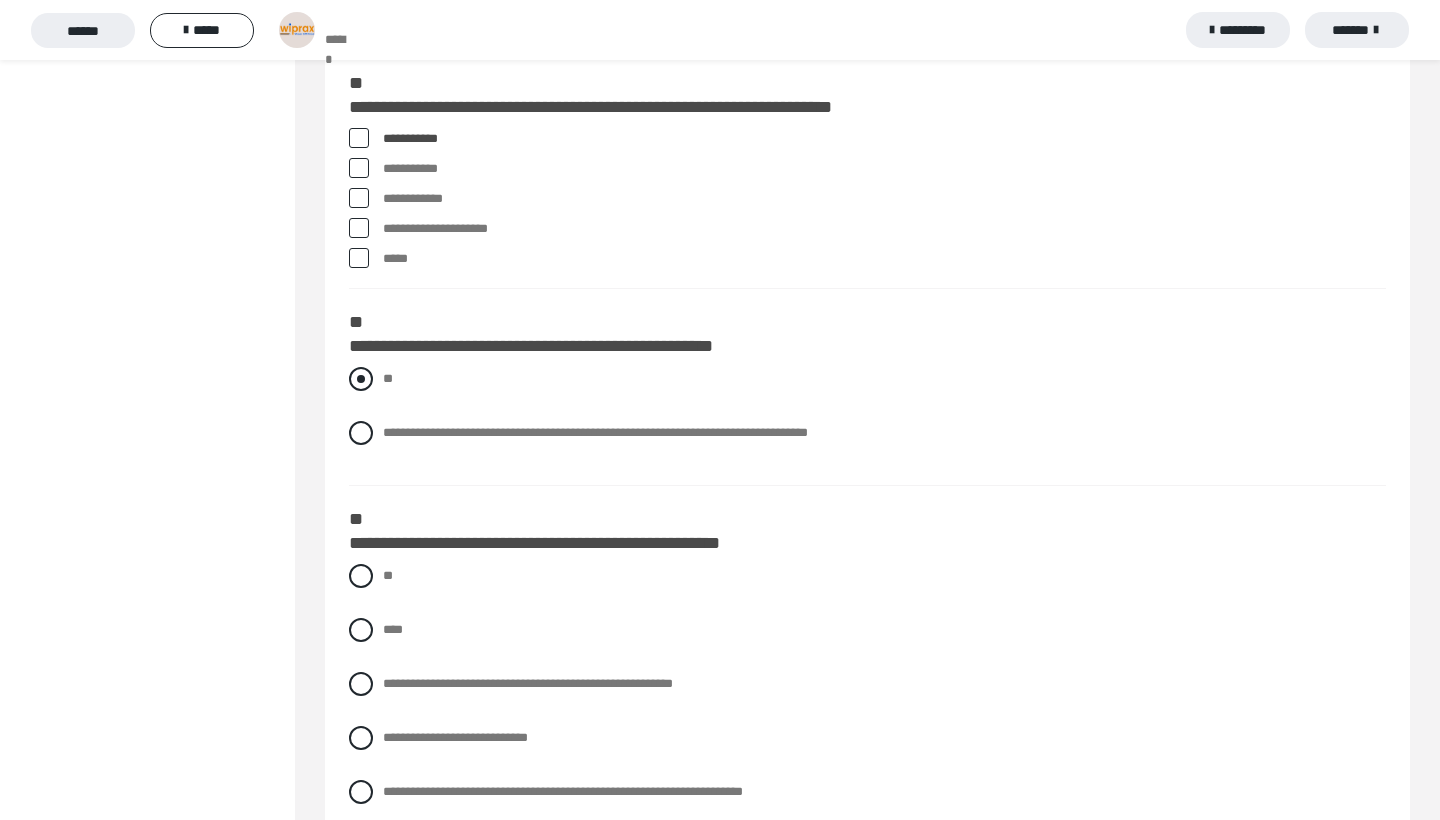 click at bounding box center (361, 379) 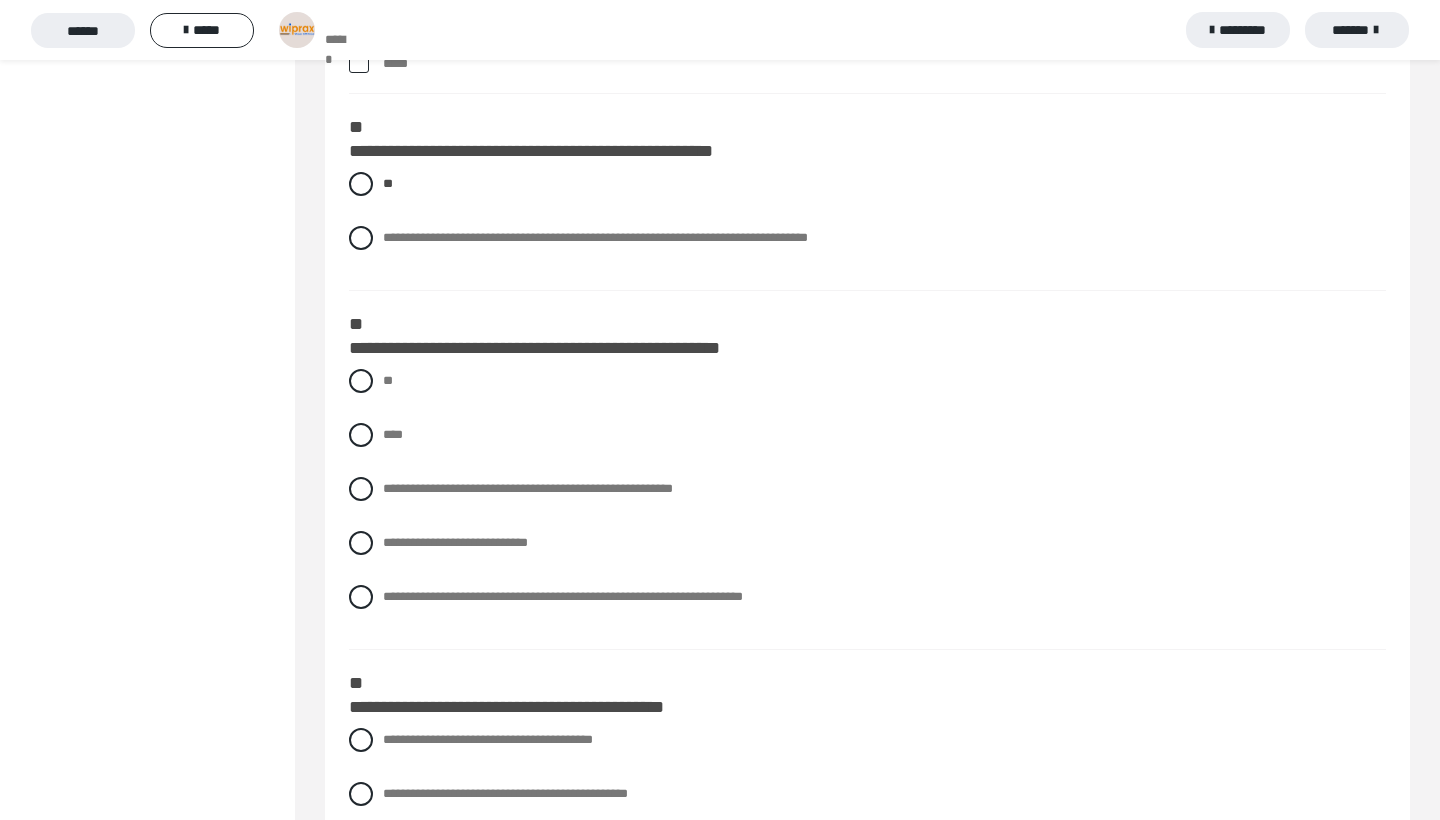 scroll, scrollTop: 286, scrollLeft: 0, axis: vertical 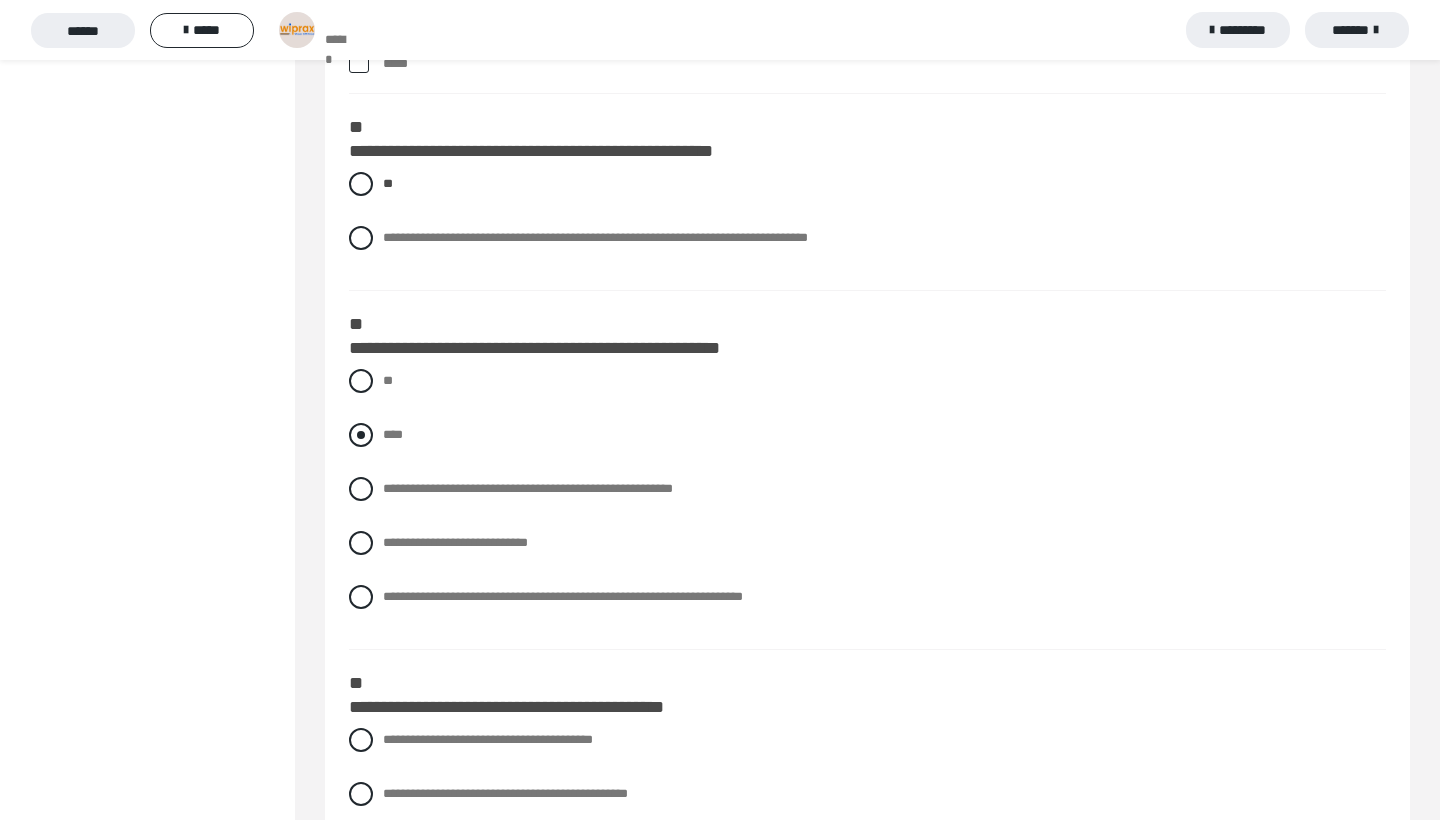 click on "****" at bounding box center (389, 429) 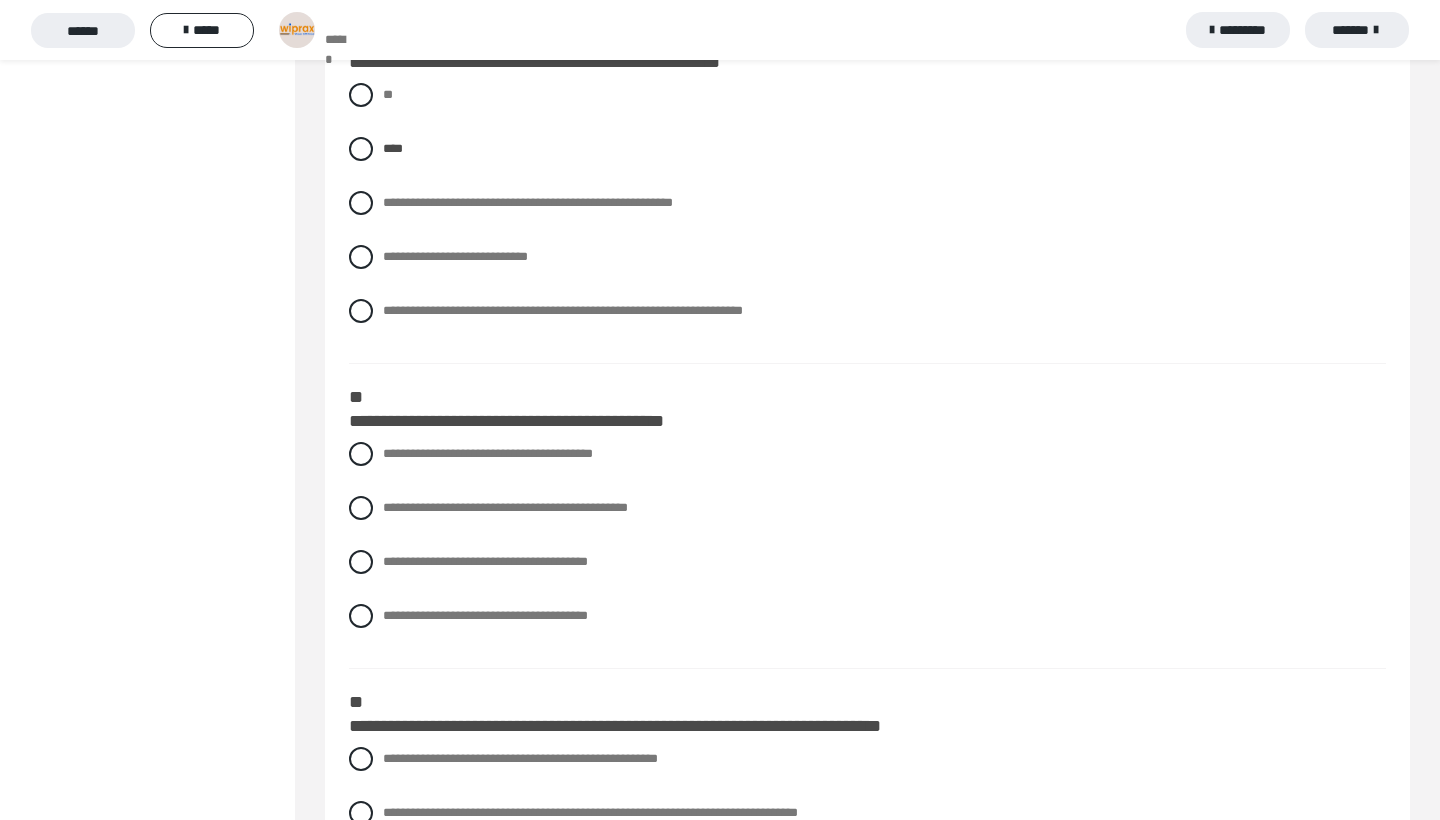 scroll, scrollTop: 601, scrollLeft: 0, axis: vertical 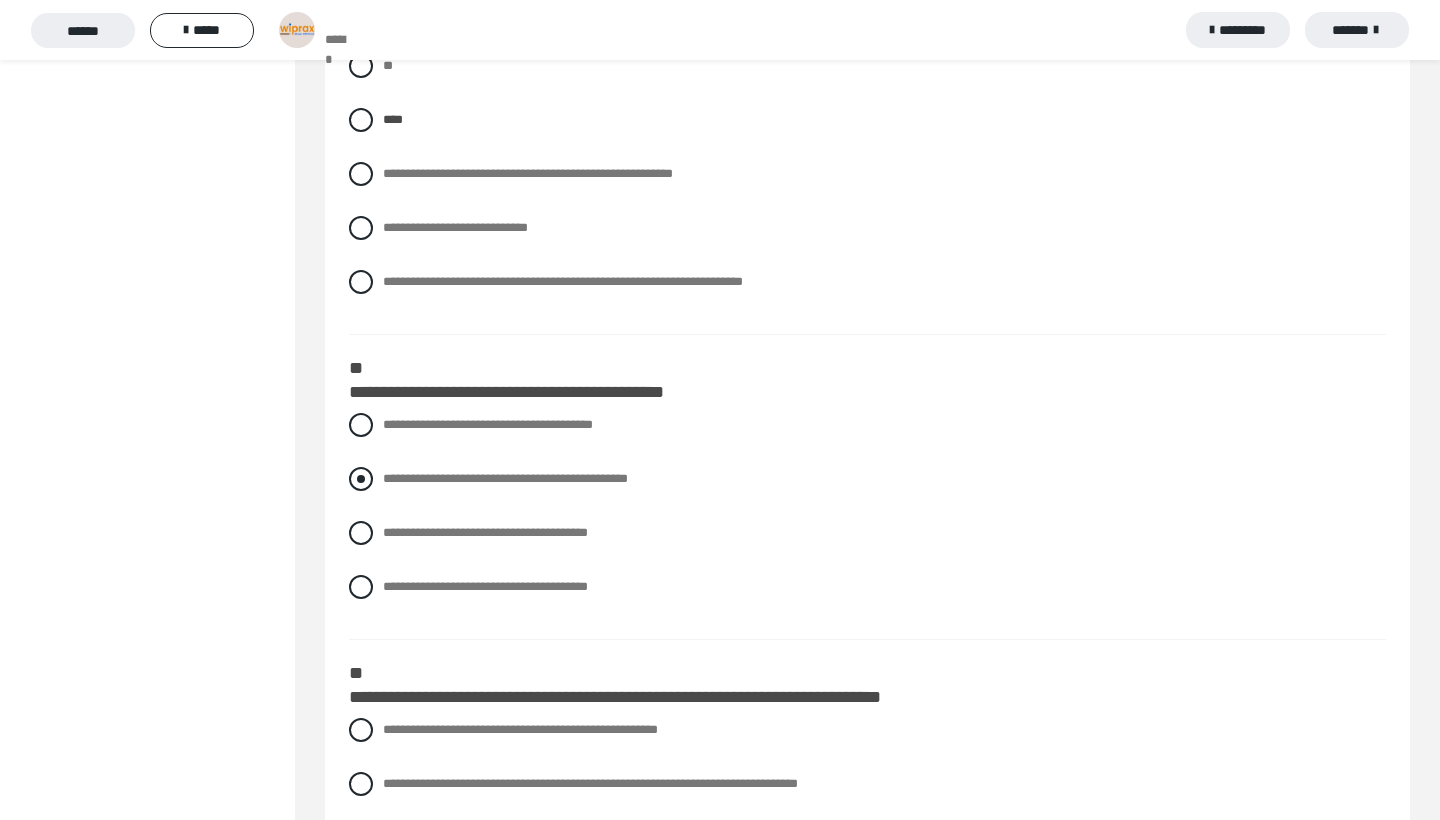 click on "**********" at bounding box center (505, 478) 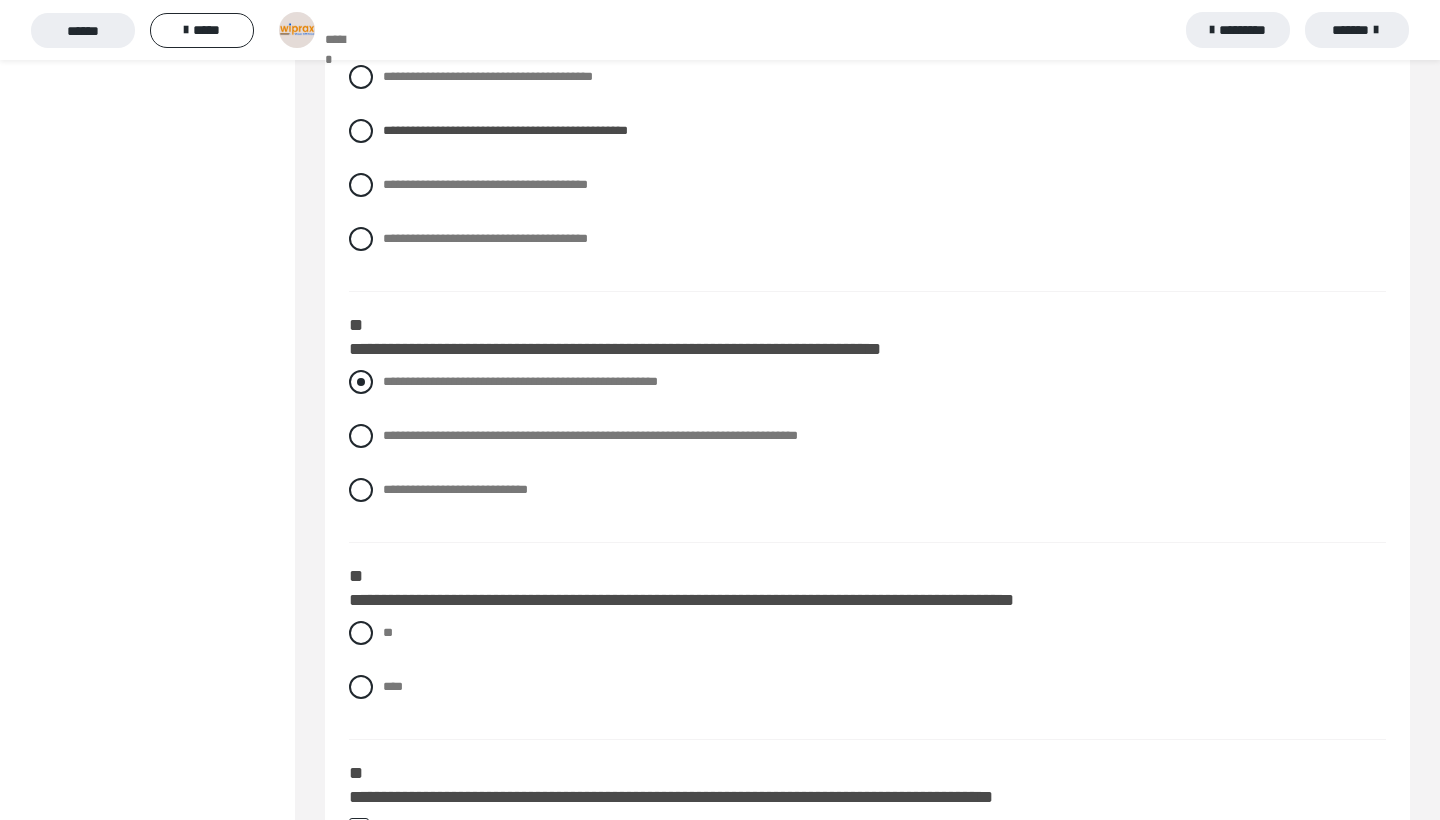 scroll, scrollTop: 999, scrollLeft: 0, axis: vertical 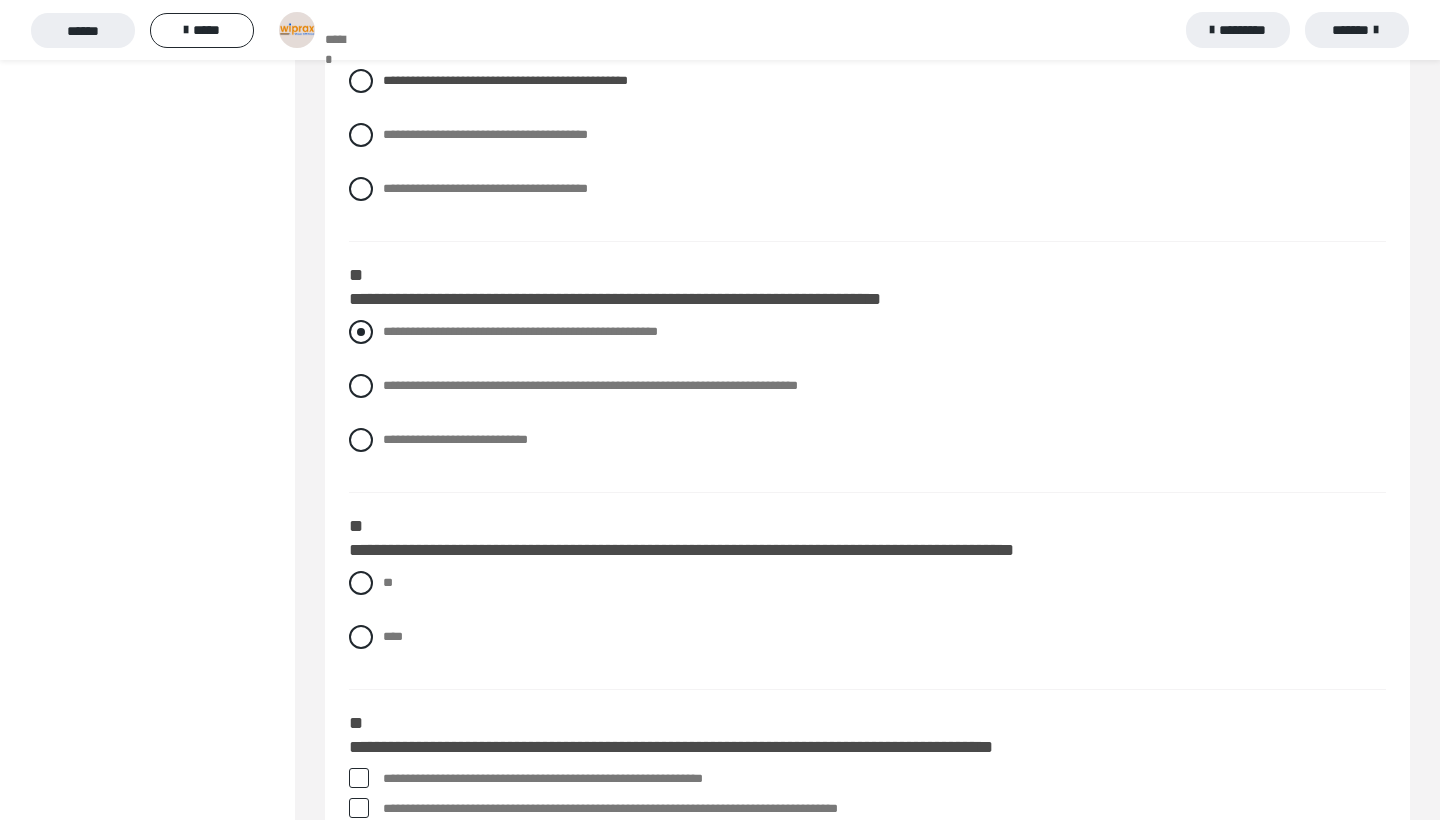 click on "**********" at bounding box center (520, 331) 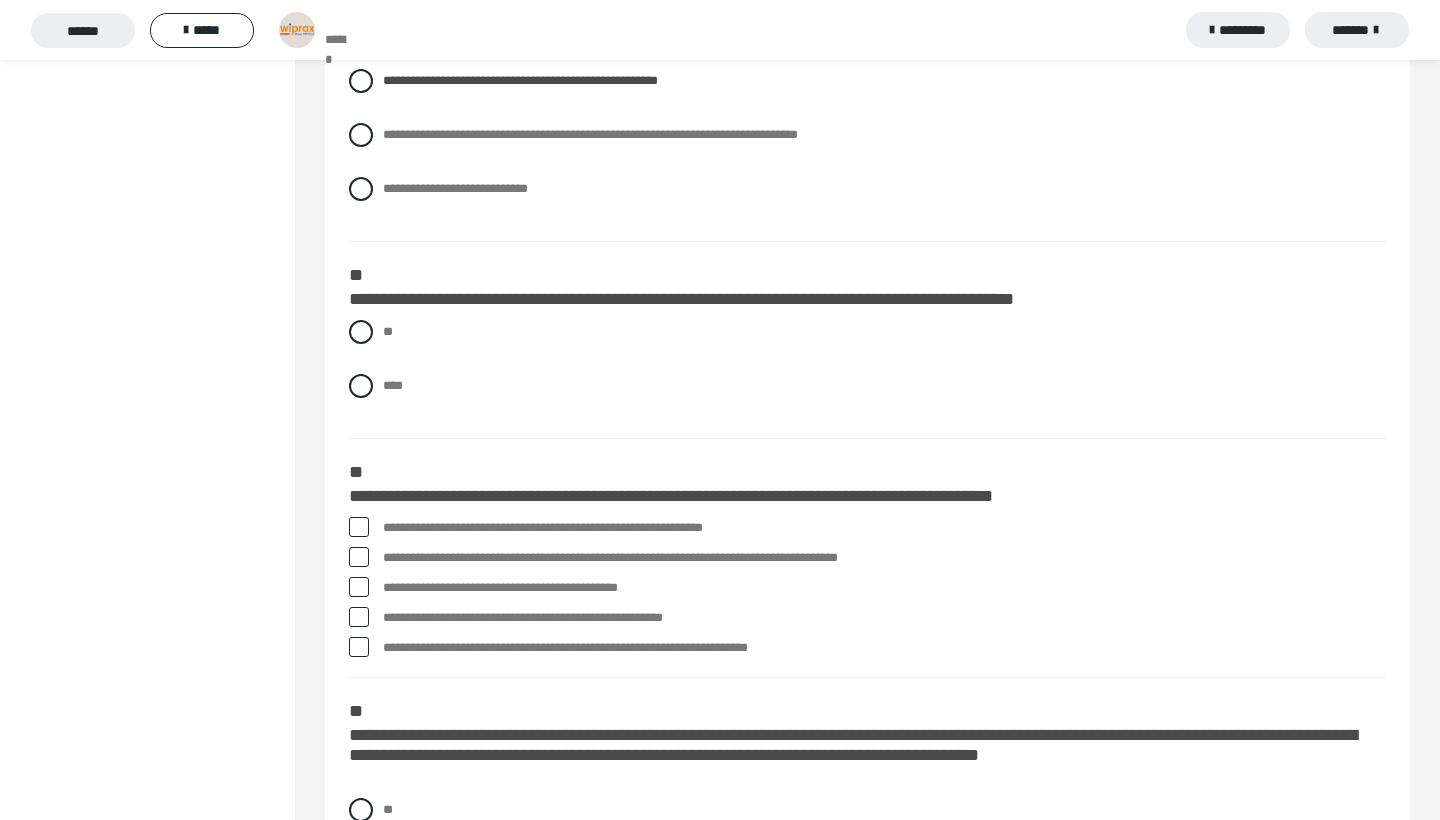 scroll, scrollTop: 1254, scrollLeft: 0, axis: vertical 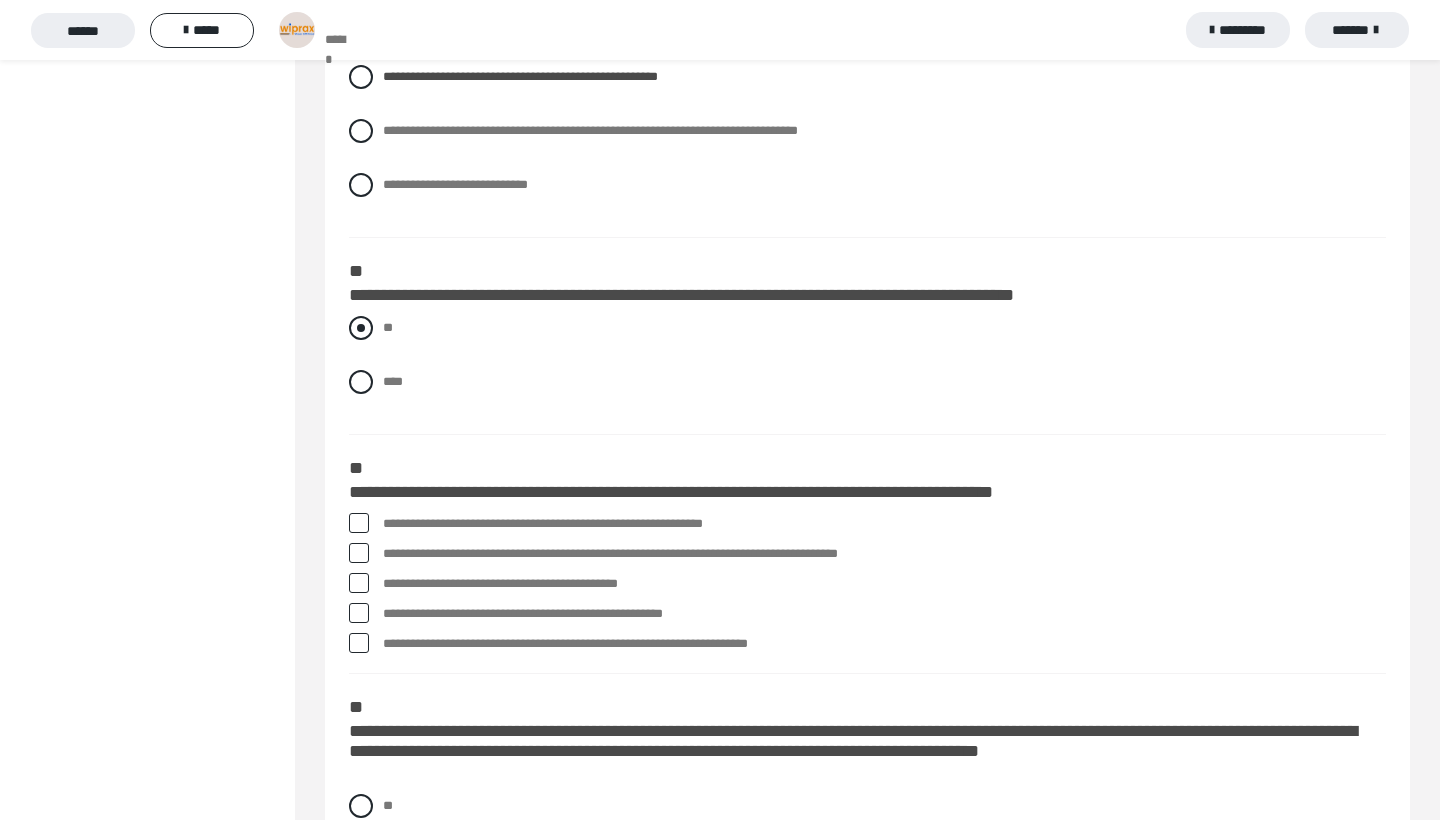 click on "**" at bounding box center [867, 328] 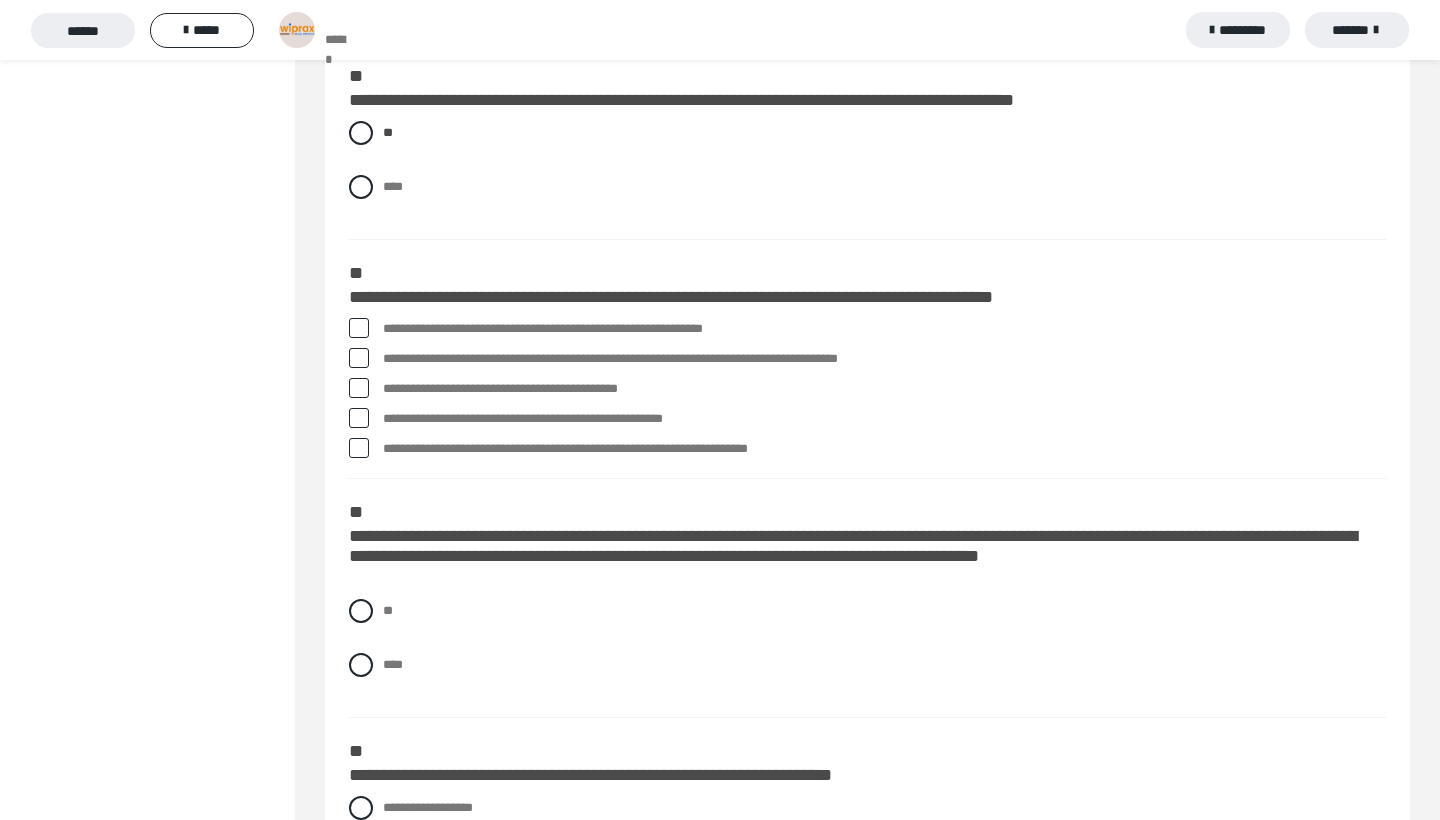 scroll, scrollTop: 1469, scrollLeft: 0, axis: vertical 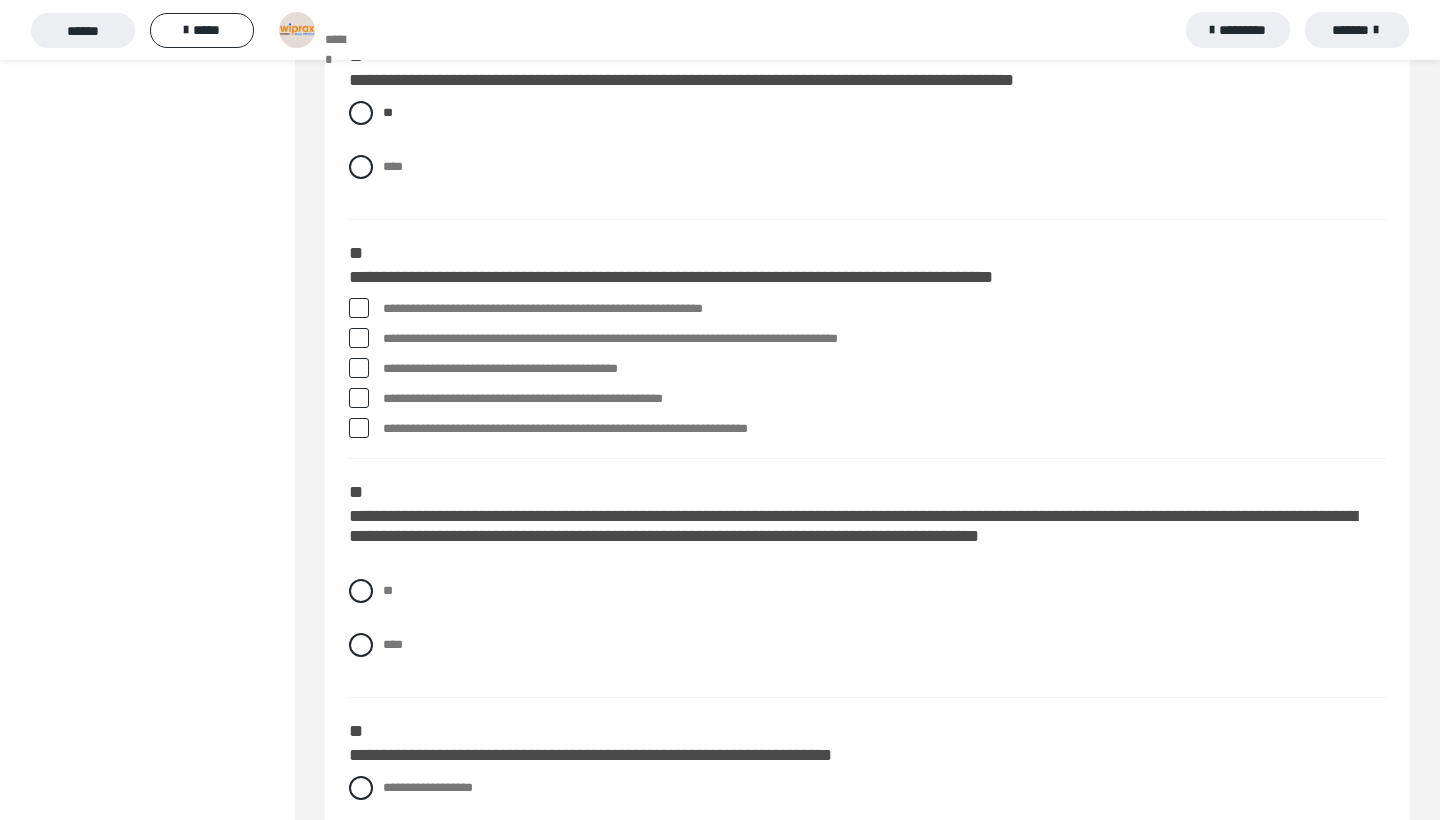 click on "**********" at bounding box center [884, 309] 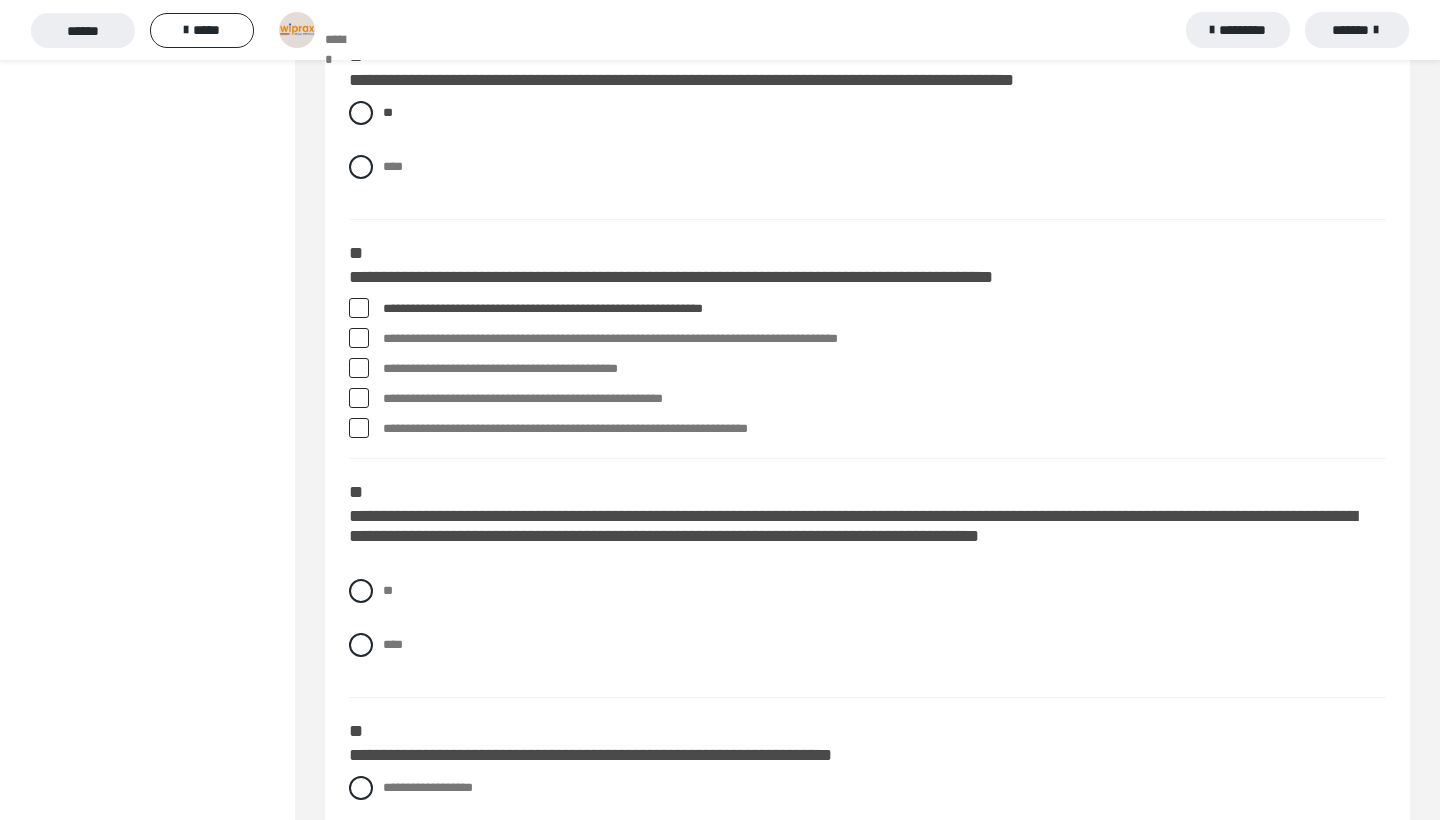 click on "**********" at bounding box center [884, 309] 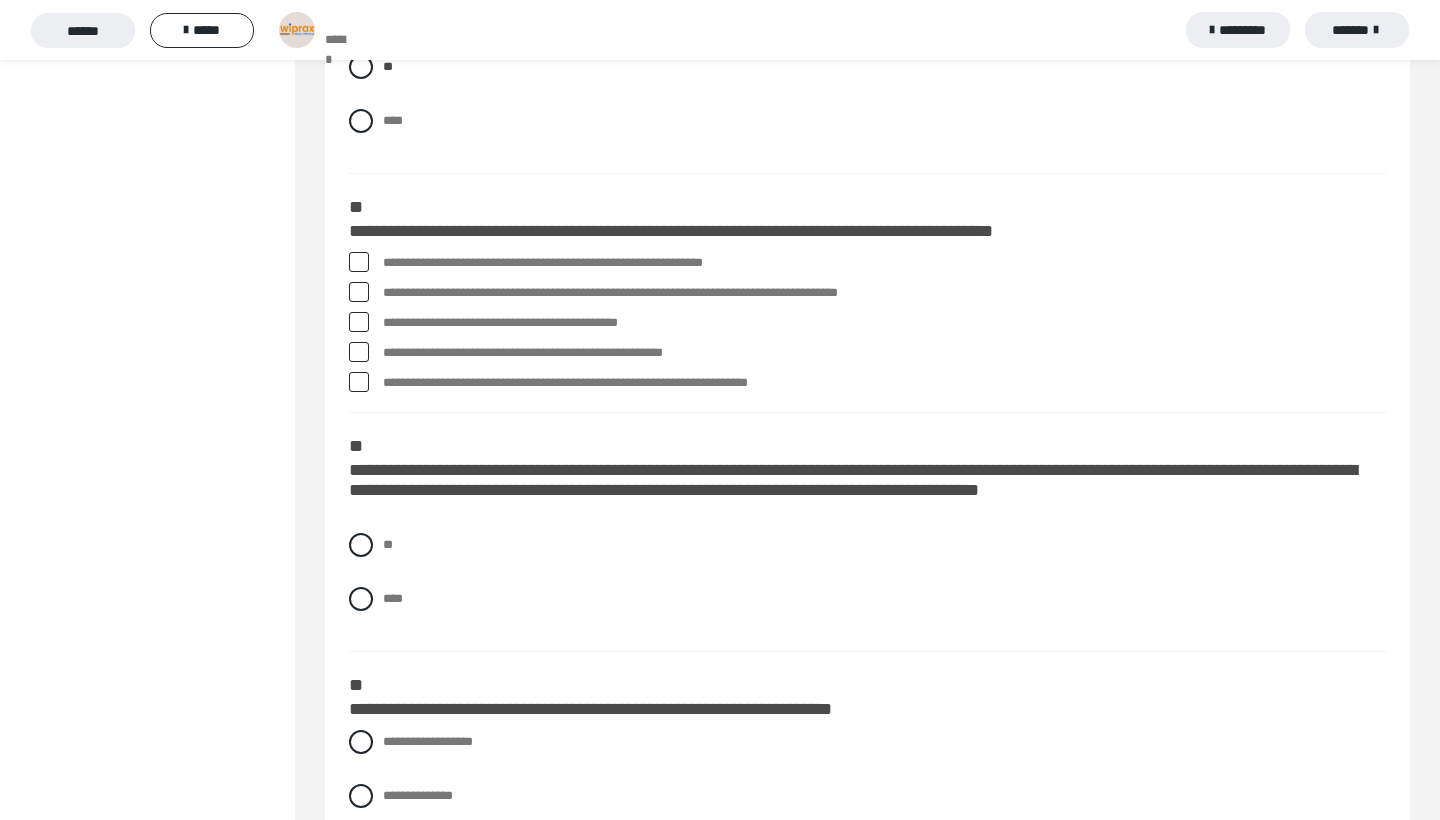 scroll, scrollTop: 1516, scrollLeft: 0, axis: vertical 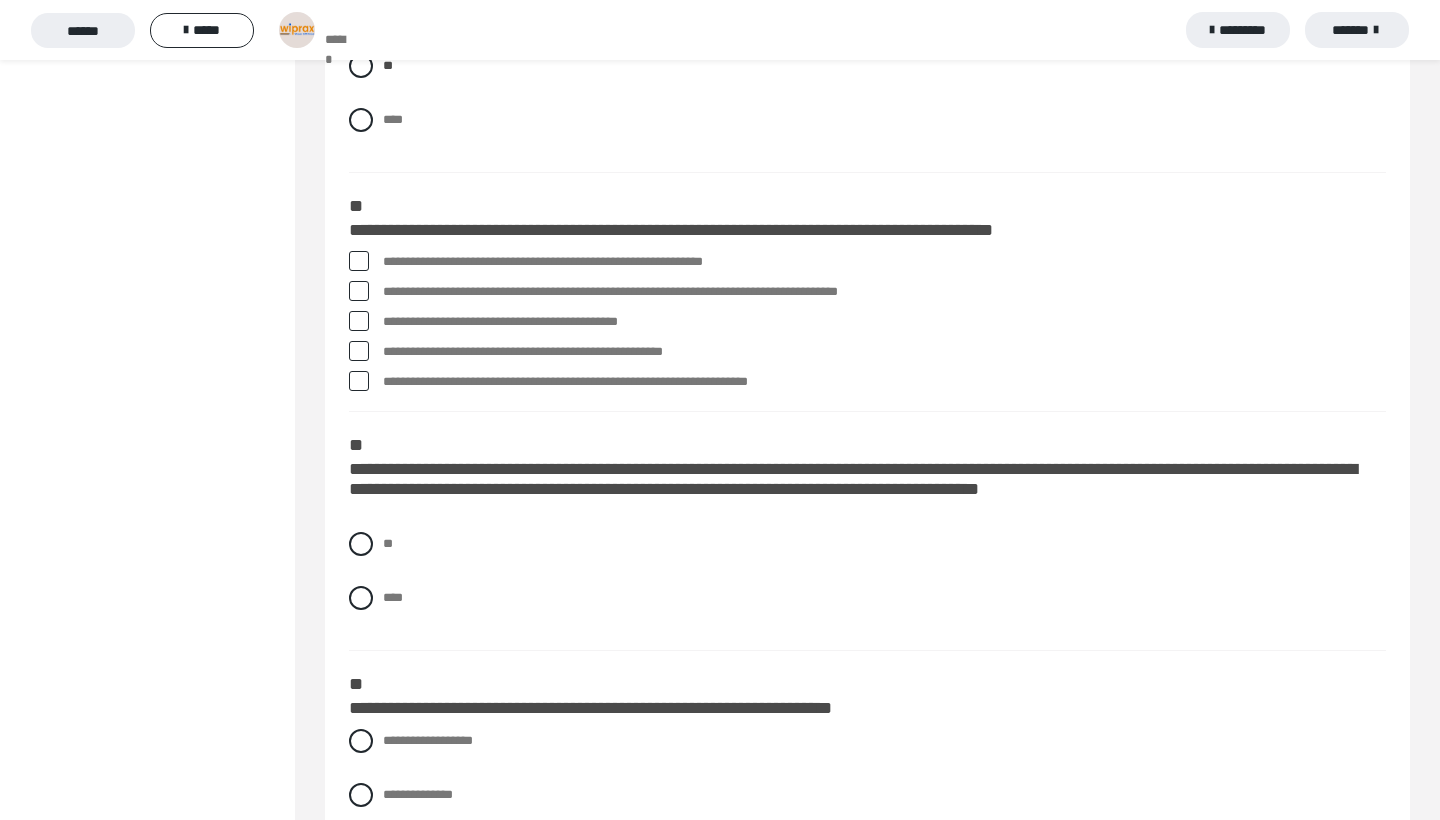 click on "**********" at bounding box center (884, 262) 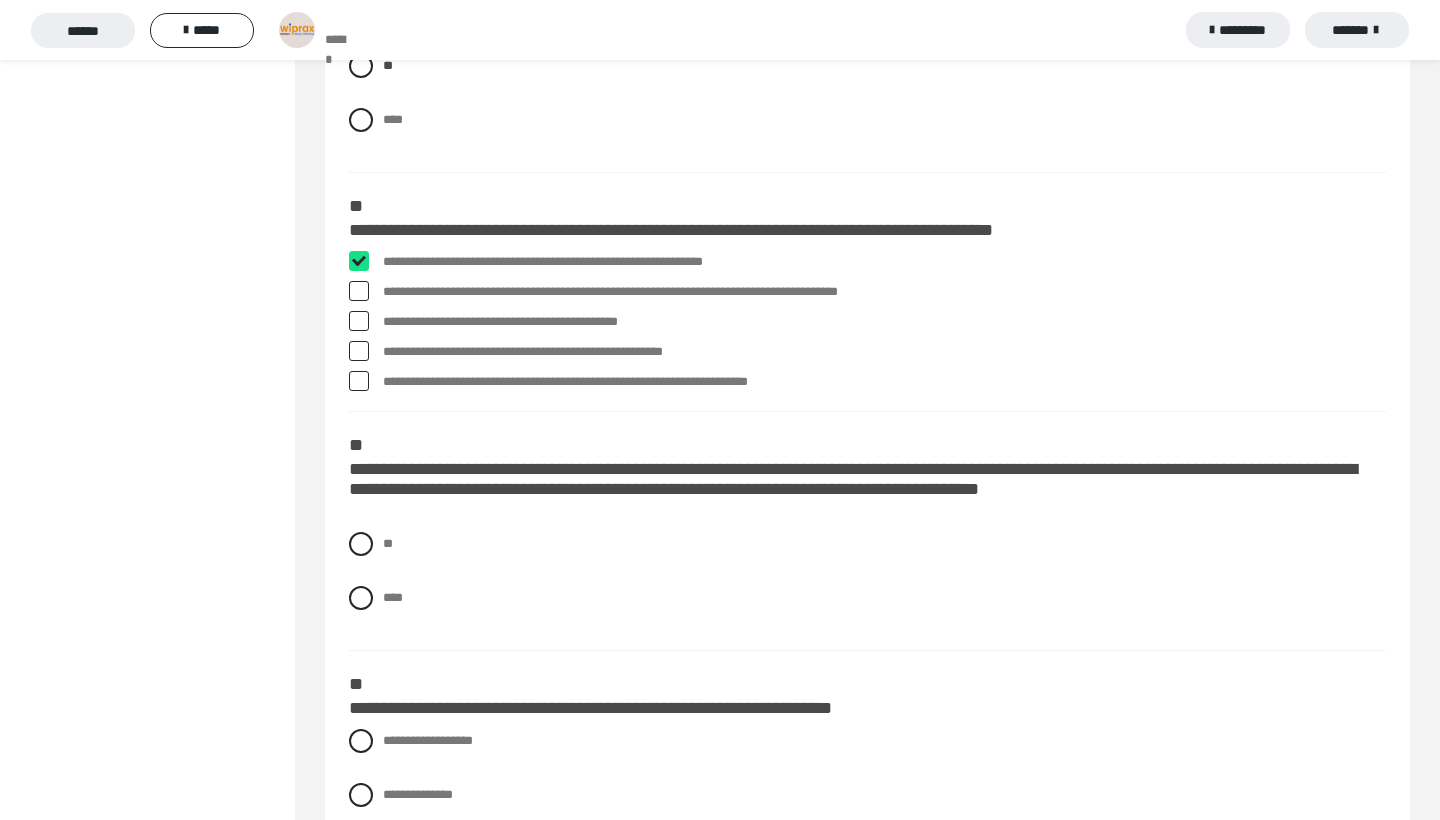 checkbox on "****" 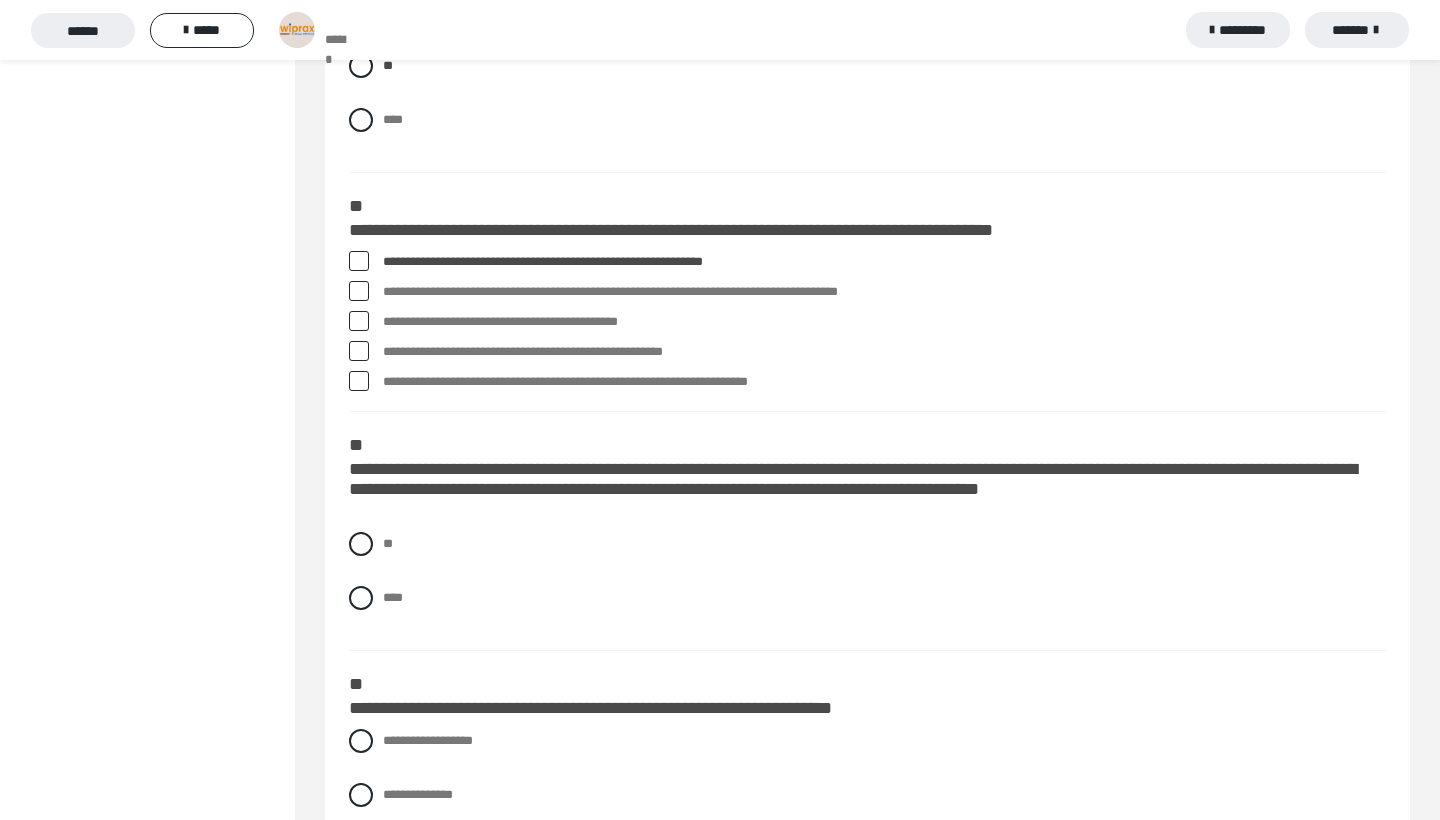 click on "**********" at bounding box center [884, 352] 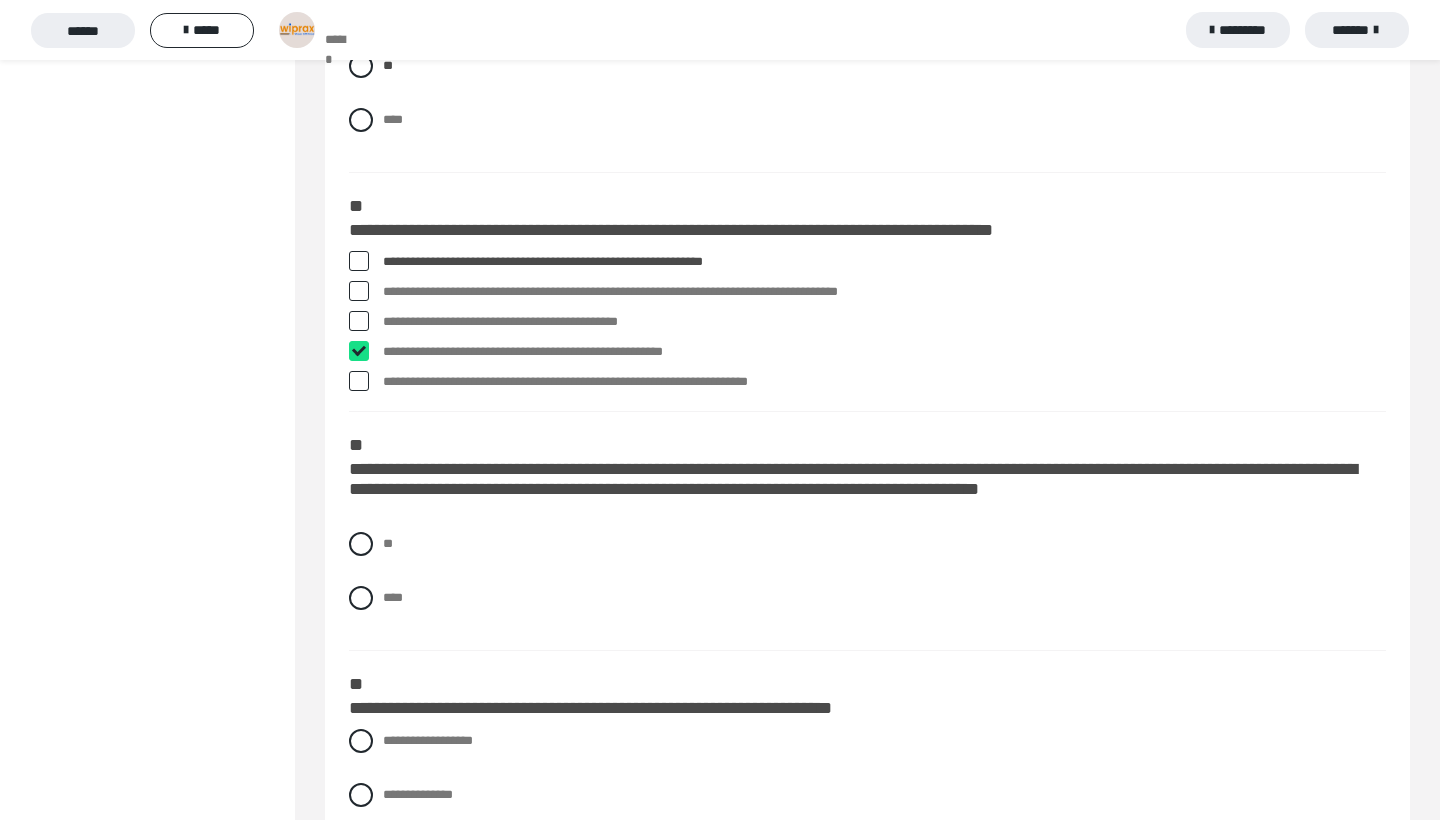checkbox on "****" 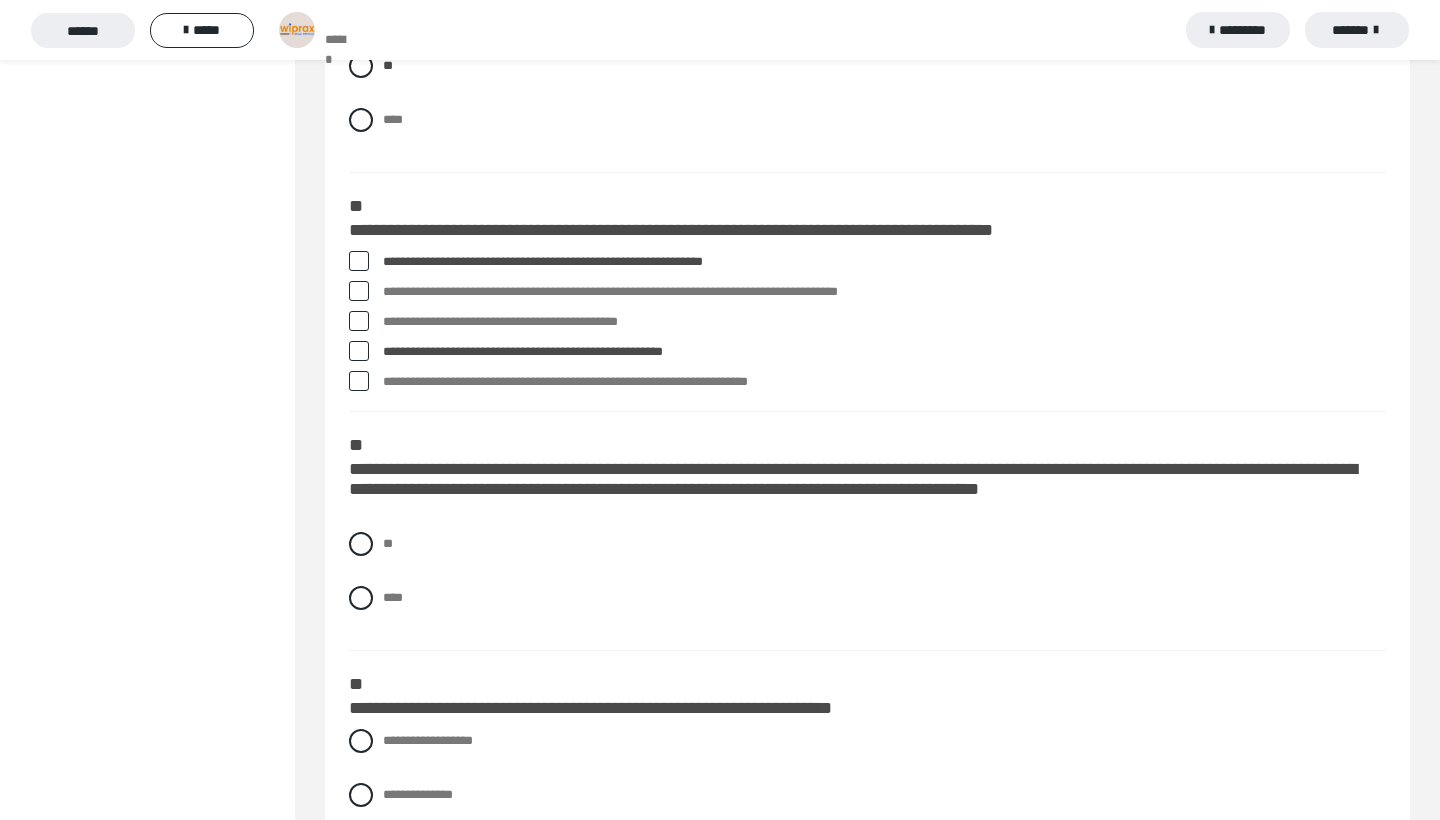 click on "**********" at bounding box center [884, 382] 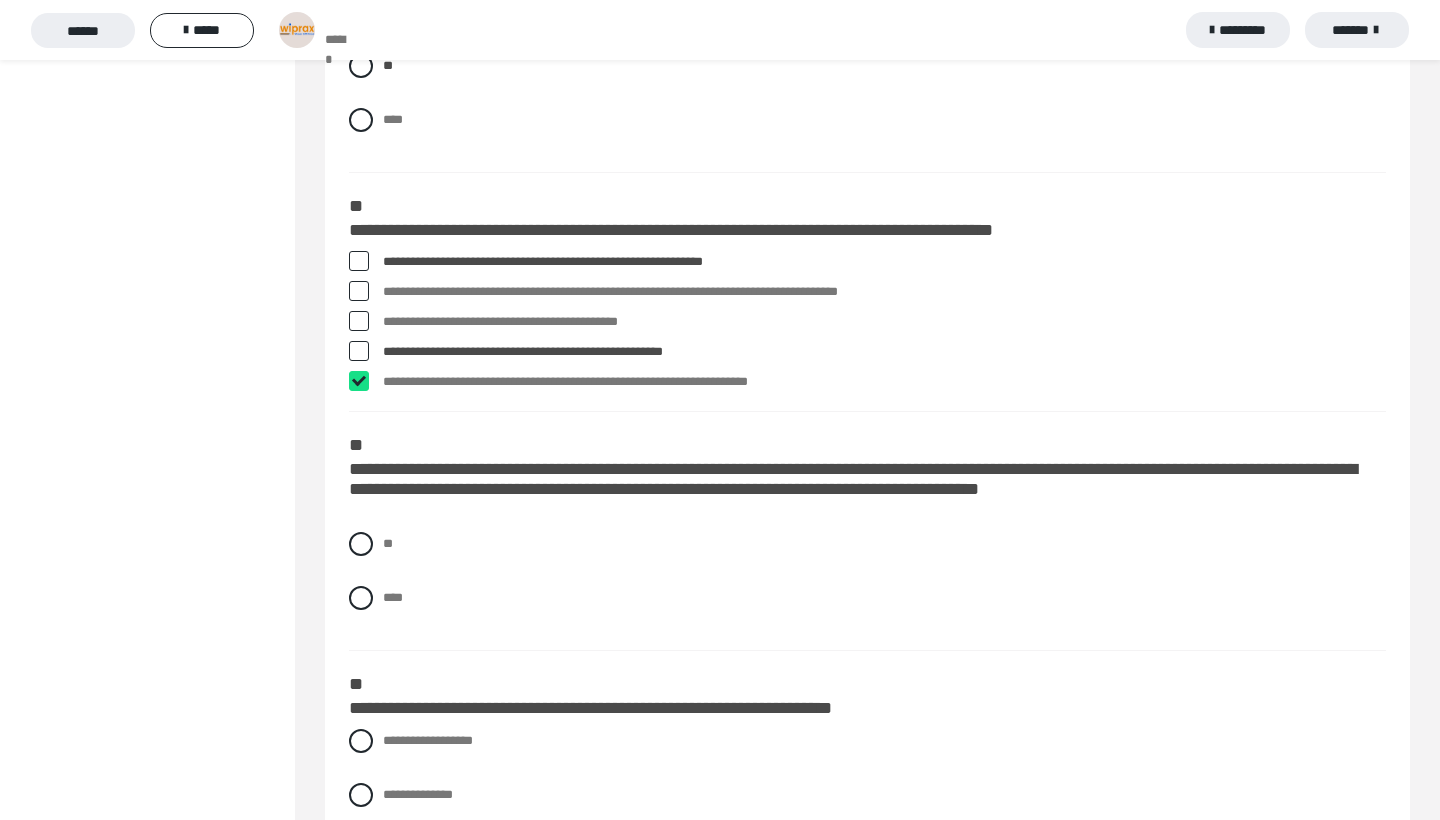 checkbox on "****" 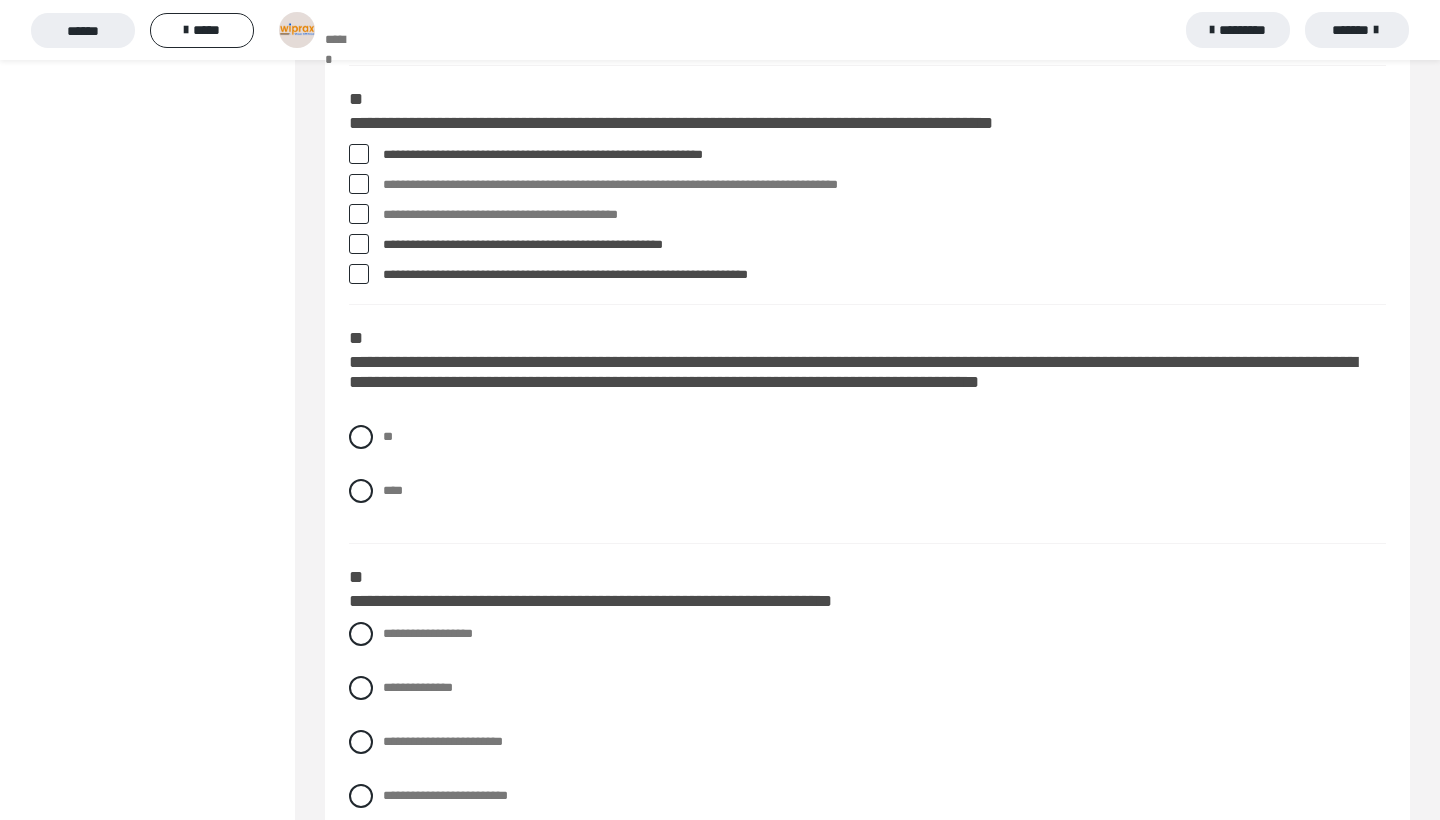 scroll, scrollTop: 1673, scrollLeft: 0, axis: vertical 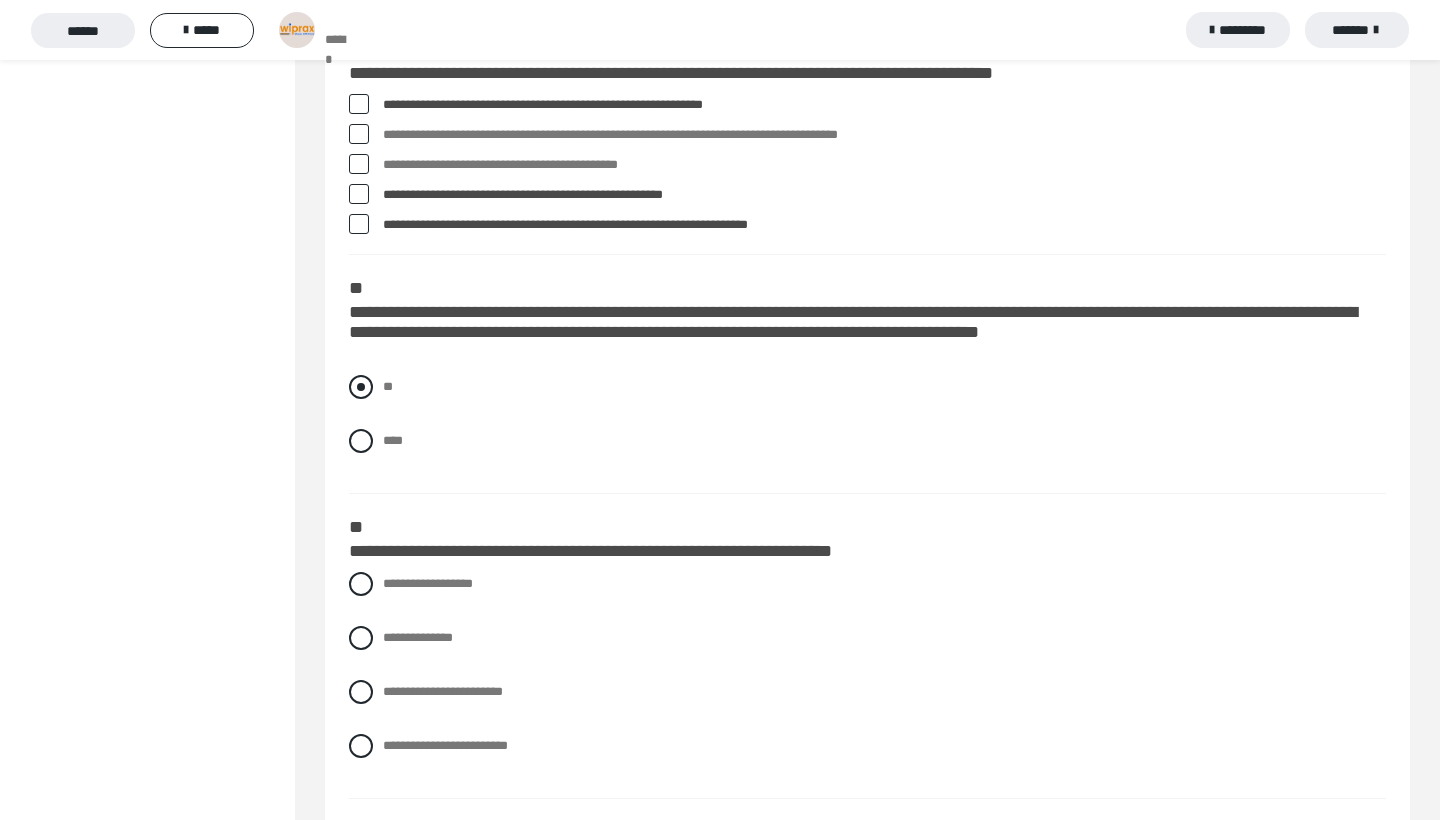 click at bounding box center [361, 387] 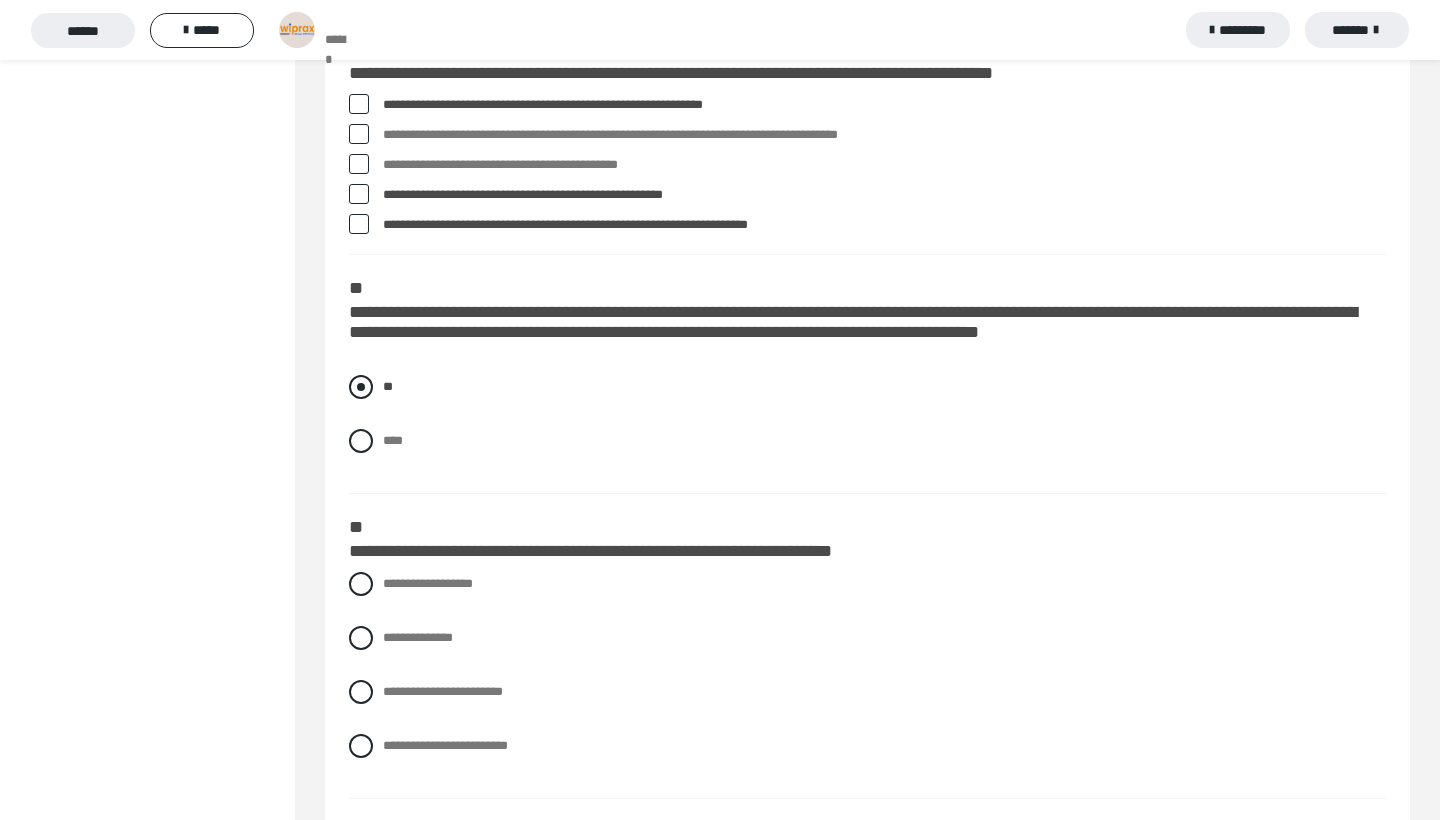 click at bounding box center (361, 387) 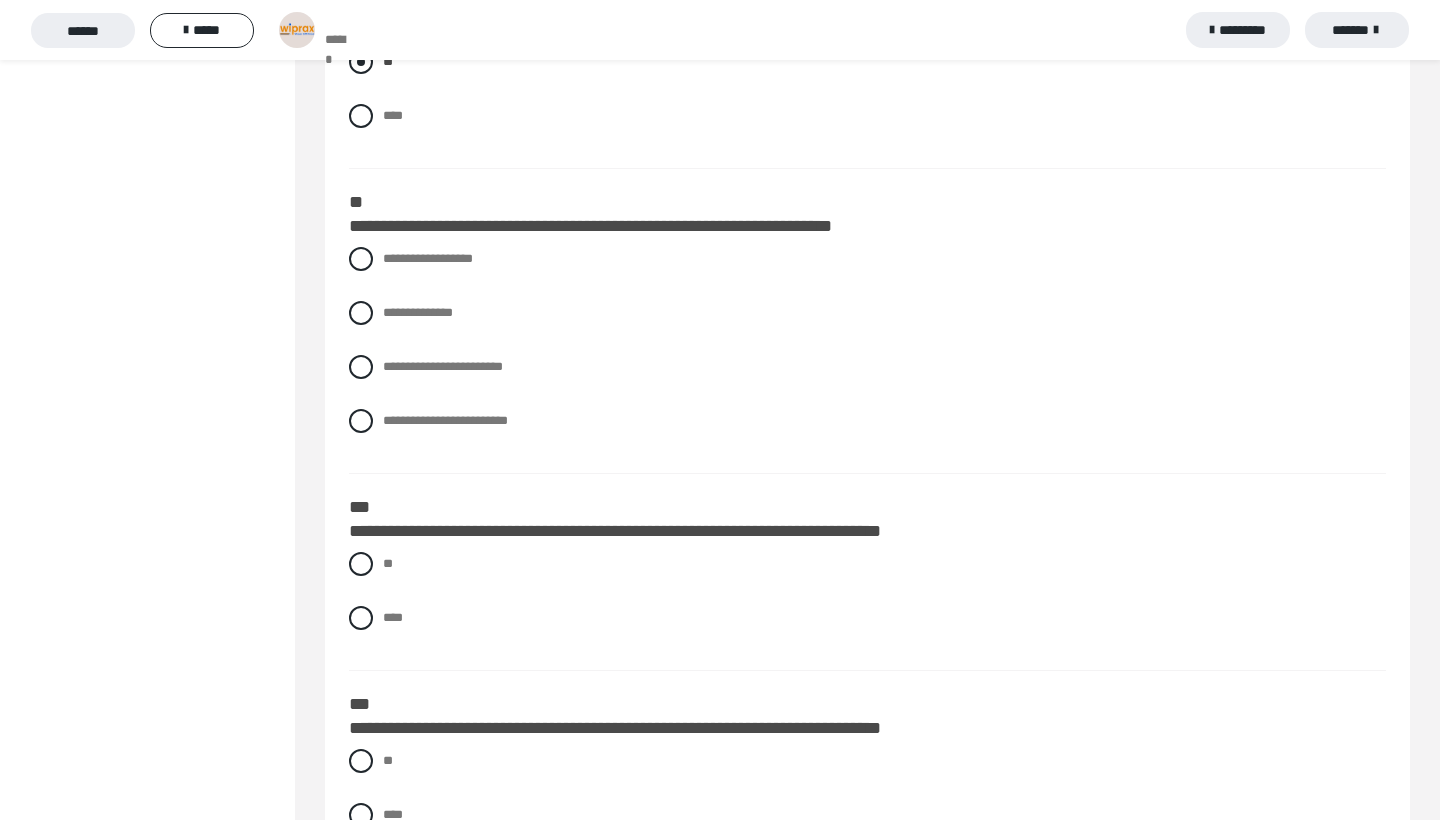 scroll, scrollTop: 2010, scrollLeft: 0, axis: vertical 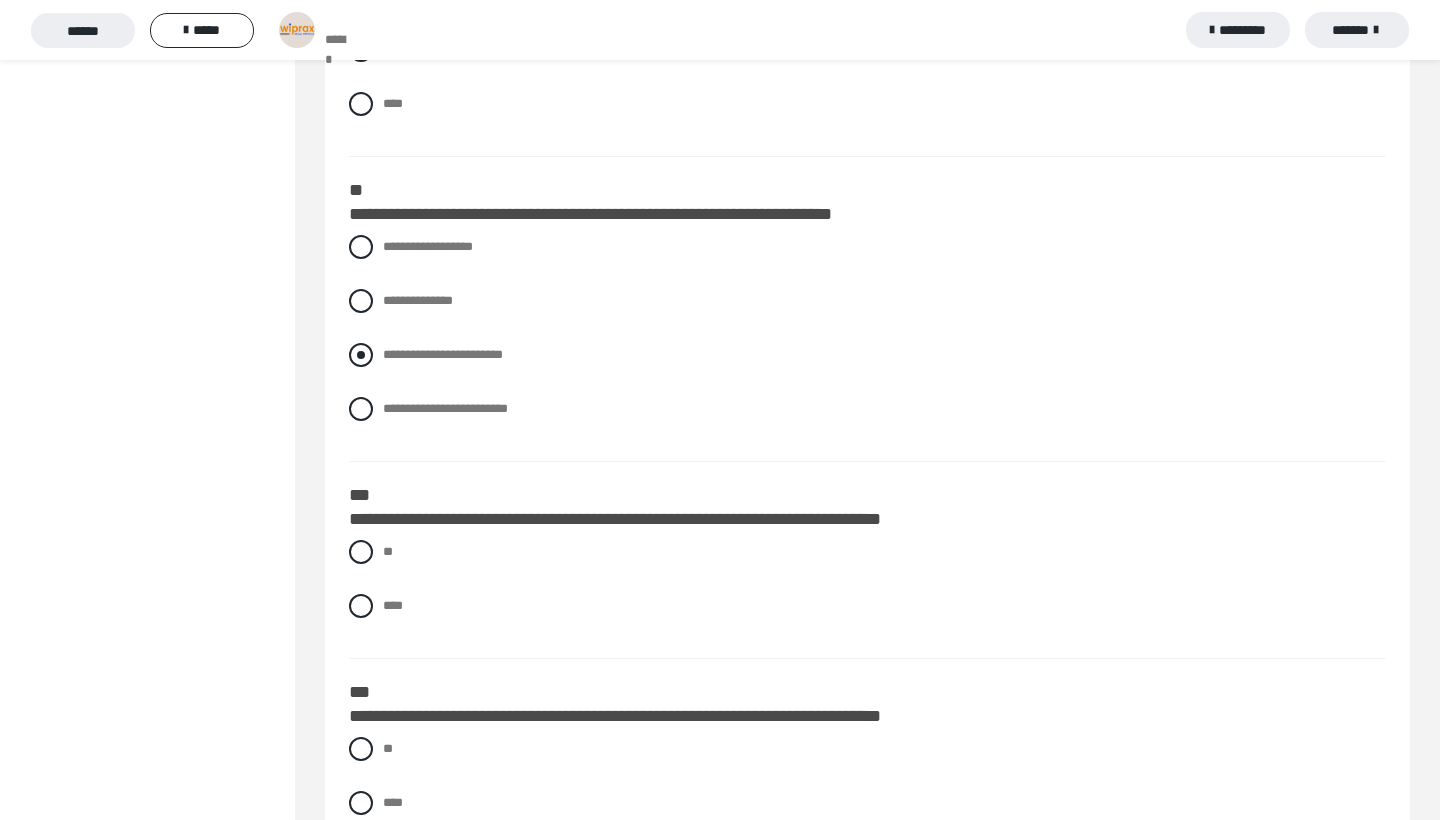 click at bounding box center (361, 355) 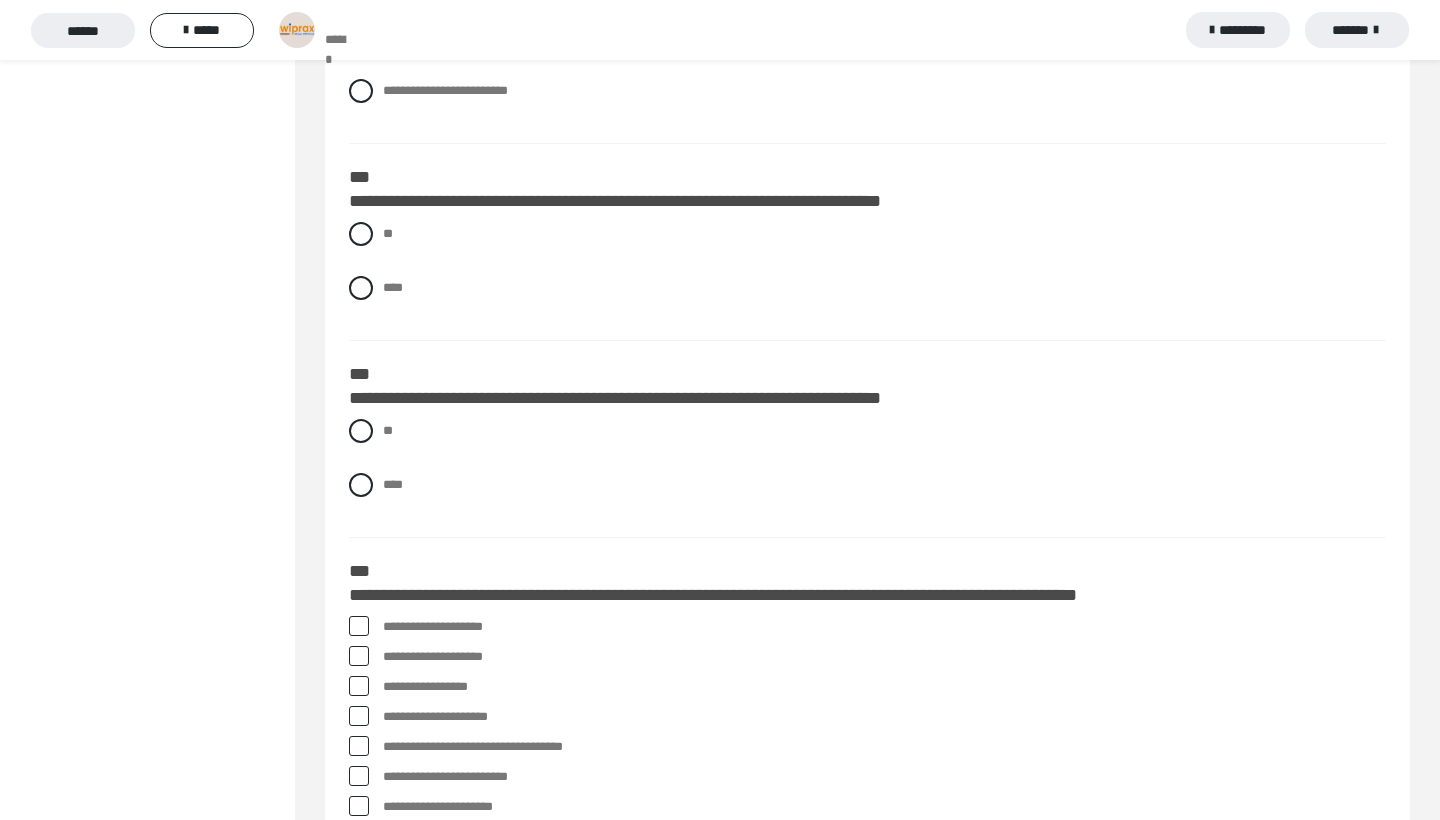 scroll, scrollTop: 2341, scrollLeft: 0, axis: vertical 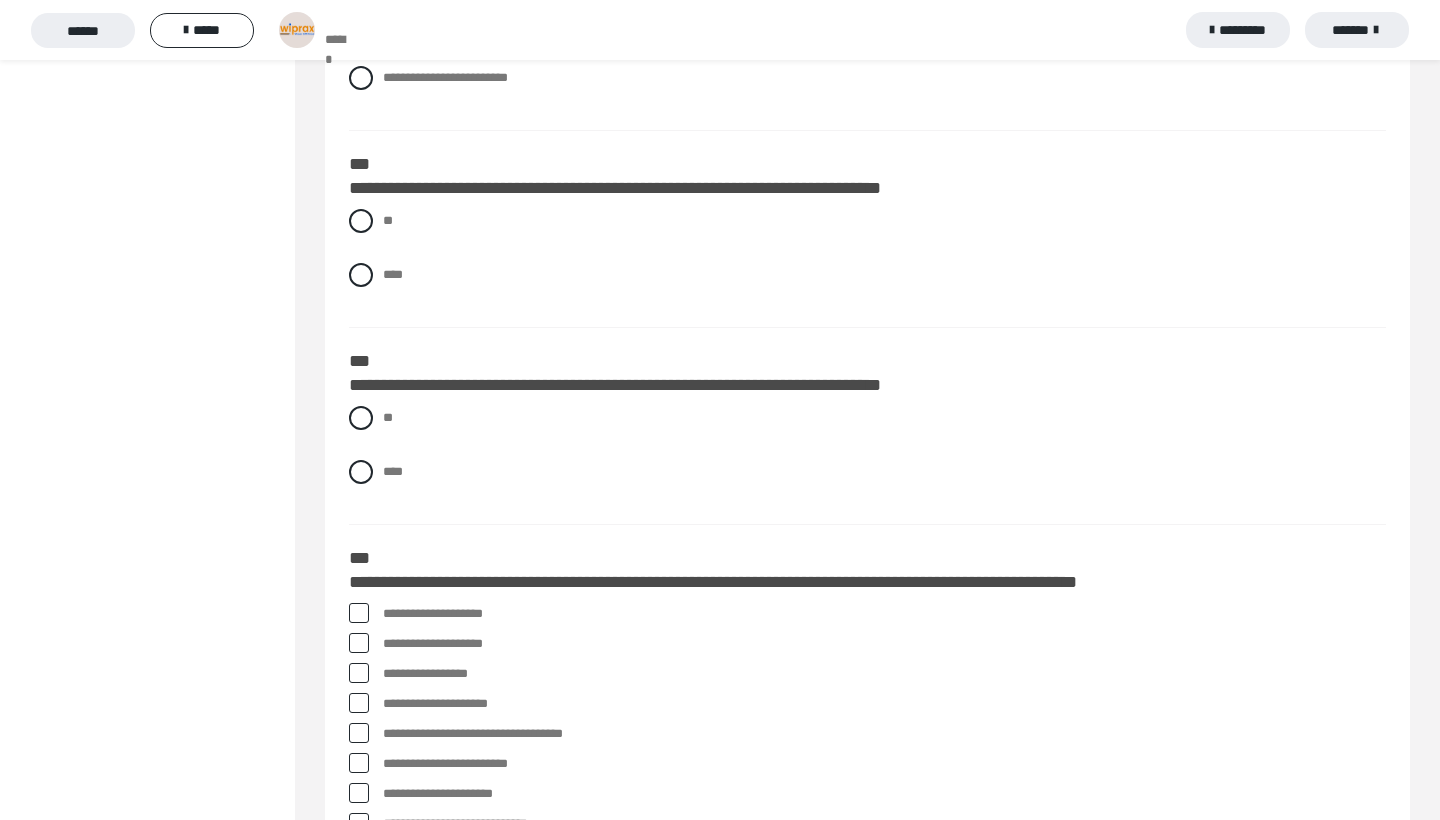 click on "** ****" at bounding box center [867, 263] 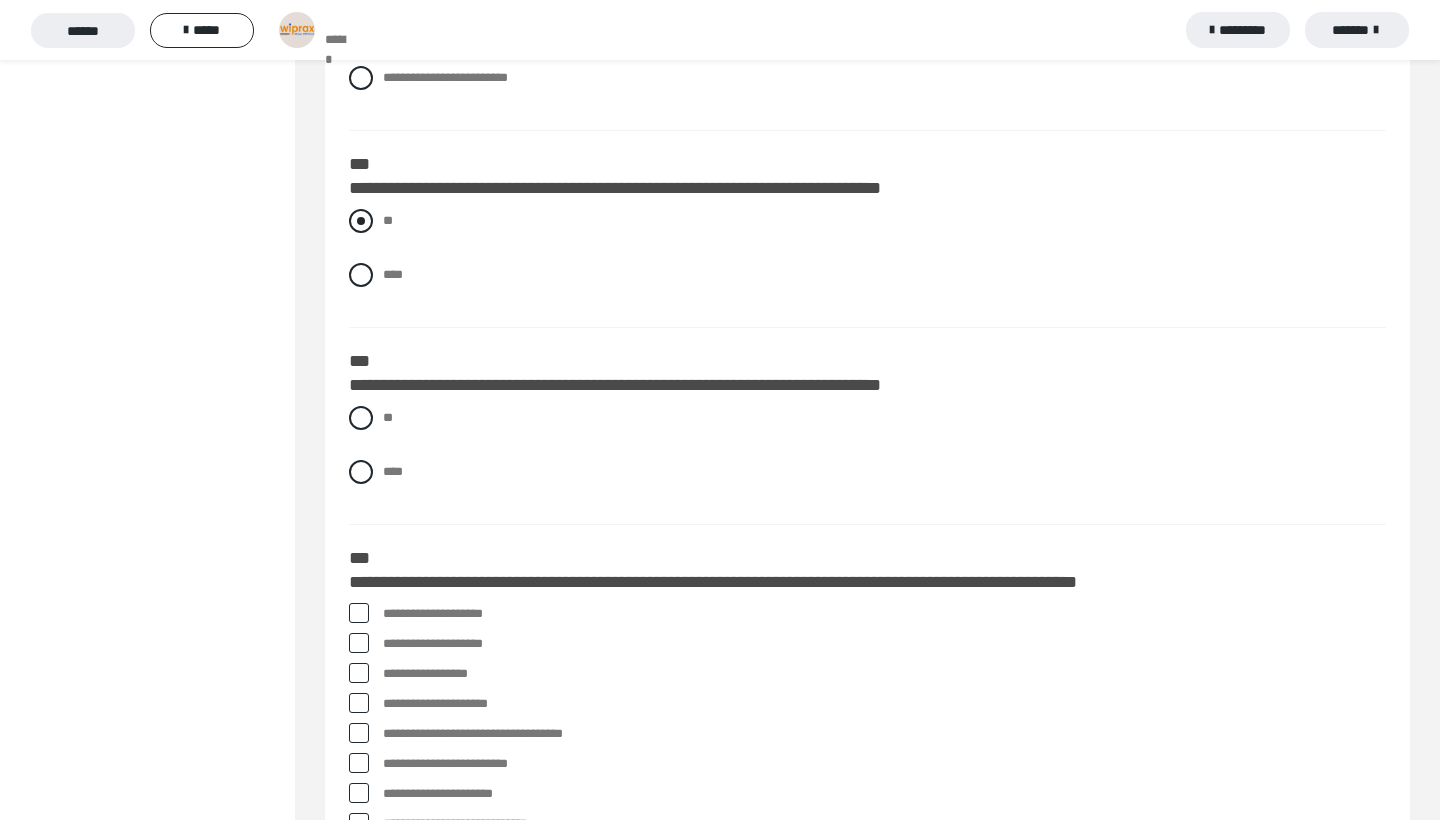 click on "**" at bounding box center (867, 221) 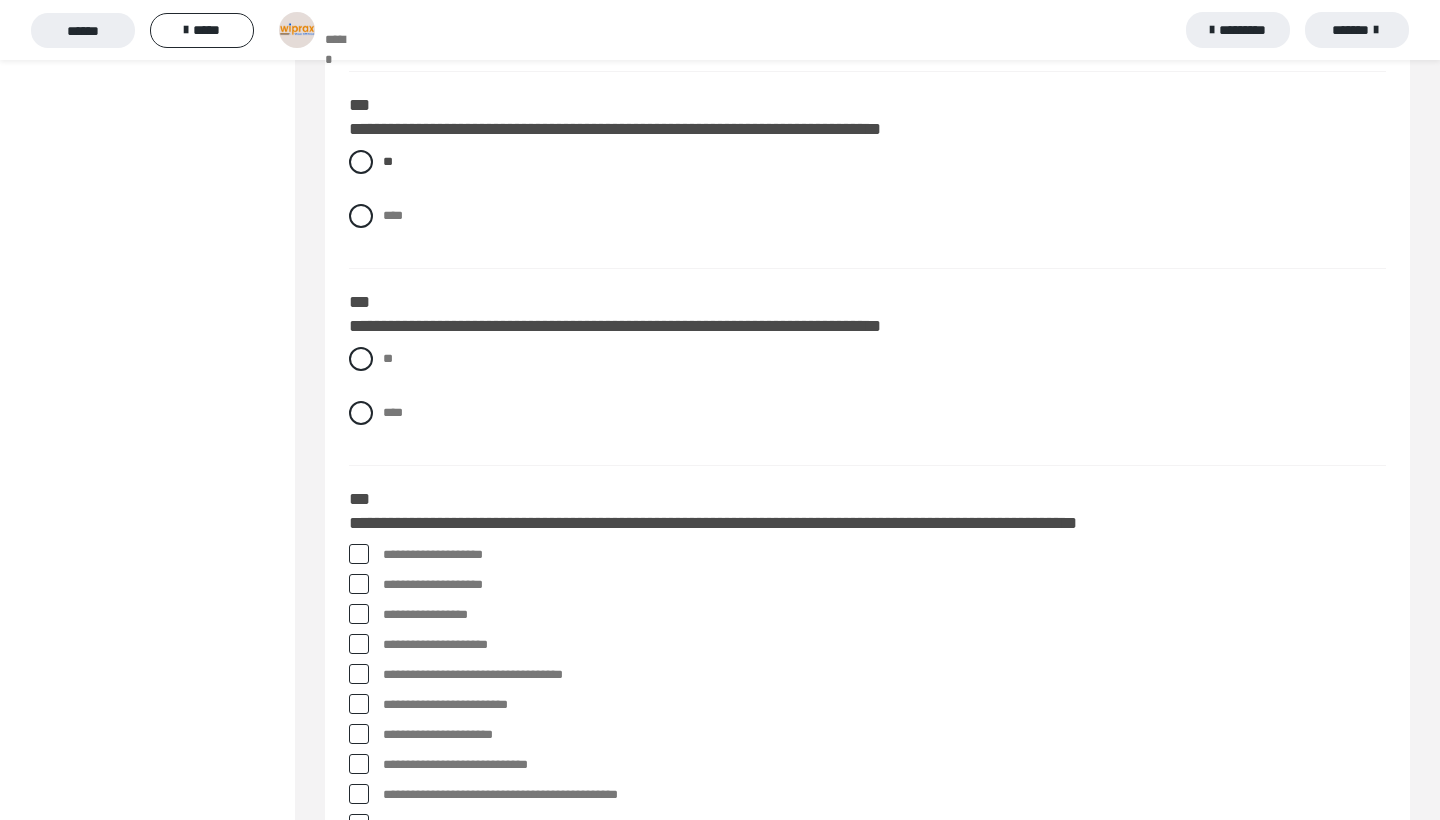 scroll, scrollTop: 2402, scrollLeft: 0, axis: vertical 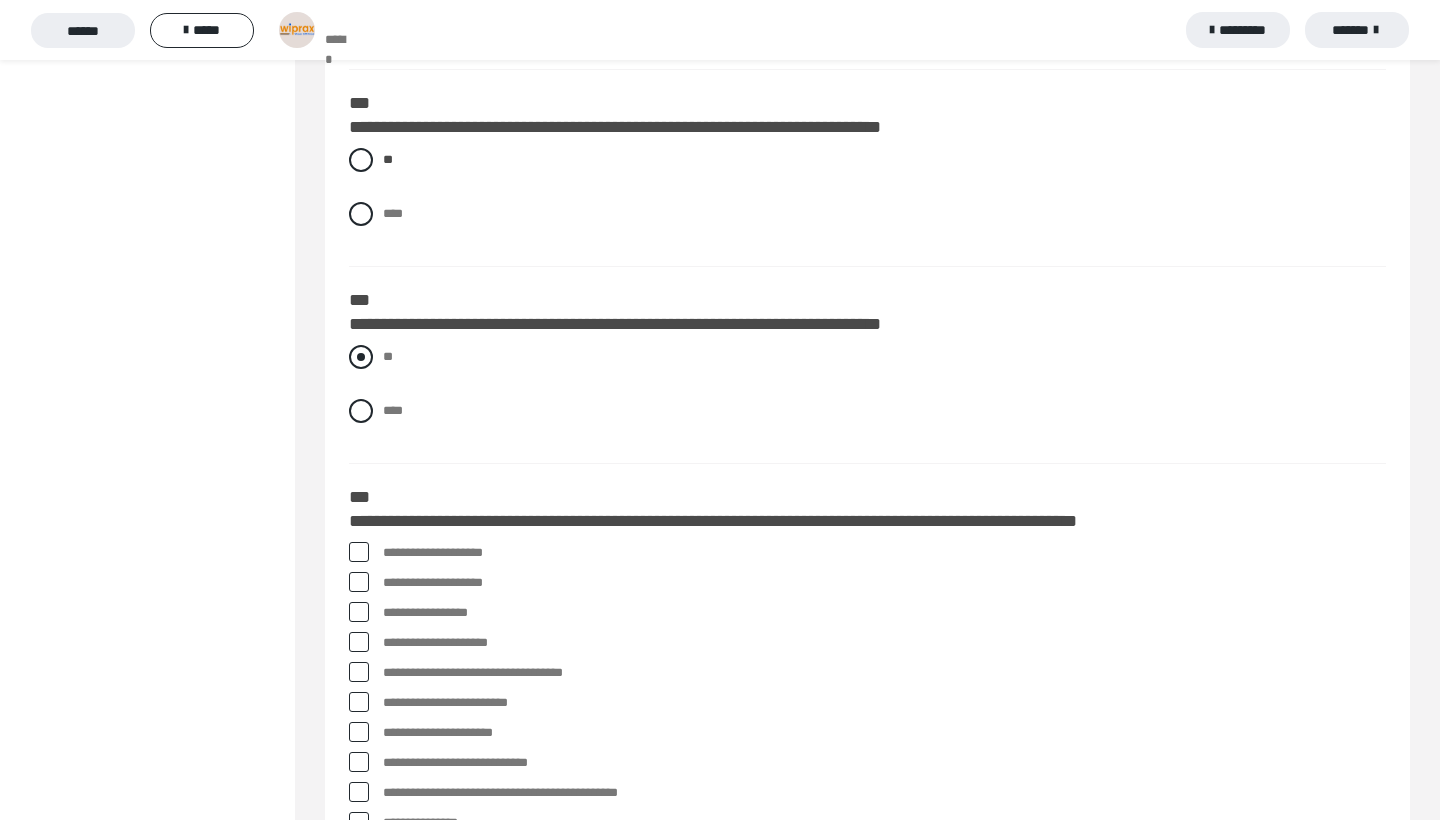 click on "**" at bounding box center [388, 356] 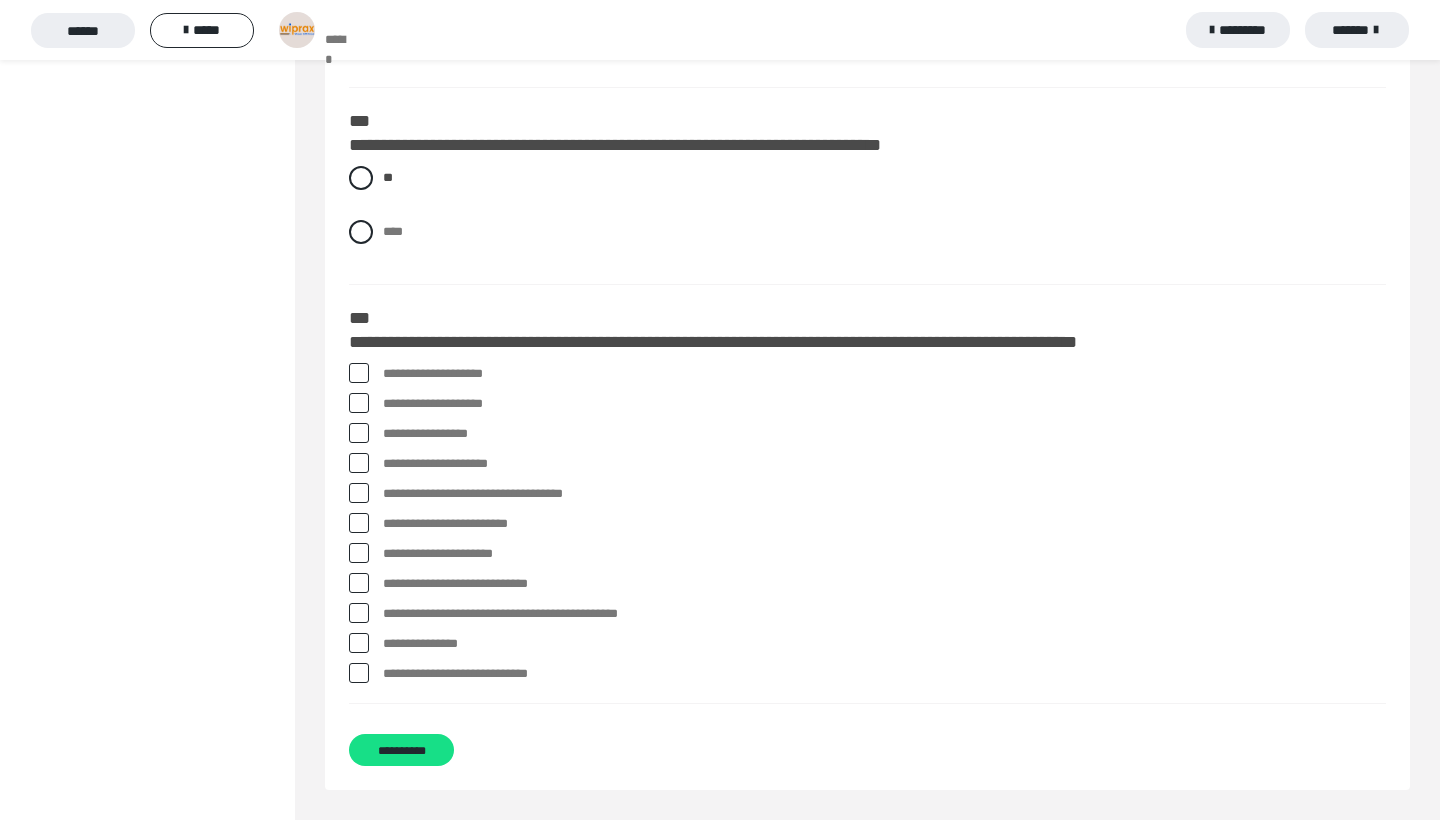 scroll, scrollTop: 2581, scrollLeft: 0, axis: vertical 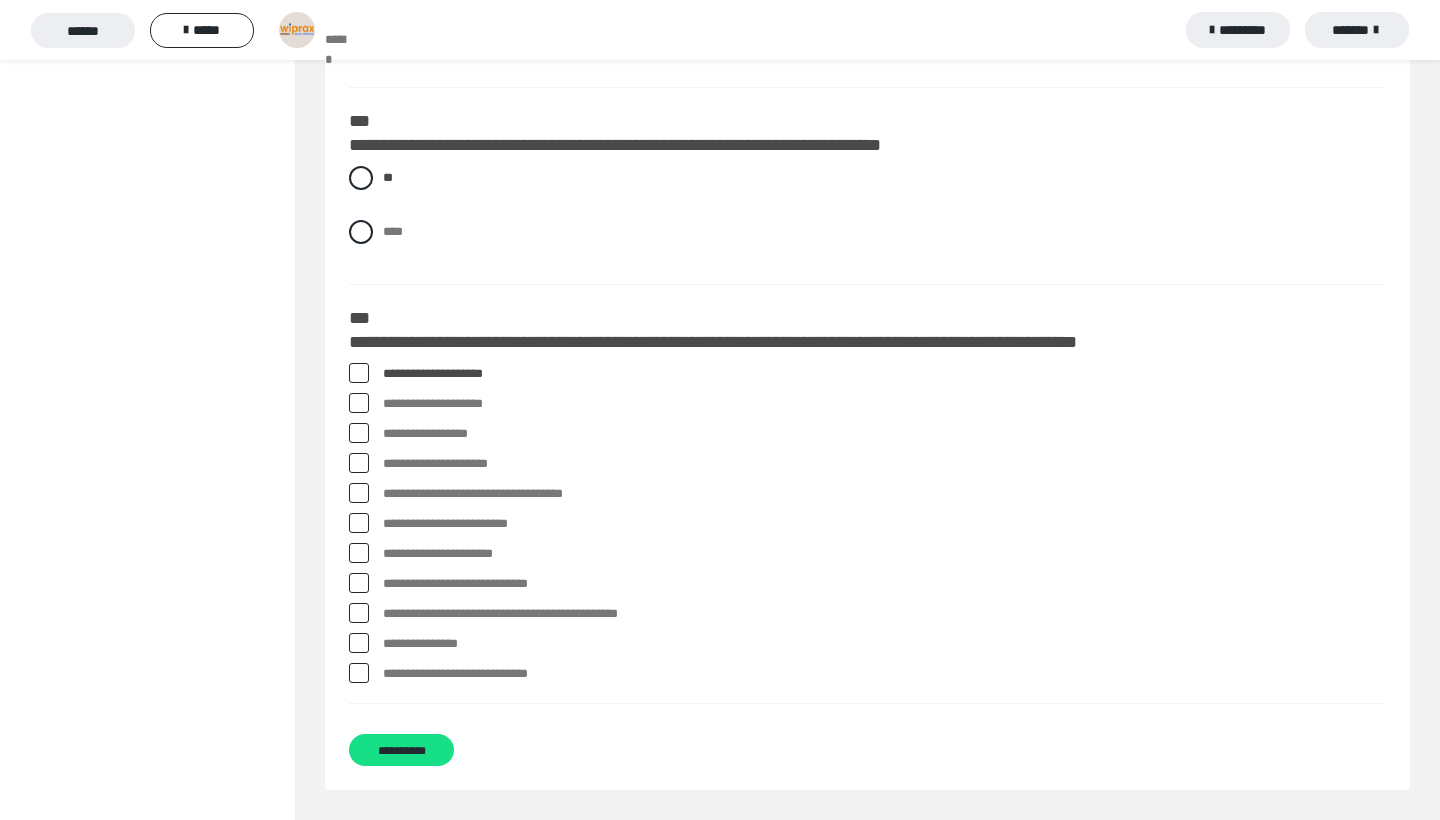 click on "**********" at bounding box center (884, 434) 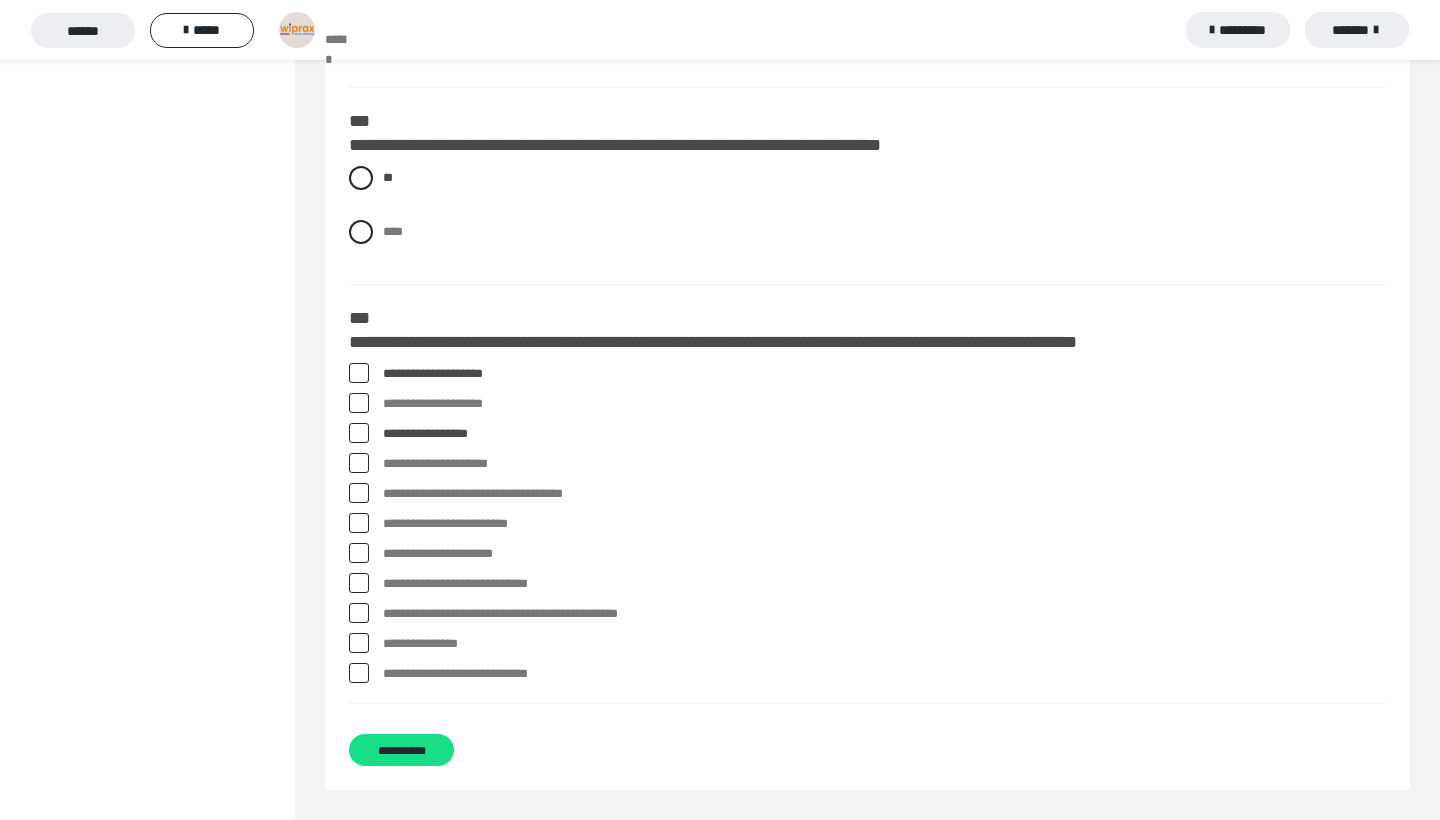 click on "**********" at bounding box center (884, 464) 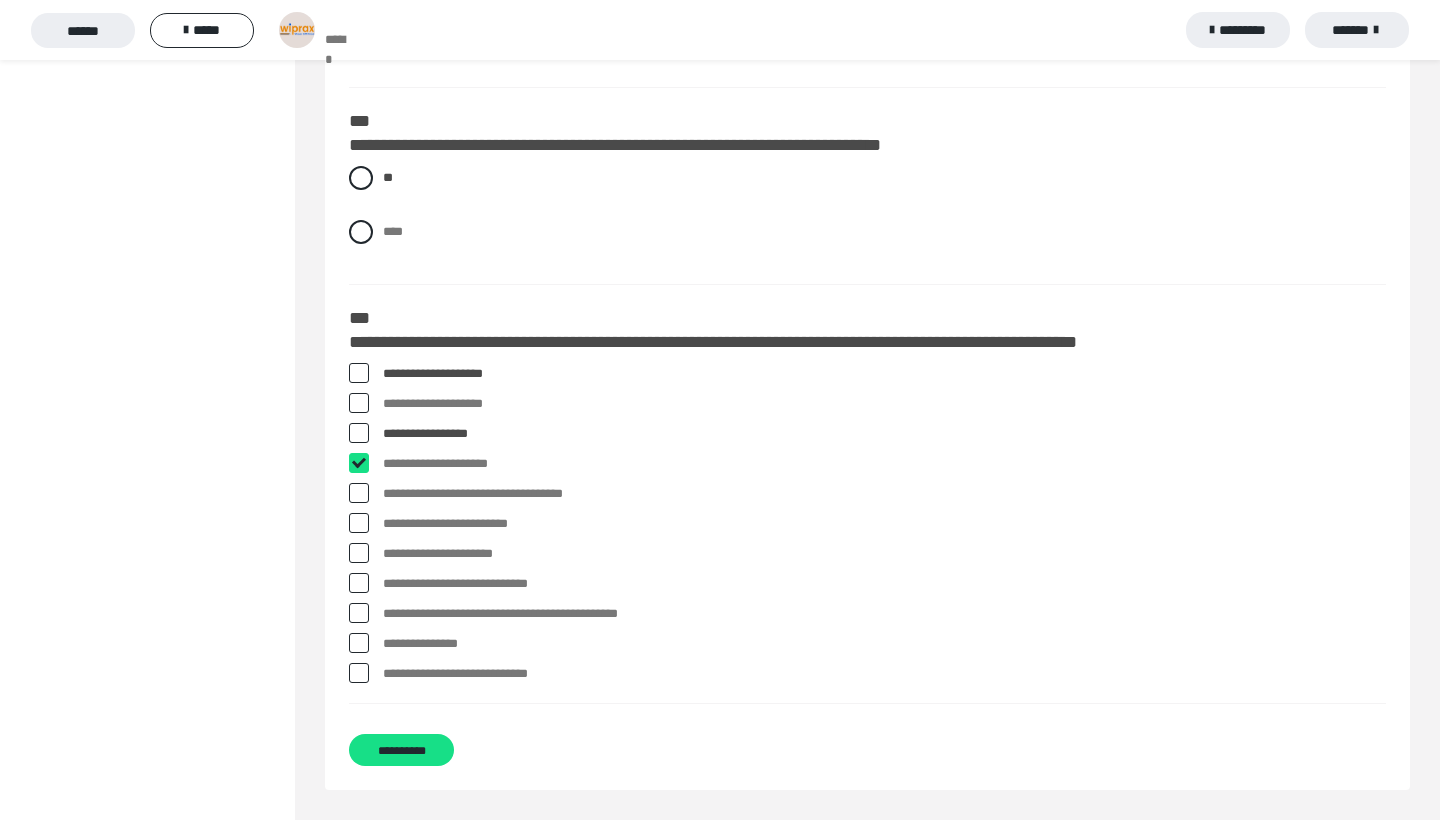 checkbox on "****" 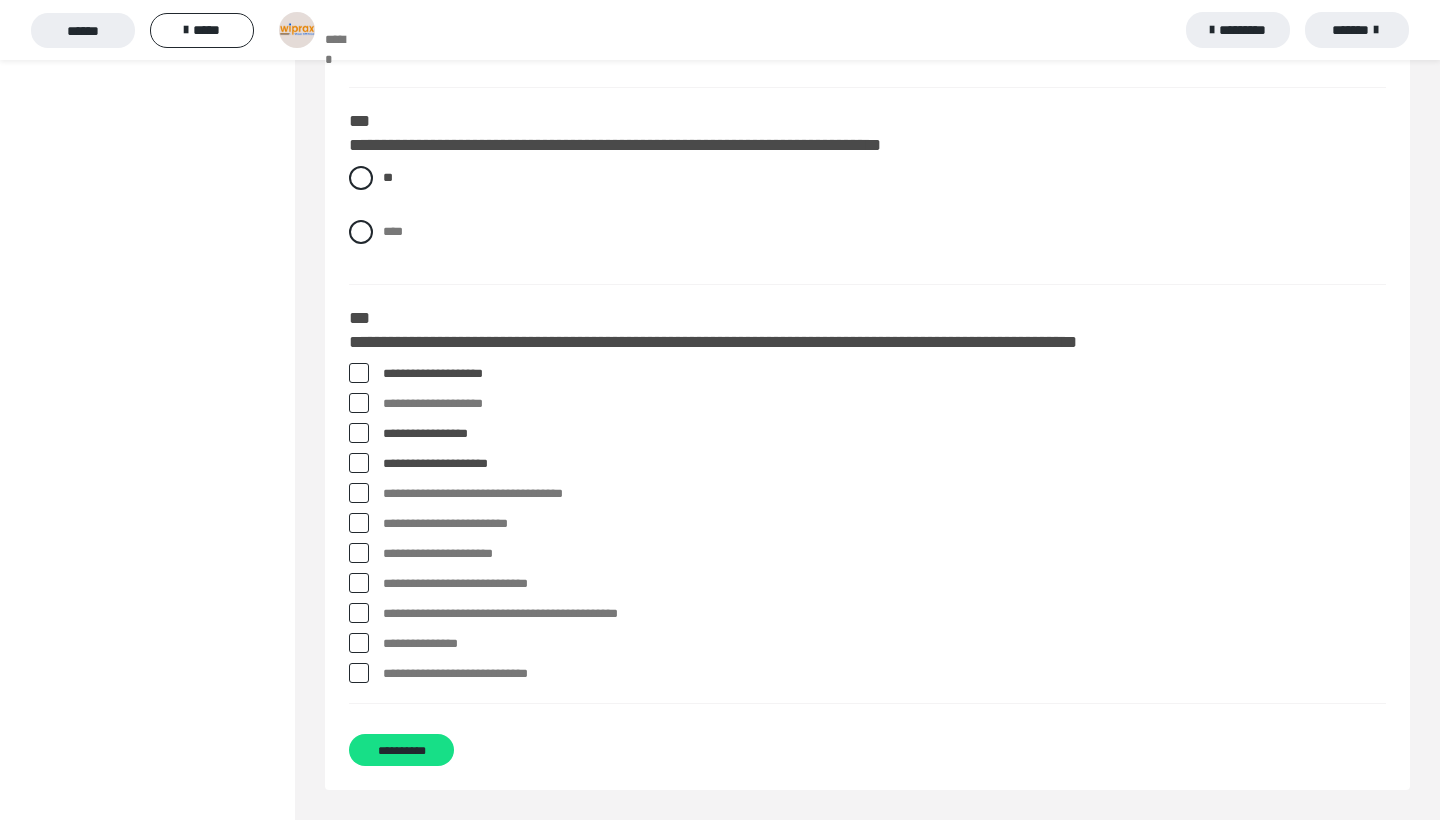 click on "**********" at bounding box center (884, 524) 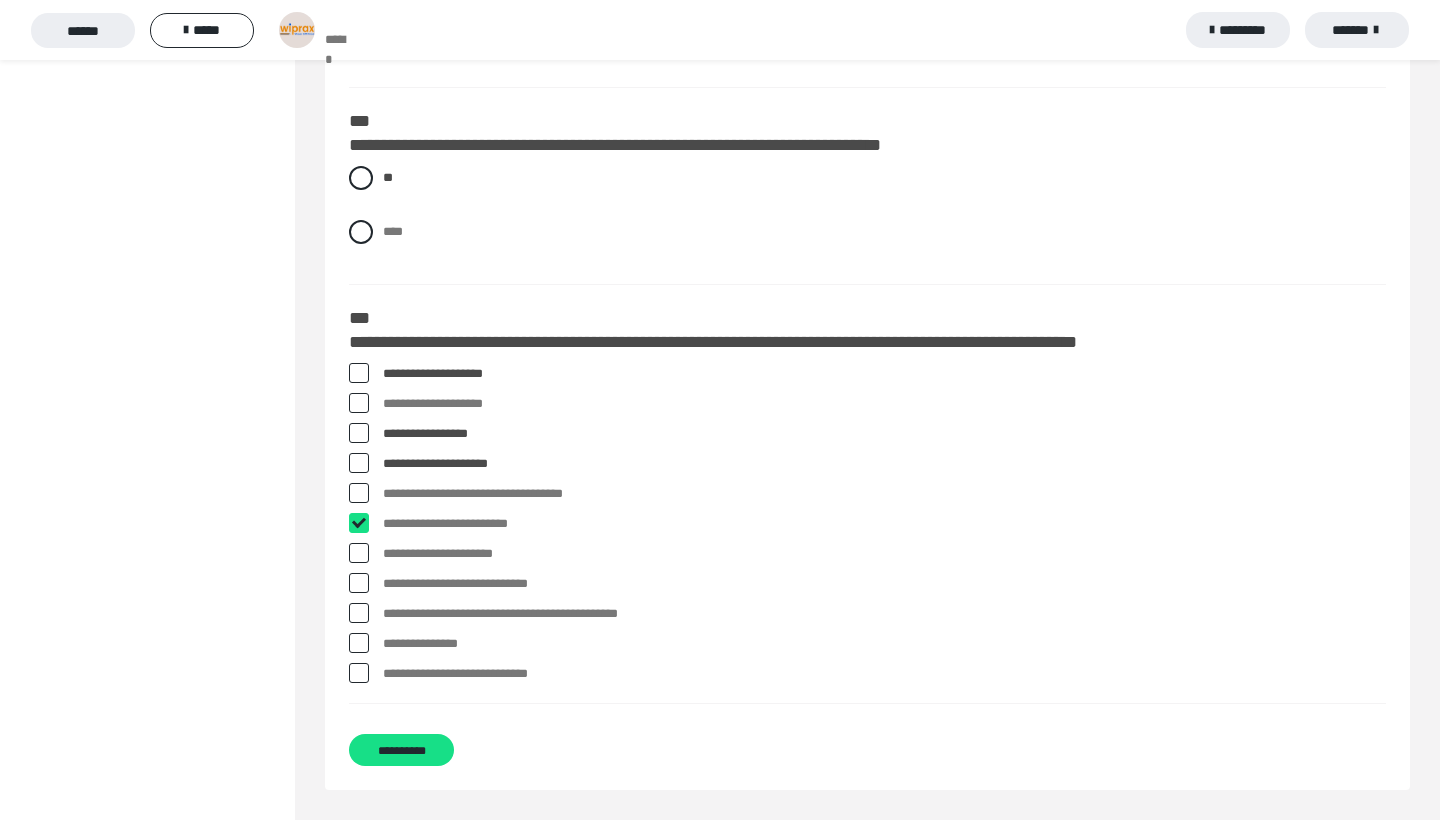 checkbox on "****" 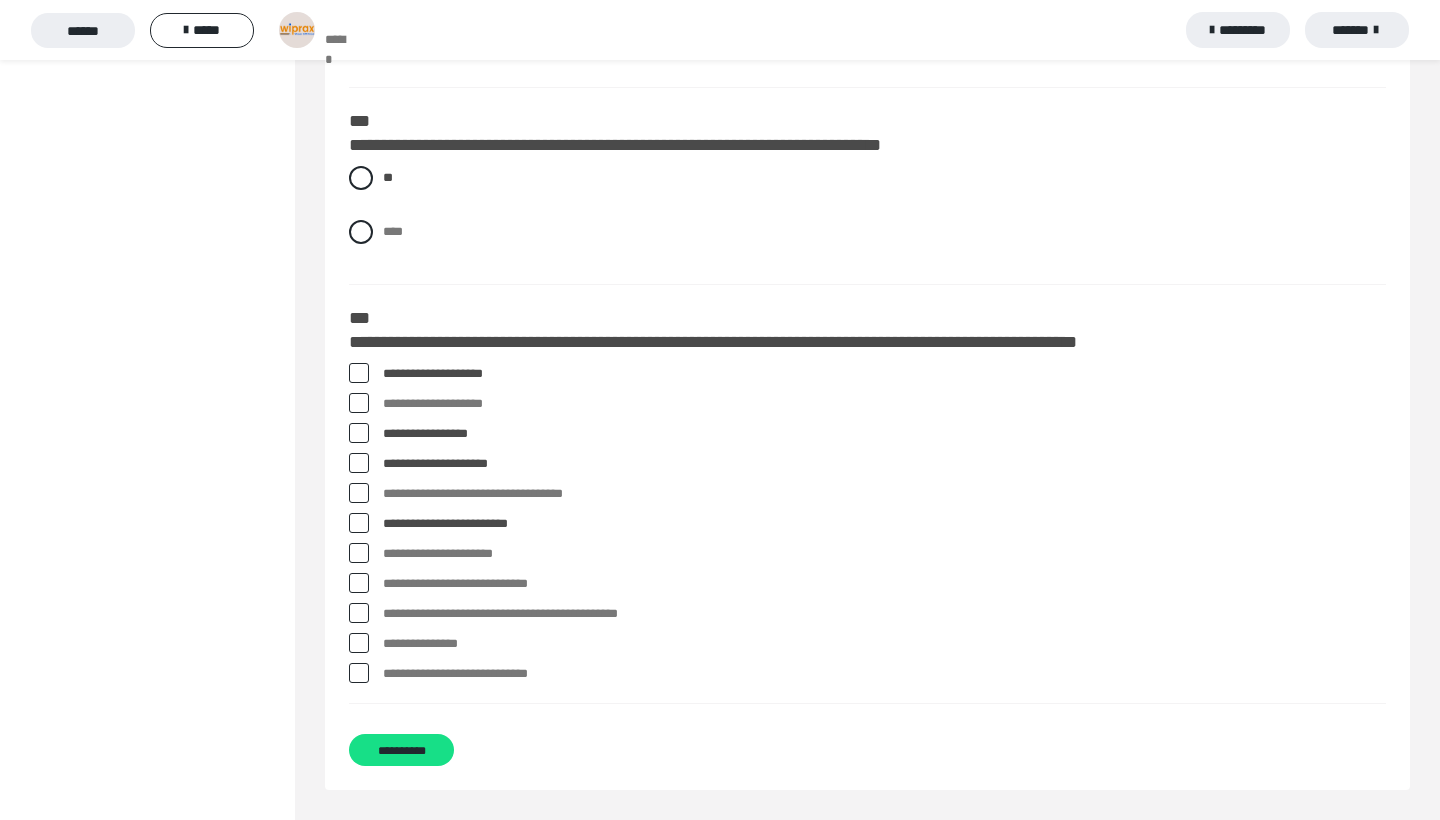 click on "**********" at bounding box center [884, 644] 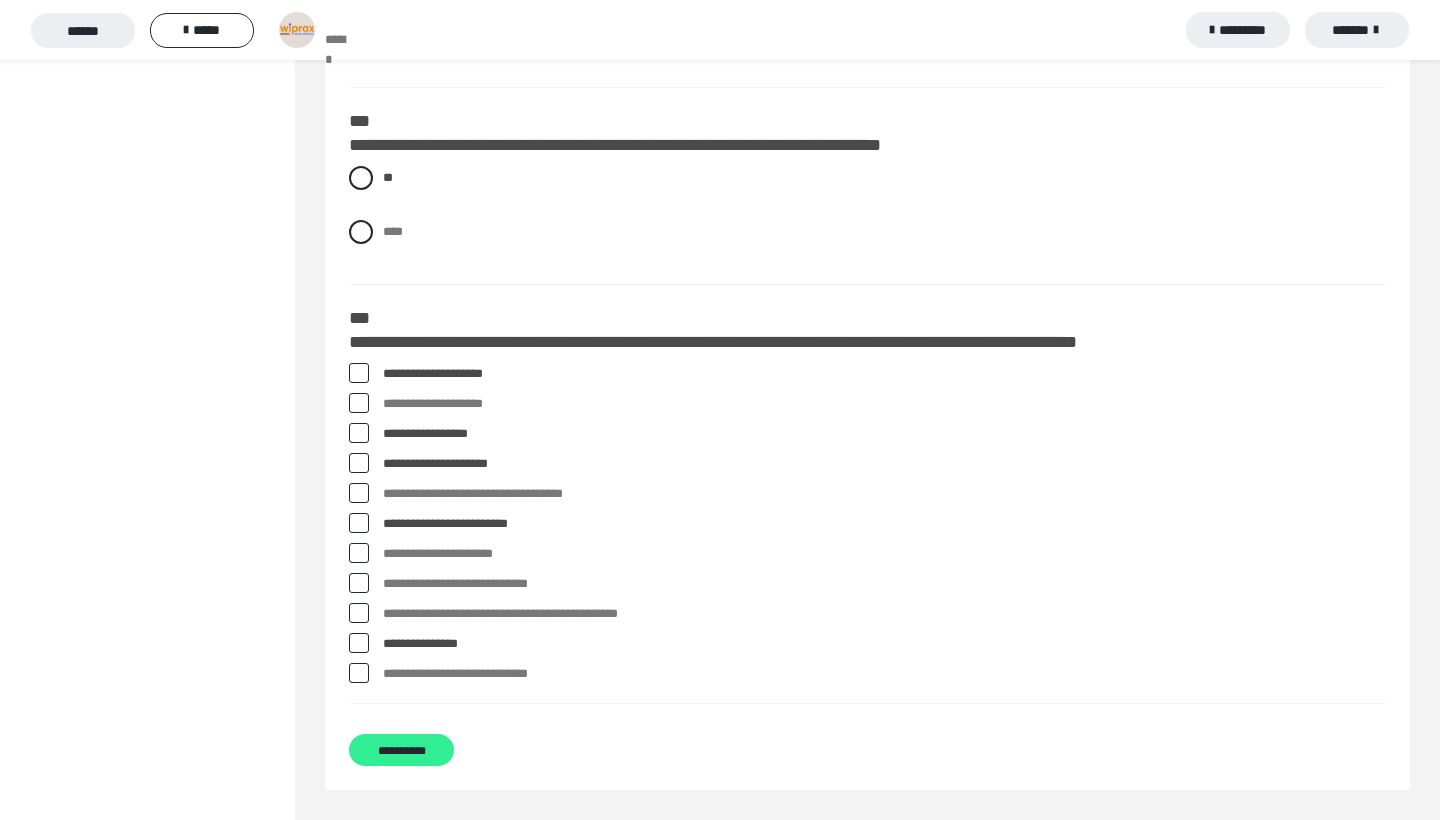 click on "**********" at bounding box center (401, 750) 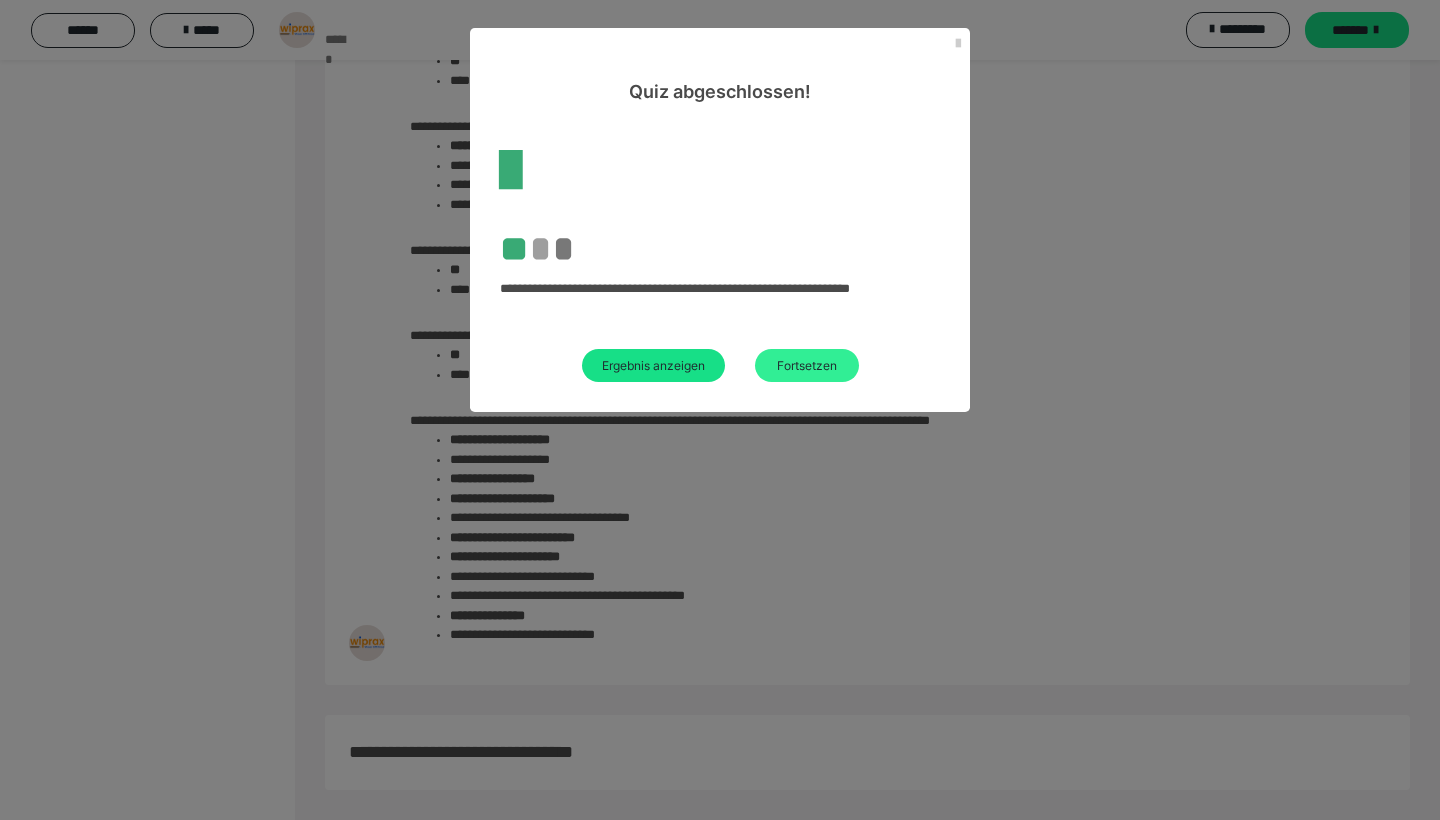 scroll, scrollTop: 1192, scrollLeft: 0, axis: vertical 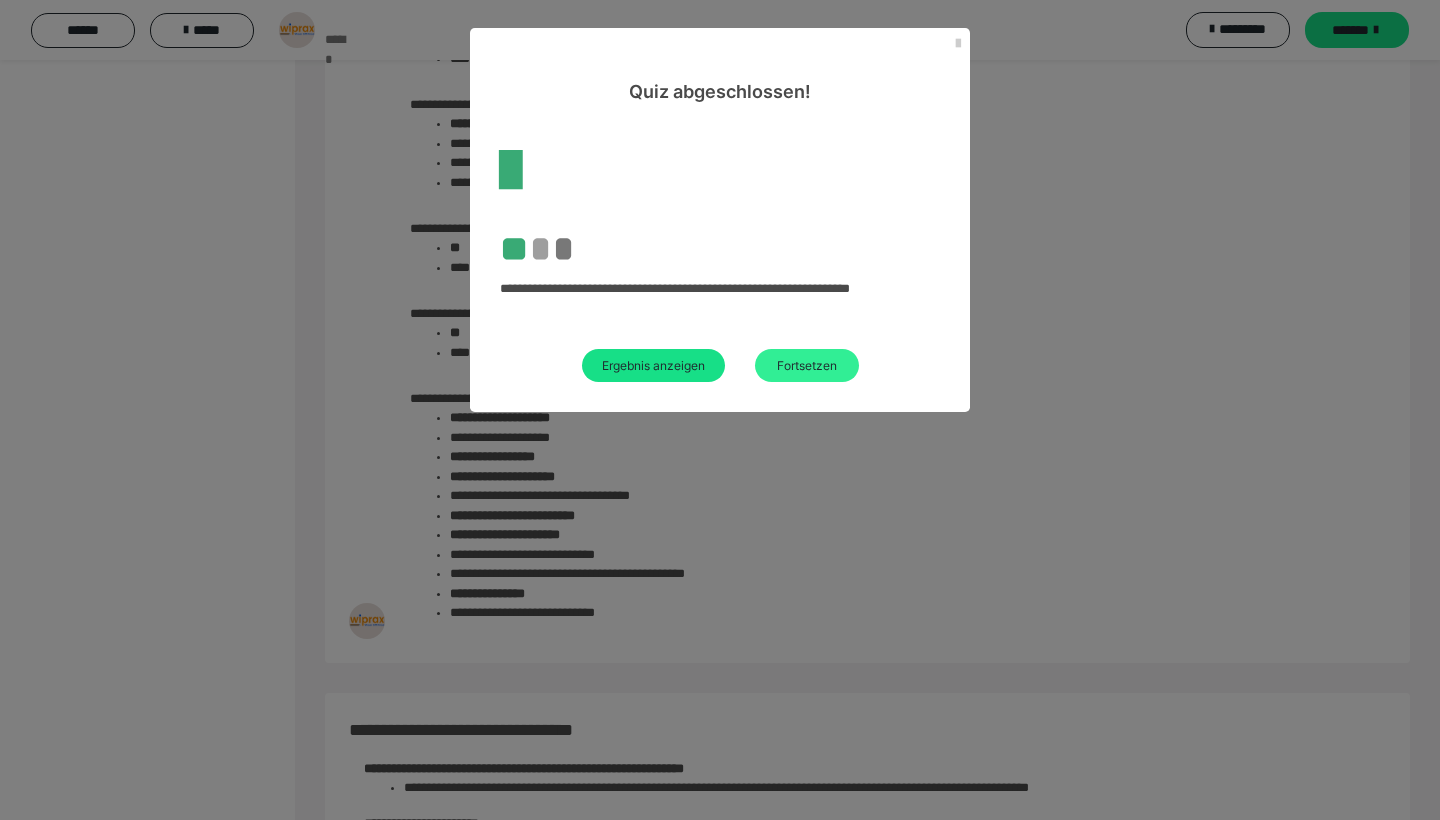 click on "Fortsetzen" at bounding box center (807, 365) 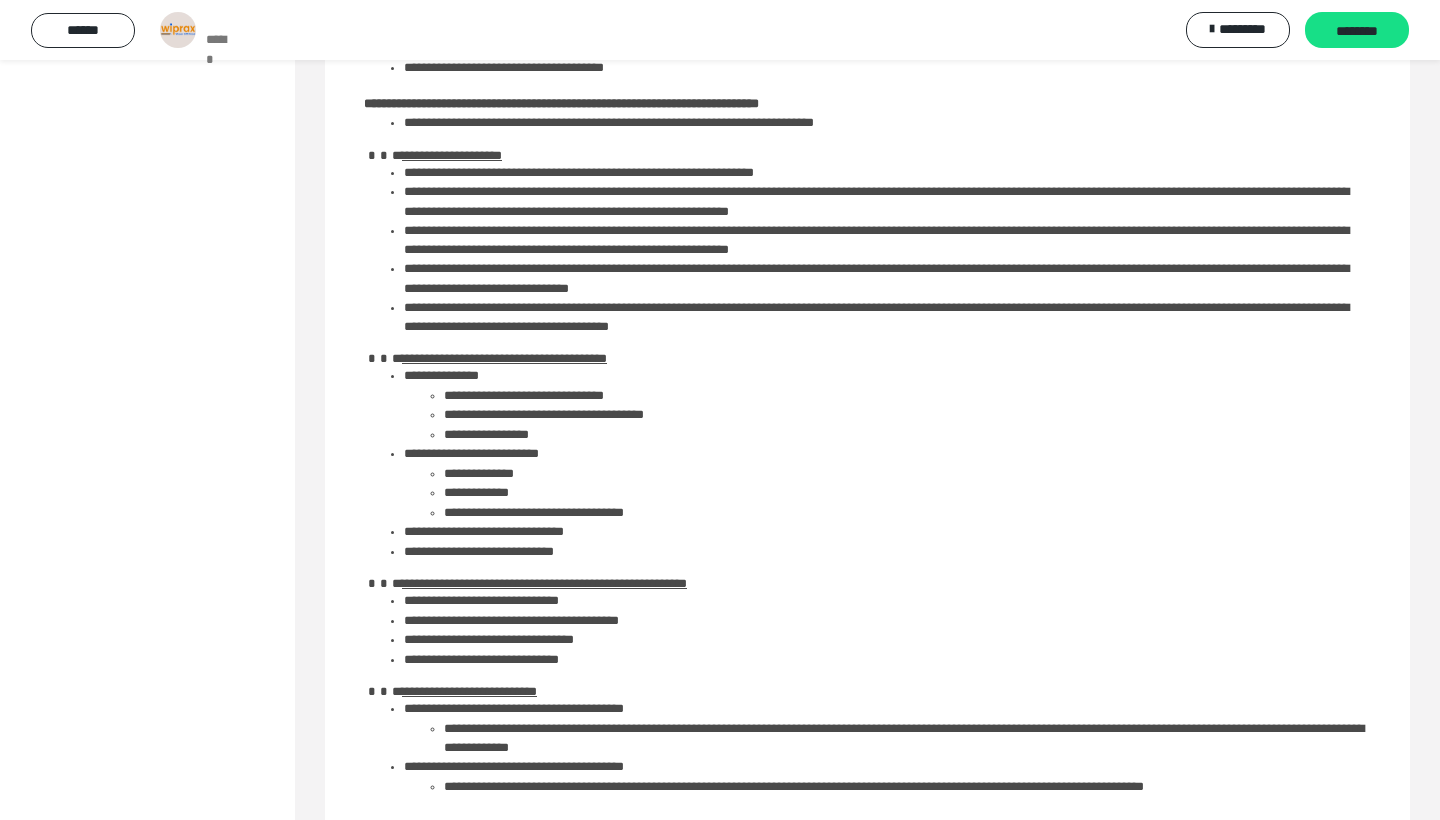 scroll, scrollTop: 493, scrollLeft: 0, axis: vertical 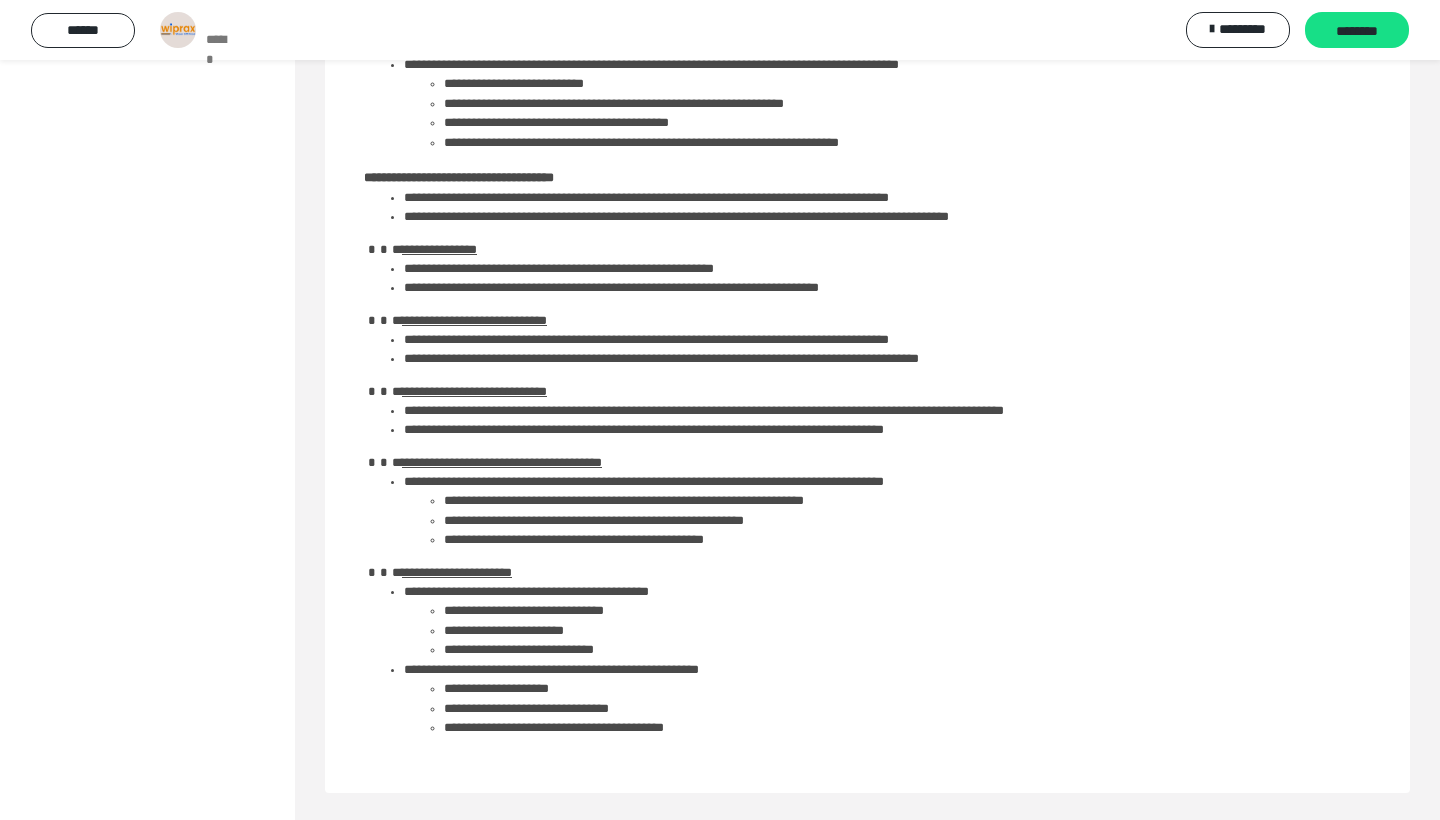 click on "**********" at bounding box center [141, 2957] 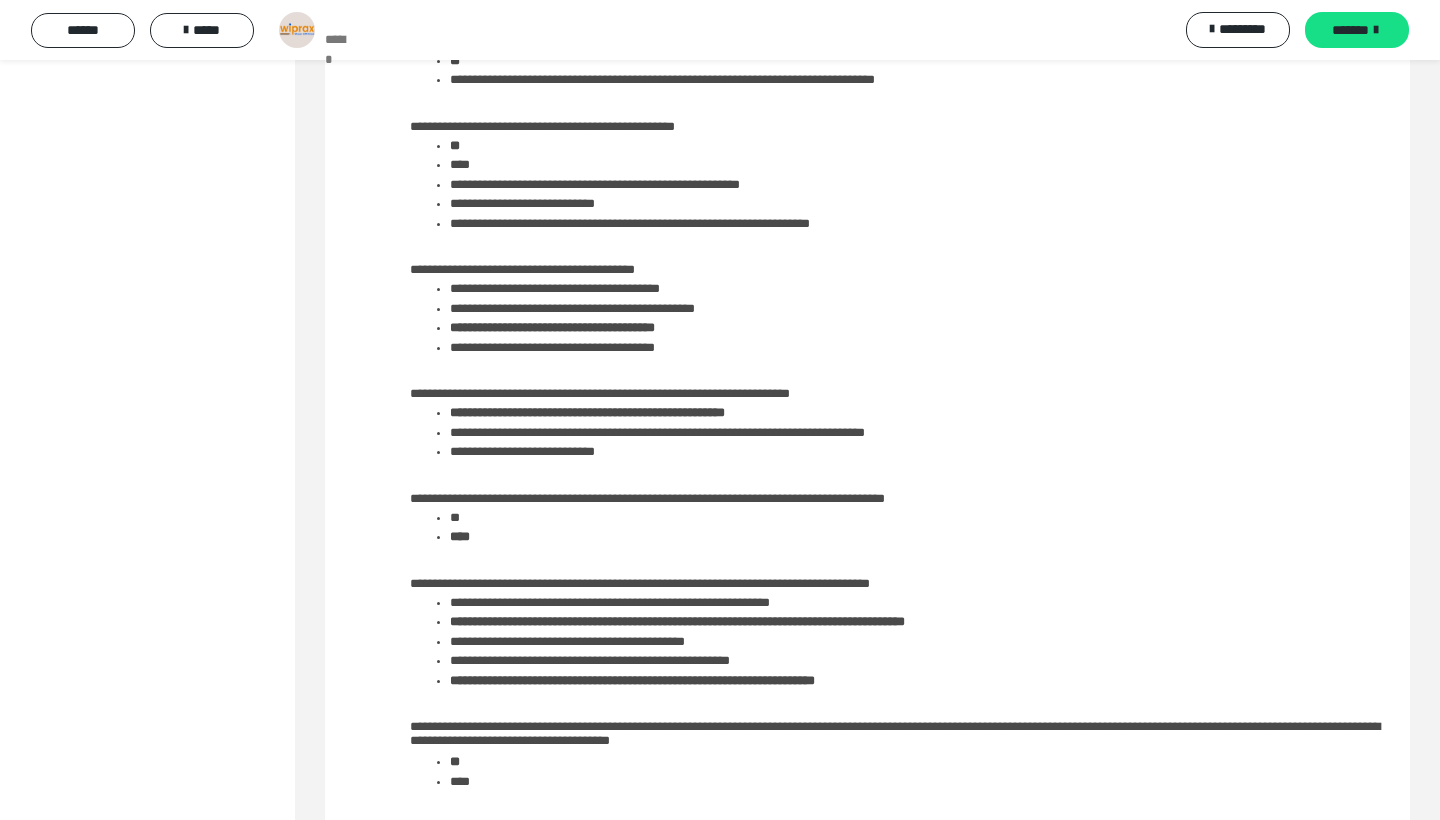 scroll, scrollTop: 463, scrollLeft: 0, axis: vertical 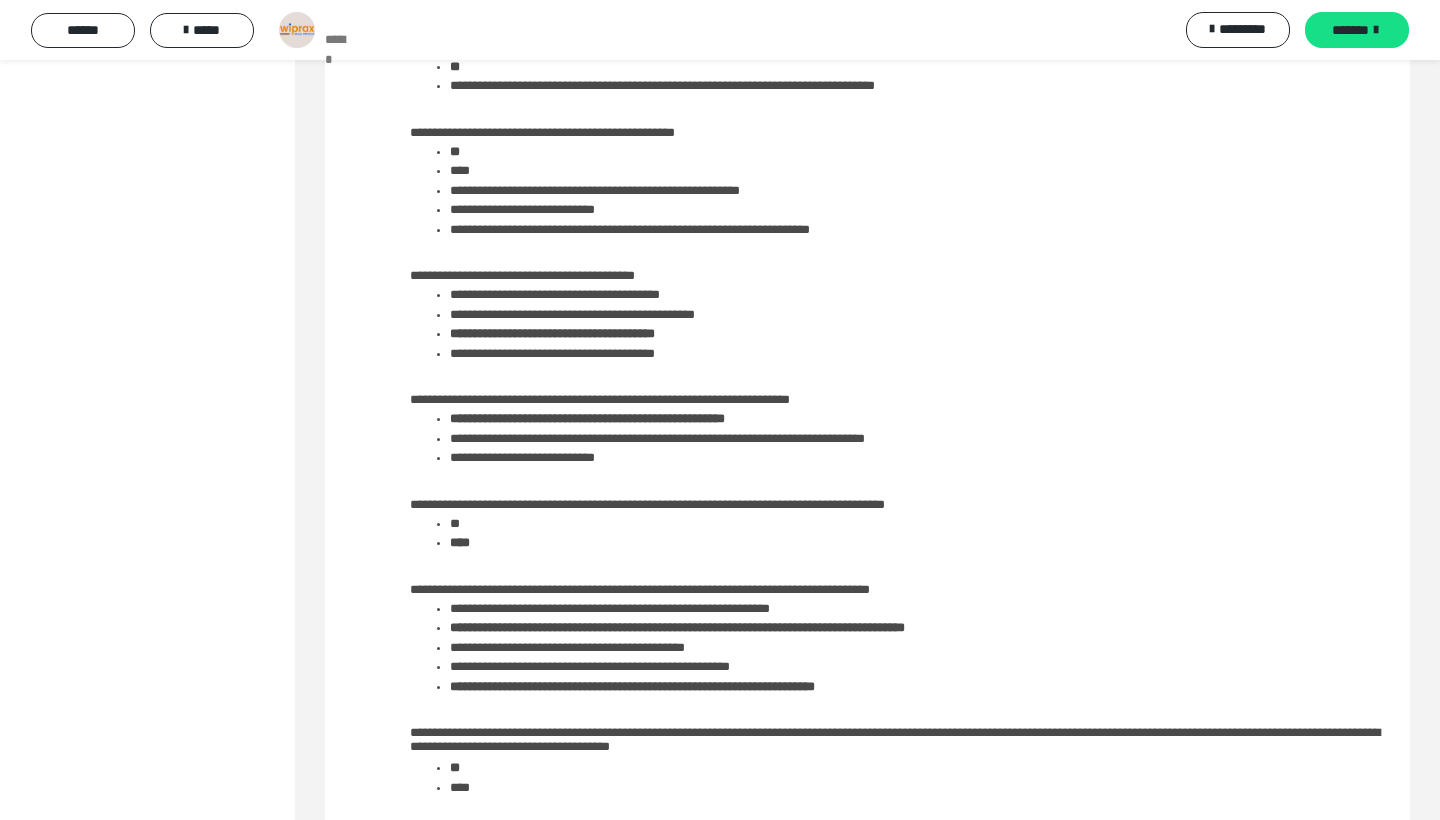 click on "**********" at bounding box center (50, 3048) 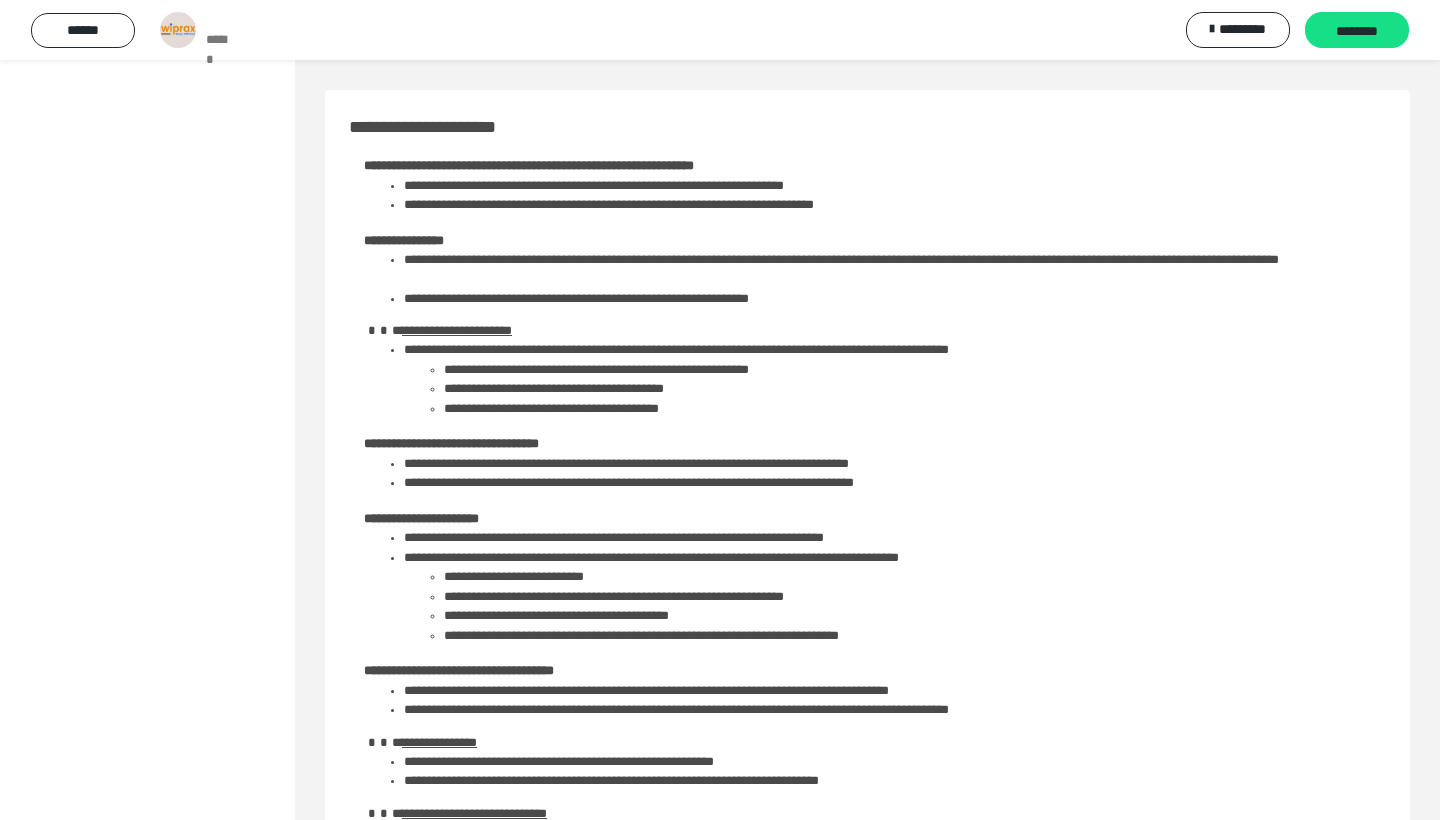 scroll, scrollTop: 0, scrollLeft: 0, axis: both 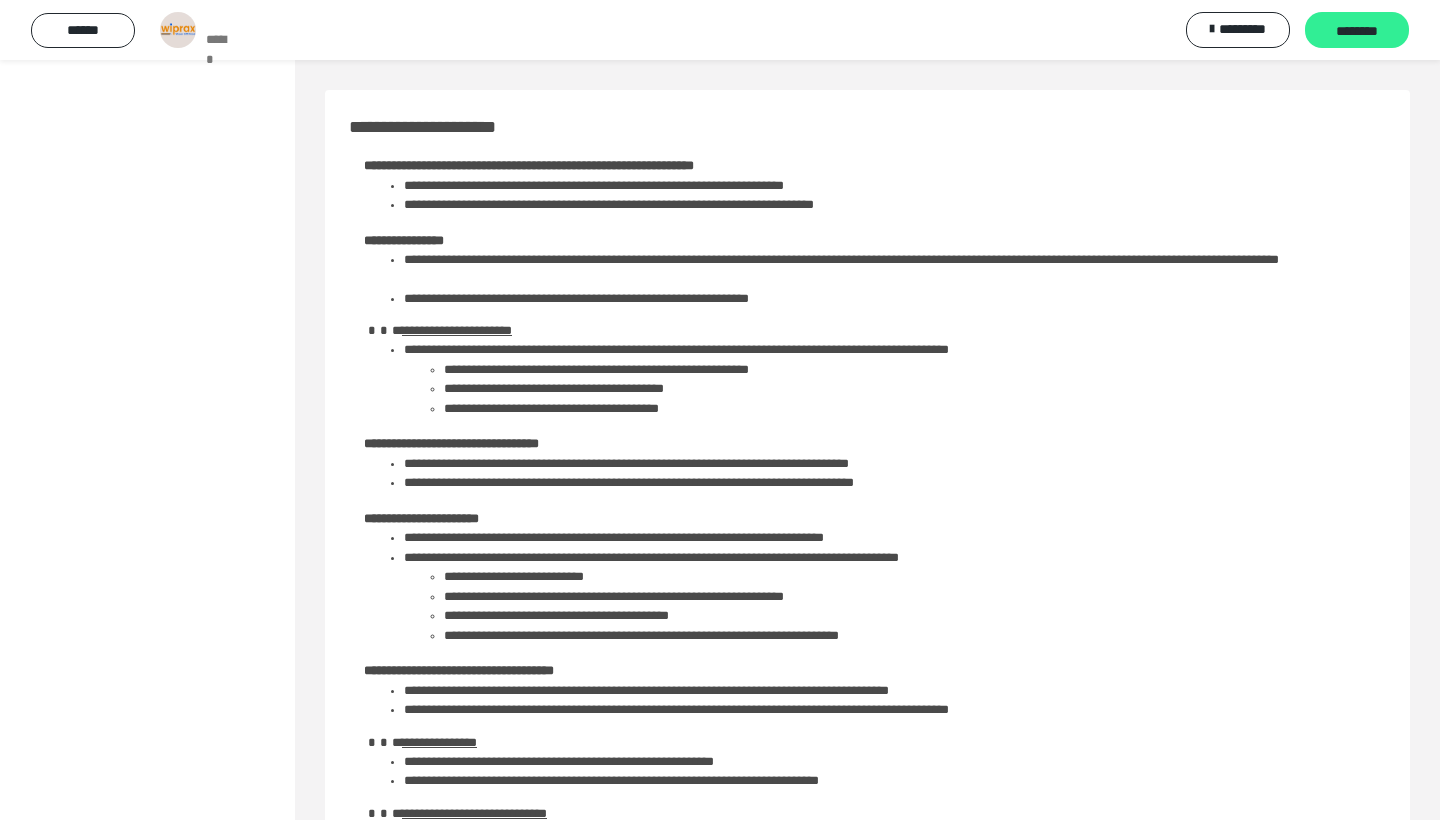 click on "********" at bounding box center (1357, 31) 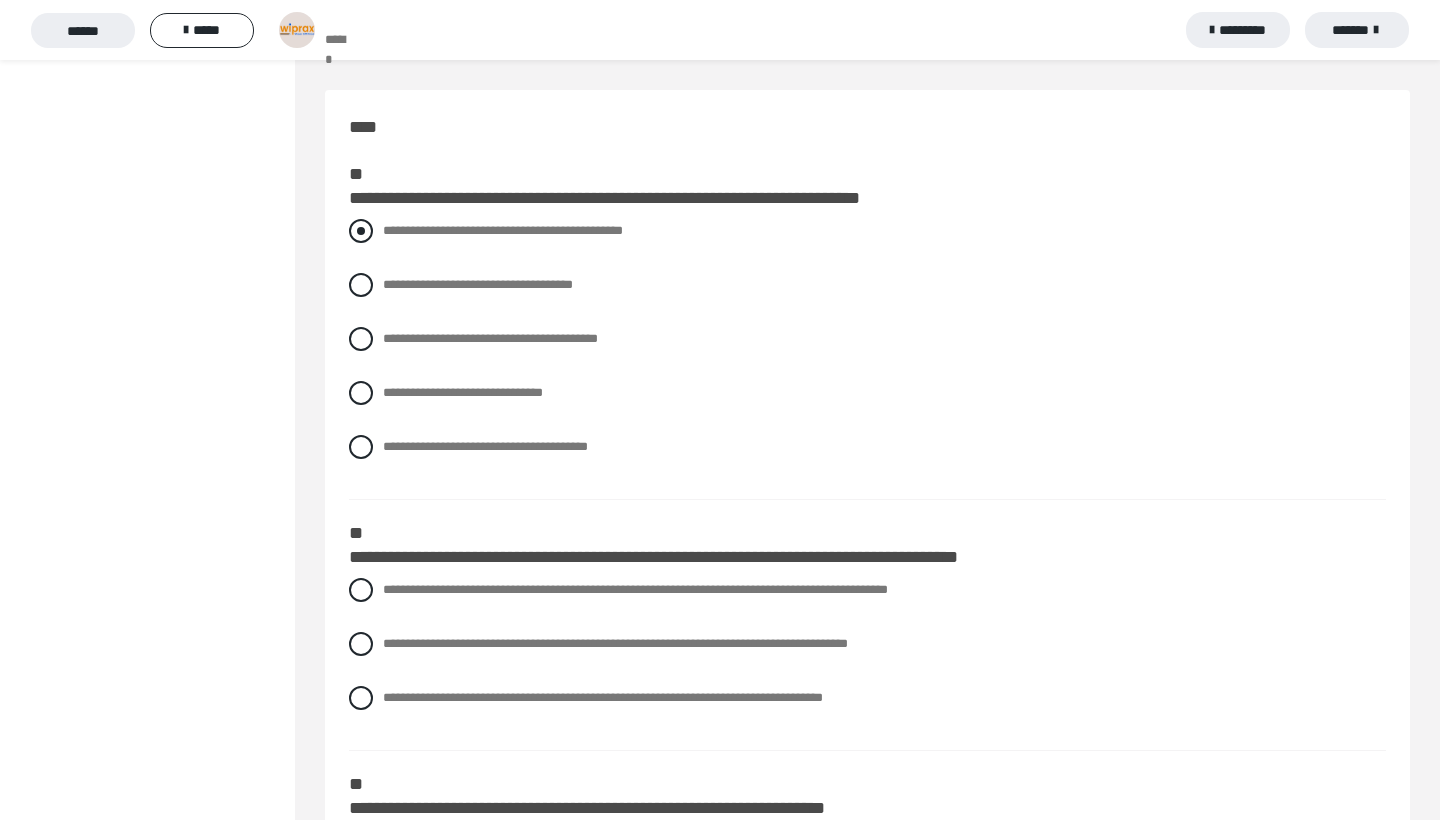 click on "**********" at bounding box center [503, 230] 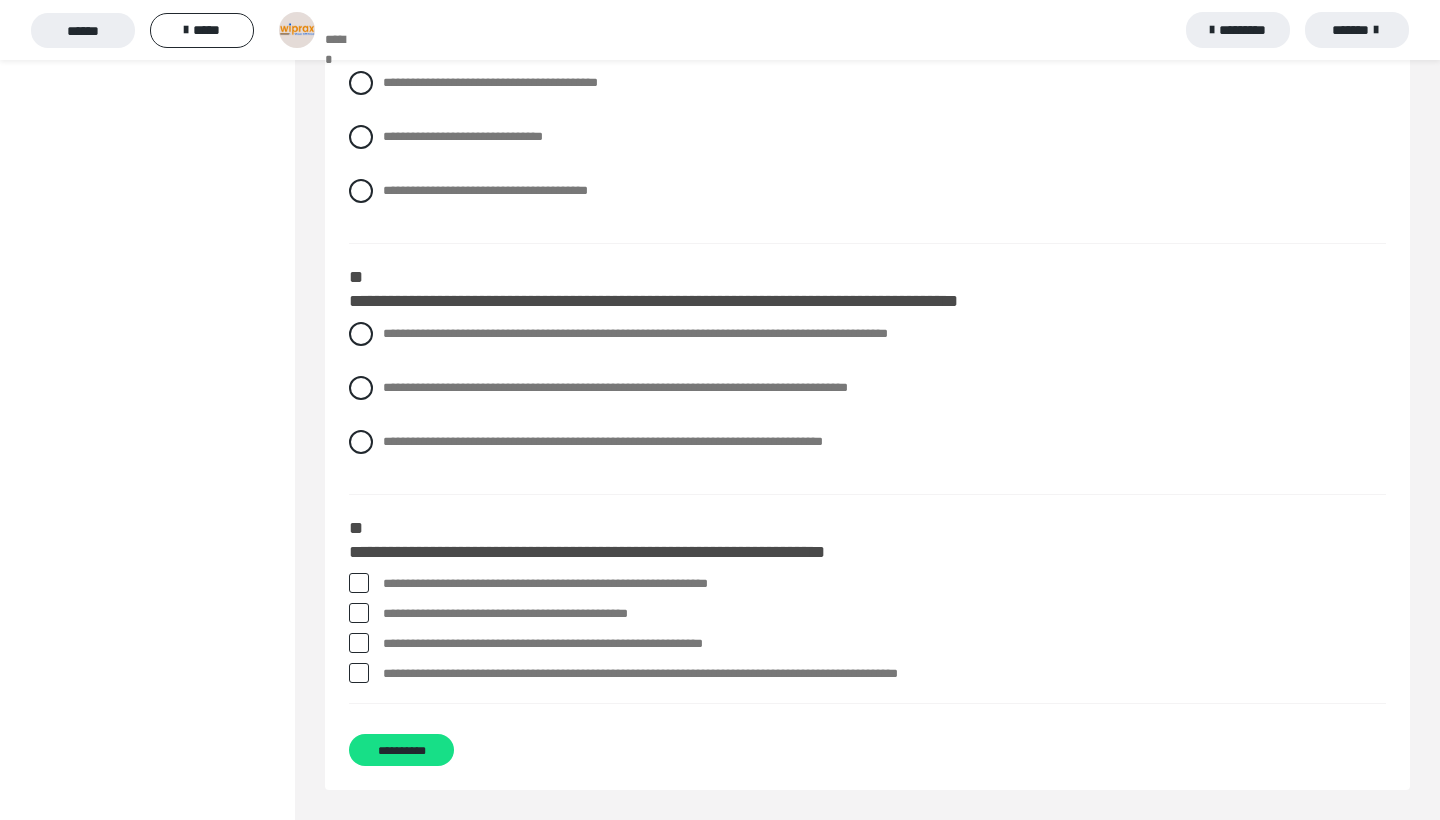 scroll, scrollTop: 256, scrollLeft: 0, axis: vertical 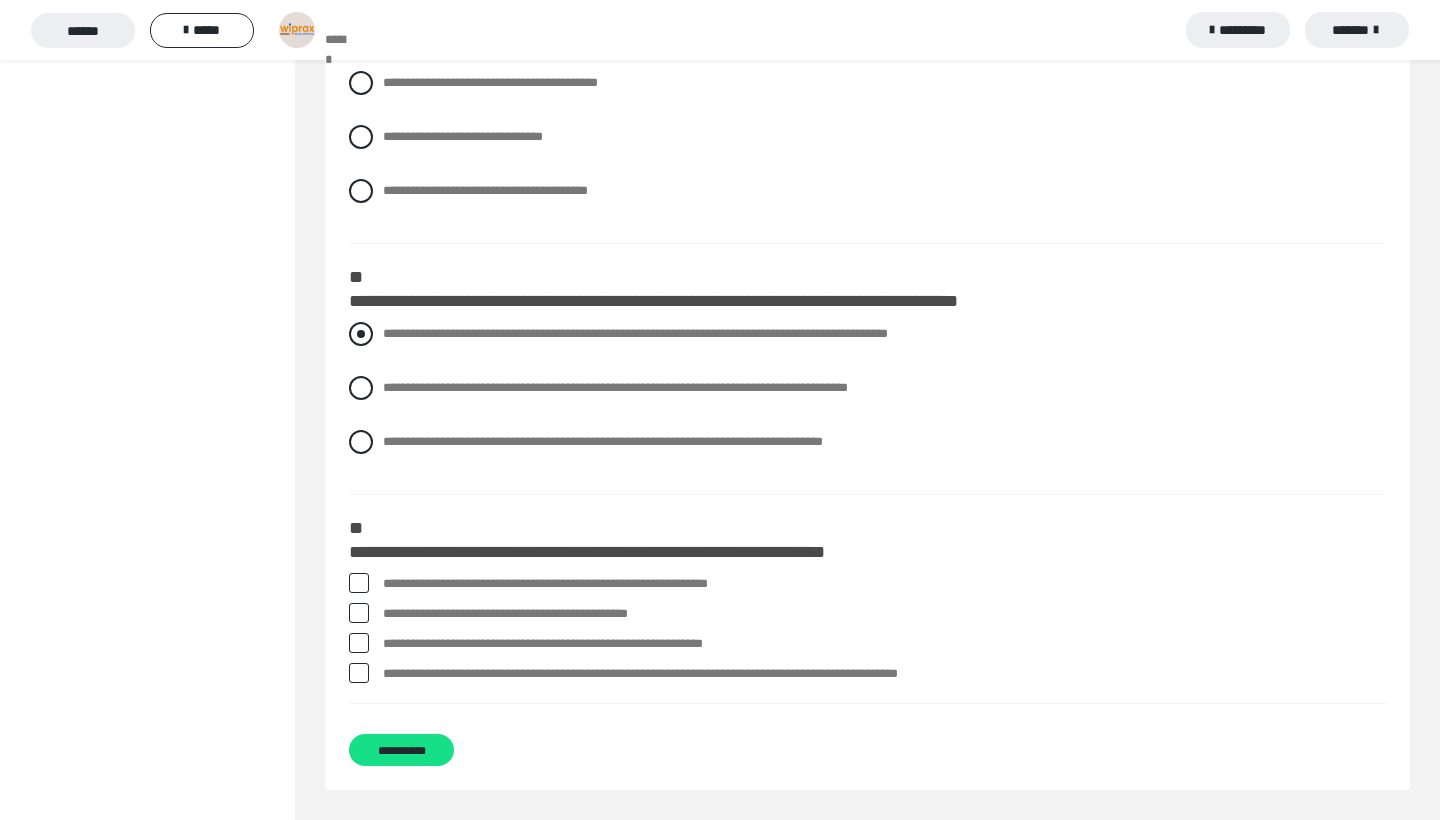 click on "**********" at bounding box center (635, 333) 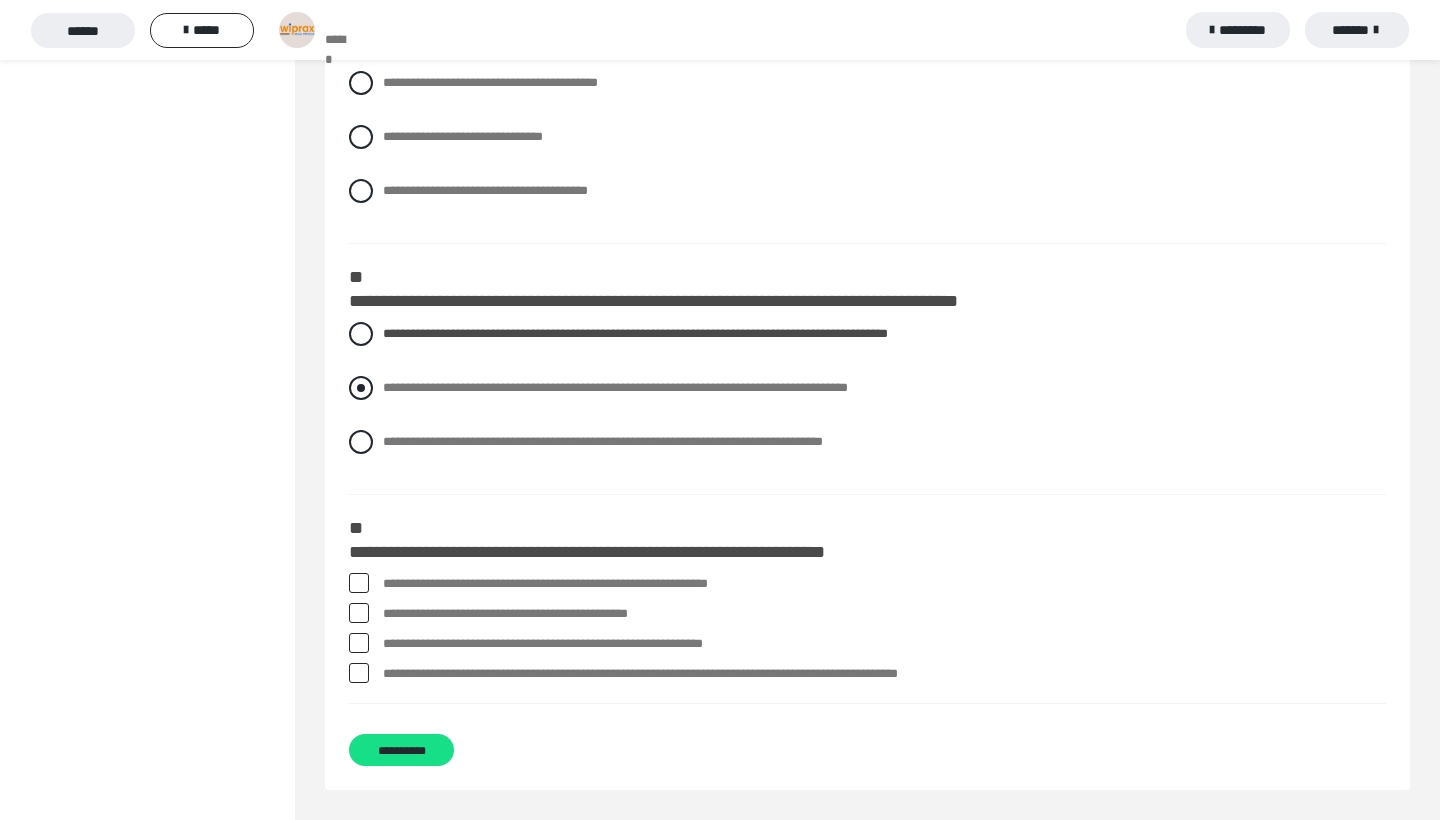 click on "**********" at bounding box center [615, 387] 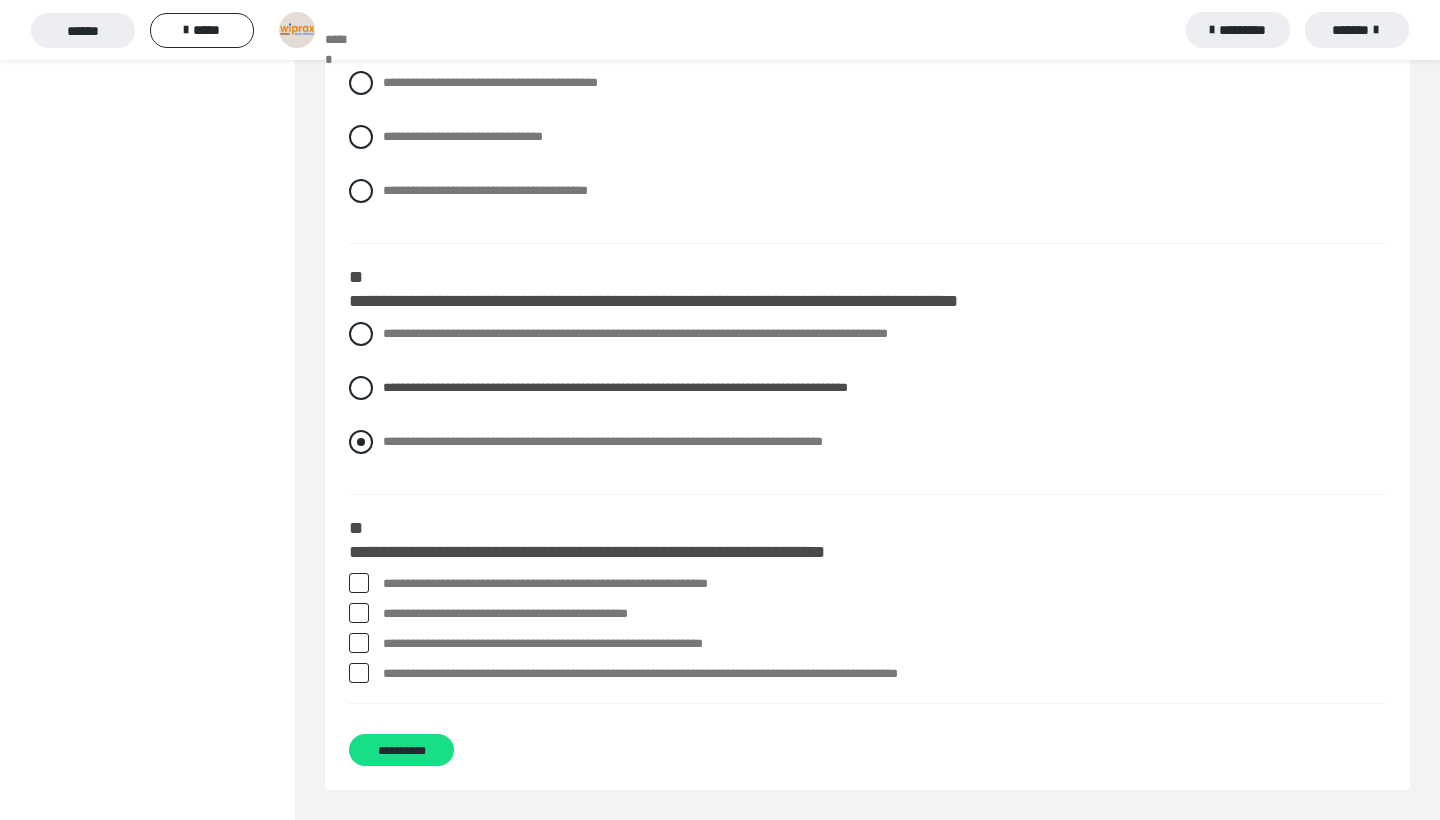 click on "**********" at bounding box center [603, 441] 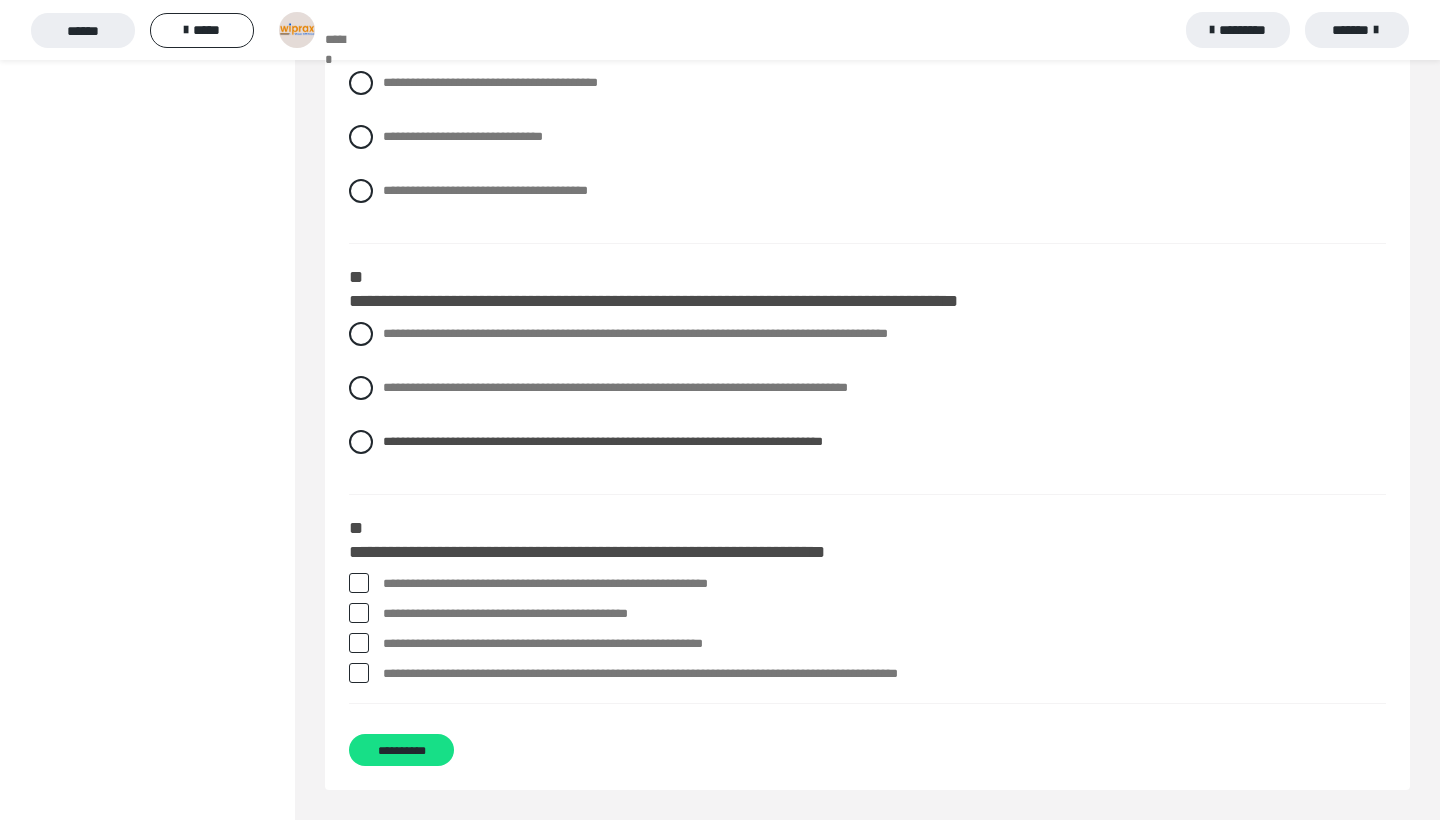 click on "**********" at bounding box center (884, 584) 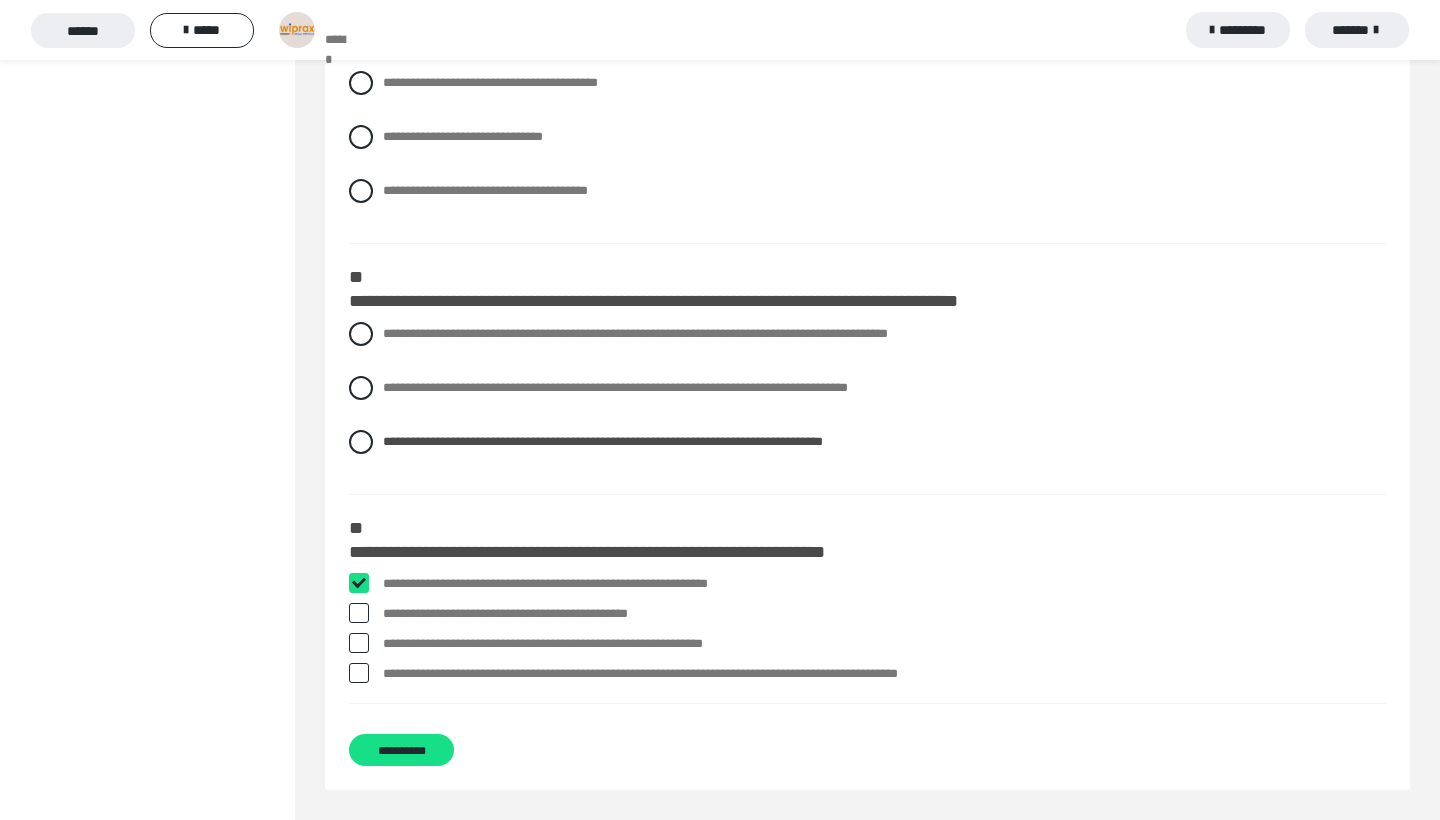 checkbox on "****" 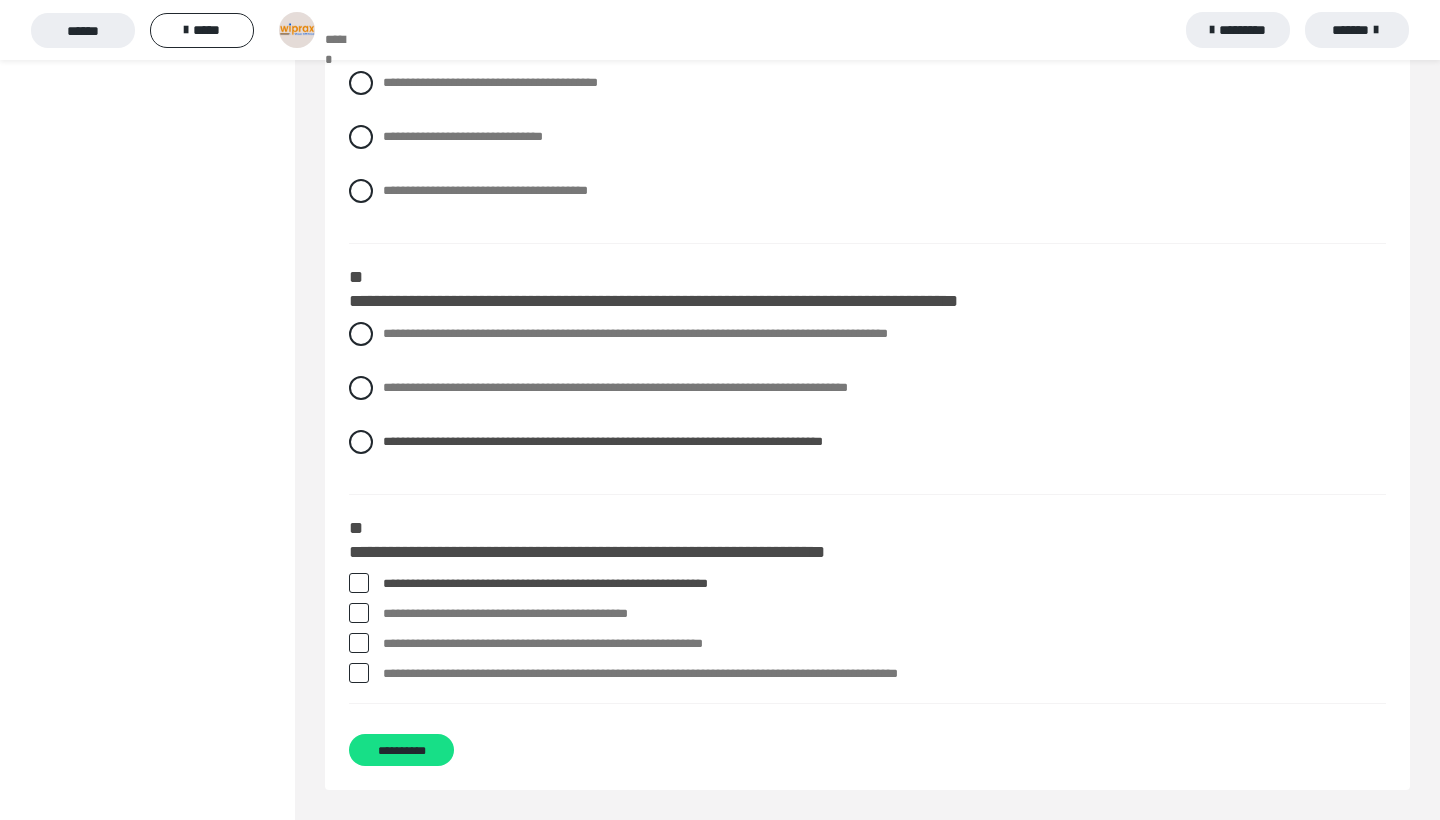 click on "**********" at bounding box center [884, 674] 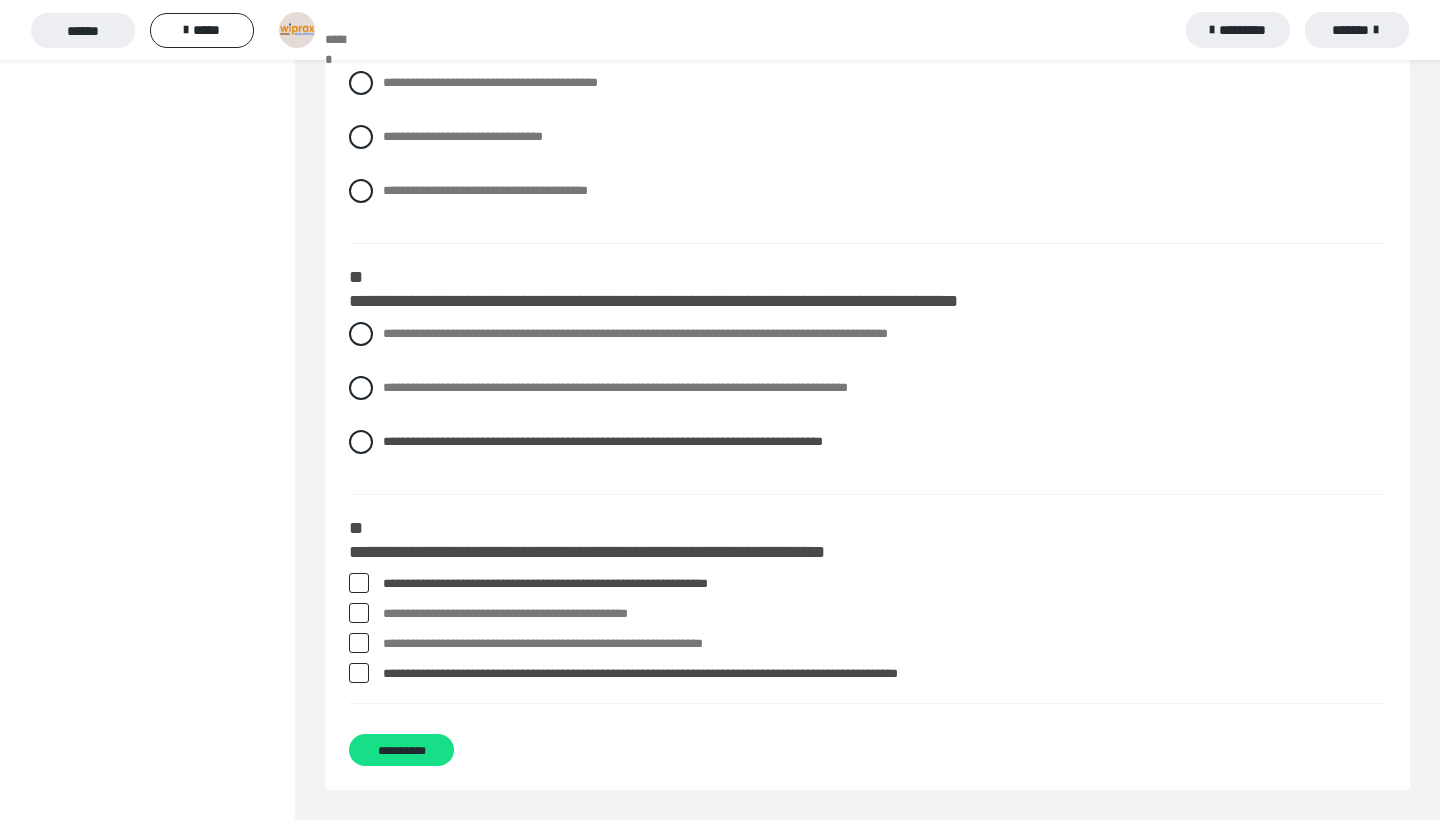 click on "**********" at bounding box center (884, 614) 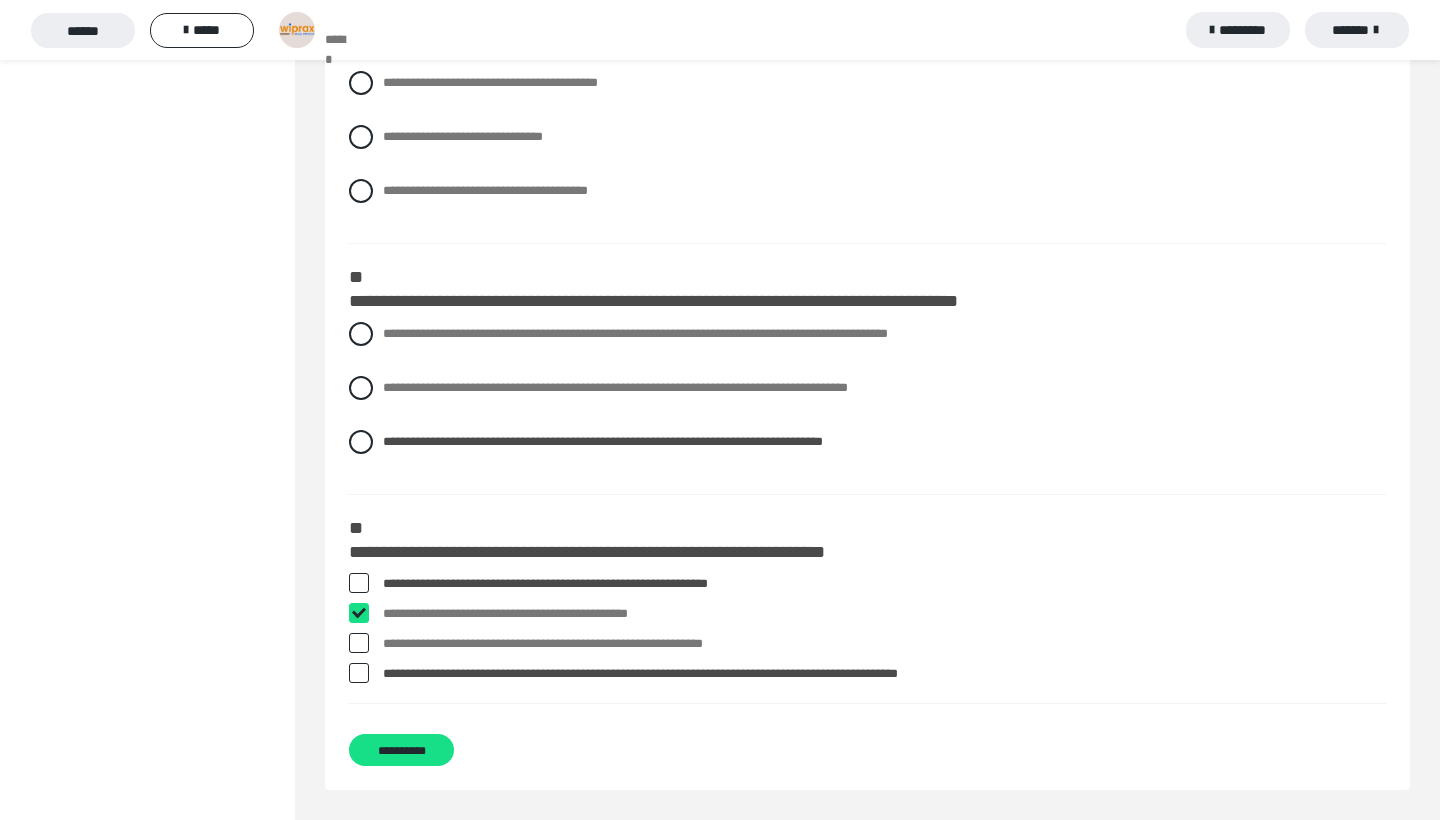 checkbox on "****" 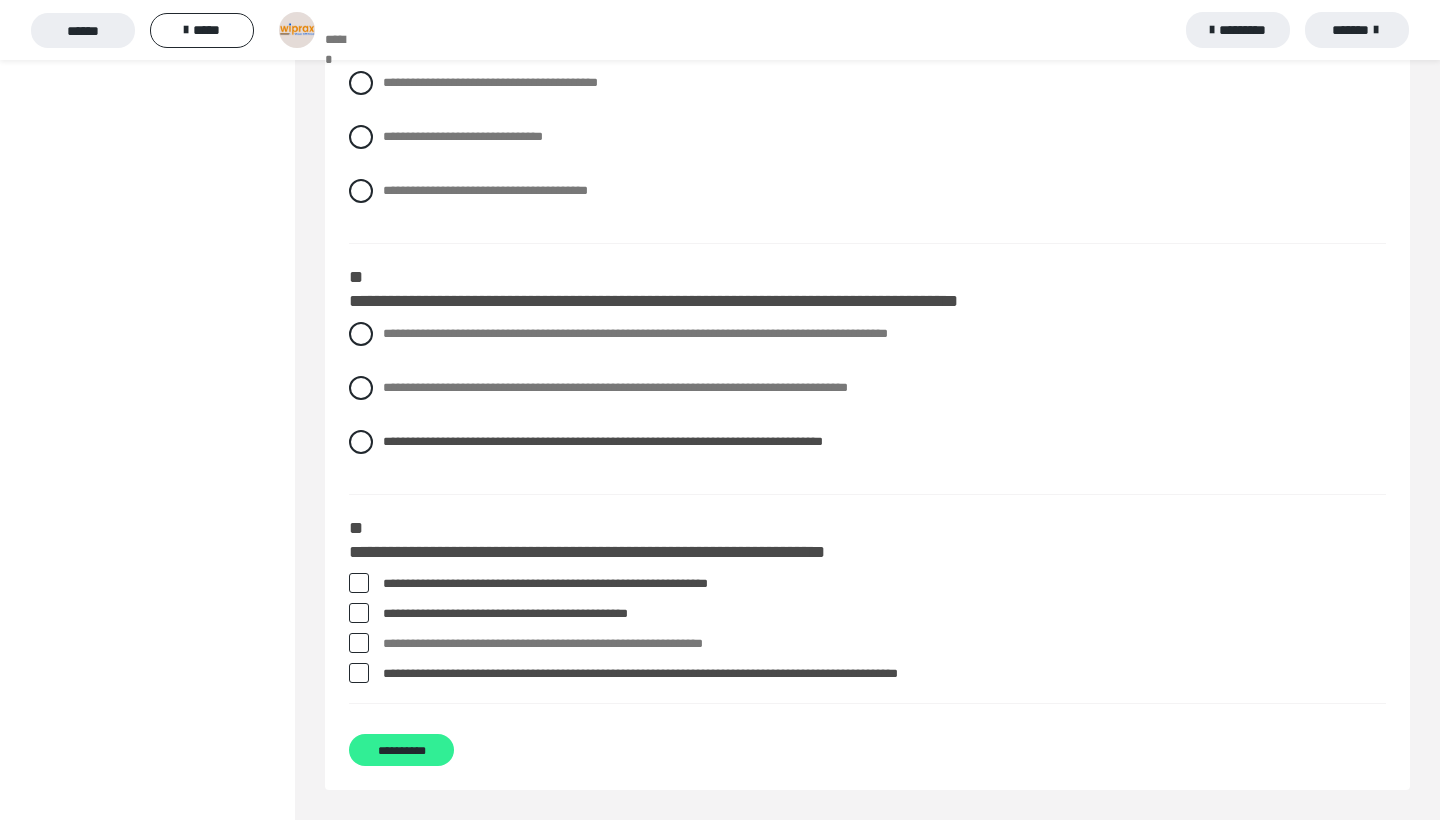 click on "**********" at bounding box center [401, 750] 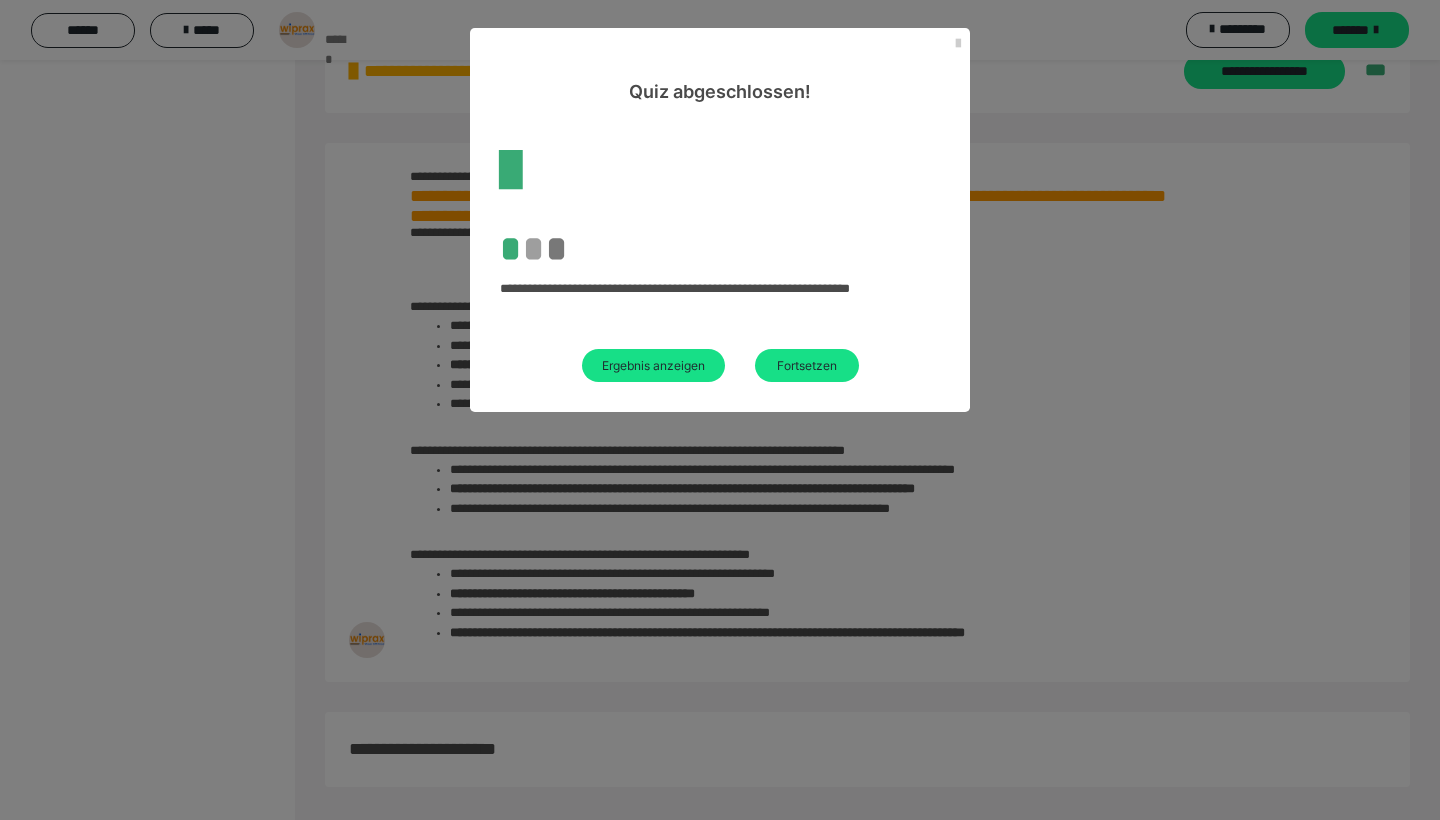 scroll, scrollTop: 61, scrollLeft: 0, axis: vertical 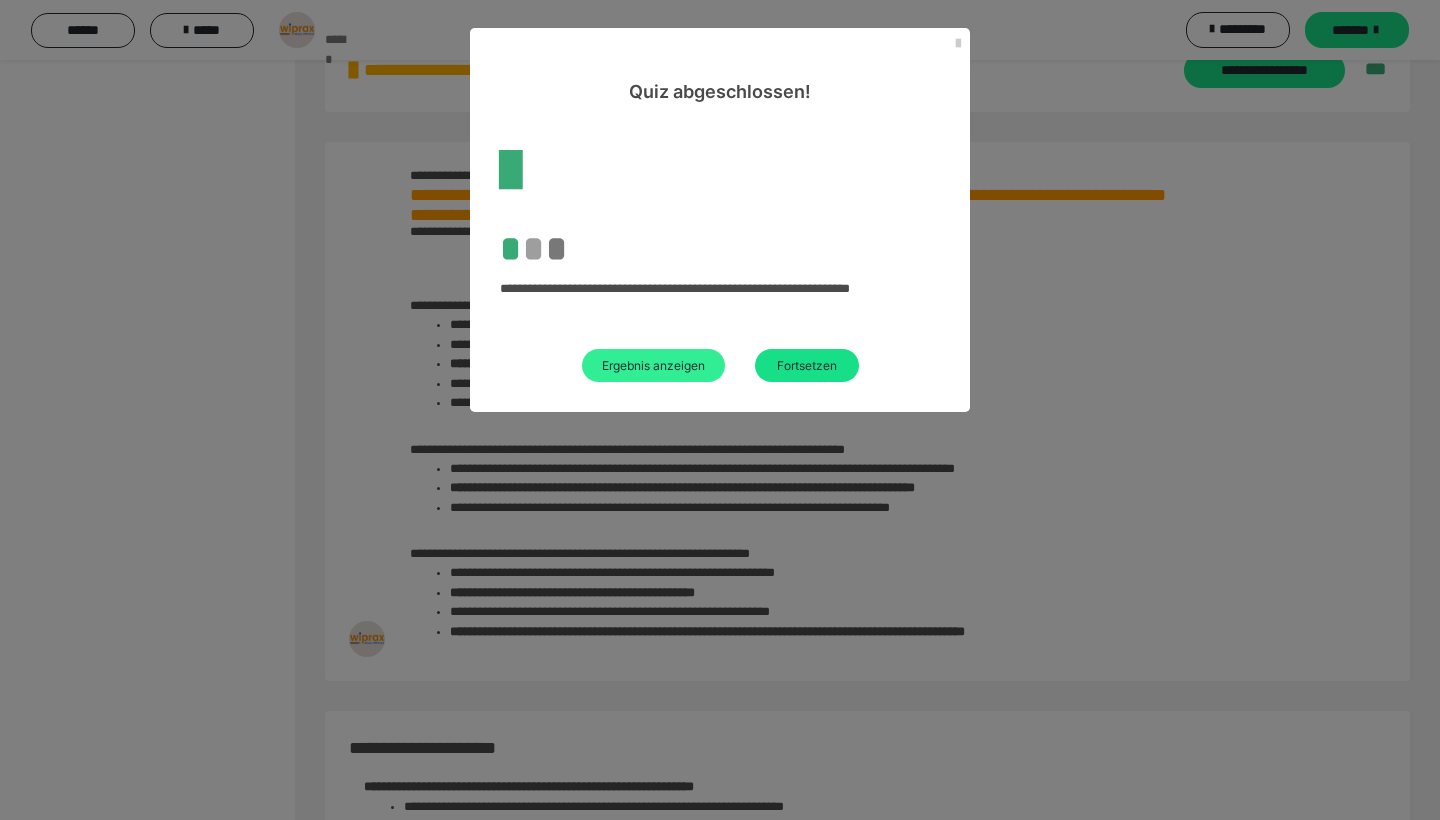 click on "Ergebnis anzeigen" at bounding box center (653, 365) 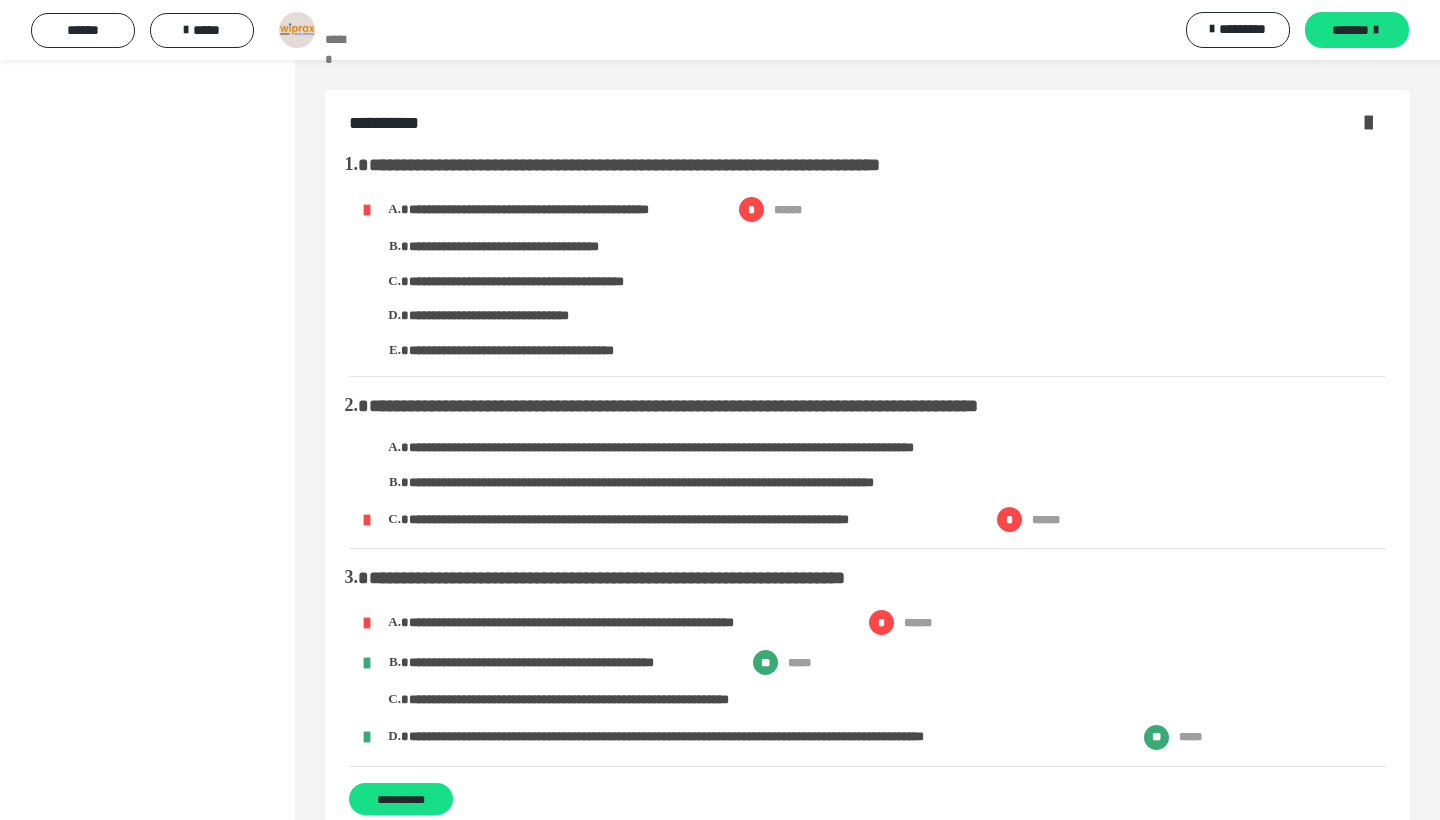 scroll, scrollTop: 0, scrollLeft: 0, axis: both 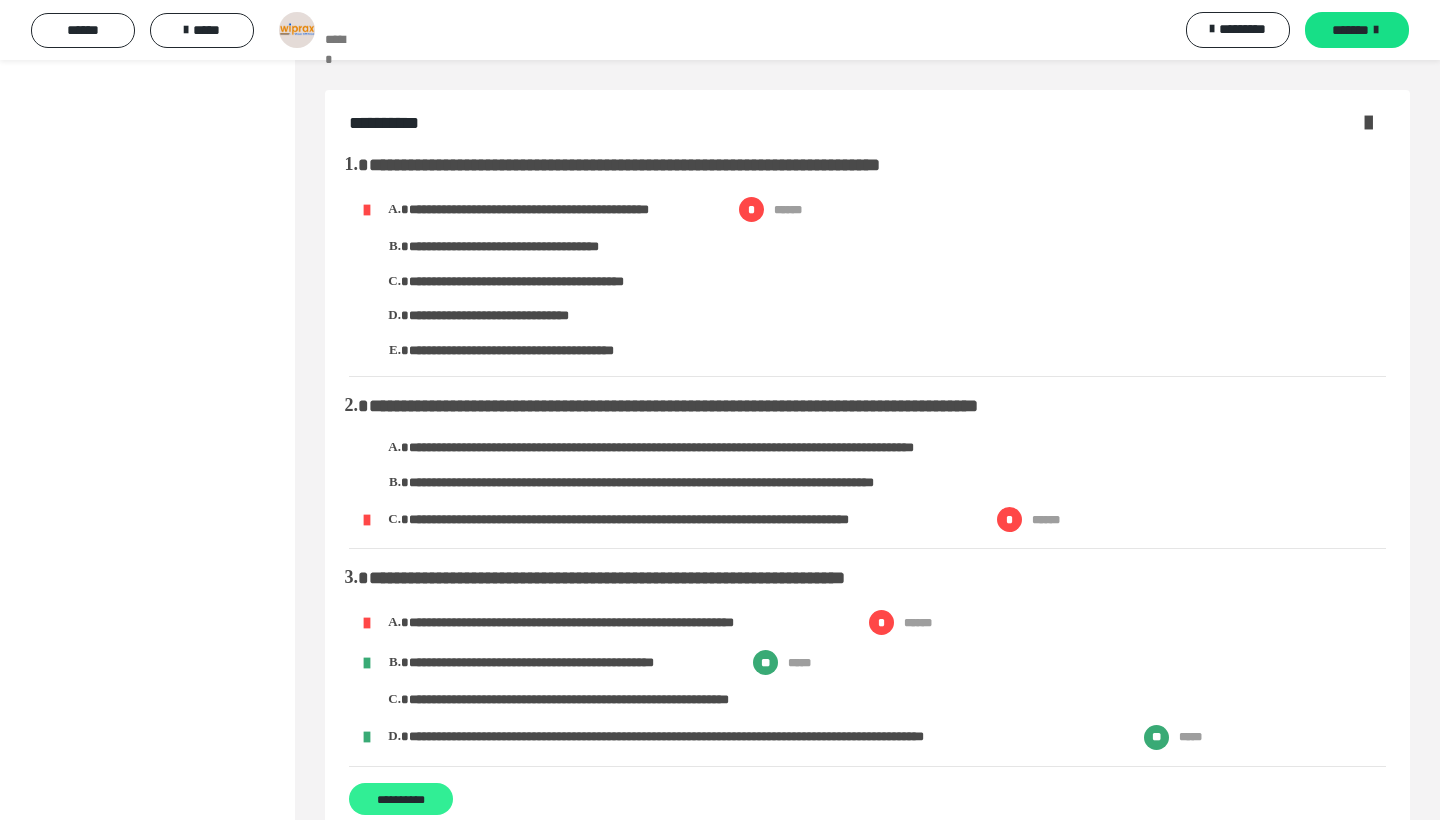 click on "**********" at bounding box center [401, 799] 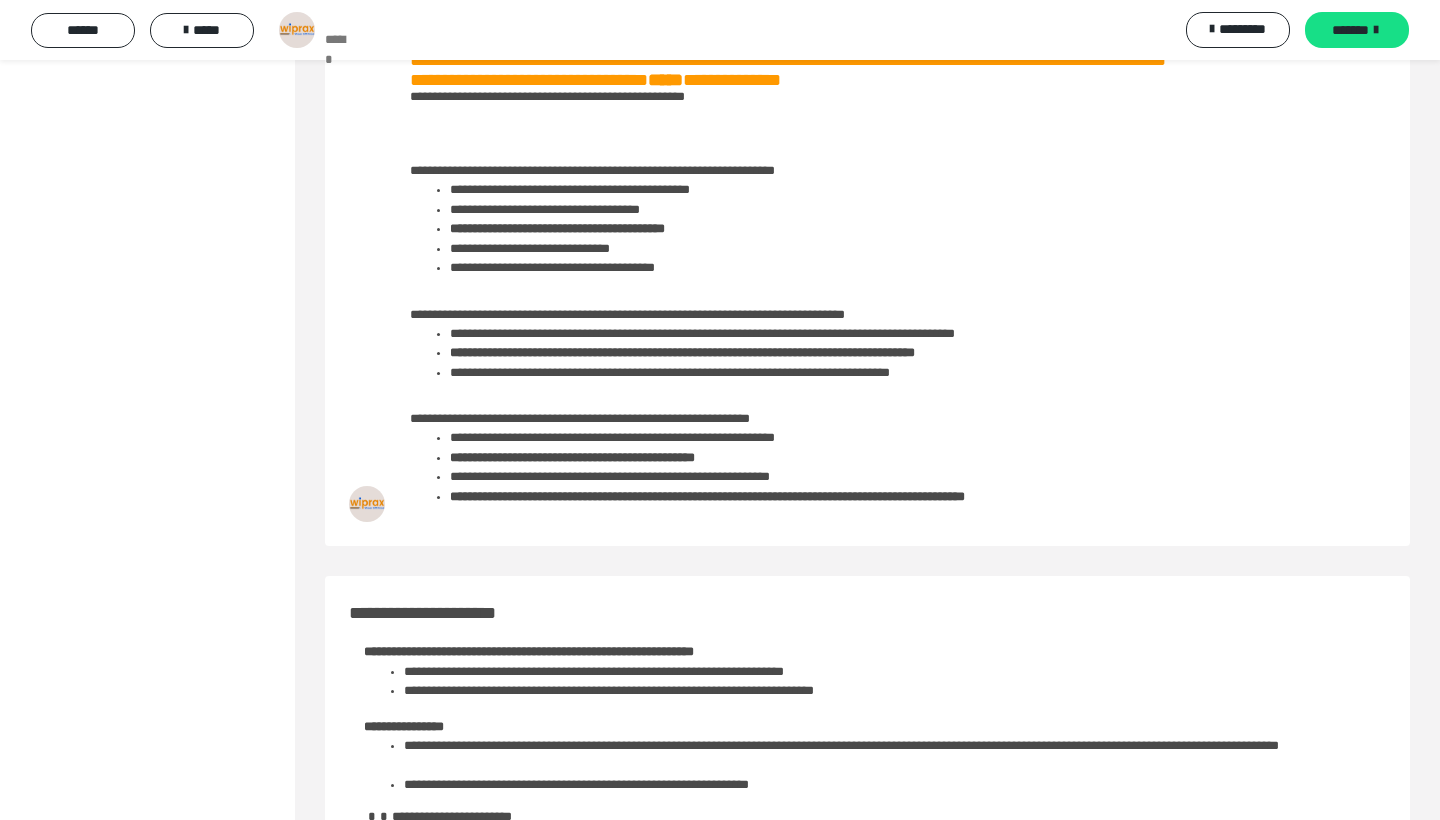 scroll, scrollTop: 195, scrollLeft: 0, axis: vertical 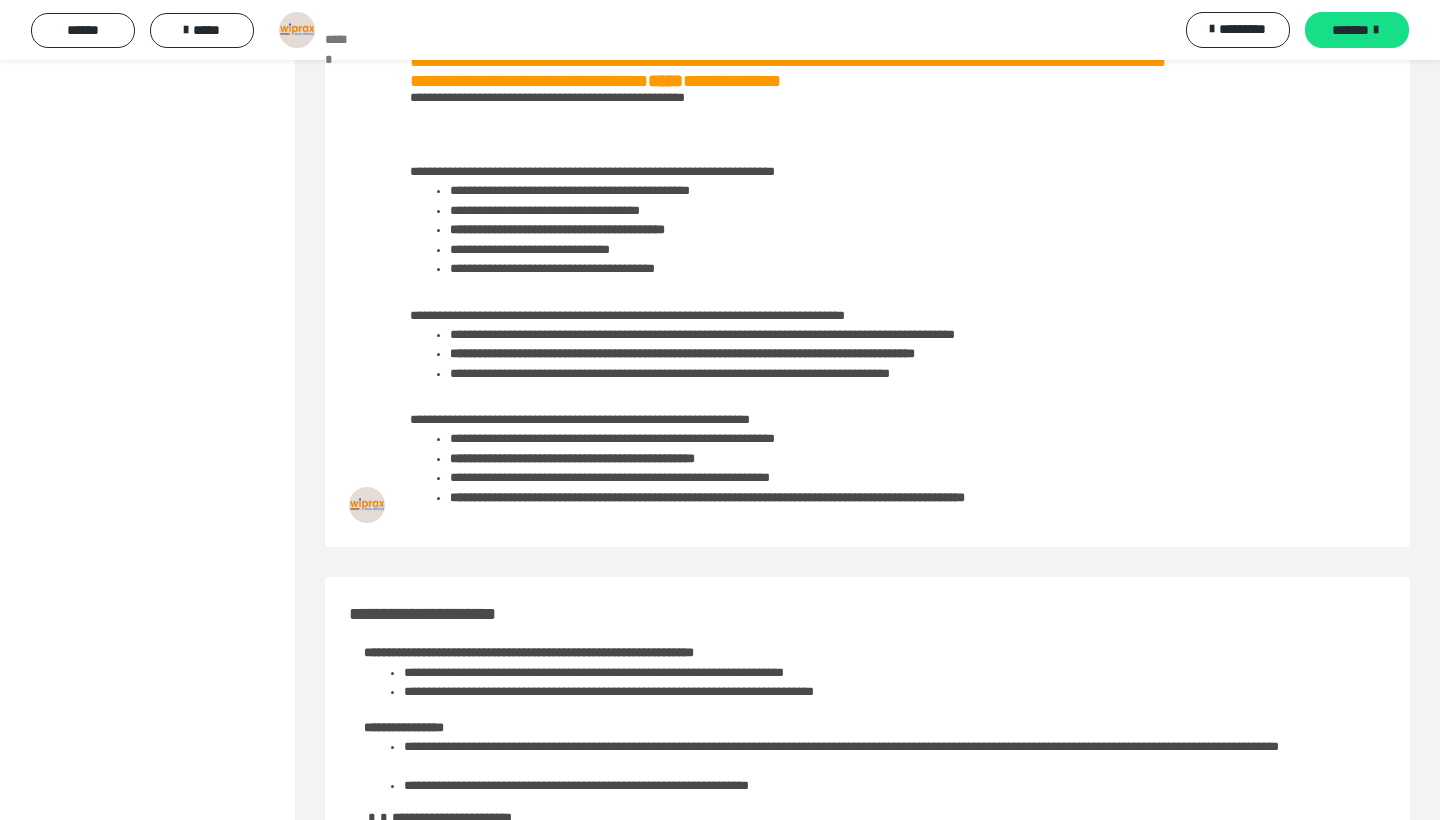 click on "**********" at bounding box center (50, 3080) 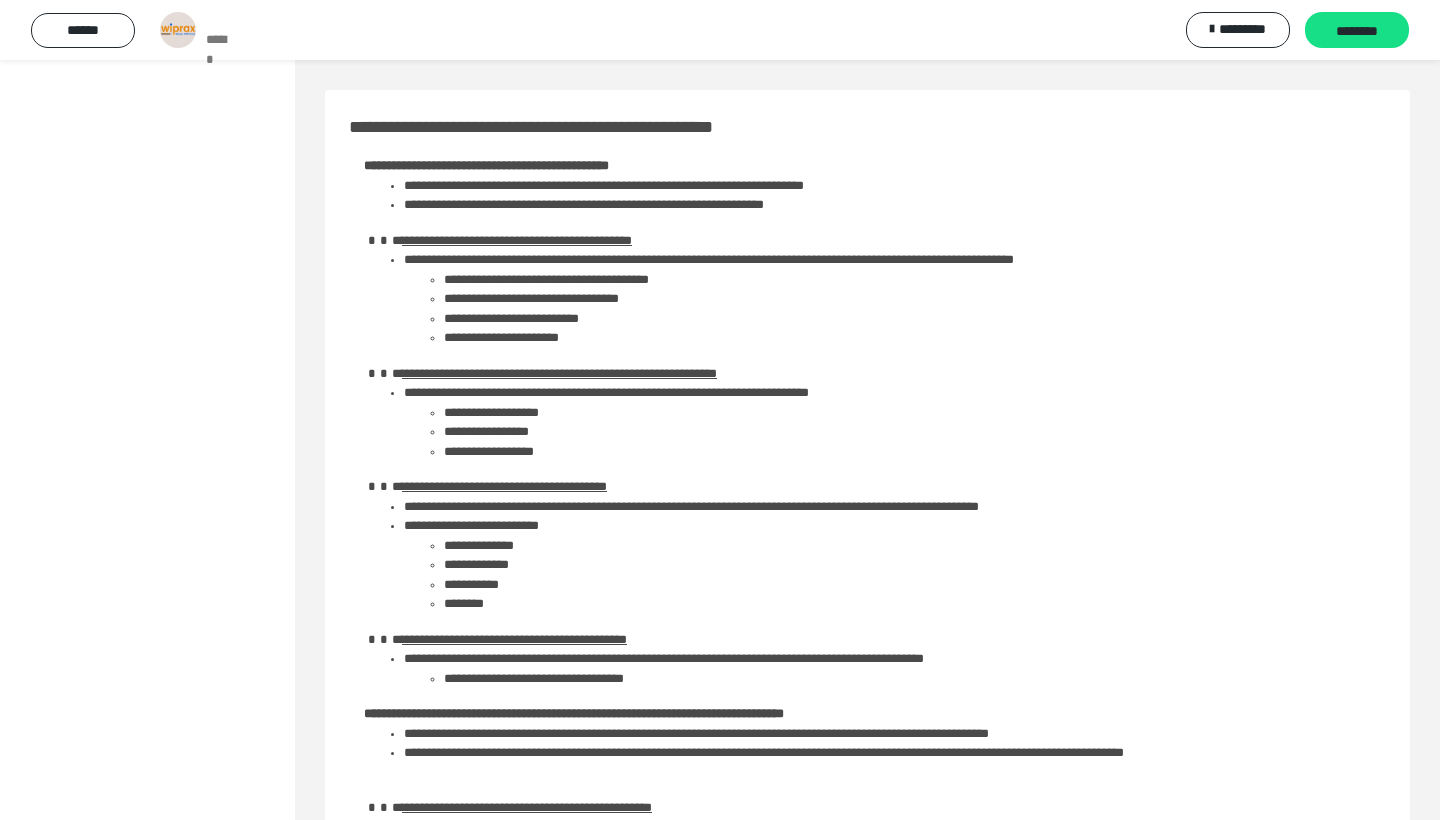 scroll, scrollTop: 0, scrollLeft: 0, axis: both 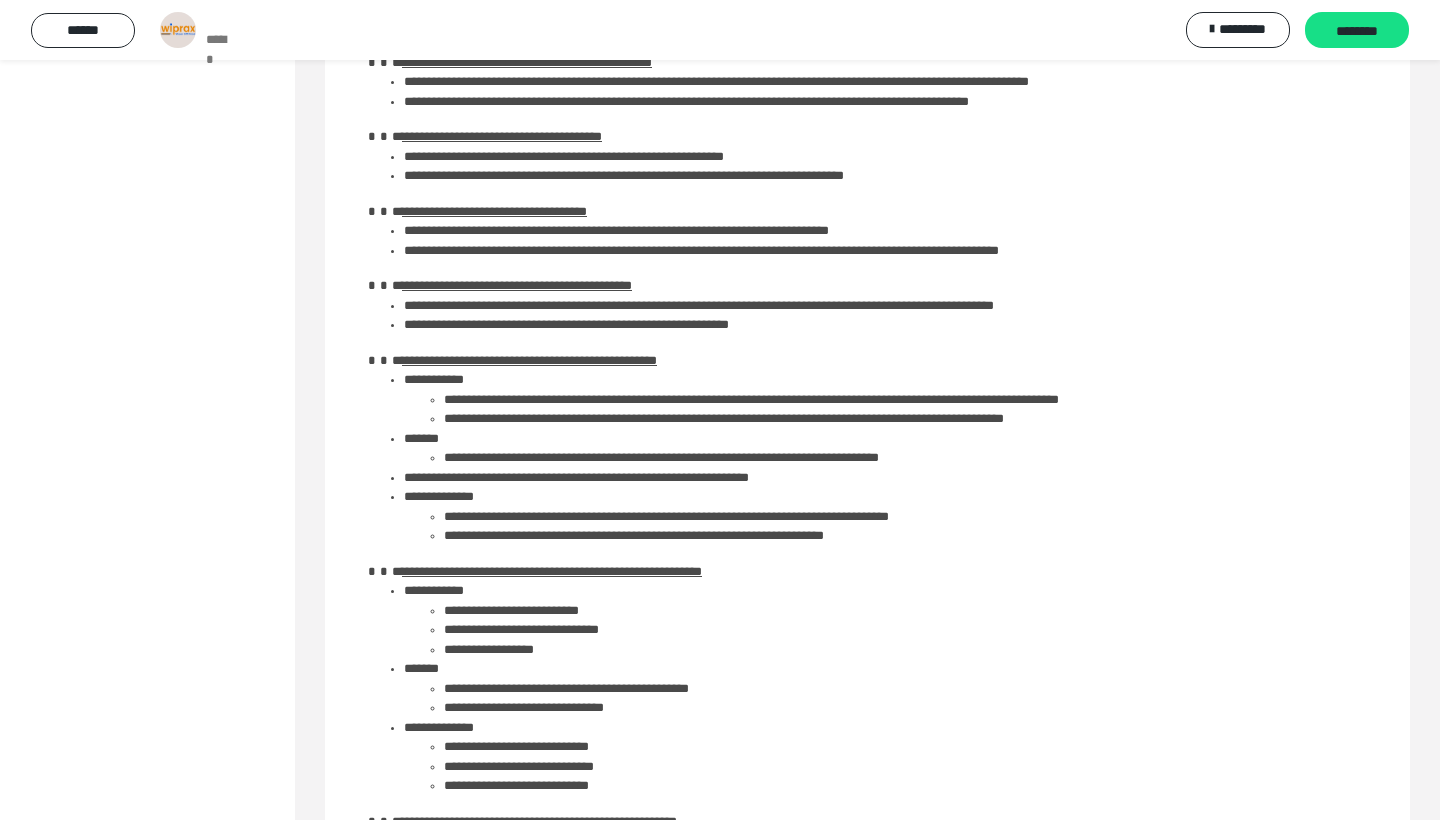 click on "**********" at bounding box center [30, 3295] 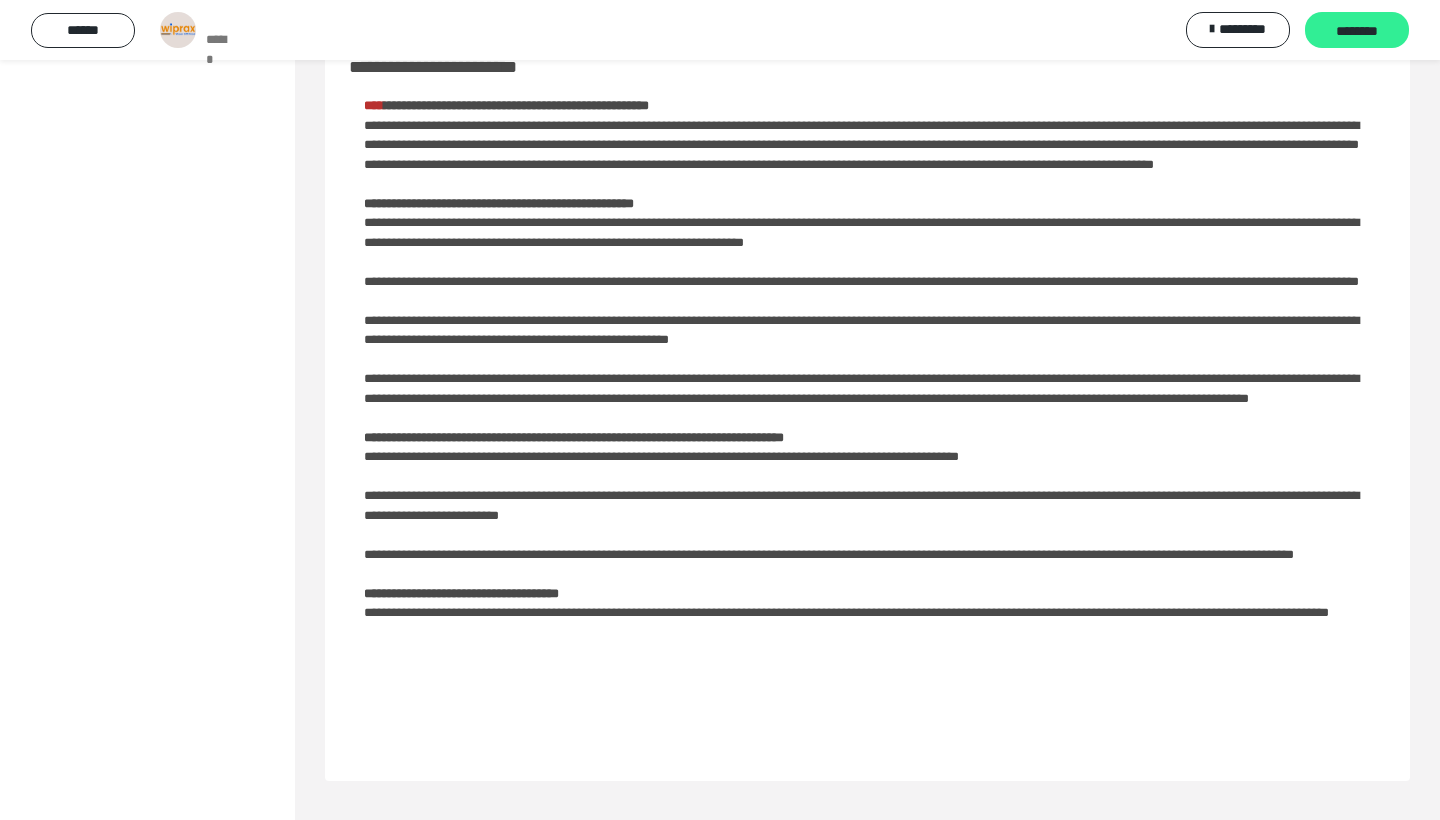 click on "********" at bounding box center [1357, 31] 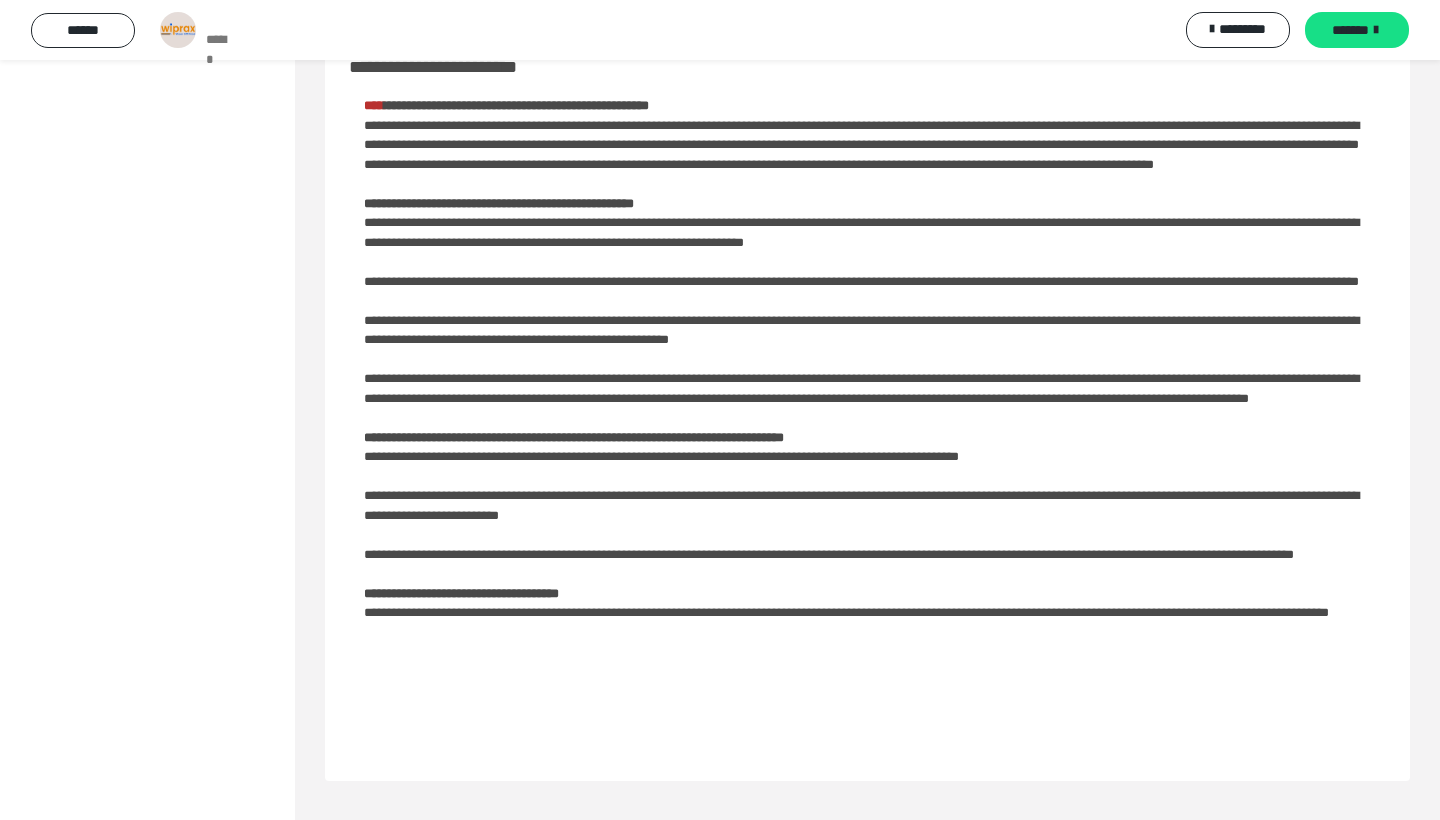 click on "**********" at bounding box center [50, 3280] 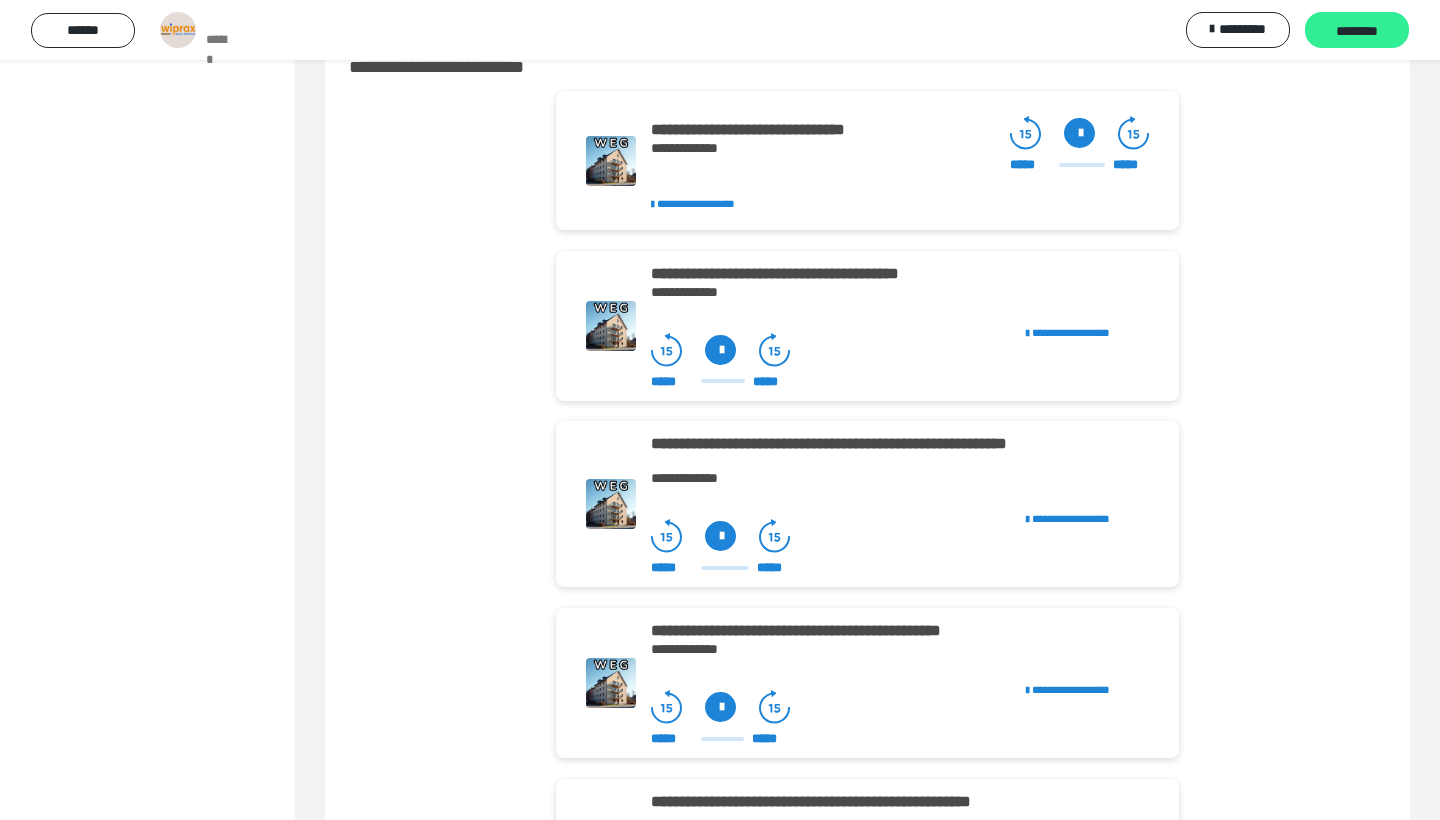 click on "********" at bounding box center [1357, 31] 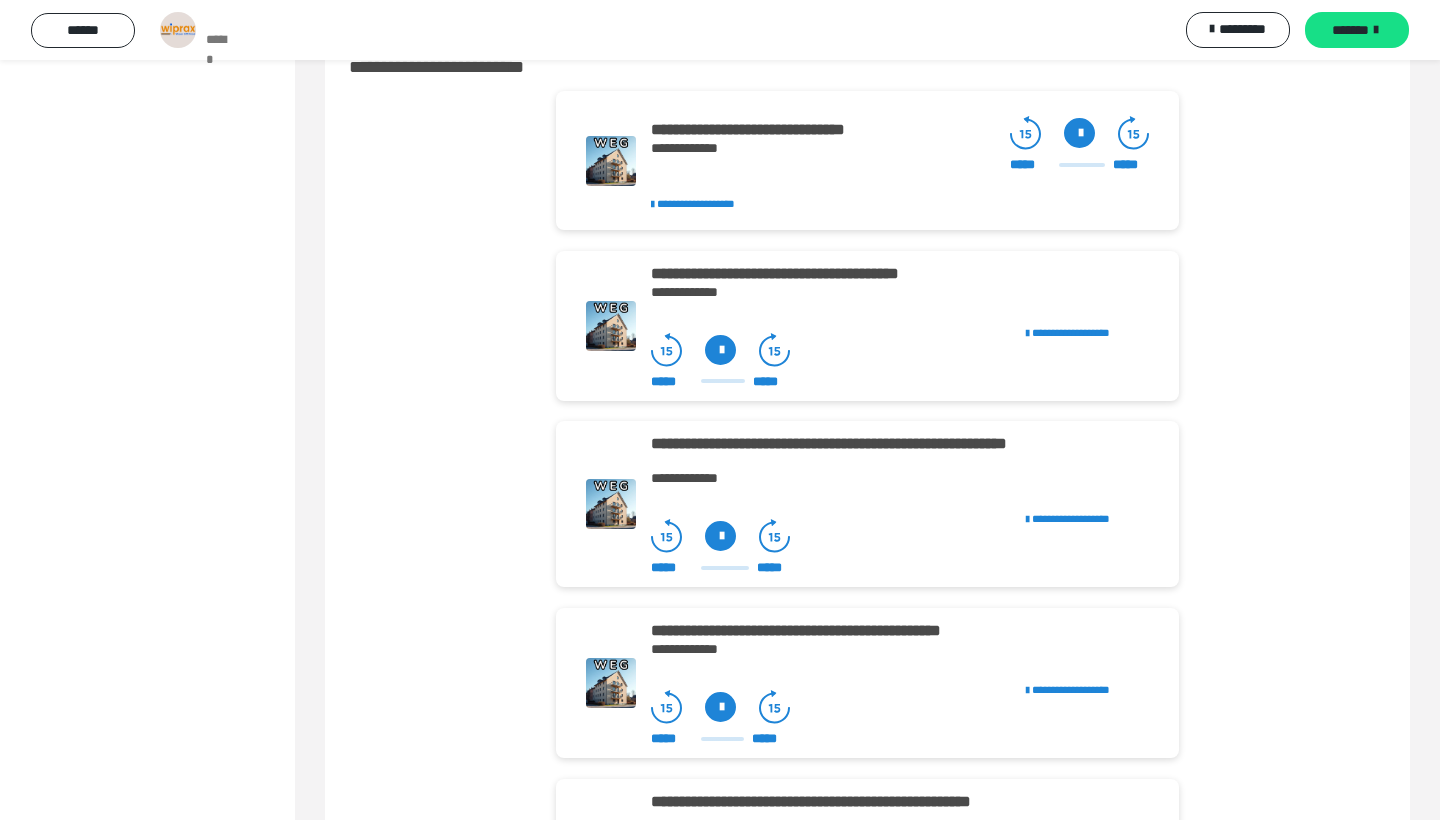 click on "**********" at bounding box center (50, 3312) 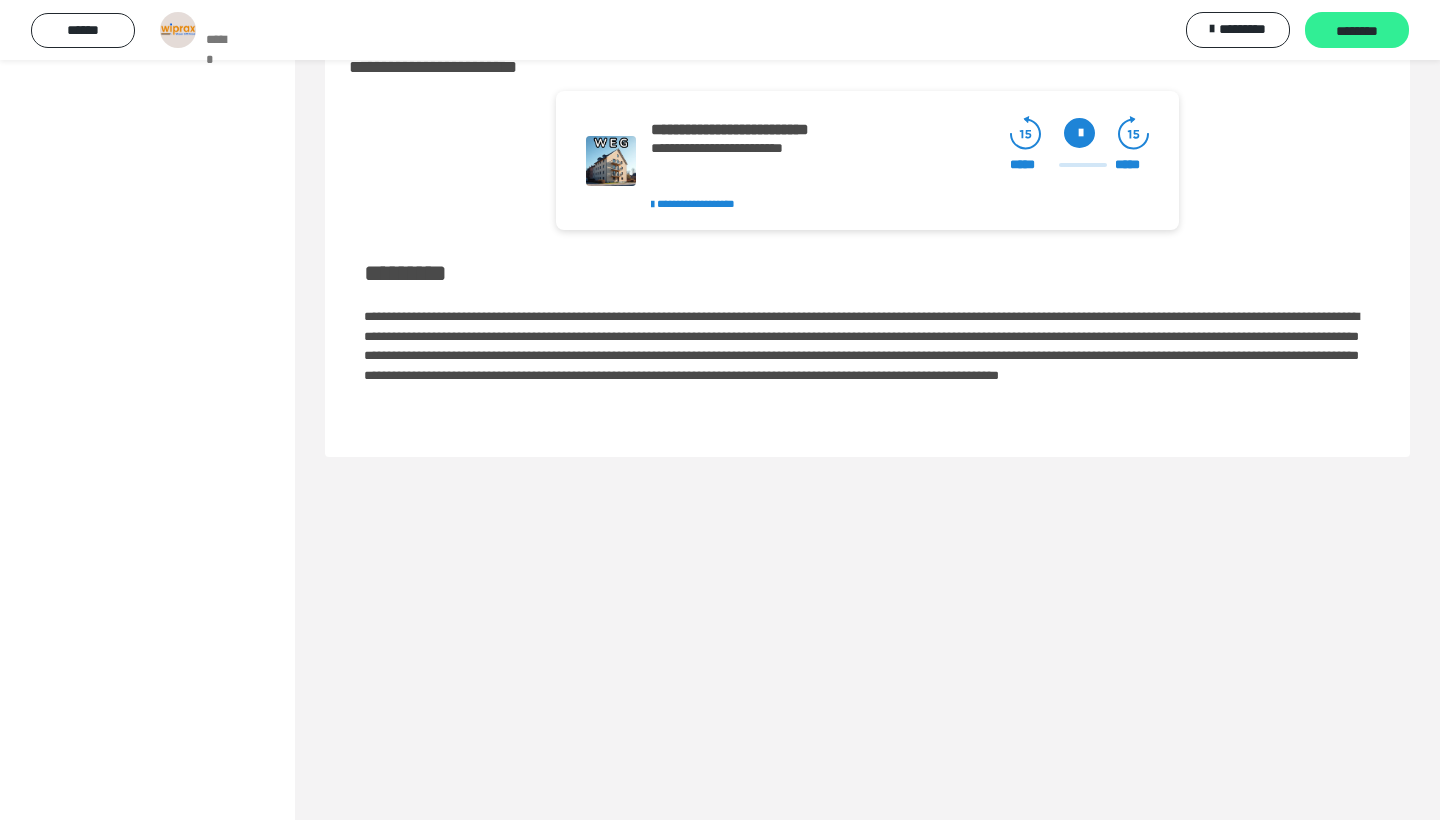 click on "********" at bounding box center (1357, 31) 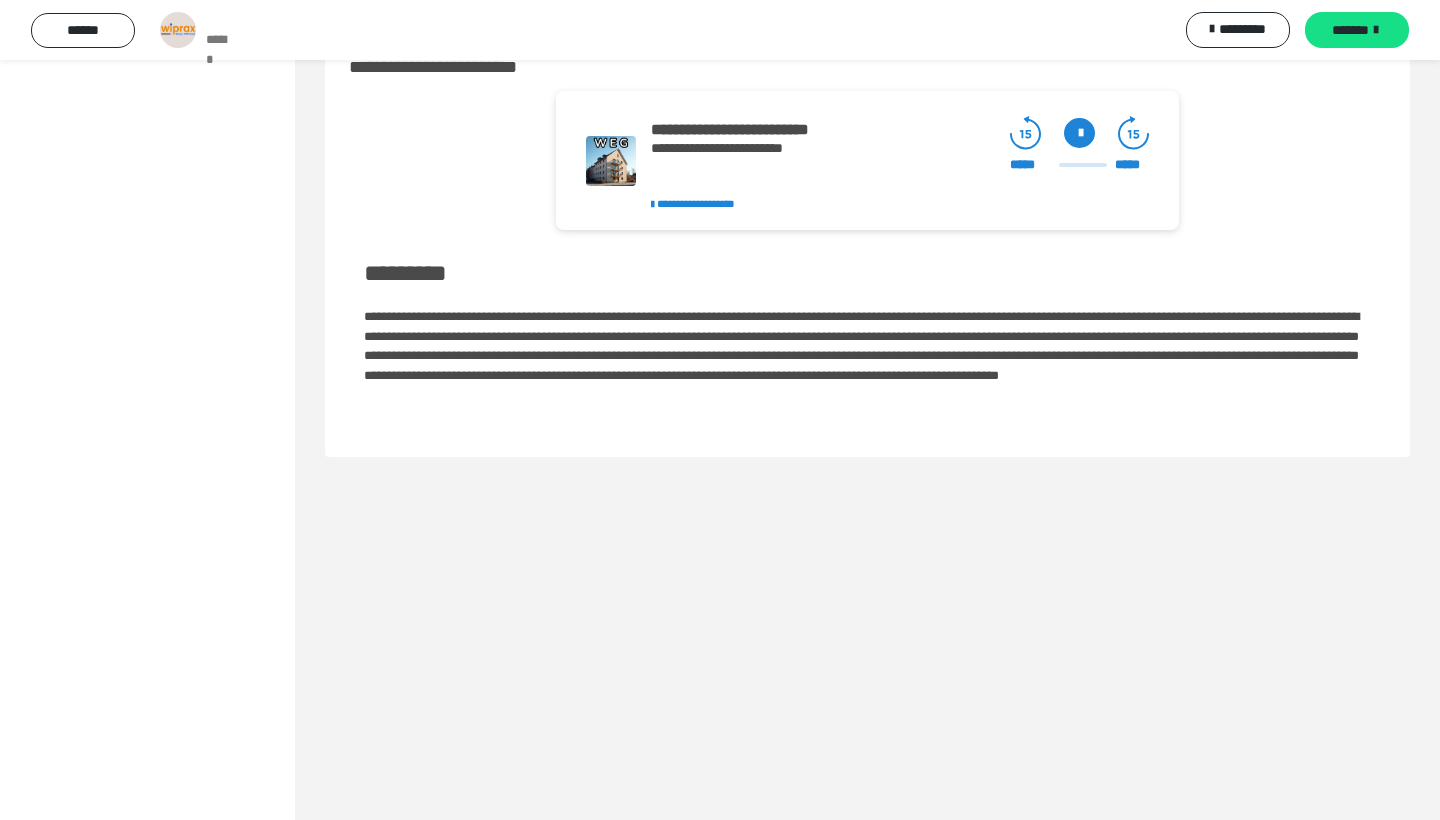 scroll, scrollTop: 5274, scrollLeft: 0, axis: vertical 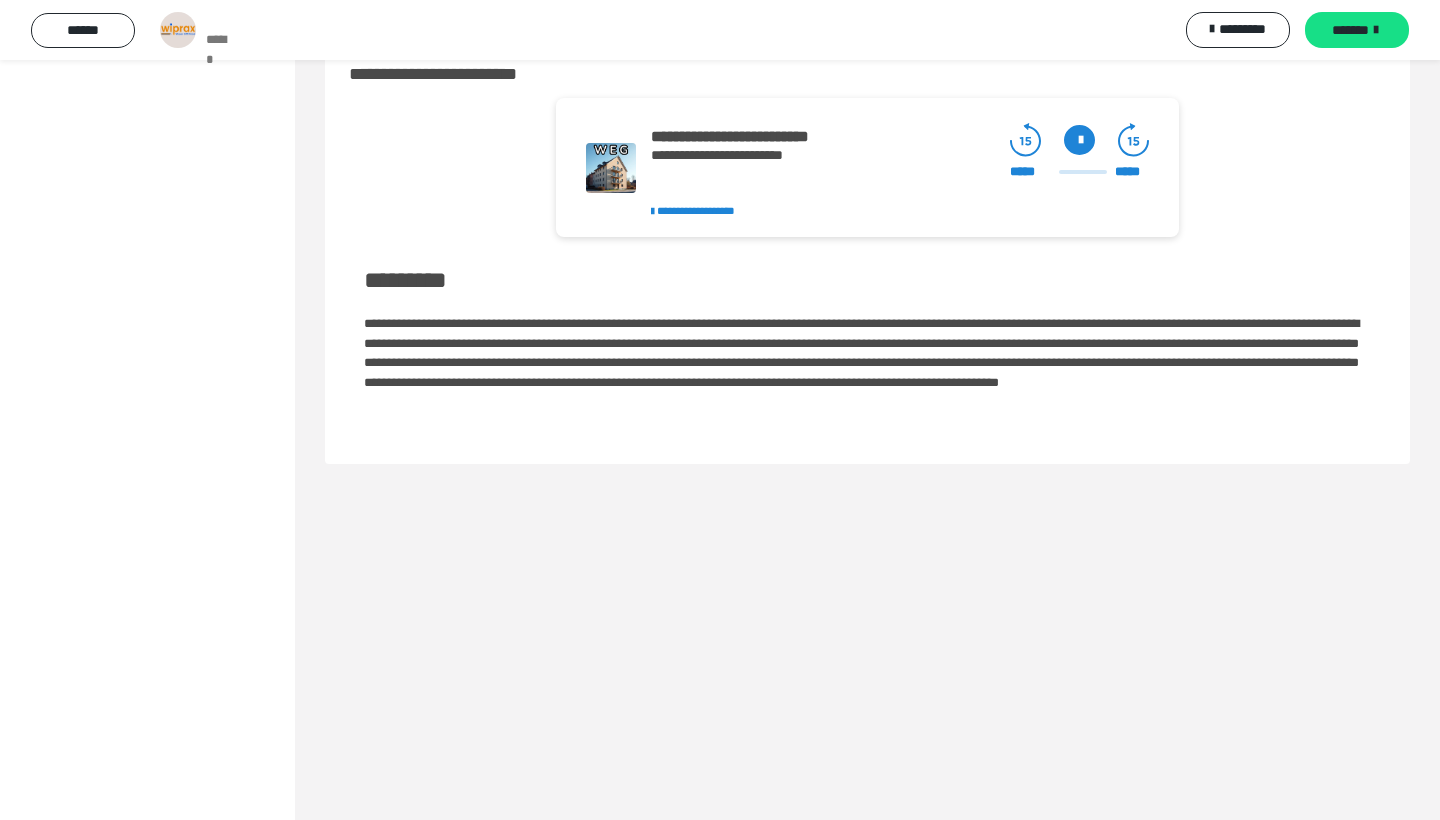 click on "**********" at bounding box center (119, 3385) 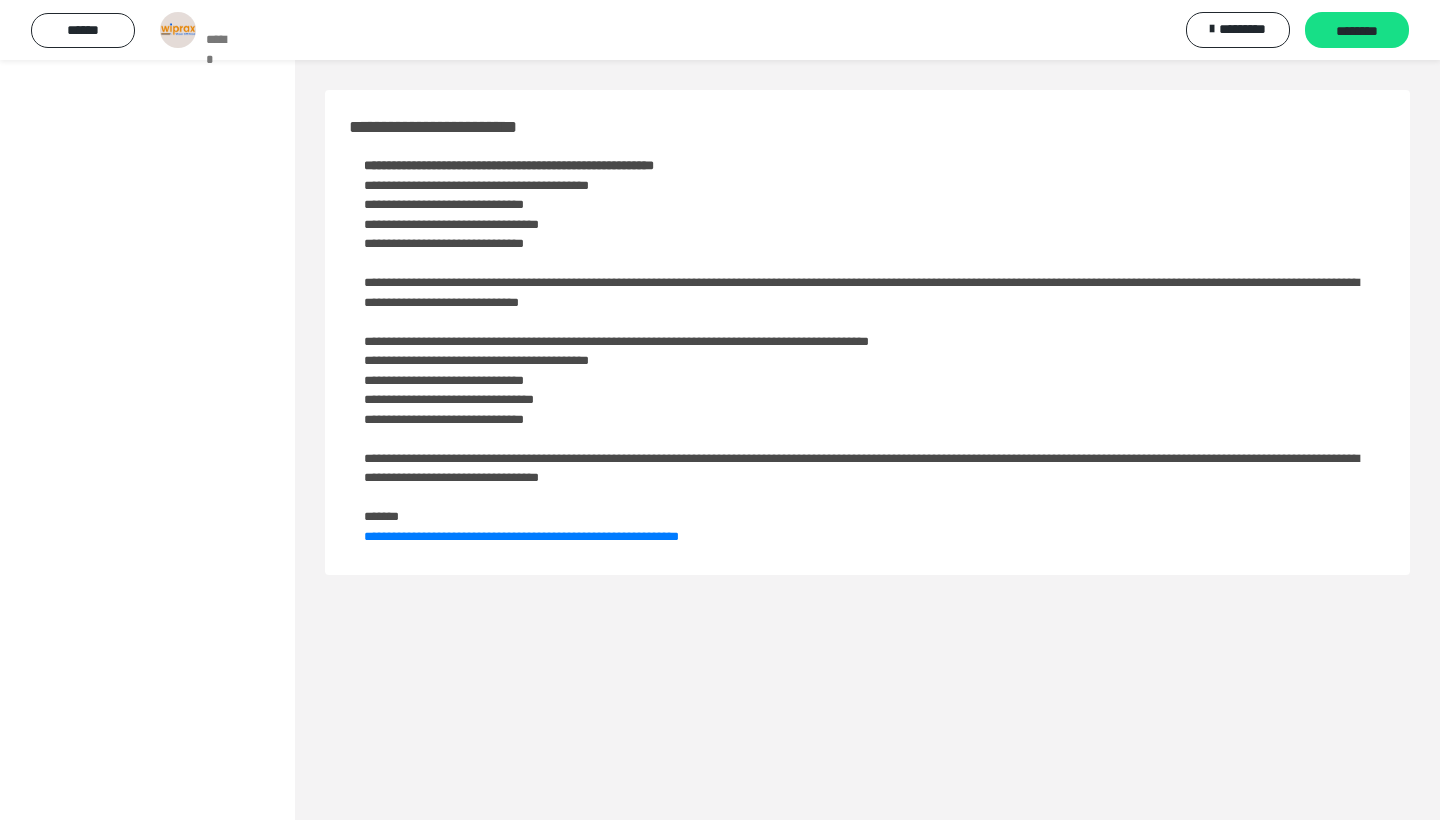 scroll, scrollTop: 0, scrollLeft: 0, axis: both 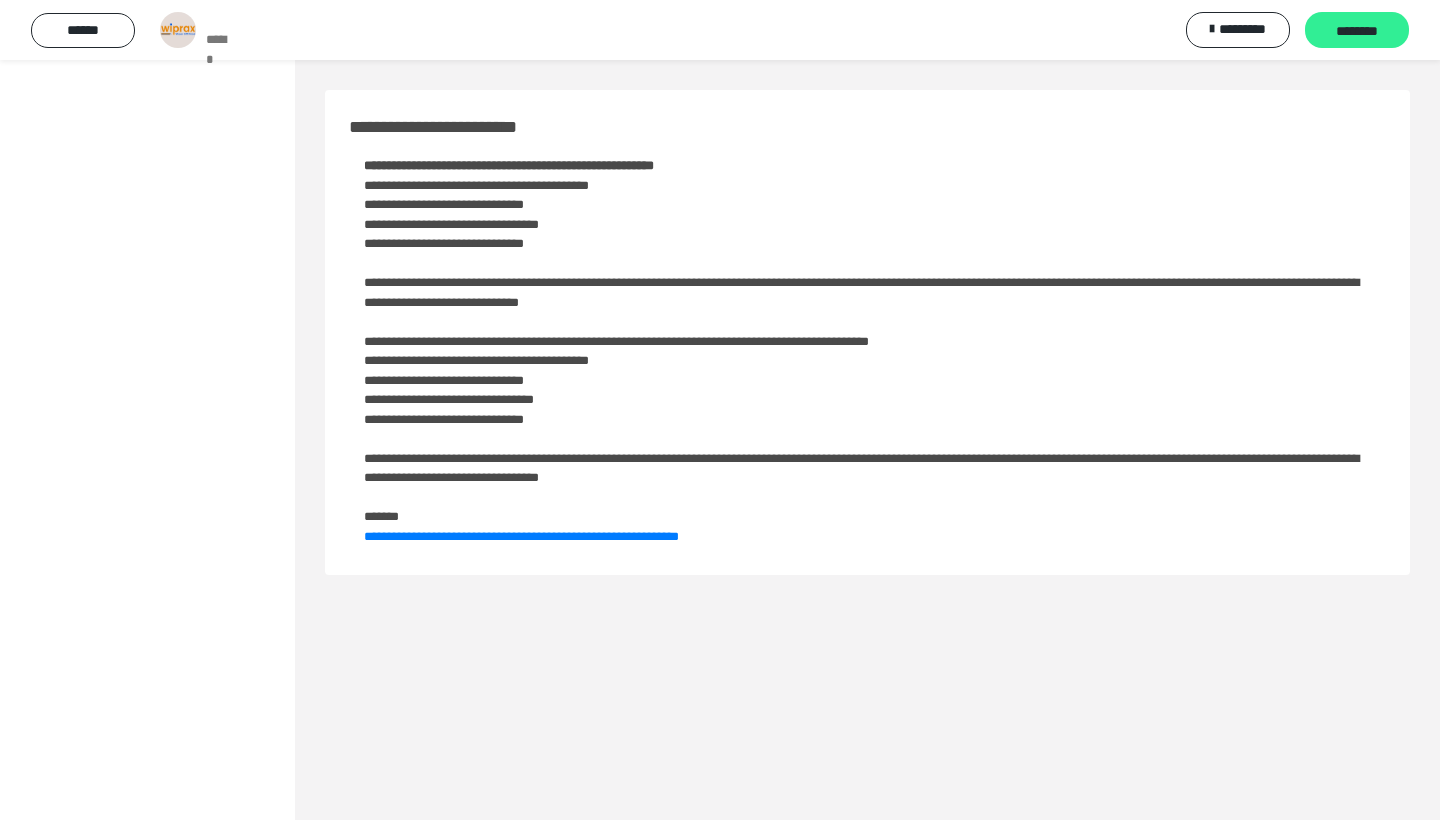 click on "********" at bounding box center (1357, 31) 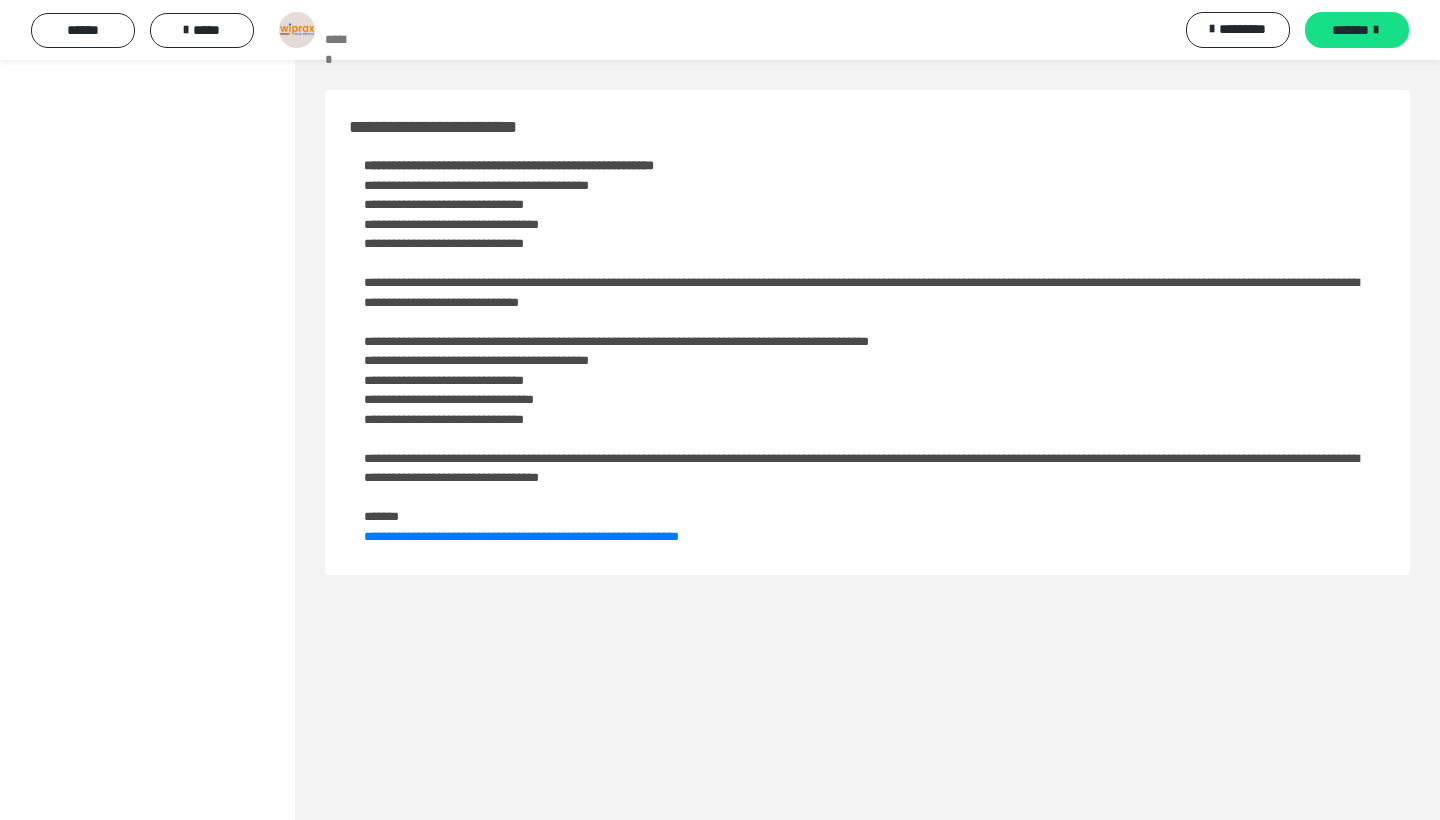 click on "**********" at bounding box center [139, 3440] 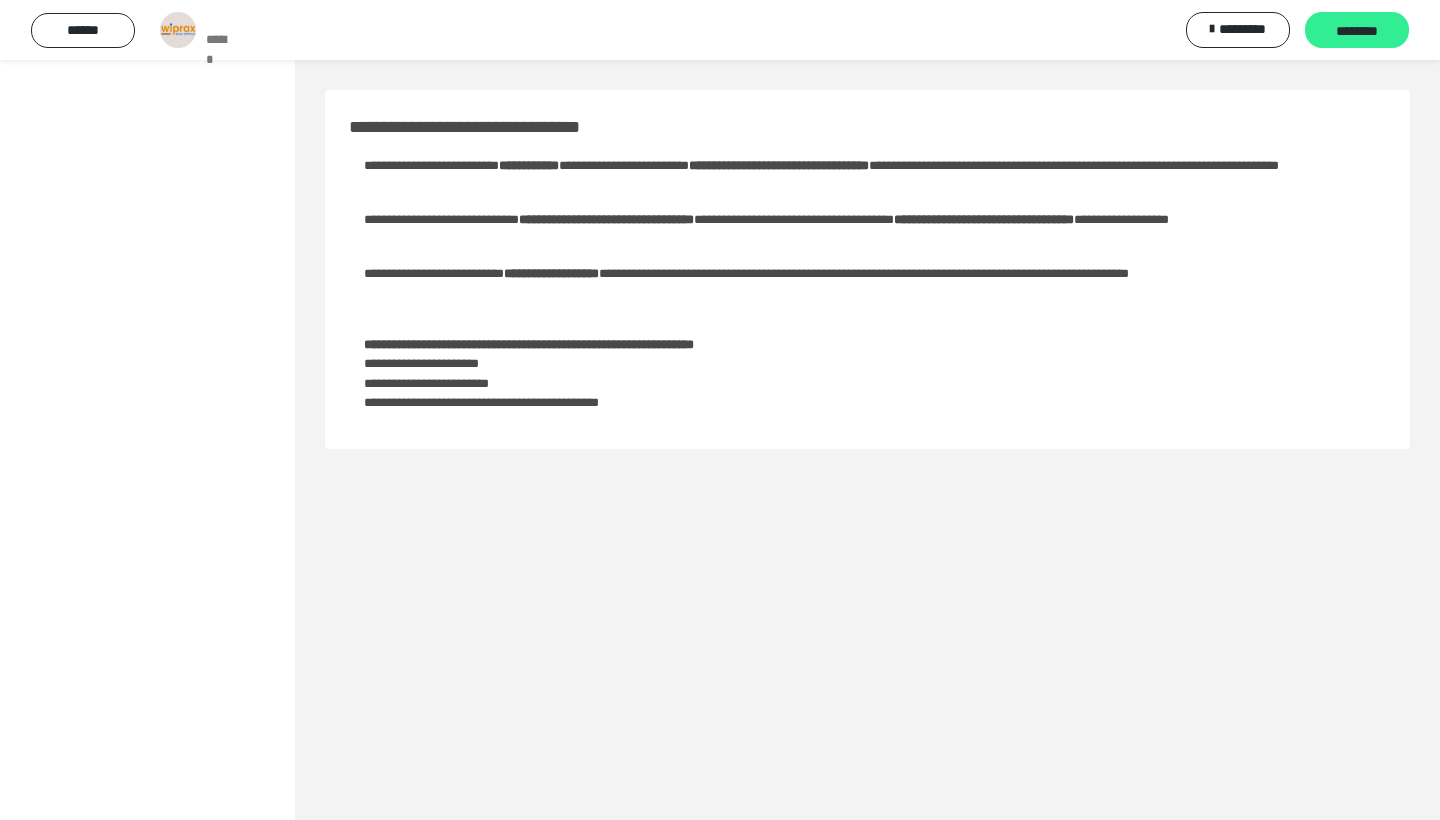 click on "********" at bounding box center [1357, 31] 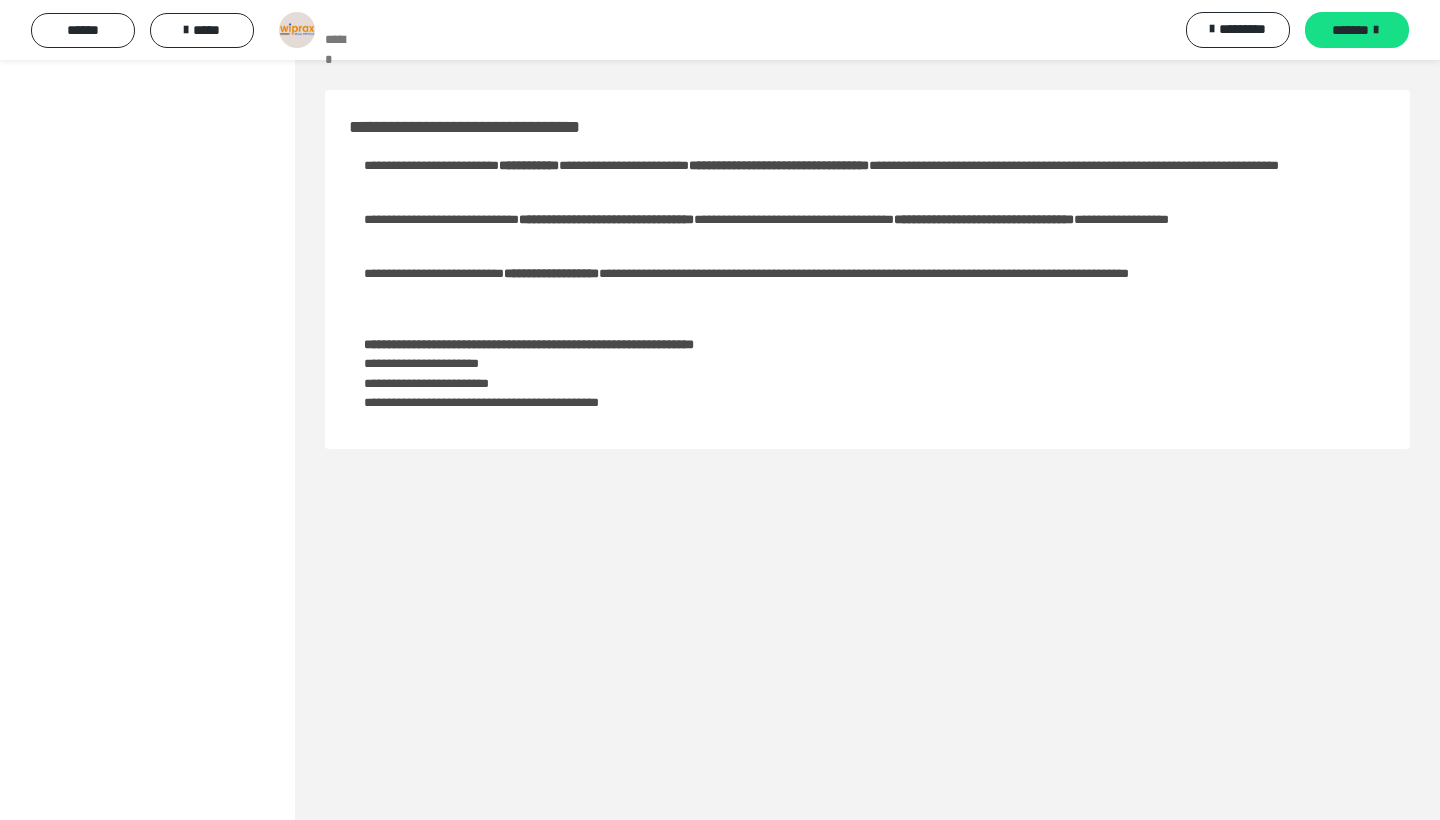 click on "**********" at bounding box center (104, 3494) 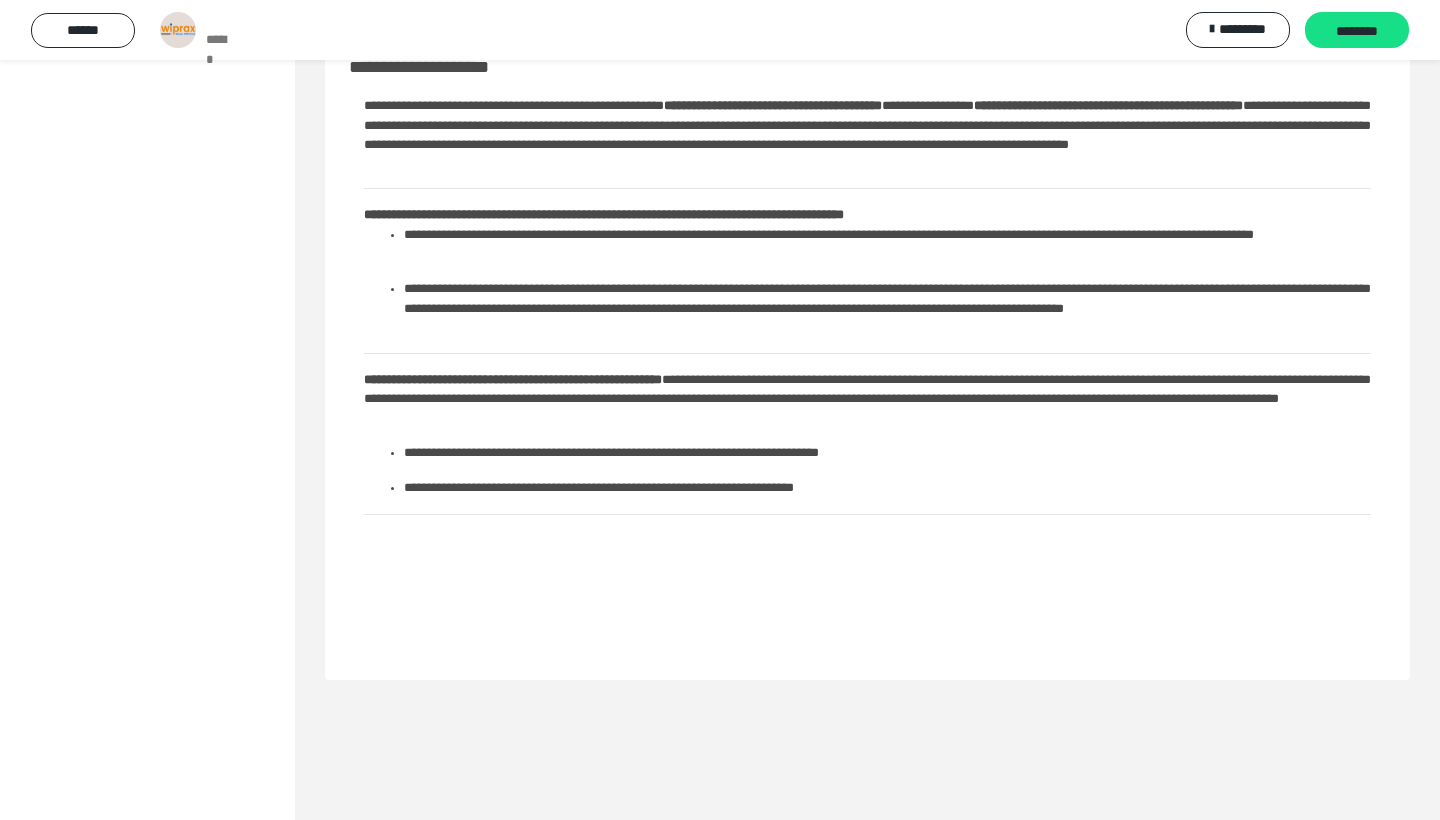 scroll, scrollTop: 60, scrollLeft: 0, axis: vertical 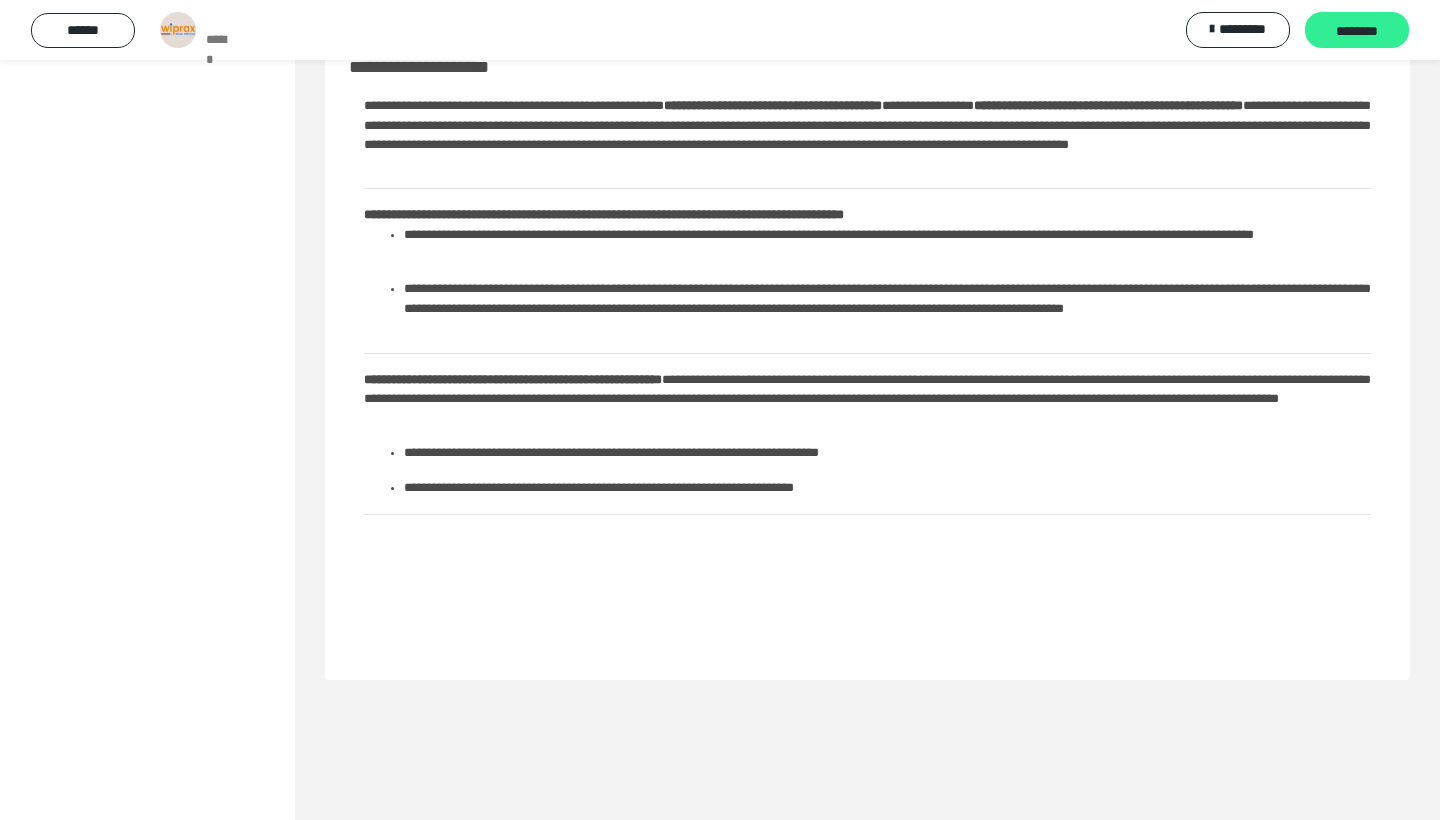 click on "********" at bounding box center [1357, 31] 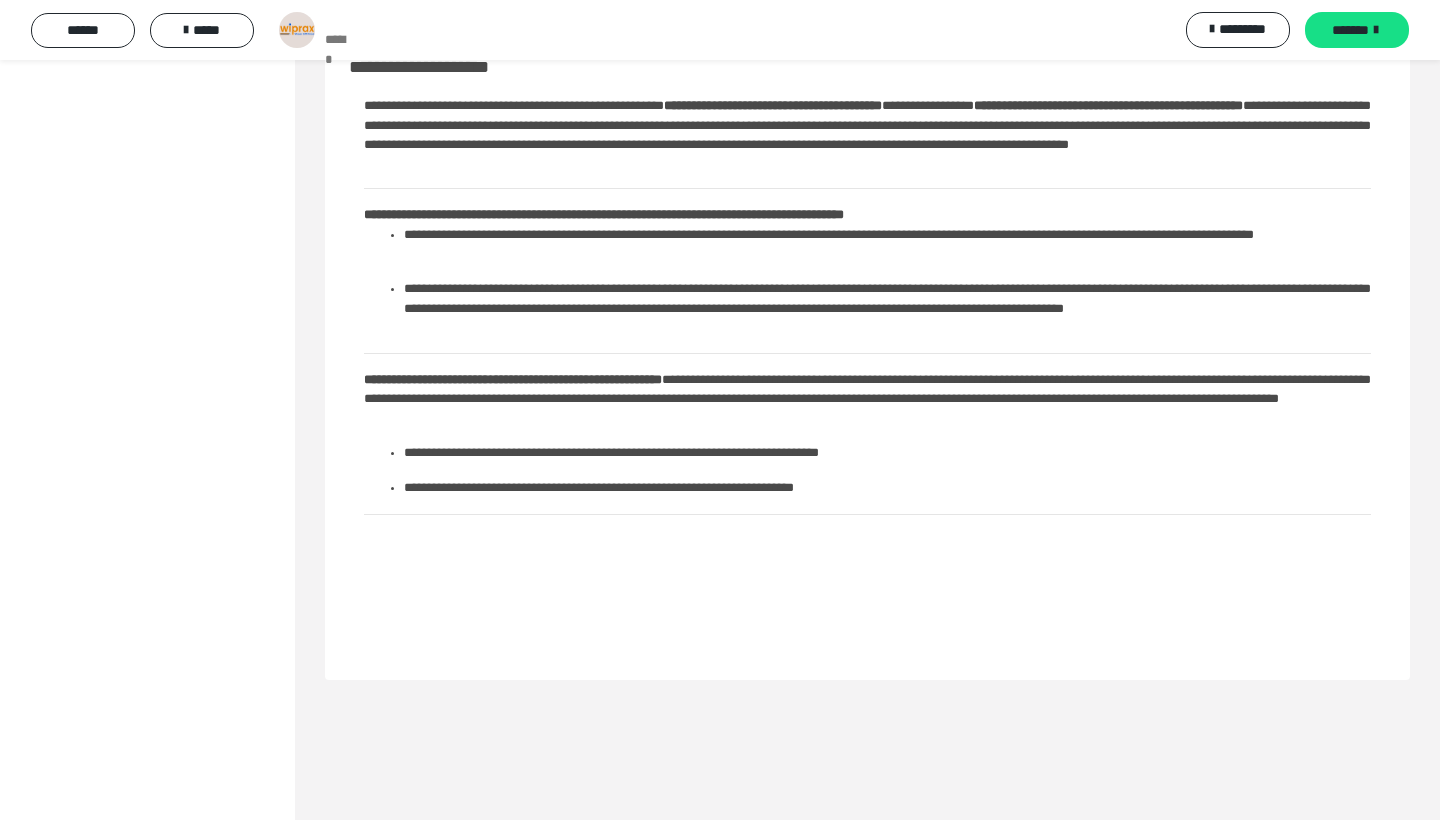 click on "**********" at bounding box center [133, 3539] 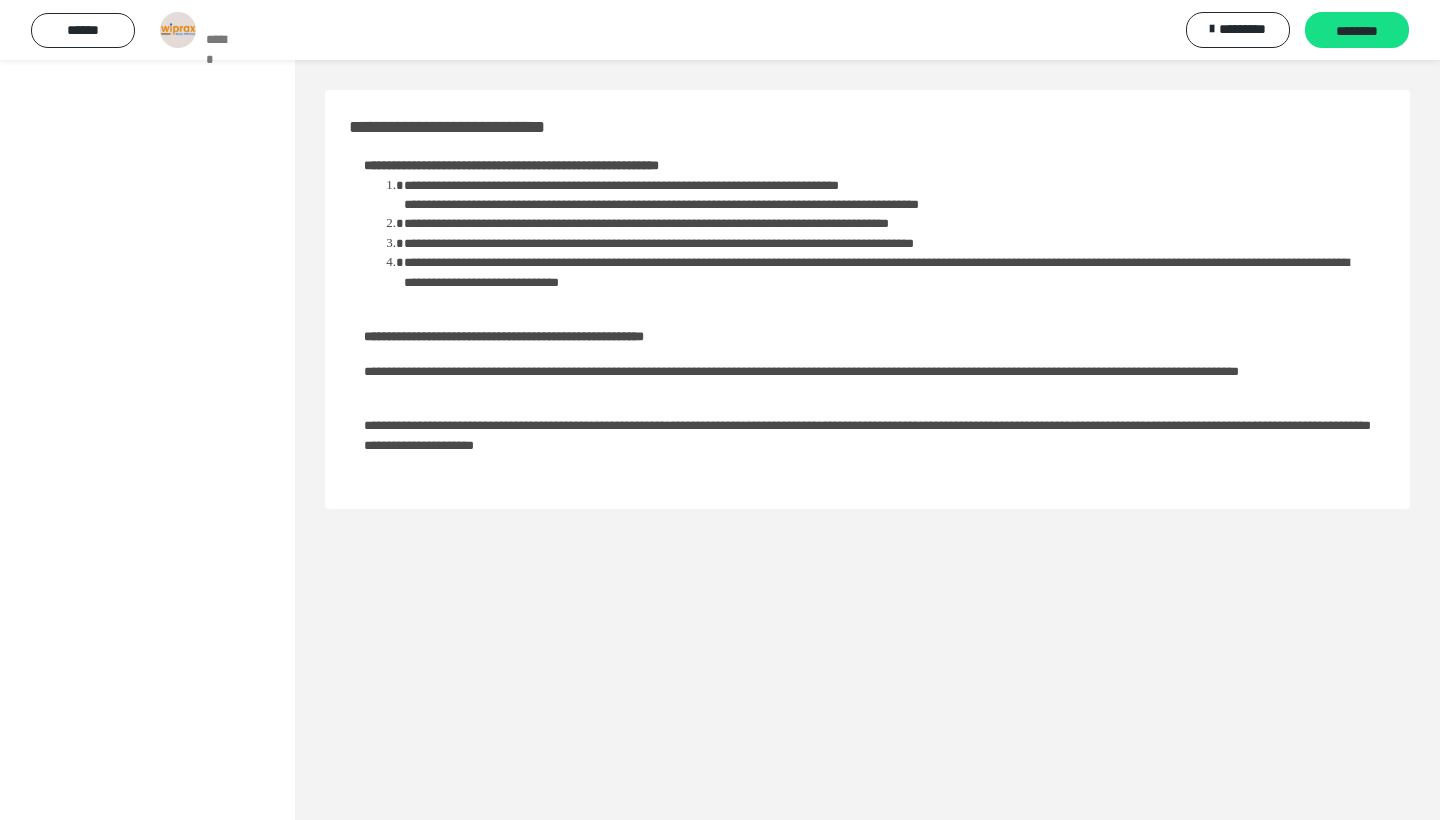 scroll, scrollTop: 0, scrollLeft: 0, axis: both 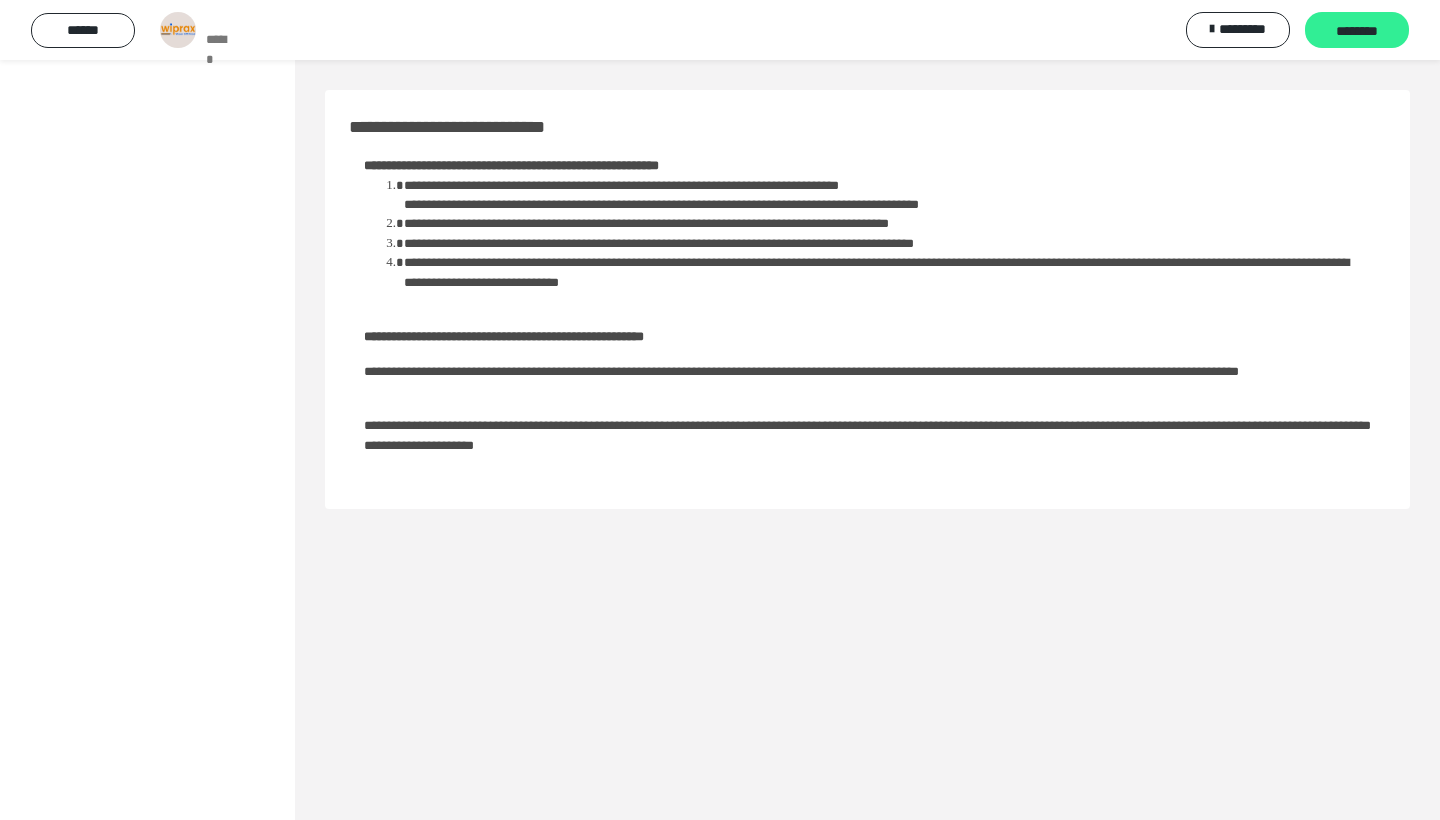 click on "********" at bounding box center (1357, 30) 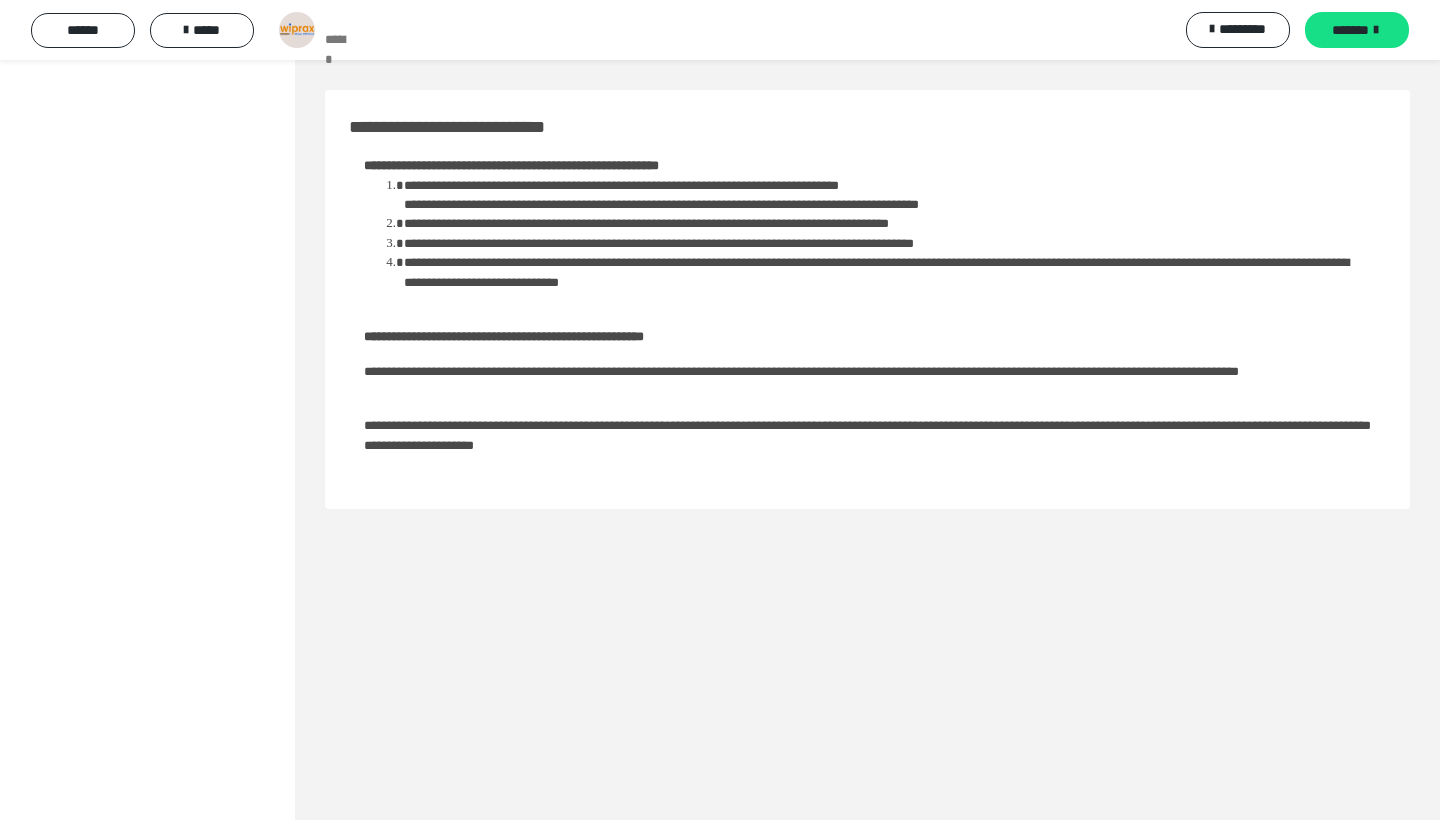 click on "**********" at bounding box center [139, 3613] 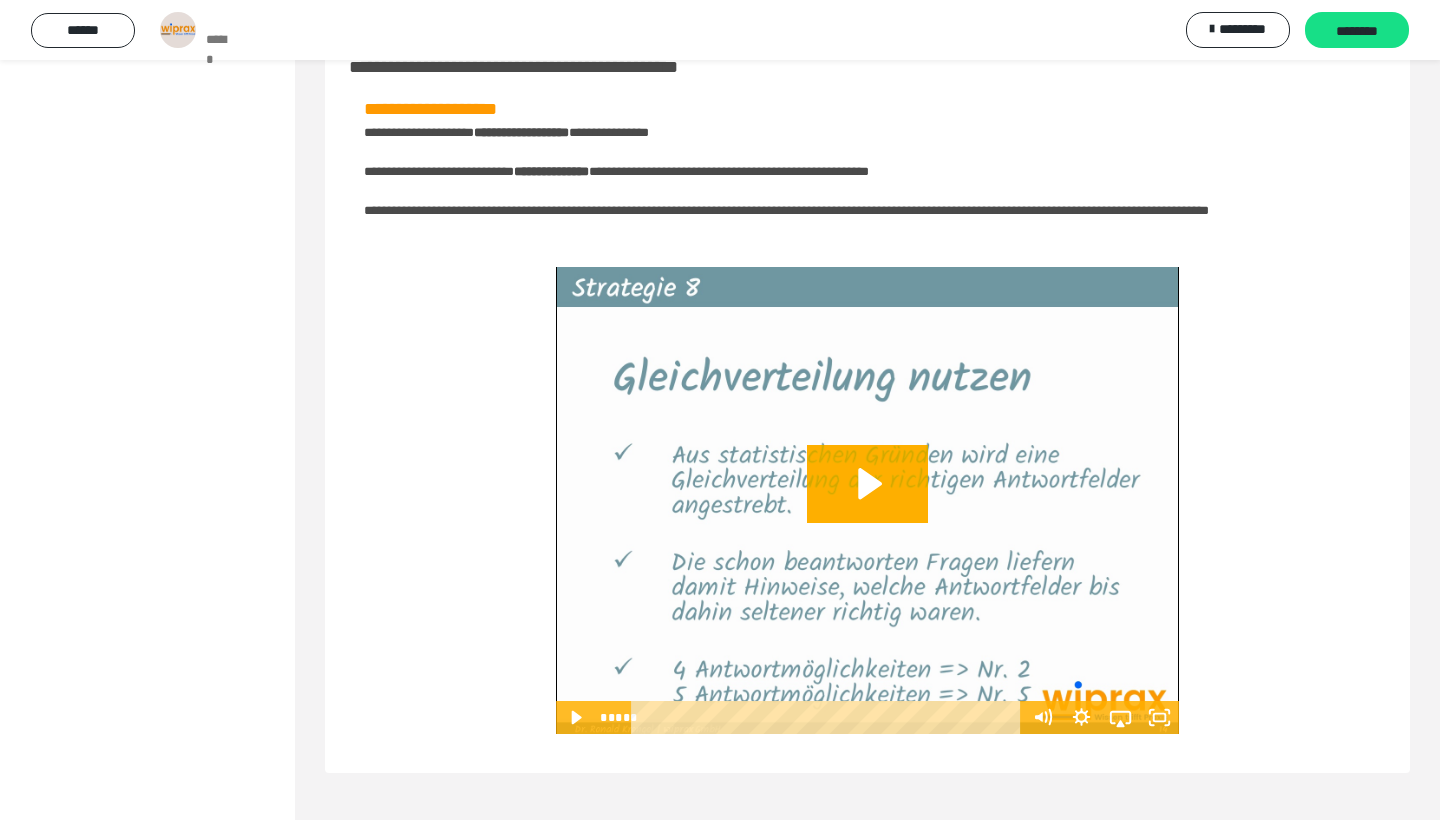 scroll, scrollTop: 60, scrollLeft: 0, axis: vertical 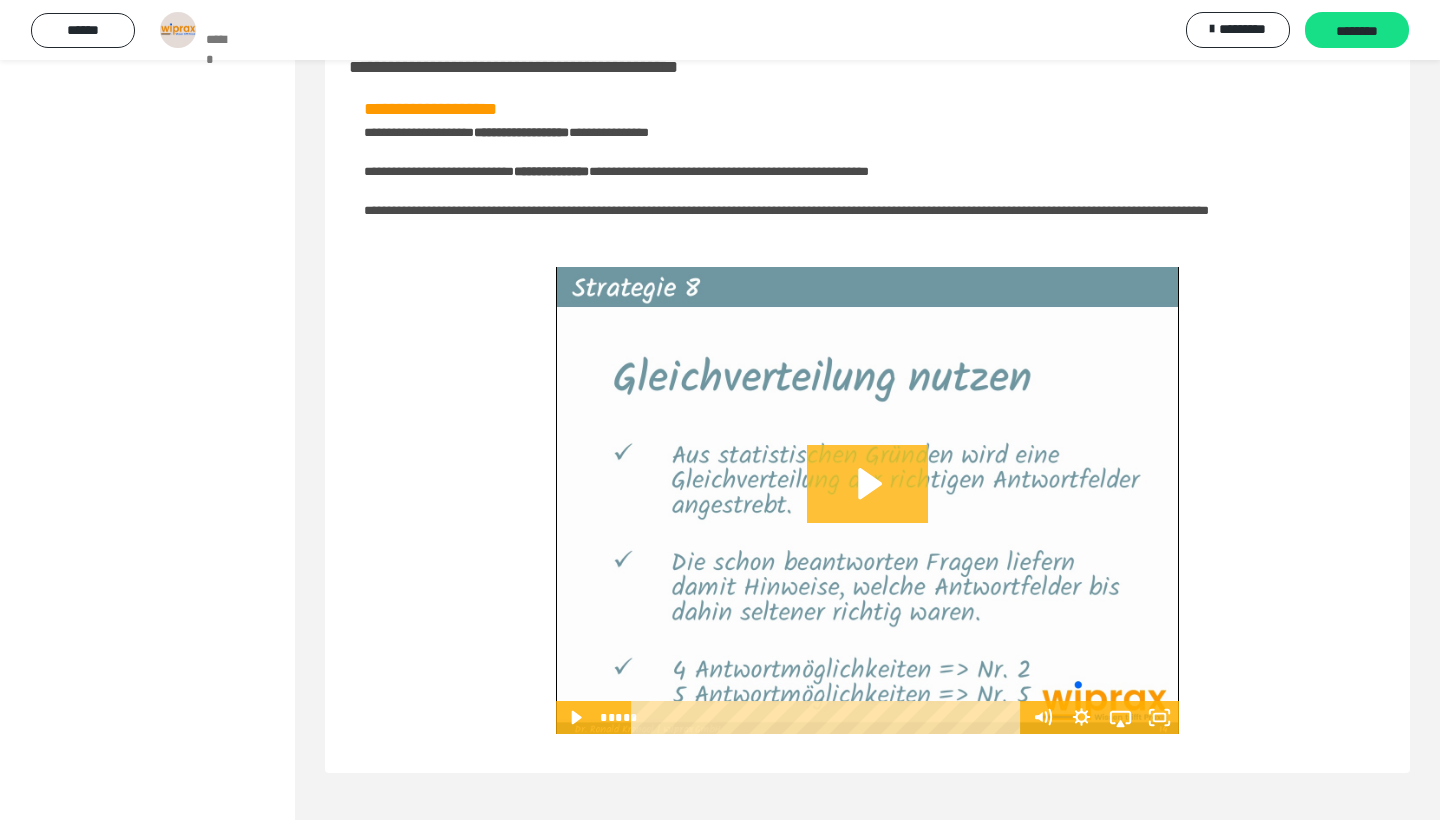 click 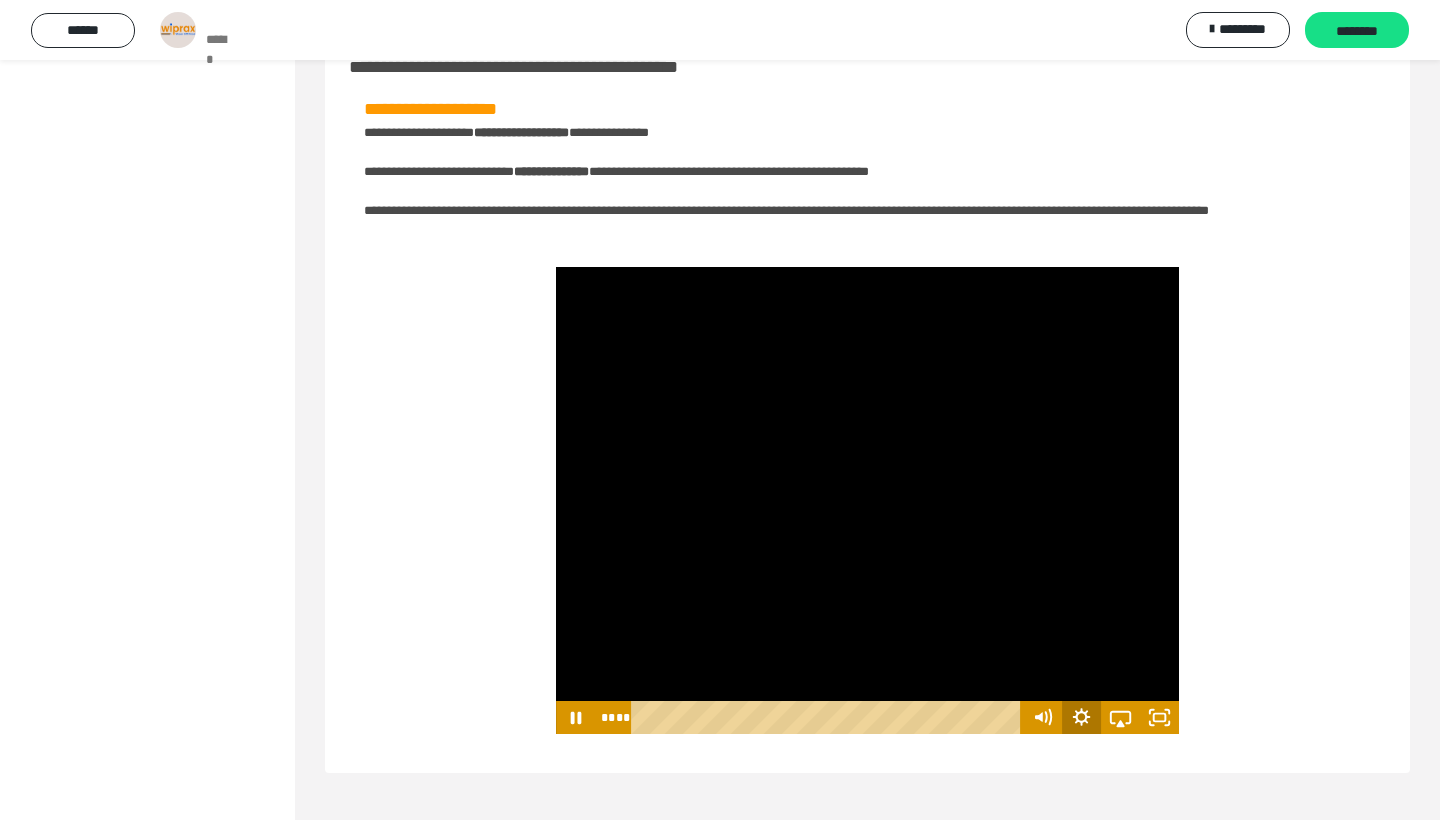 click 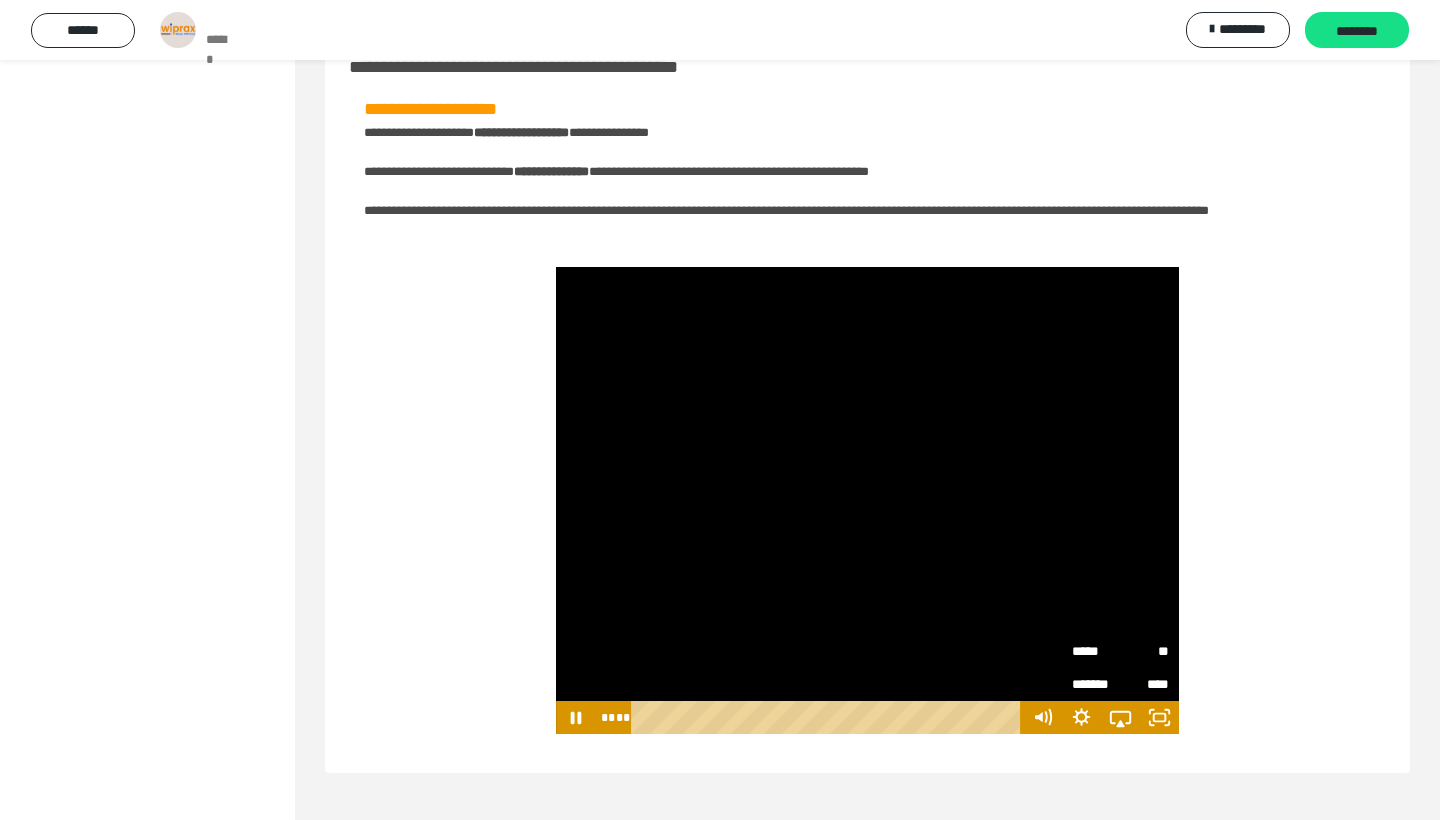 click on "*****" at bounding box center [1096, 651] 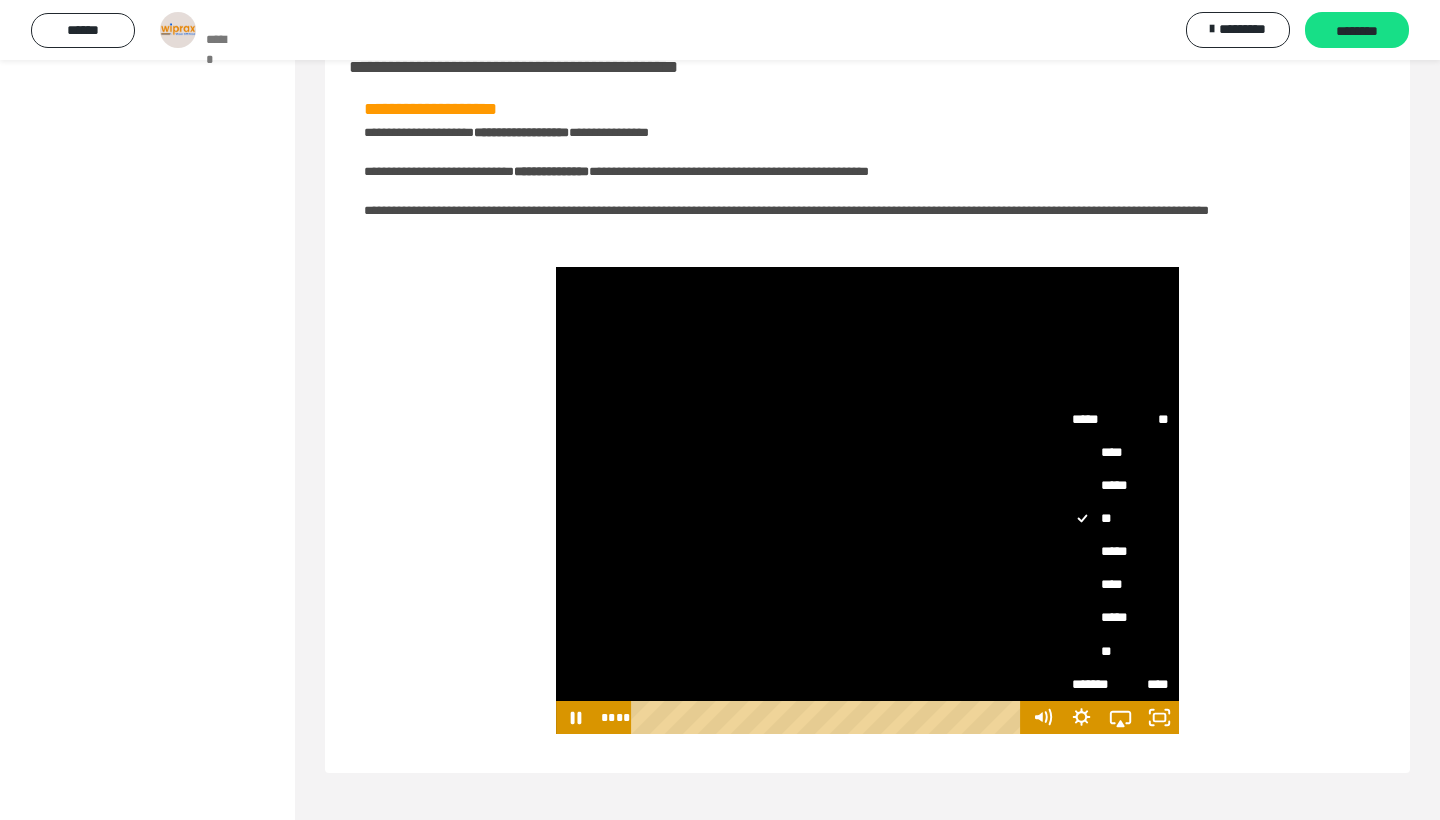 click on "****" at bounding box center [1120, 585] 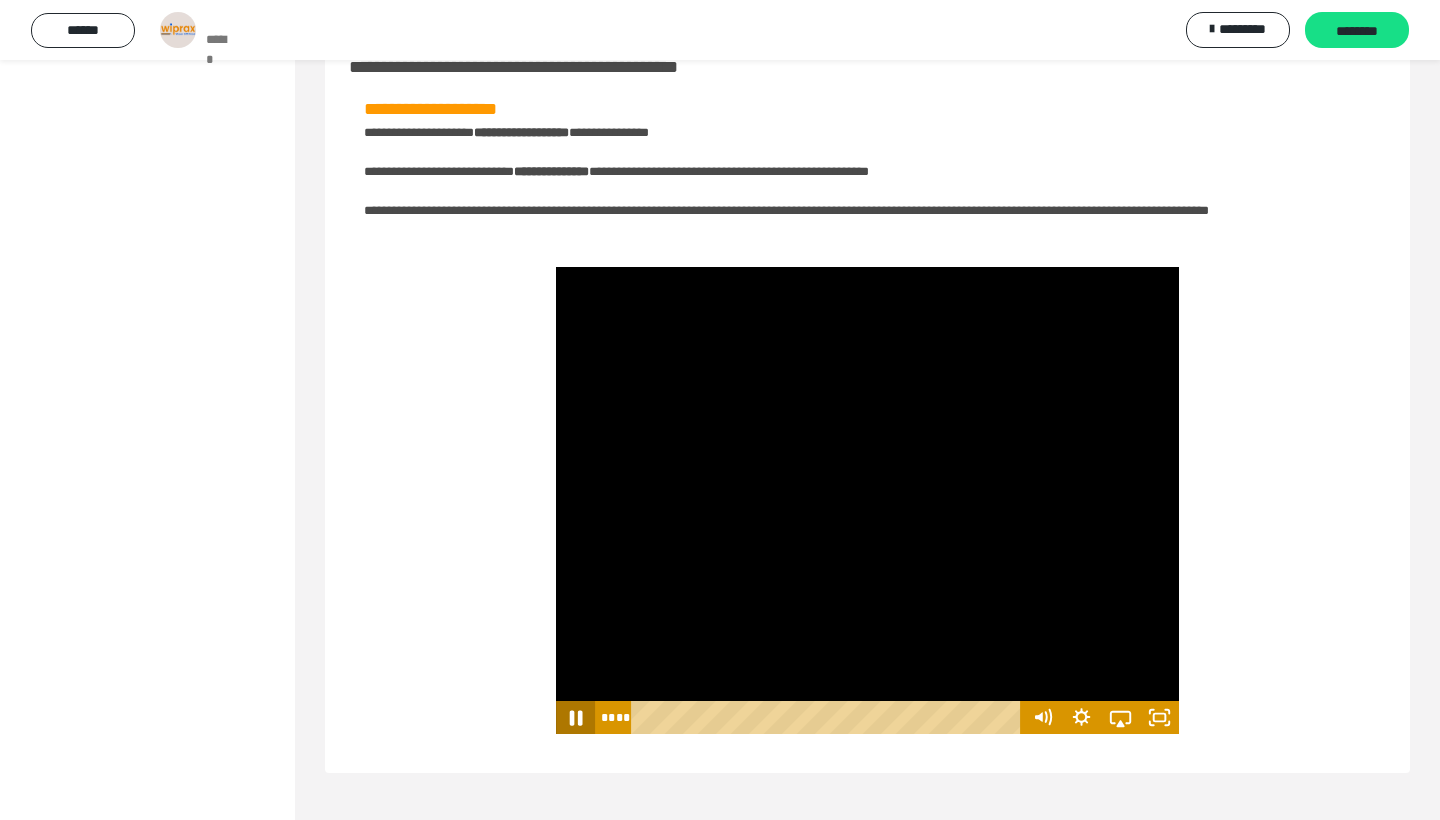 click 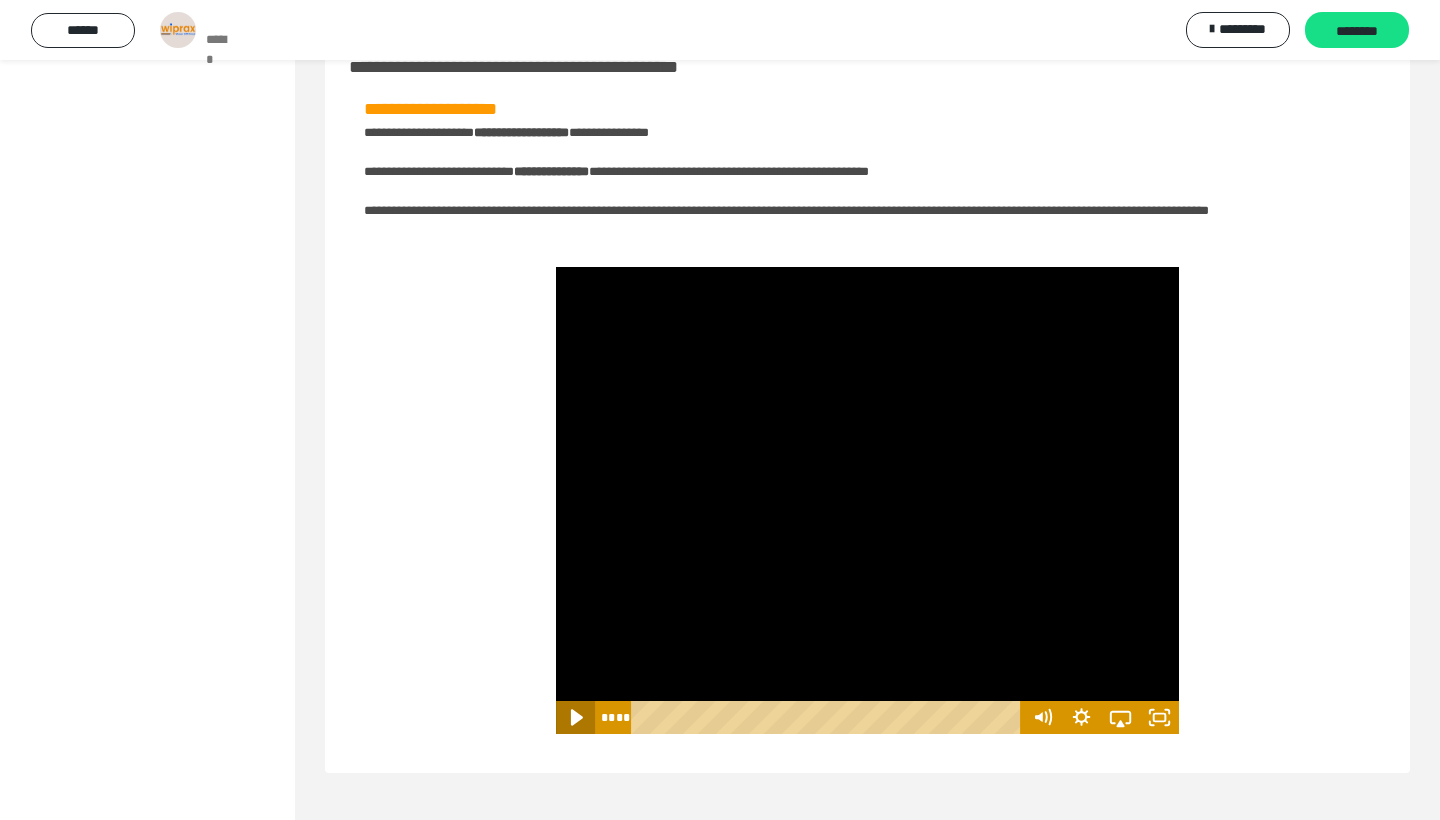 click 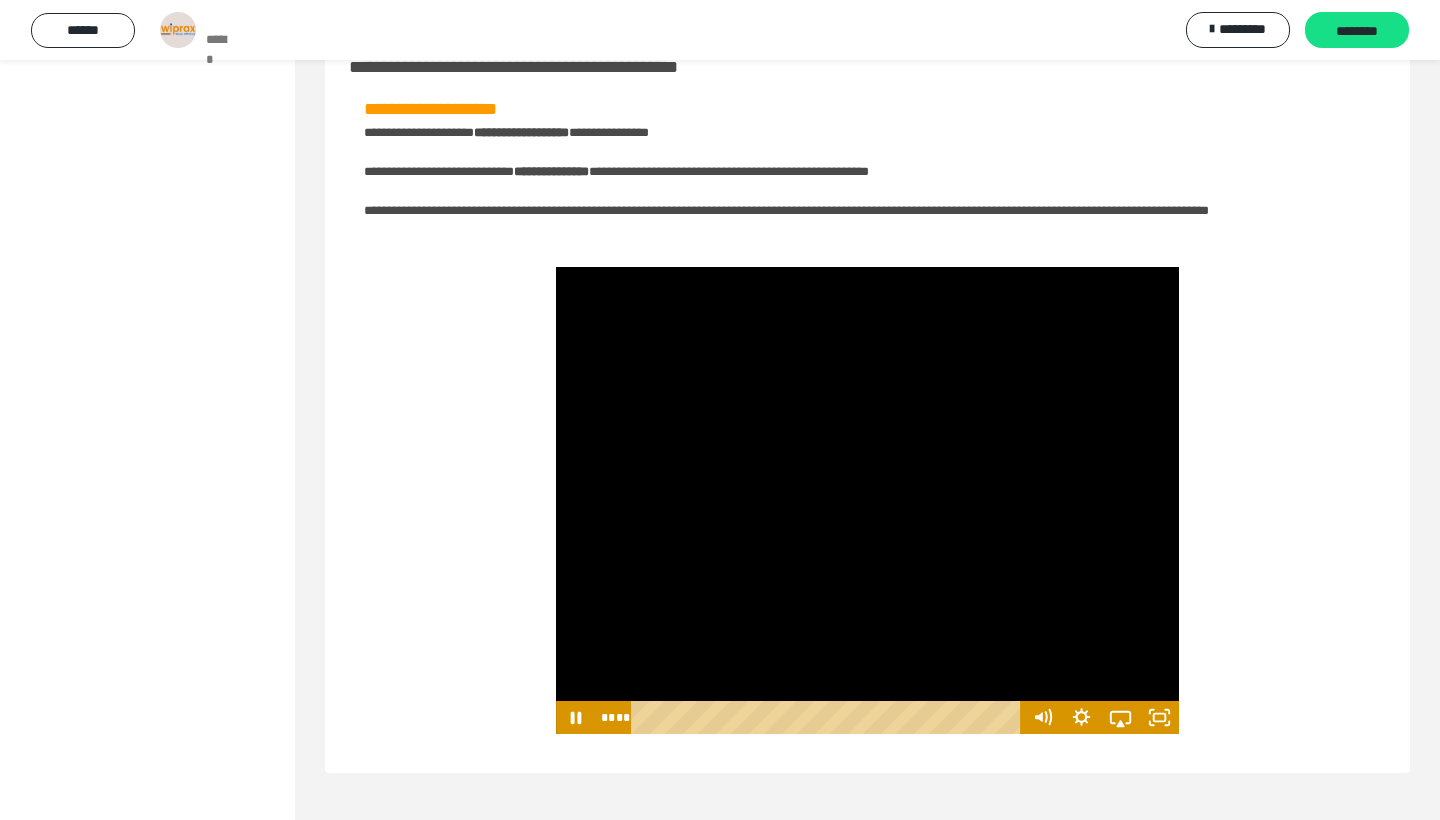 scroll, scrollTop: 60, scrollLeft: 0, axis: vertical 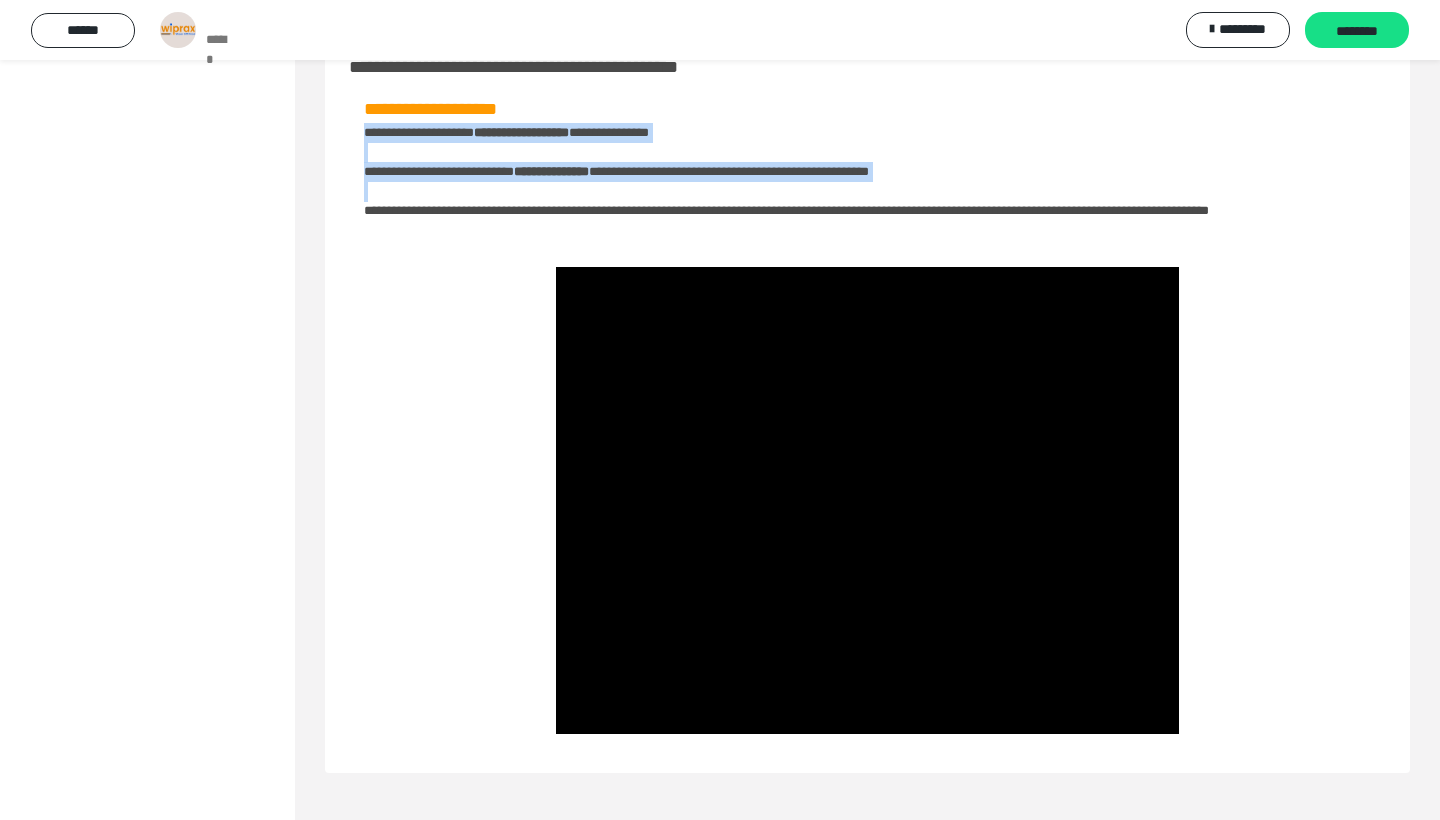 drag, startPoint x: 301, startPoint y: 197, endPoint x: 298, endPoint y: 122, distance: 75.059975 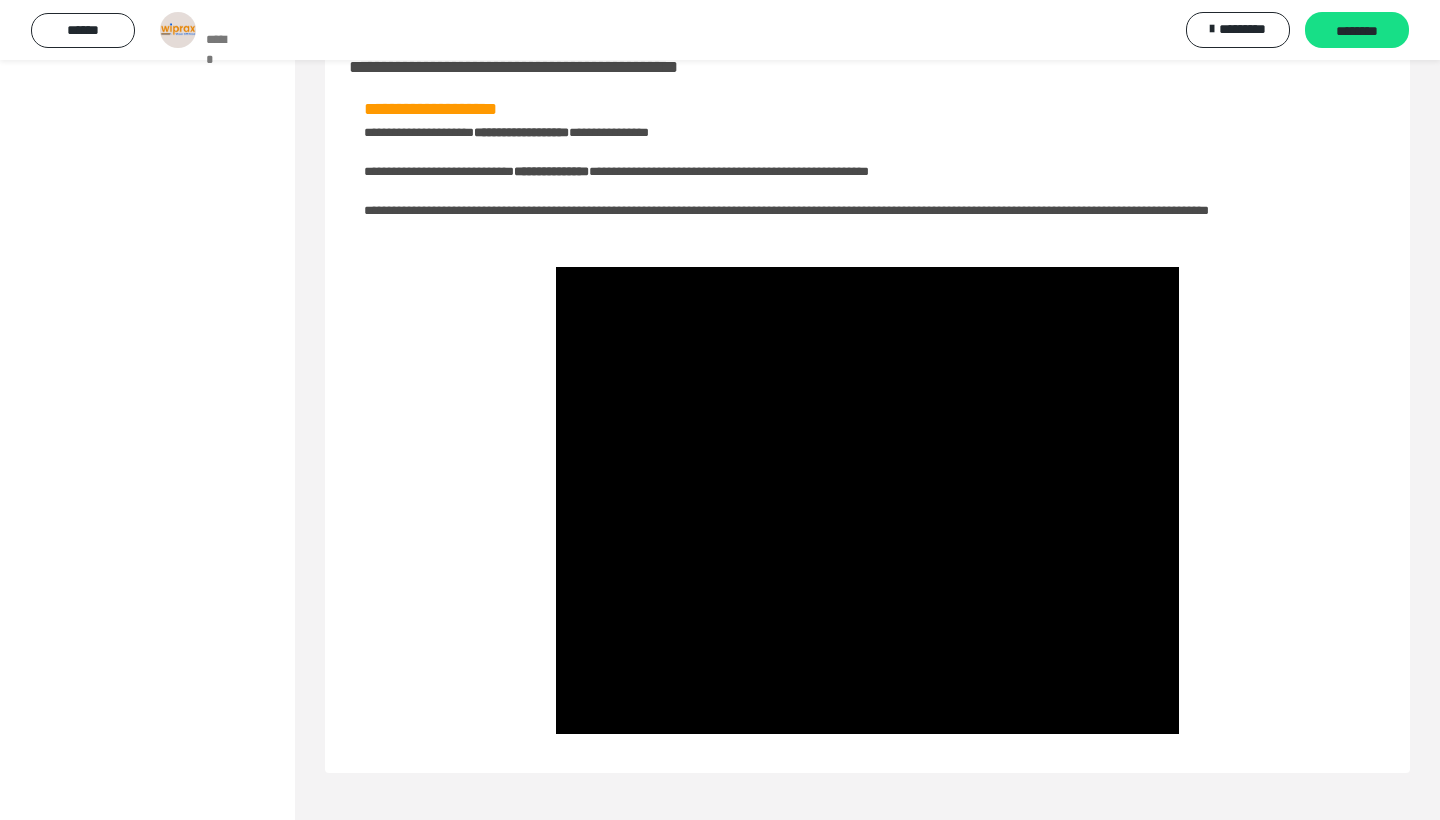 click on "**********" at bounding box center [0, 827] 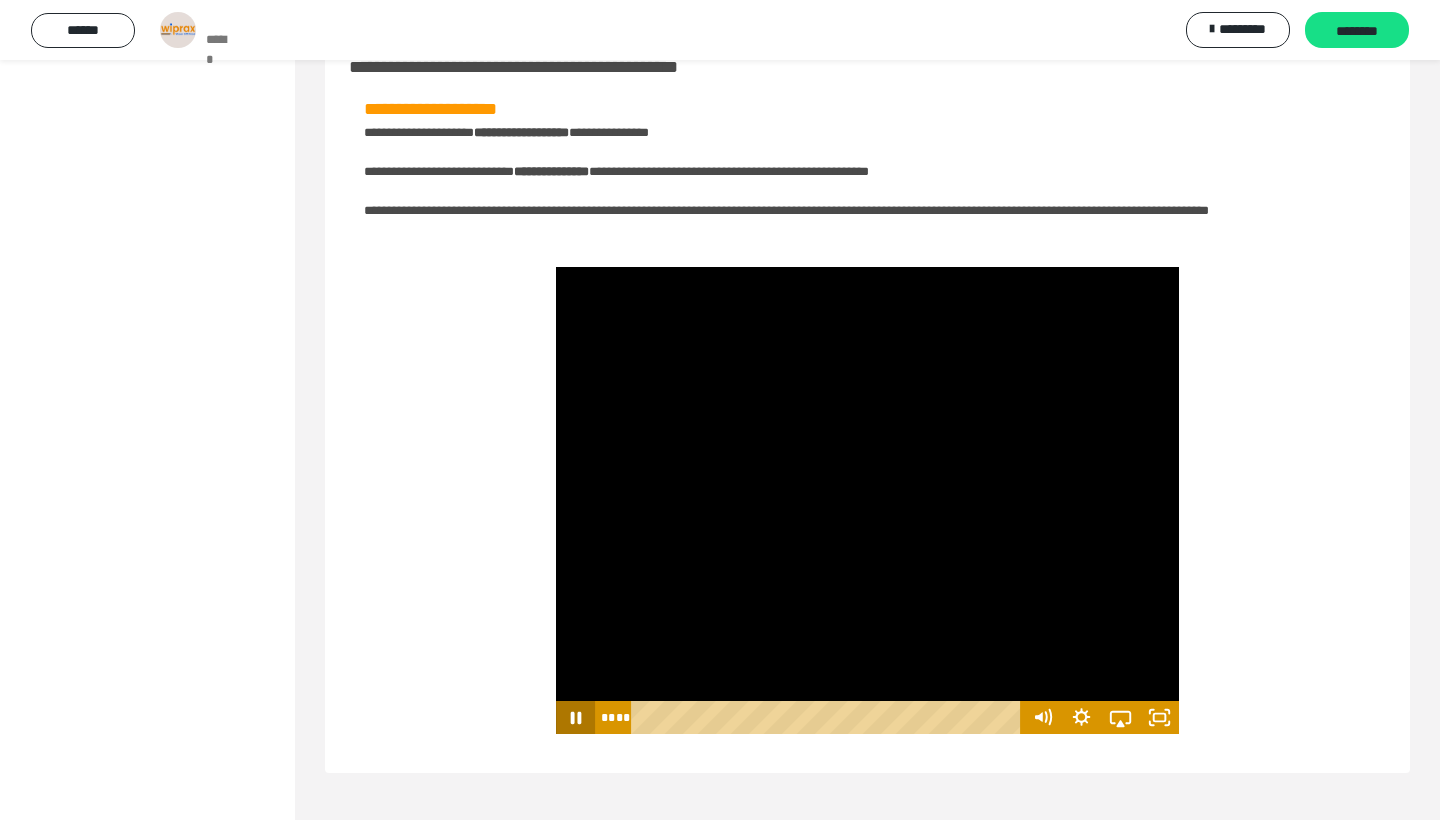 click 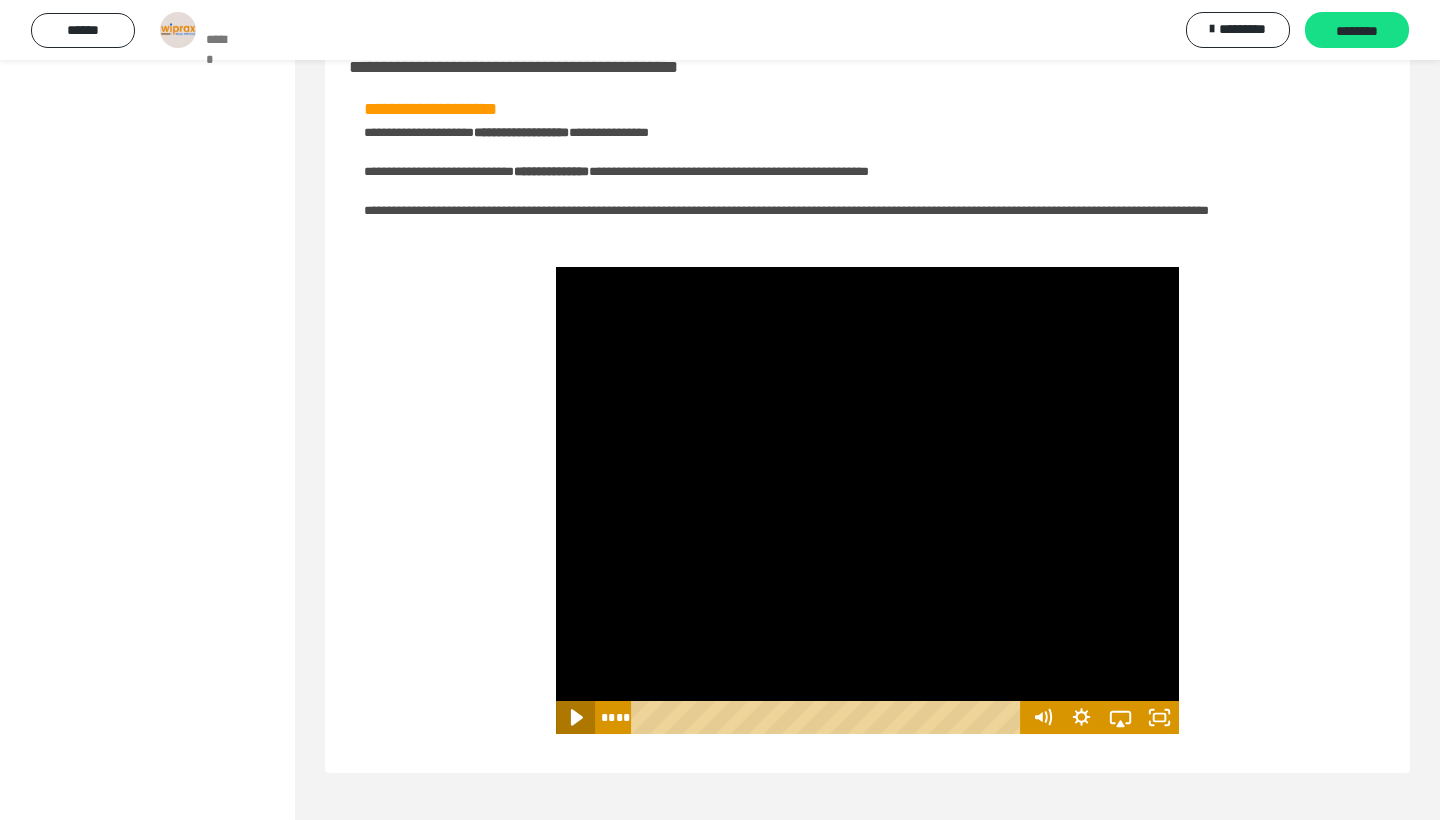 click 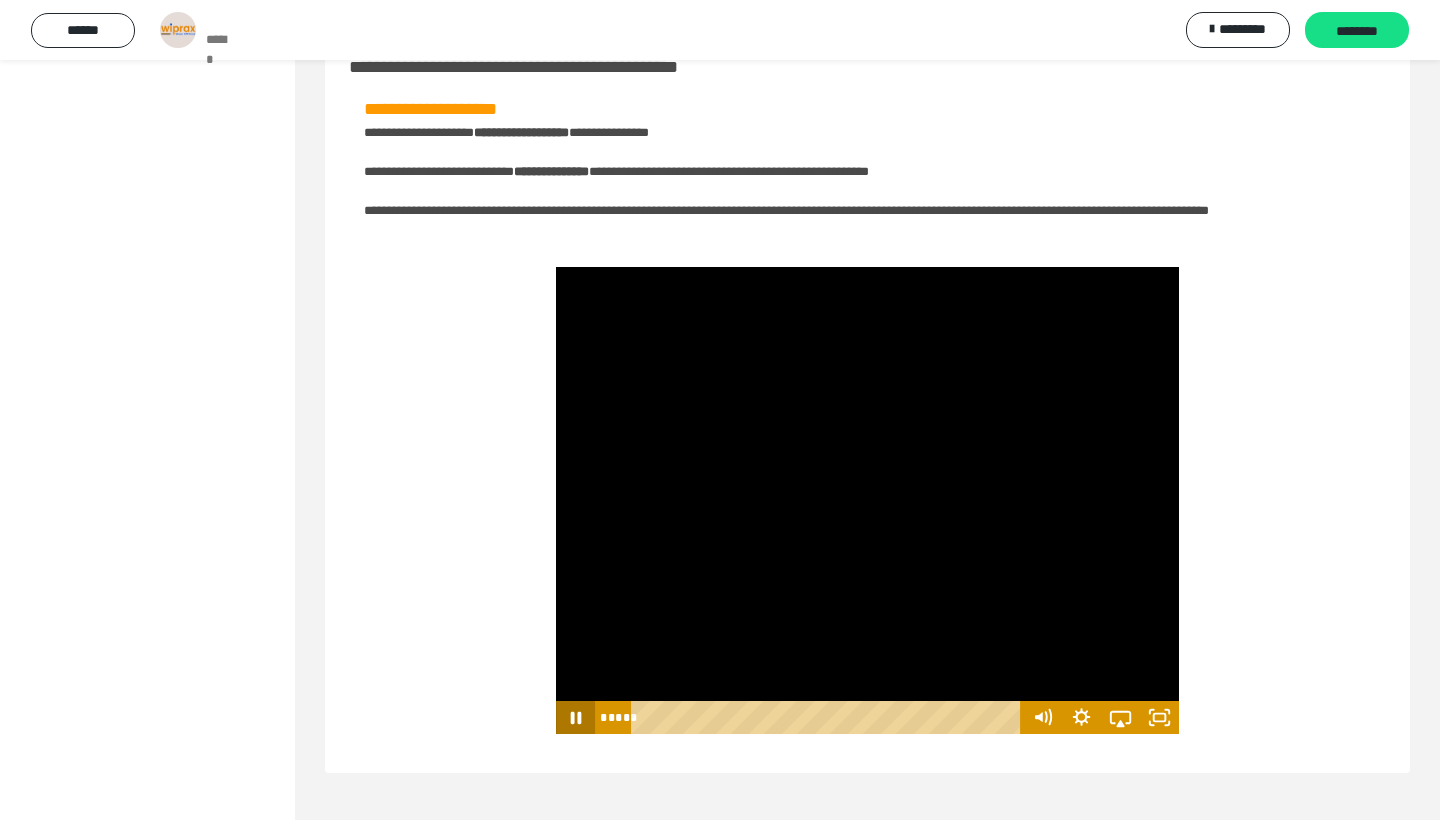 click 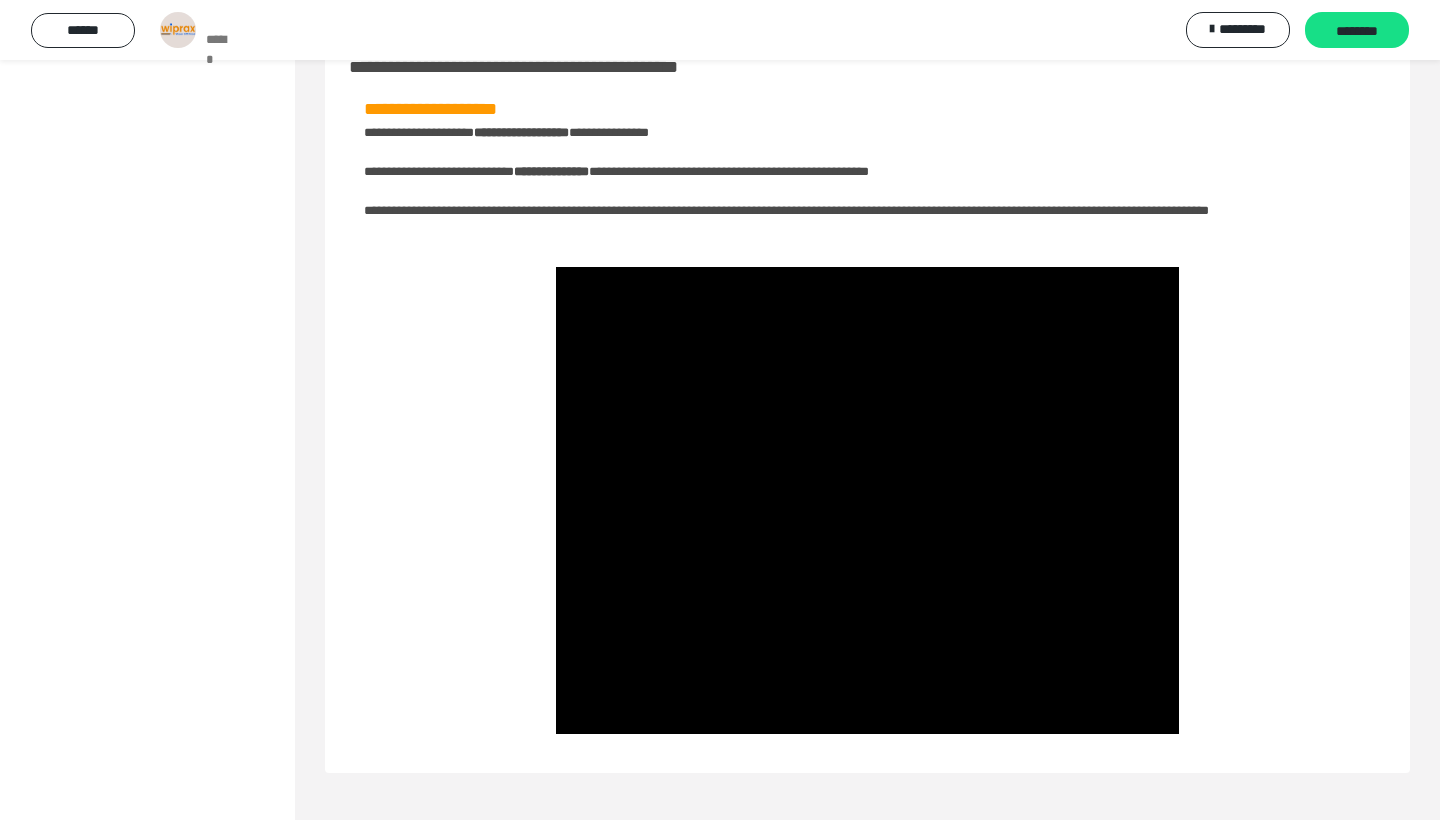 scroll, scrollTop: 5657, scrollLeft: 0, axis: vertical 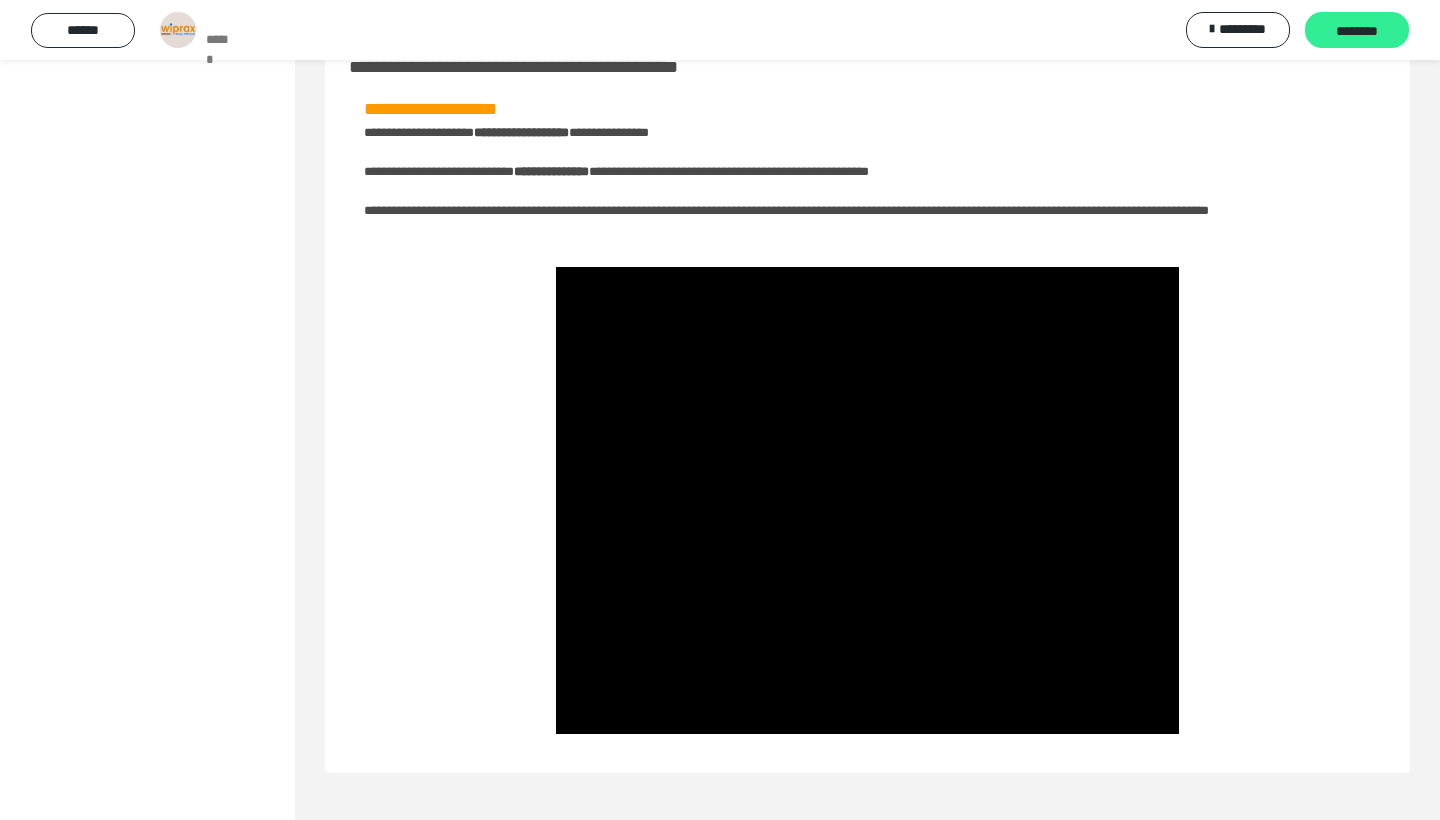 click on "********" at bounding box center (1357, 31) 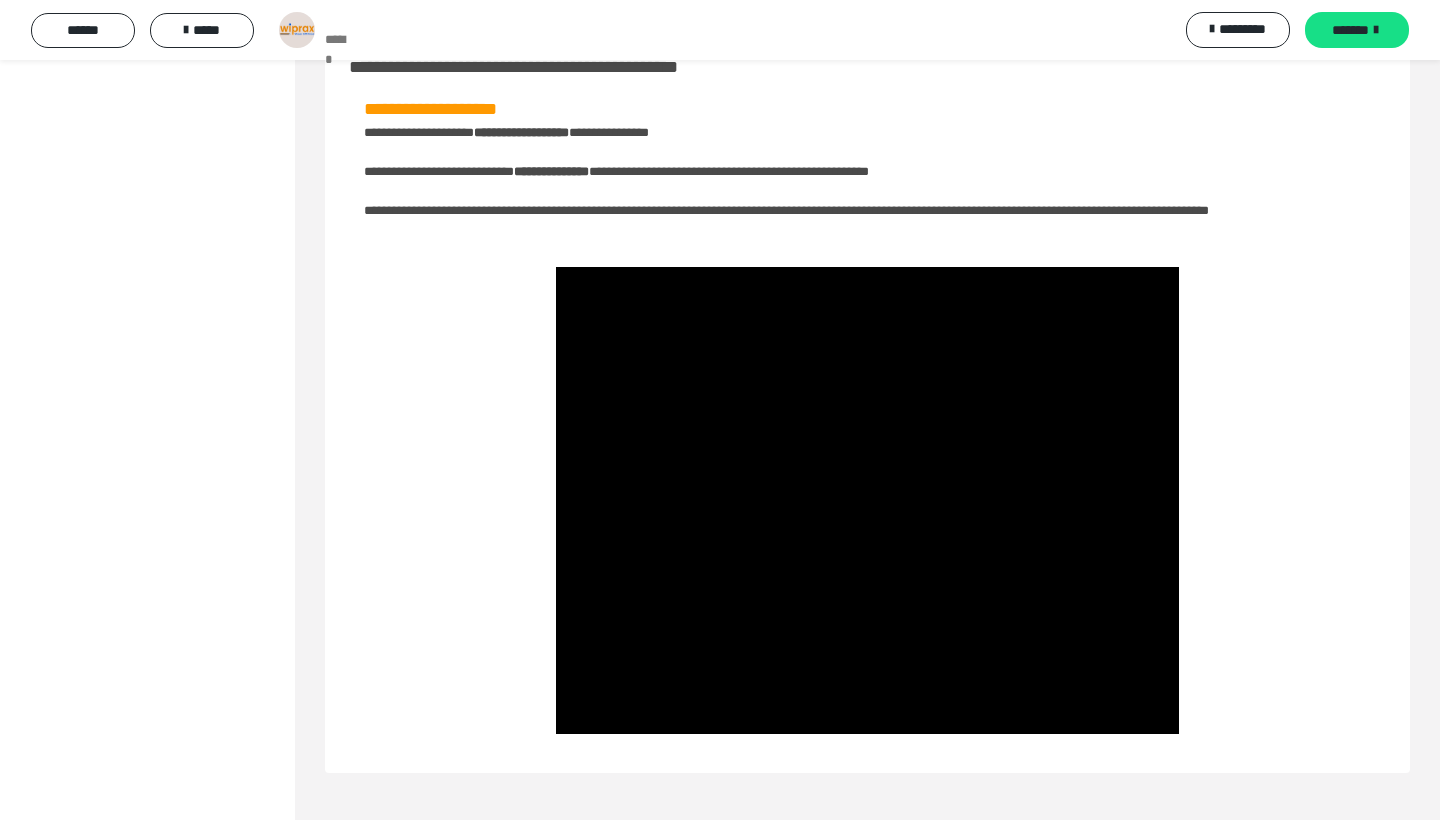 click on "**********" at bounding box center (20, 3667) 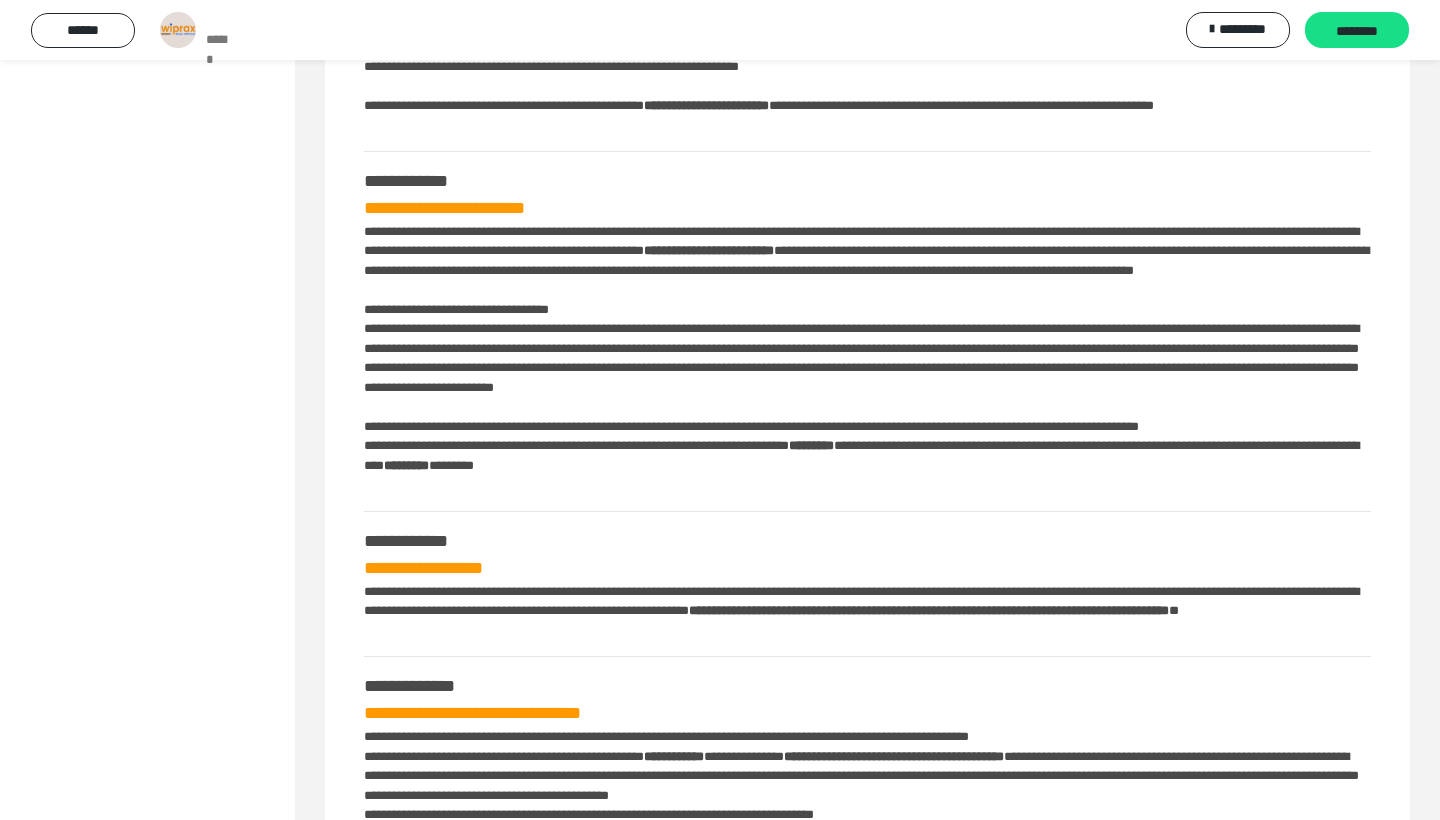 scroll, scrollTop: 1386, scrollLeft: 0, axis: vertical 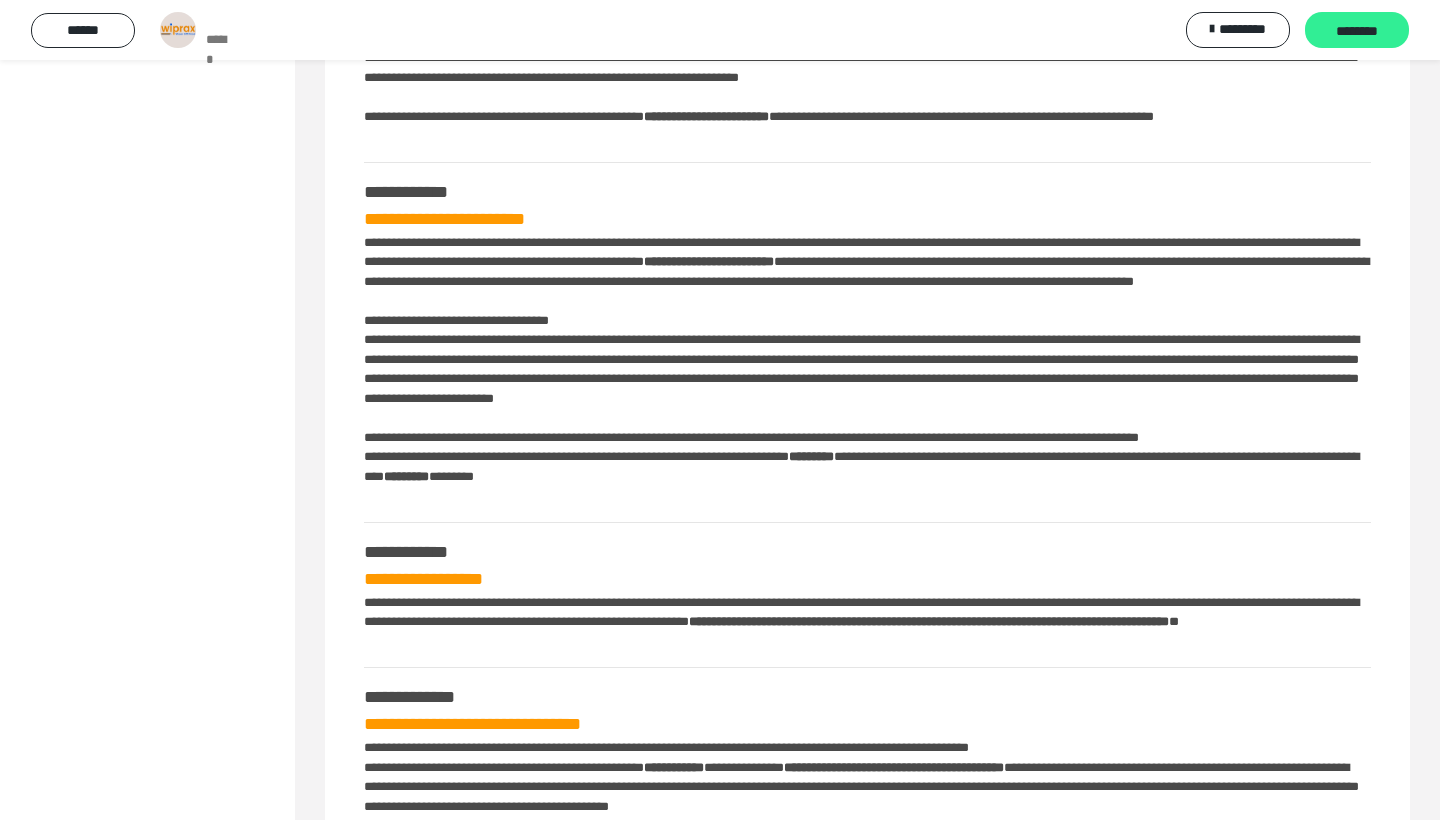 click on "********" at bounding box center [1357, 31] 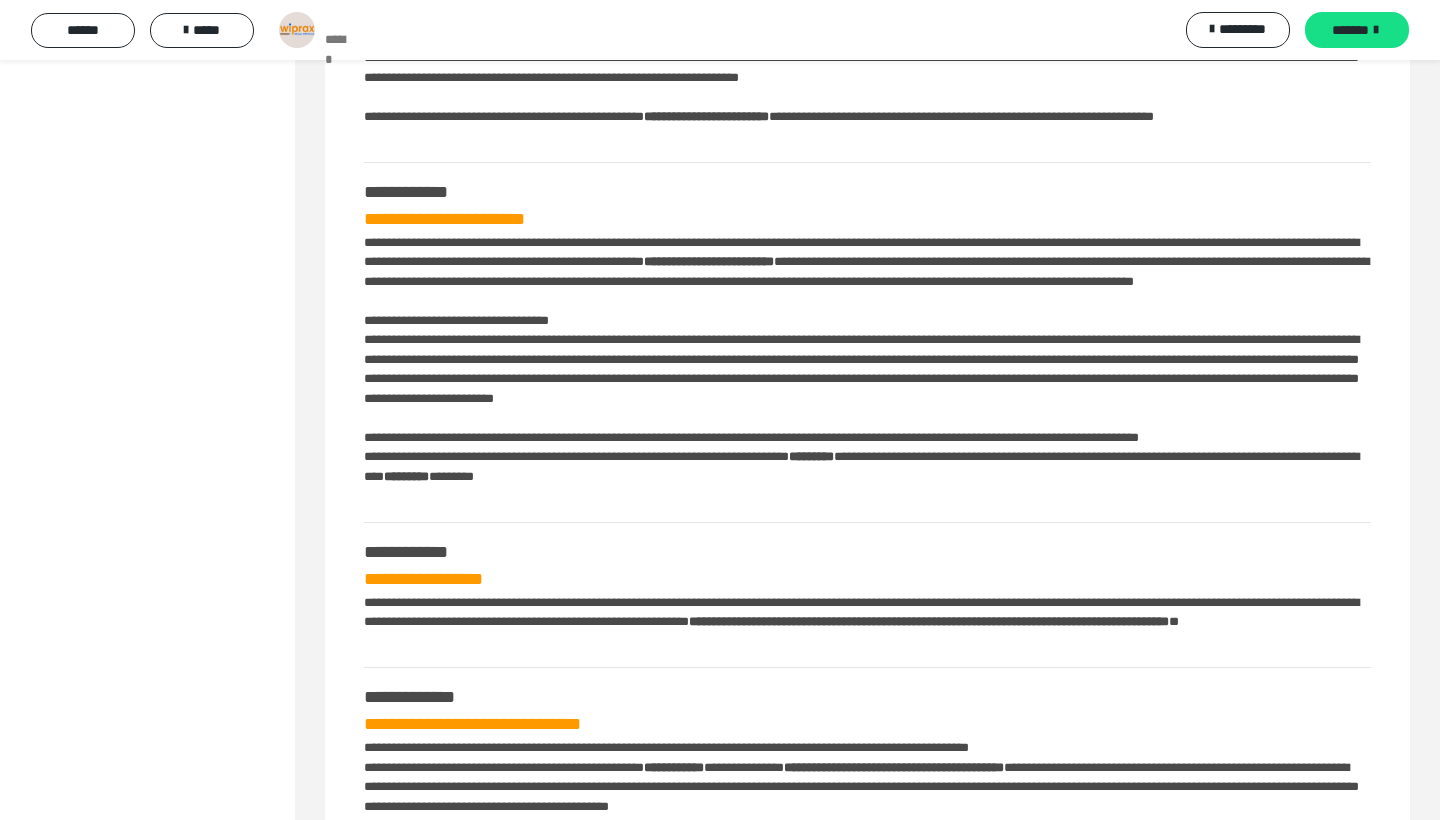 click on "**********" at bounding box center (132, 3712) 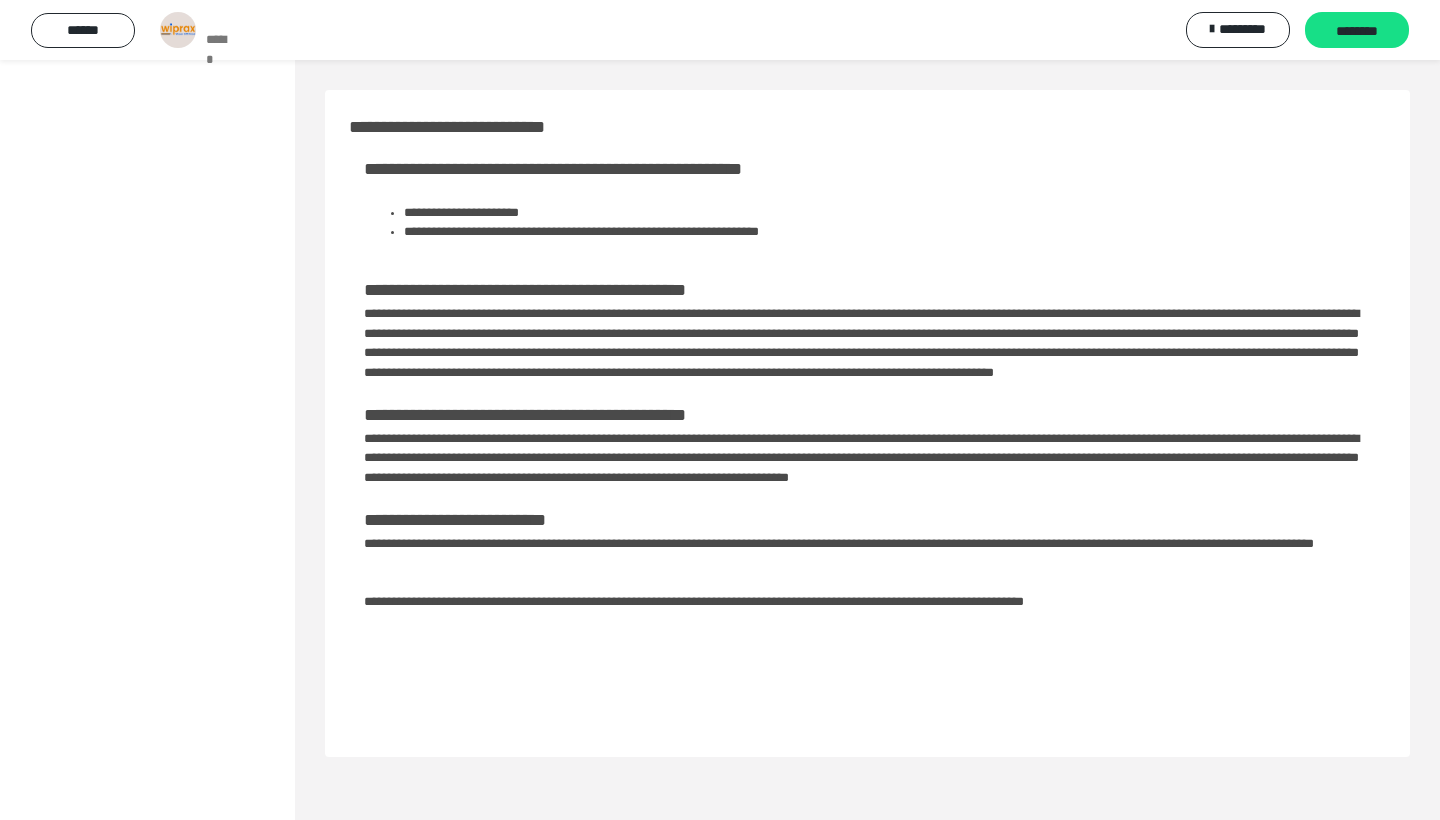 scroll, scrollTop: 0, scrollLeft: 0, axis: both 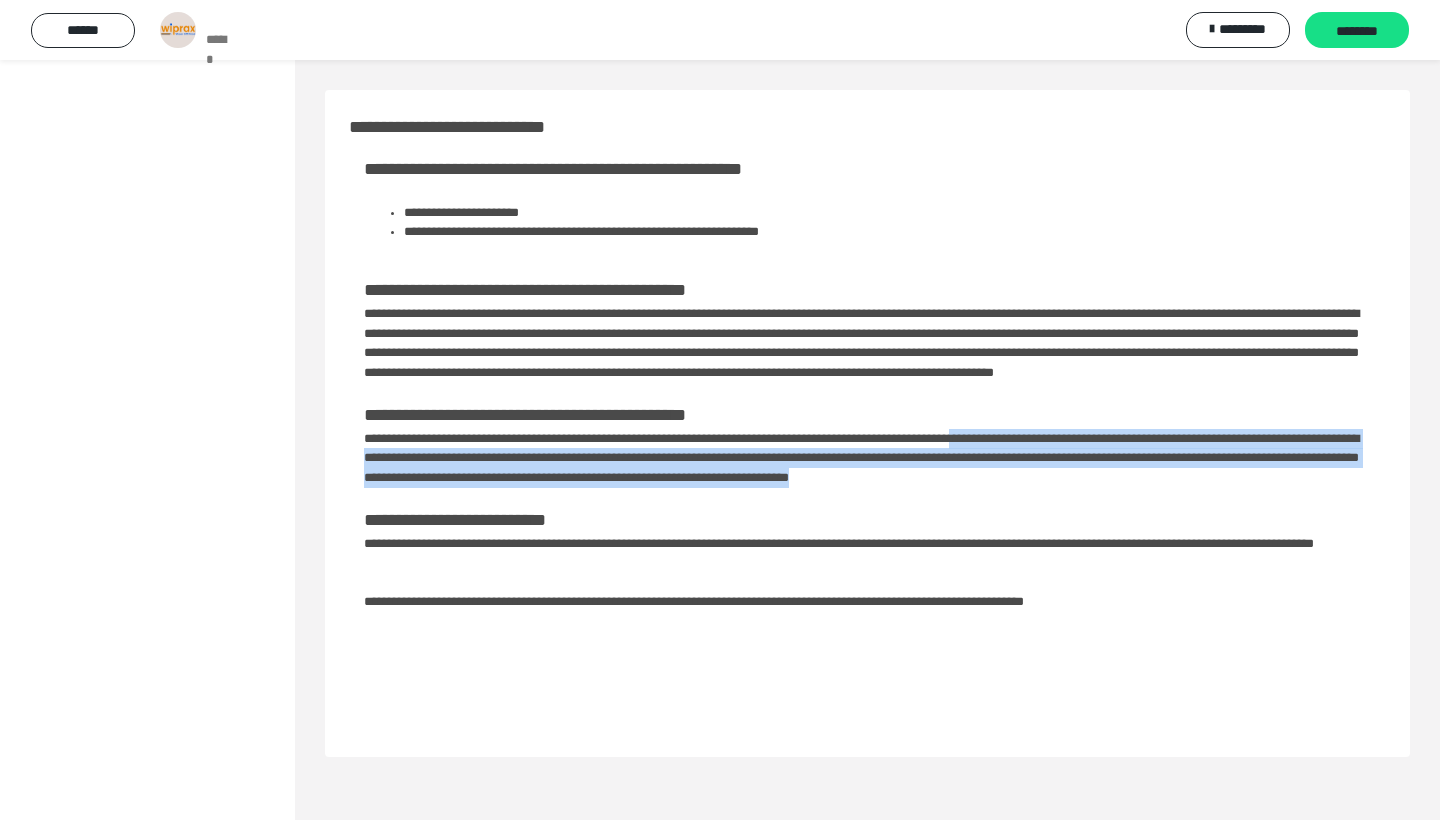 drag, startPoint x: 1147, startPoint y: 451, endPoint x: 1241, endPoint y: 507, distance: 109.41663 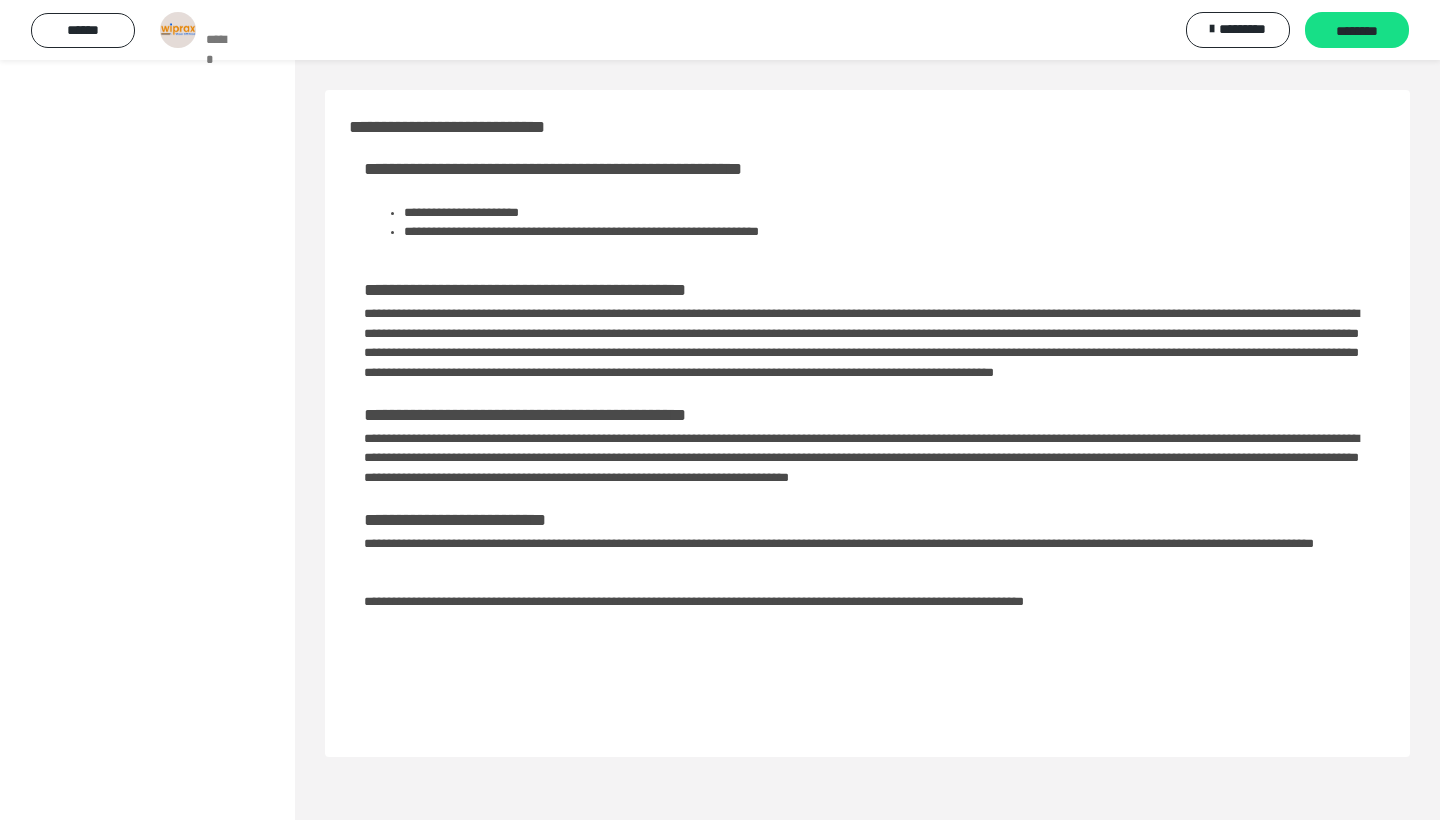 click on "**********" at bounding box center [867, 437] 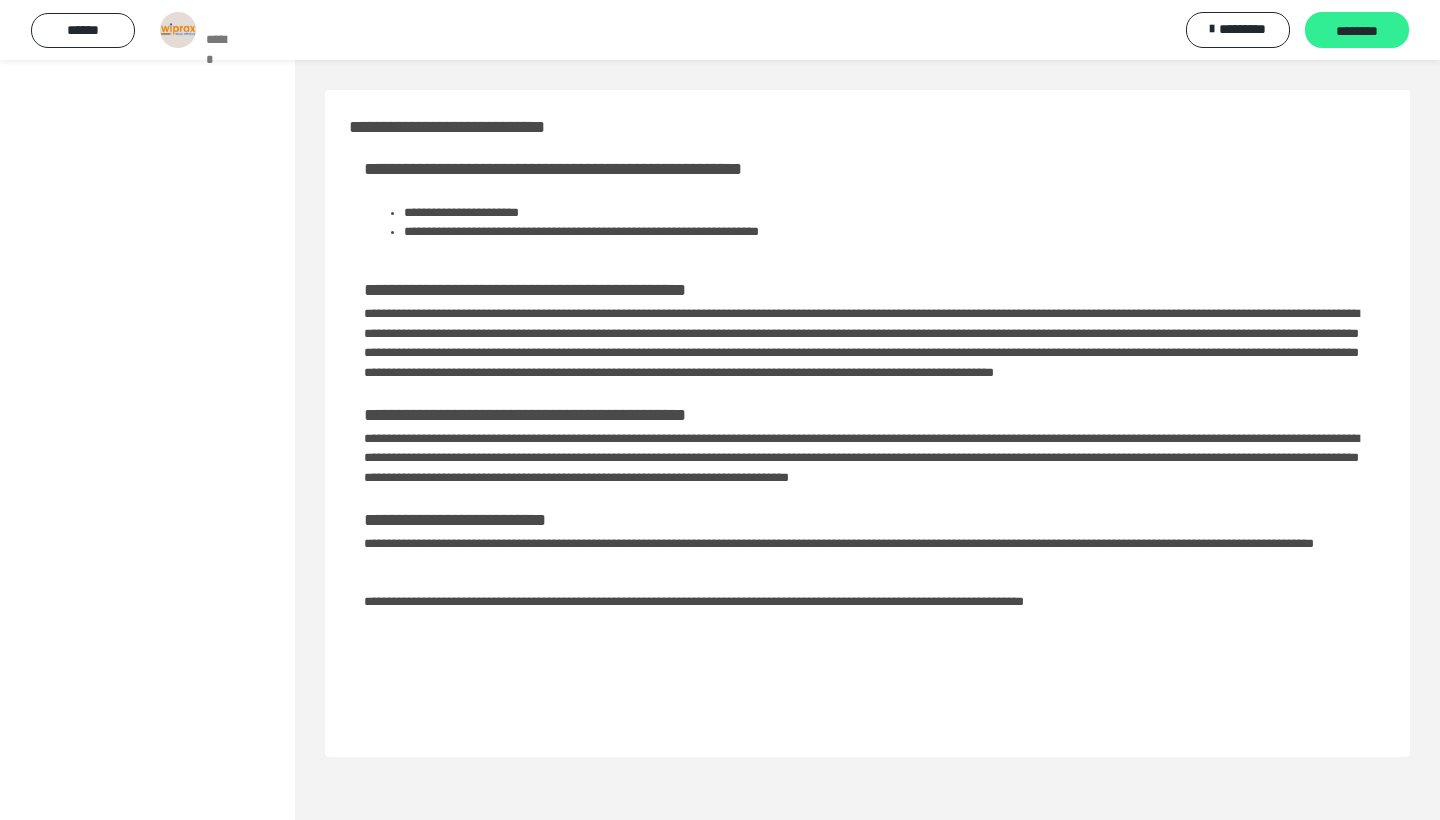 click on "********" at bounding box center [1357, 31] 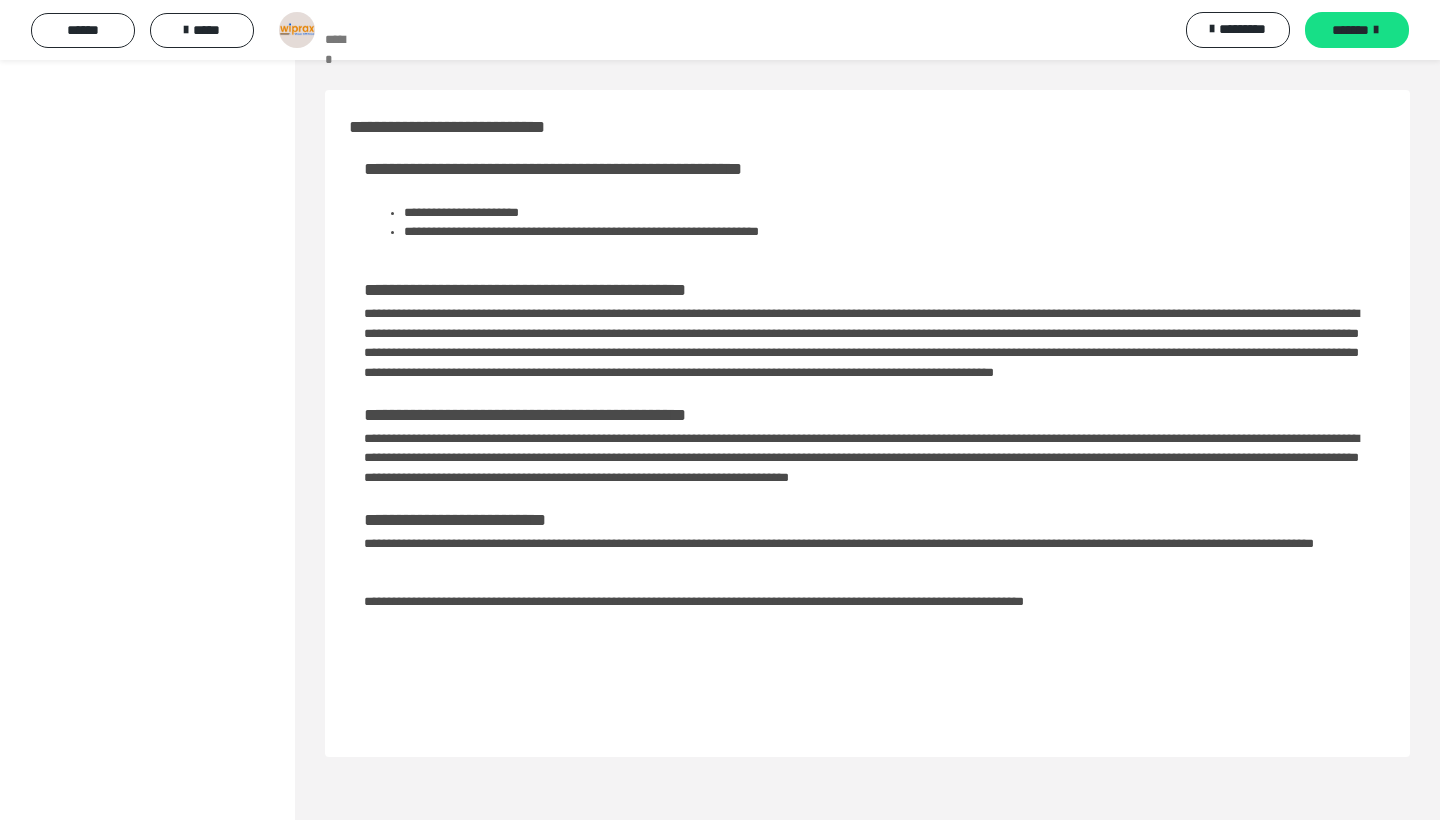 scroll, scrollTop: 5950, scrollLeft: 0, axis: vertical 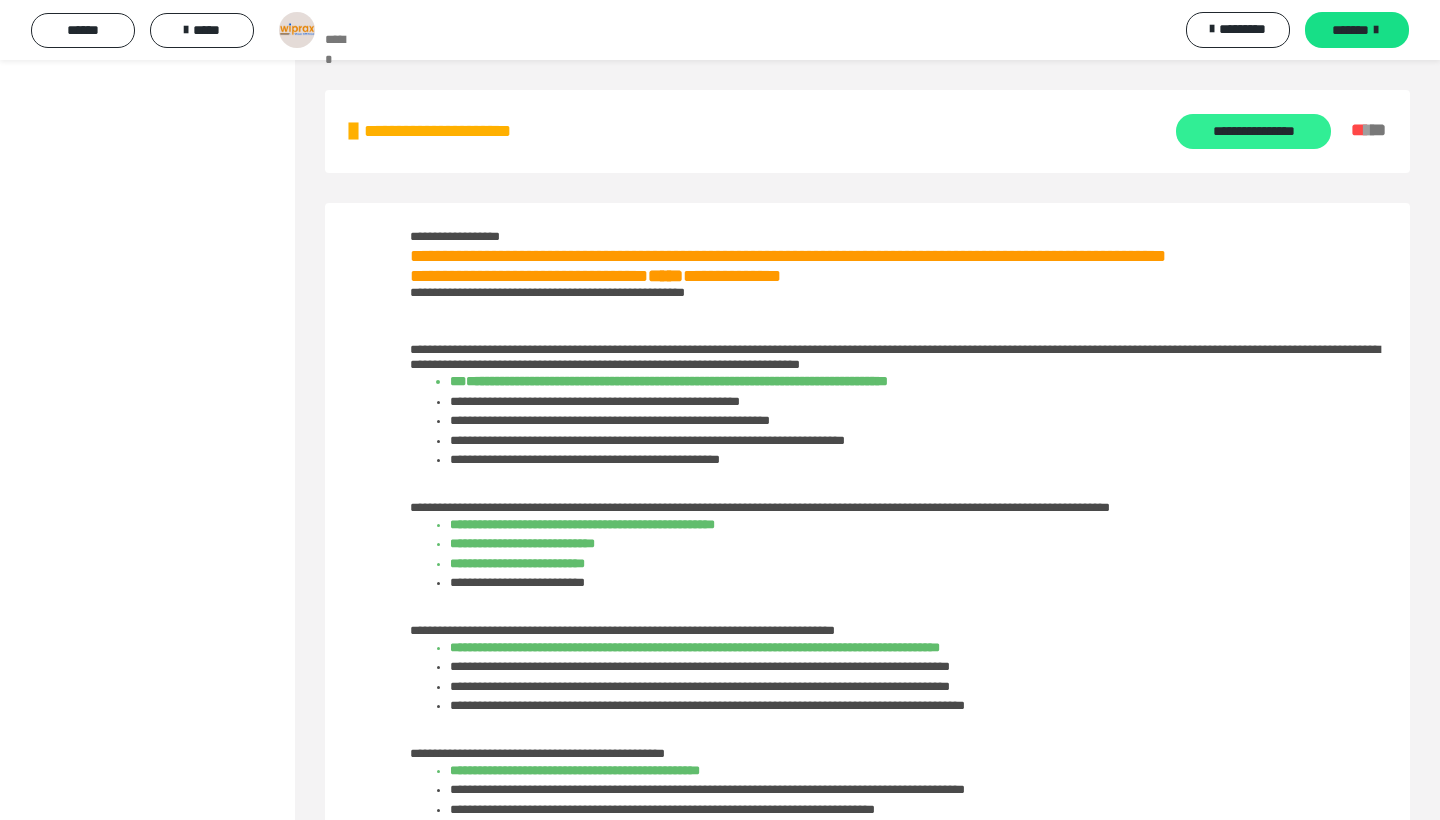 click on "**********" at bounding box center (1253, 131) 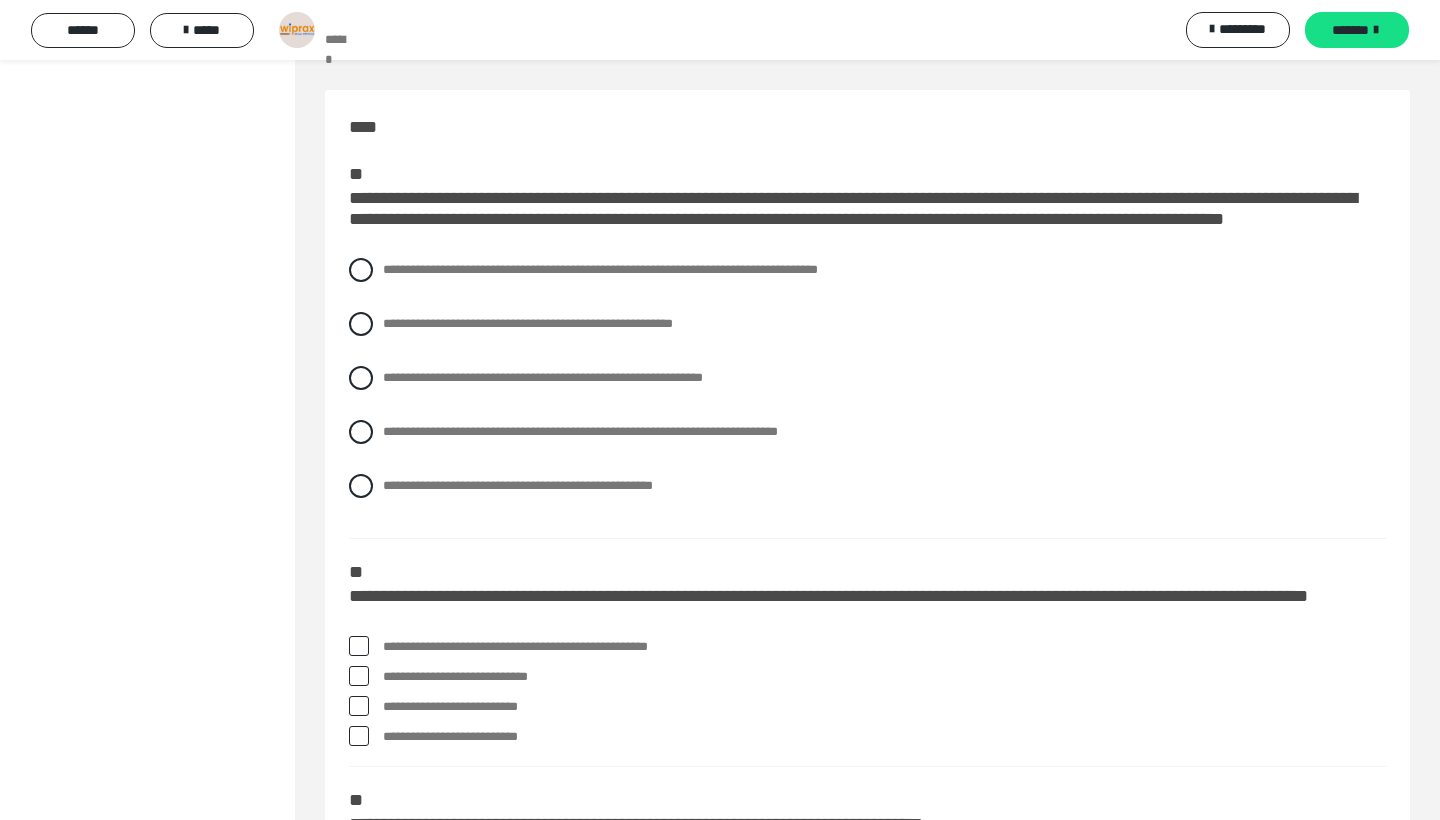 scroll, scrollTop: 0, scrollLeft: 0, axis: both 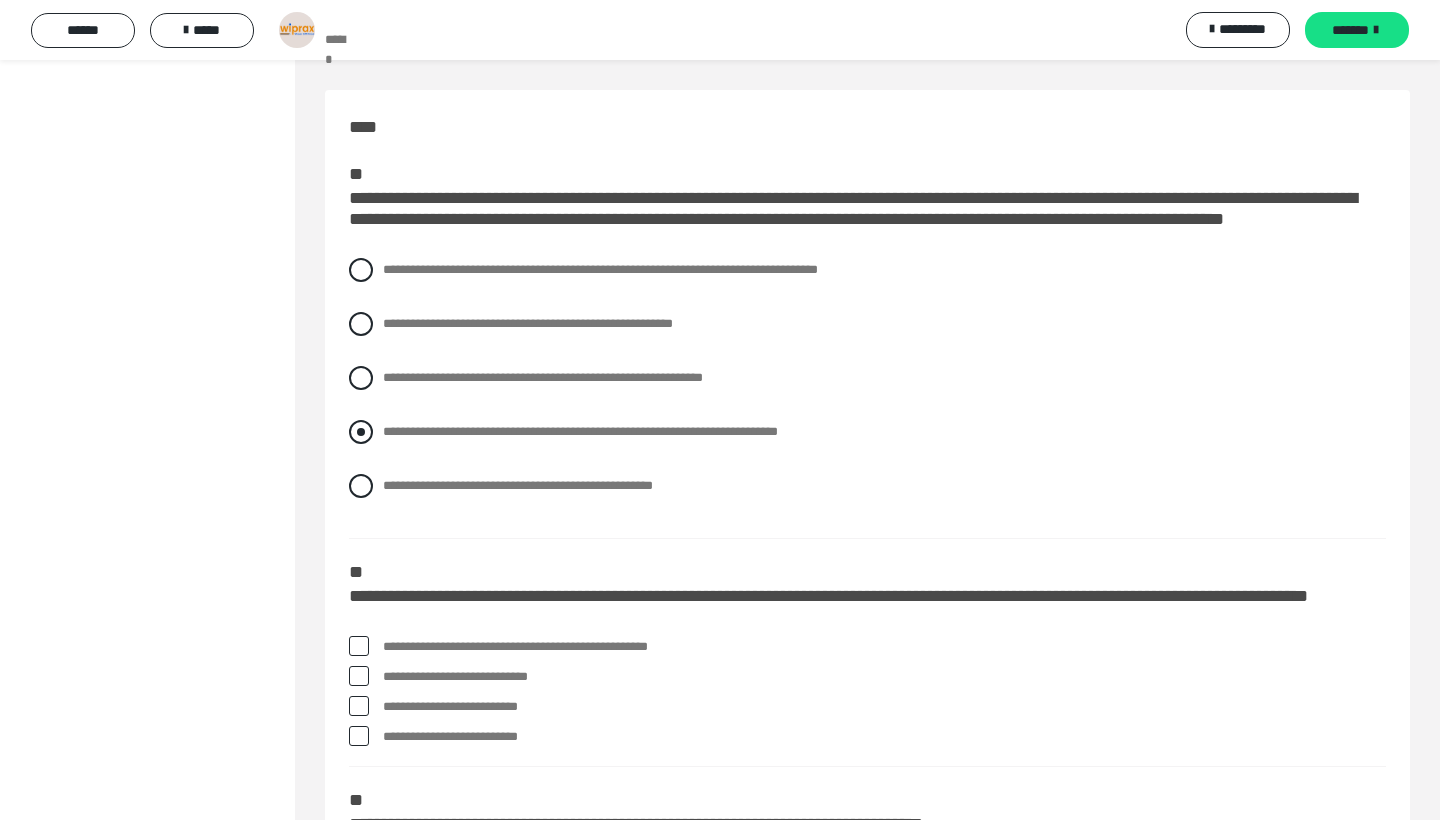 click on "**********" at bounding box center (580, 431) 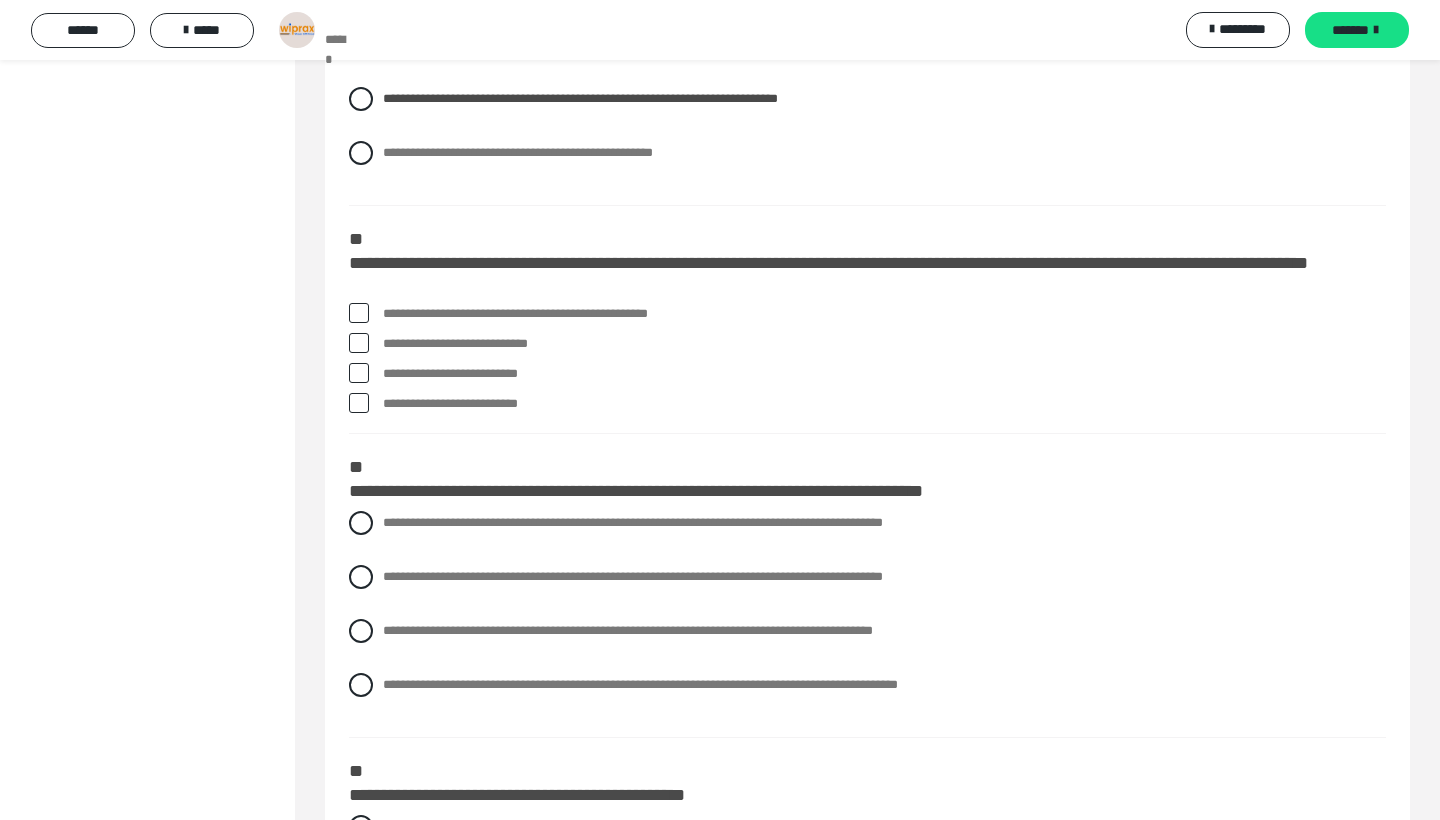 scroll, scrollTop: 333, scrollLeft: 0, axis: vertical 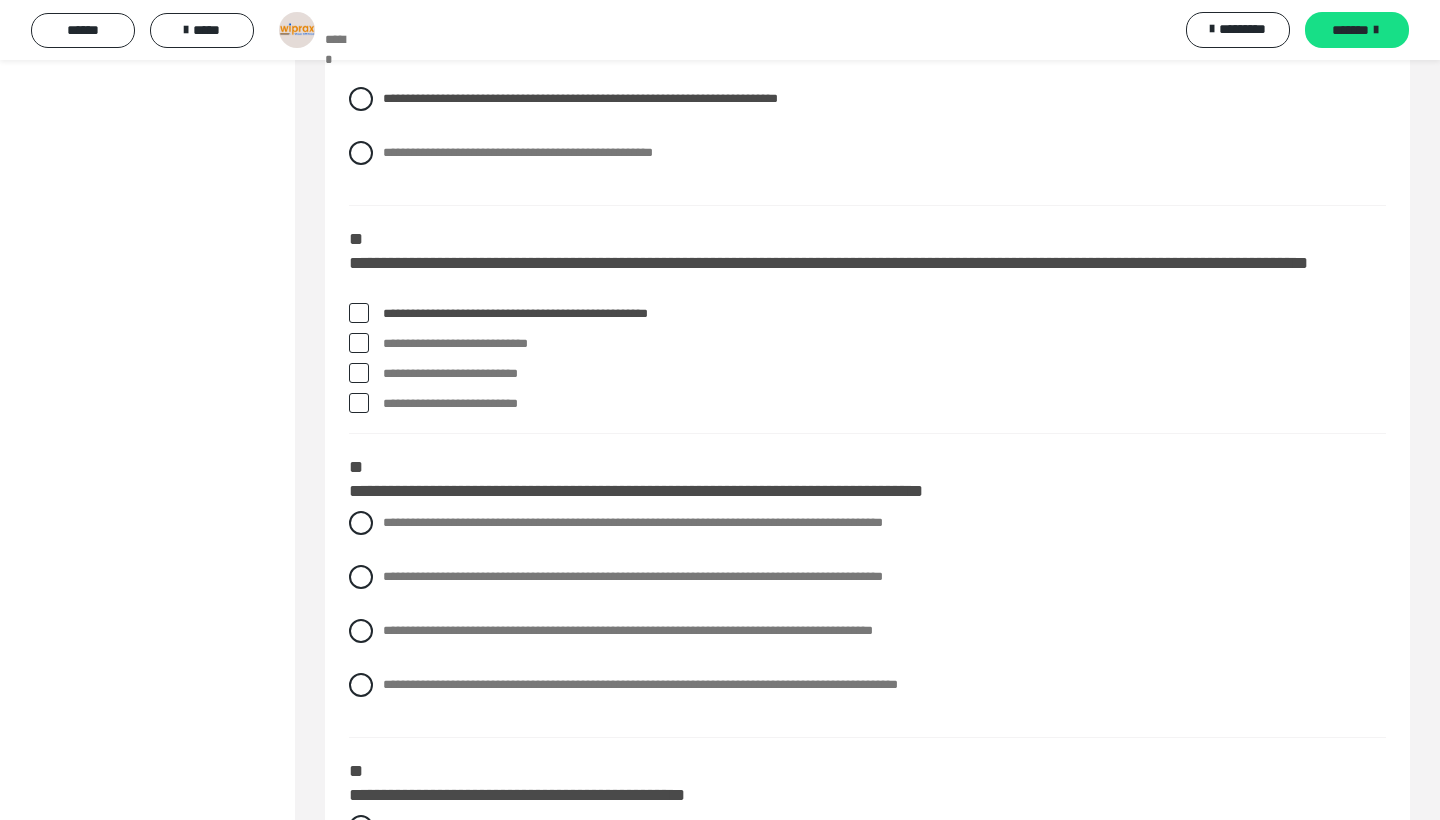 click on "**********" at bounding box center [884, 314] 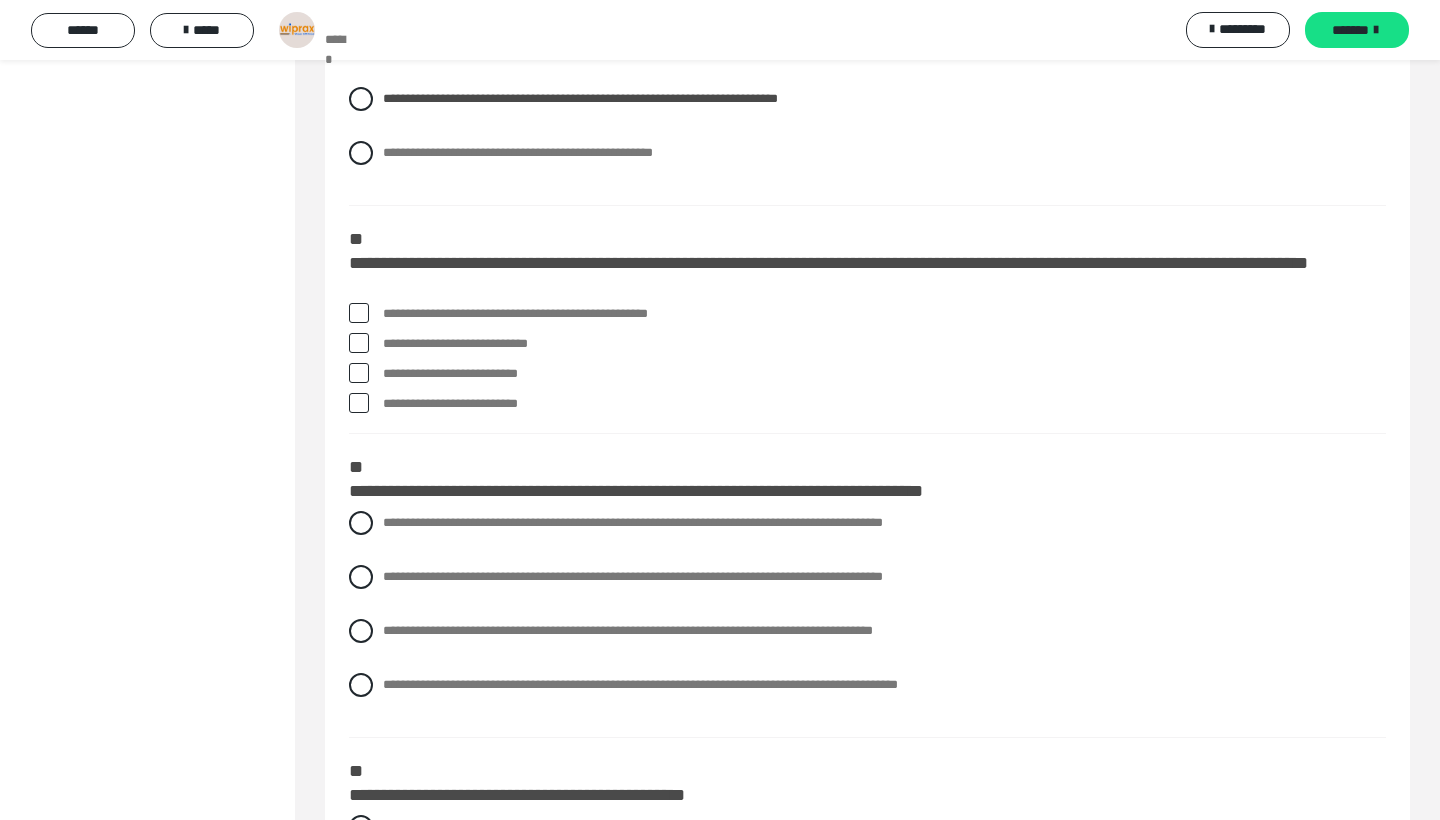 click on "**********" at bounding box center (884, 404) 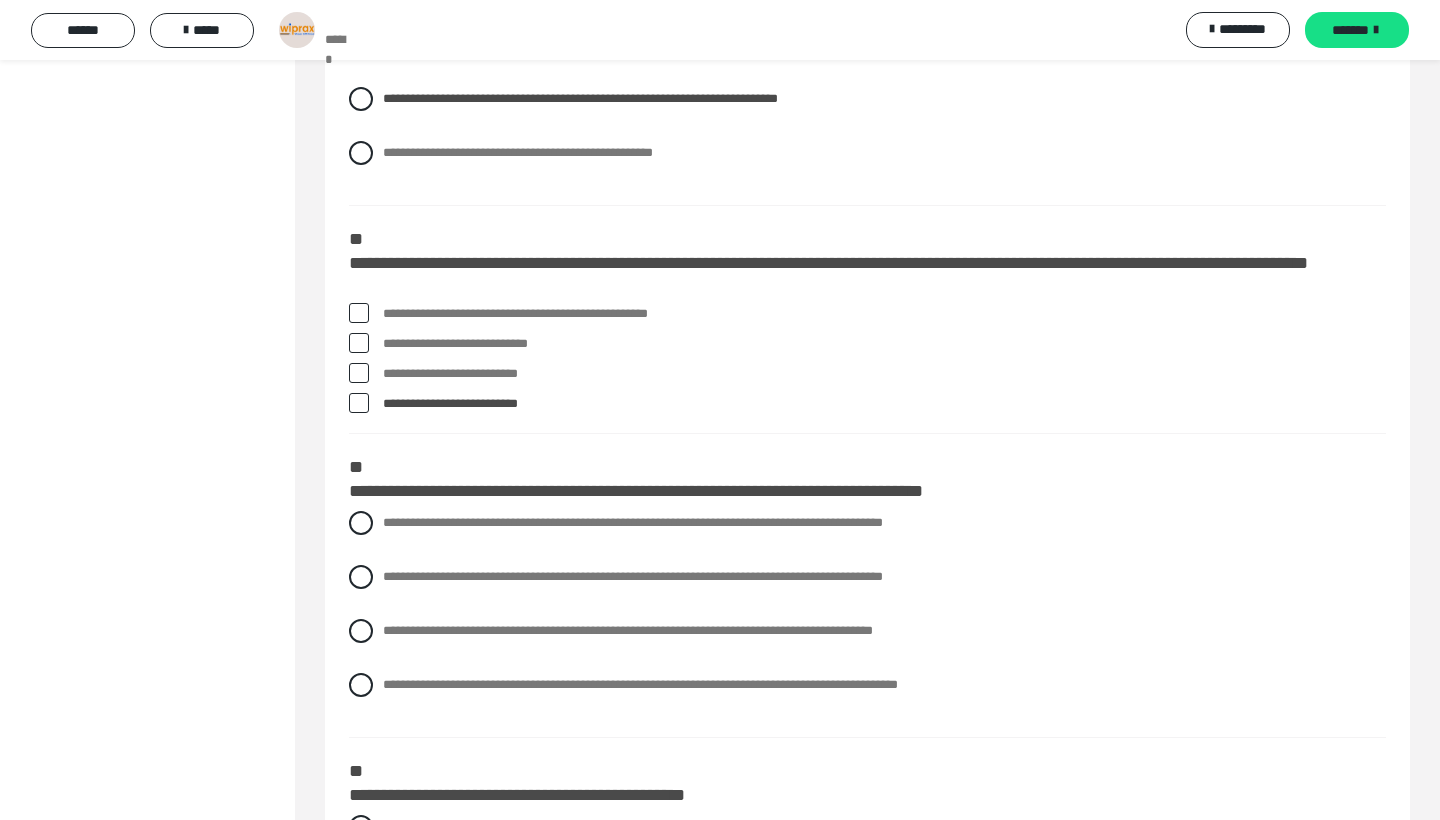 click on "**********" at bounding box center [884, 404] 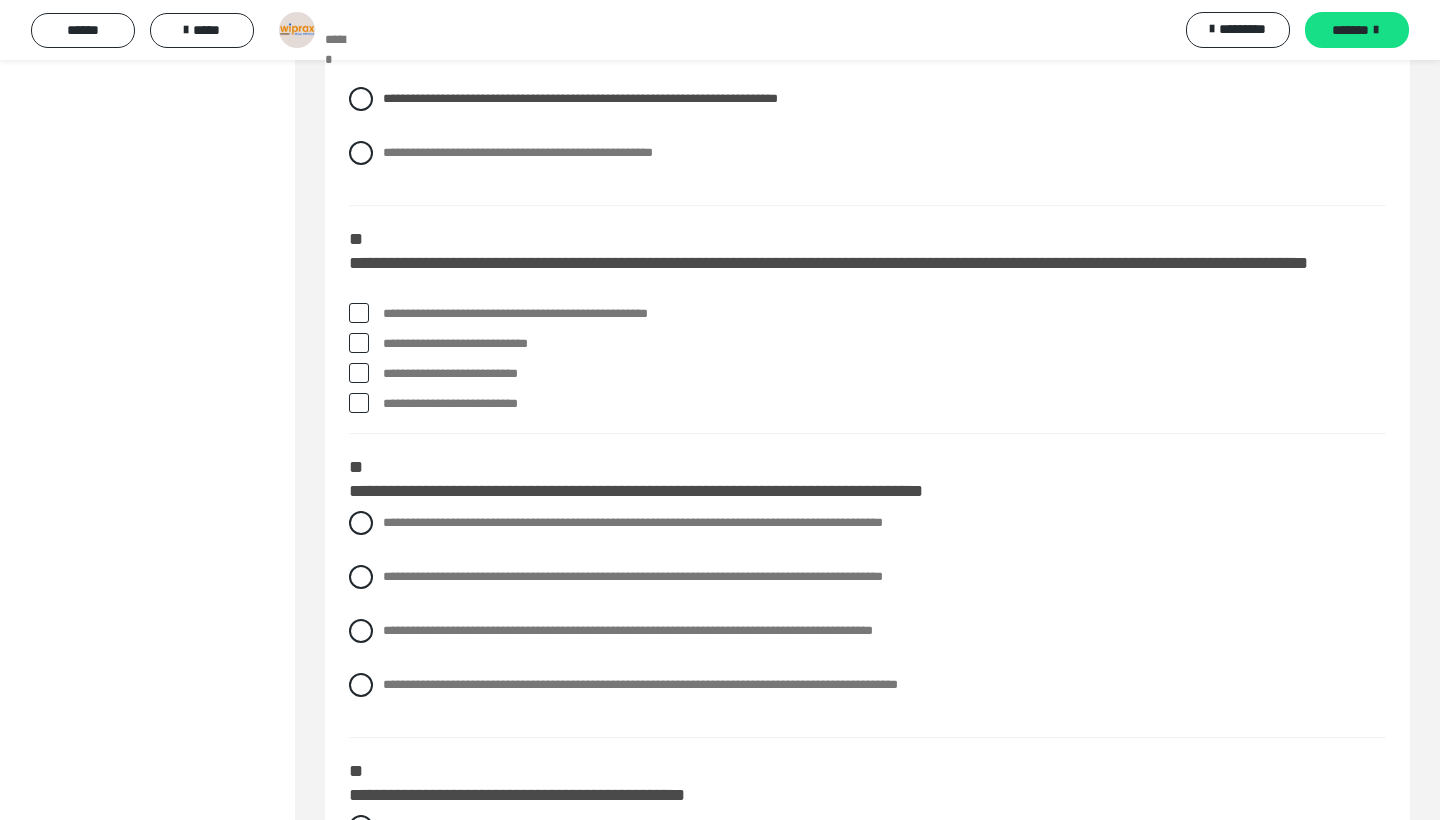 click on "**********" at bounding box center [884, 374] 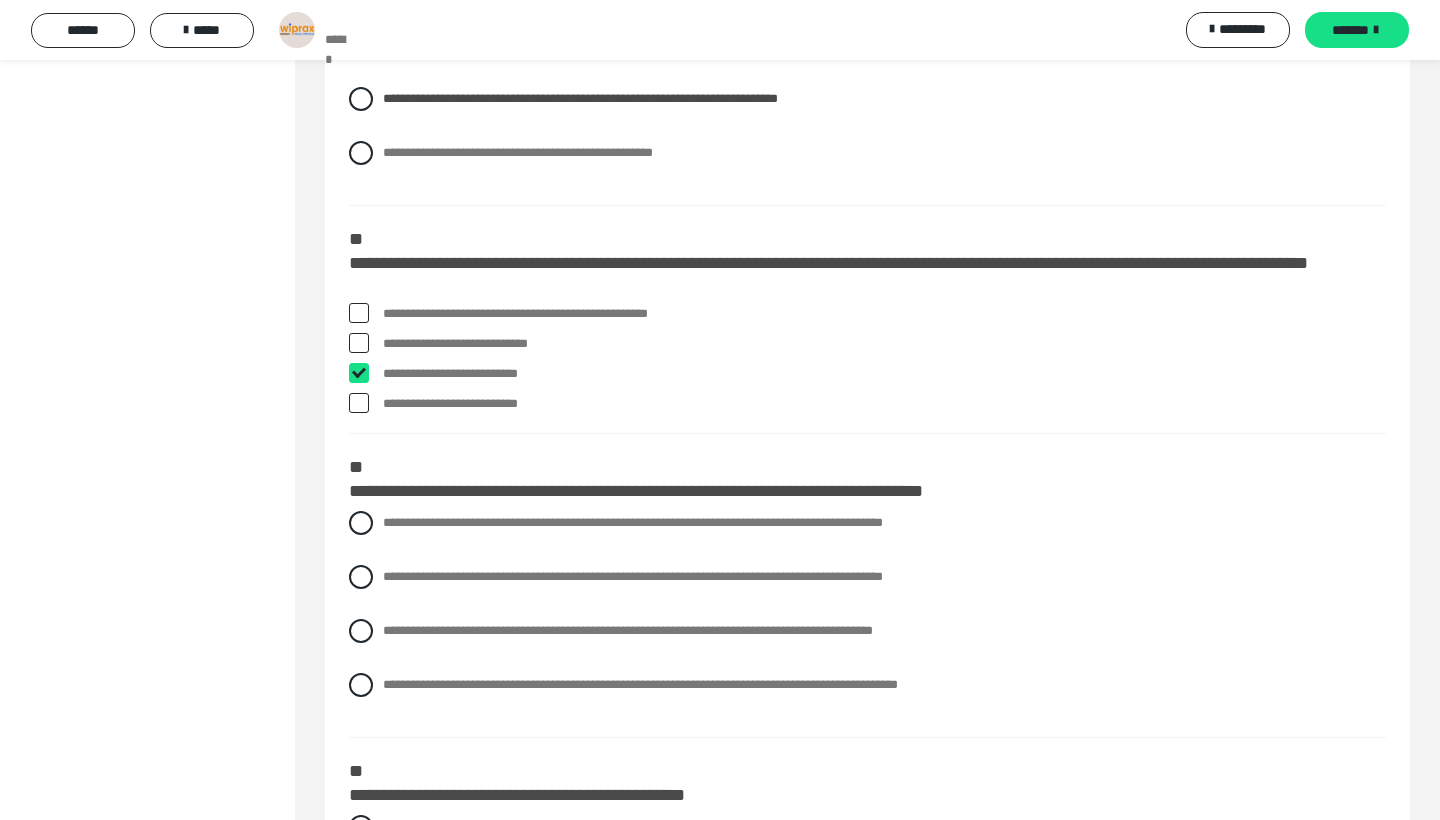 checkbox on "****" 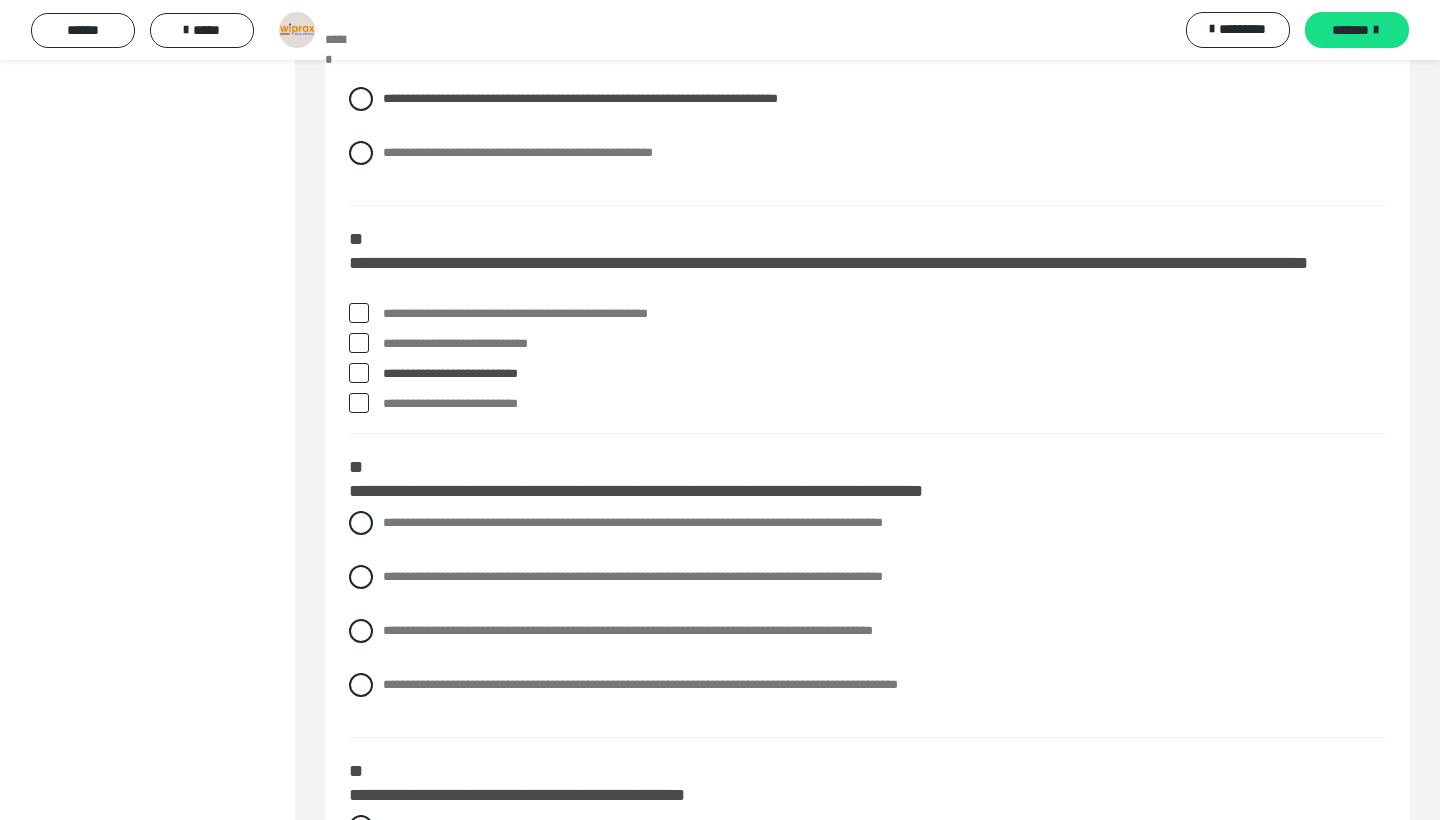 click on "**********" at bounding box center [884, 344] 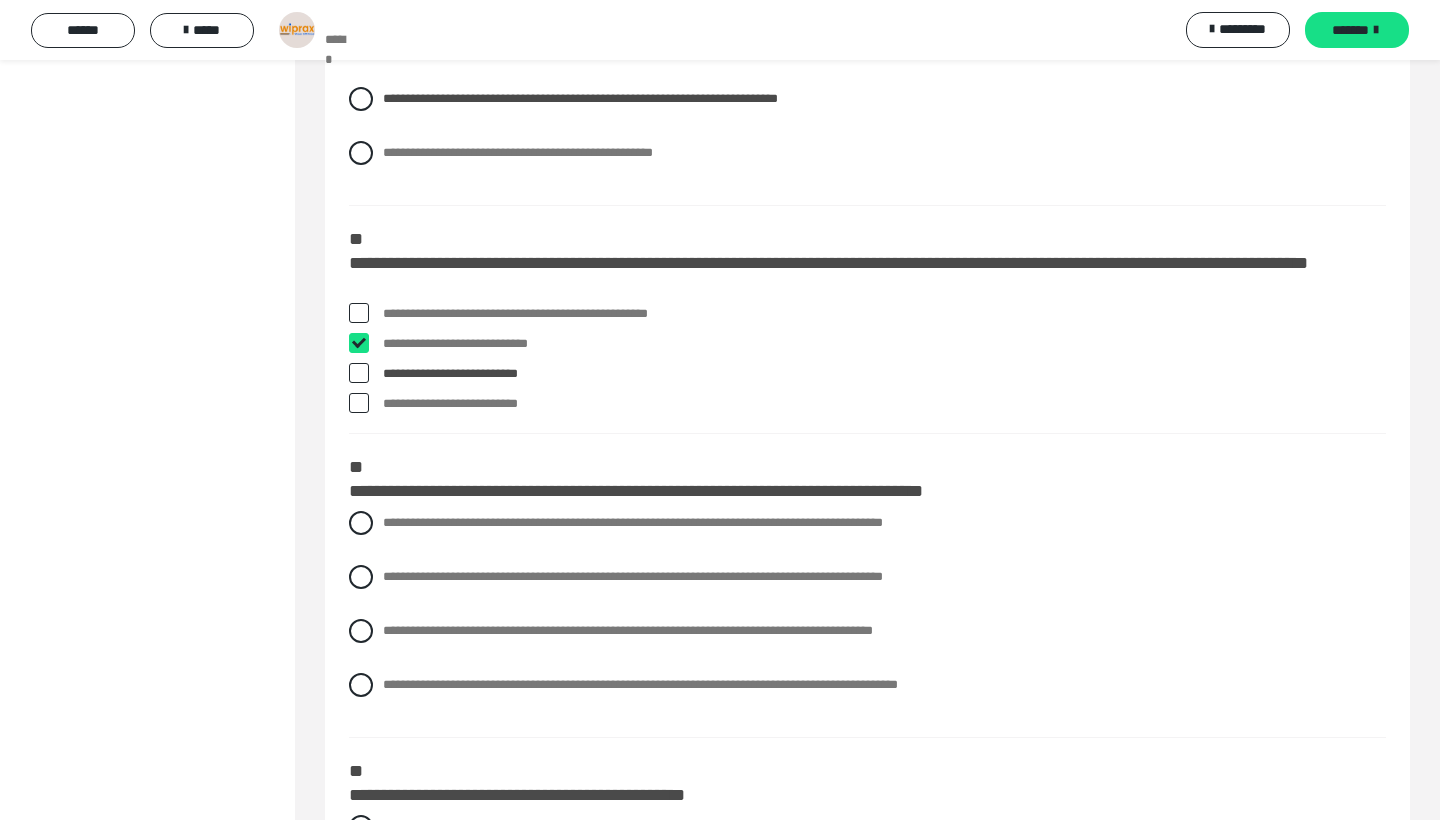 checkbox on "****" 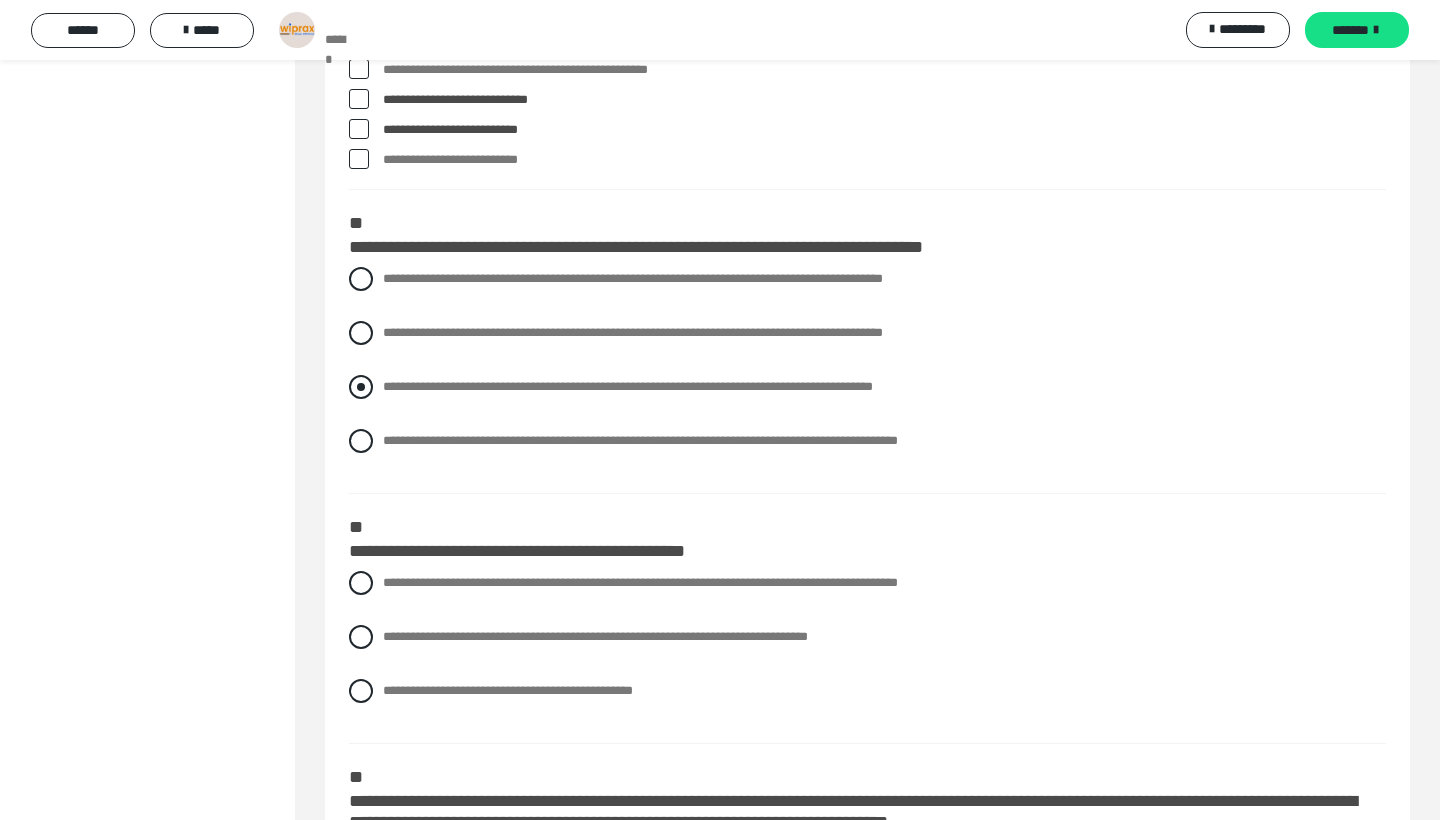 scroll, scrollTop: 587, scrollLeft: 0, axis: vertical 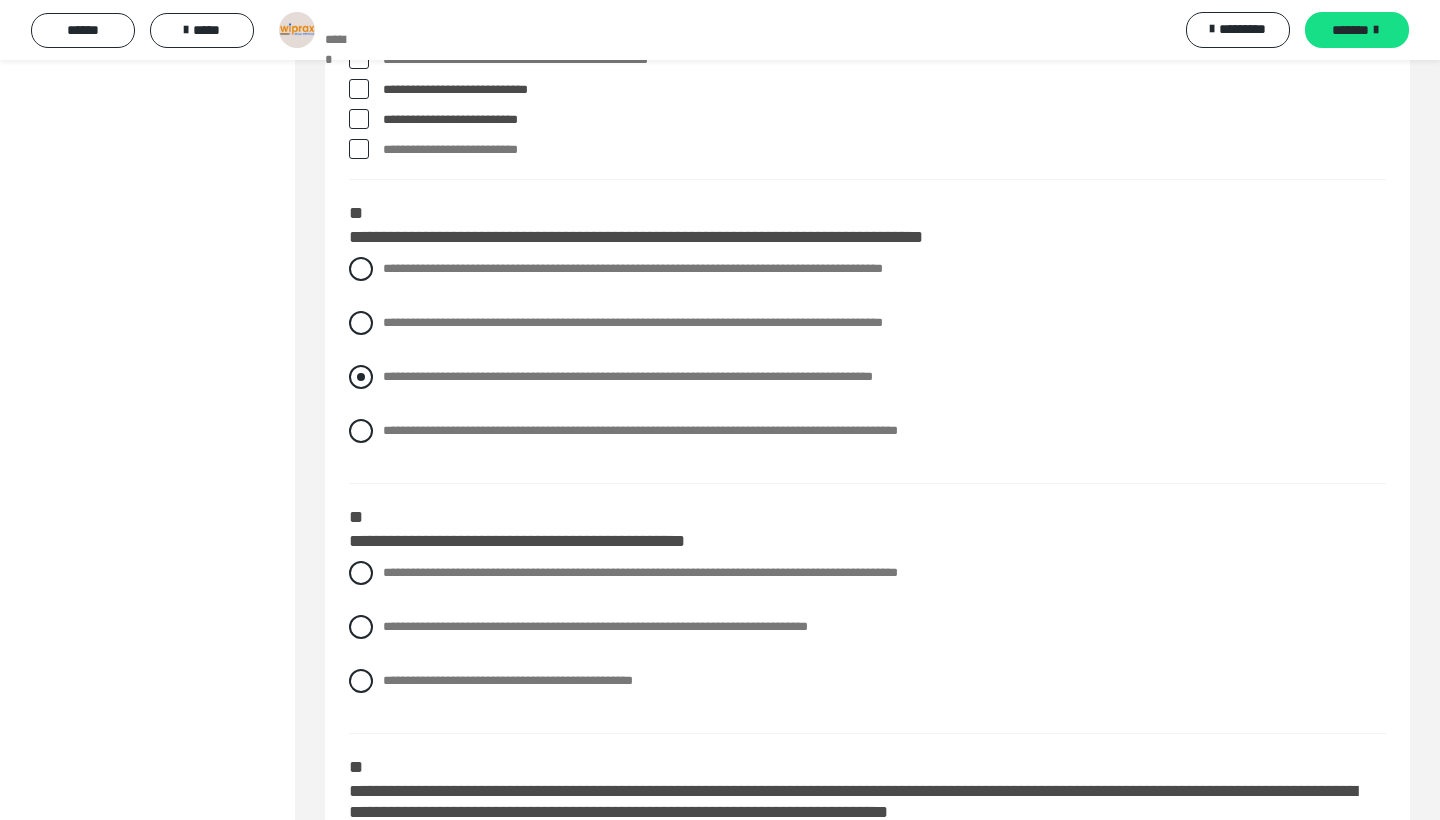 click on "**********" at bounding box center [628, 376] 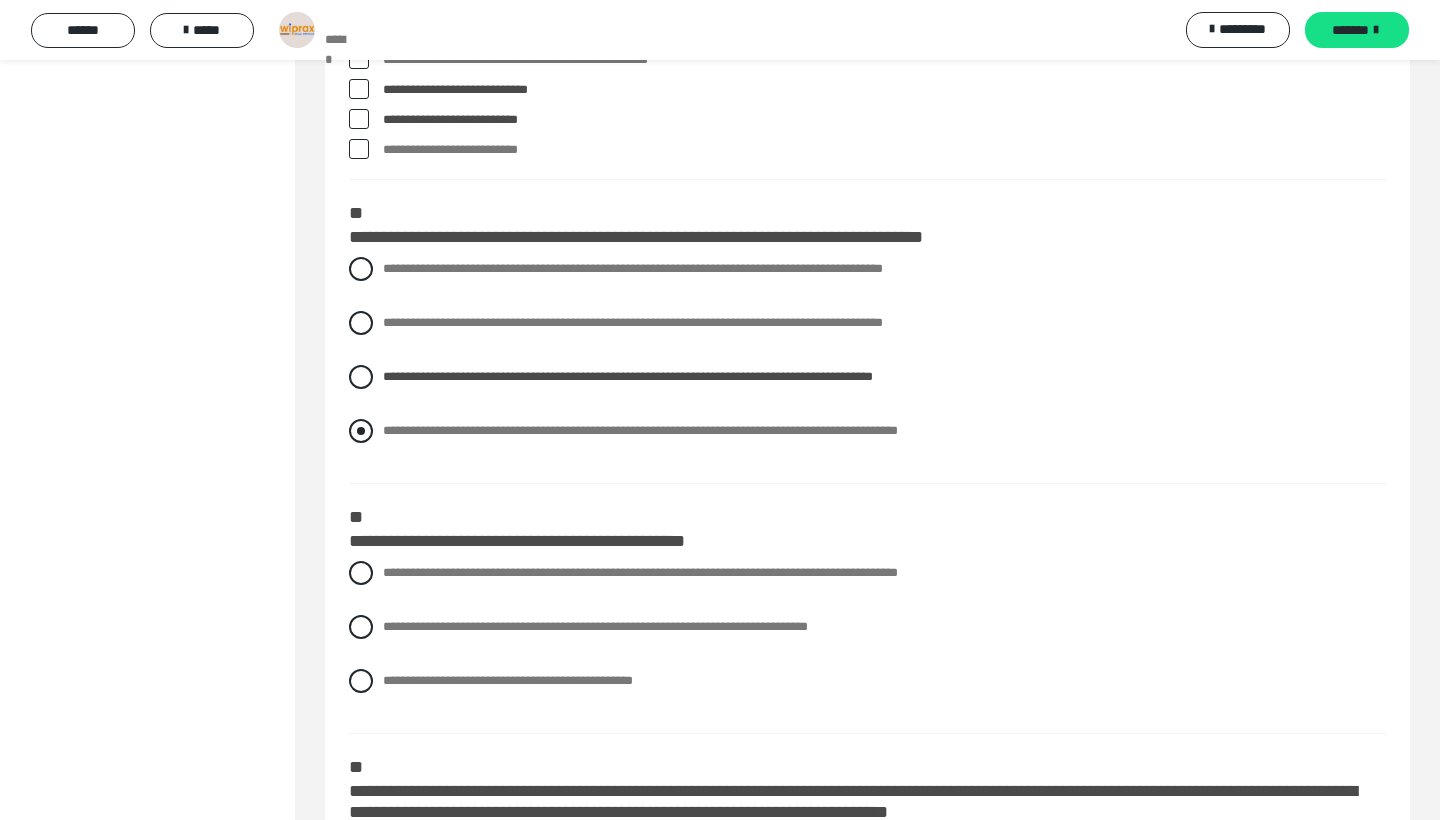 click on "**********" at bounding box center (640, 430) 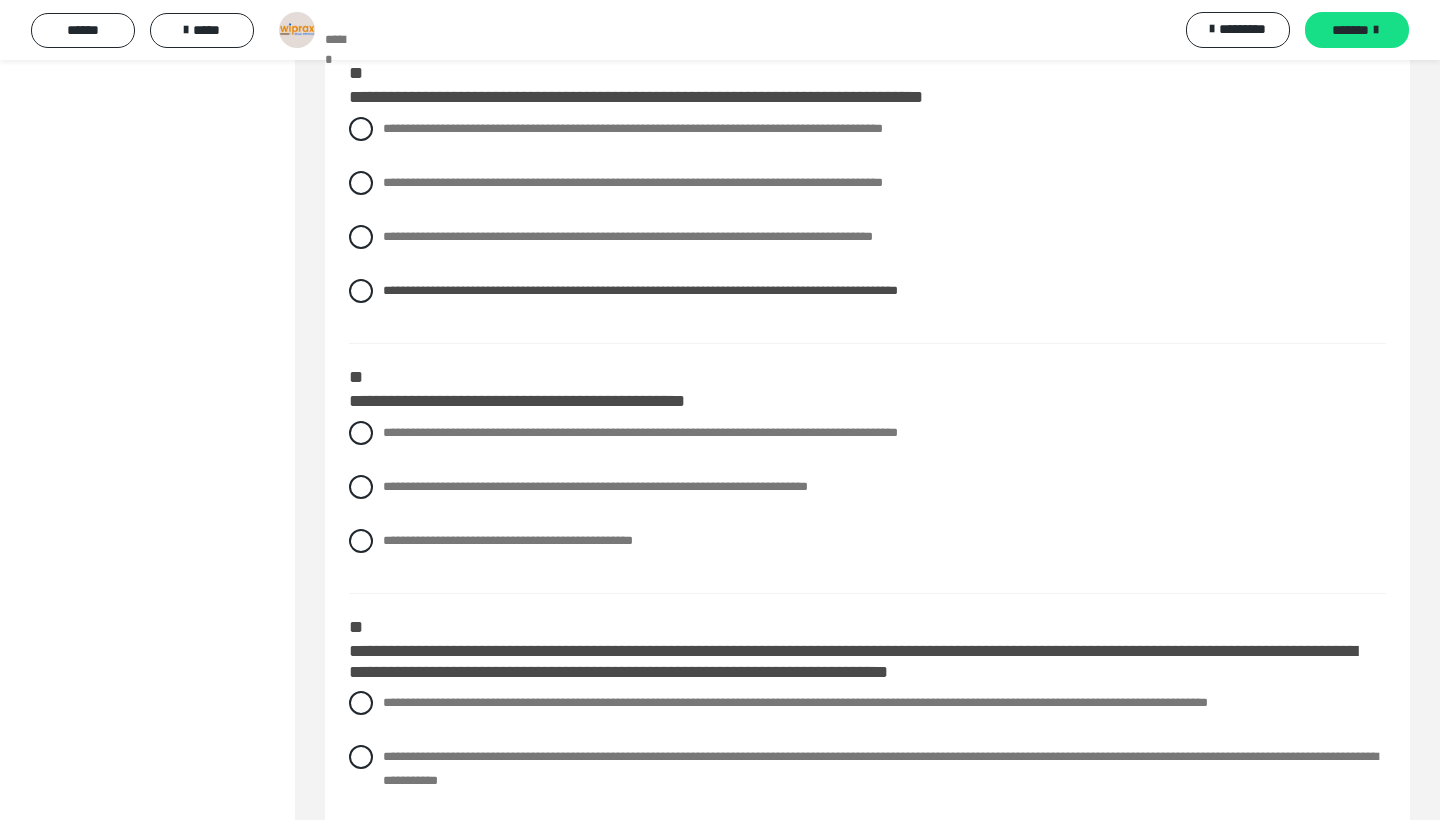 scroll, scrollTop: 758, scrollLeft: 0, axis: vertical 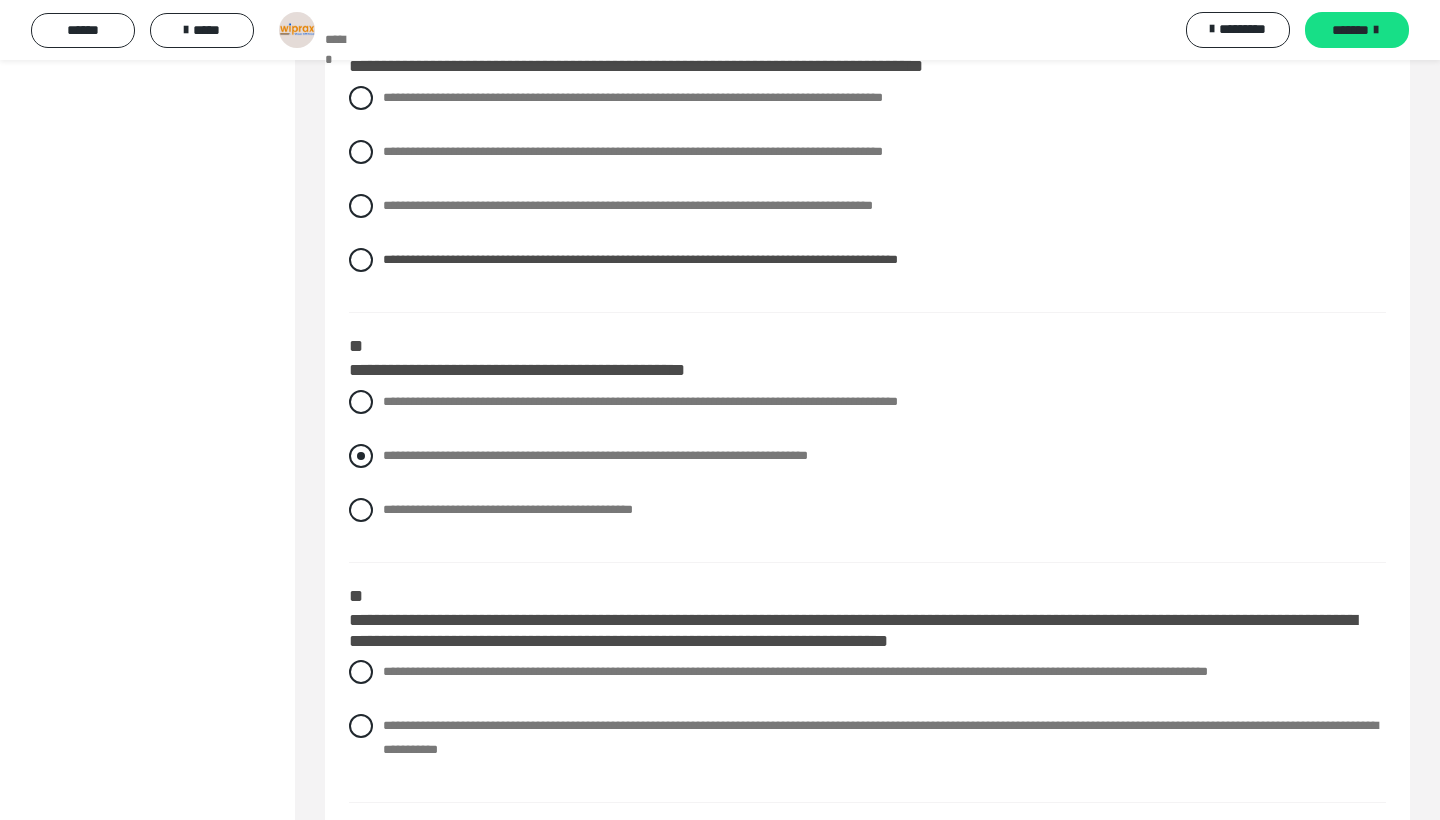click on "**********" at bounding box center (595, 455) 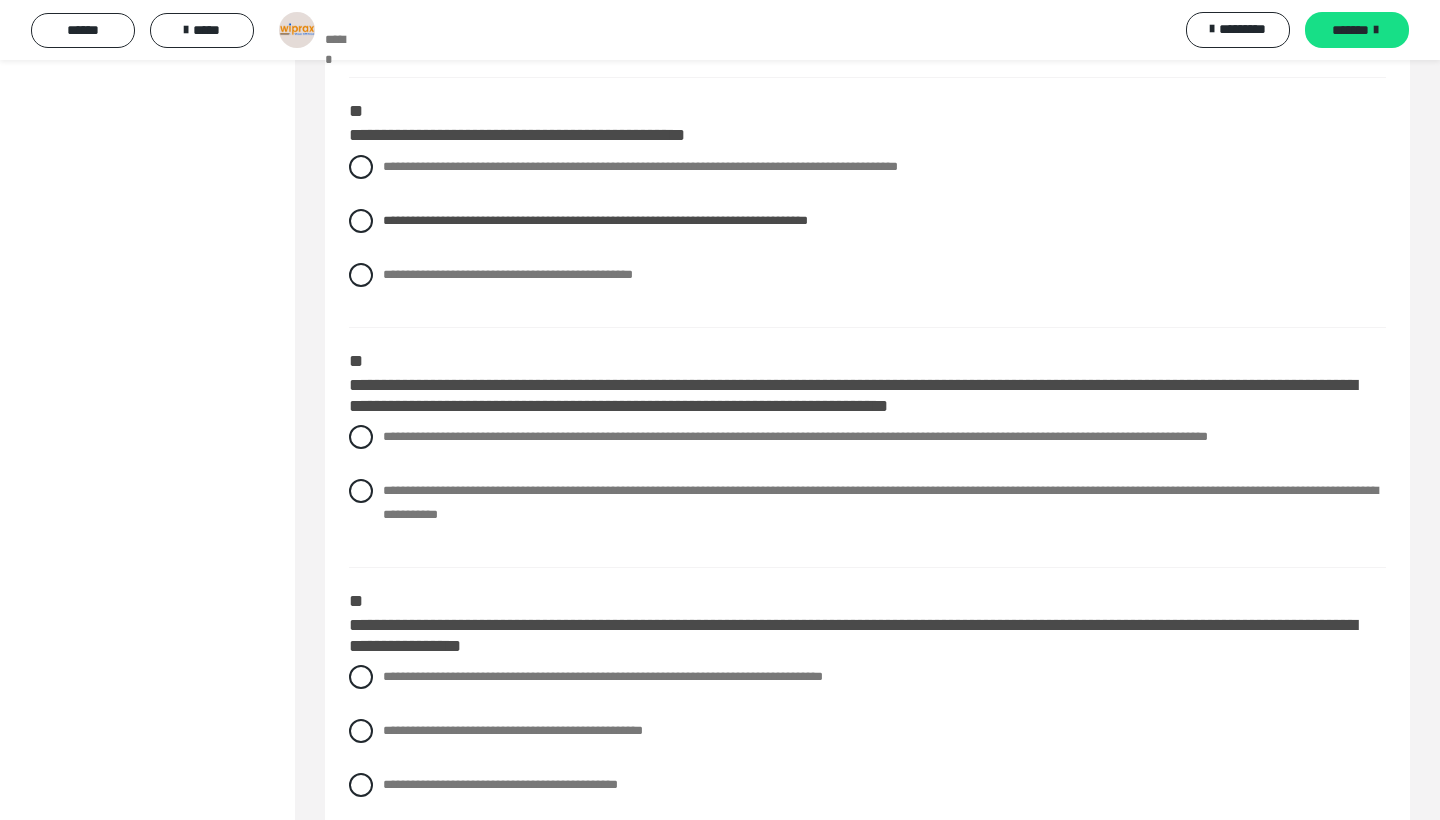 scroll, scrollTop: 1029, scrollLeft: 0, axis: vertical 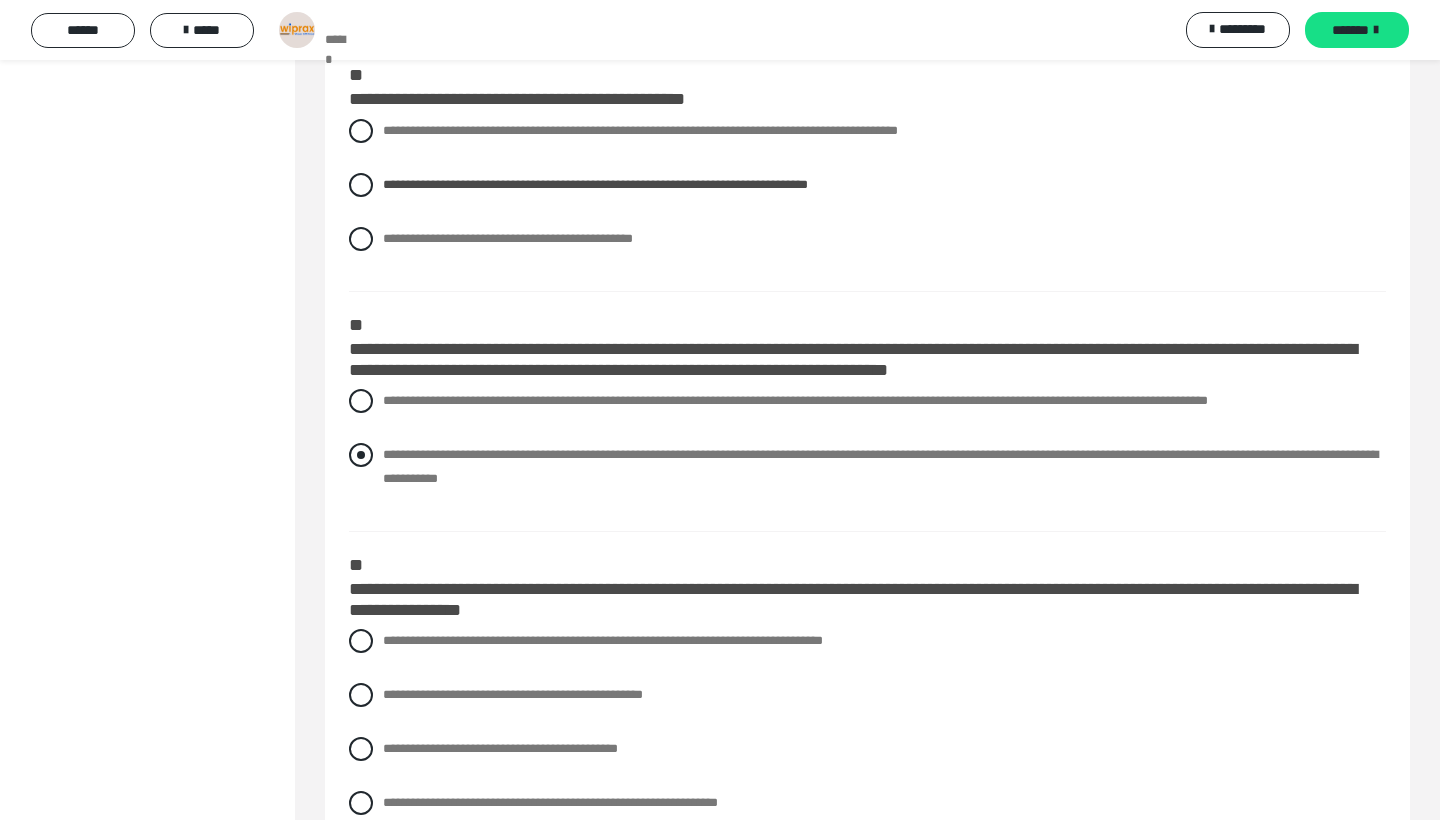 click on "**********" at bounding box center [867, 467] 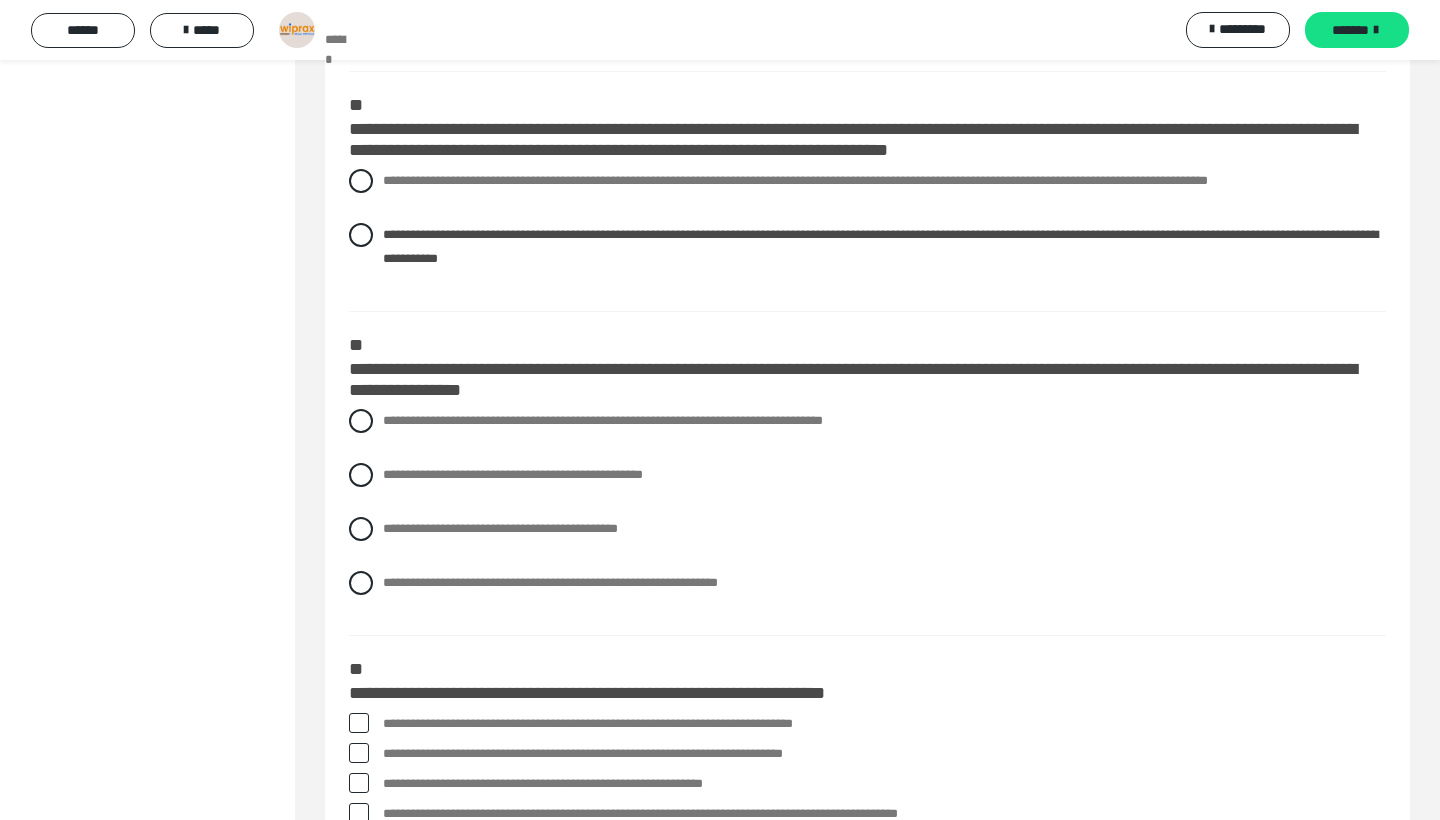 scroll, scrollTop: 1296, scrollLeft: 0, axis: vertical 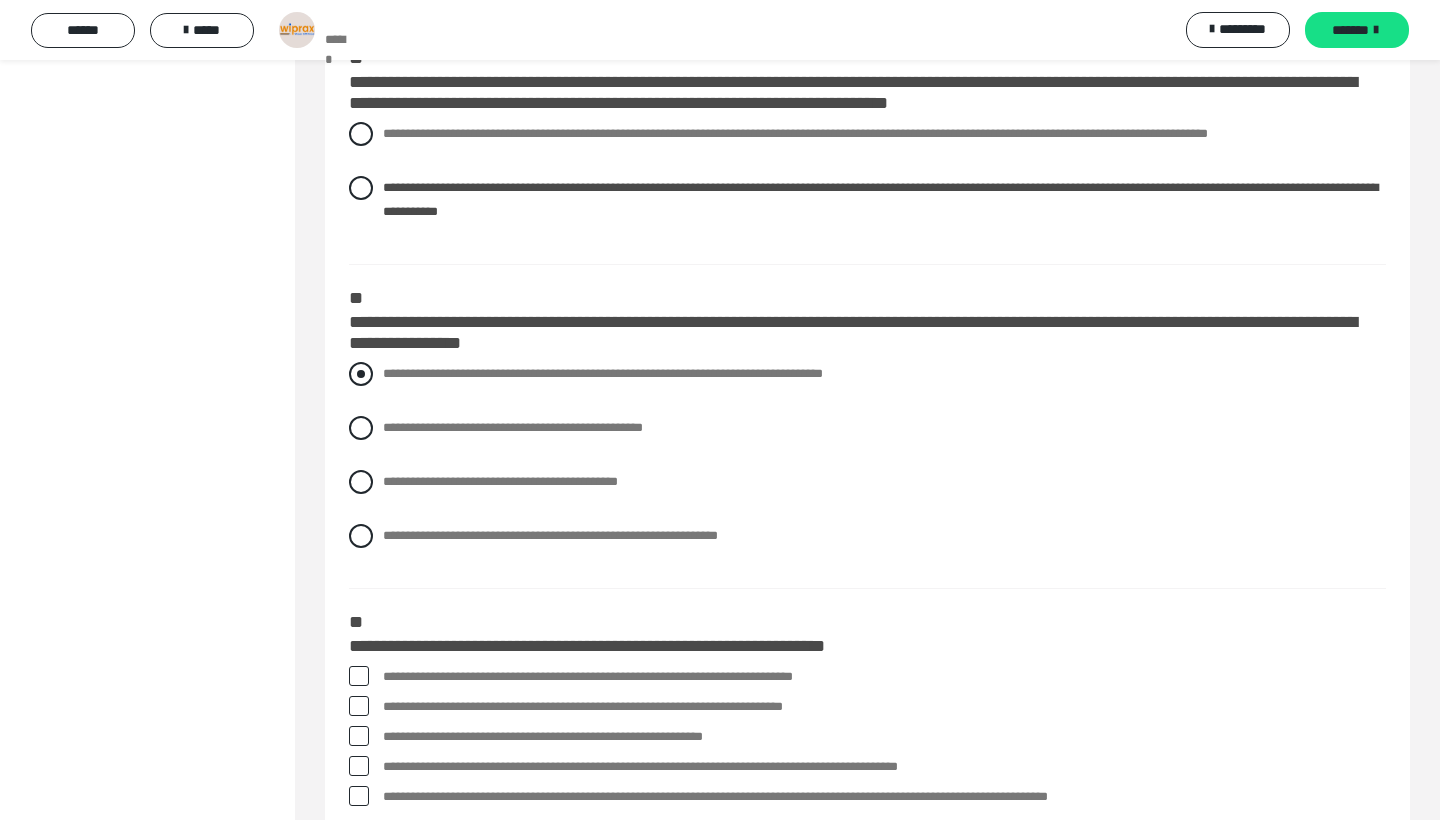 click on "**********" at bounding box center (603, 373) 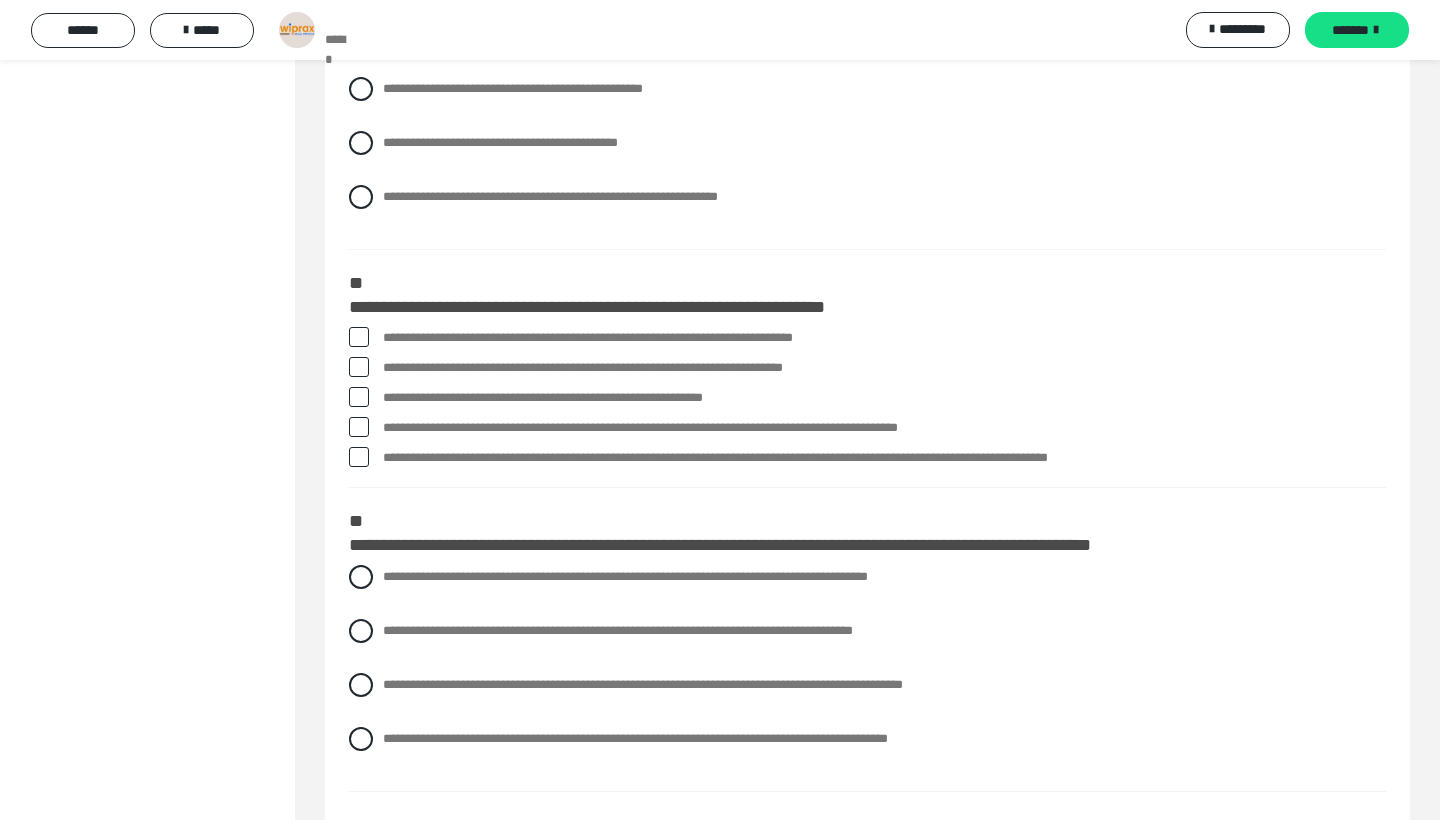 scroll, scrollTop: 1637, scrollLeft: 0, axis: vertical 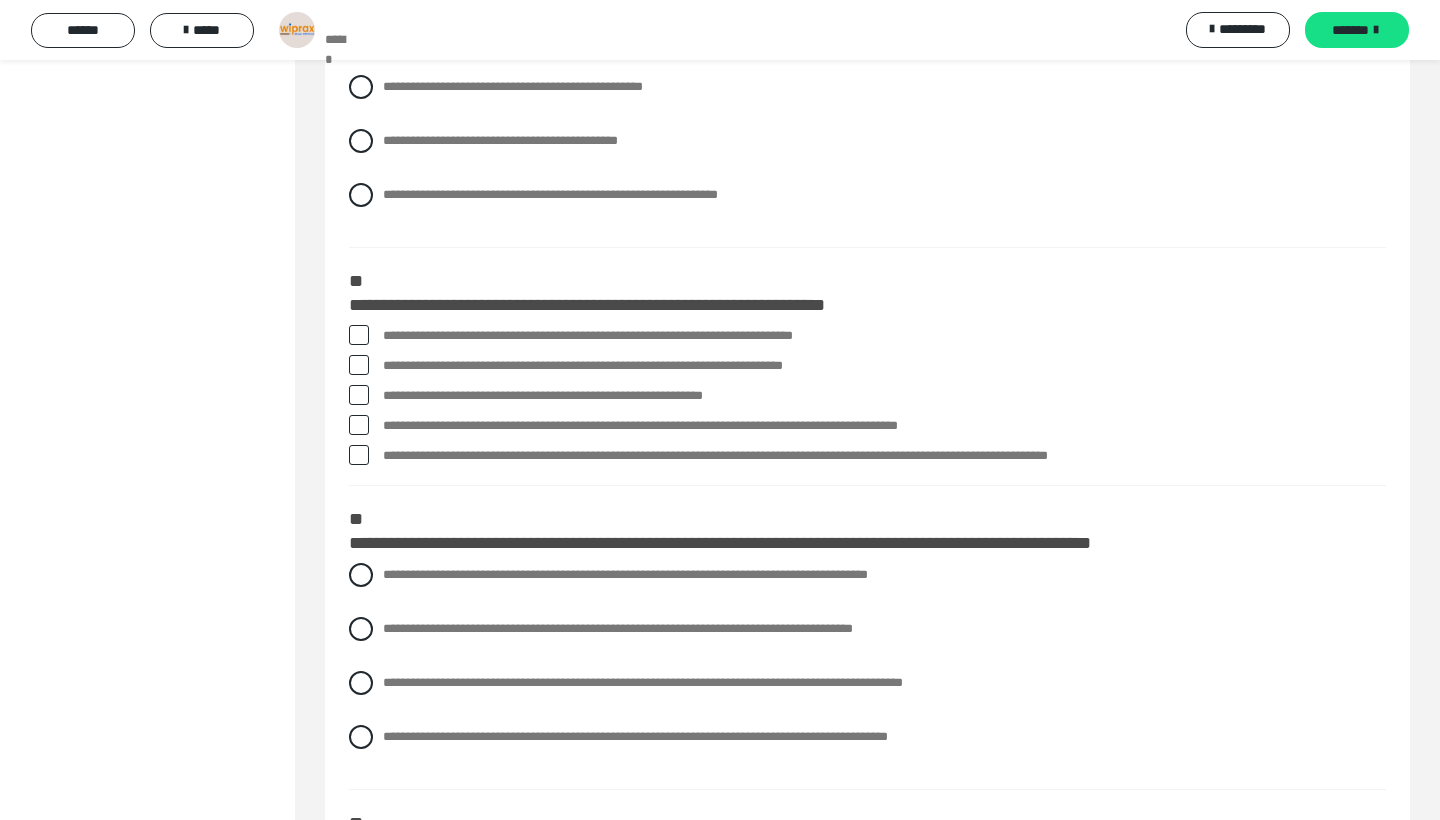 click on "**********" at bounding box center [884, 396] 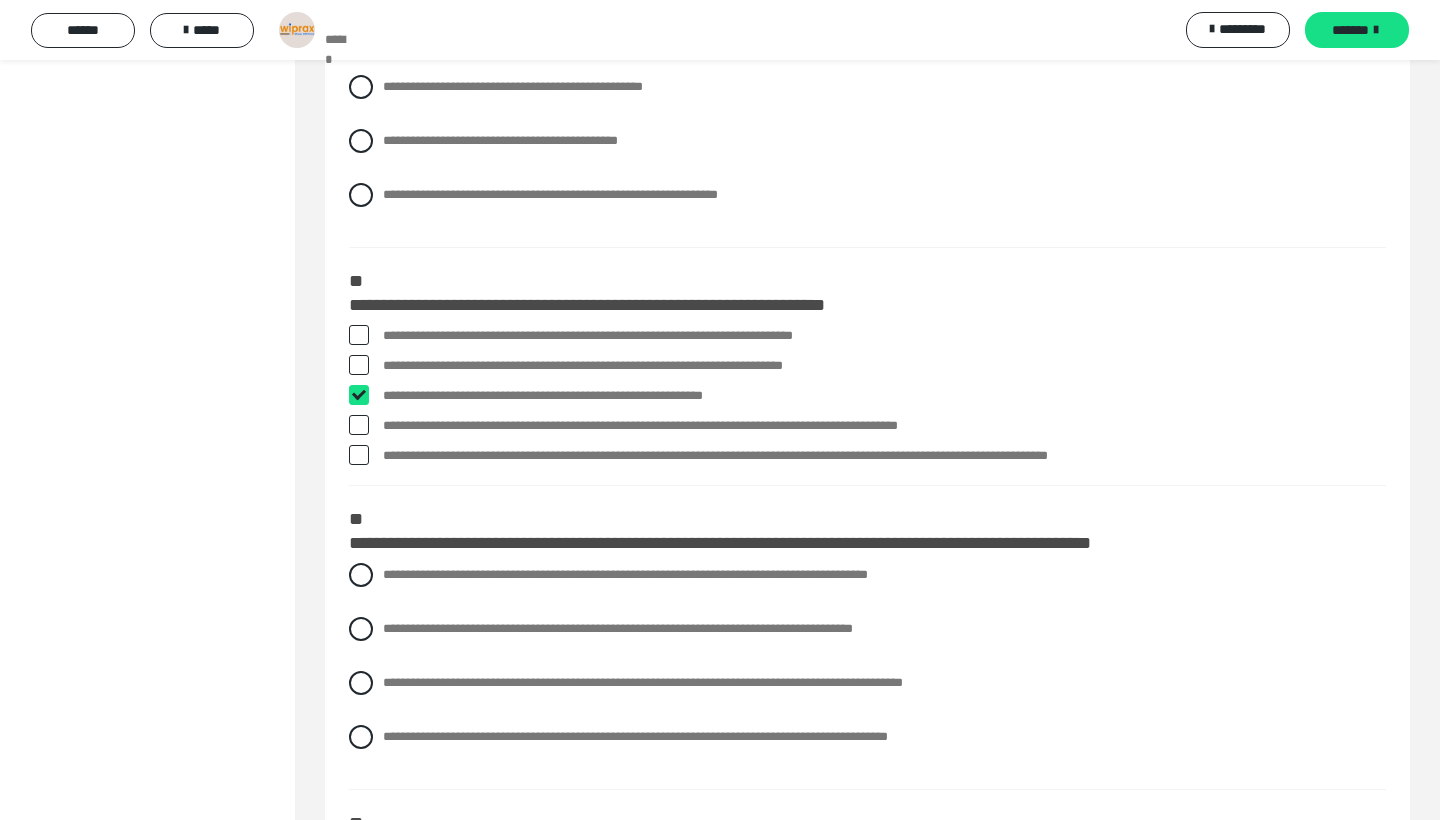 checkbox on "****" 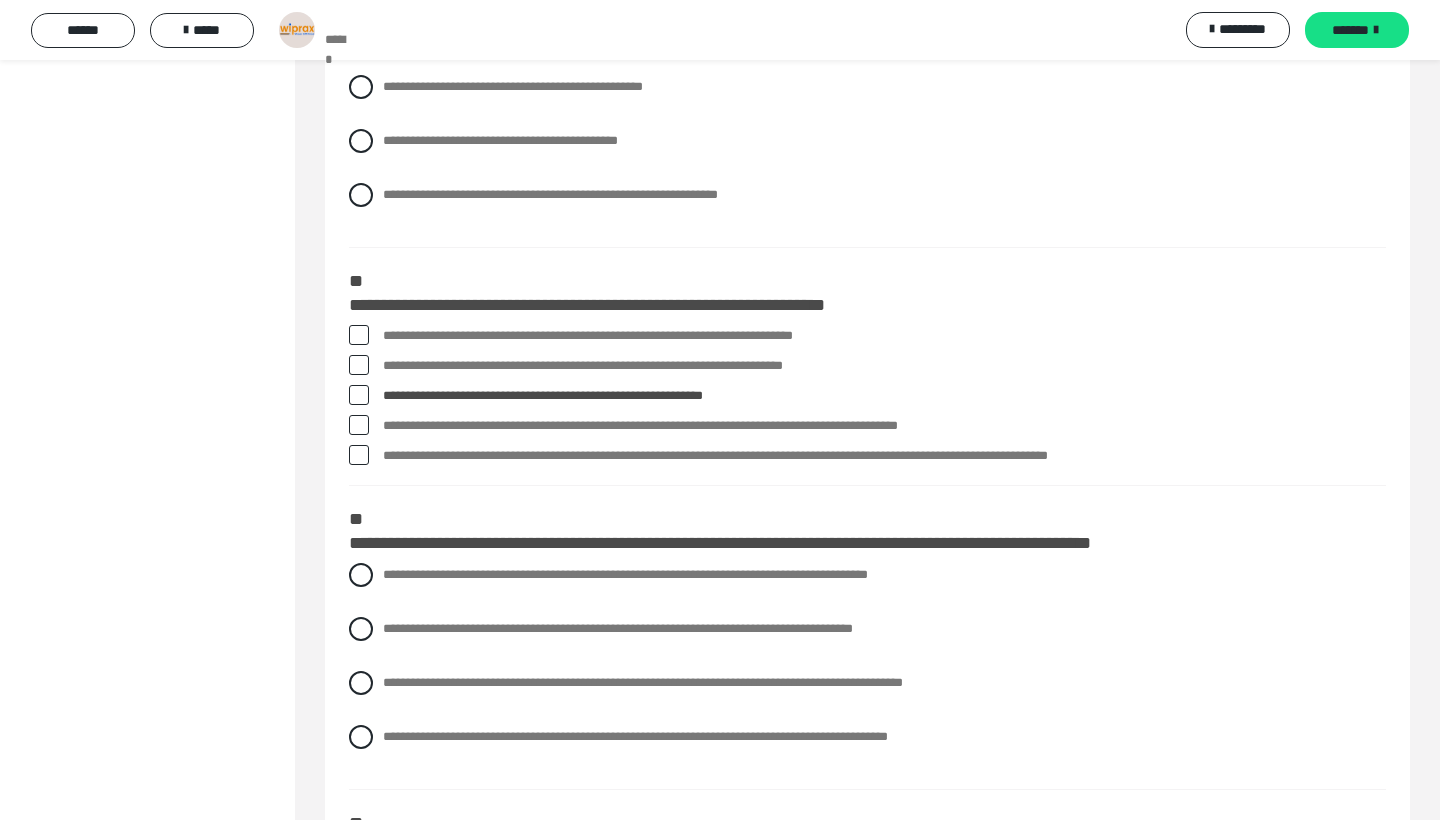 click on "**********" at bounding box center [884, 426] 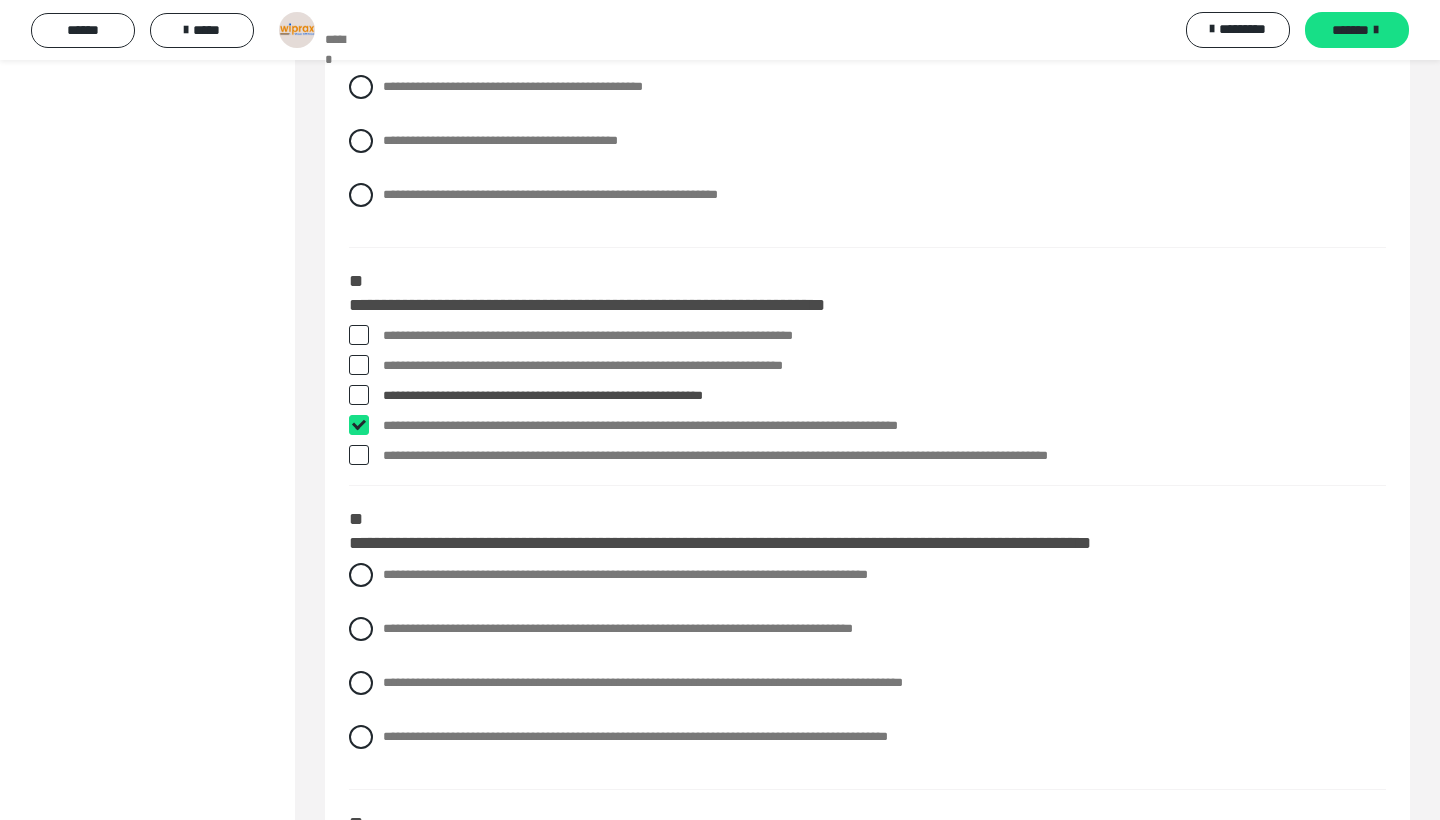 checkbox on "****" 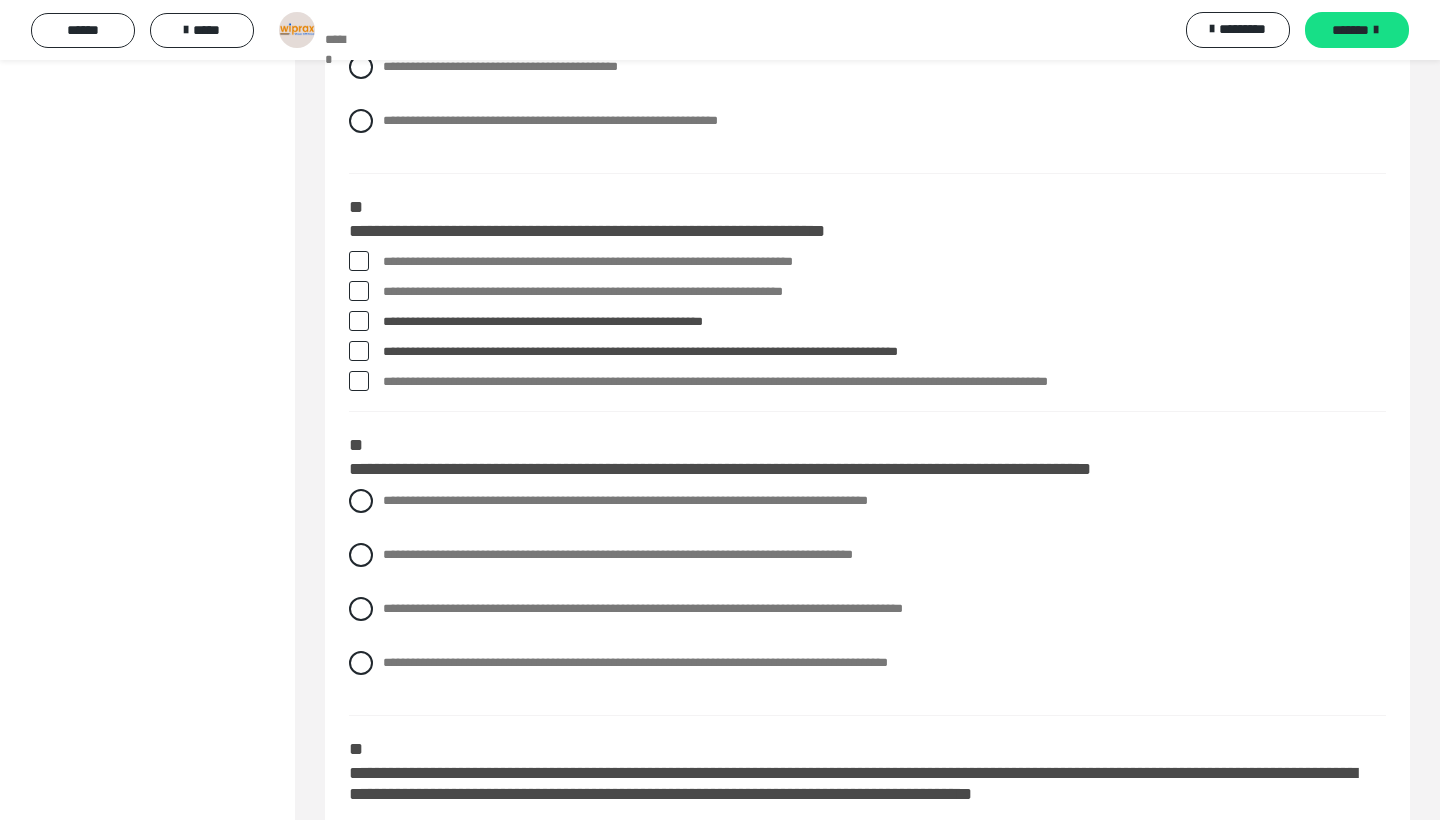scroll, scrollTop: 1712, scrollLeft: 0, axis: vertical 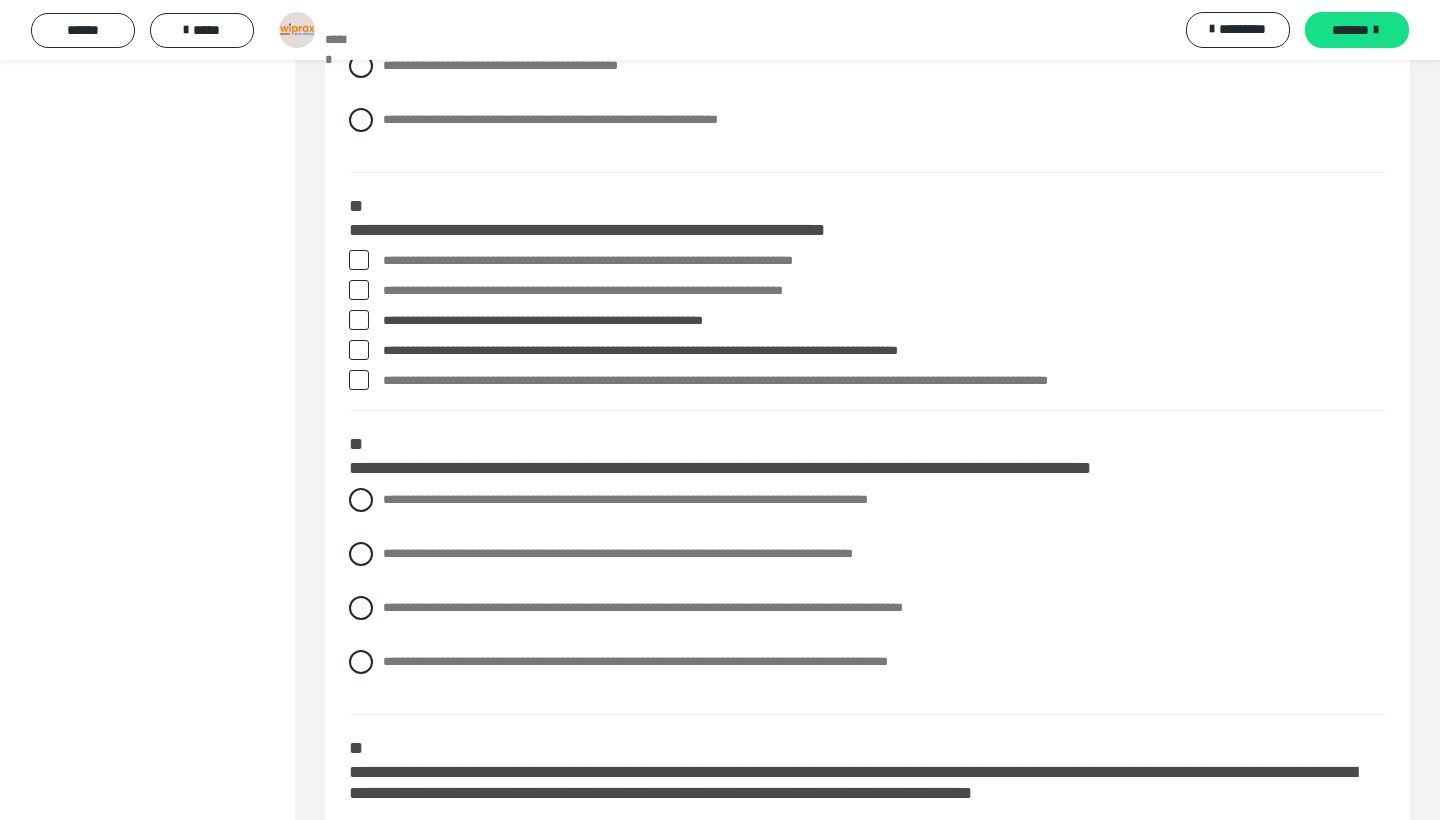click on "**********" at bounding box center [884, 381] 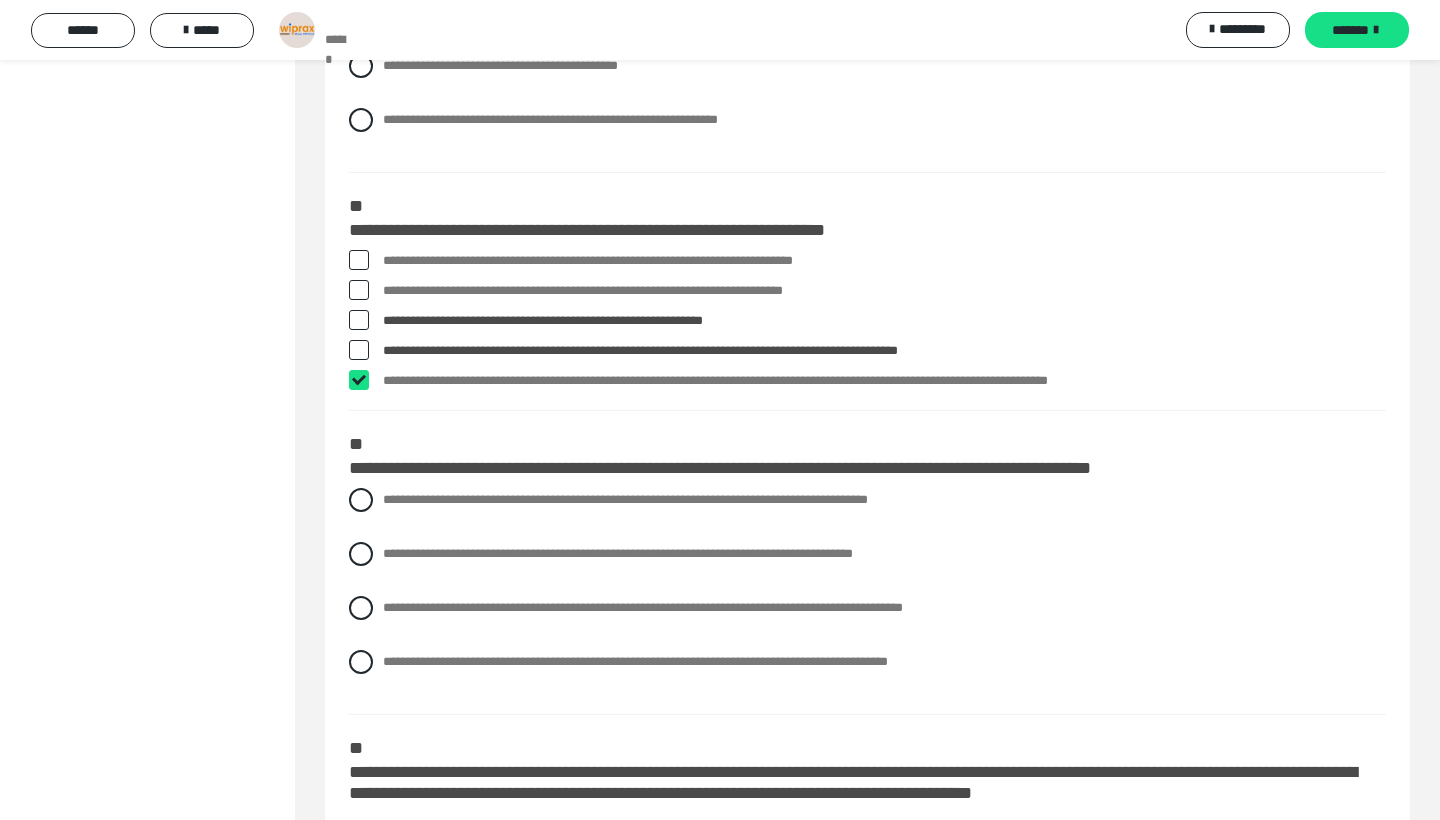 checkbox on "****" 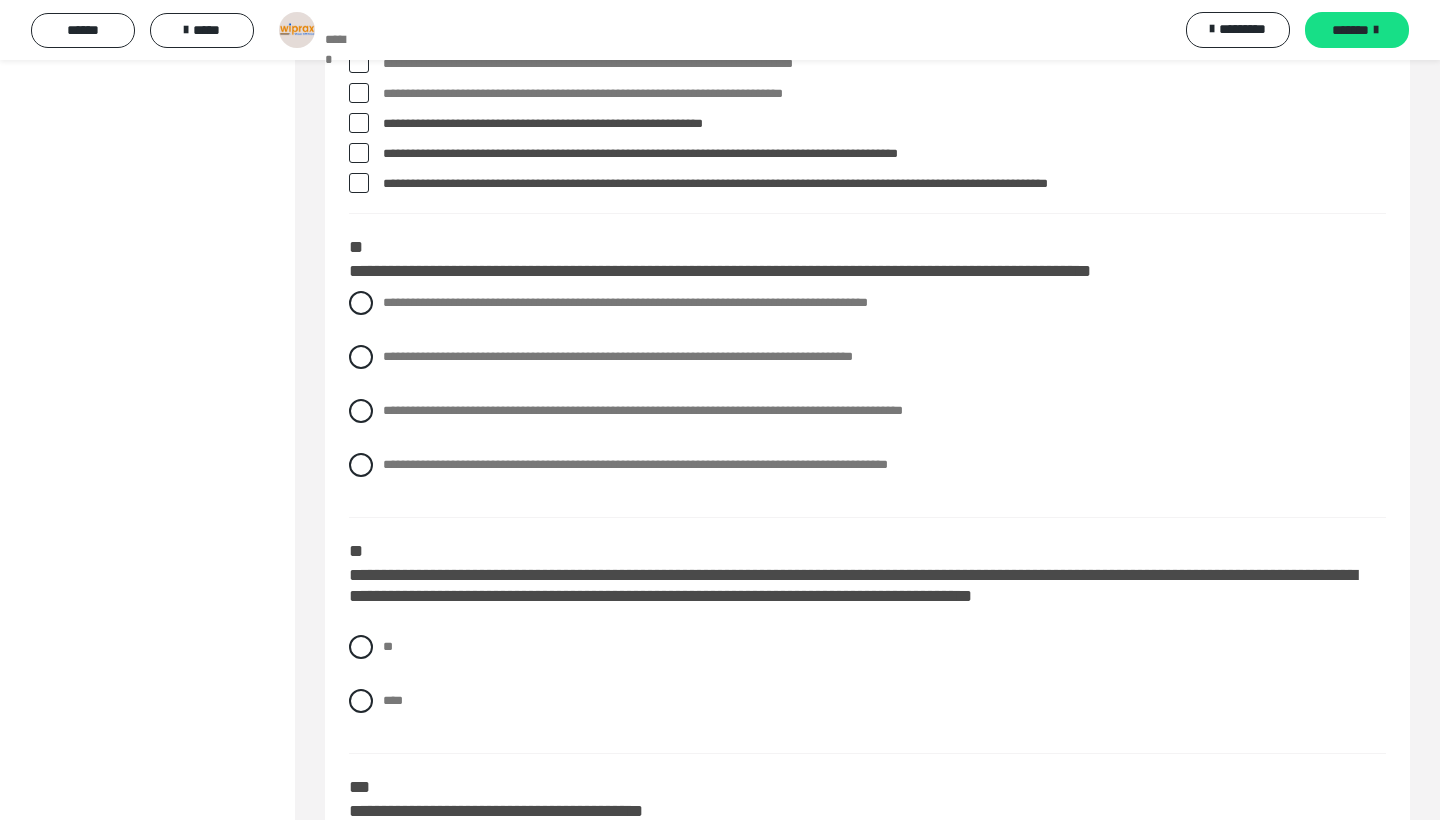 scroll, scrollTop: 1904, scrollLeft: 0, axis: vertical 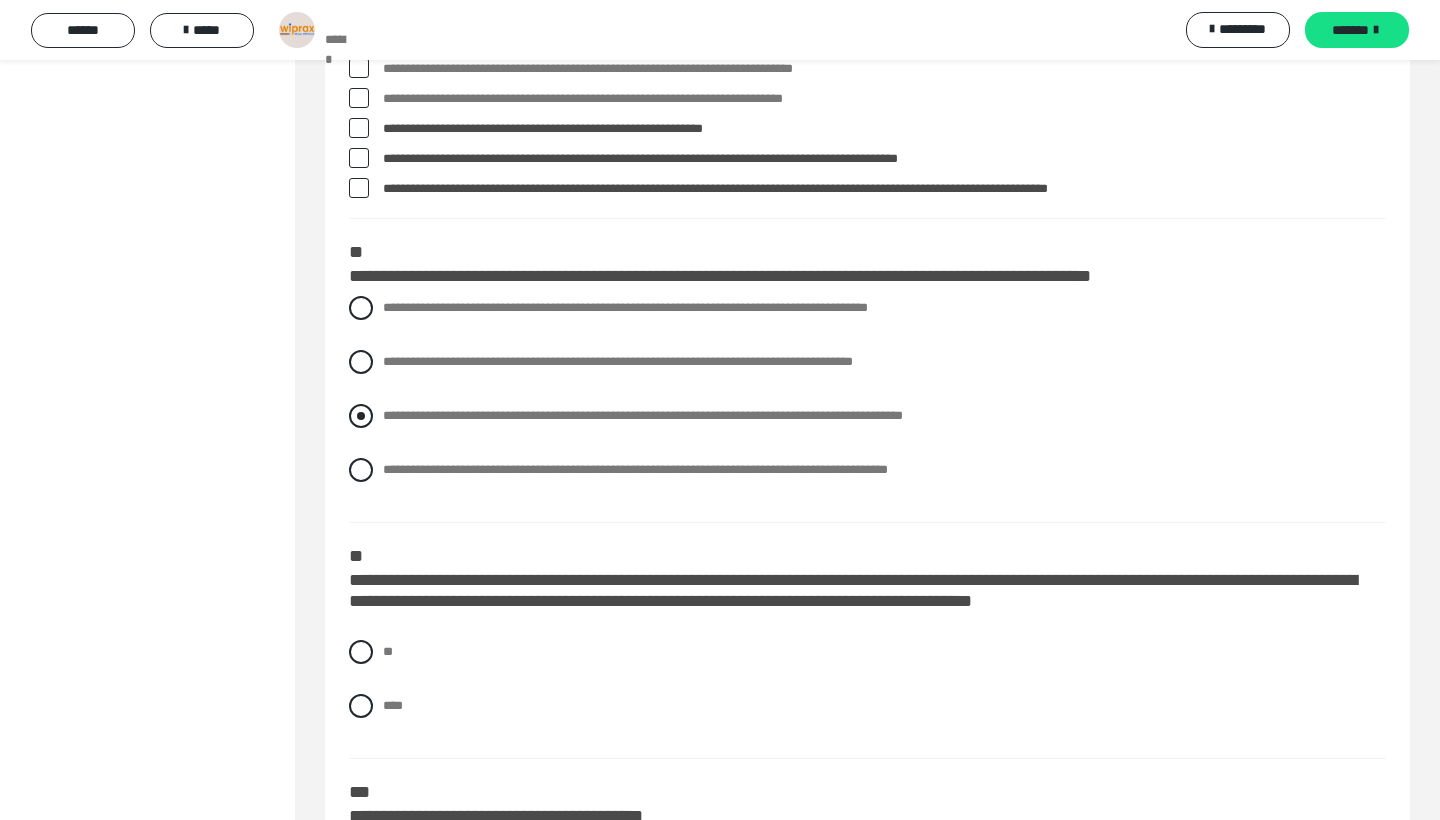 click on "**********" at bounding box center [867, 416] 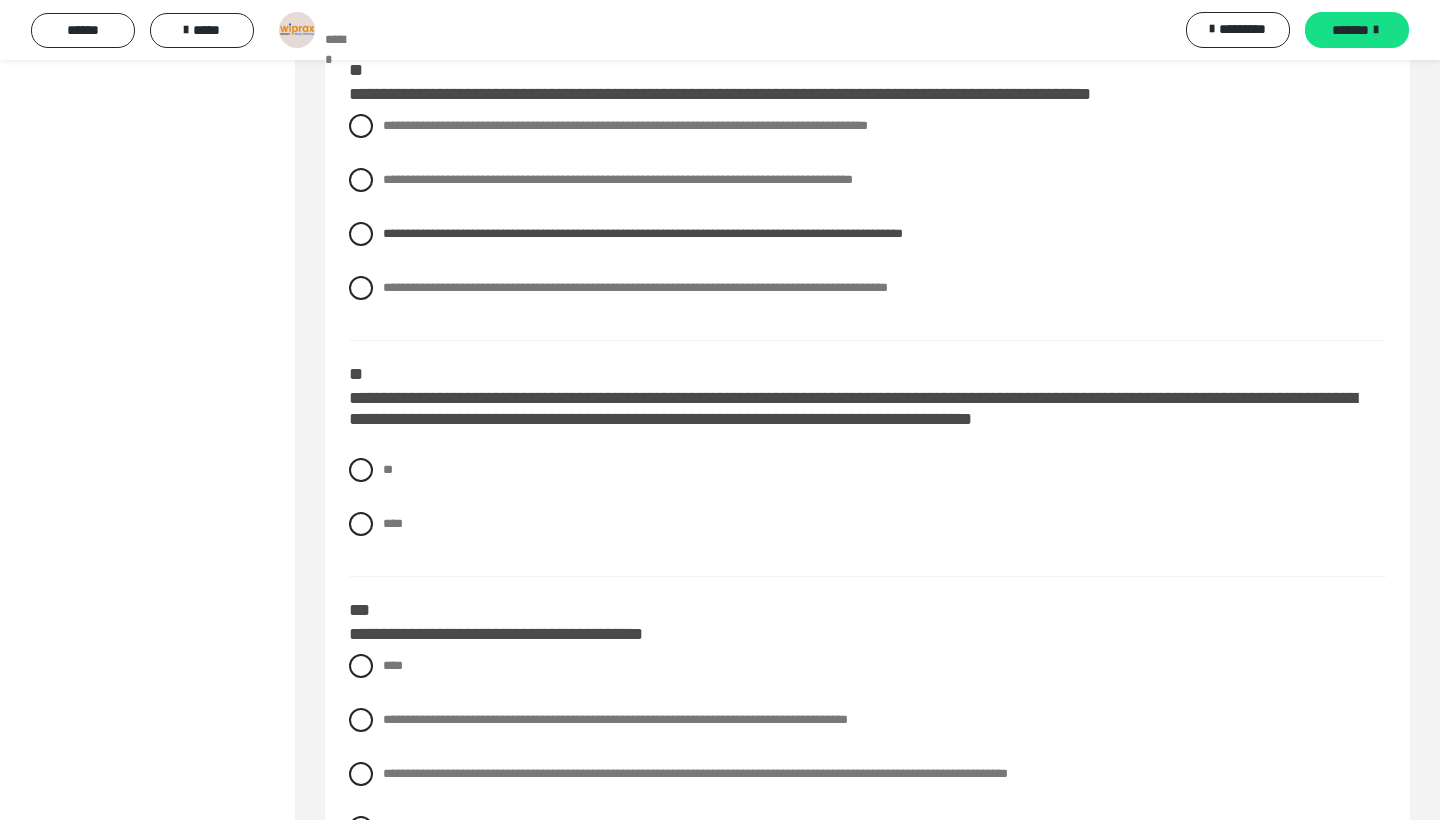 scroll, scrollTop: 2094, scrollLeft: 0, axis: vertical 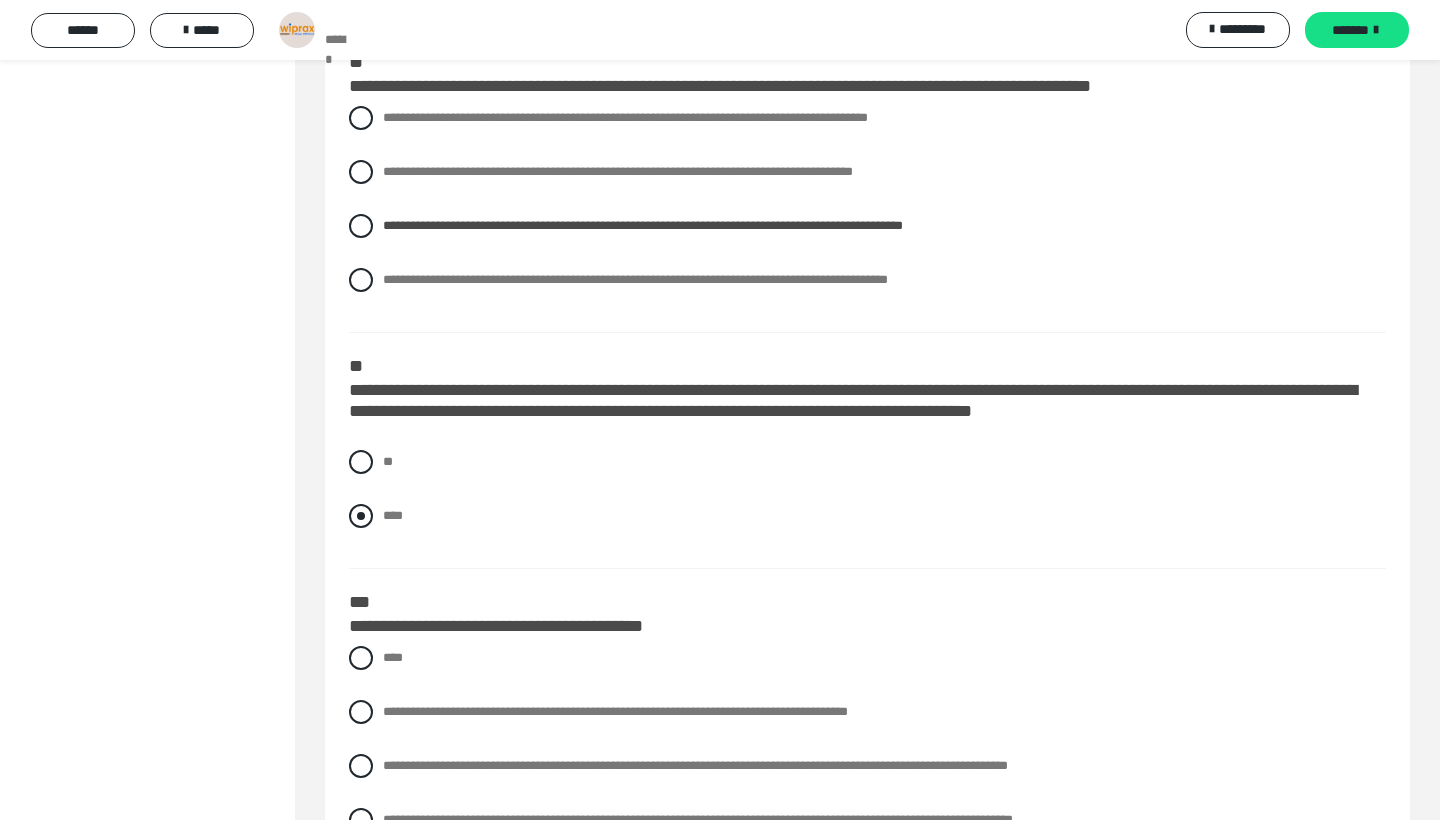 click at bounding box center [361, 516] 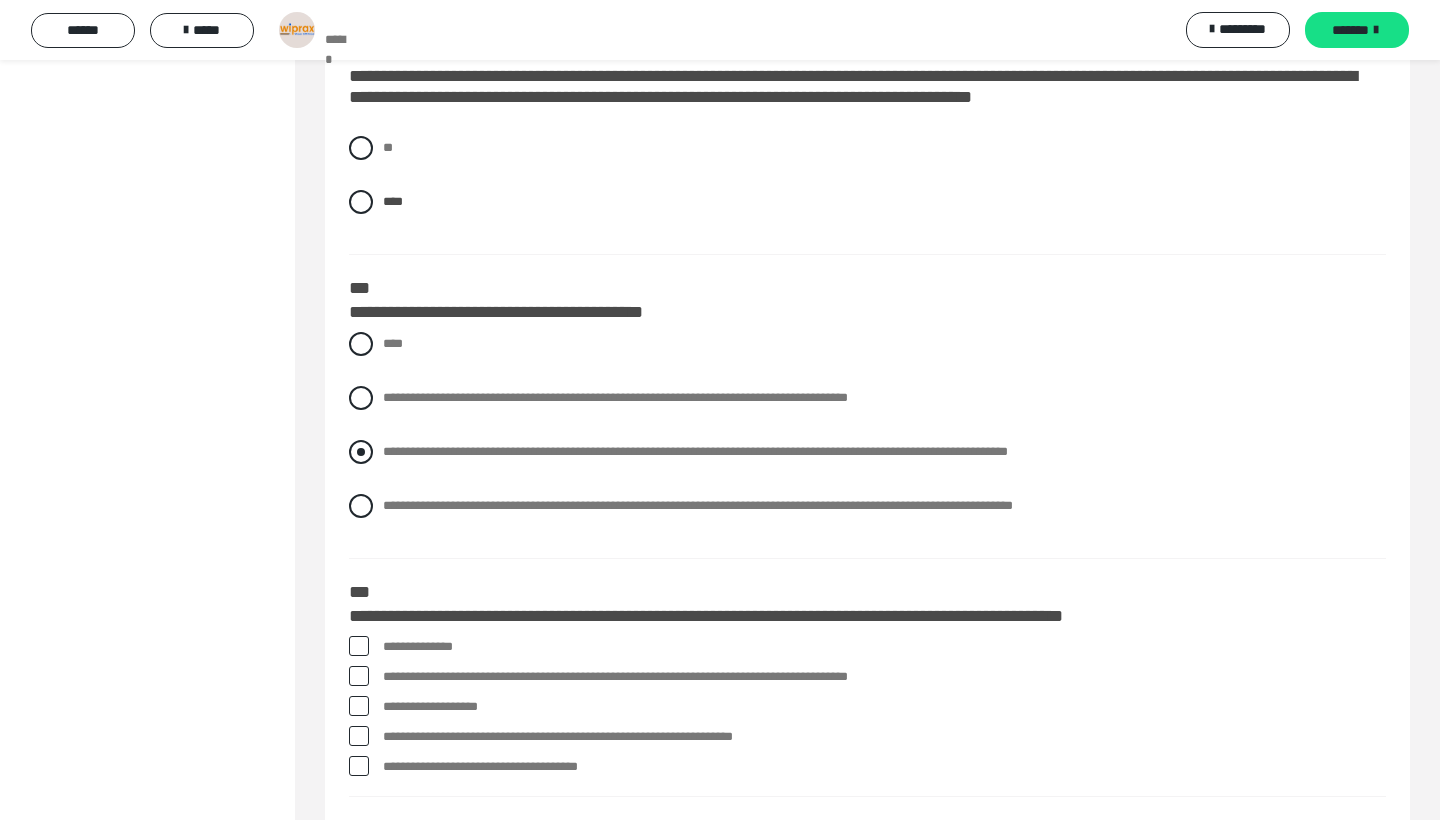 scroll, scrollTop: 2409, scrollLeft: 0, axis: vertical 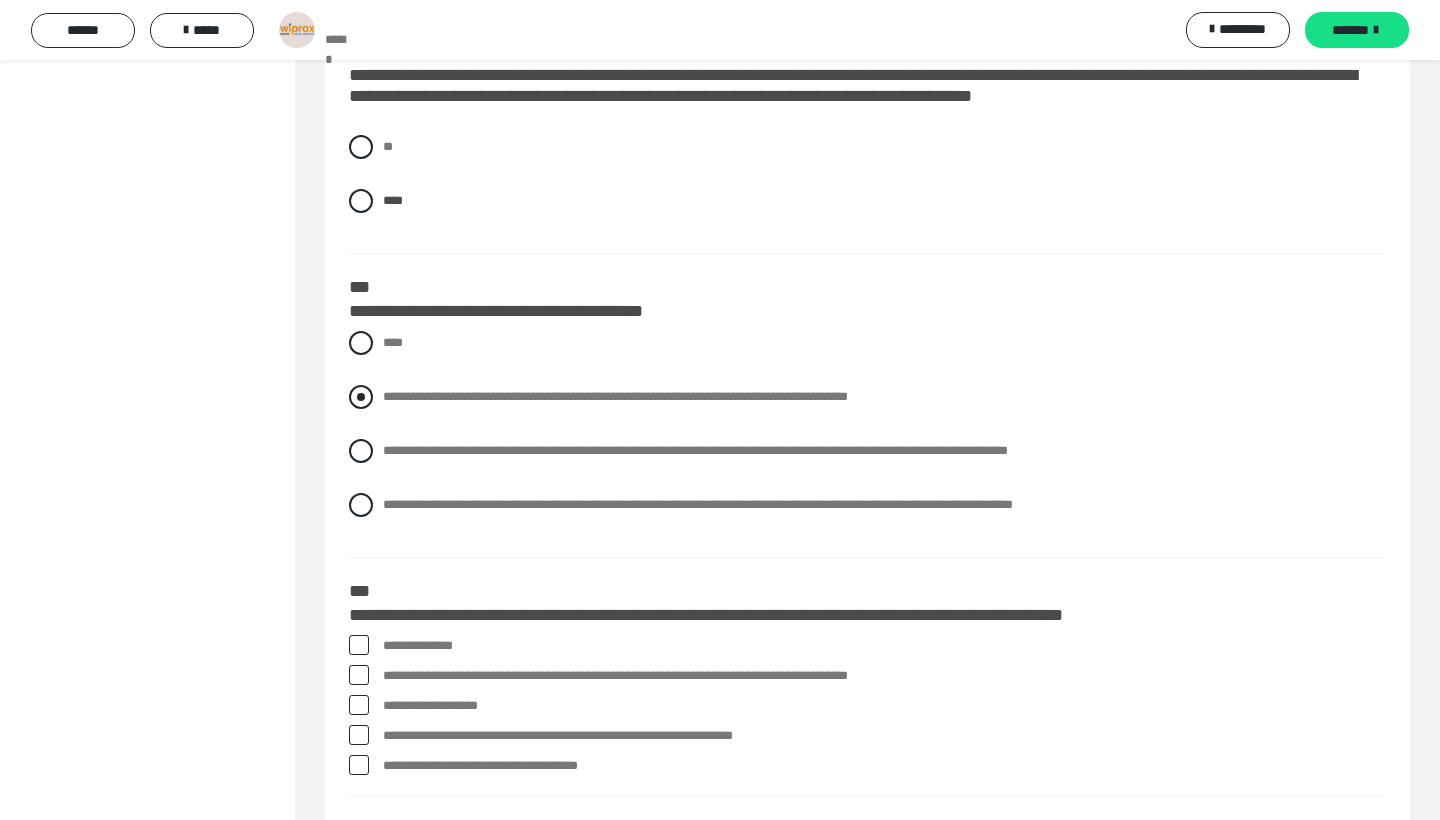 click on "**********" at bounding box center [615, 396] 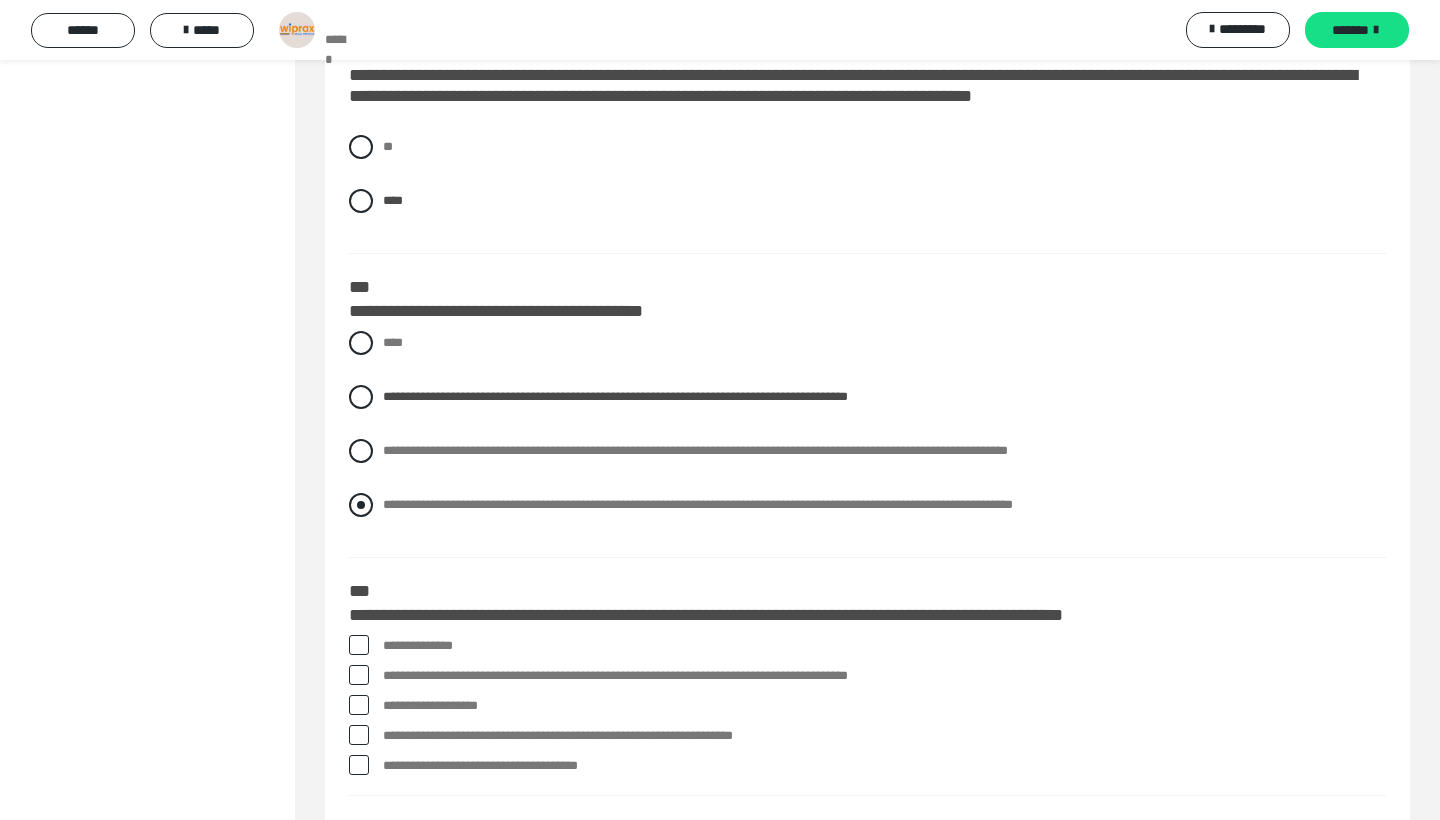 click on "**********" at bounding box center (698, 504) 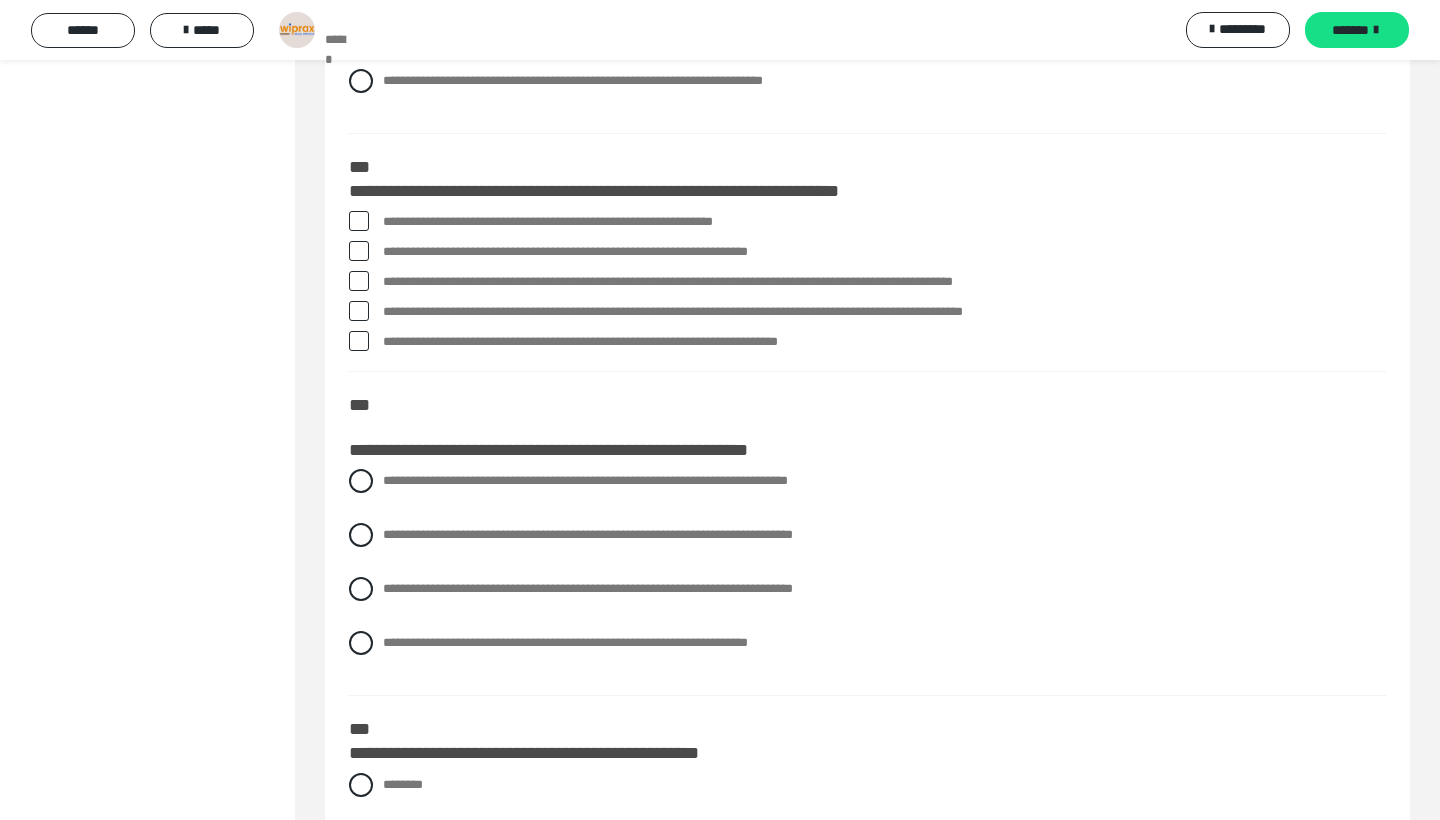scroll, scrollTop: 3547, scrollLeft: 0, axis: vertical 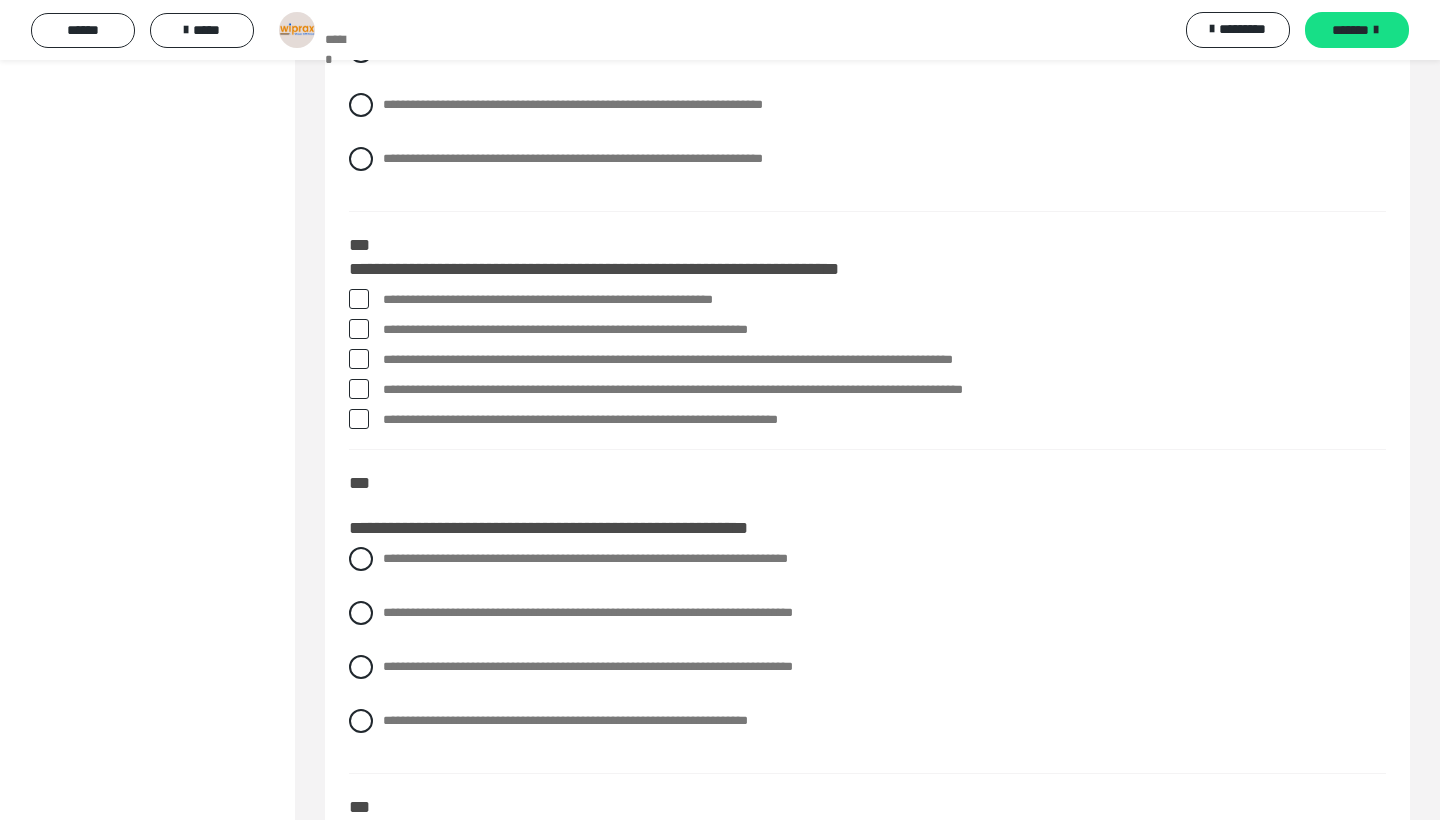 click on "**********" at bounding box center [884, 300] 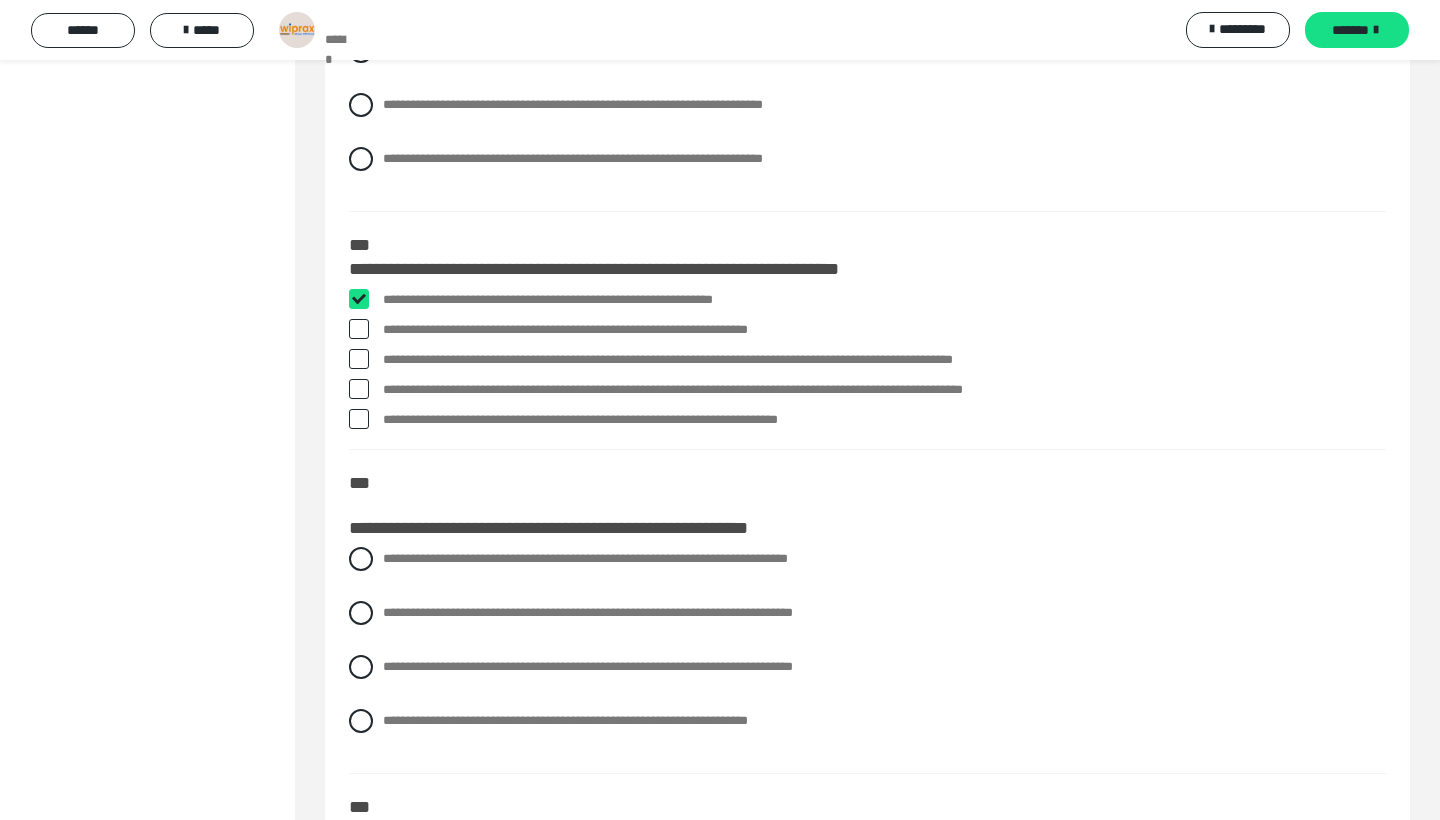 checkbox on "****" 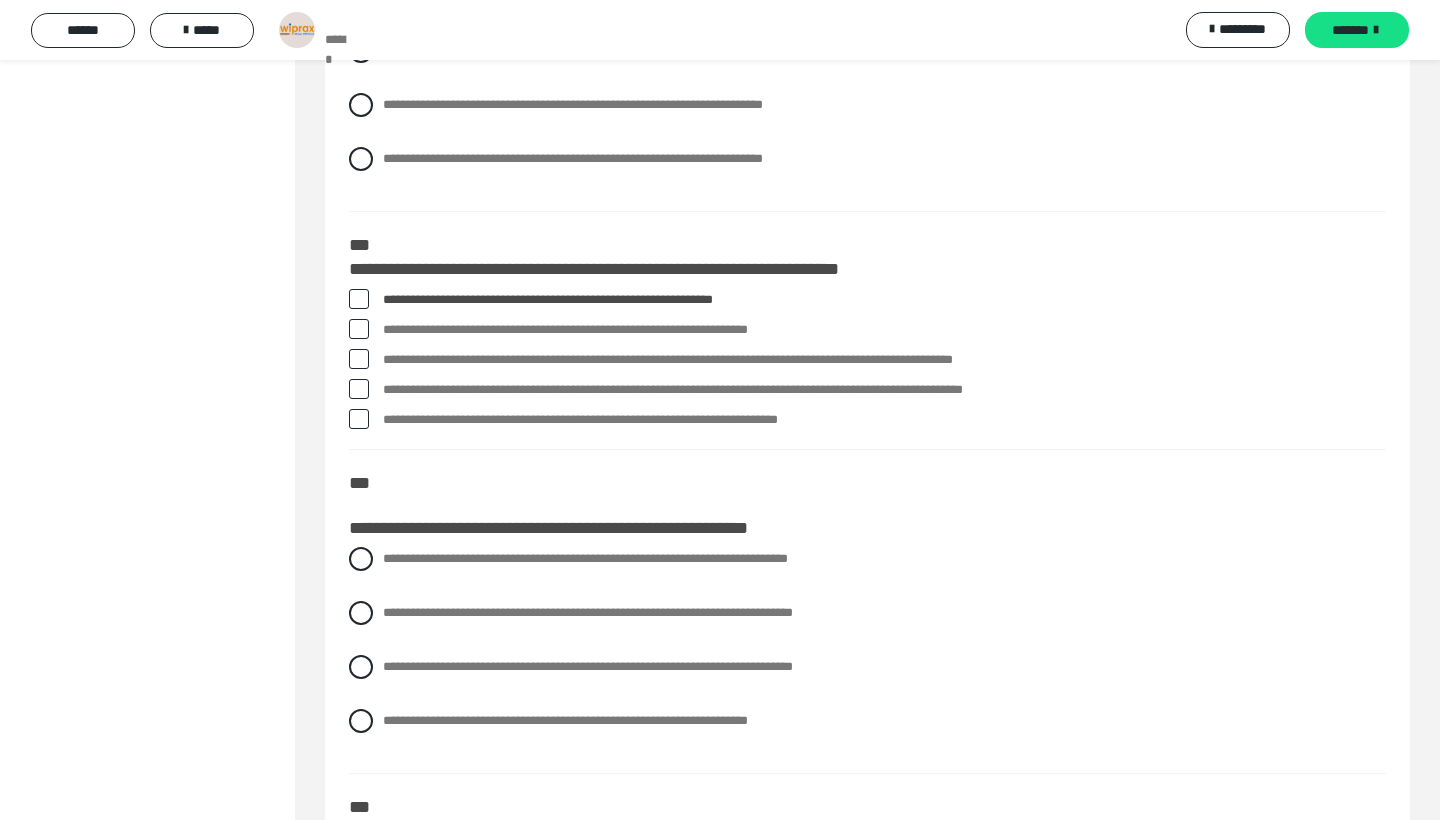 click on "**********" at bounding box center [884, 330] 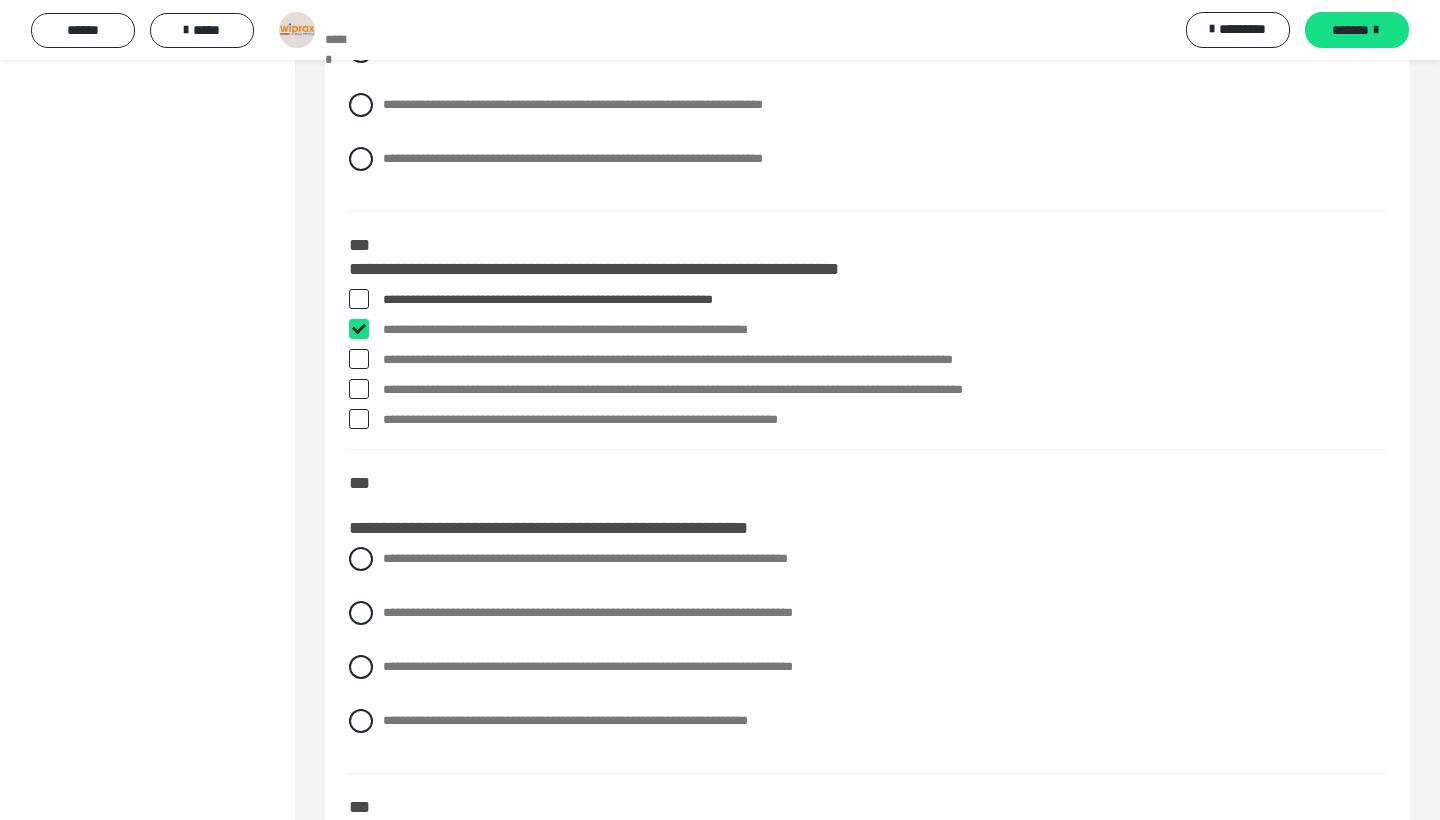checkbox on "****" 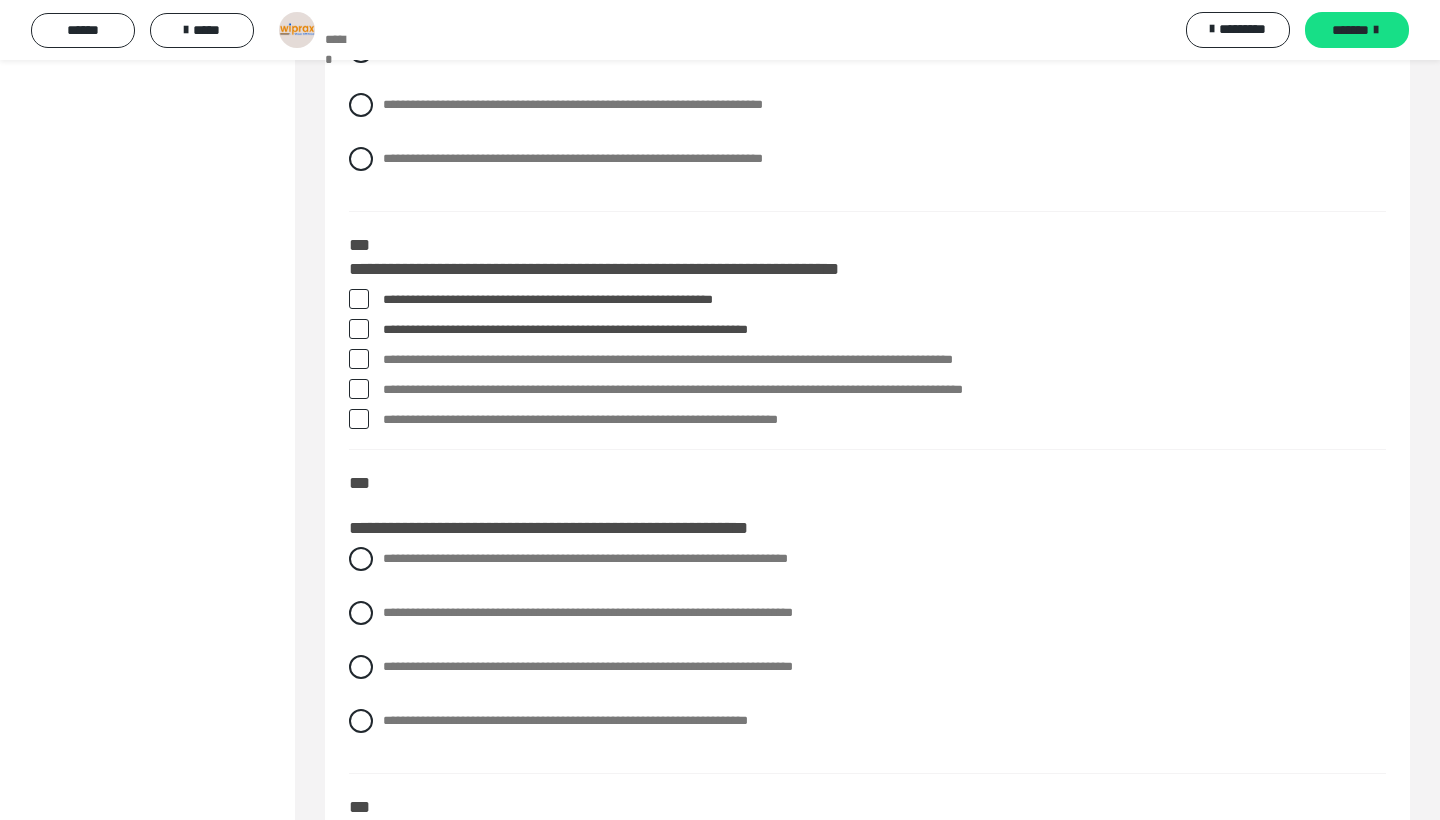 click on "**********" at bounding box center (884, 420) 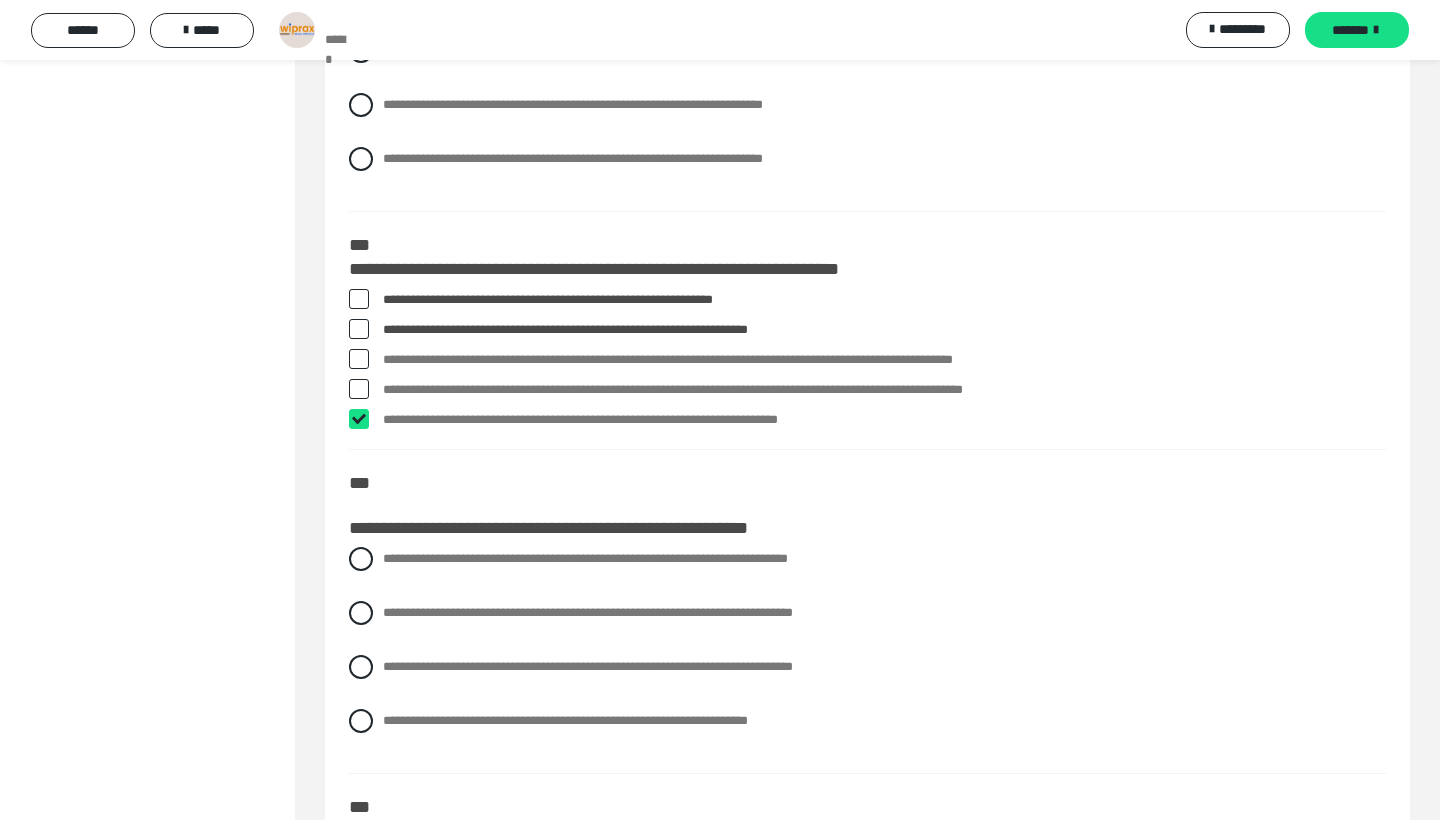 checkbox on "****" 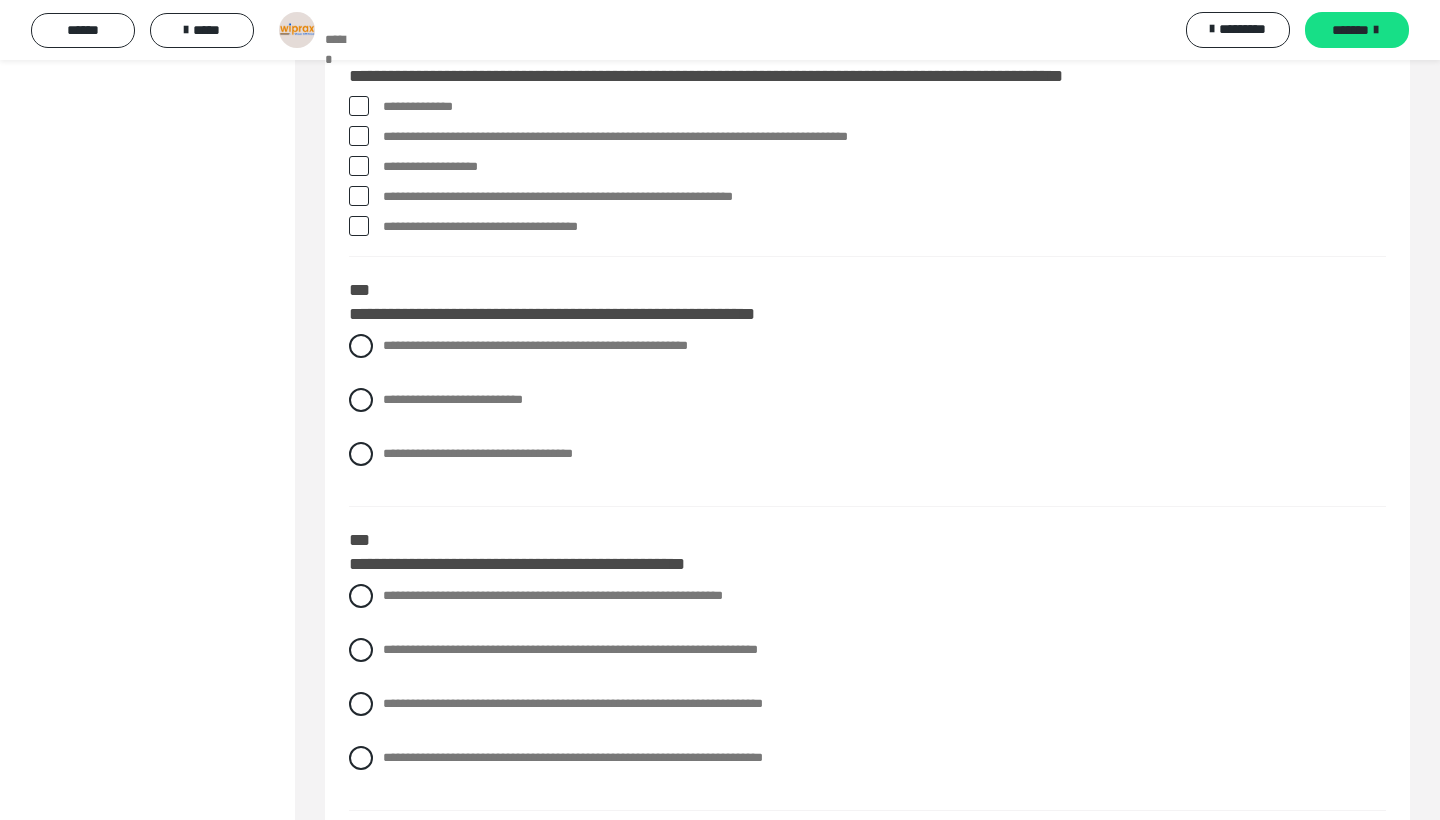 scroll, scrollTop: 2929, scrollLeft: 0, axis: vertical 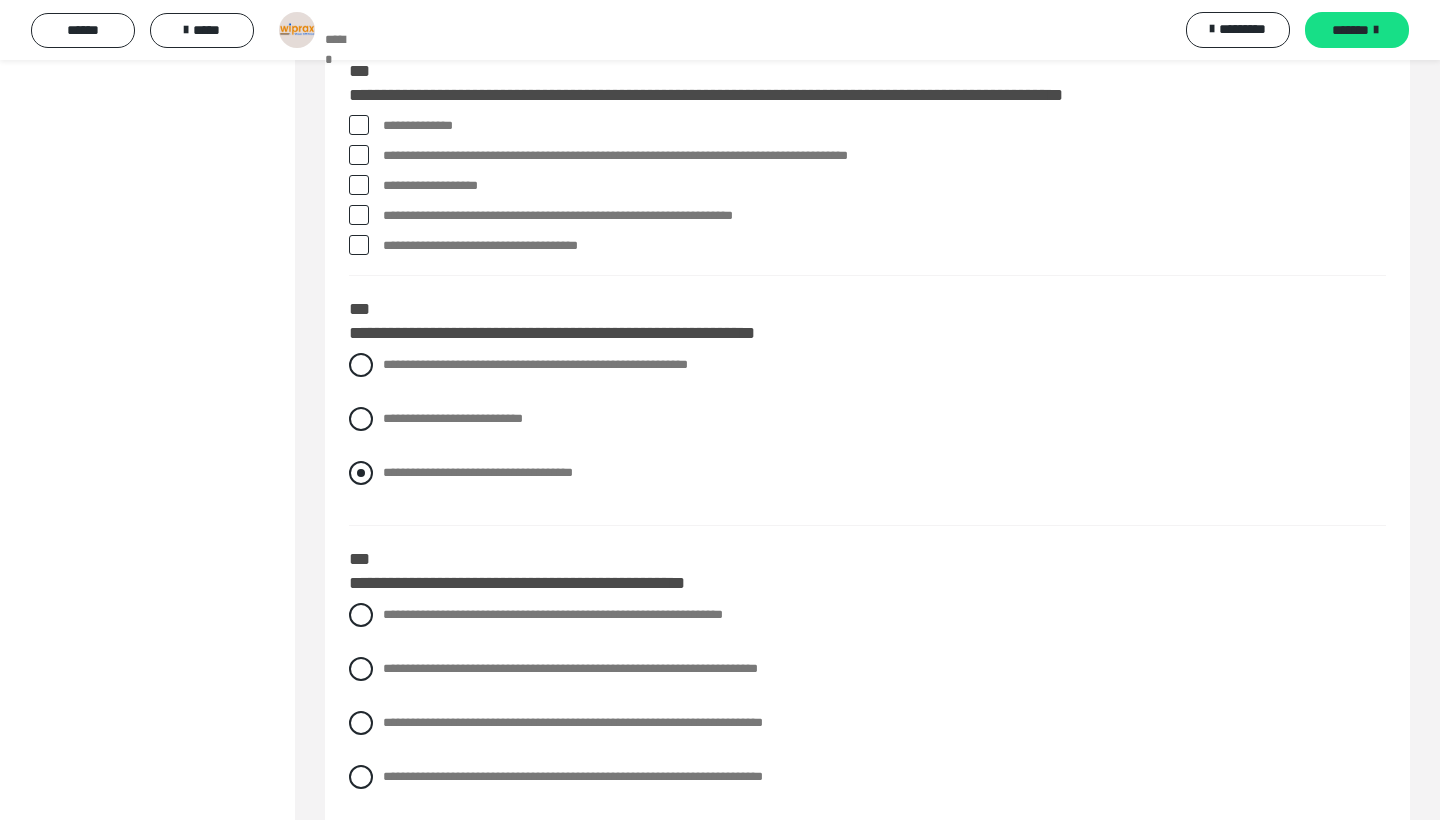 click on "**********" at bounding box center (478, 472) 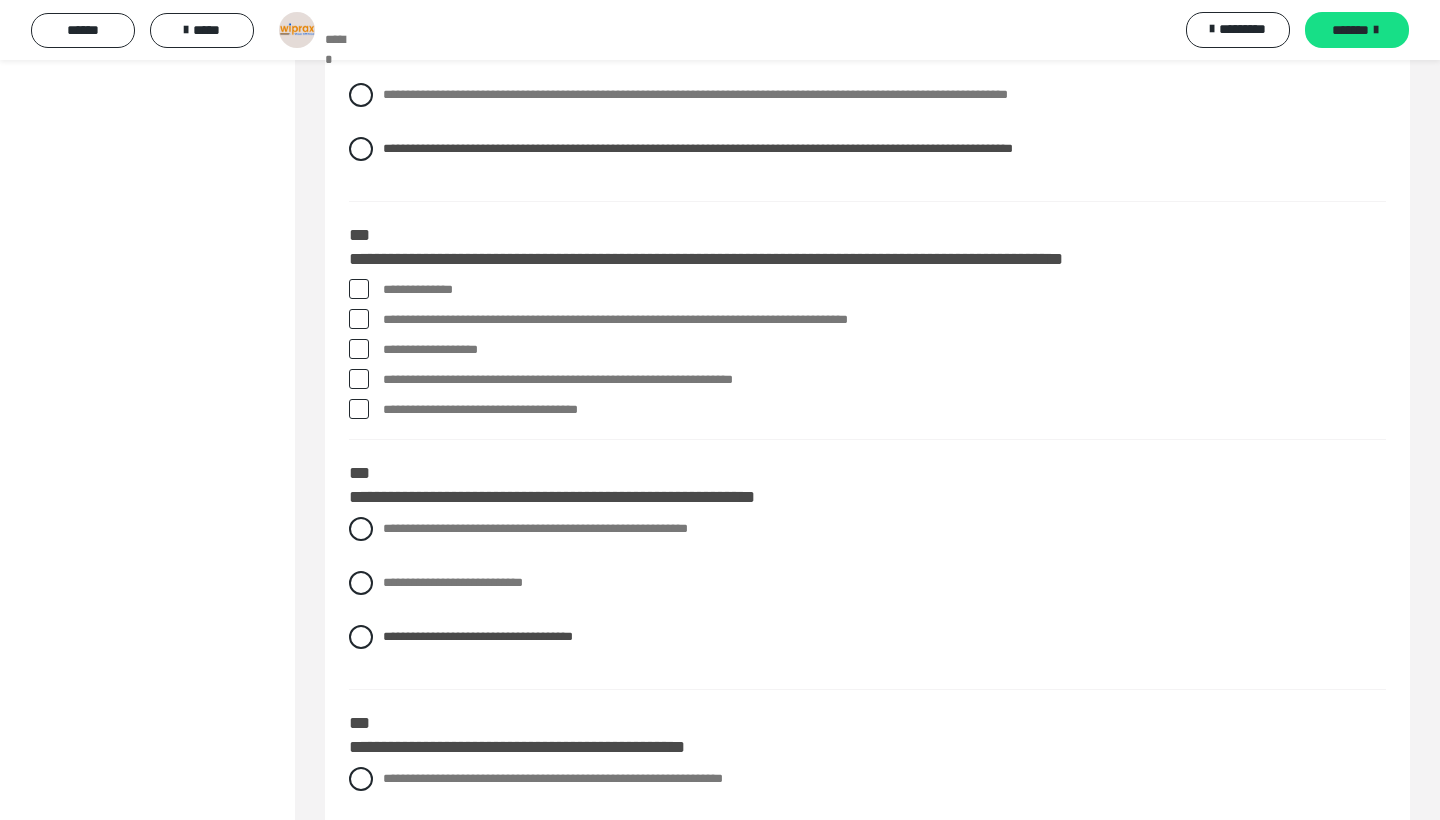 scroll, scrollTop: 2696, scrollLeft: 0, axis: vertical 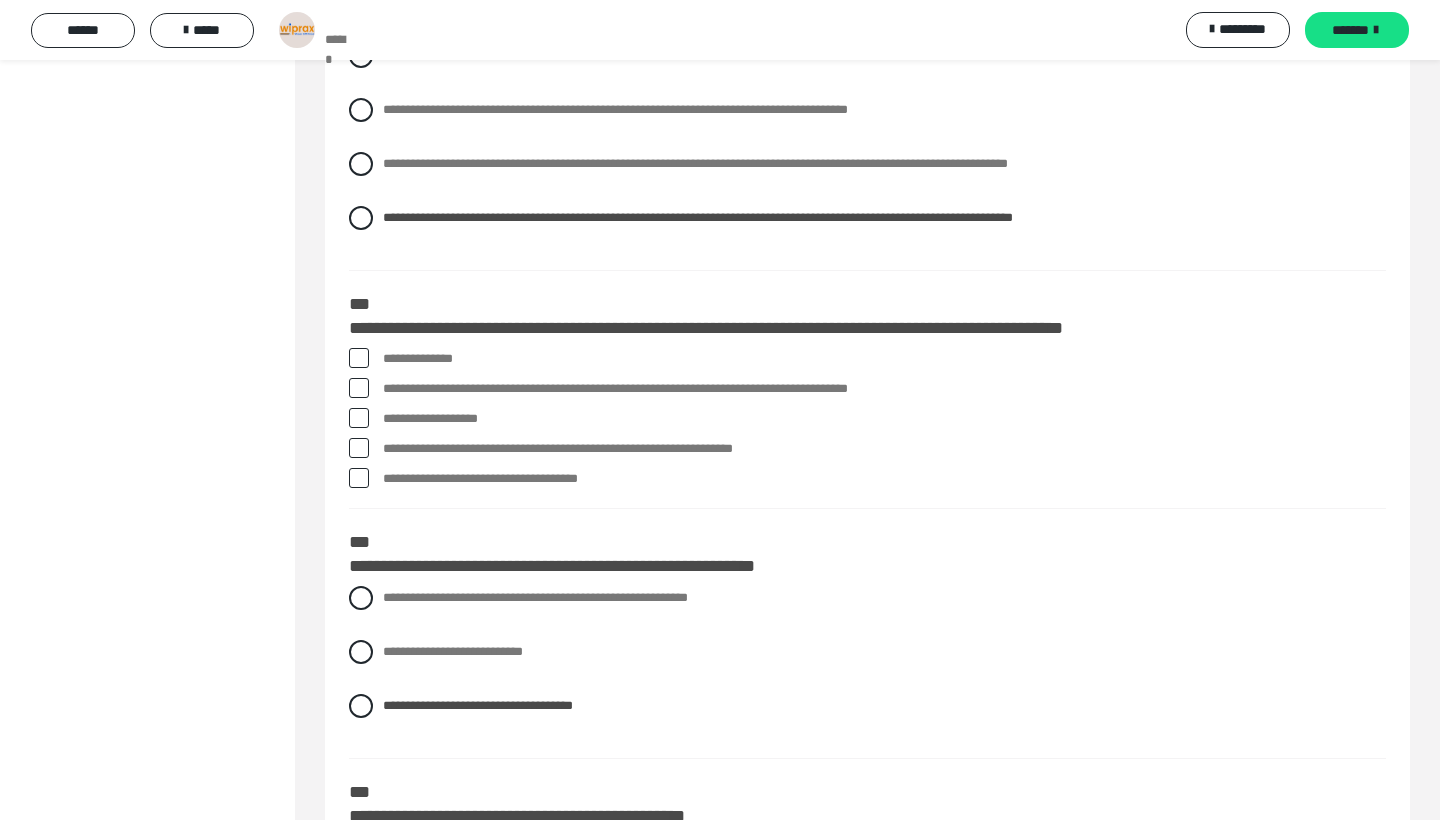 click on "**********" at bounding box center (884, 479) 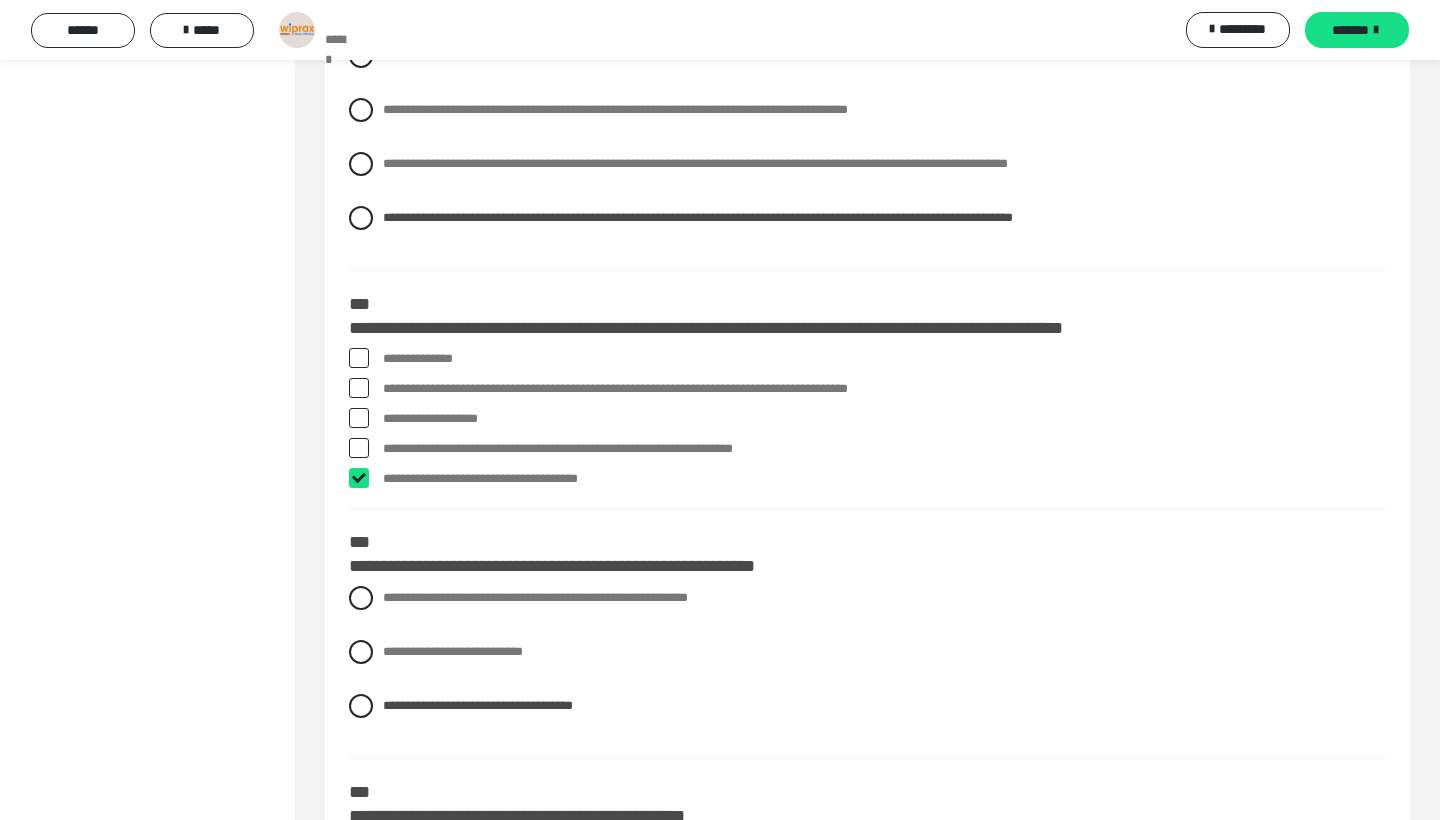 checkbox on "****" 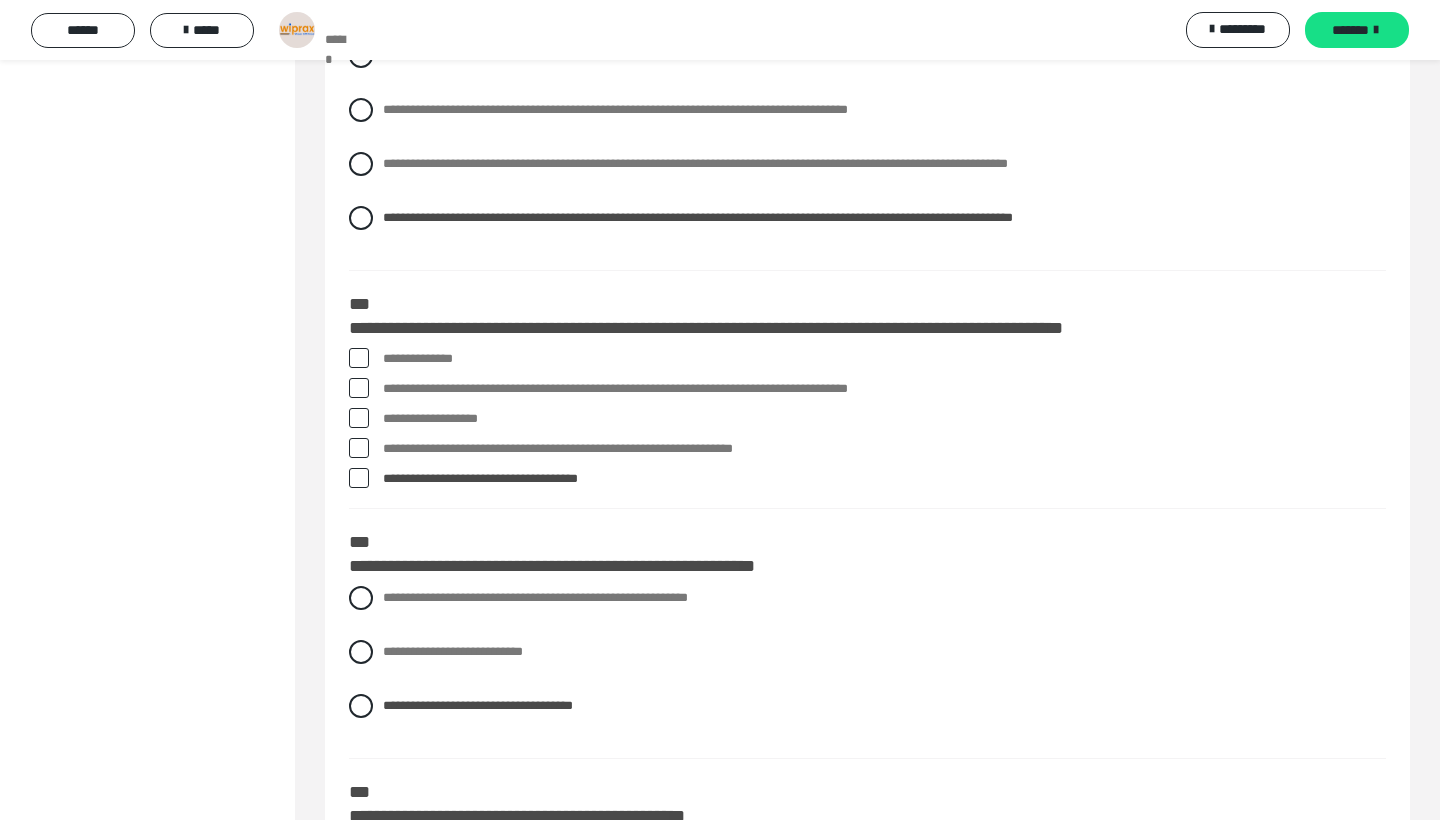 click on "**********" at bounding box center [884, 419] 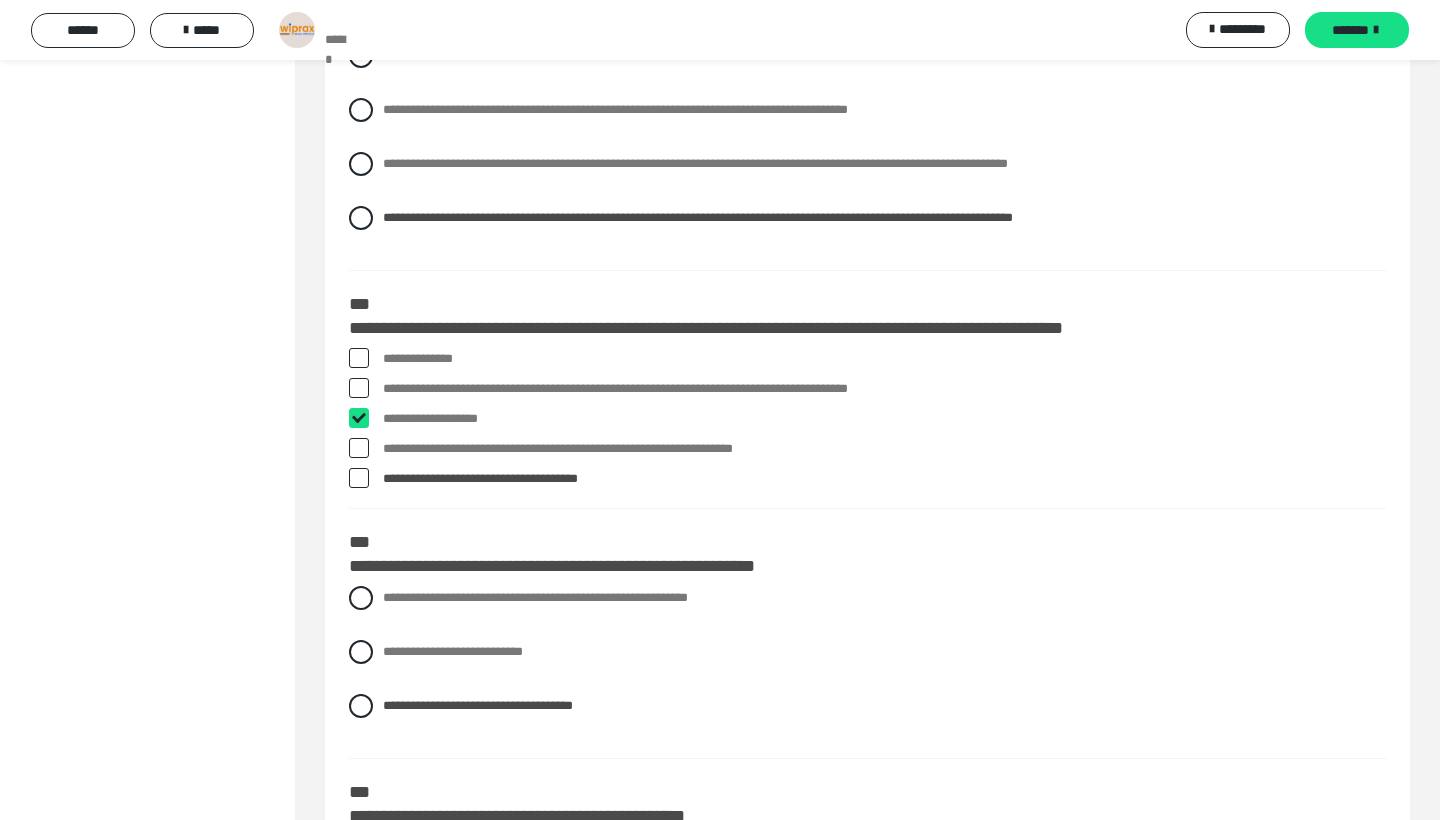 checkbox on "****" 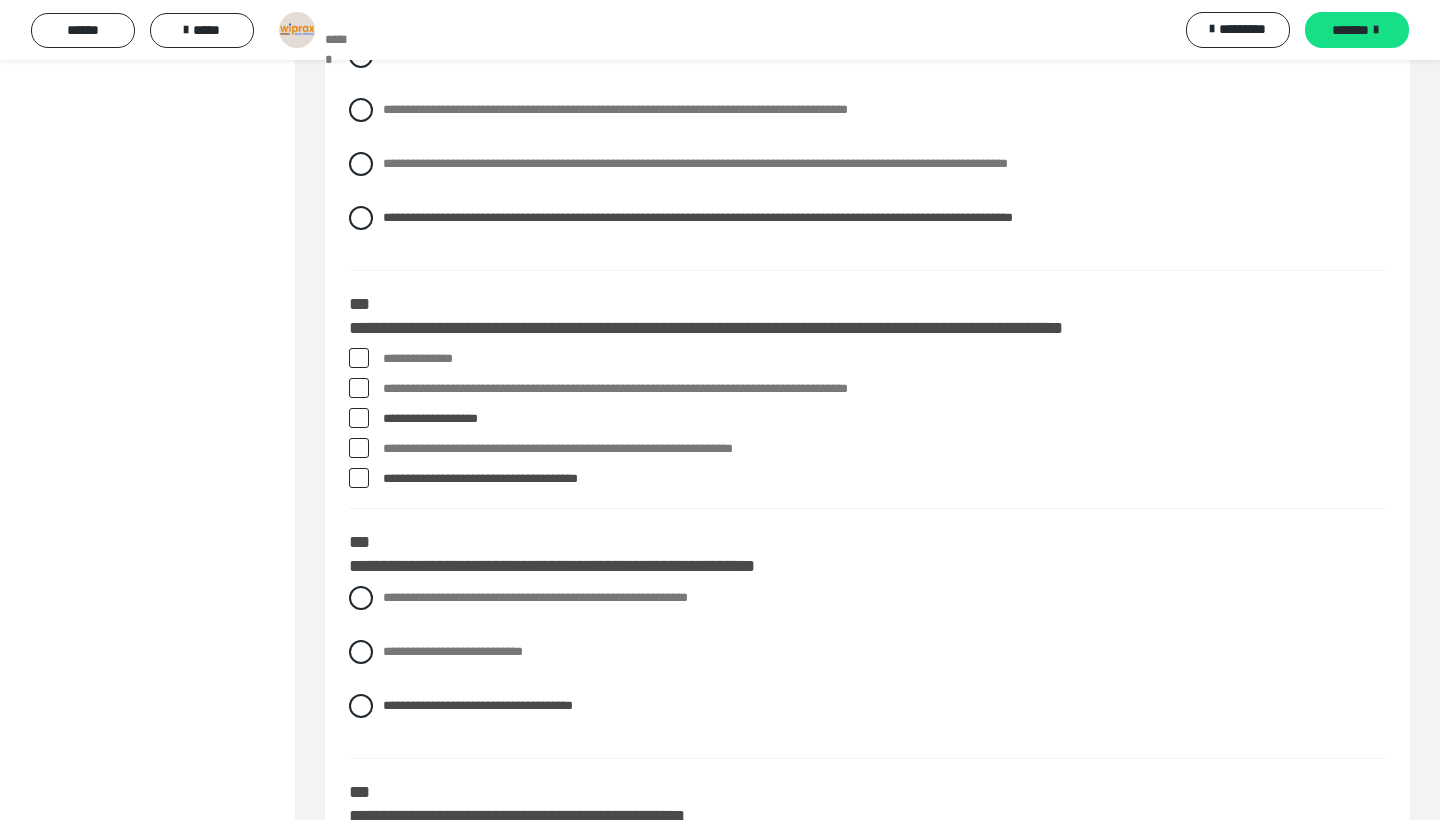 click on "**********" at bounding box center [884, 389] 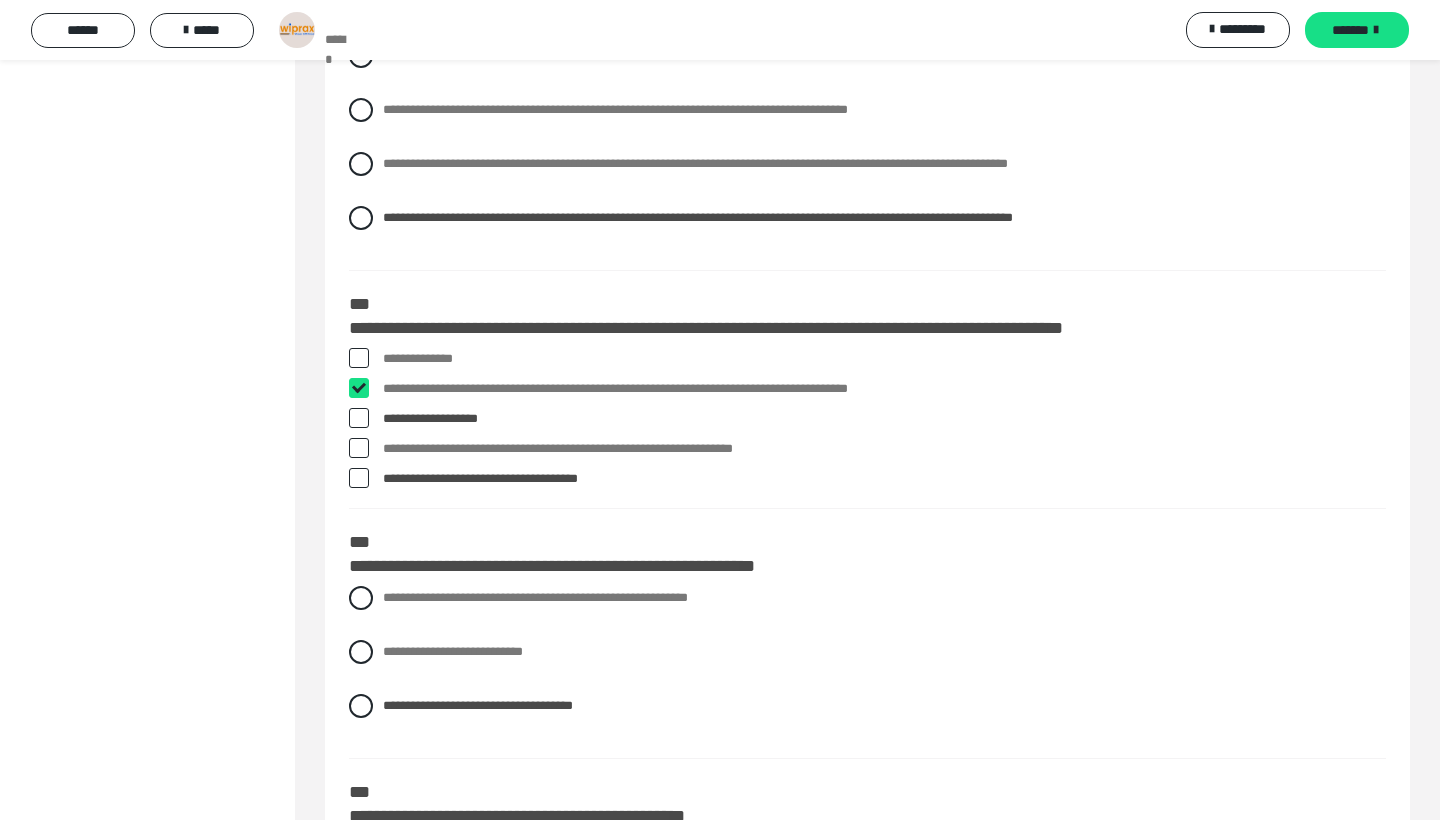 checkbox on "****" 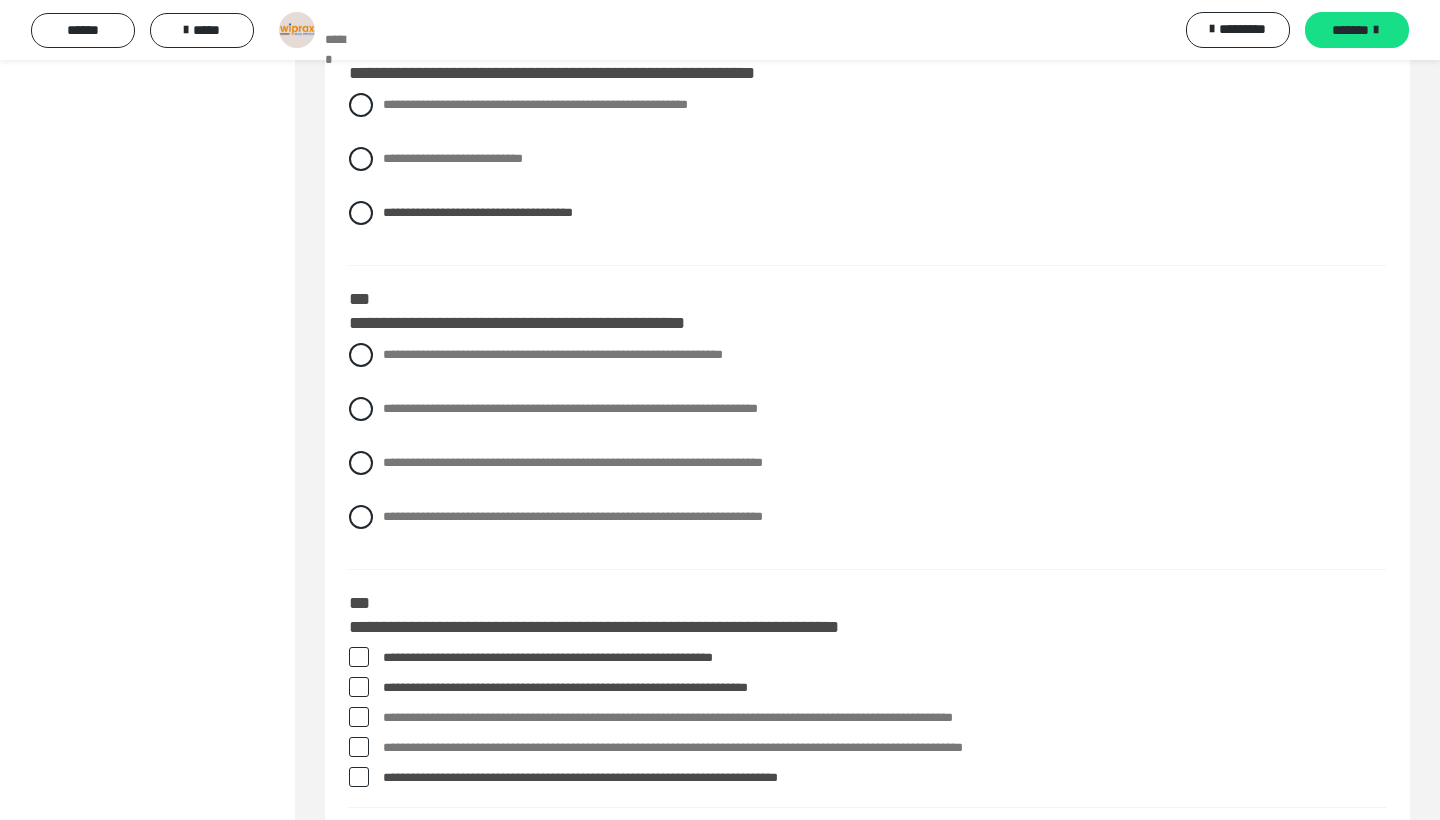 scroll, scrollTop: 3245, scrollLeft: 0, axis: vertical 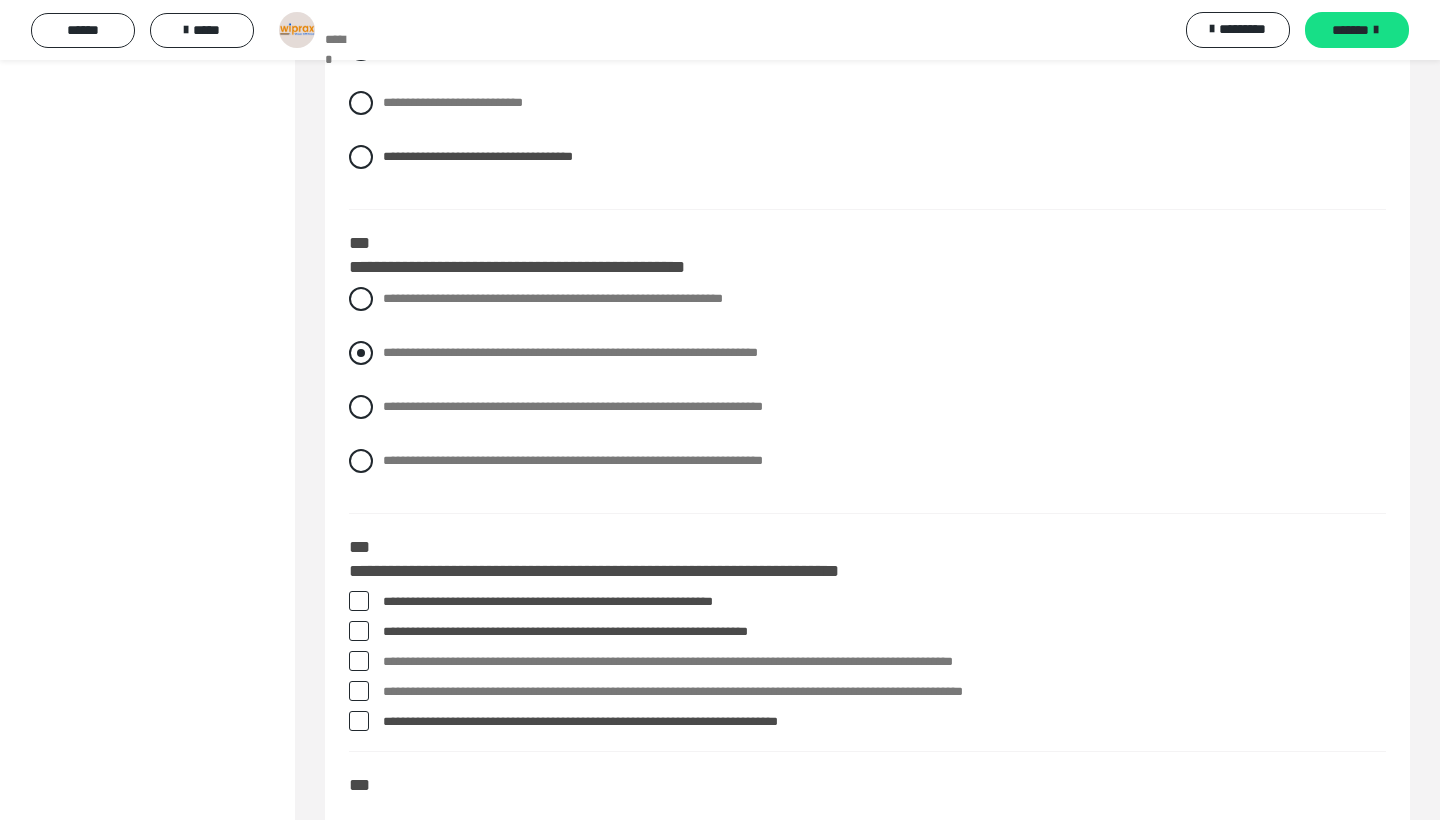 click on "**********" at bounding box center [570, 352] 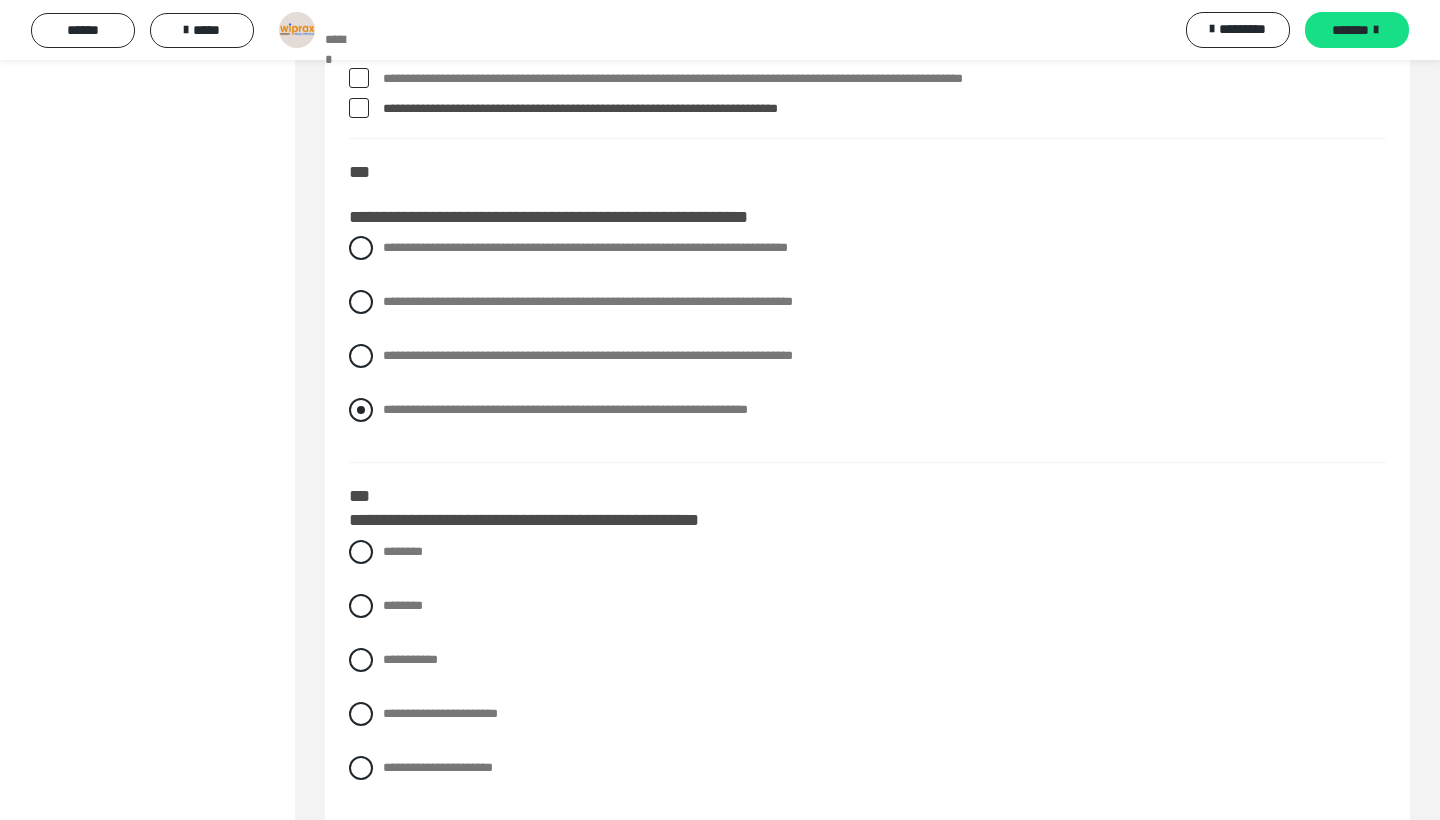 scroll, scrollTop: 3928, scrollLeft: 0, axis: vertical 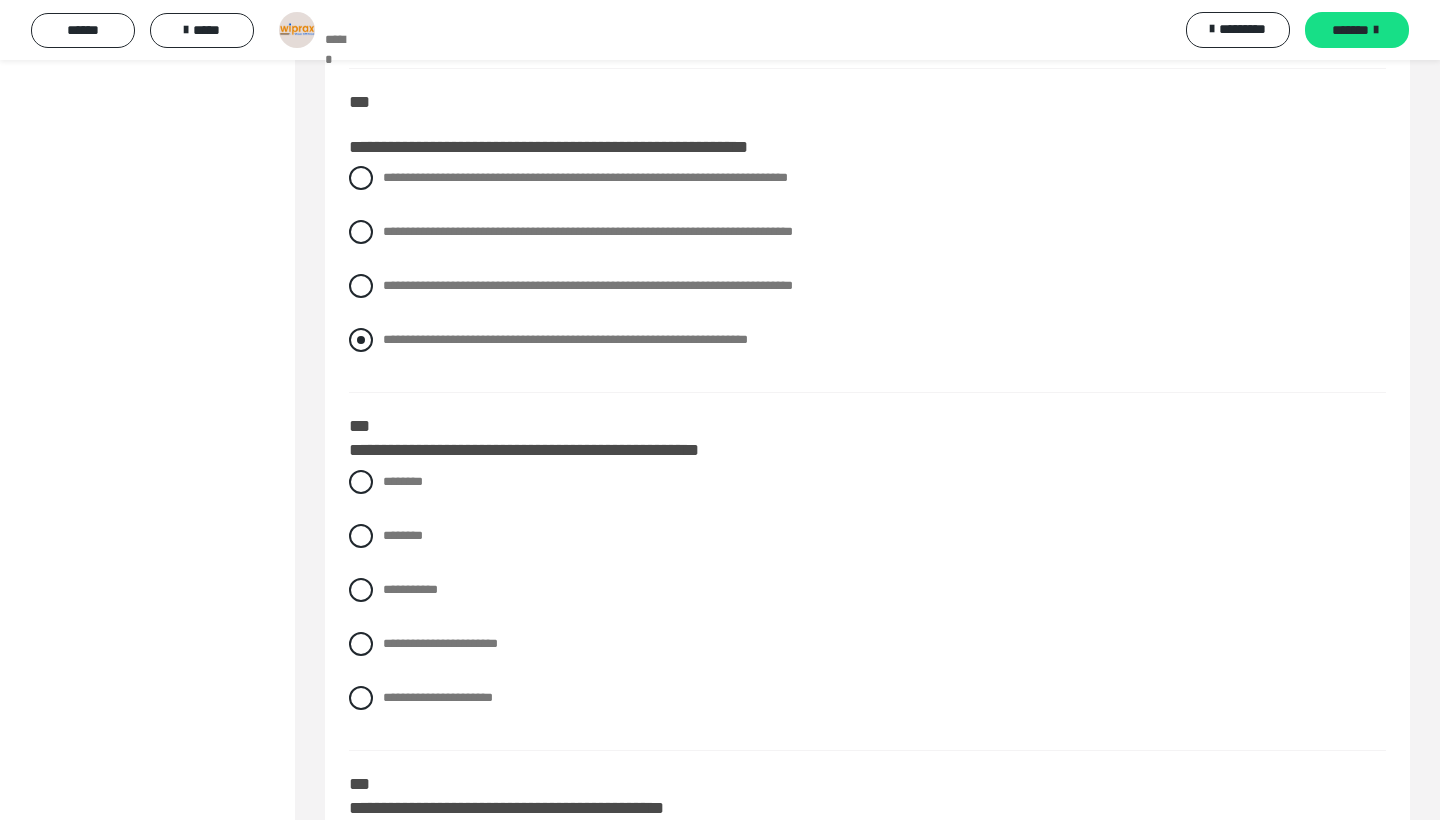 click on "**********" at bounding box center (565, 339) 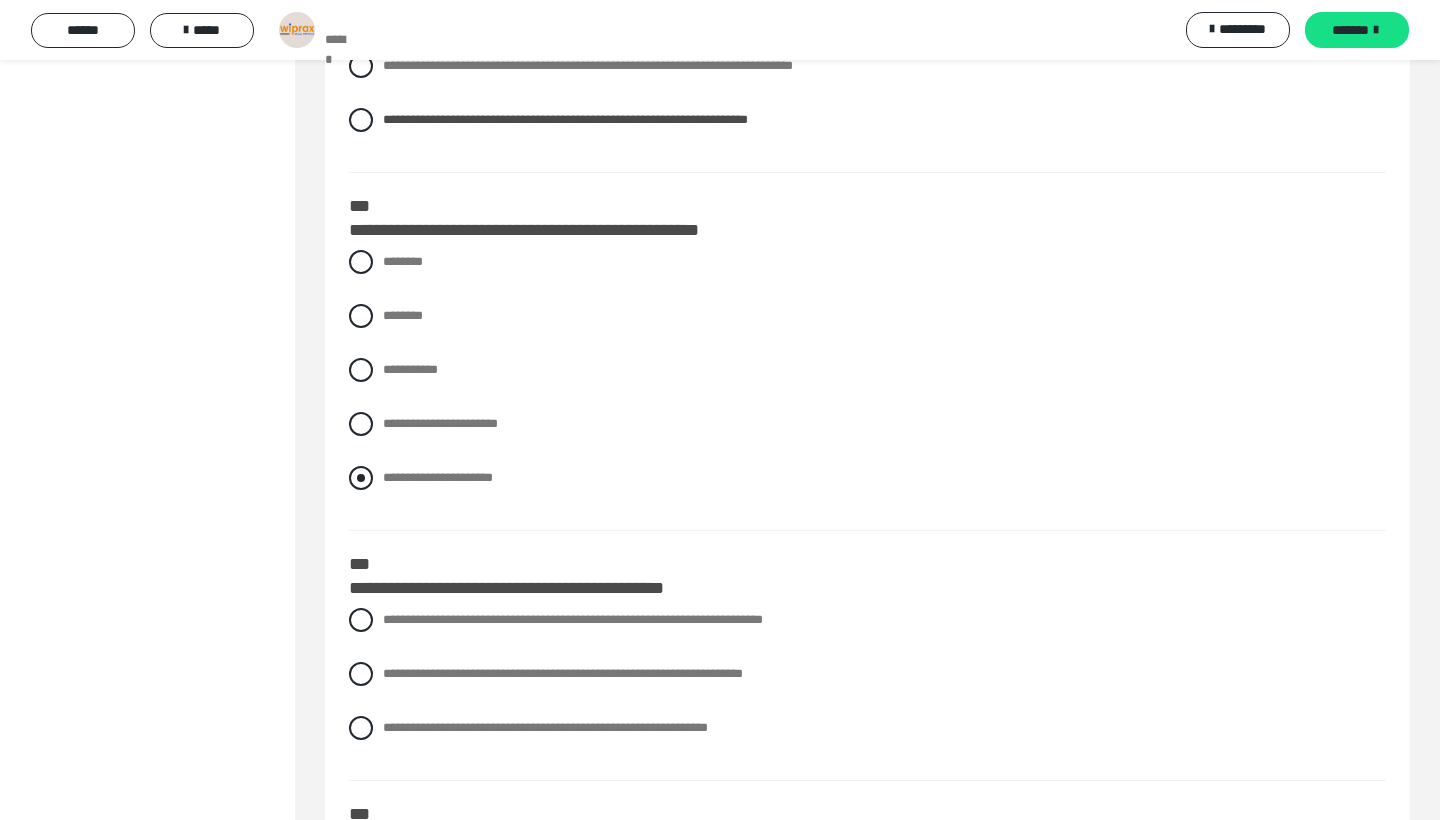 scroll, scrollTop: 4154, scrollLeft: 0, axis: vertical 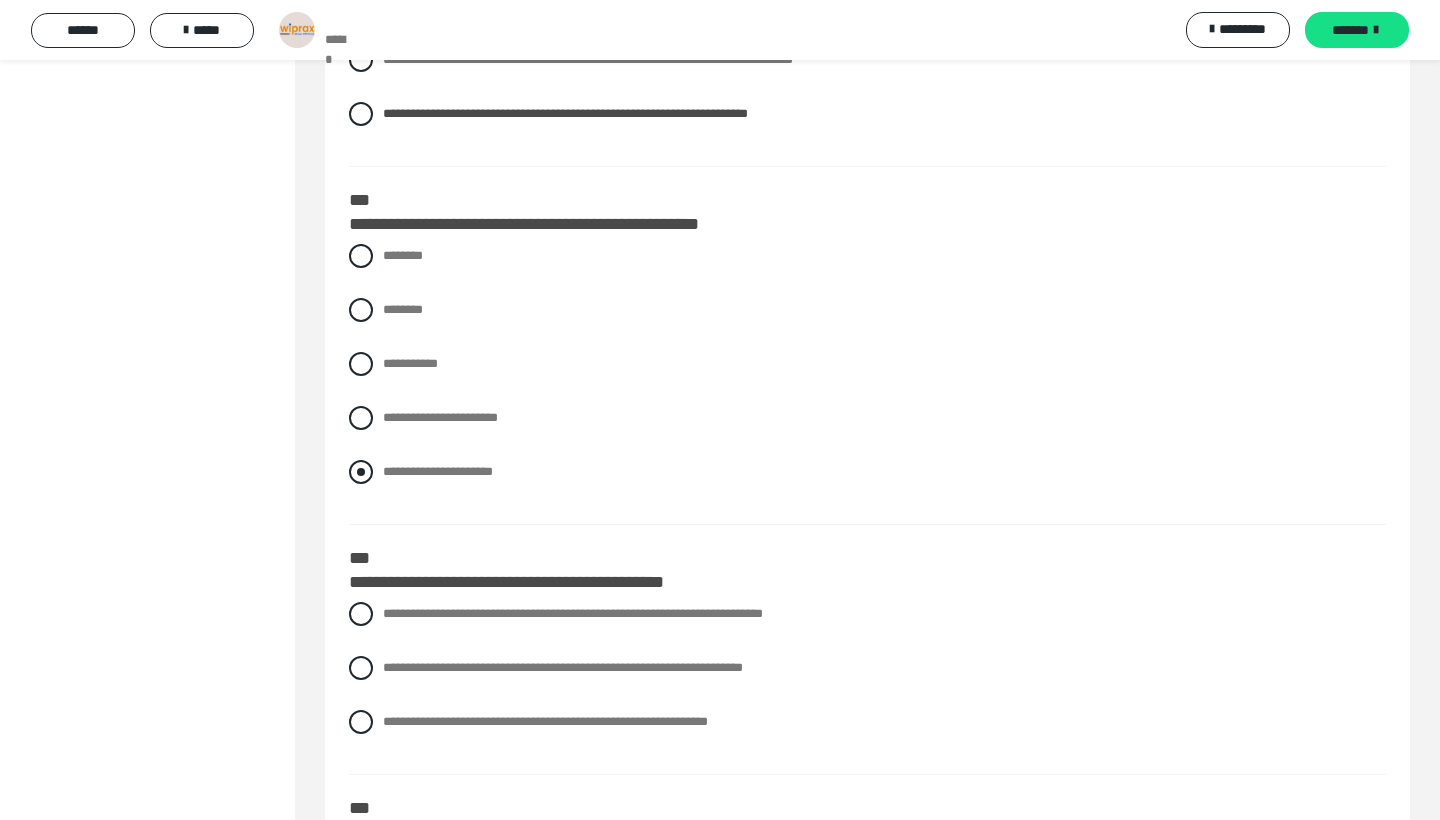 click on "**********" at bounding box center (867, 472) 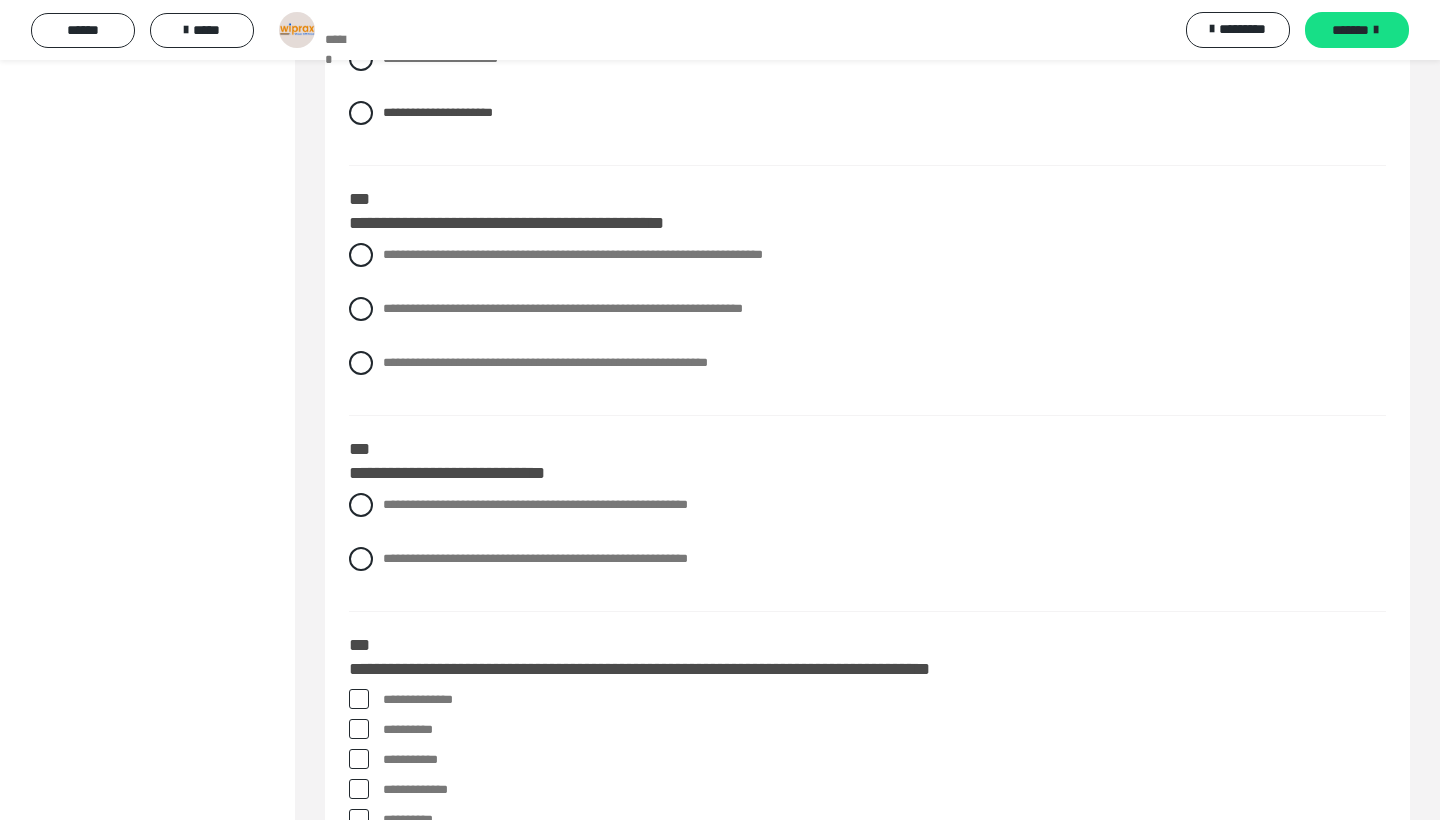 scroll, scrollTop: 4583, scrollLeft: 0, axis: vertical 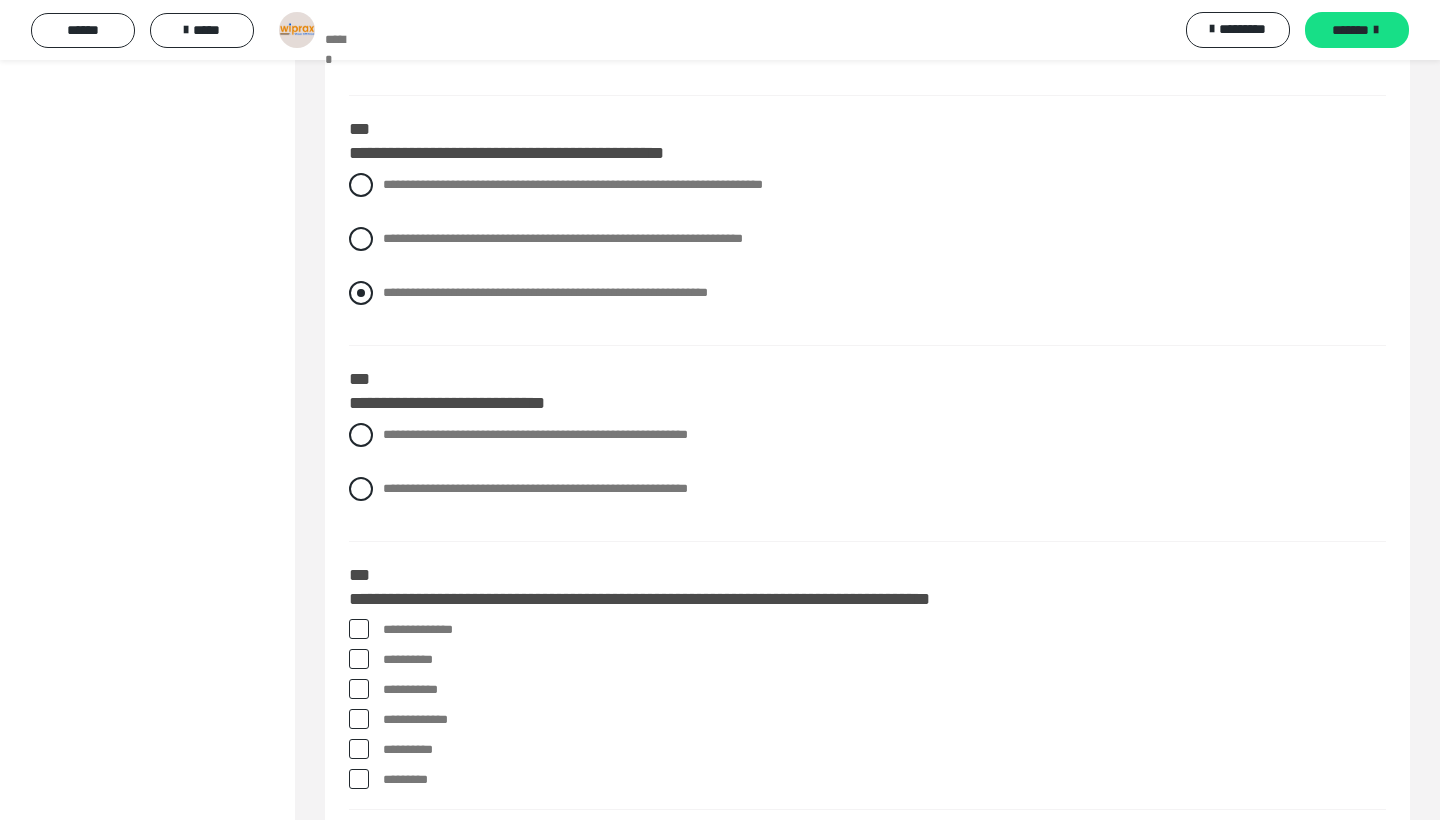 click on "**********" at bounding box center (545, 292) 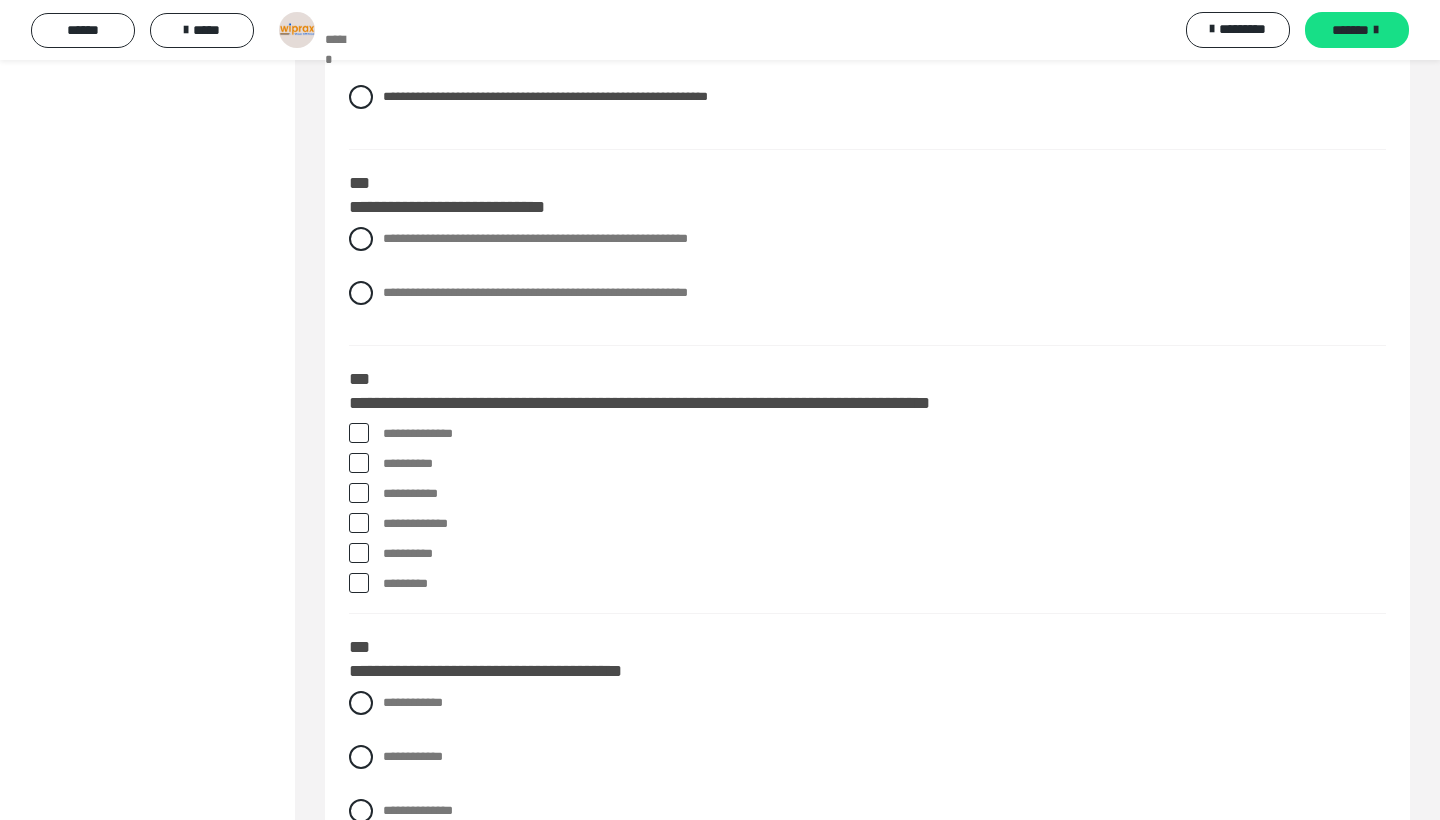 scroll, scrollTop: 4788, scrollLeft: 0, axis: vertical 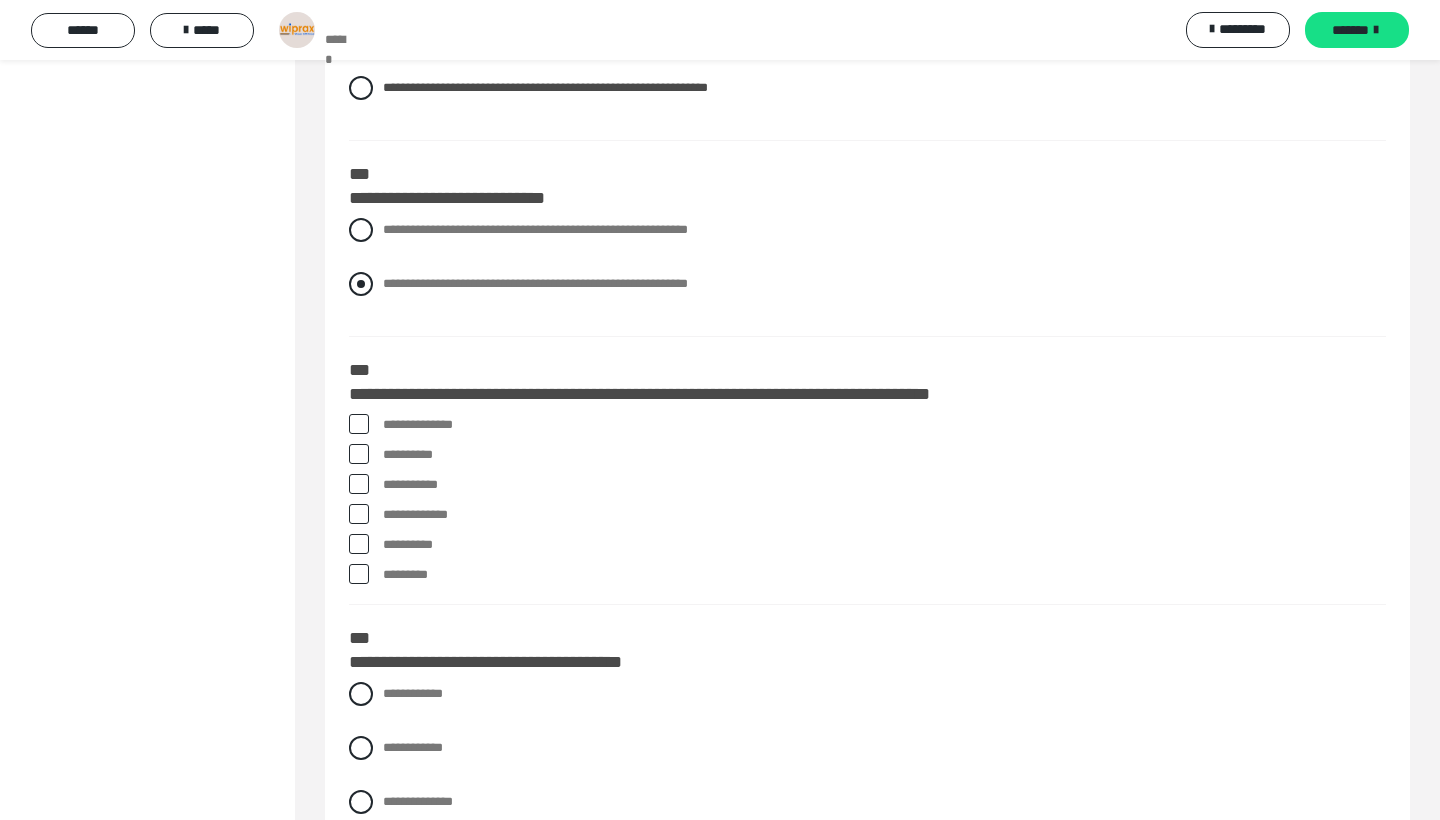 click on "**********" at bounding box center [535, 283] 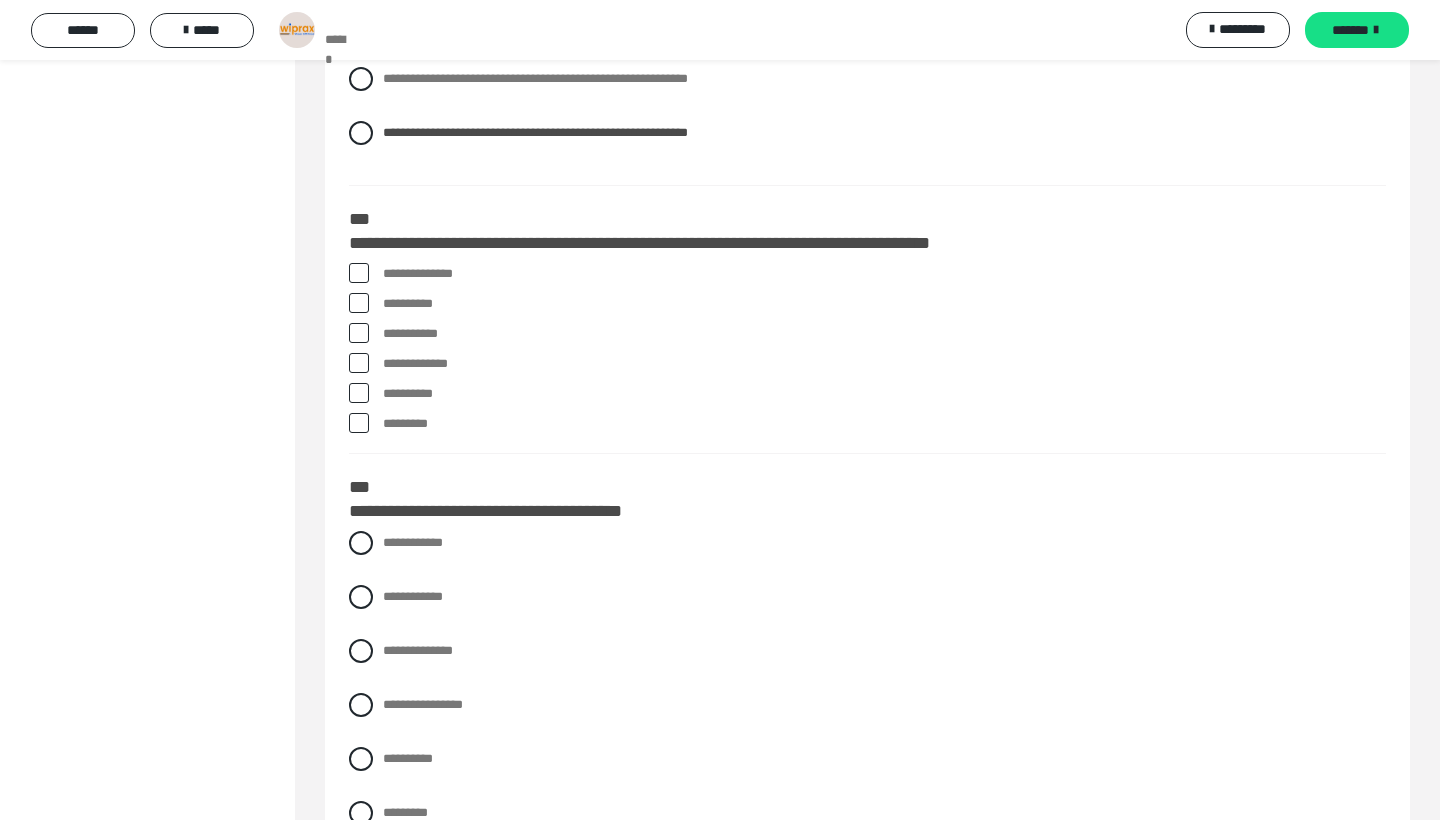 scroll, scrollTop: 4941, scrollLeft: 0, axis: vertical 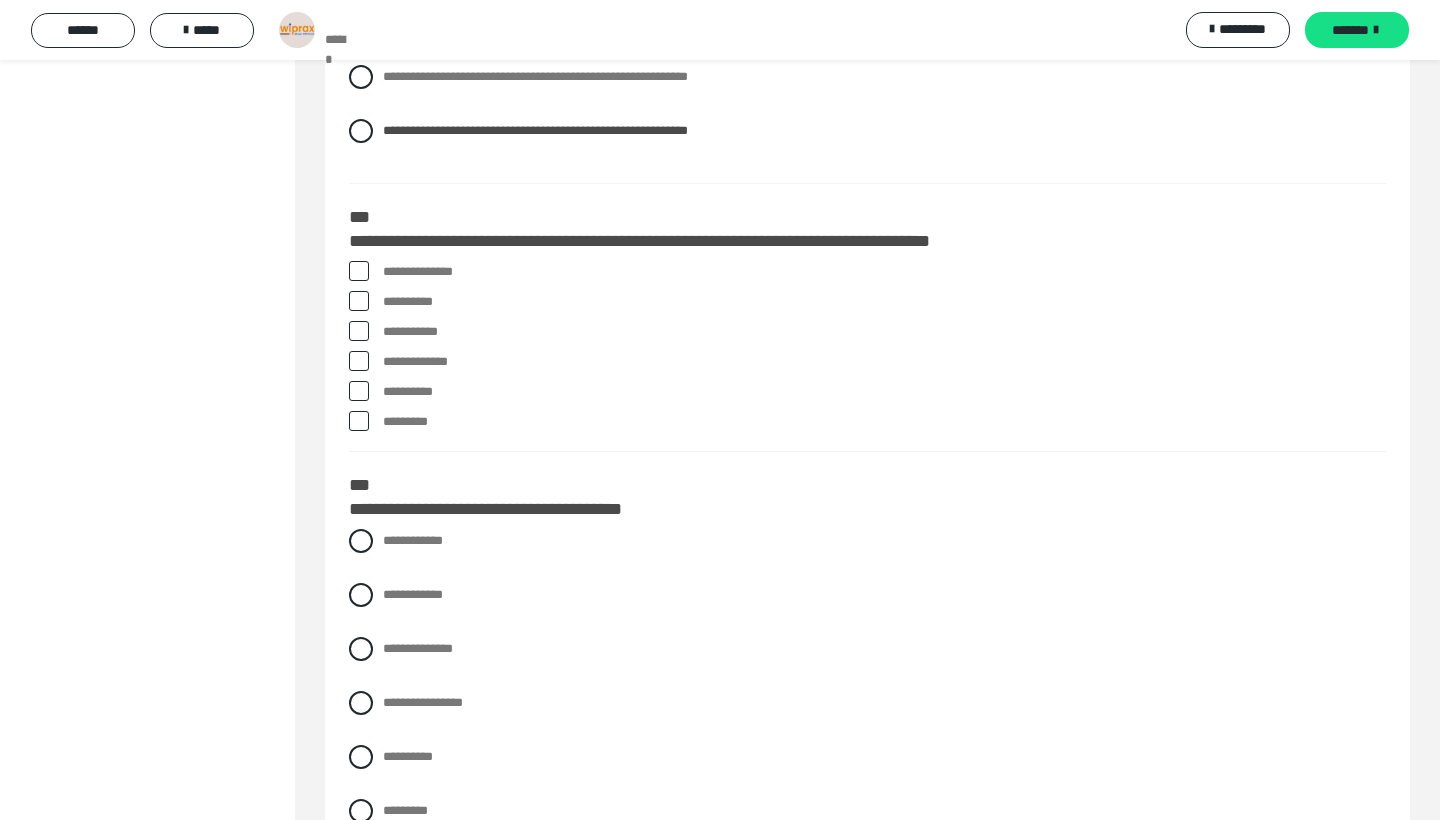 click on "**********" at bounding box center [884, 302] 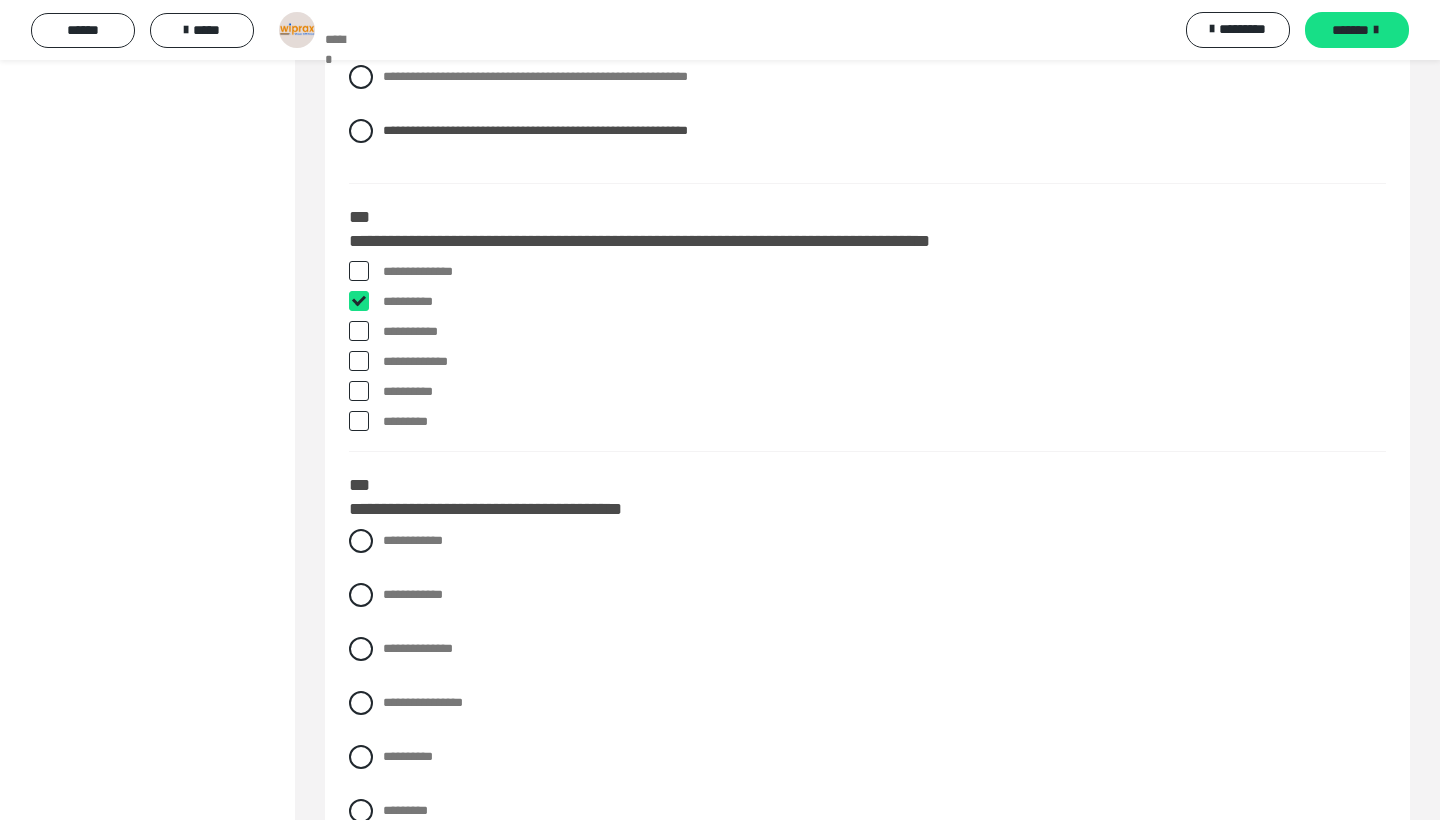 checkbox on "****" 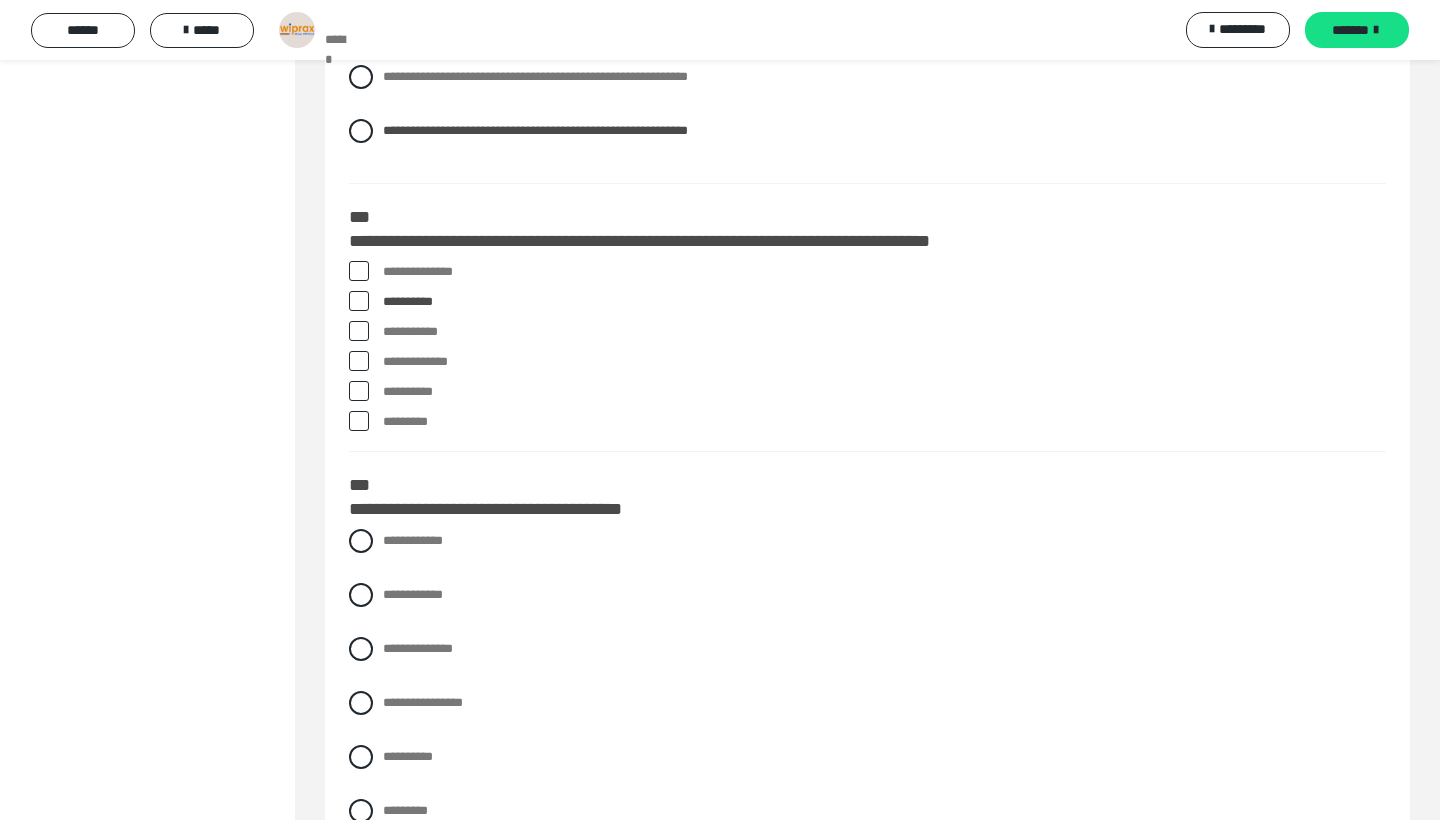click on "**********" at bounding box center (884, 362) 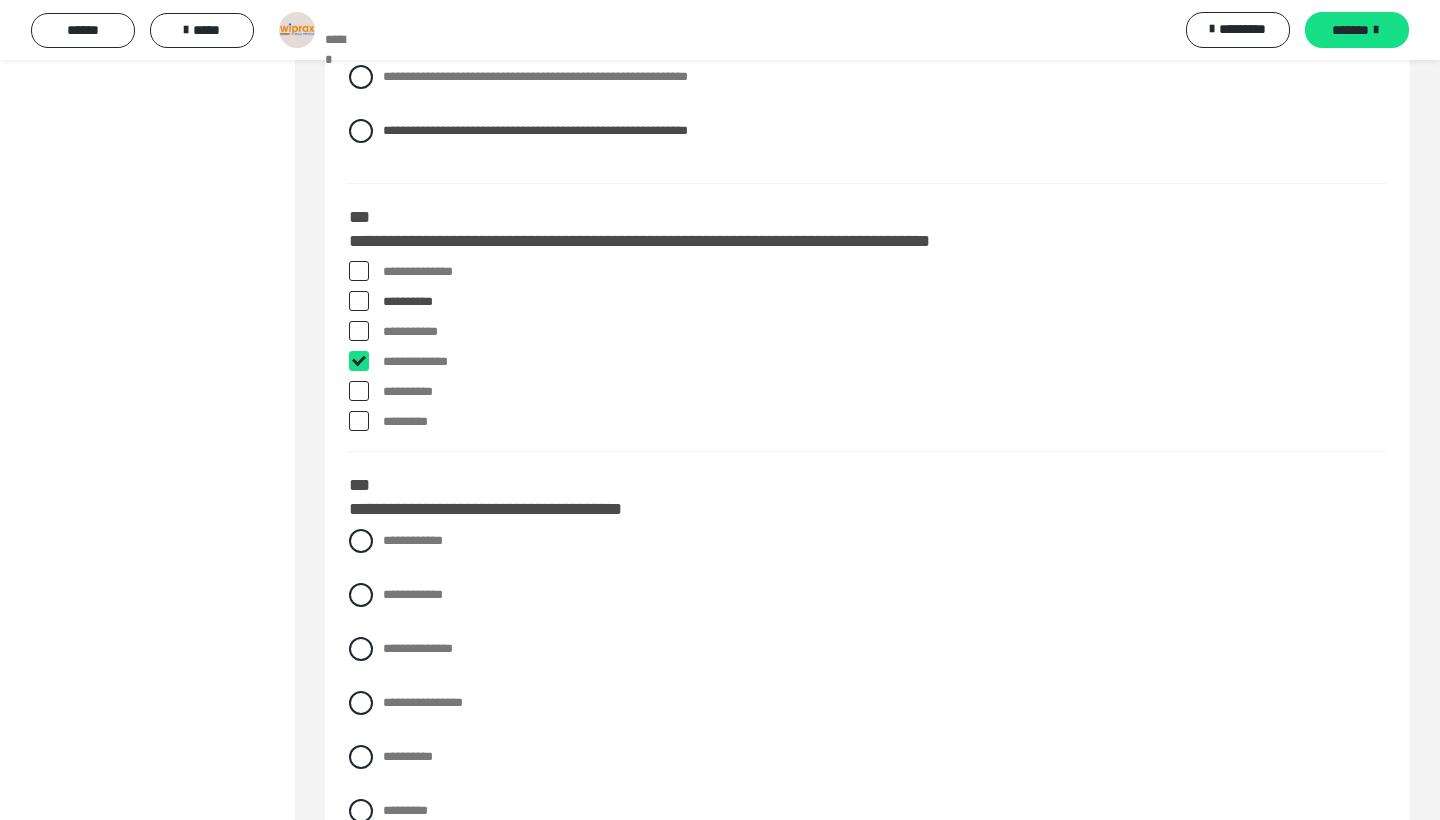 checkbox on "****" 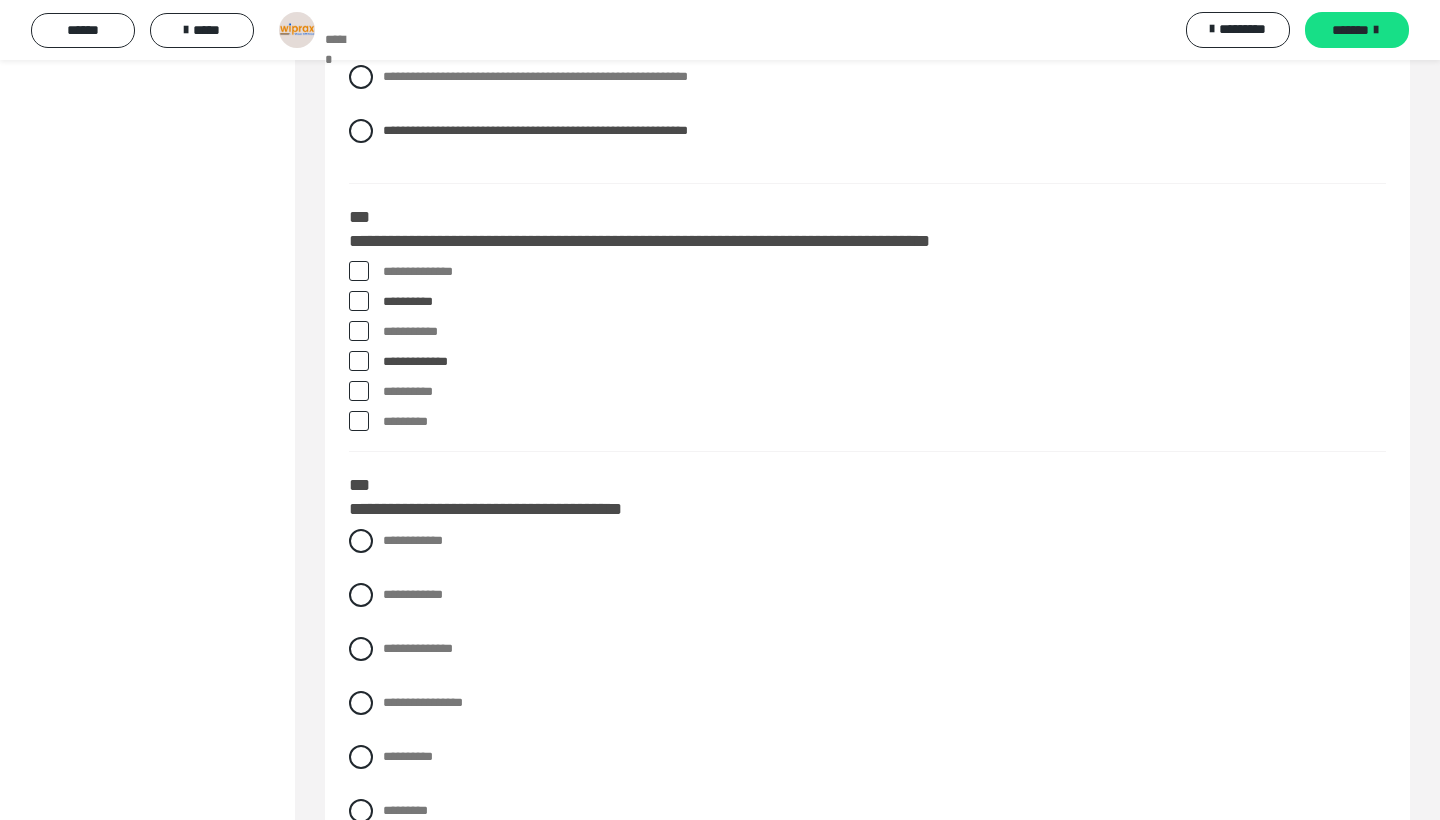 click on "**********" at bounding box center (884, 392) 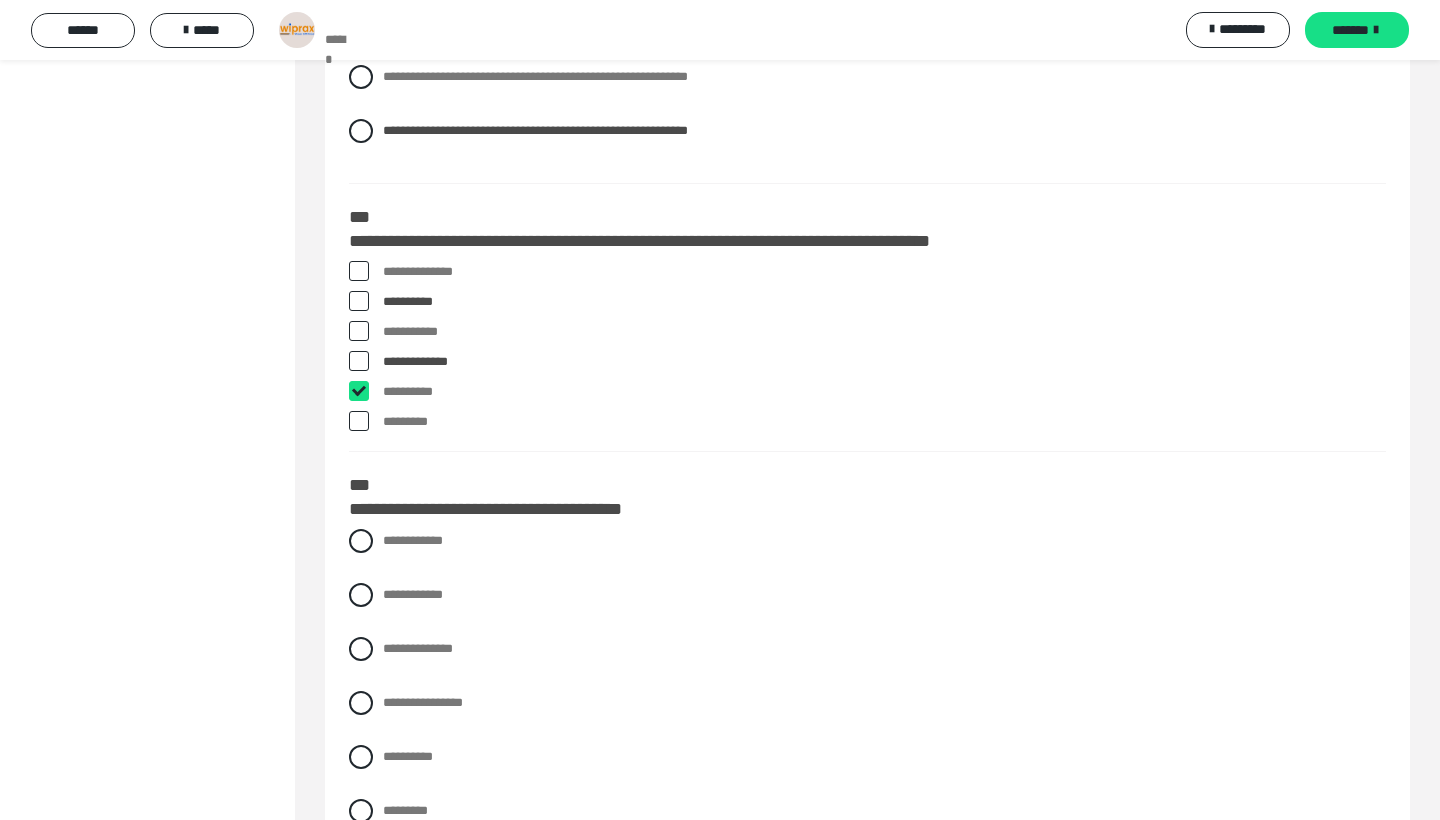 checkbox on "****" 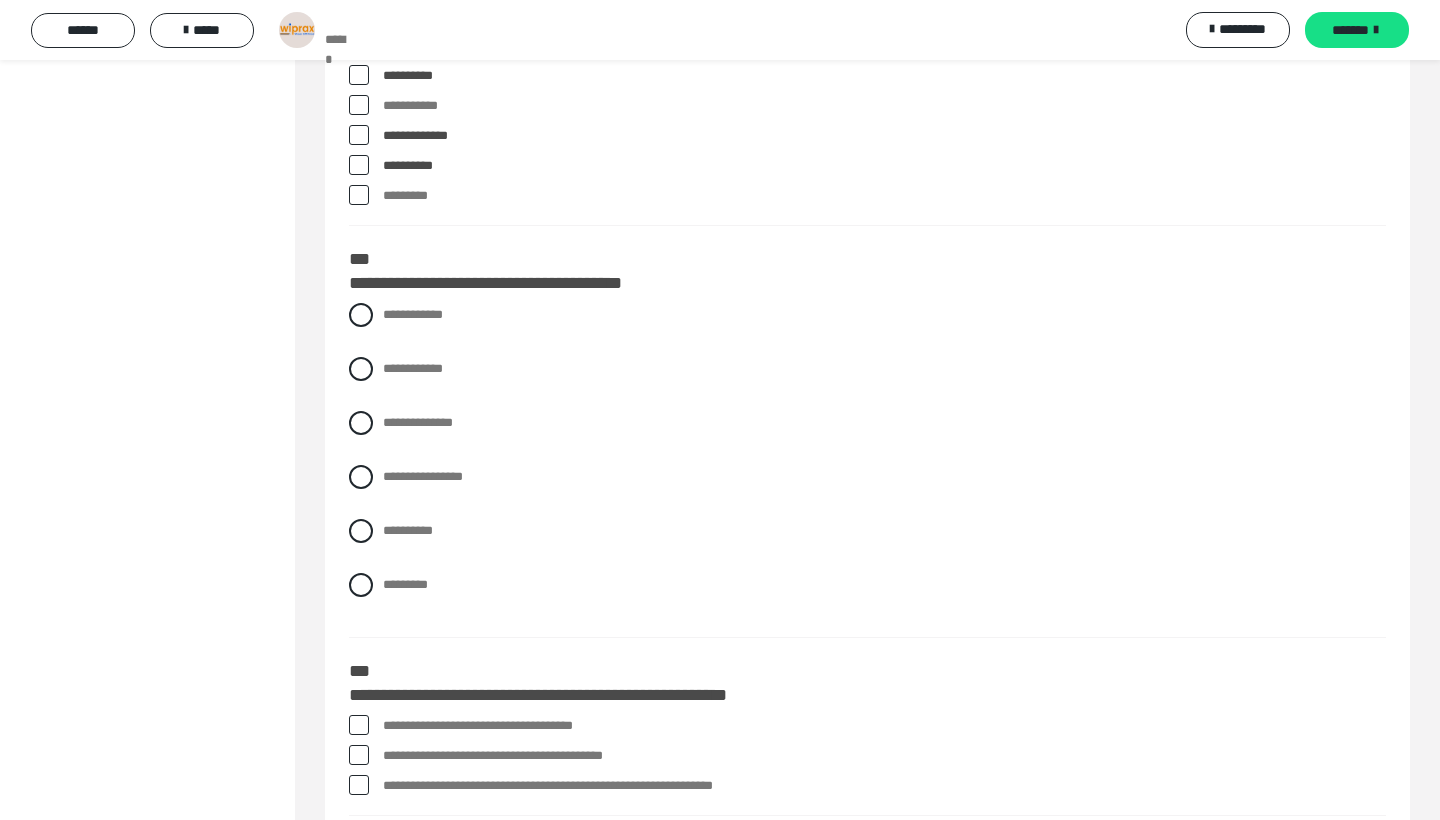 scroll, scrollTop: 5202, scrollLeft: 0, axis: vertical 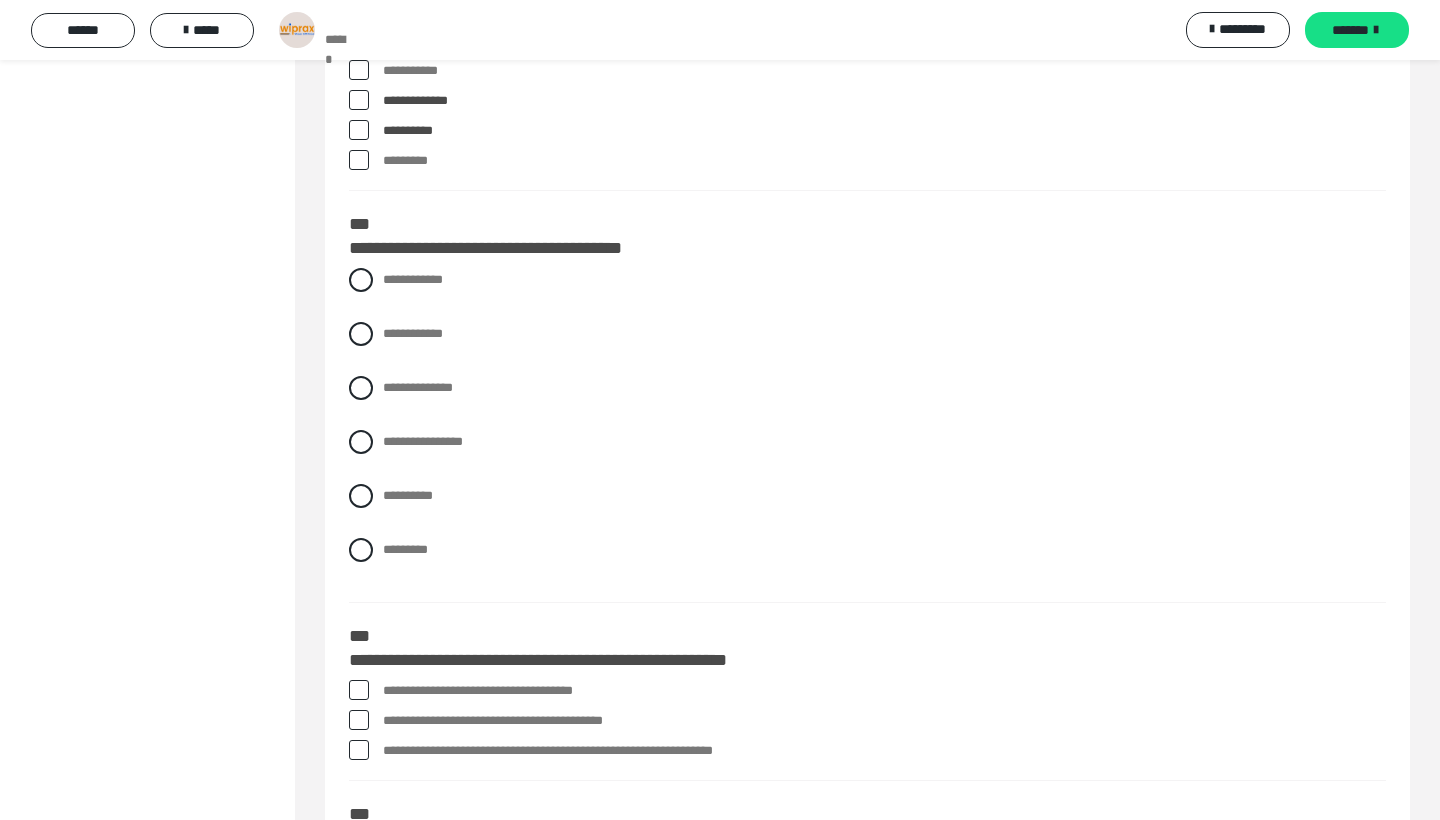 click on "**********" at bounding box center (867, 430) 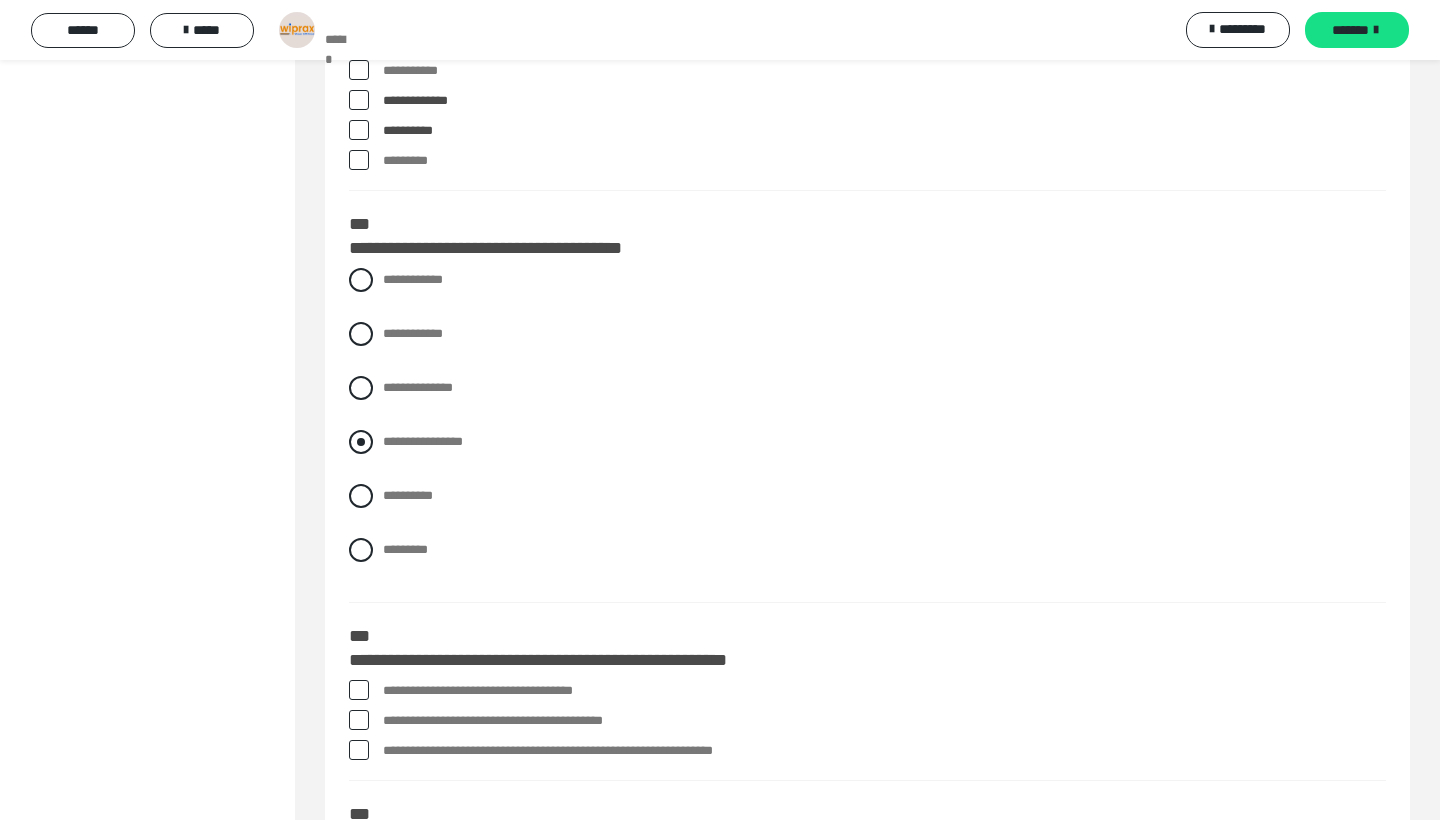 click on "**********" at bounding box center [423, 441] 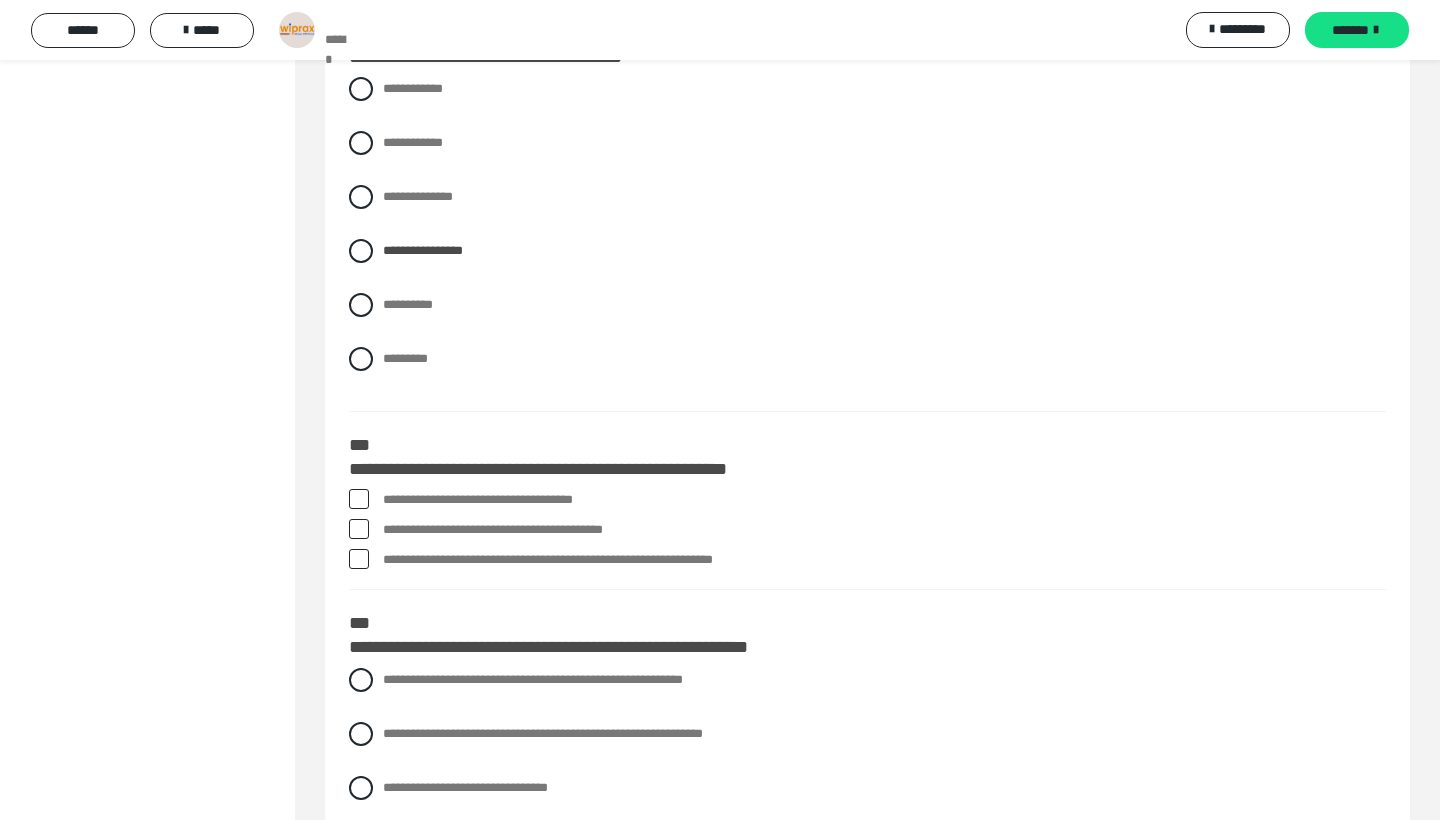 scroll, scrollTop: 5385, scrollLeft: 0, axis: vertical 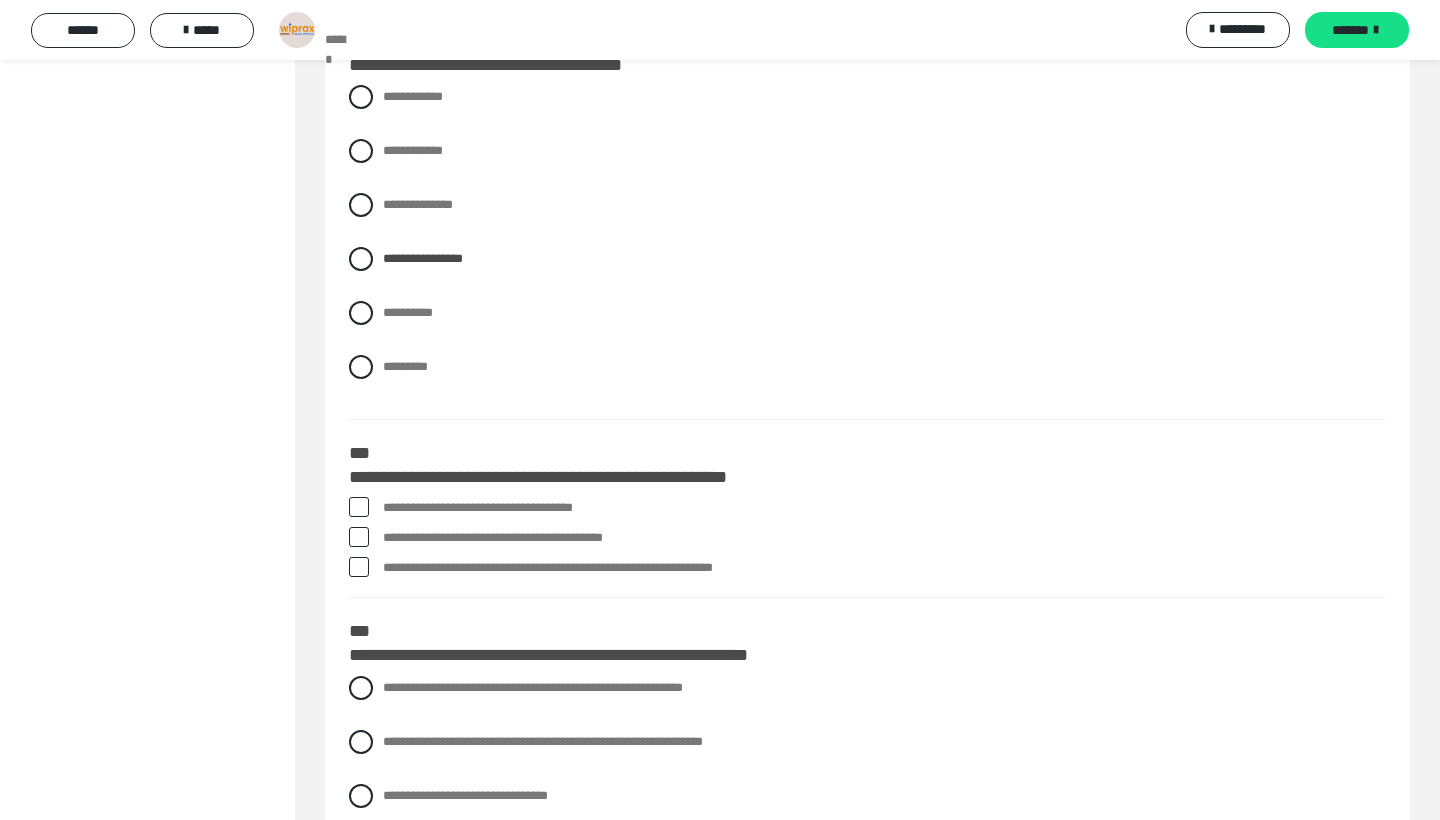 click on "**********" at bounding box center (884, 508) 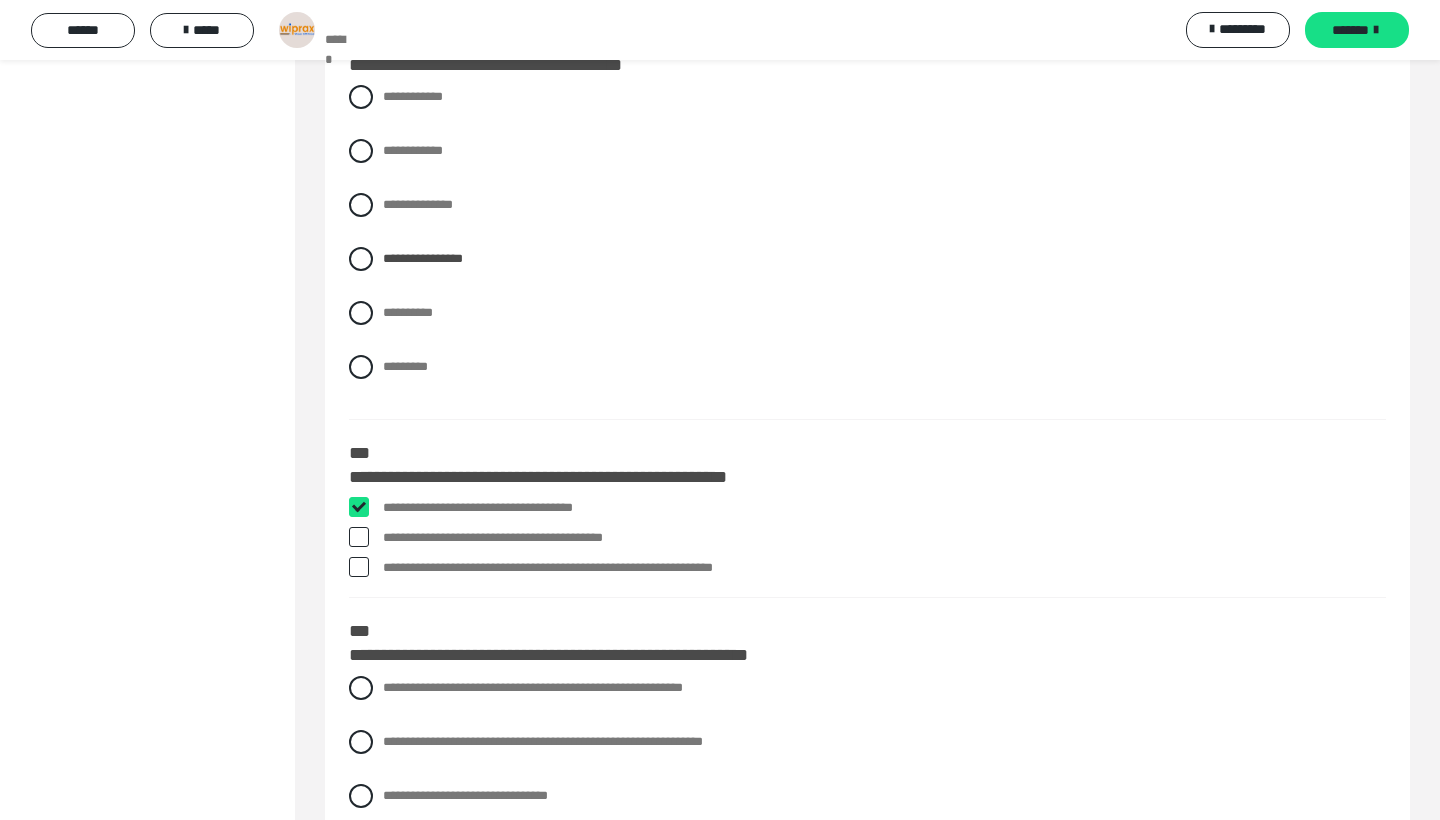 checkbox on "****" 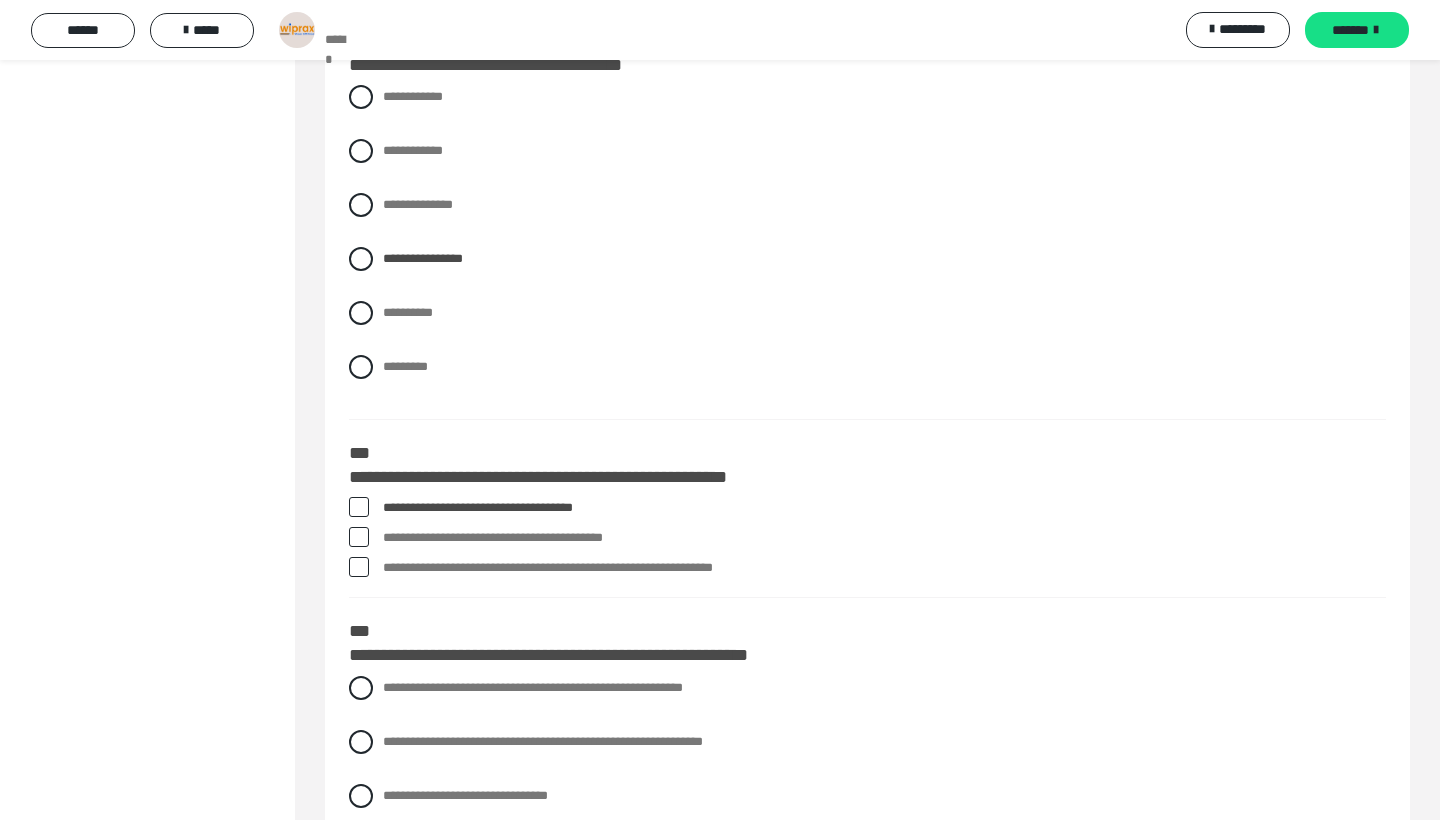 click on "**********" at bounding box center [884, 568] 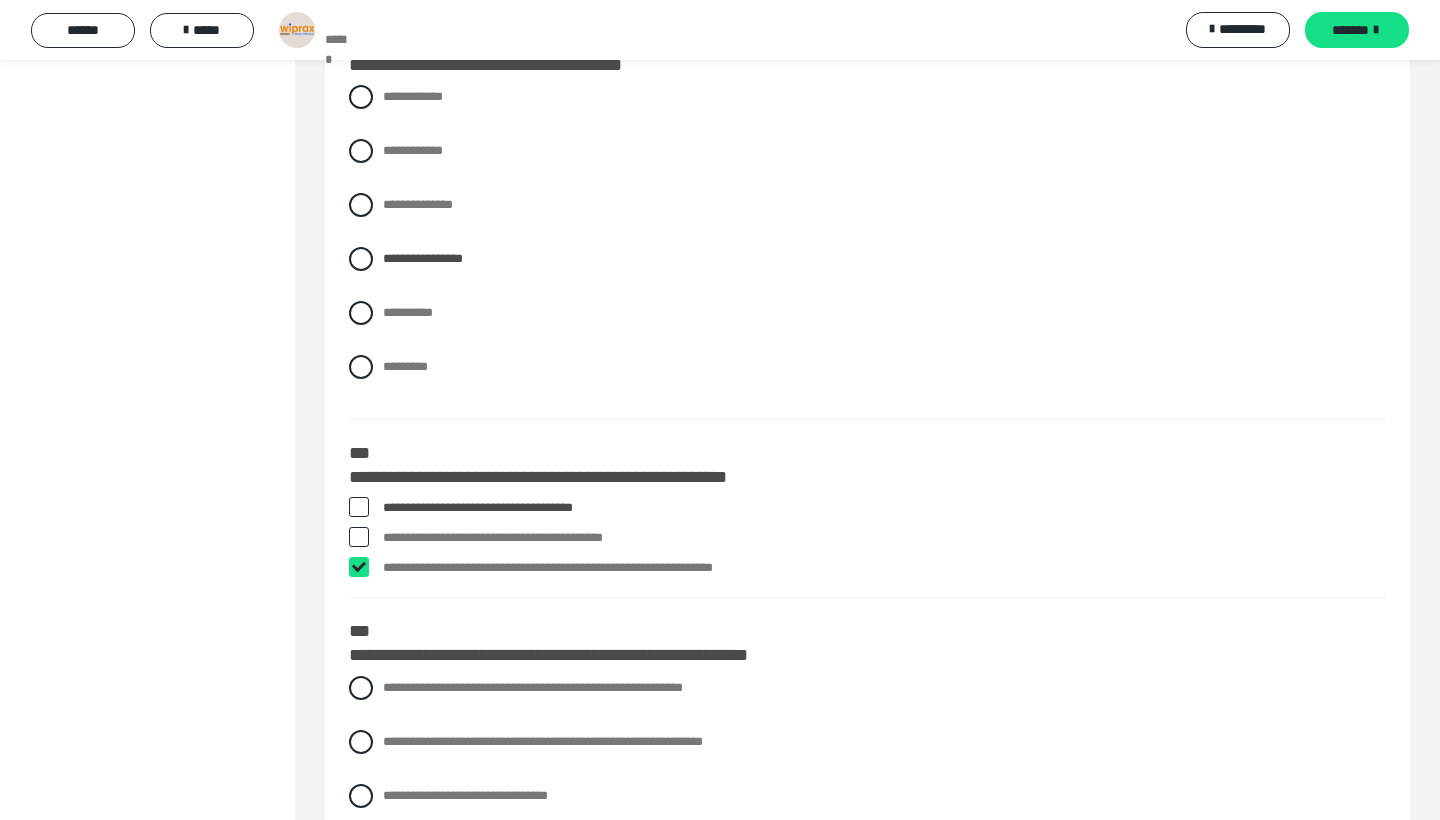checkbox on "****" 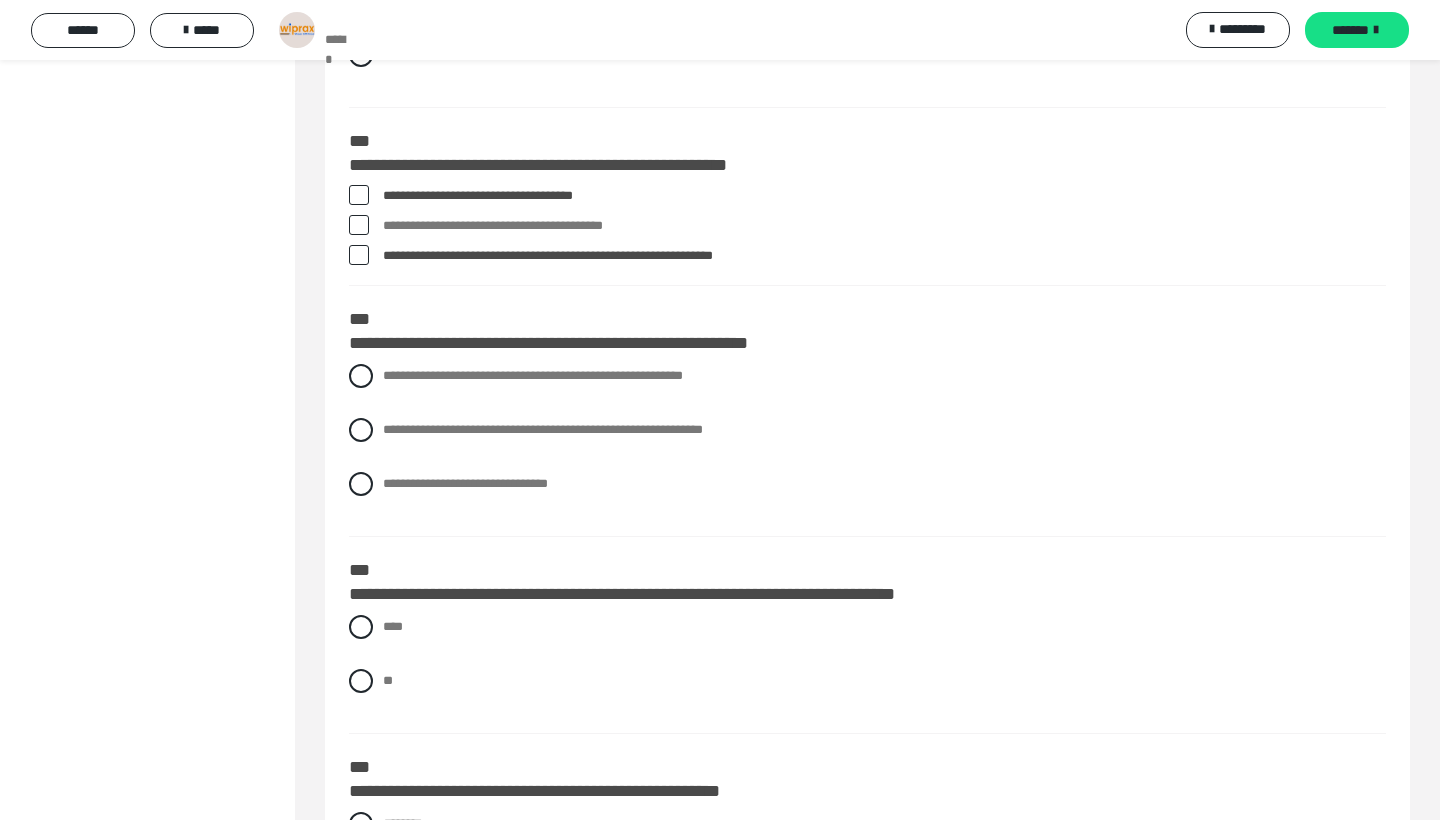 scroll, scrollTop: 5763, scrollLeft: 0, axis: vertical 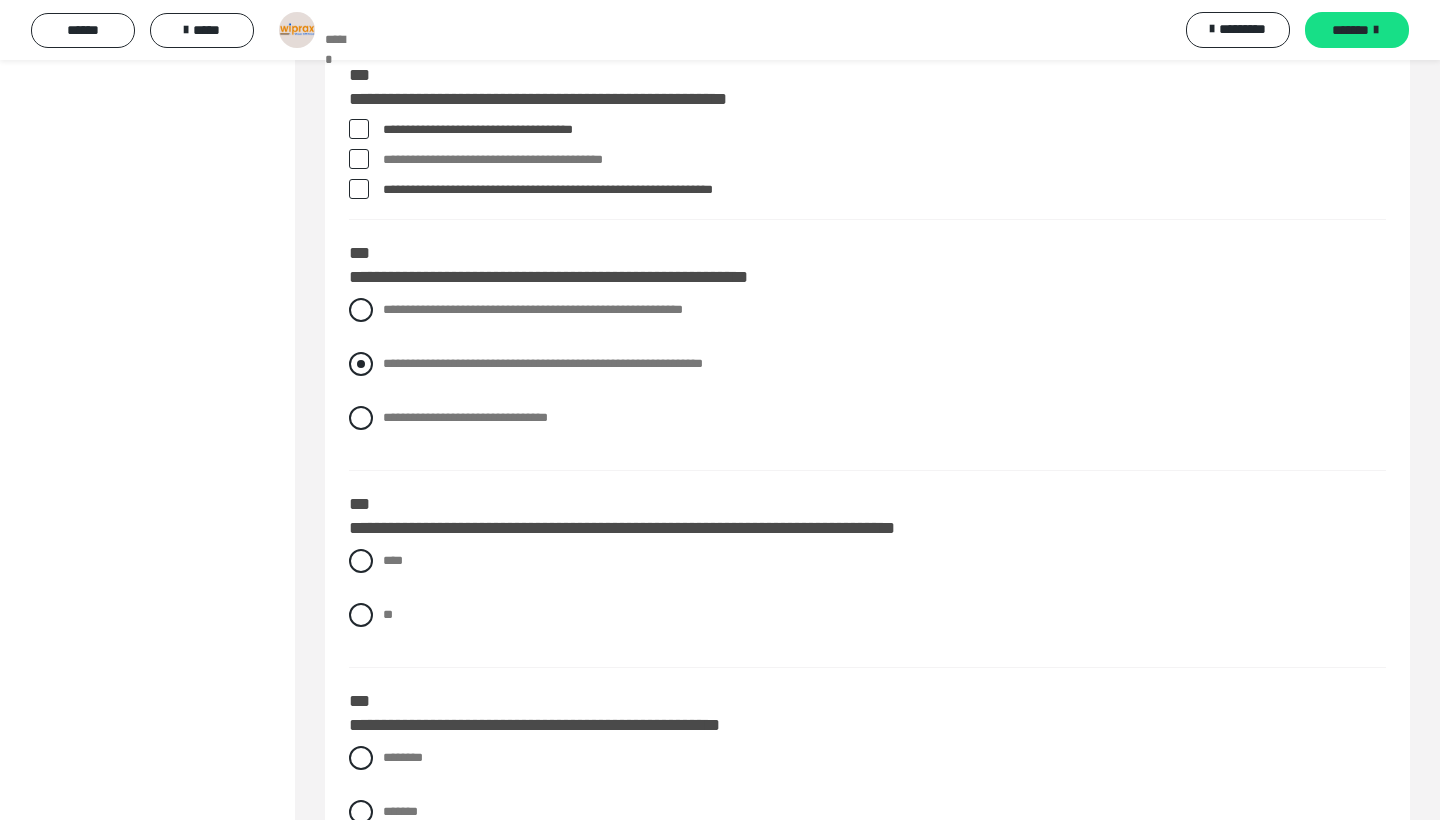 click on "**********" at bounding box center (543, 363) 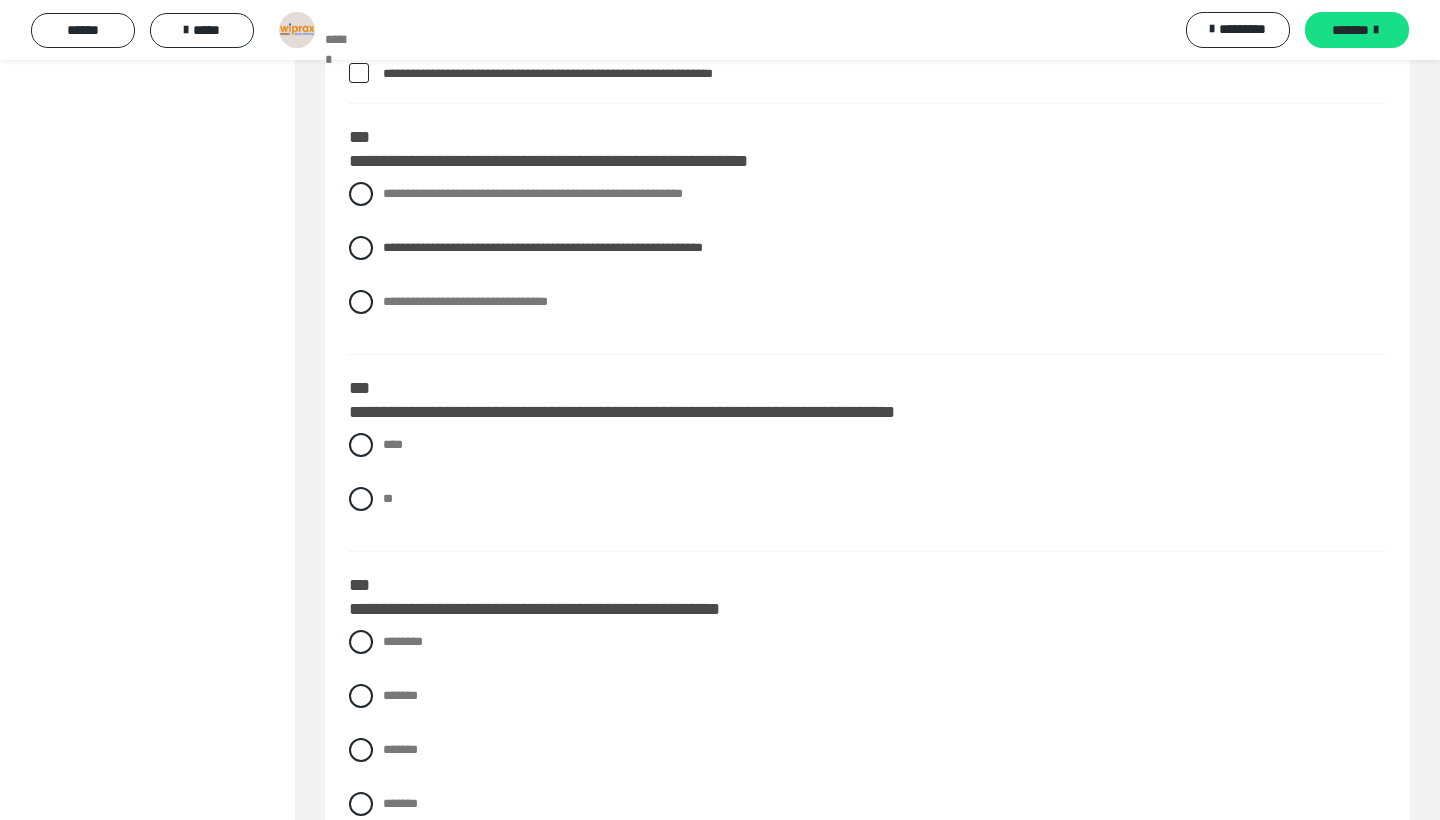 scroll, scrollTop: 5929, scrollLeft: 0, axis: vertical 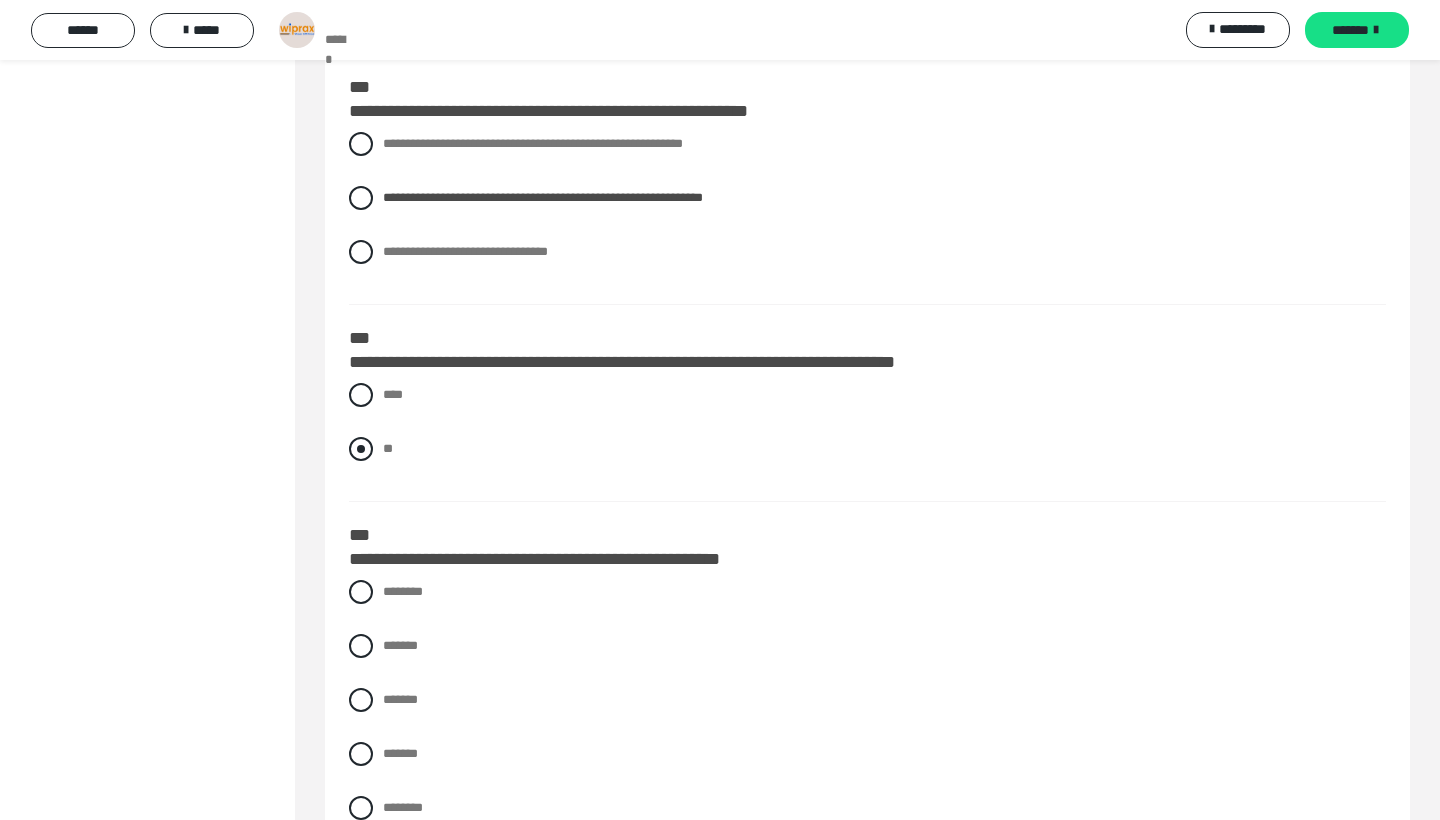 click on "**" at bounding box center (867, 449) 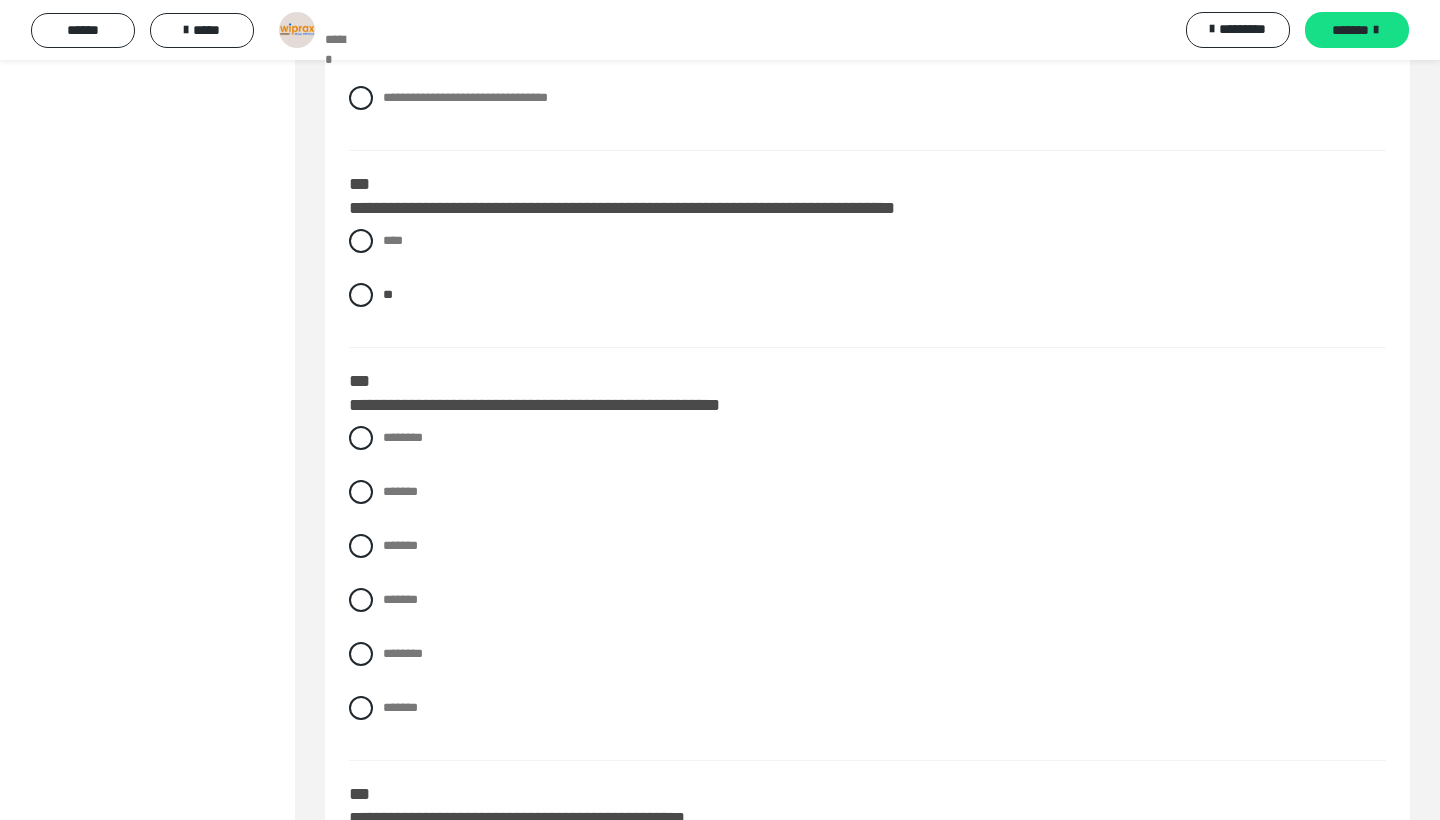 scroll, scrollTop: 6105, scrollLeft: 0, axis: vertical 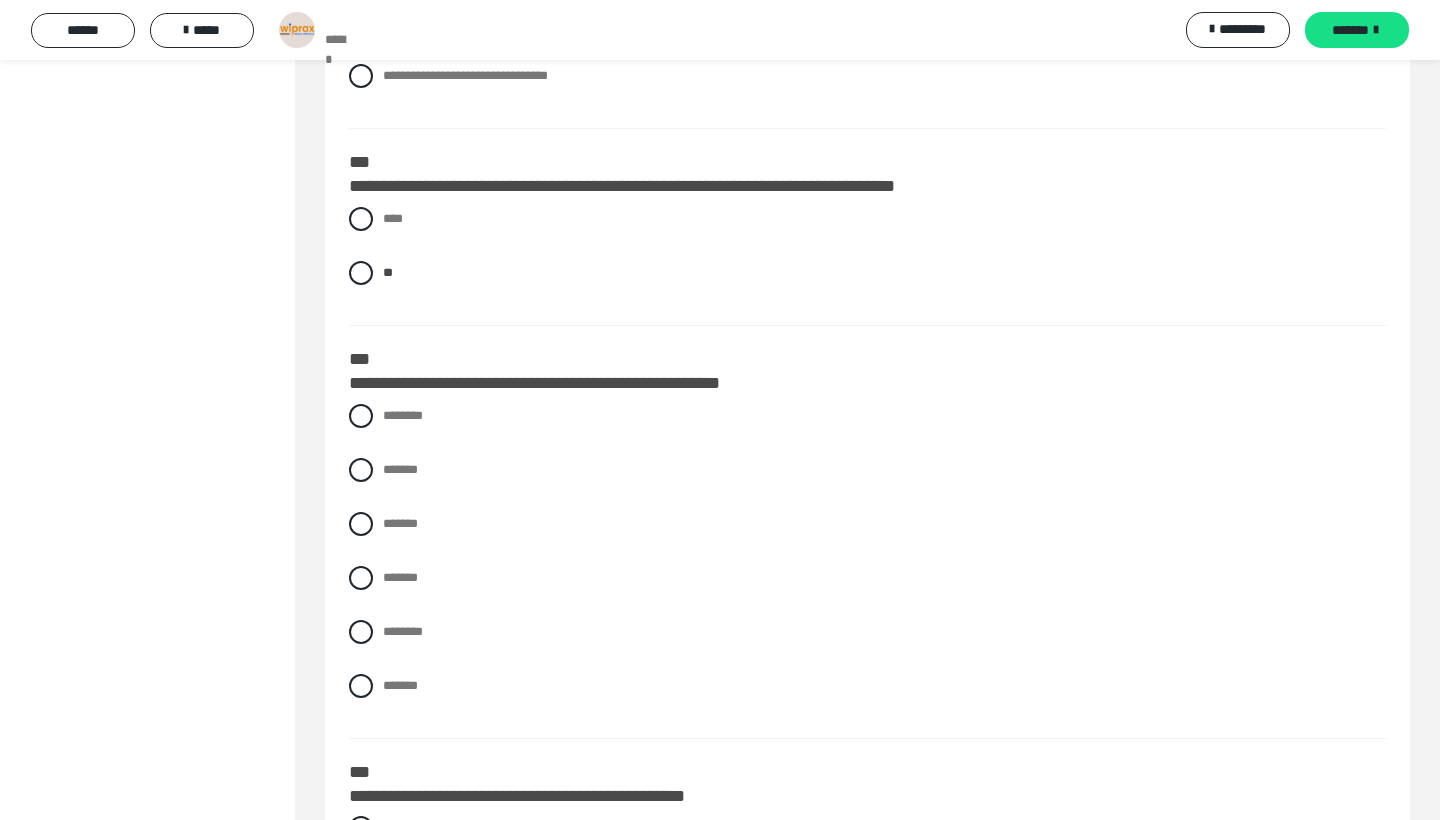 click on "******** ******* ******* ******* ******** *******" at bounding box center [867, 566] 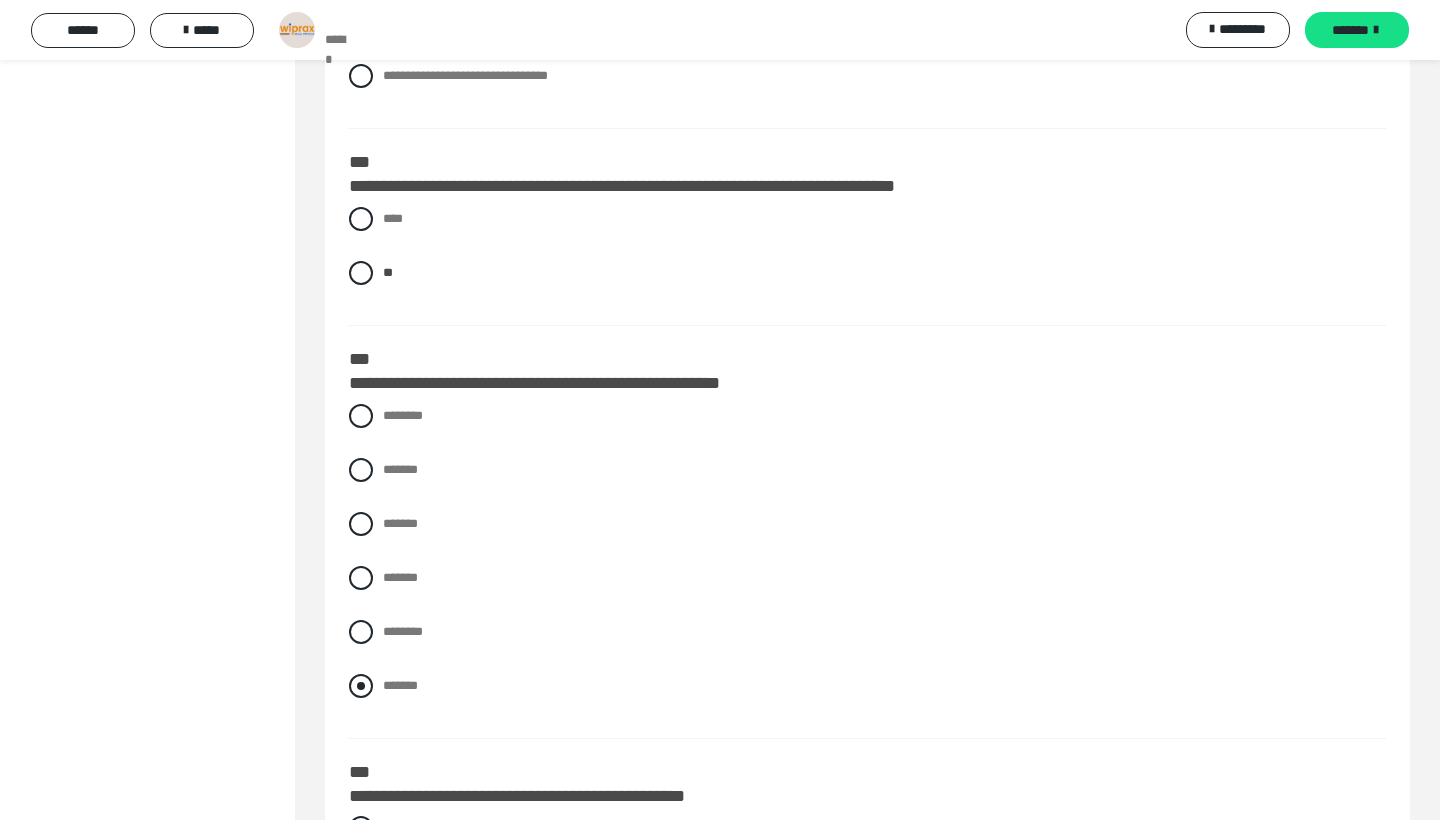 click on "*******" at bounding box center [400, 685] 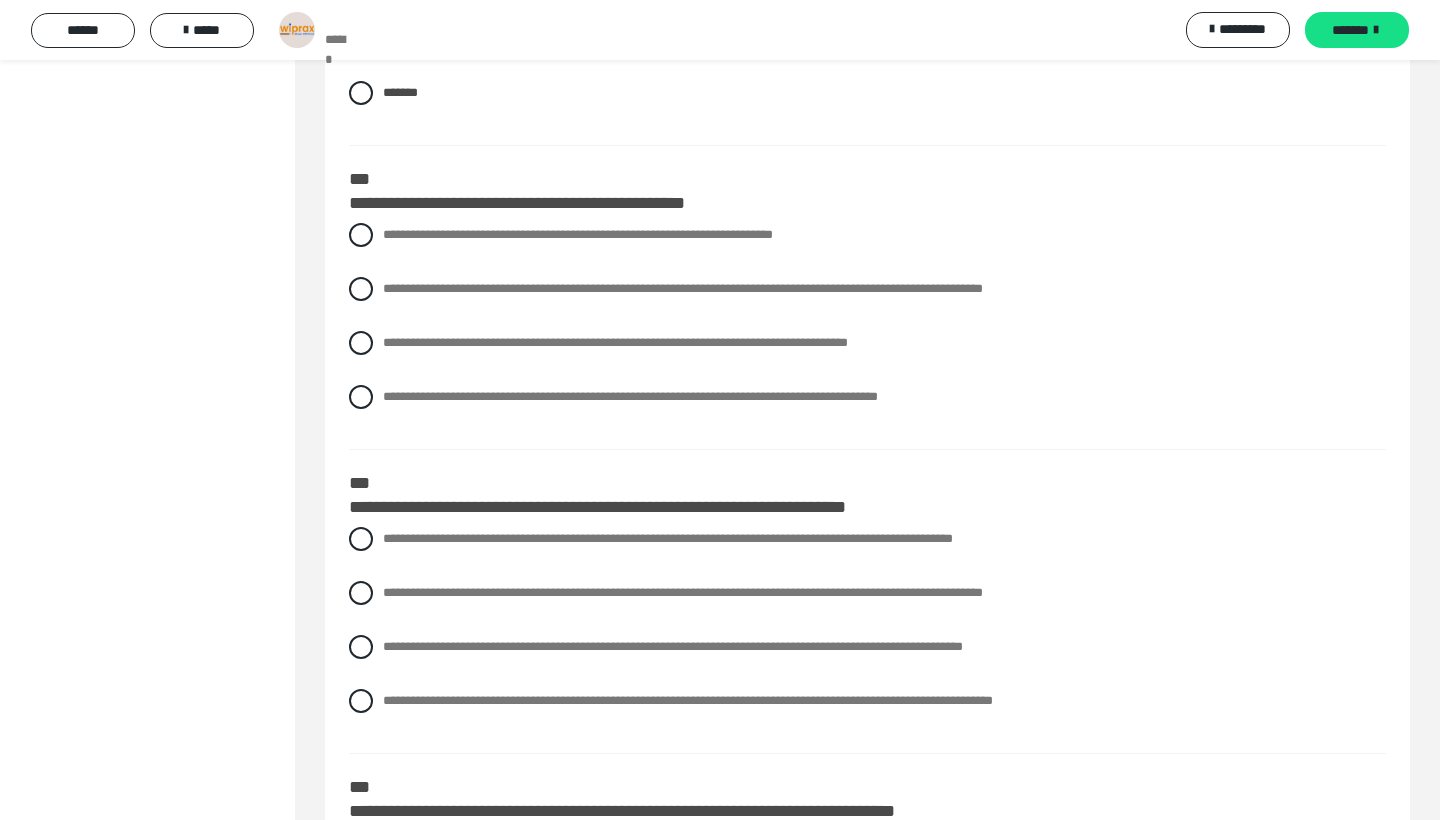 scroll, scrollTop: 6697, scrollLeft: 0, axis: vertical 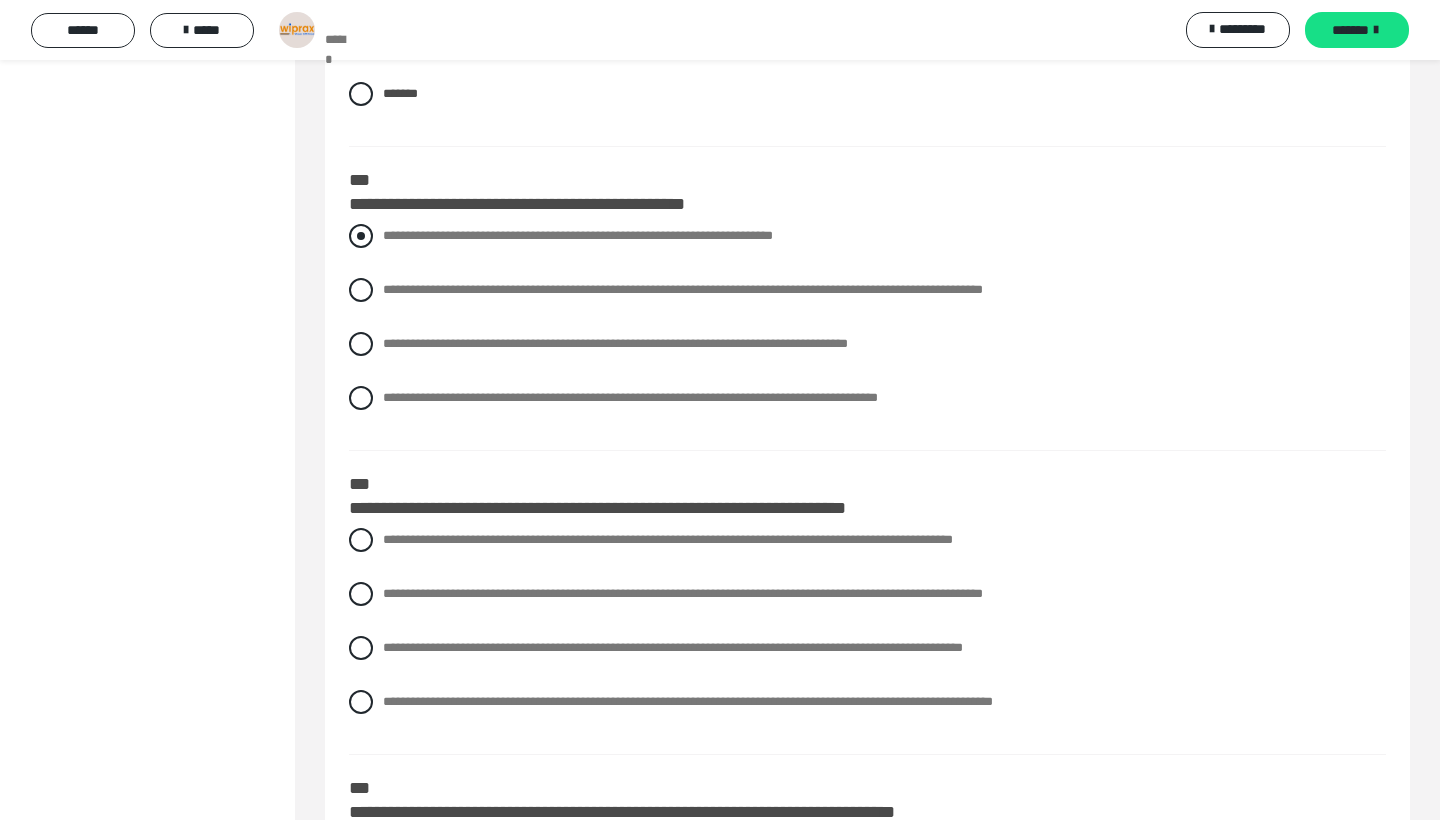 click on "**********" at bounding box center (578, 235) 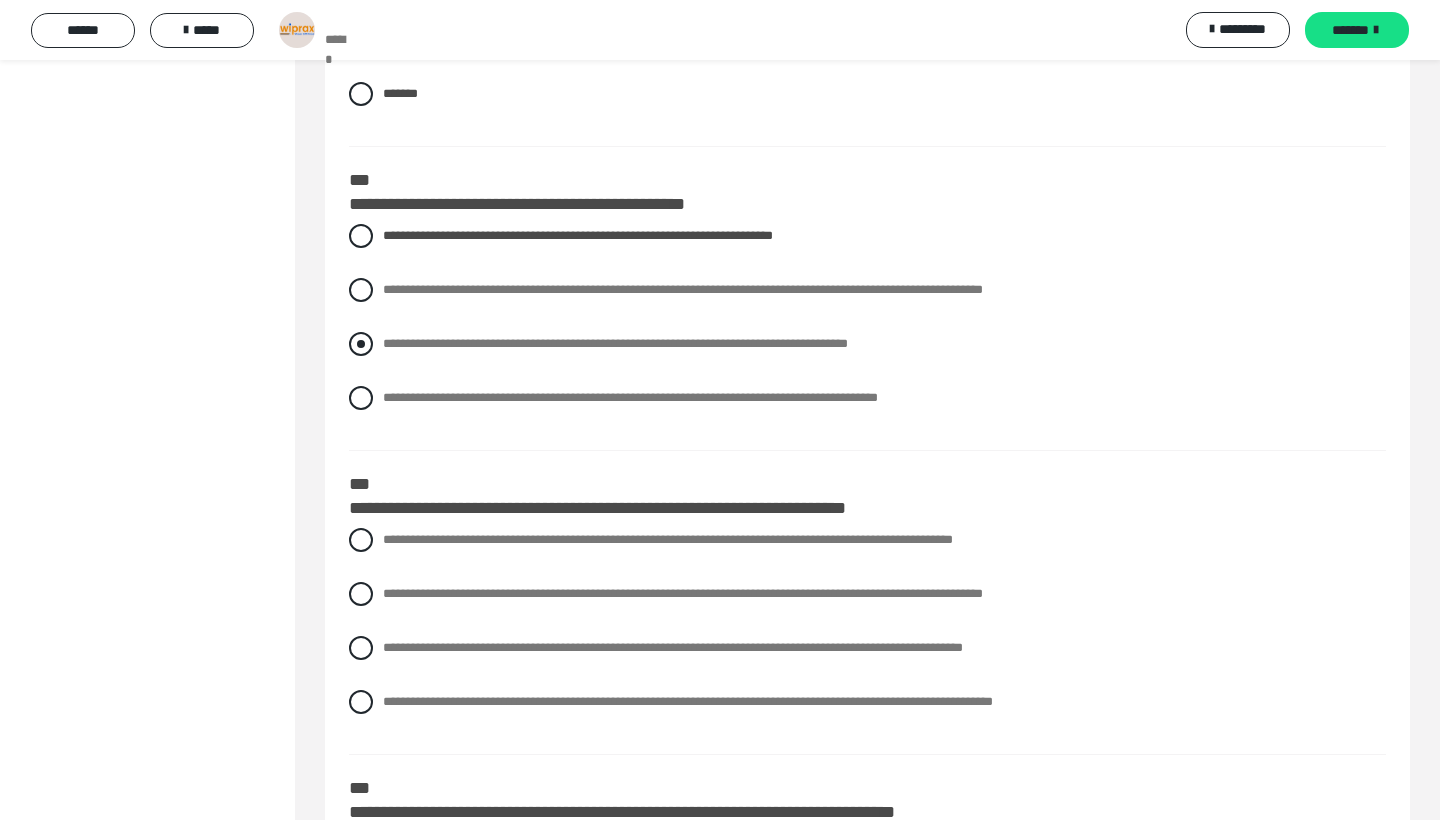 click on "**********" at bounding box center (615, 343) 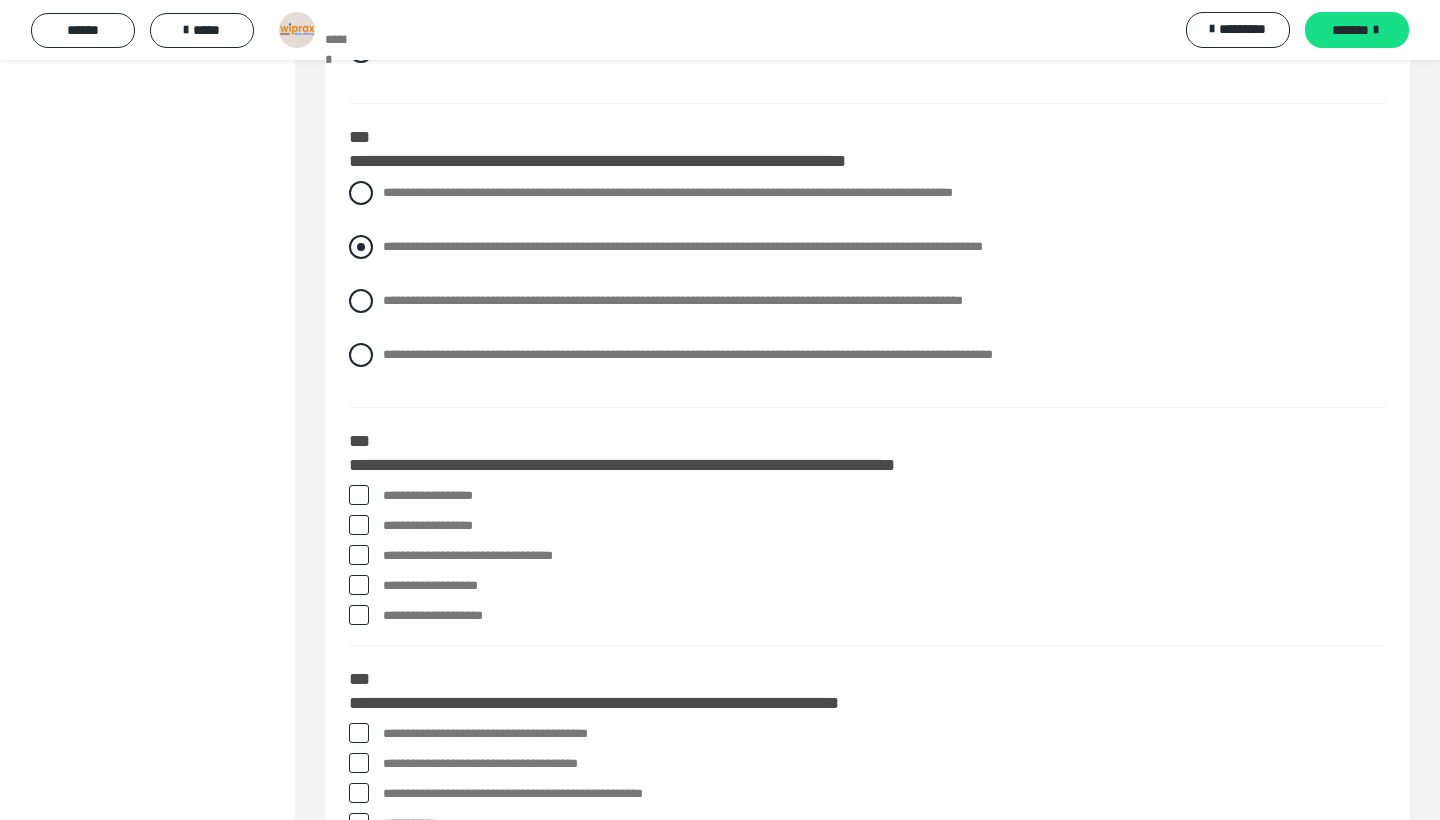 scroll, scrollTop: 7037, scrollLeft: 0, axis: vertical 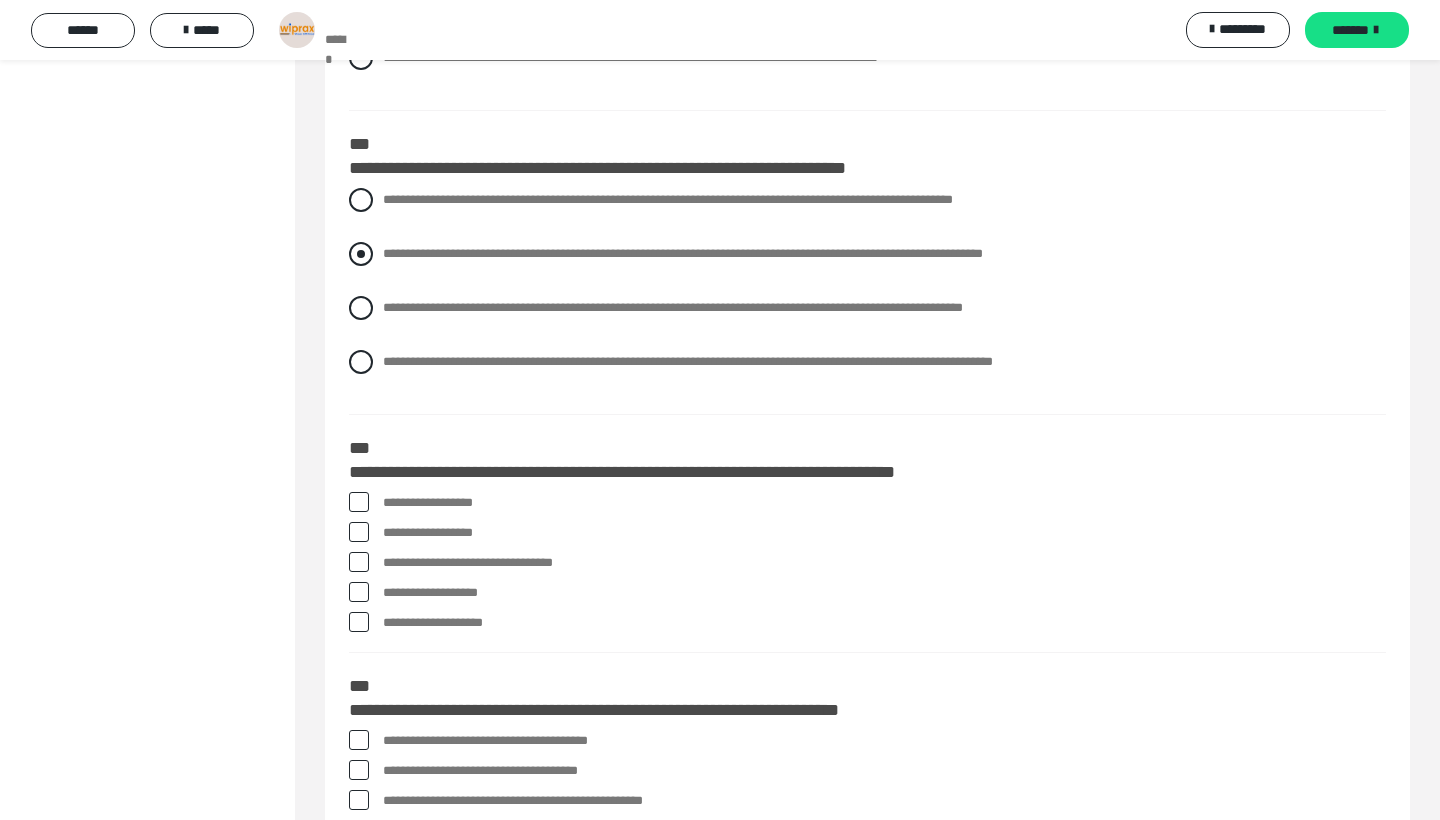 click on "**********" at bounding box center (683, 253) 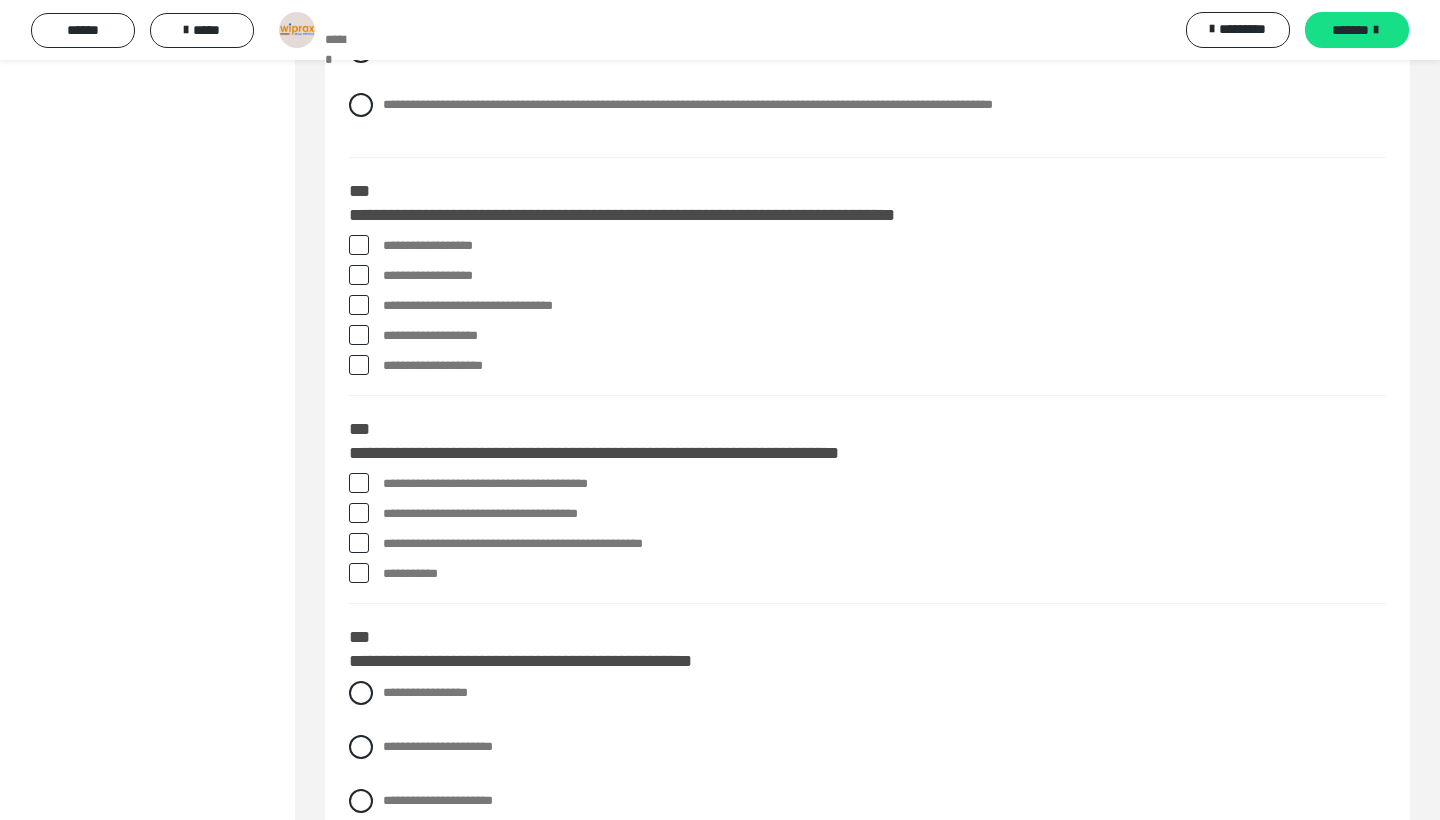 scroll, scrollTop: 7302, scrollLeft: 0, axis: vertical 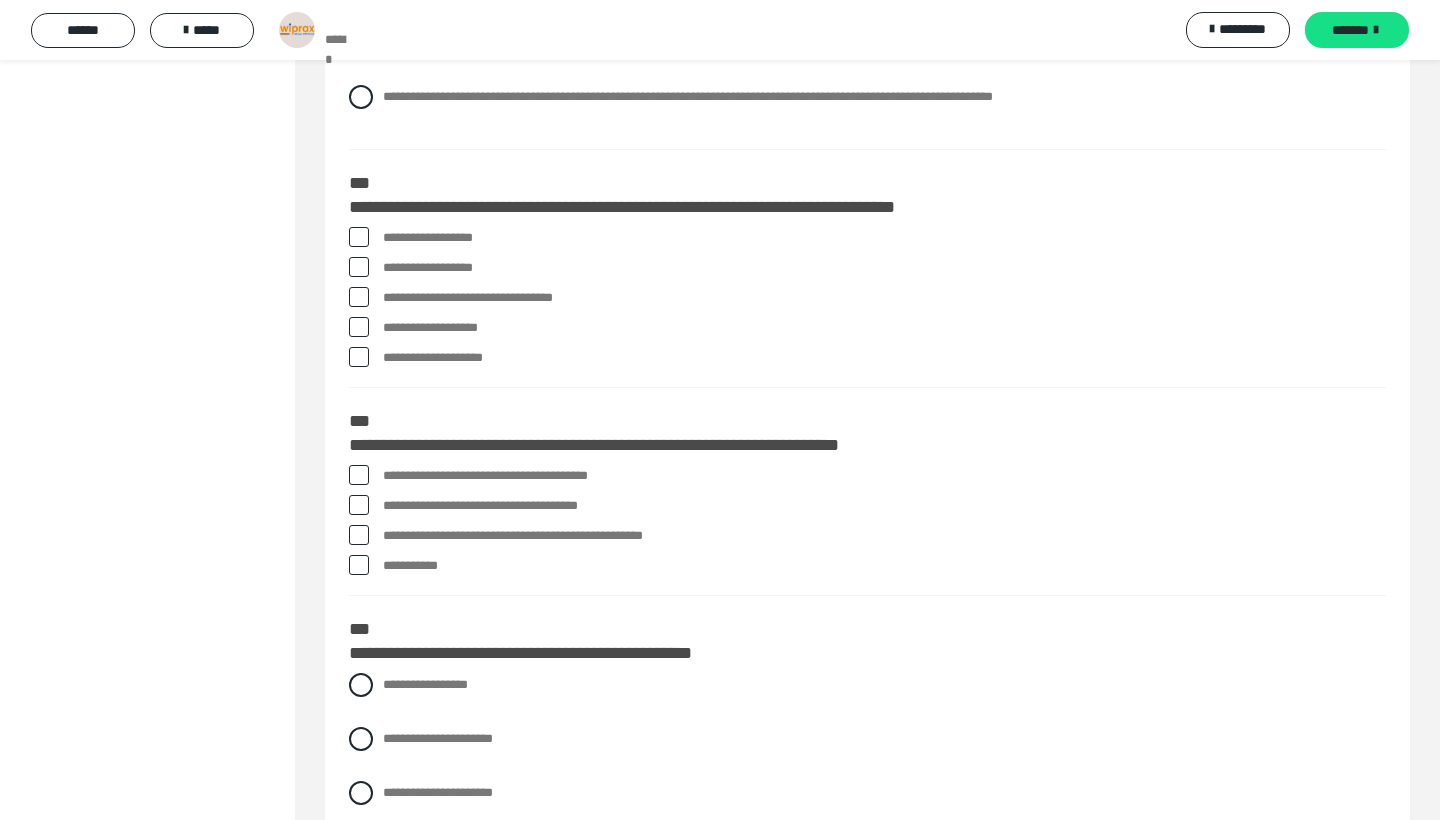 click on "**********" at bounding box center (884, 238) 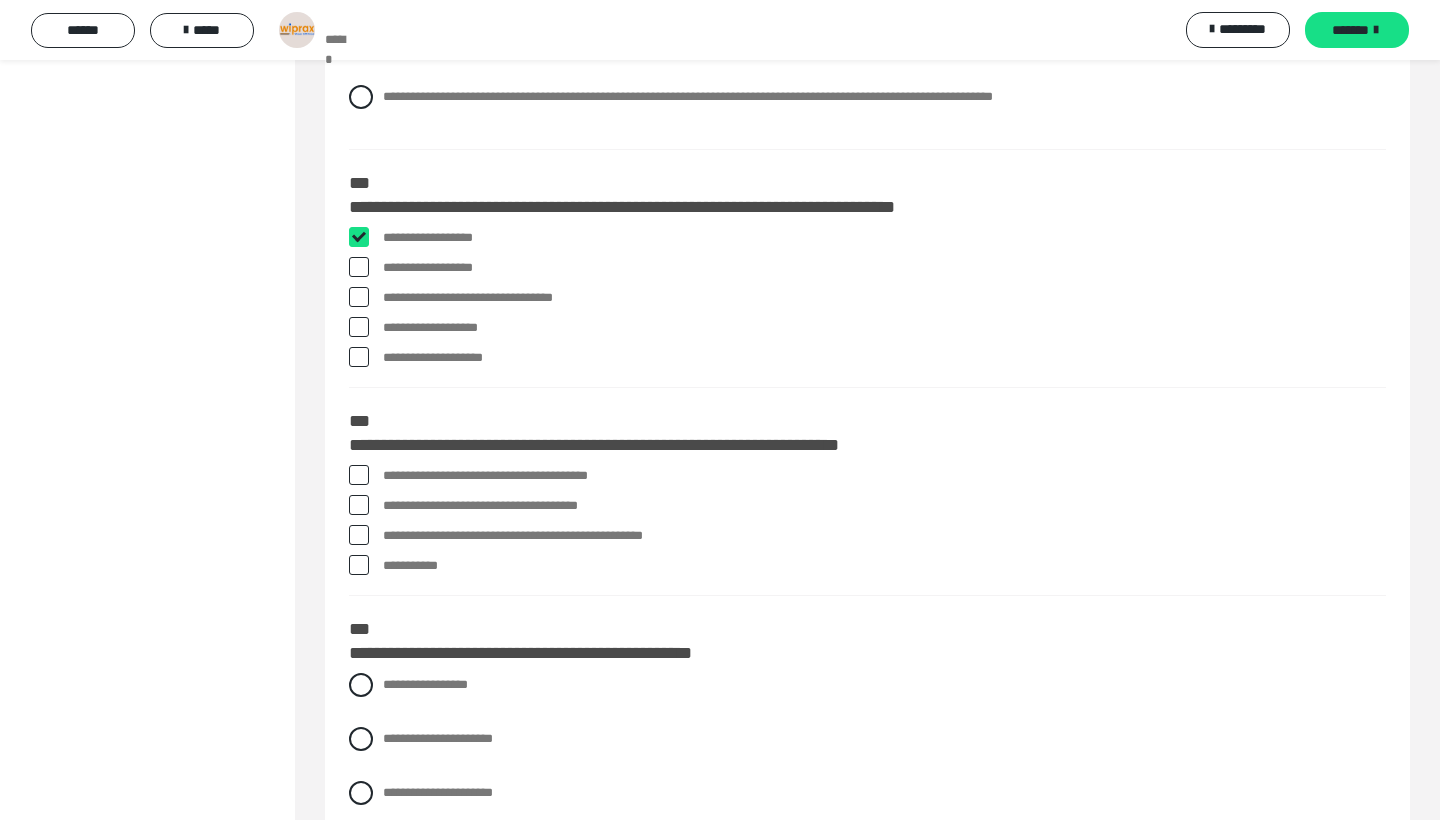 checkbox on "****" 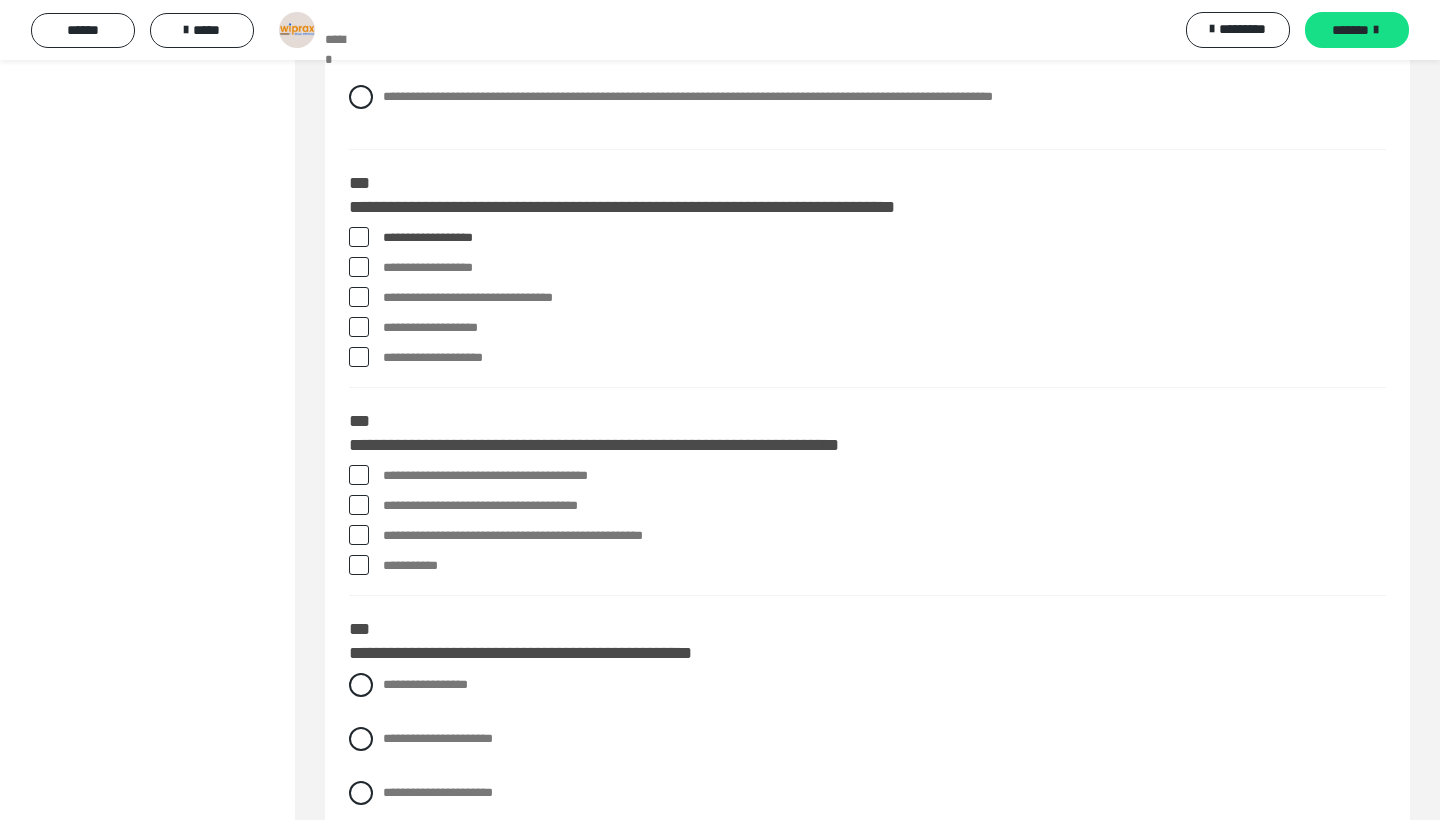 click on "**********" at bounding box center (884, 268) 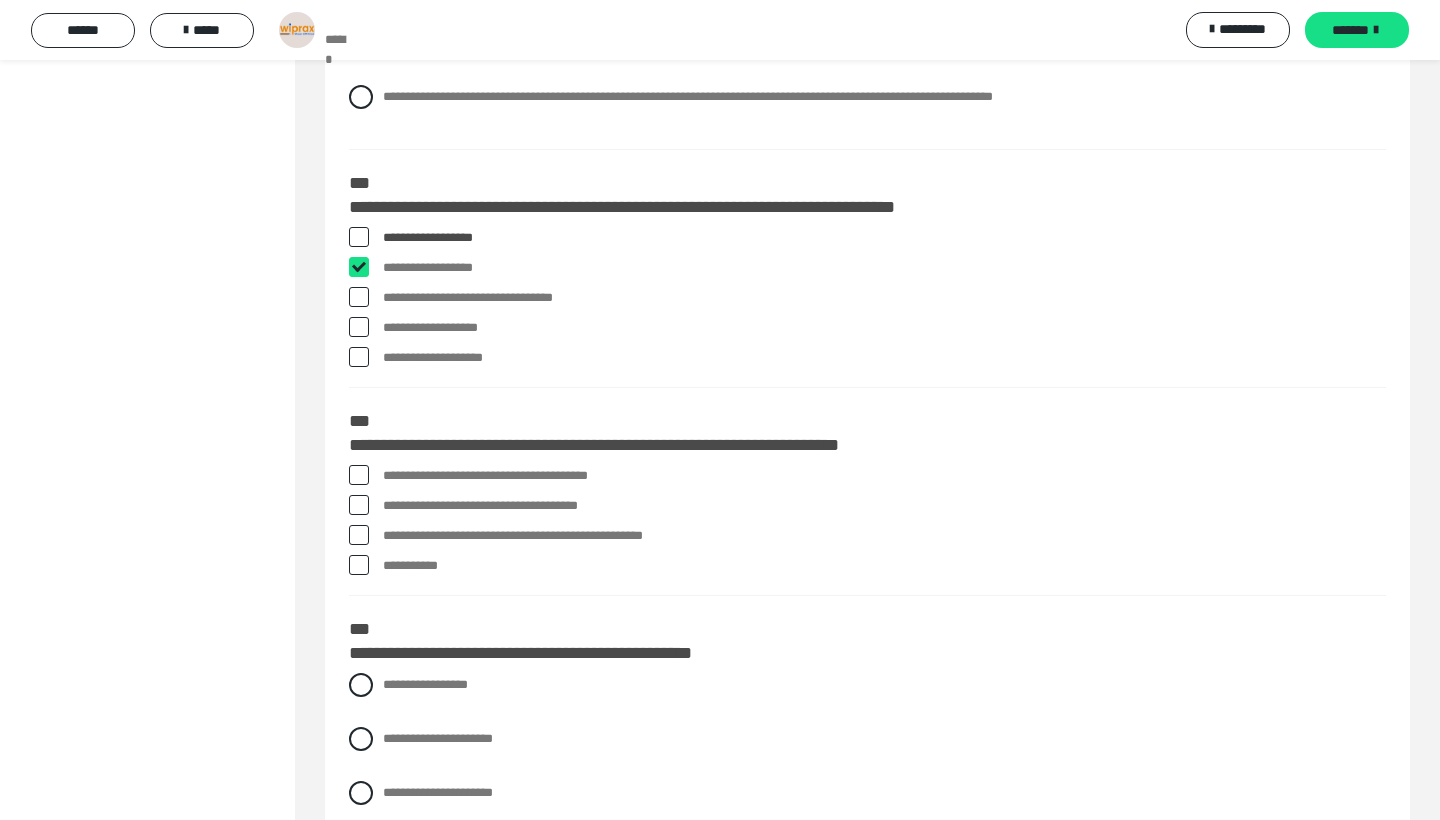 checkbox on "****" 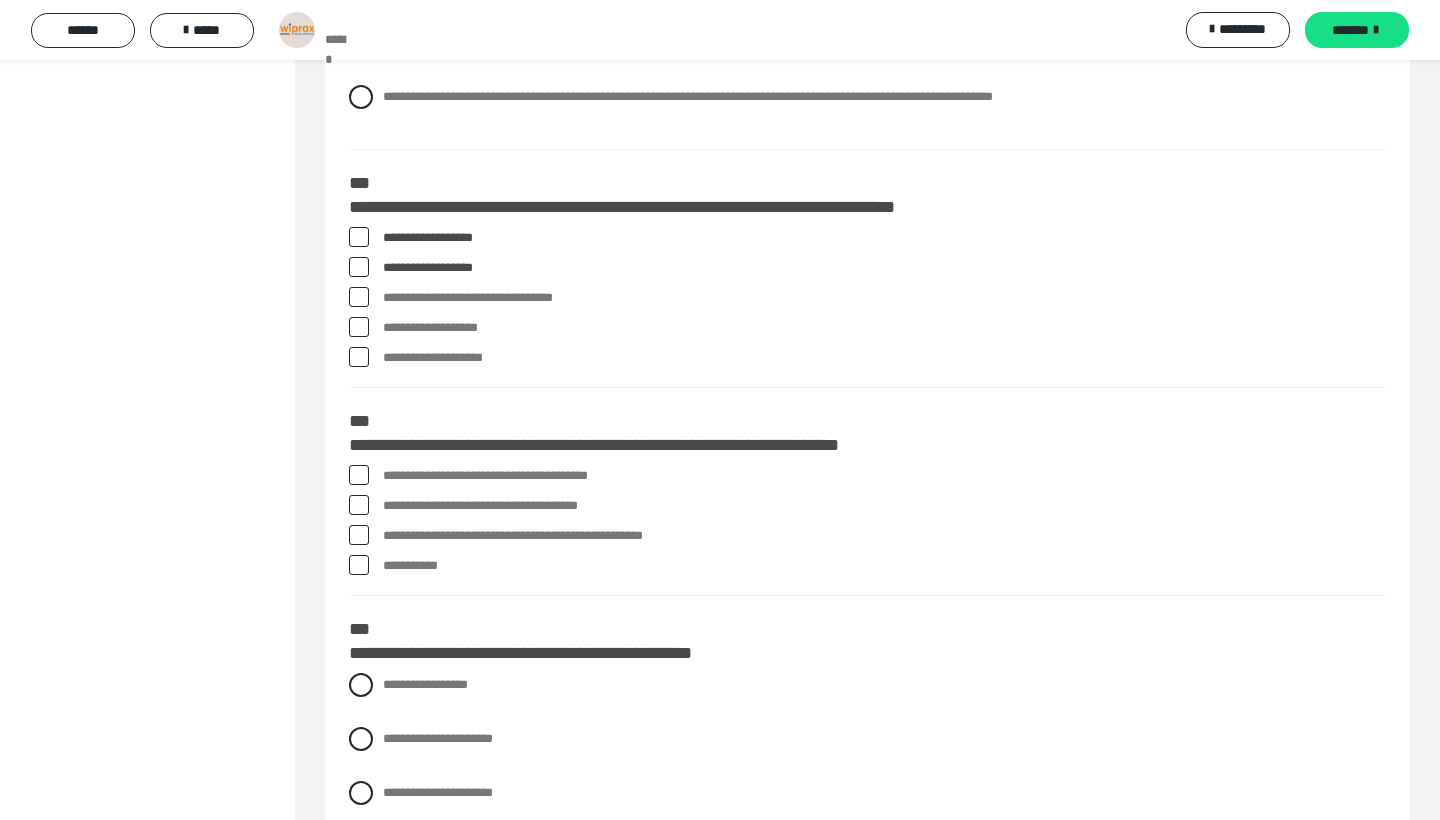 click on "**********" at bounding box center [884, 298] 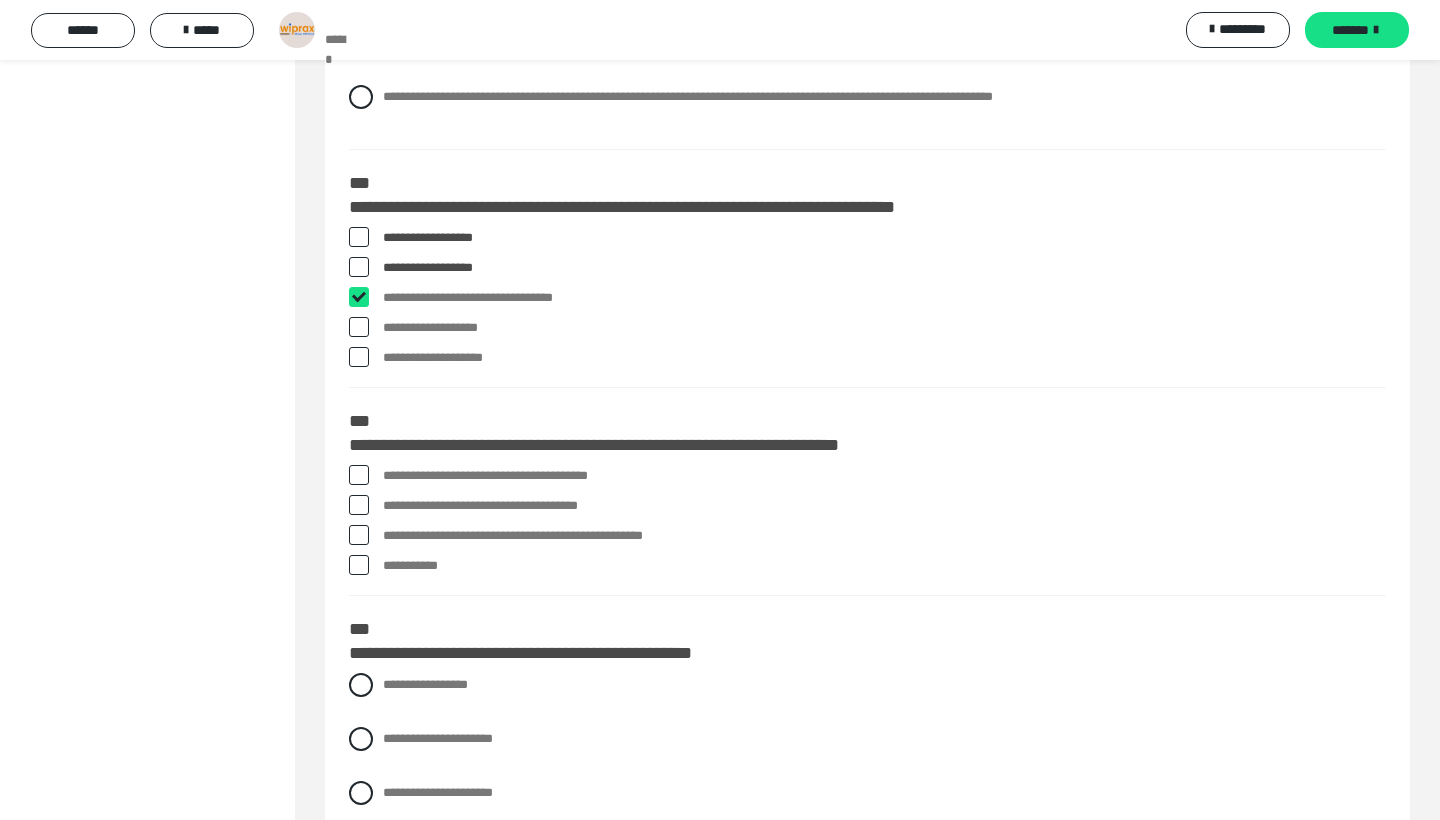 checkbox on "****" 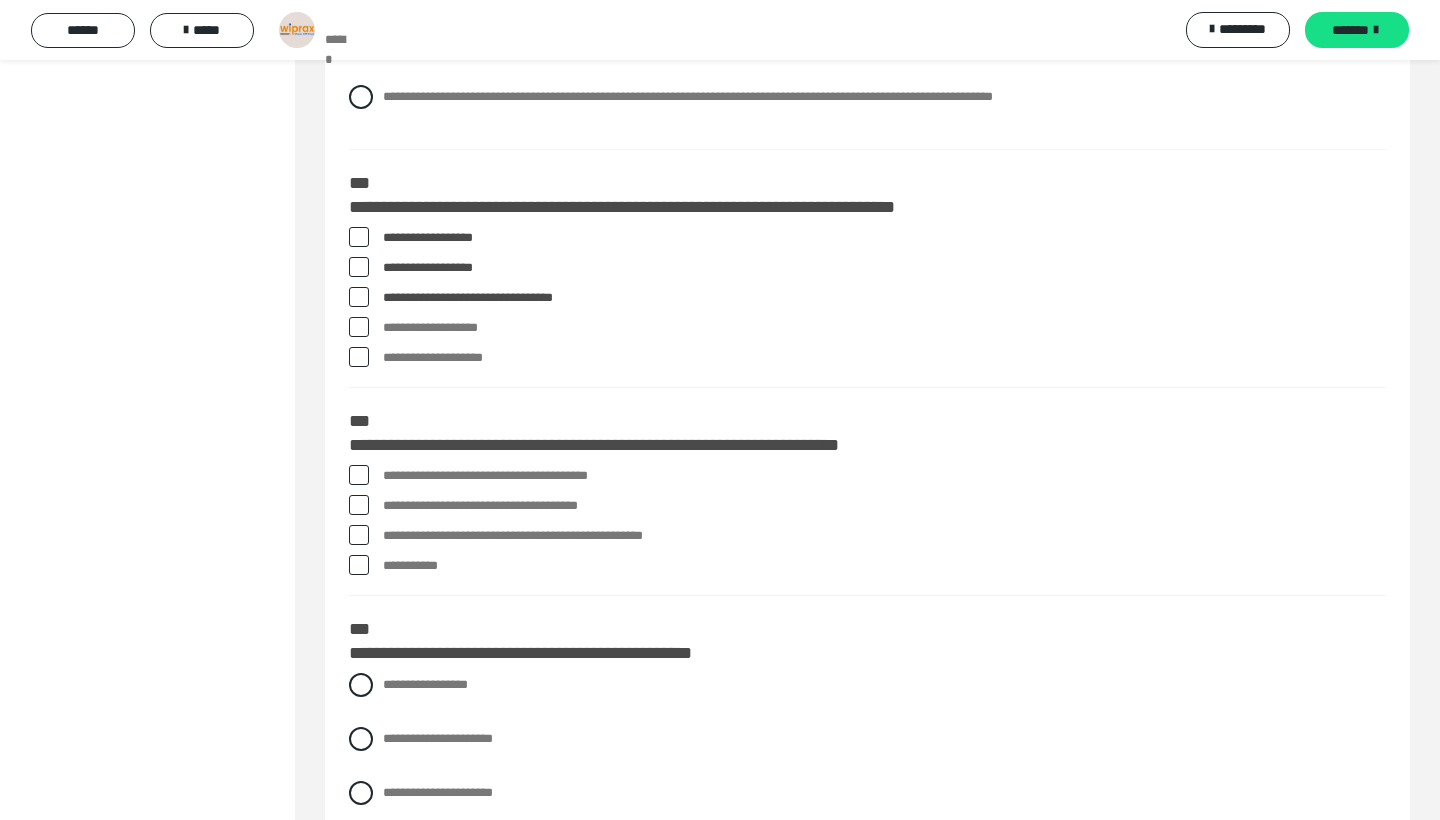 click on "**********" at bounding box center (884, 358) 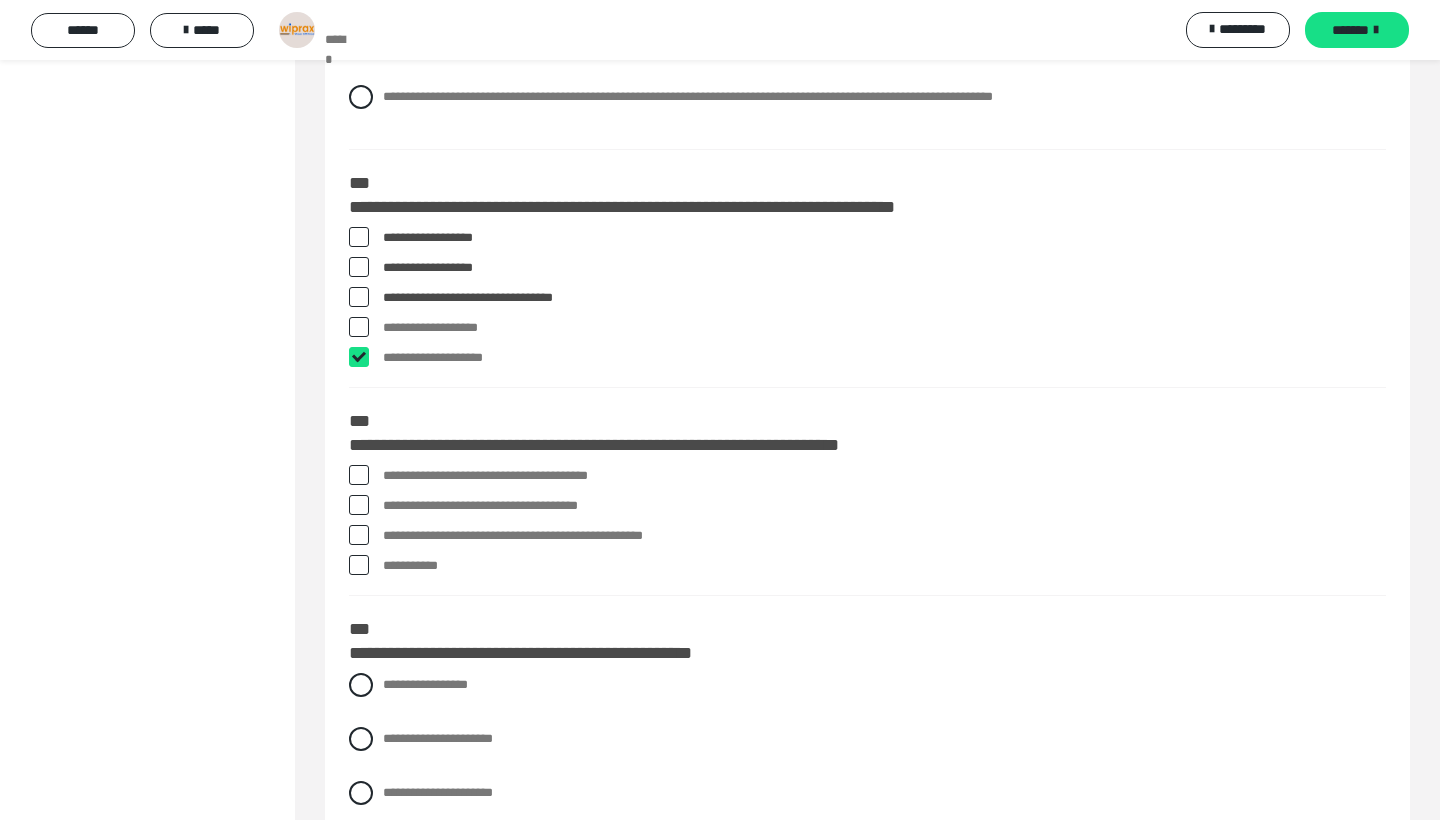 checkbox on "****" 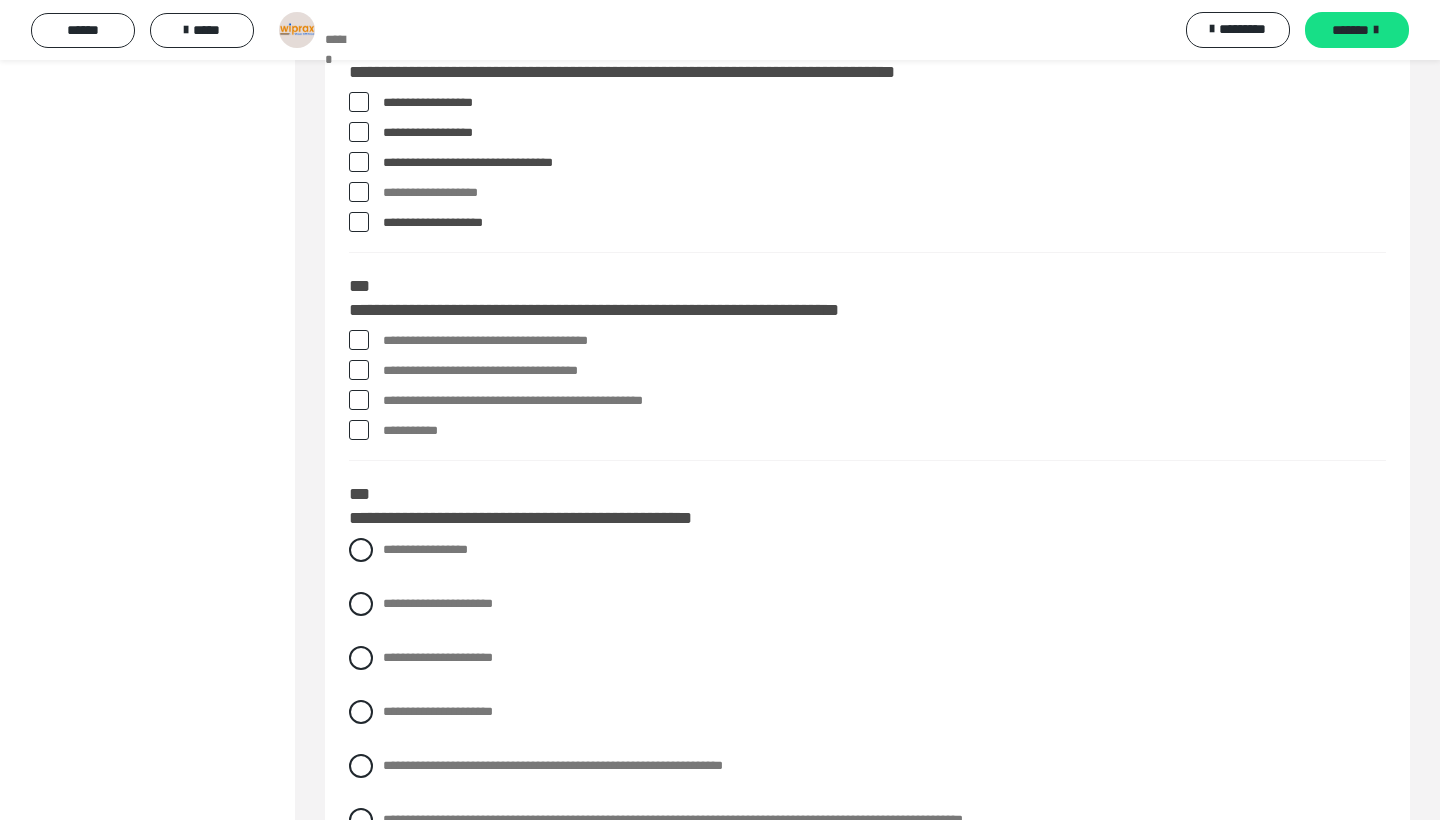 scroll, scrollTop: 7440, scrollLeft: 0, axis: vertical 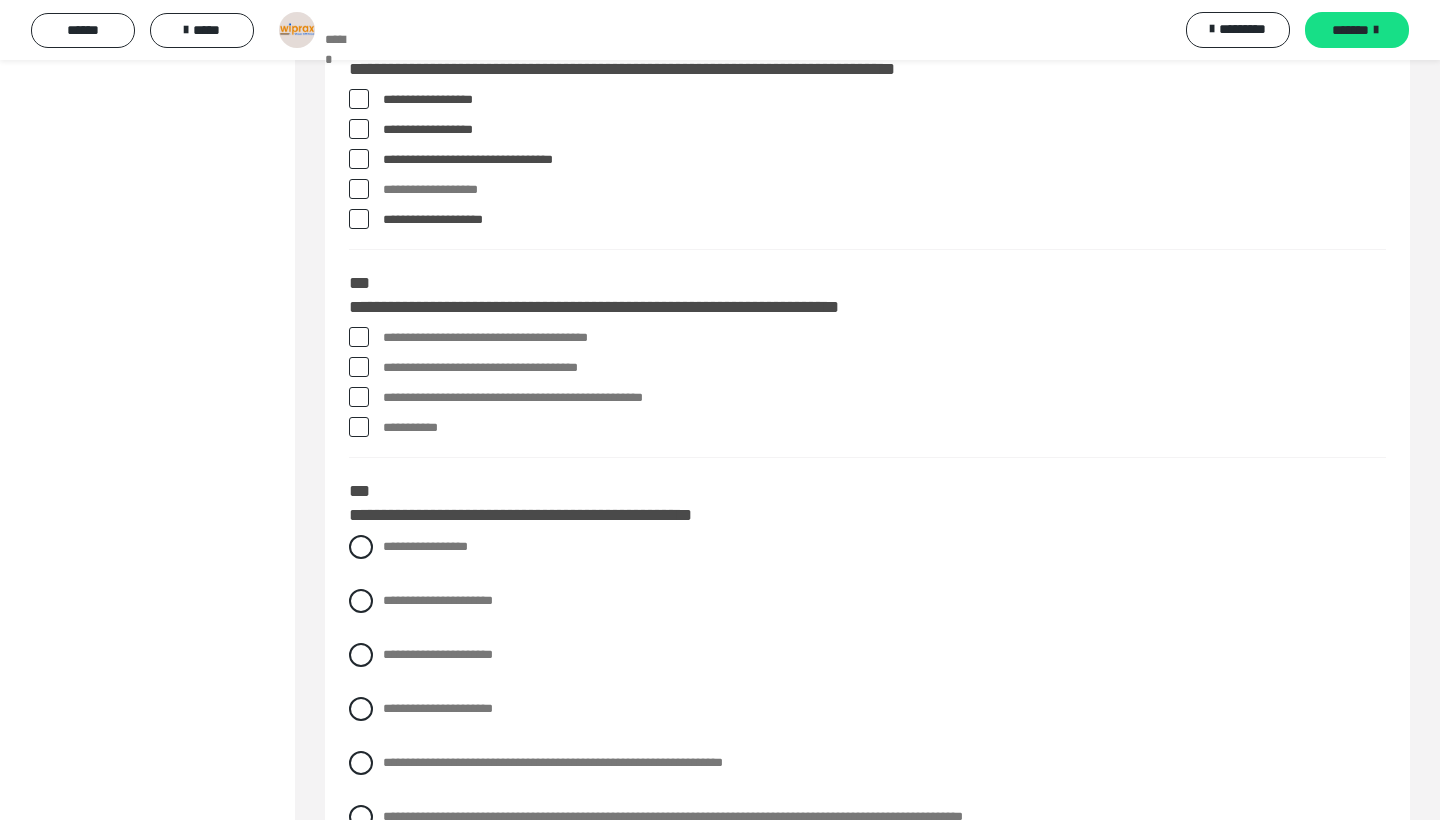 click on "**********" at bounding box center [884, 338] 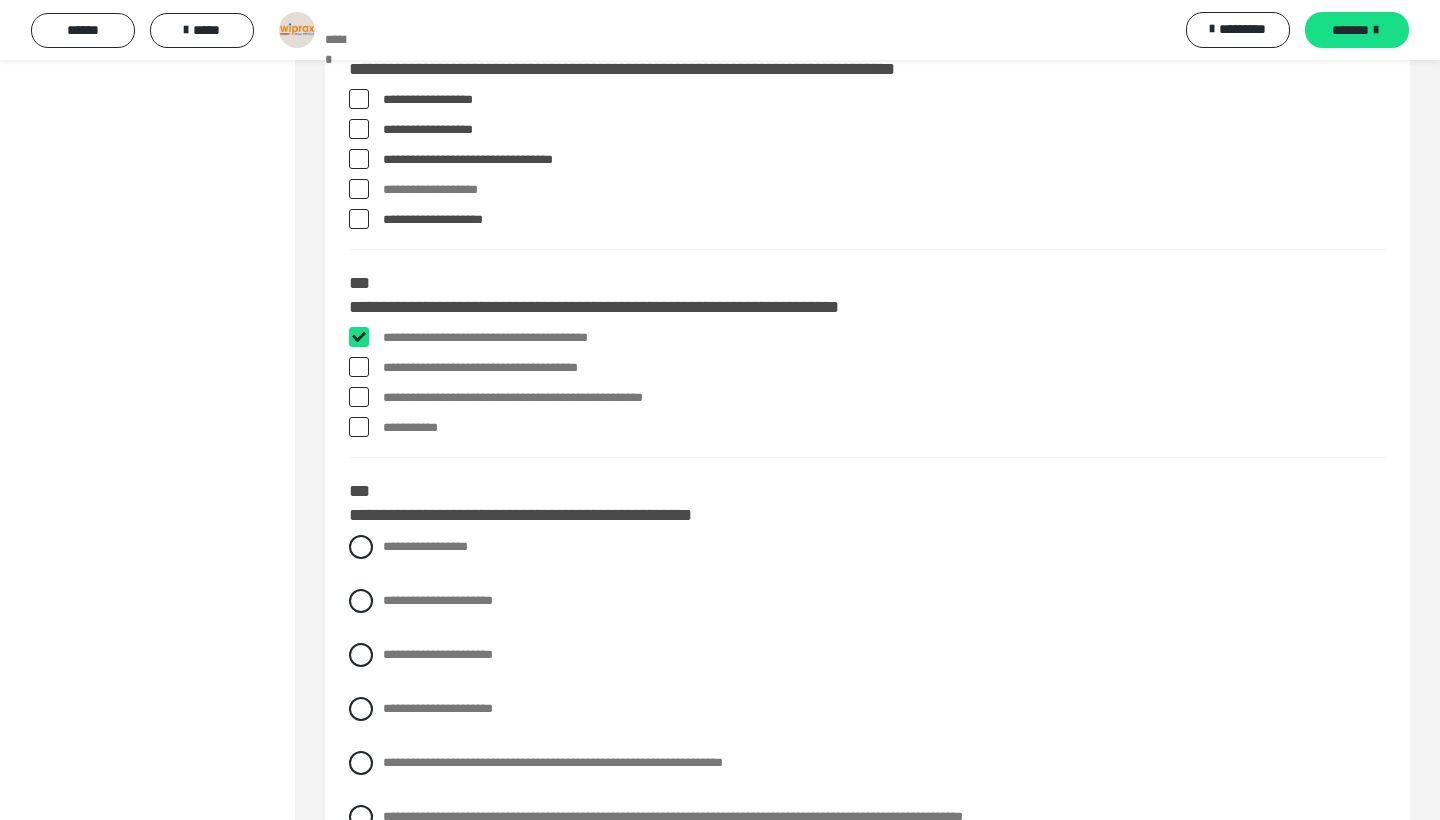 checkbox on "****" 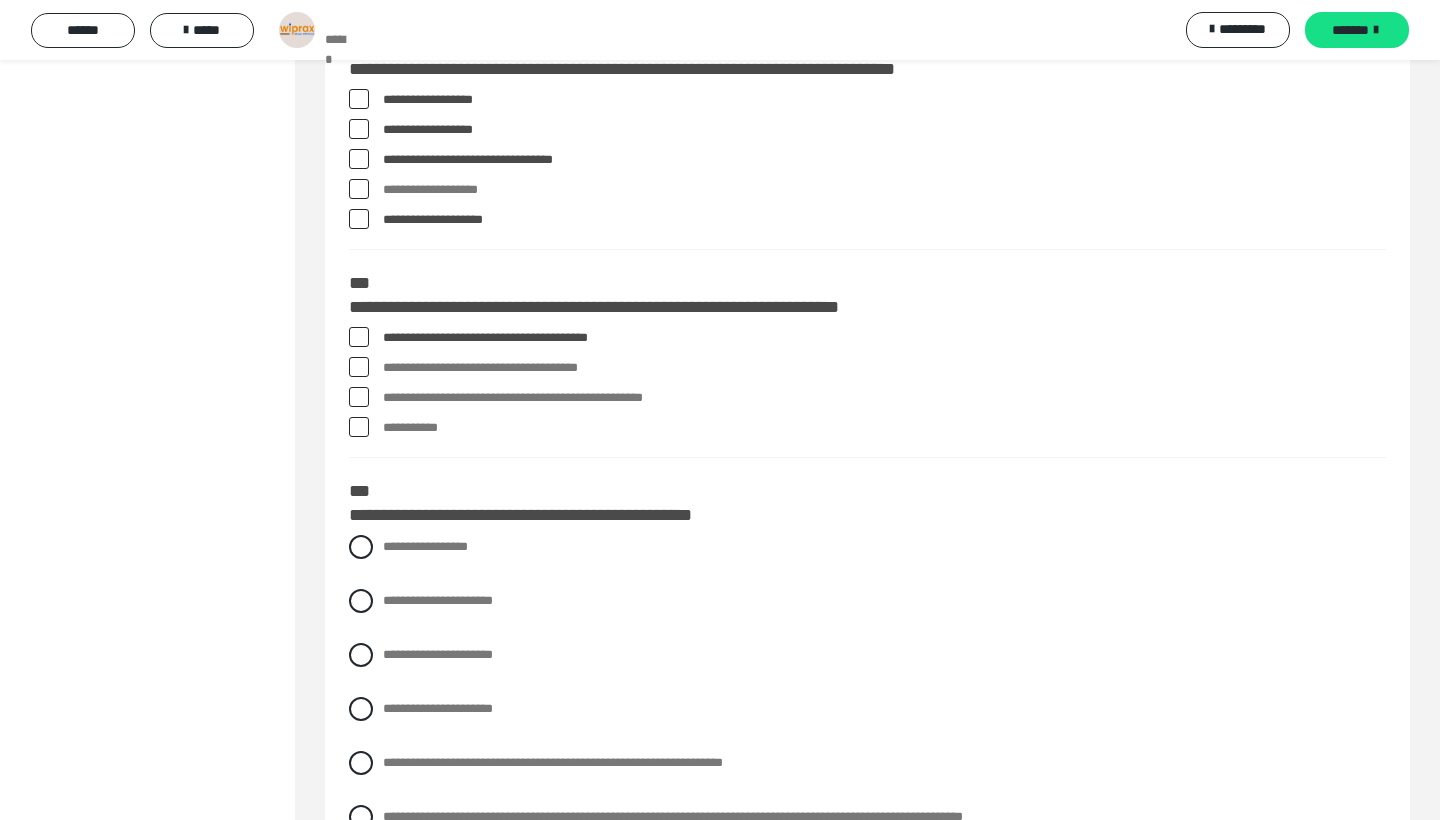 click on "**********" at bounding box center [884, 428] 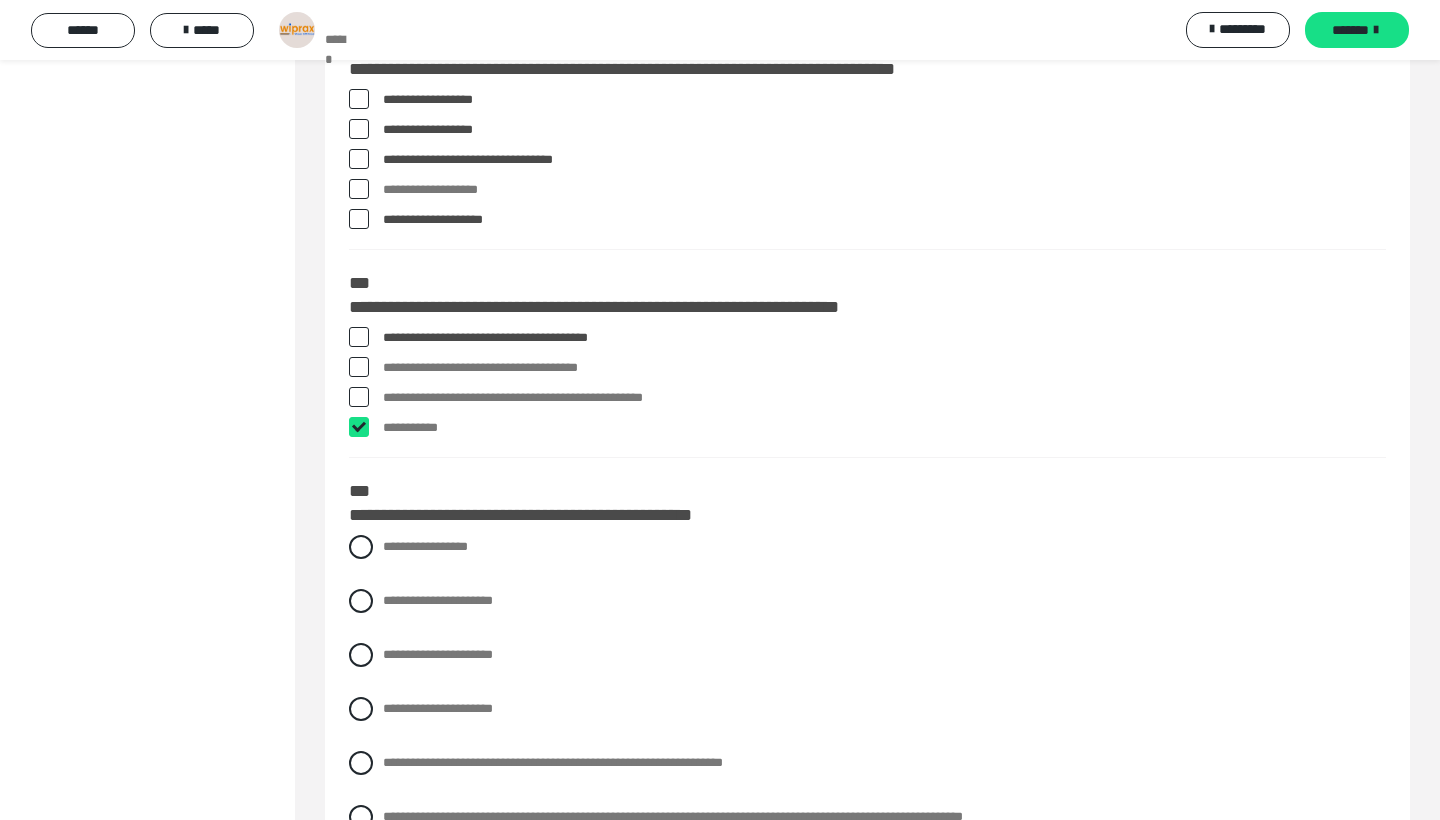 checkbox on "****" 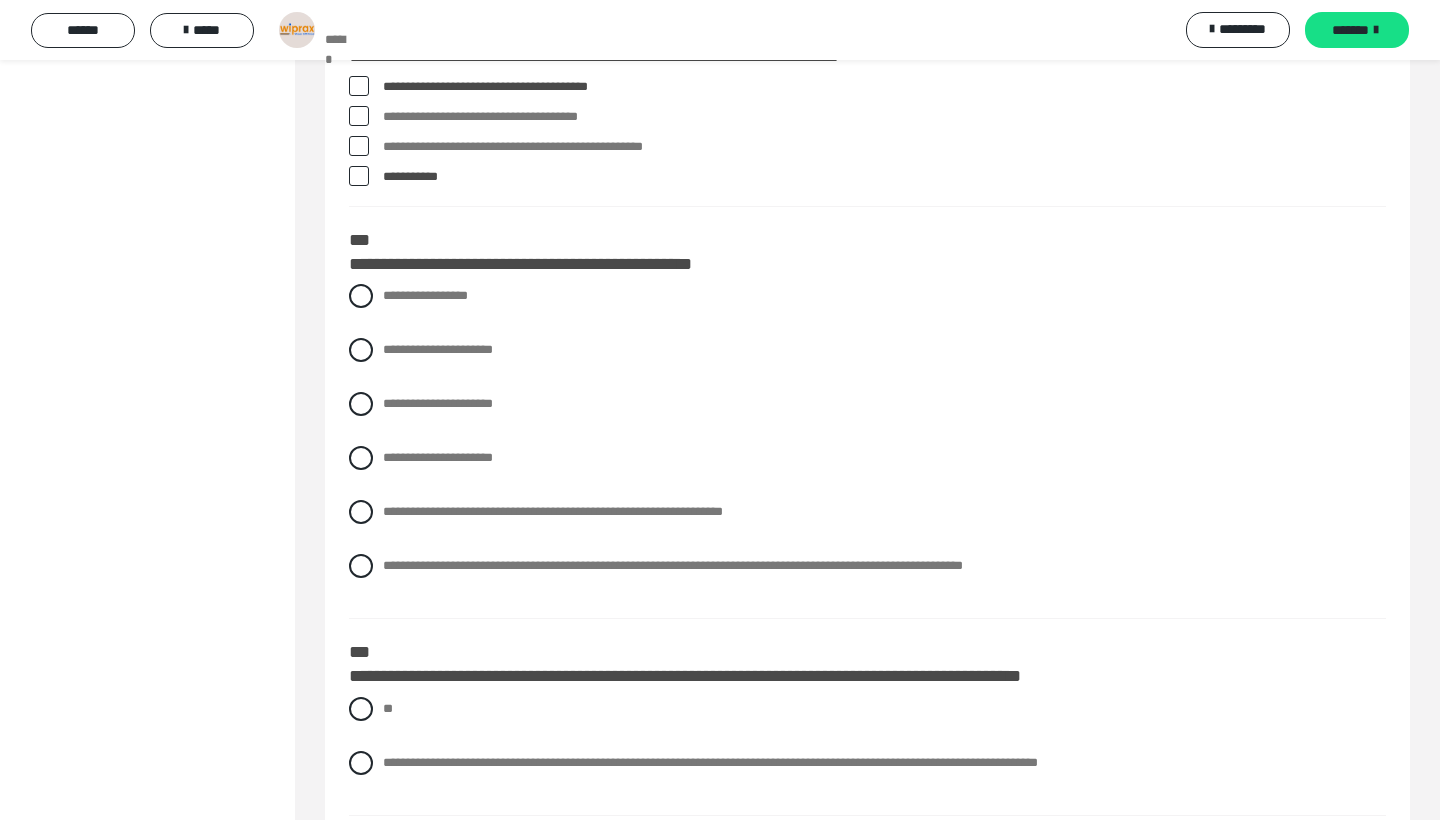 scroll, scrollTop: 7694, scrollLeft: 0, axis: vertical 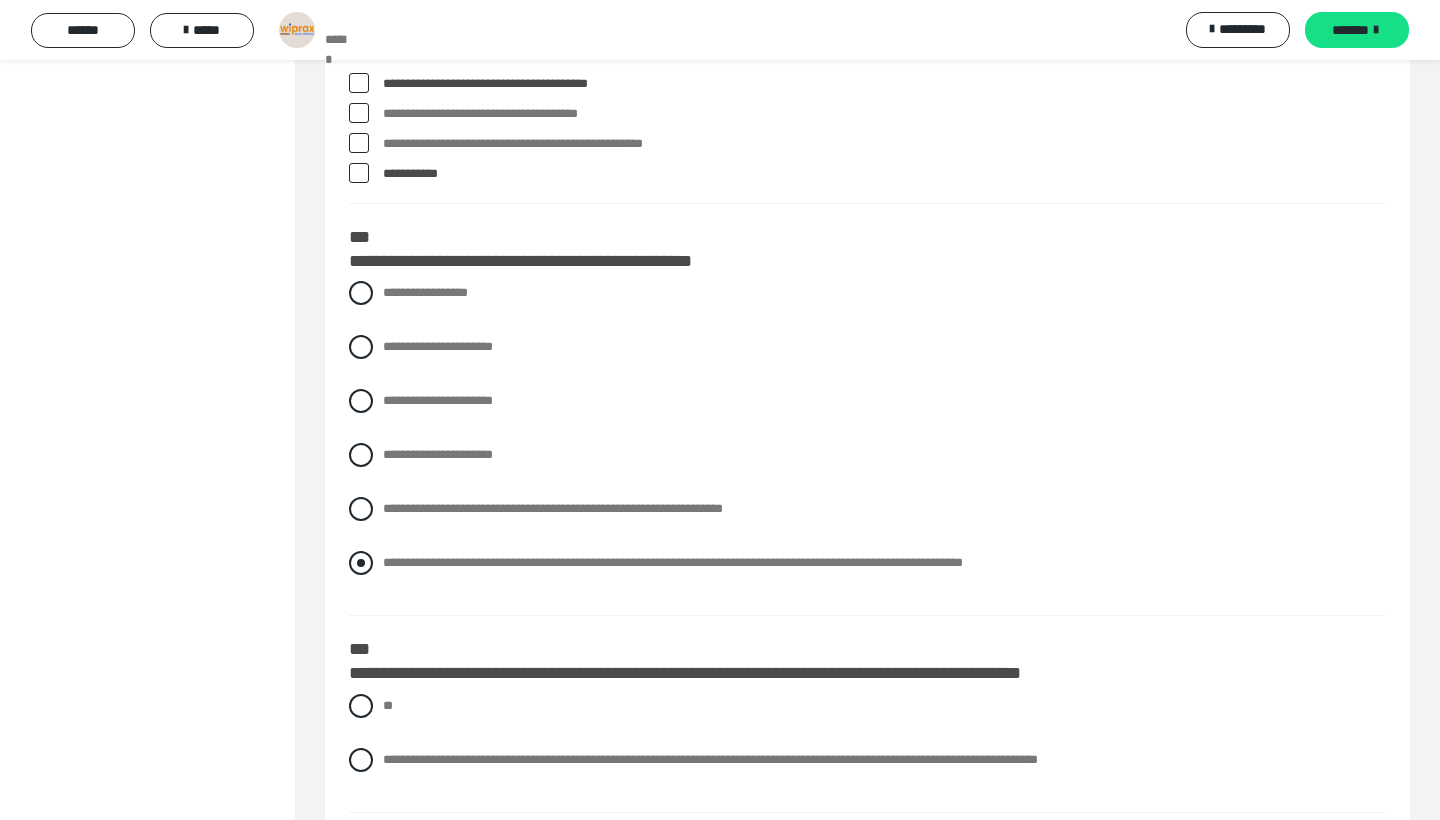 click on "**********" at bounding box center [673, 562] 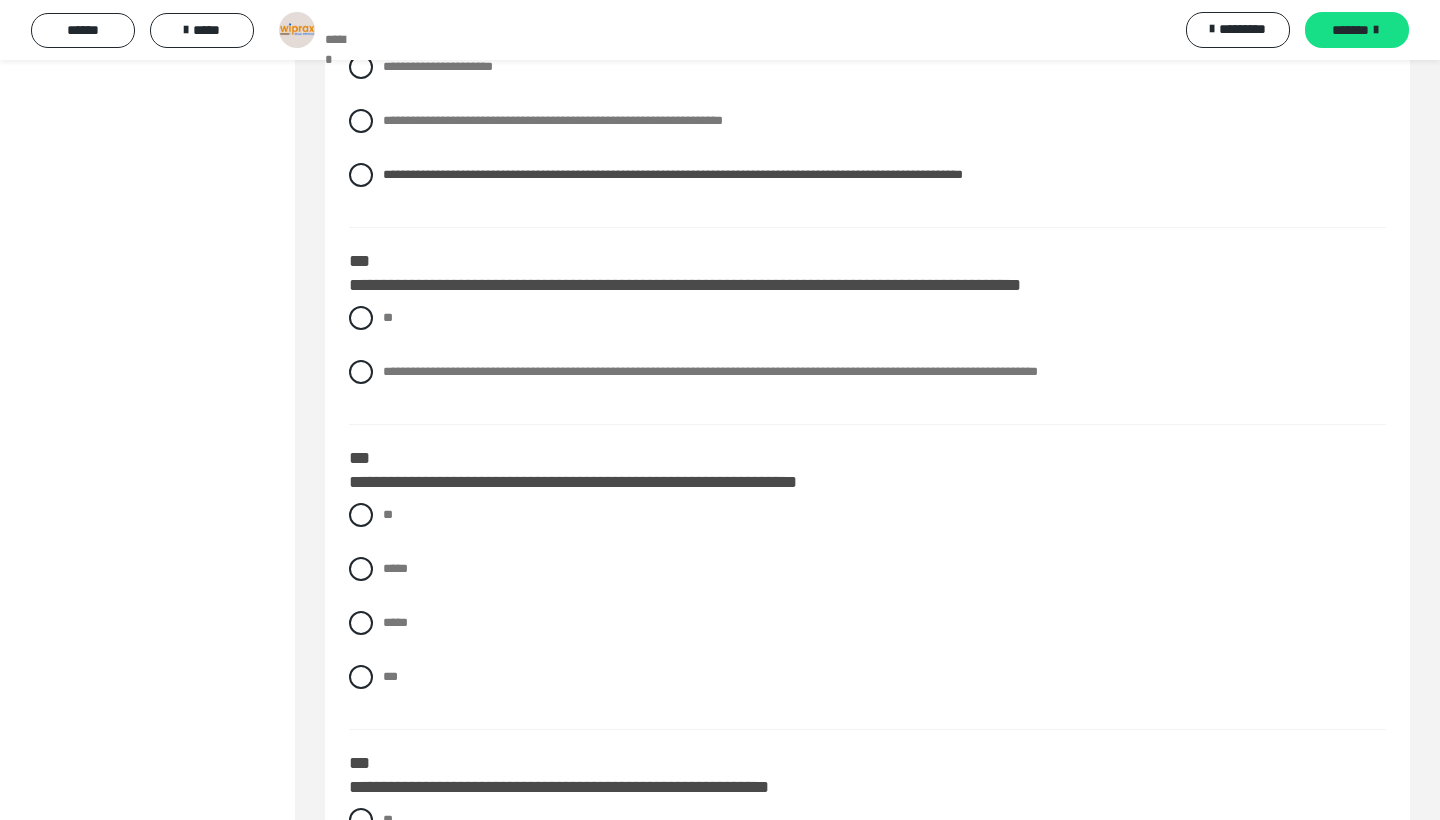 scroll, scrollTop: 8102, scrollLeft: 0, axis: vertical 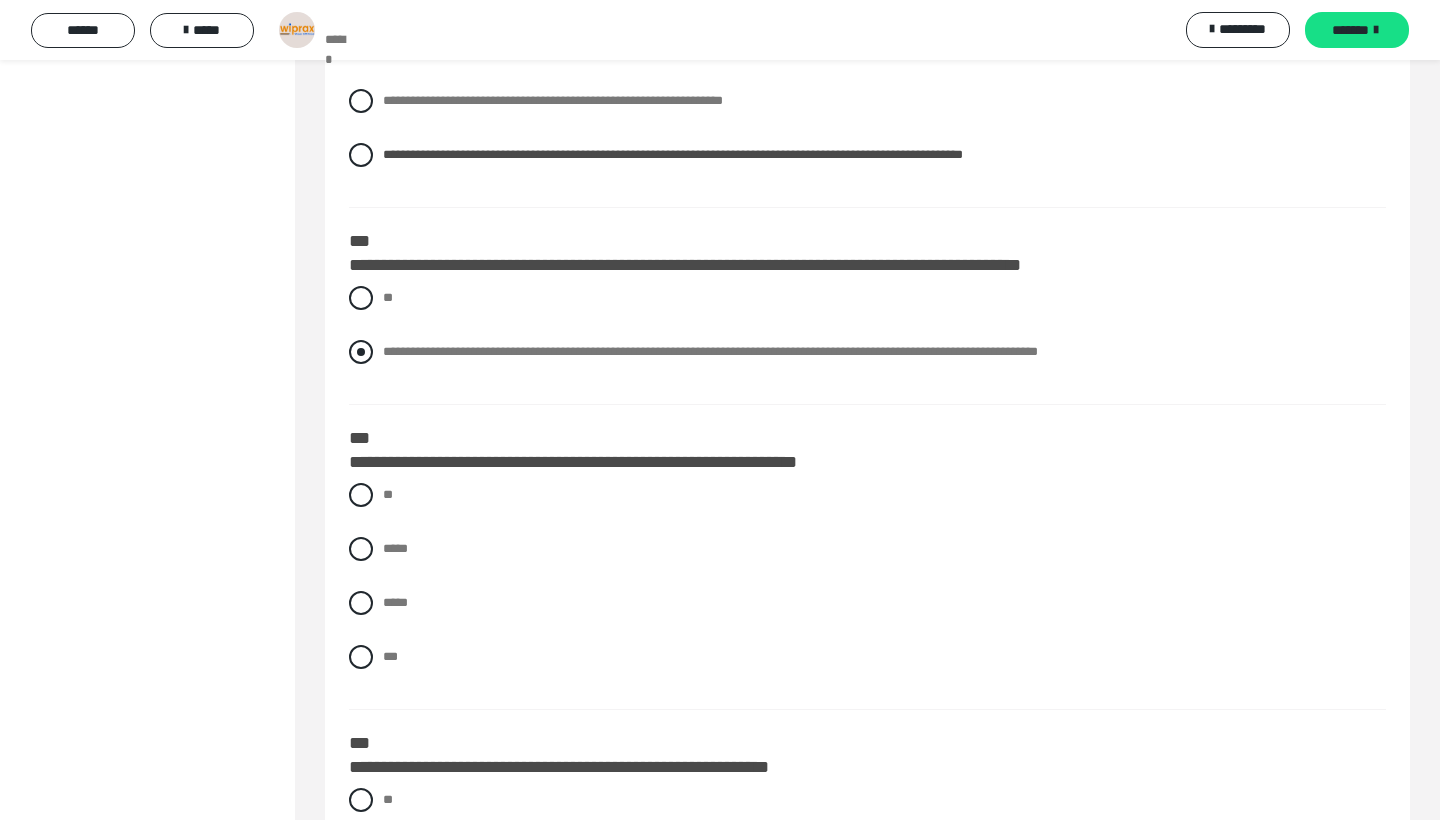 click on "**********" at bounding box center (710, 351) 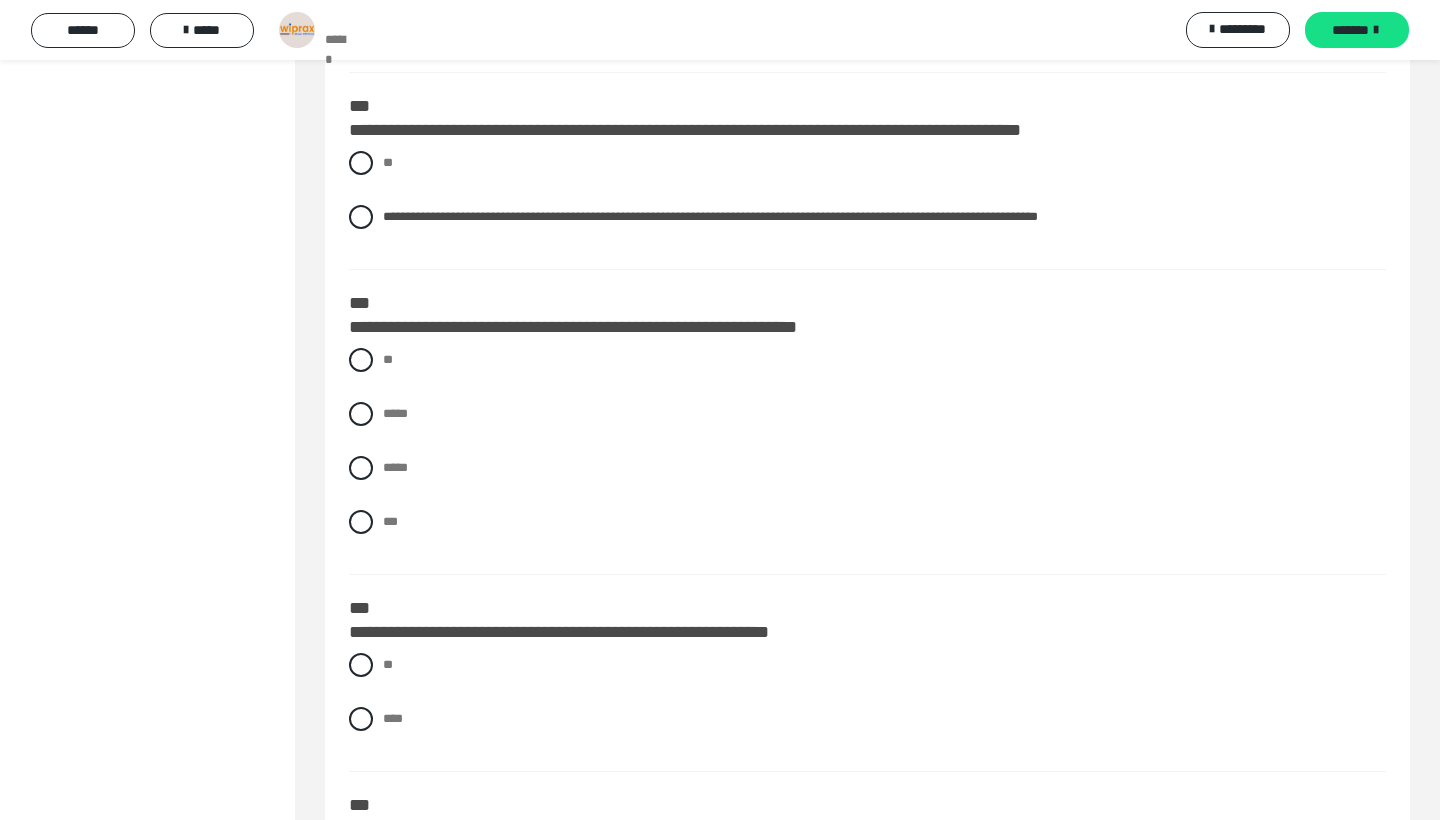scroll, scrollTop: 8282, scrollLeft: 0, axis: vertical 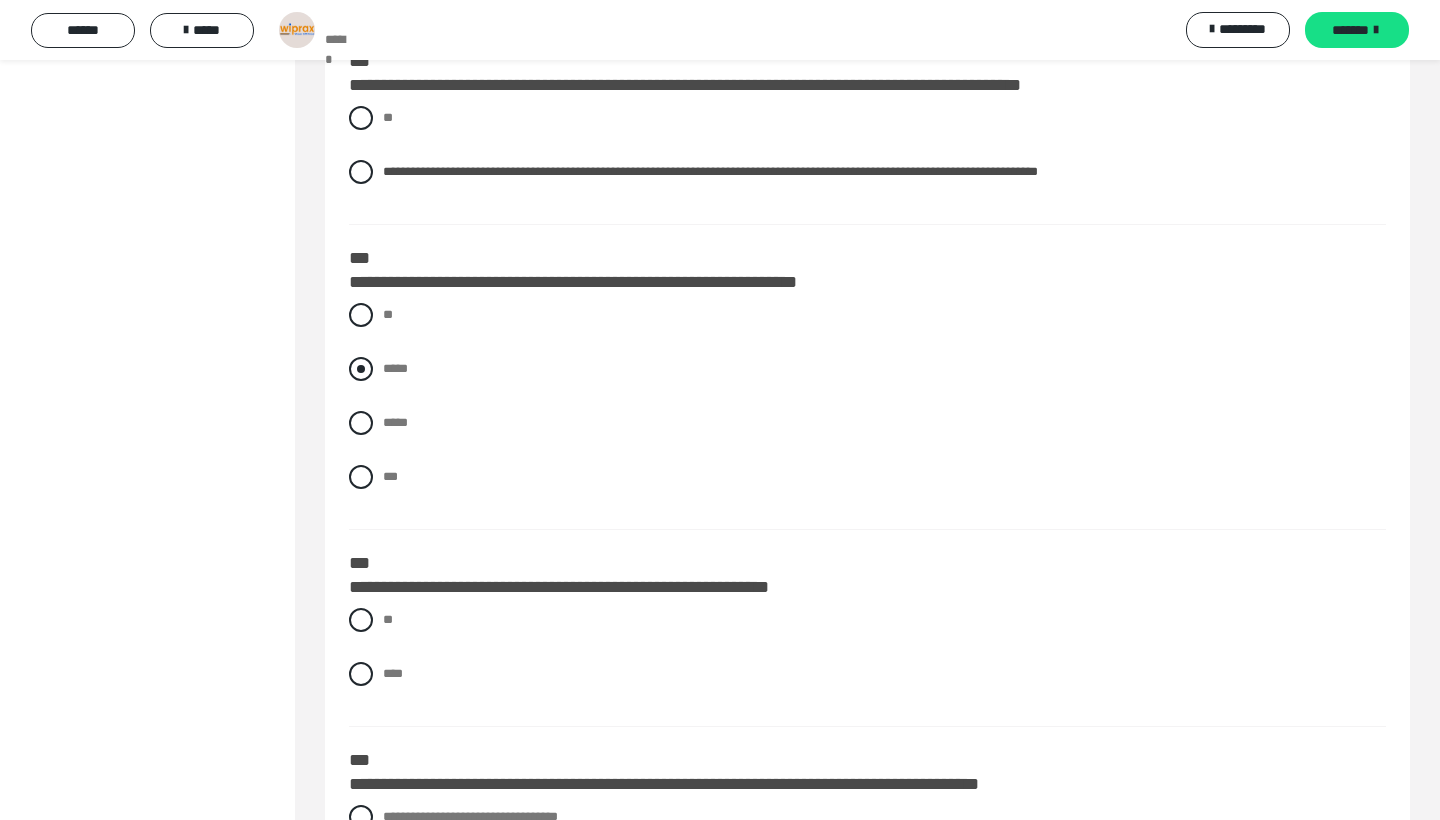 click on "*****" at bounding box center (395, 368) 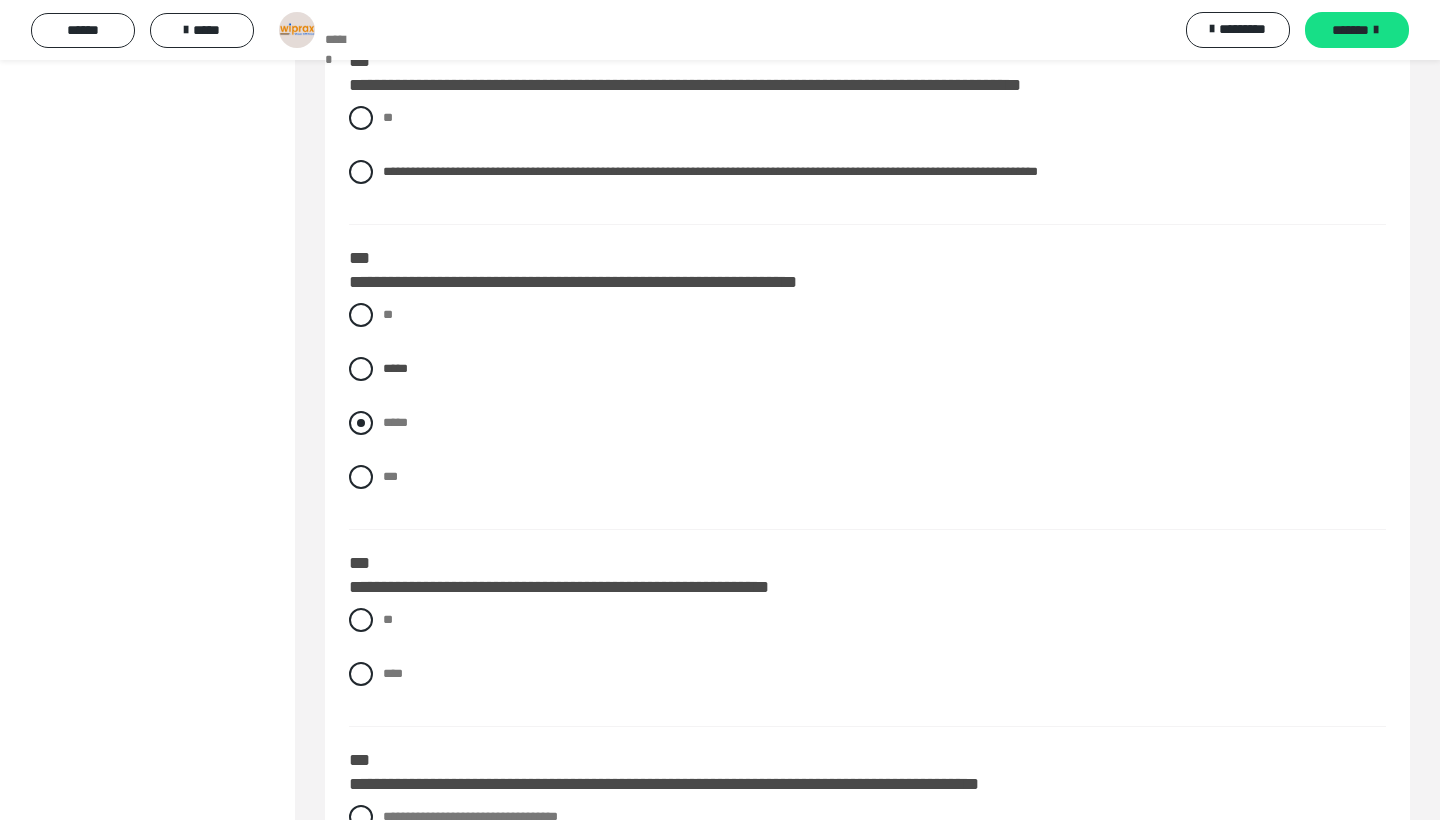 click on "*****" at bounding box center [389, 417] 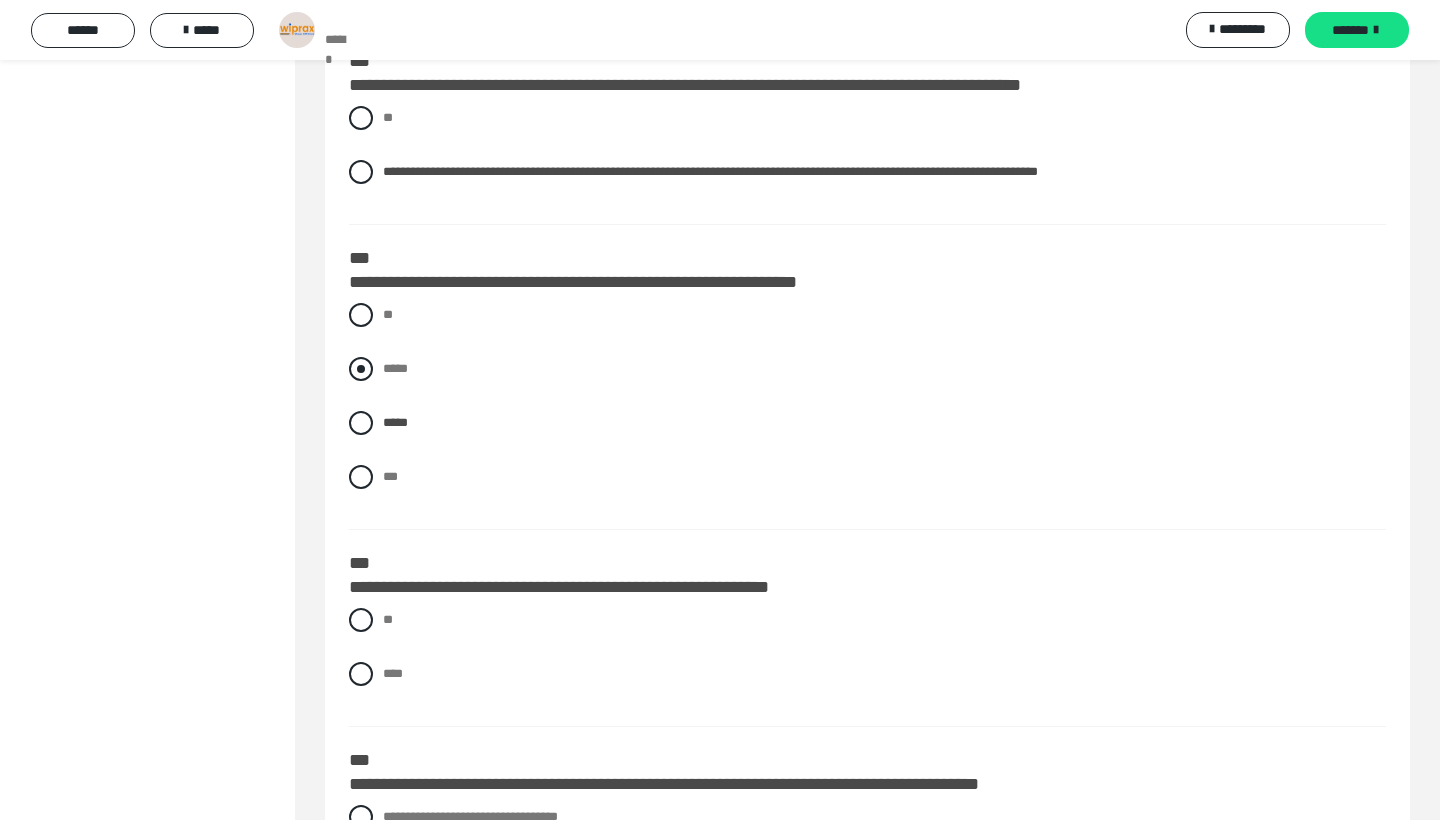 click on "*****" at bounding box center [395, 368] 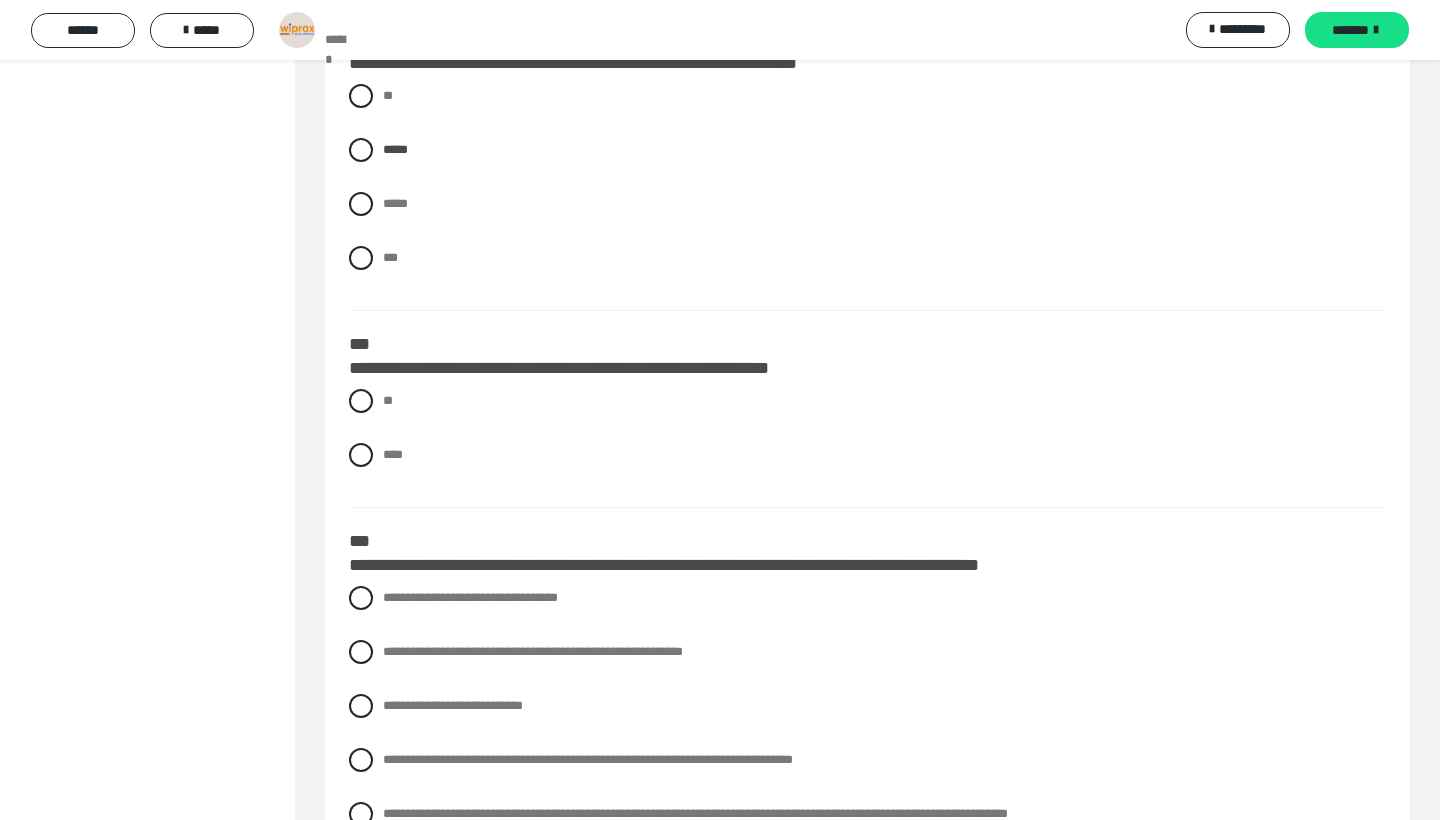 scroll, scrollTop: 8500, scrollLeft: 0, axis: vertical 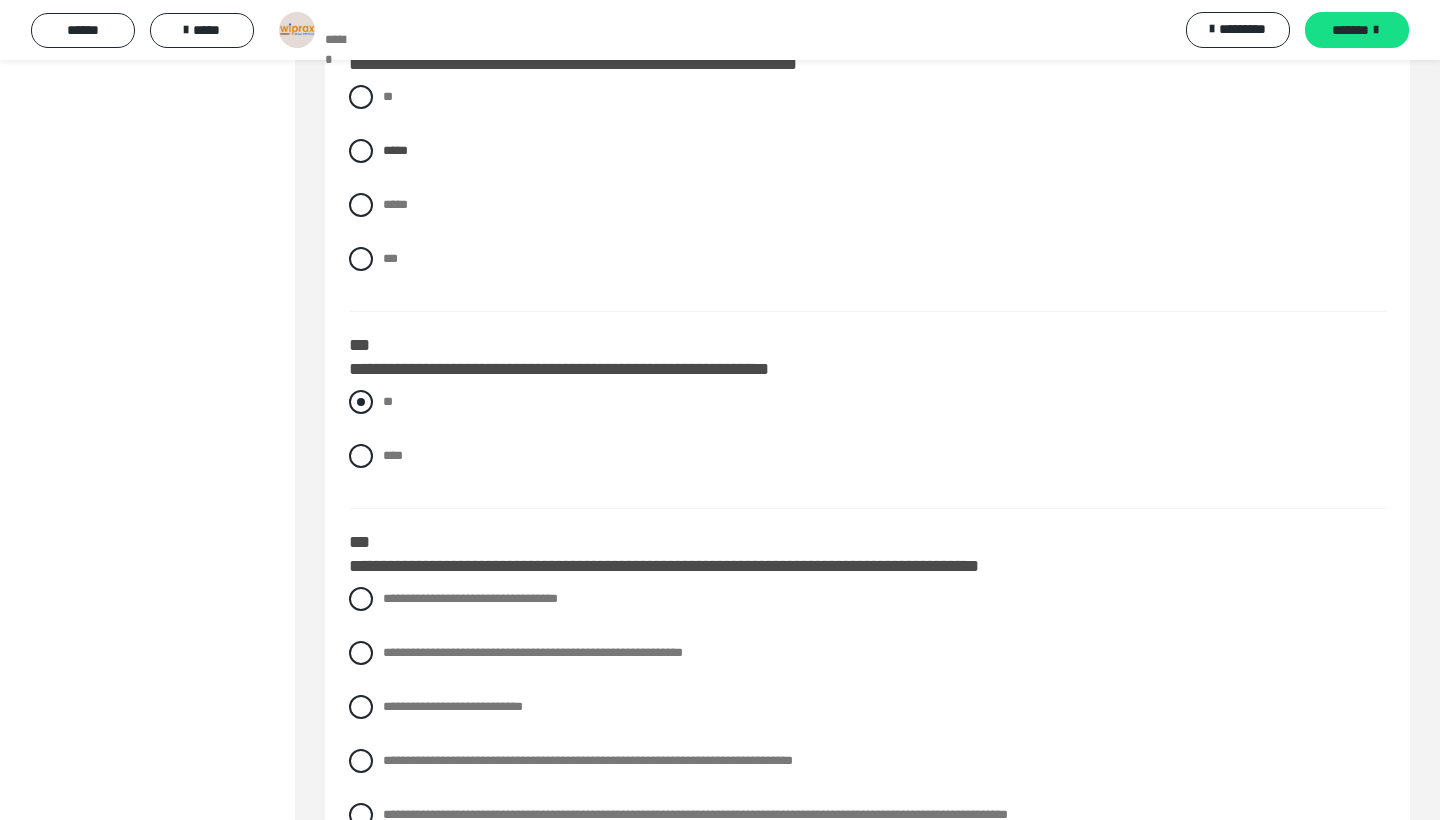 click on "**" at bounding box center (867, 402) 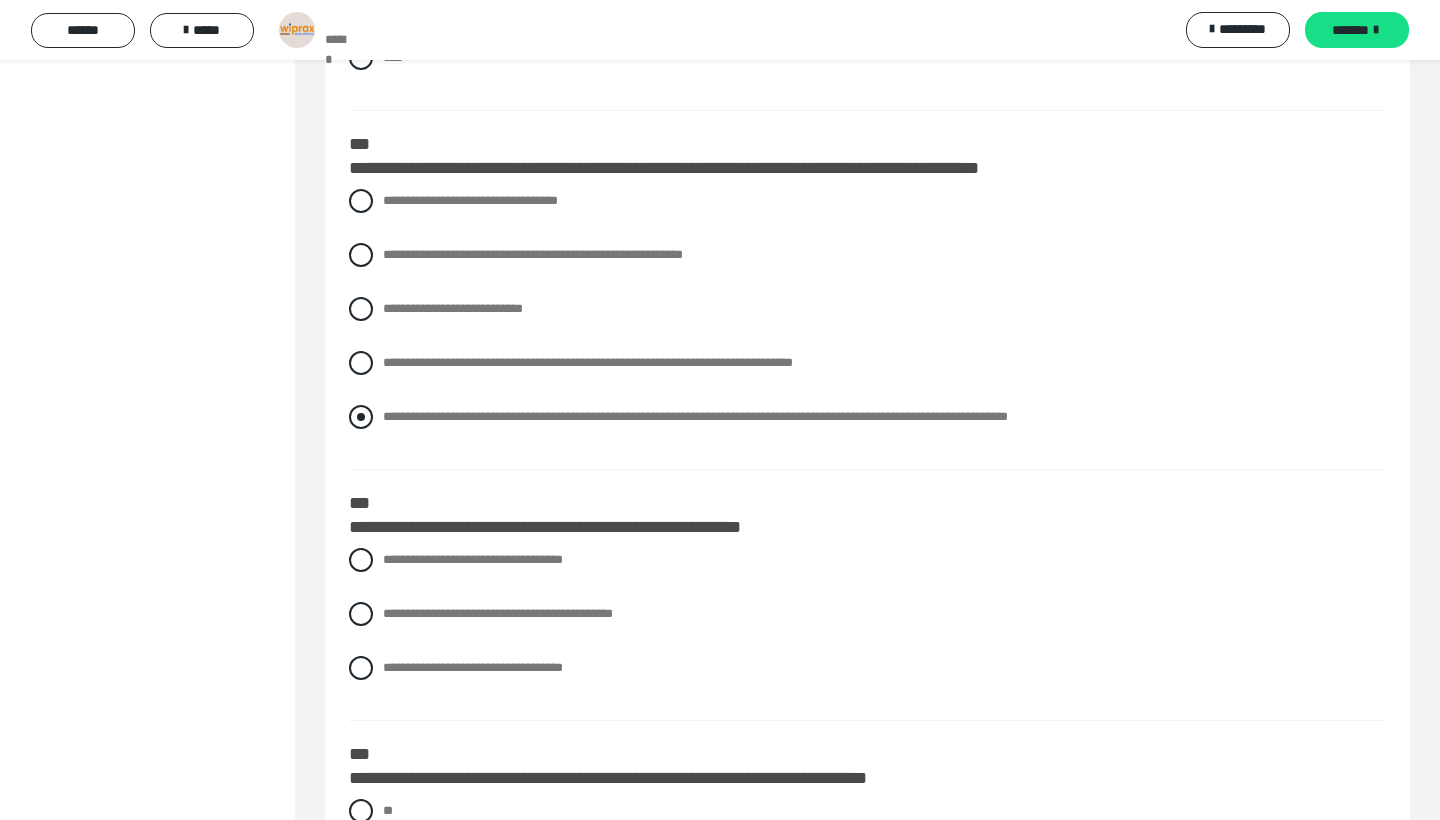 scroll, scrollTop: 8896, scrollLeft: 0, axis: vertical 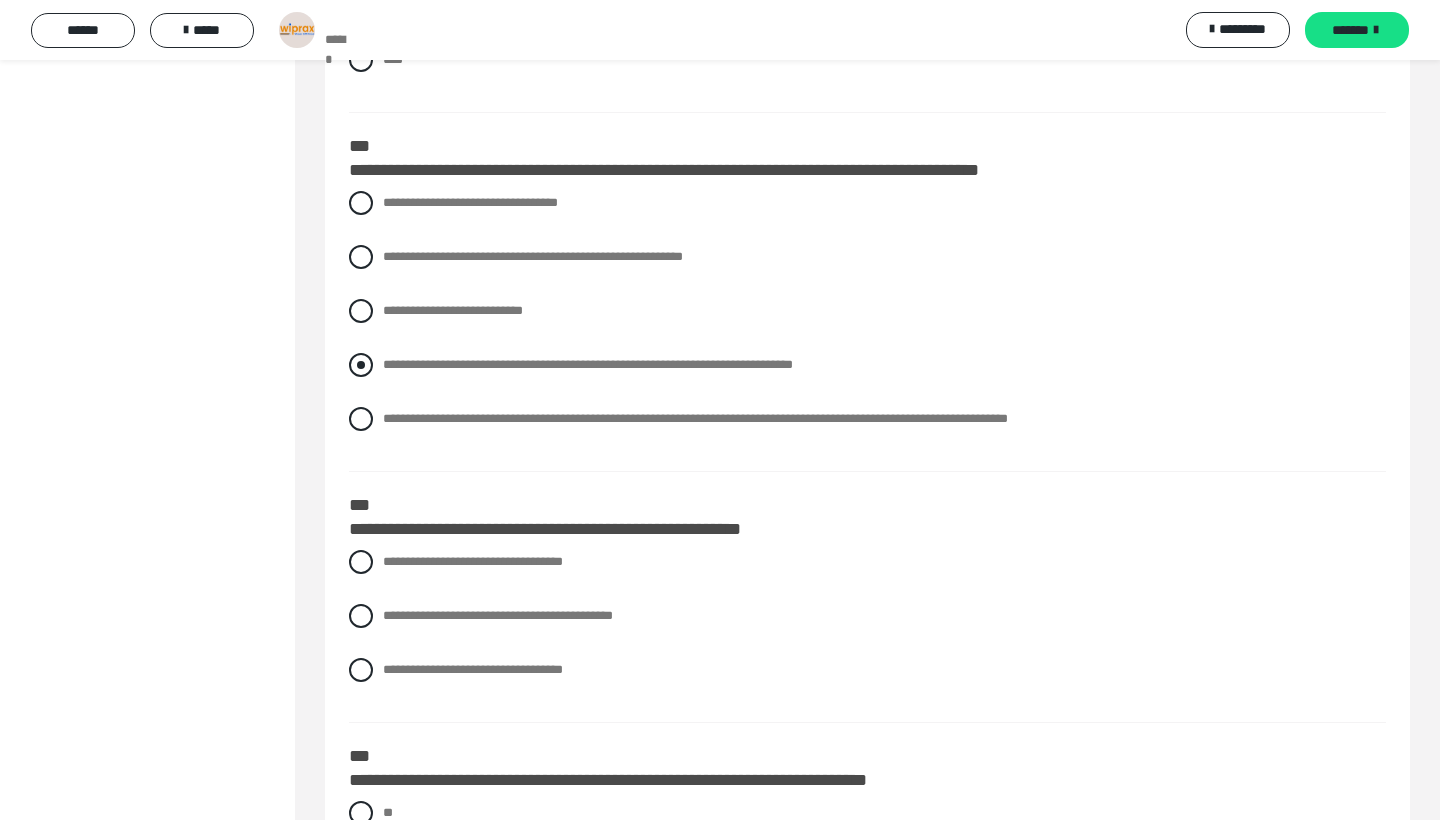 click on "**********" at bounding box center (588, 364) 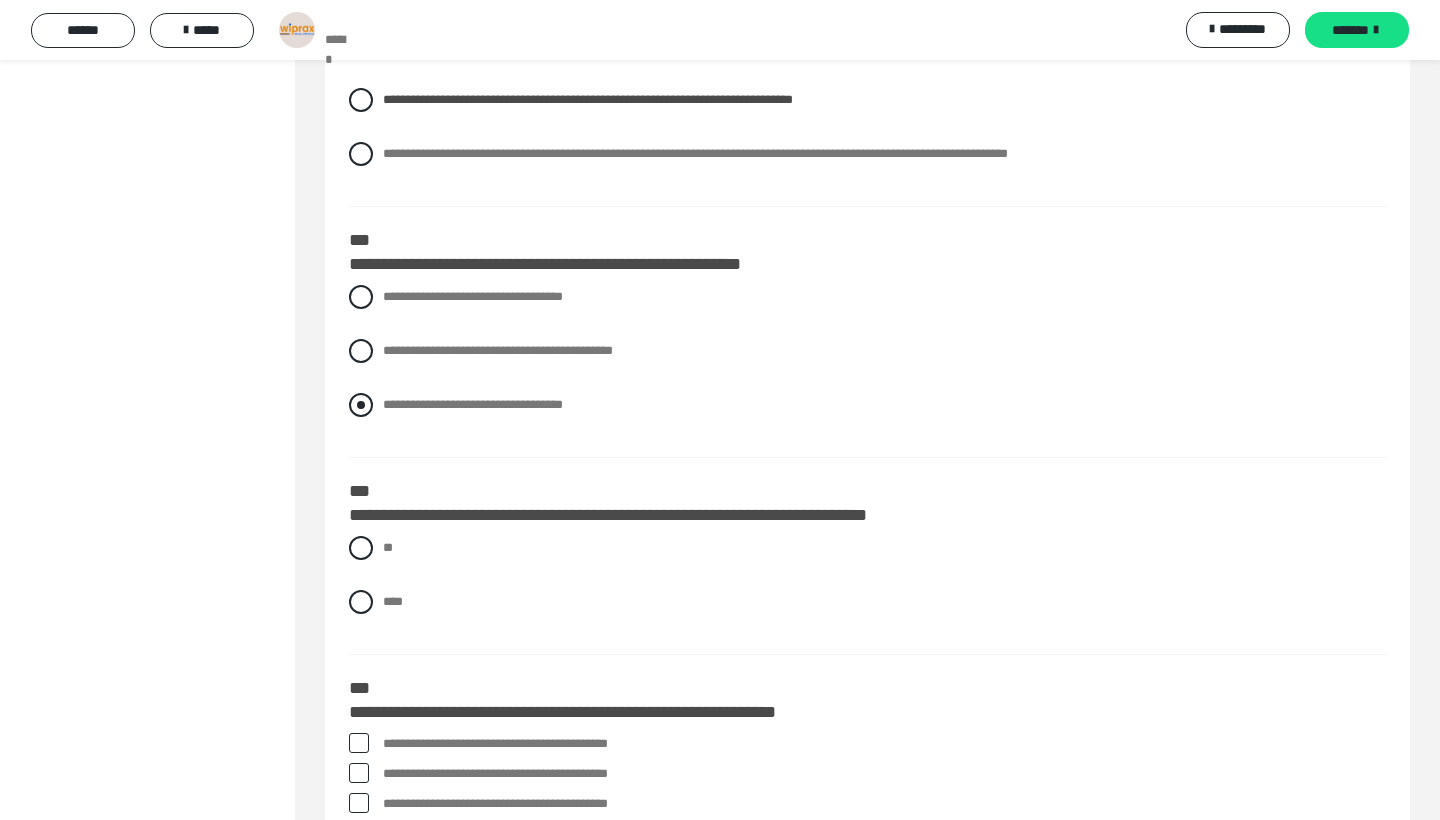 scroll, scrollTop: 9171, scrollLeft: 0, axis: vertical 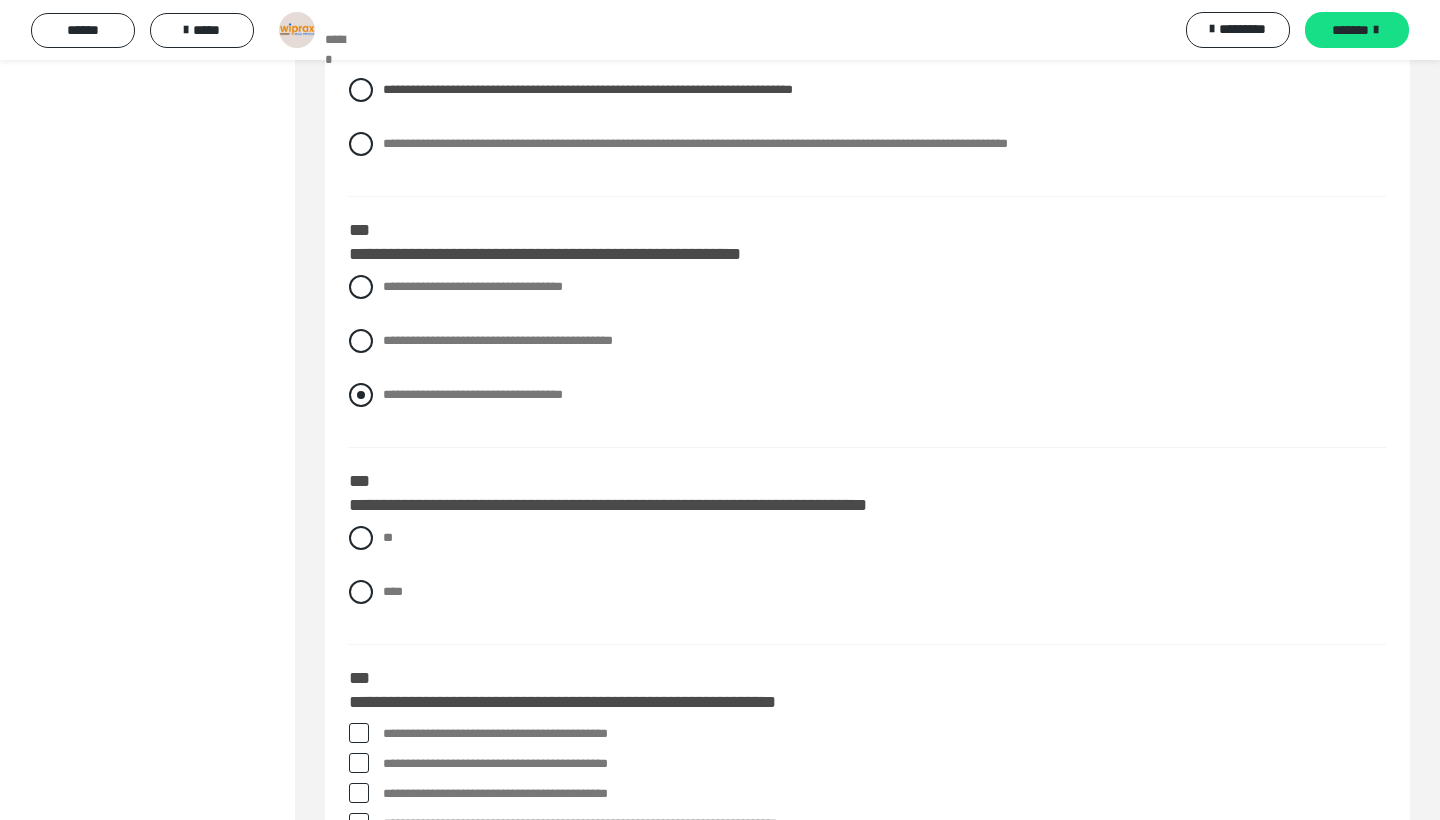 click on "**********" at bounding box center (473, 394) 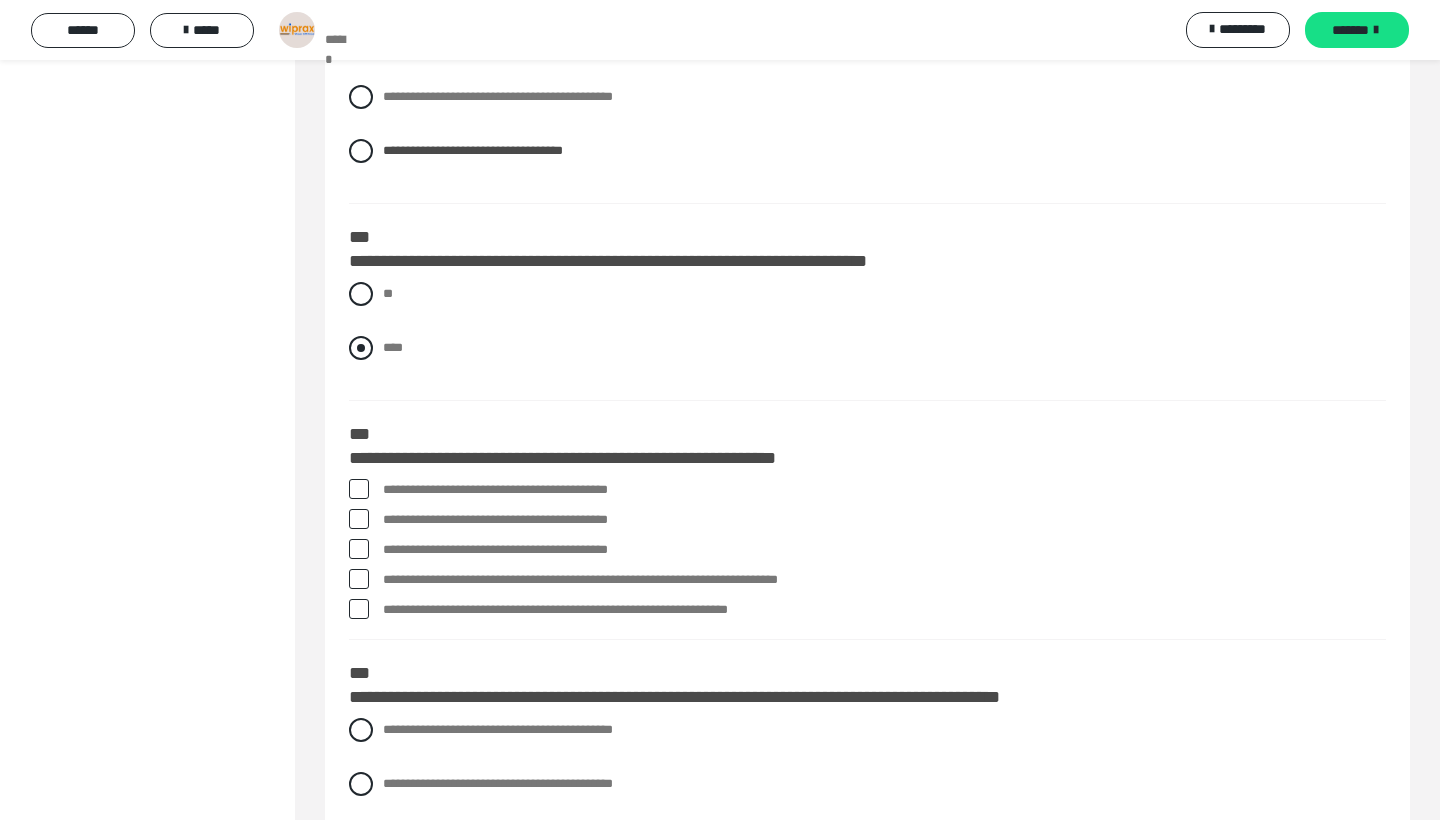 scroll, scrollTop: 9419, scrollLeft: 0, axis: vertical 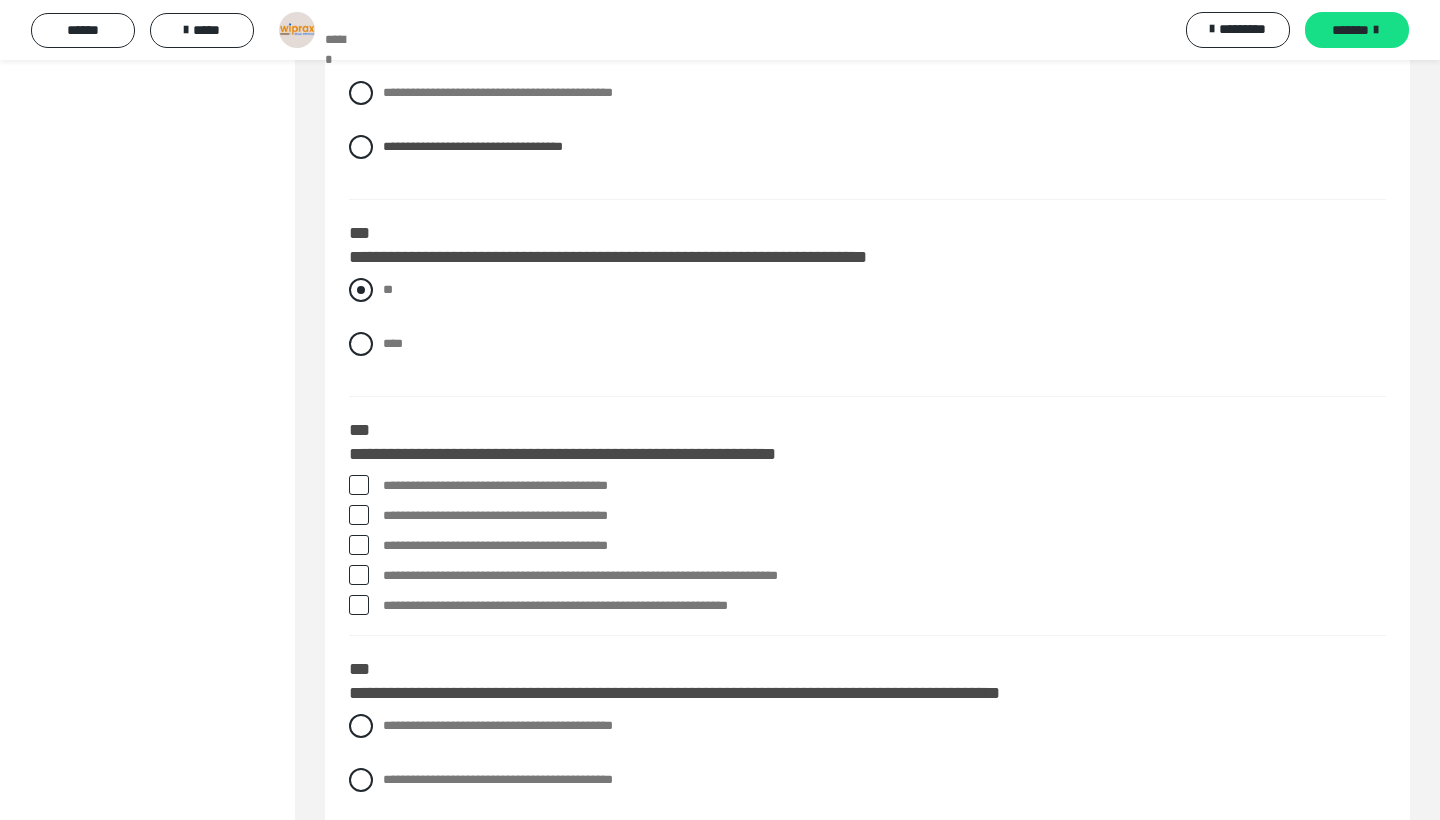 click on "**" at bounding box center [867, 290] 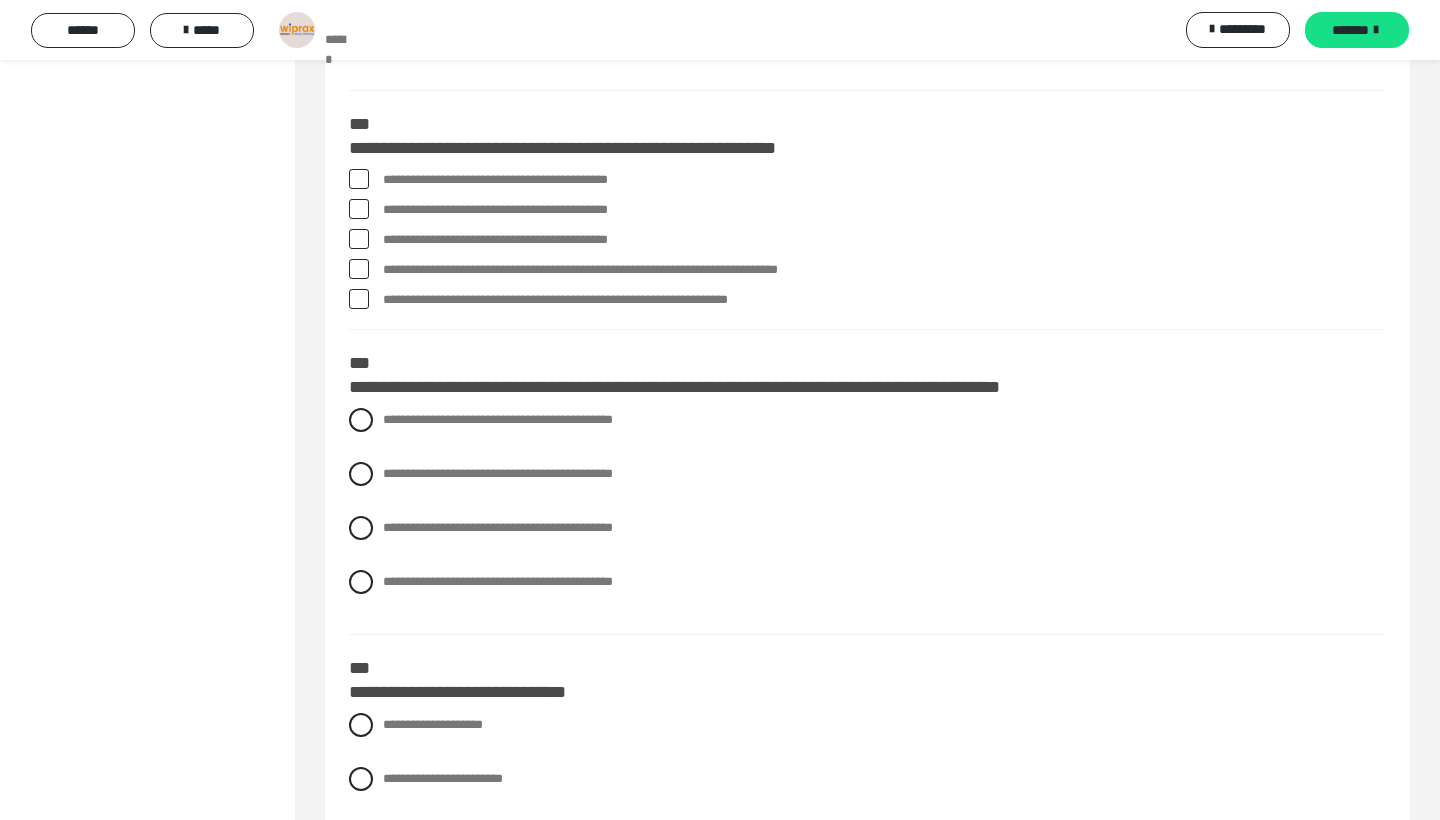 scroll, scrollTop: 9751, scrollLeft: 0, axis: vertical 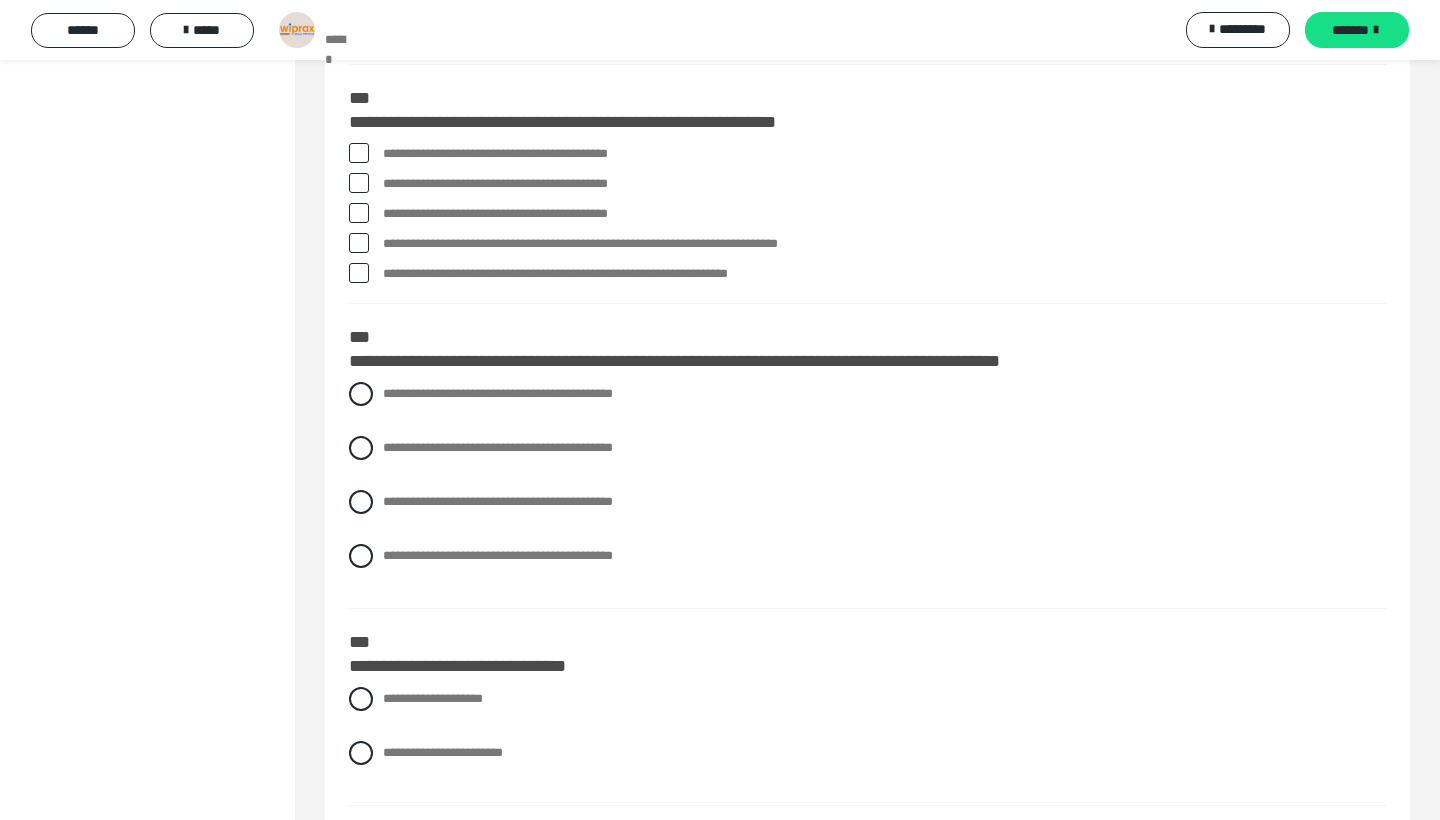 click on "**********" at bounding box center [884, 274] 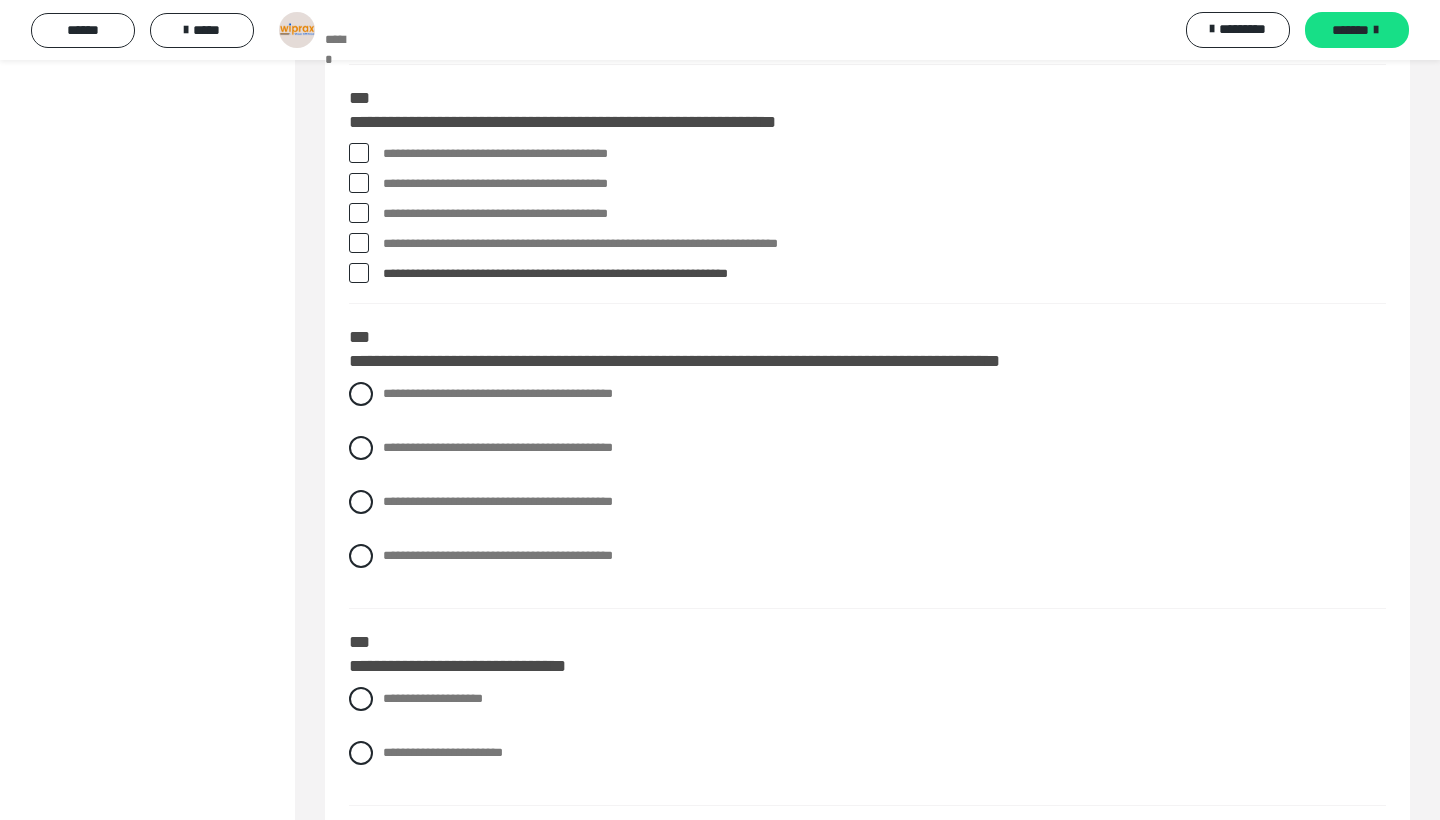 click on "**********" at bounding box center (884, 274) 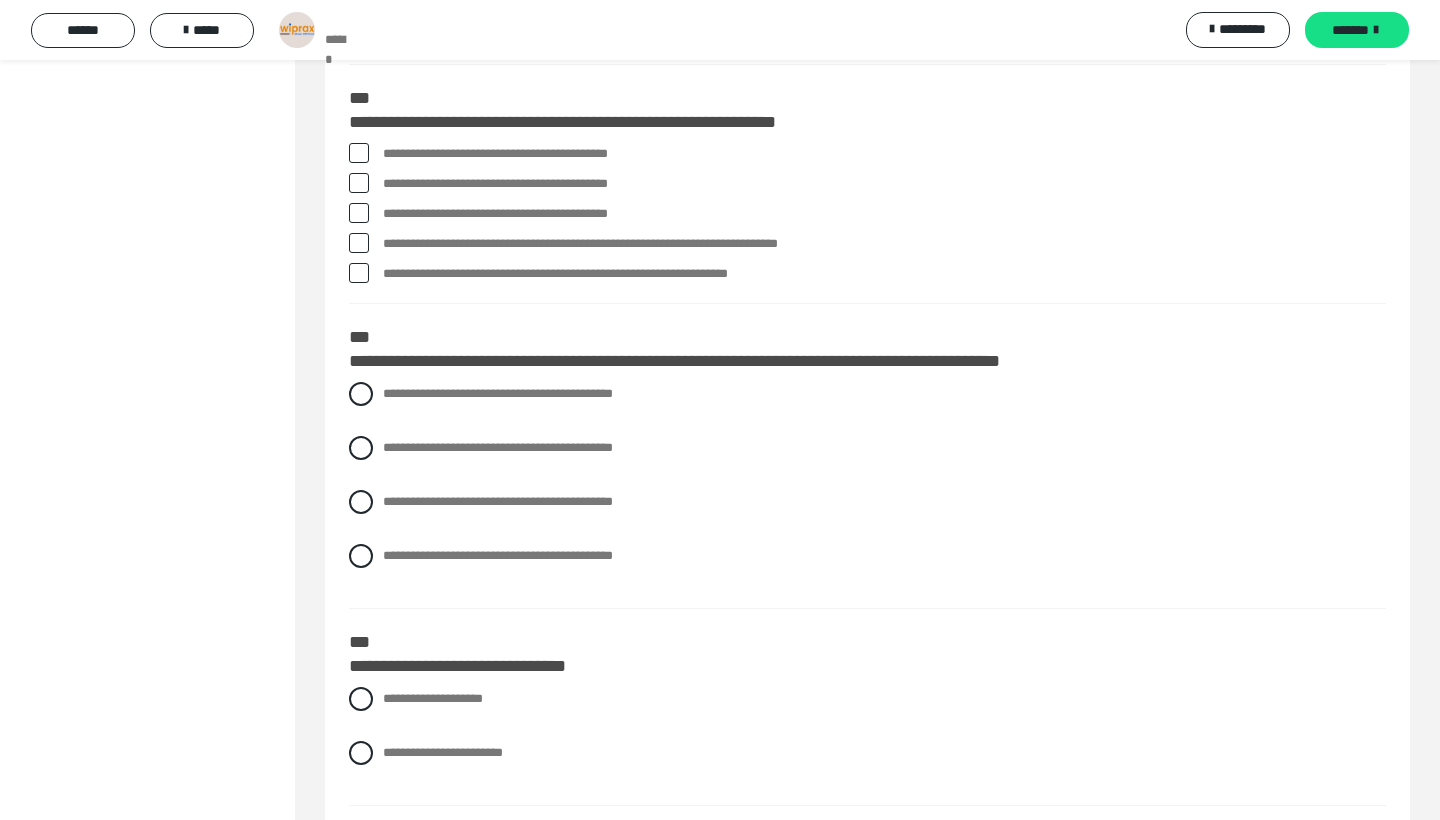 click on "**********" at bounding box center [884, 214] 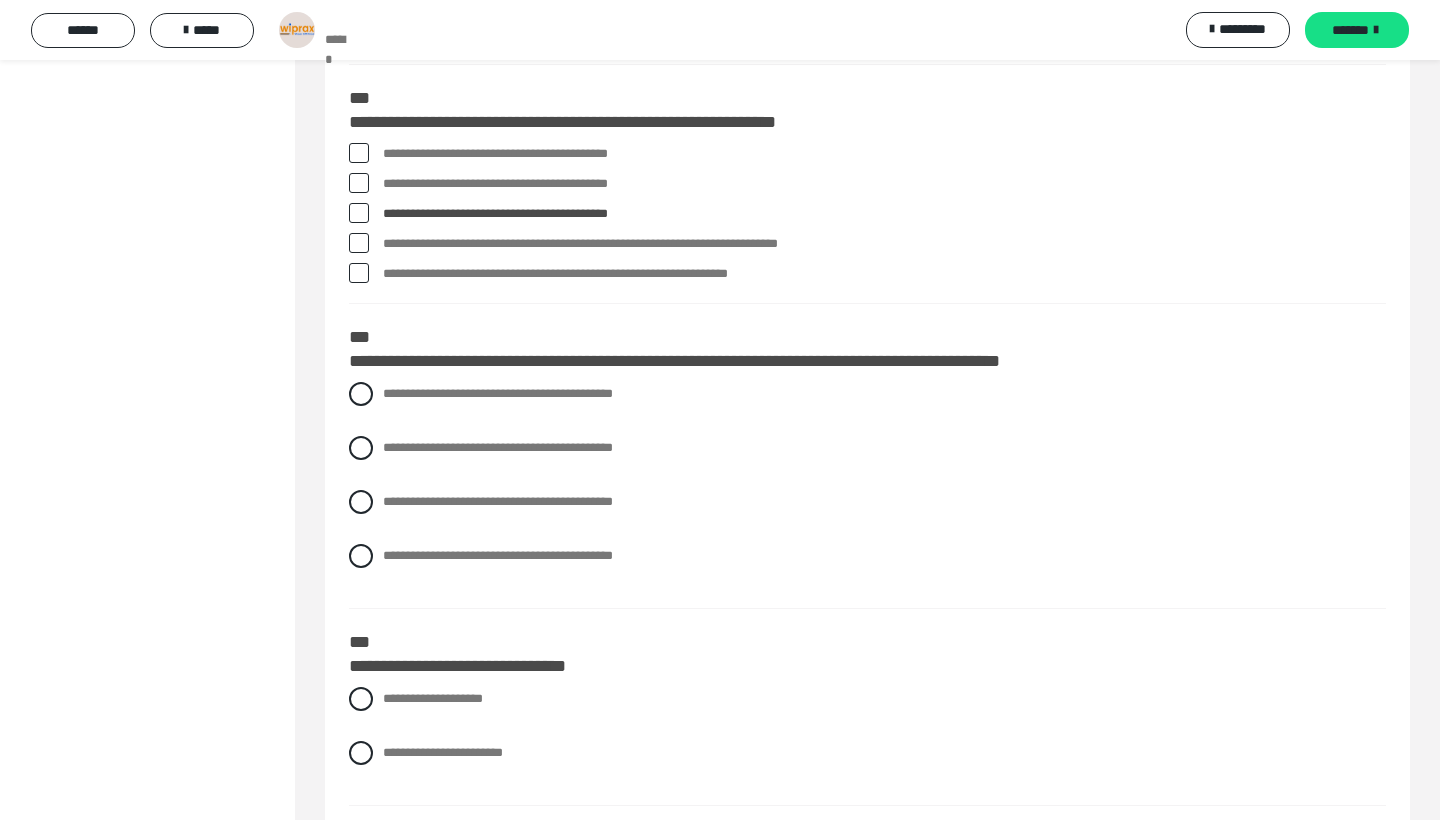 click on "**********" at bounding box center (884, 214) 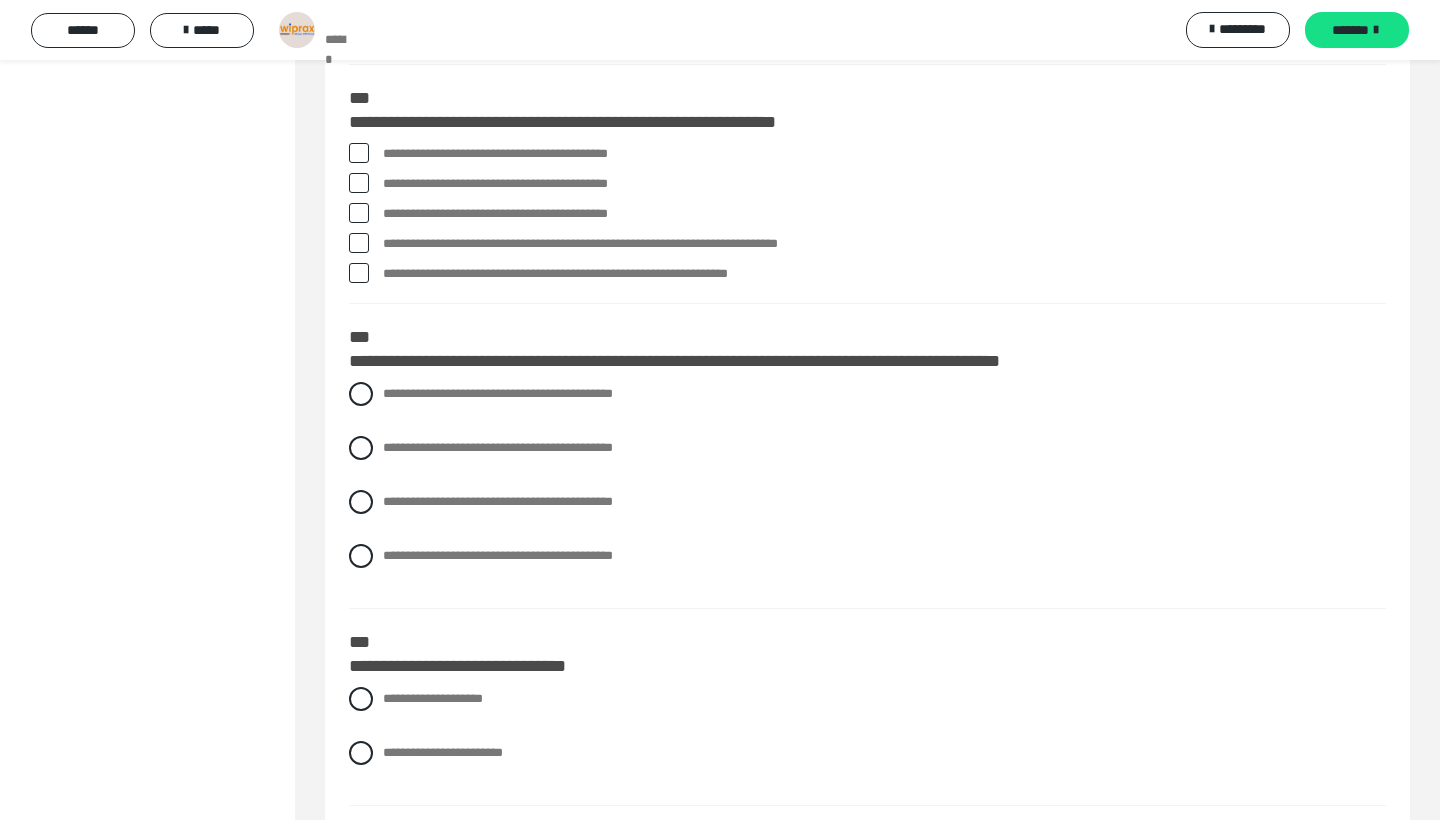 click on "**********" at bounding box center (884, 274) 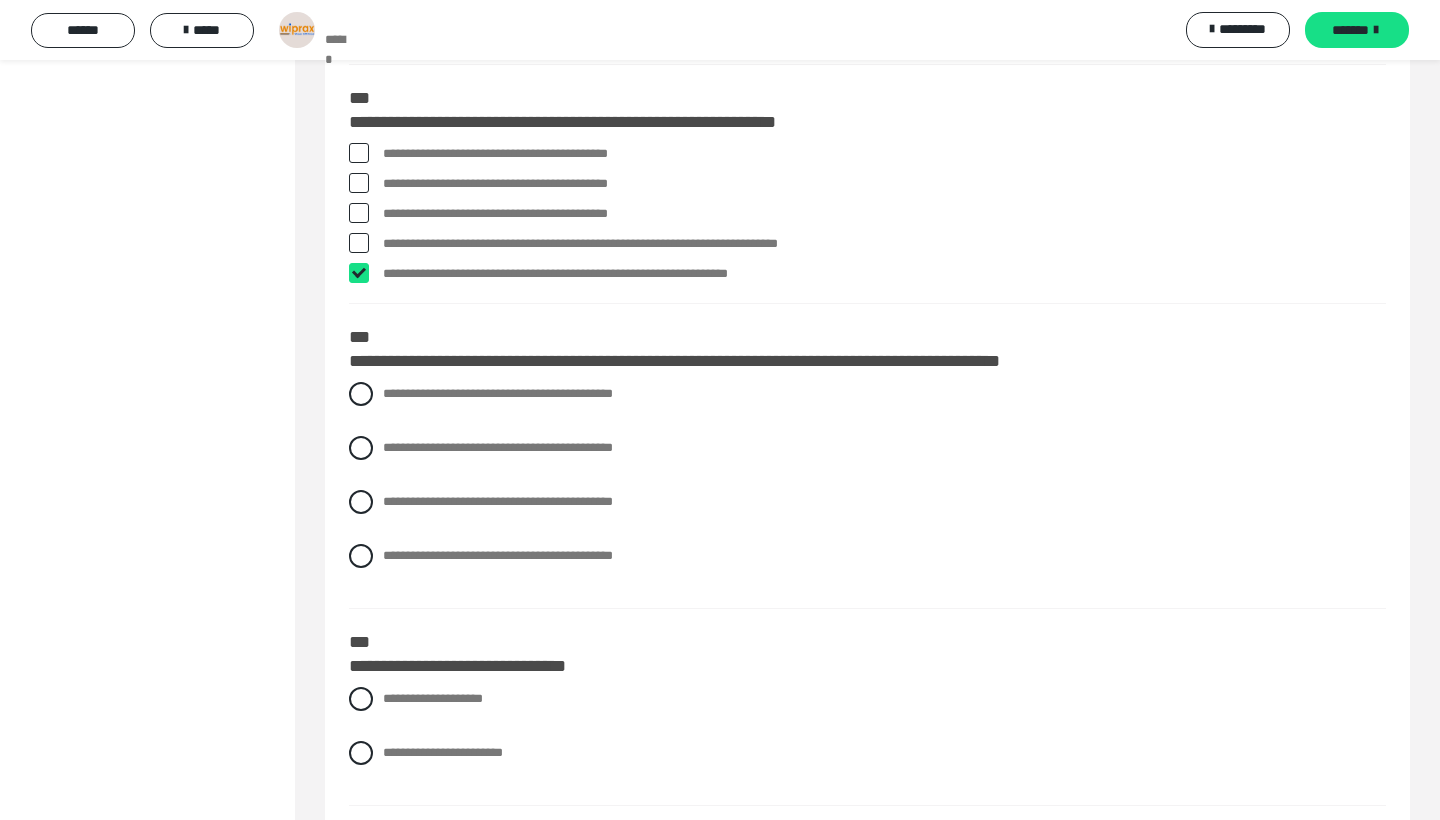 checkbox on "****" 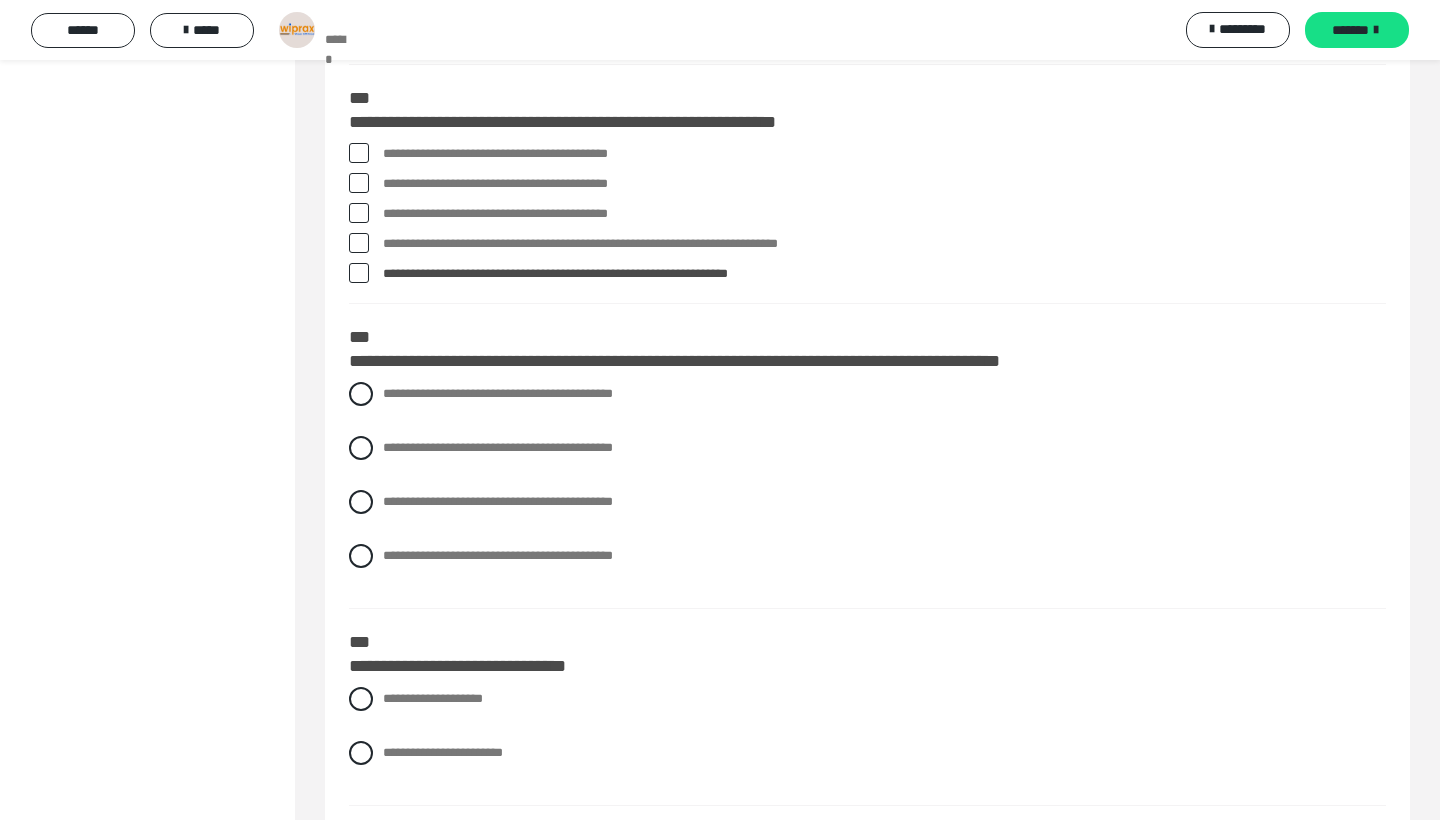 click on "**********" at bounding box center (884, 214) 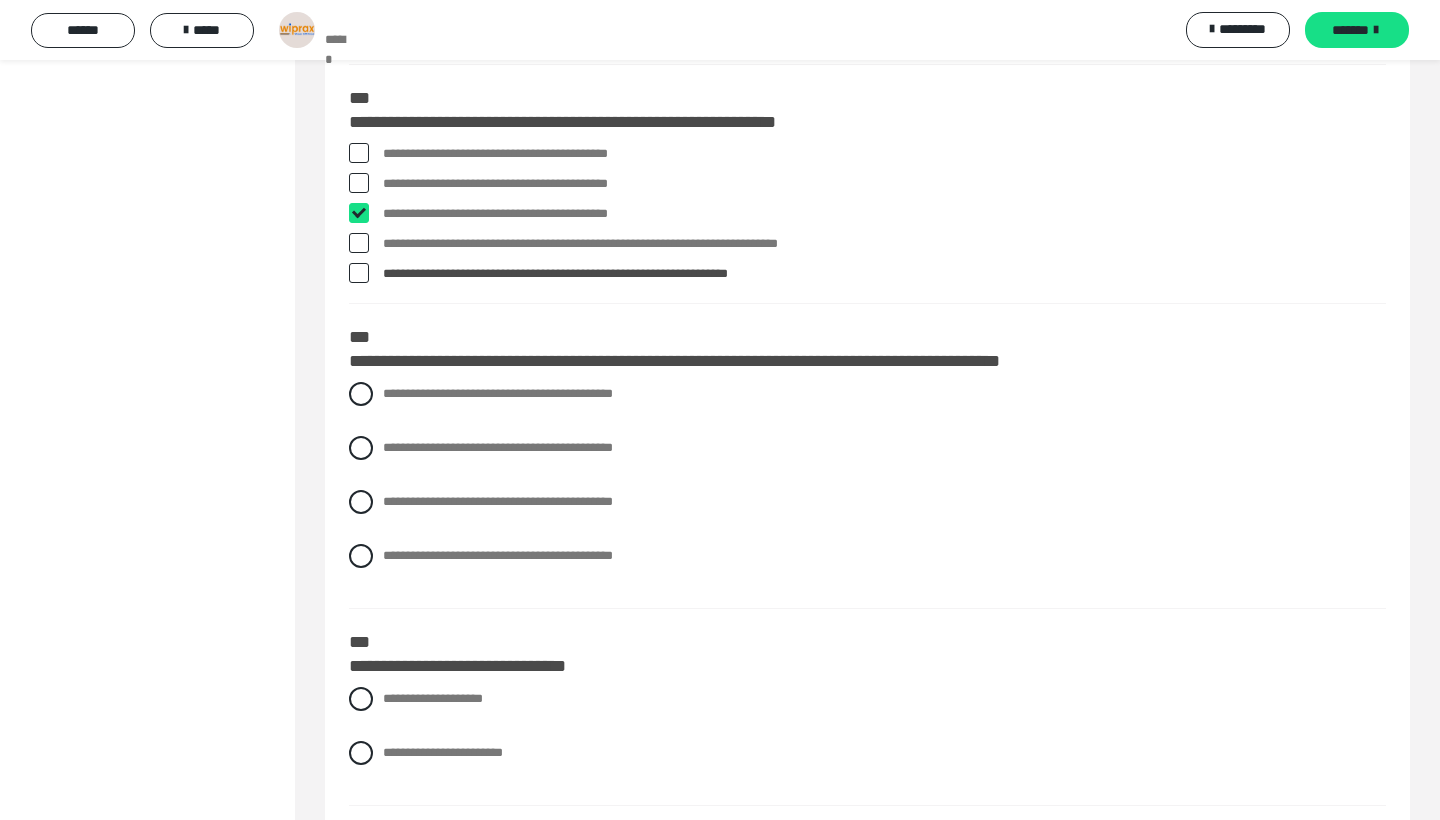 checkbox on "****" 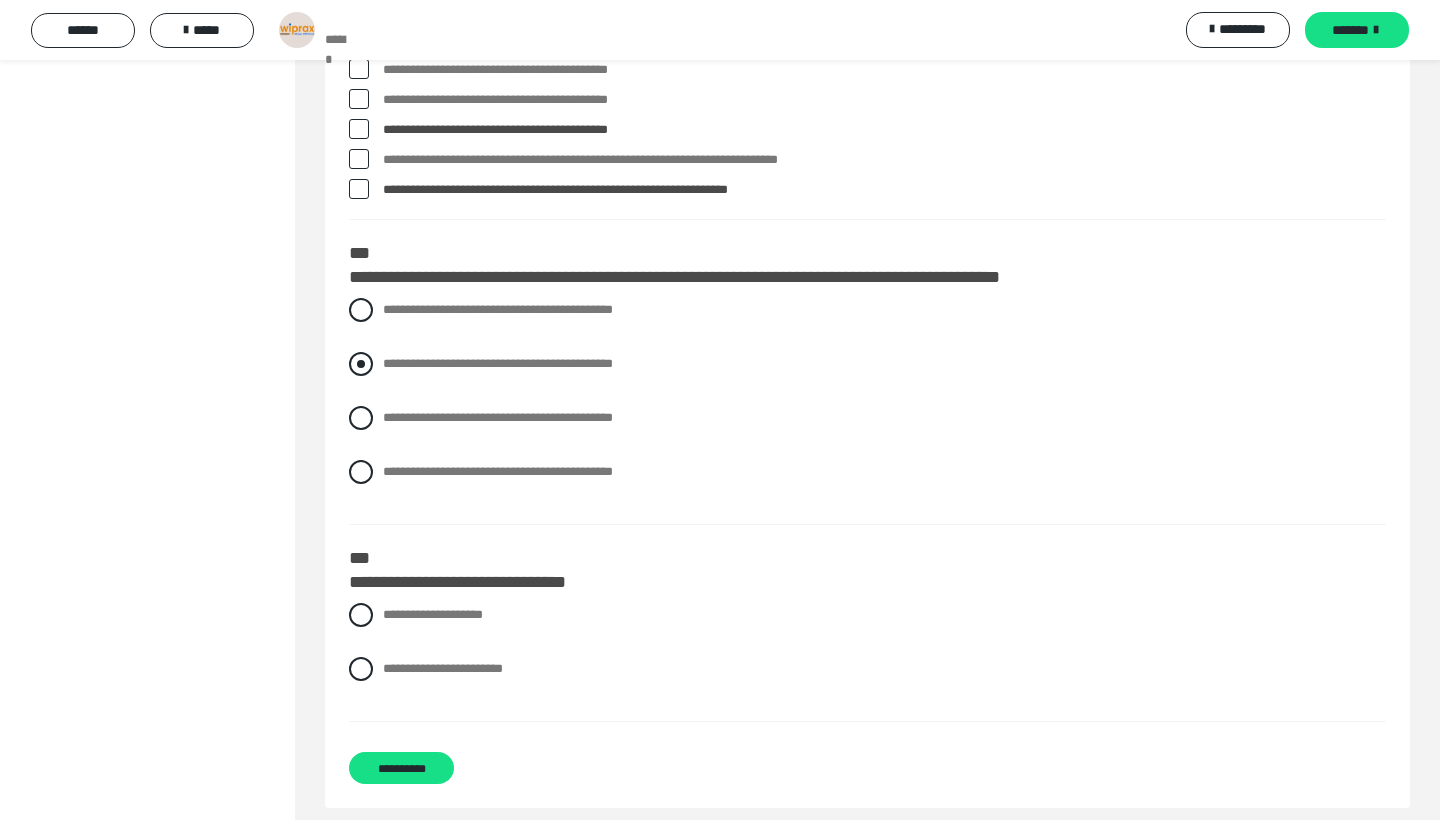 scroll, scrollTop: 9860, scrollLeft: 0, axis: vertical 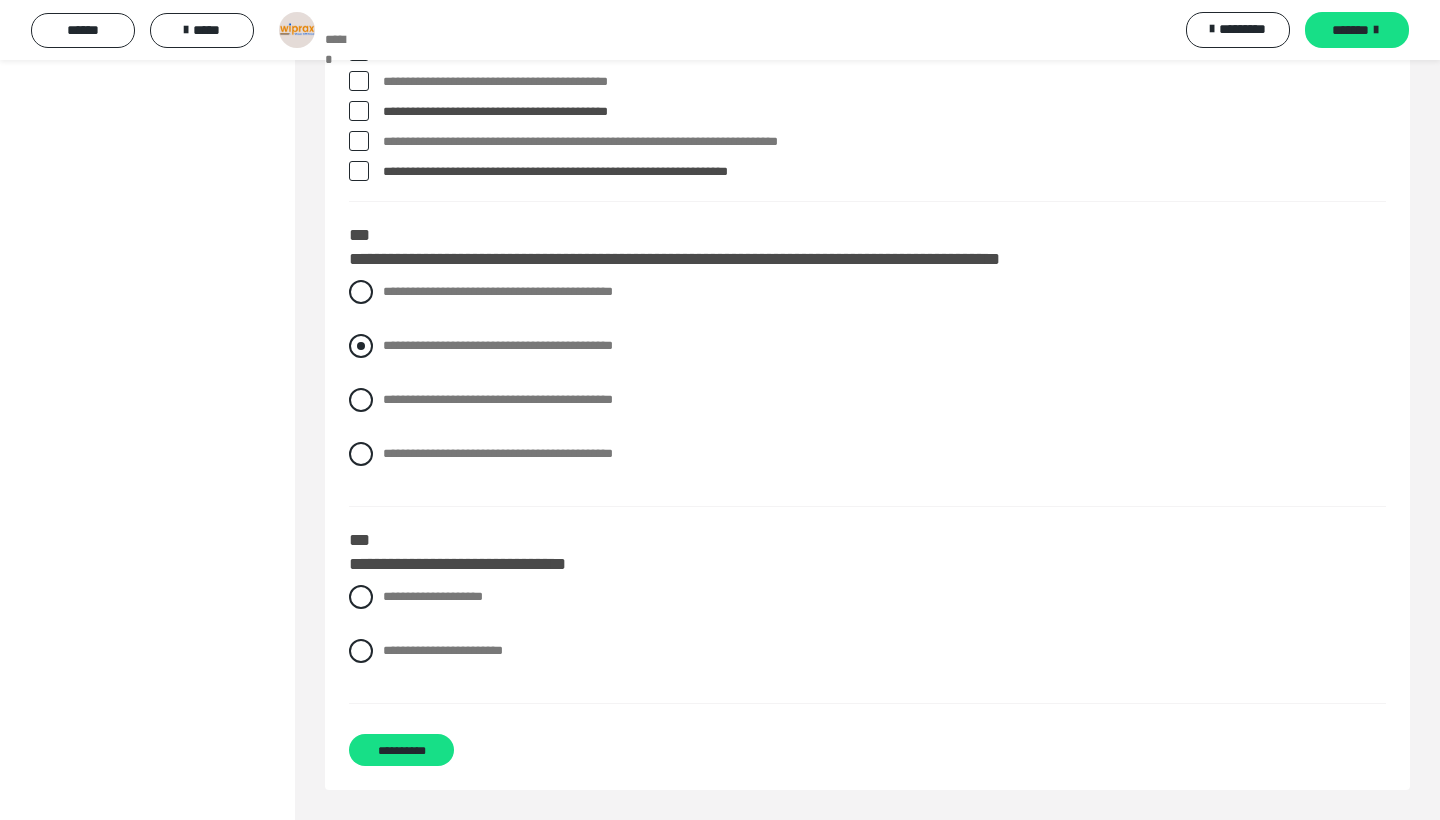 click on "**********" at bounding box center [498, 345] 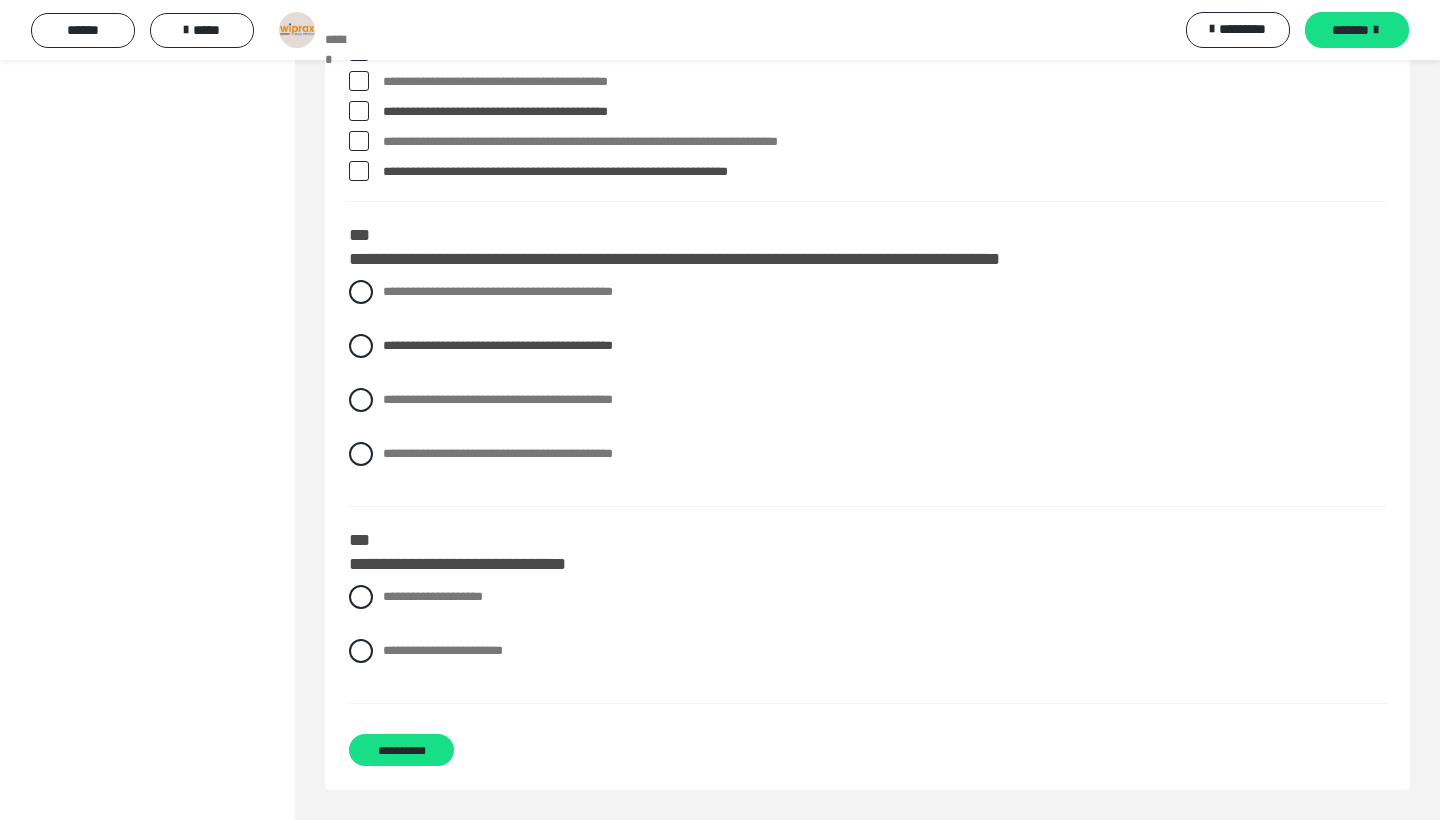 scroll, scrollTop: 9877, scrollLeft: 0, axis: vertical 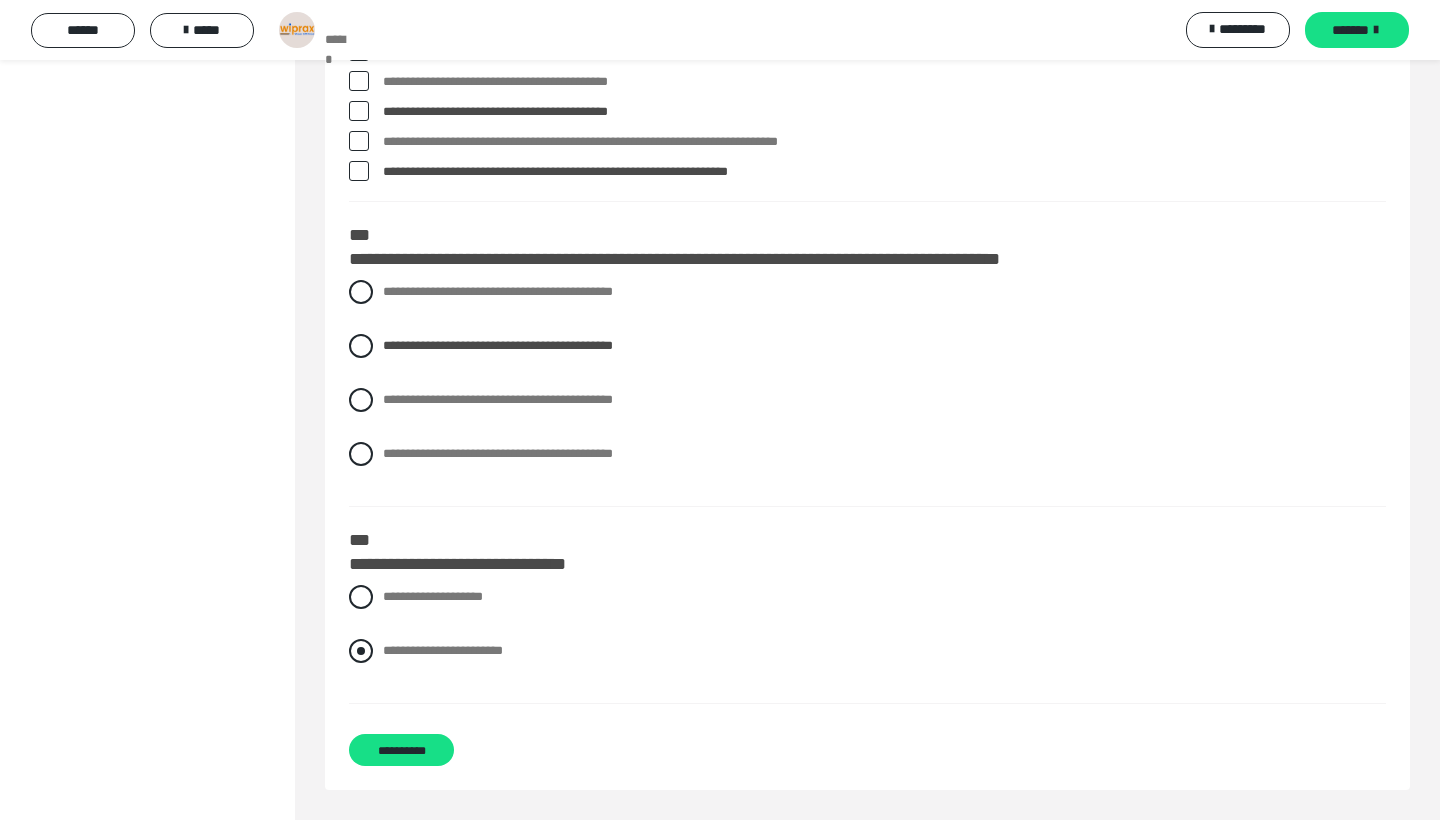 click on "**********" at bounding box center (443, 650) 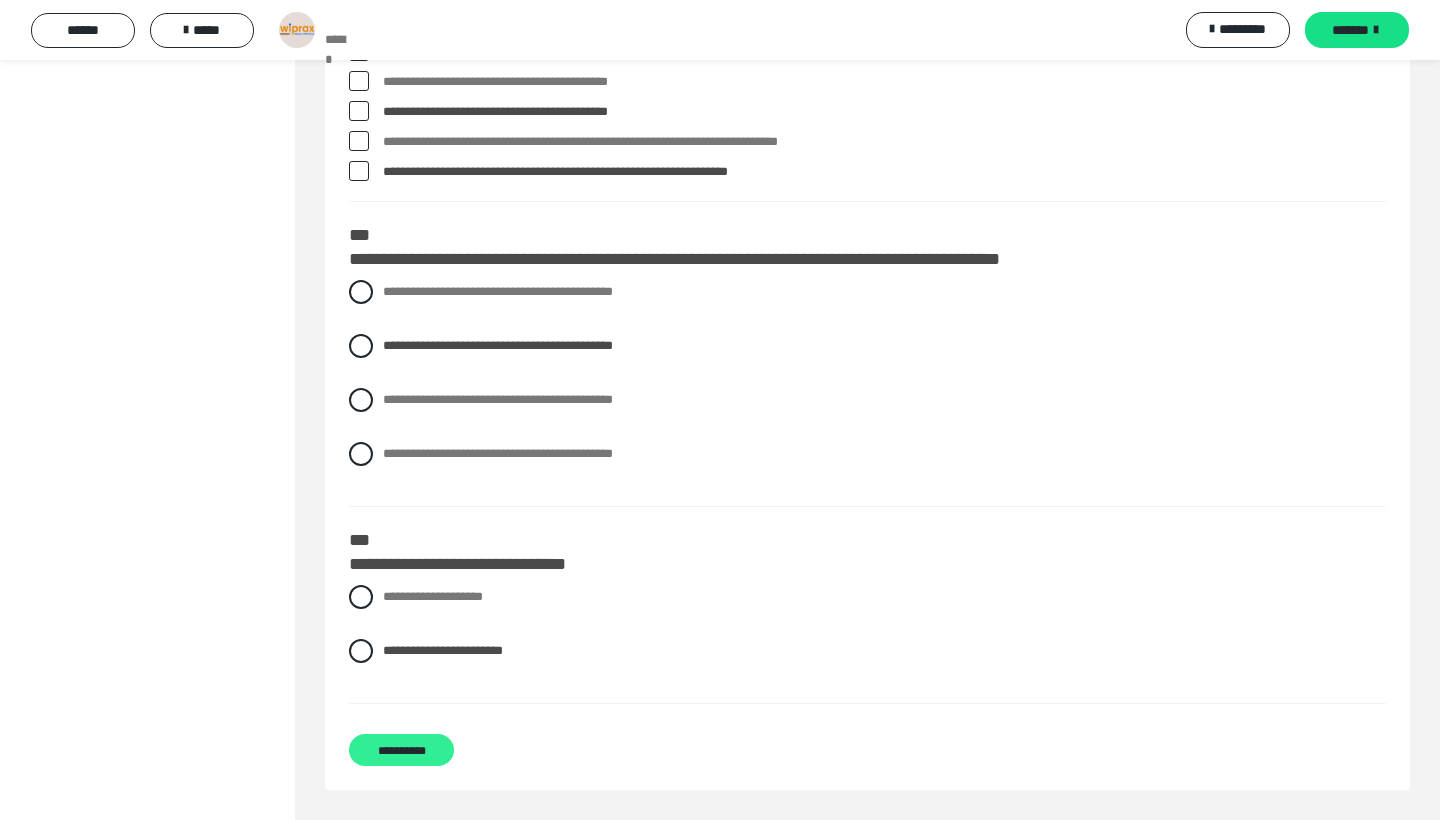 click on "**********" at bounding box center [401, 750] 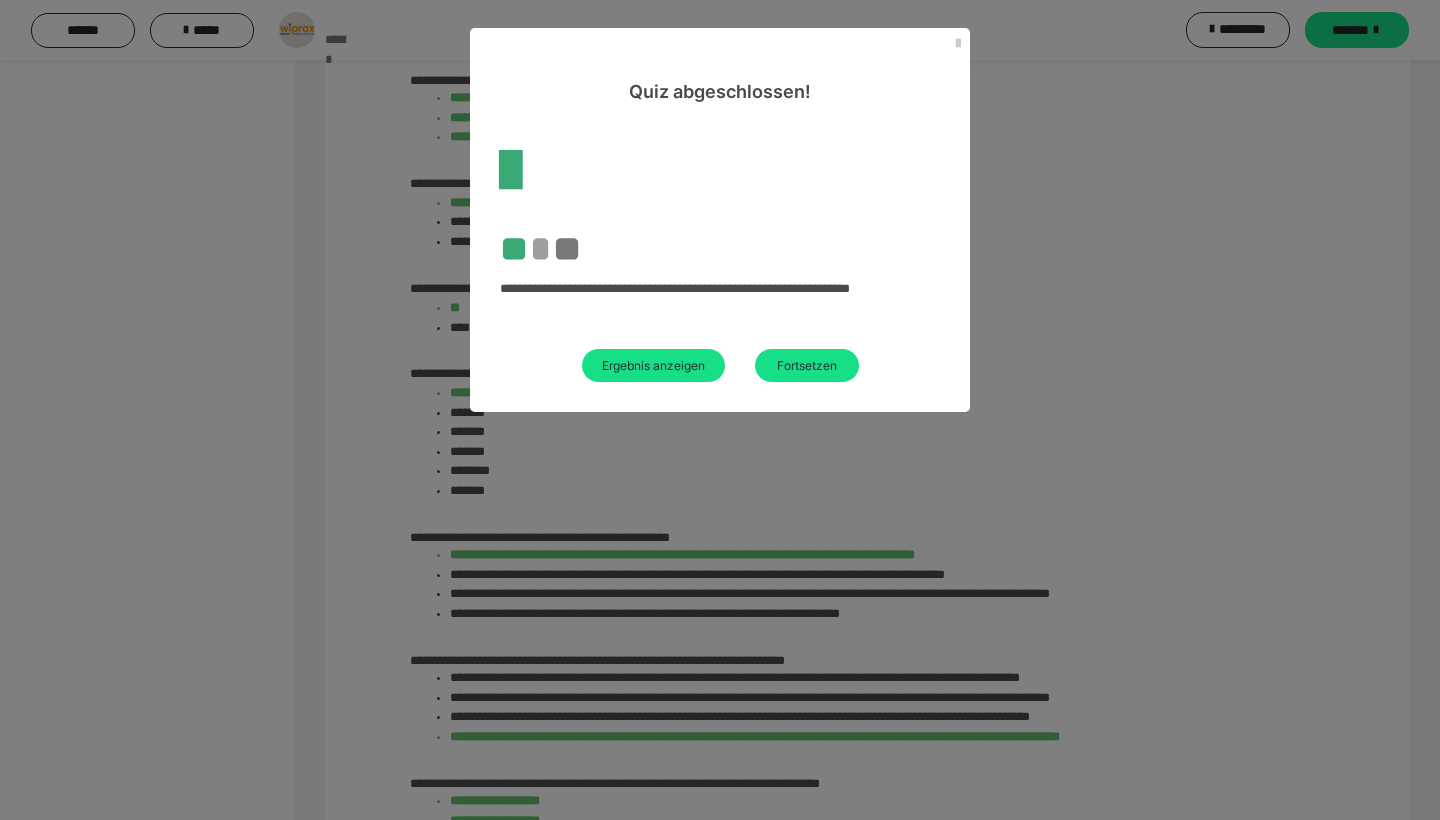 scroll, scrollTop: 2925, scrollLeft: 0, axis: vertical 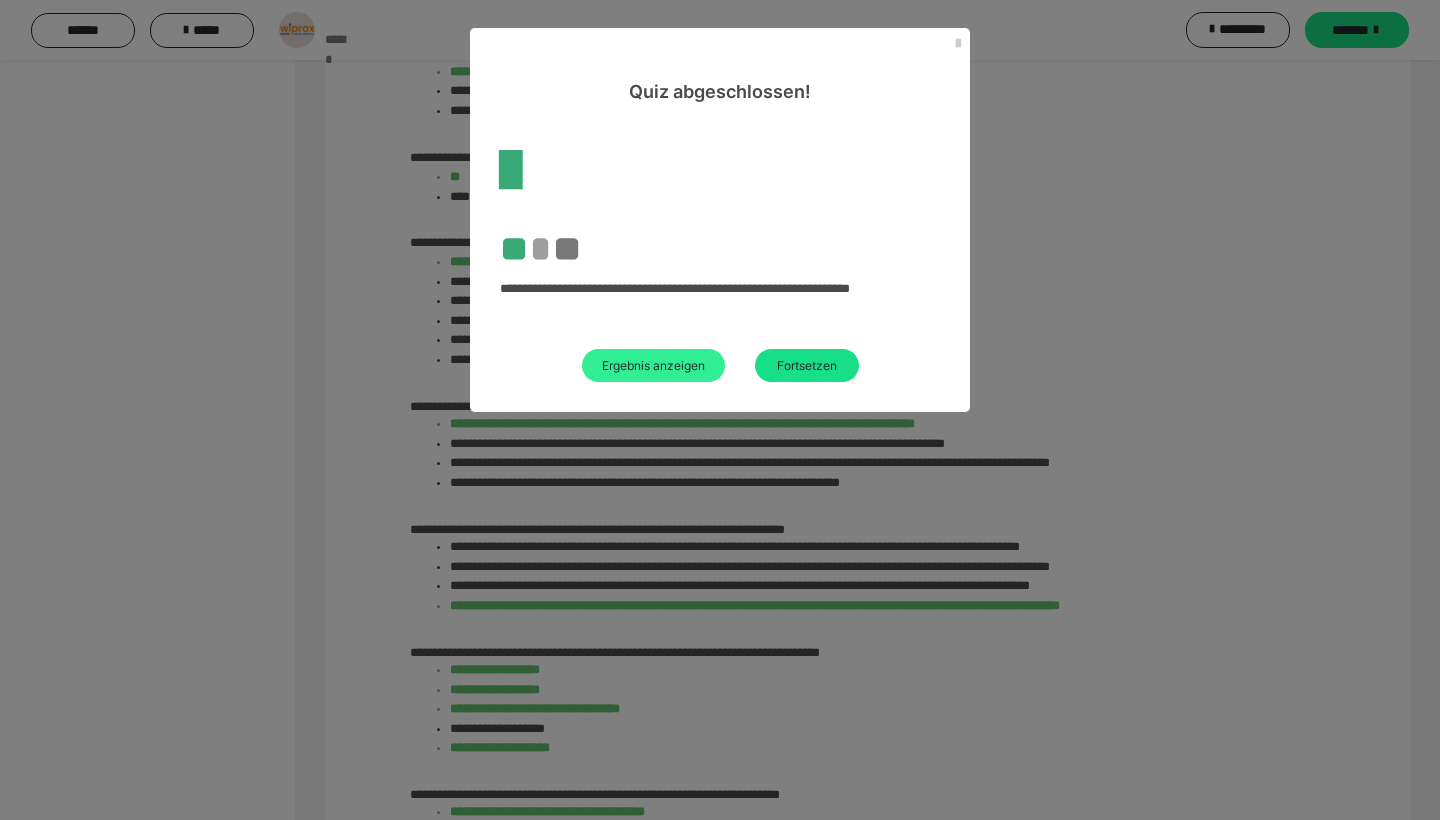 click on "Ergebnis anzeigen" at bounding box center (653, 365) 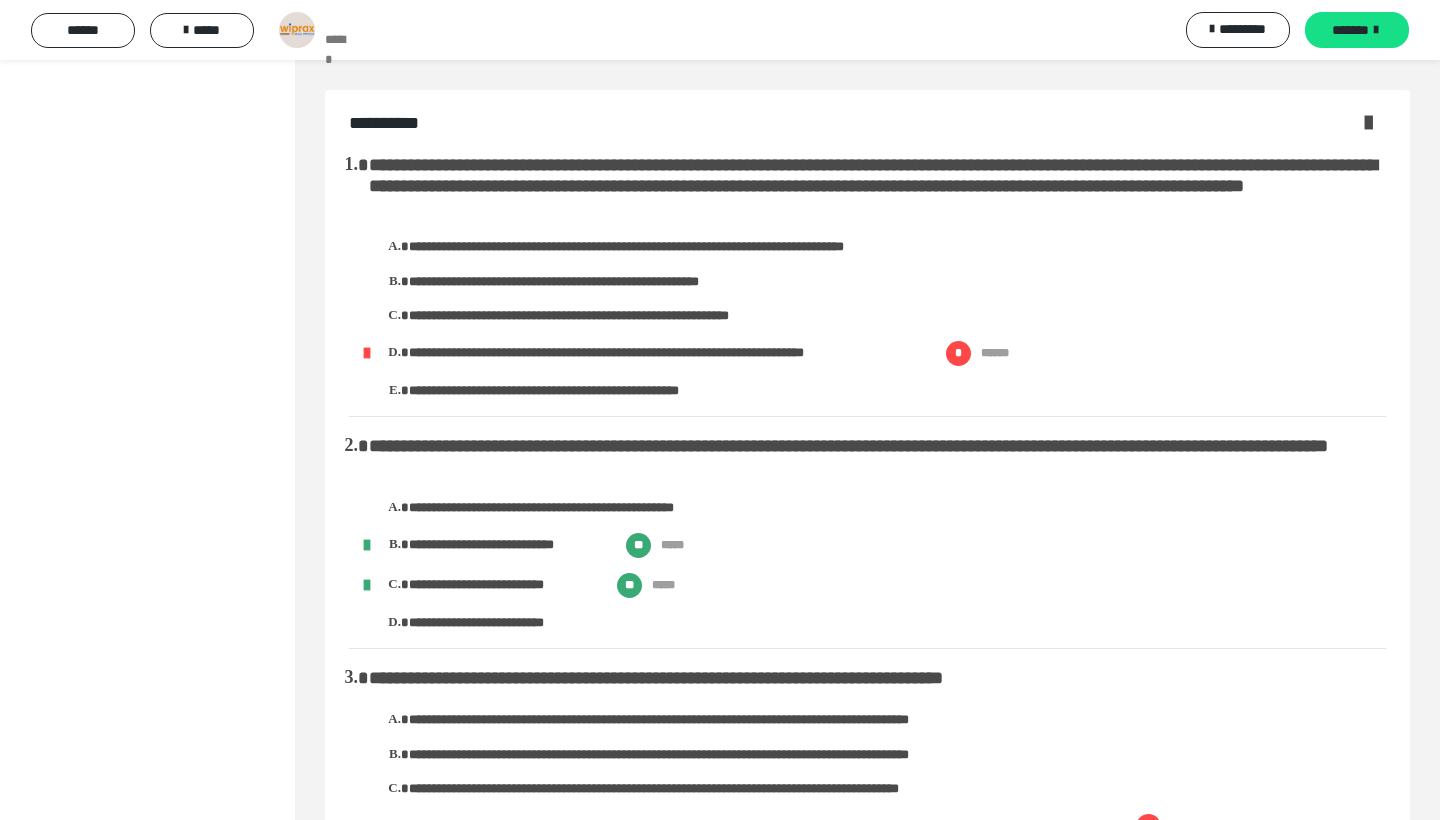 scroll, scrollTop: 0, scrollLeft: 0, axis: both 